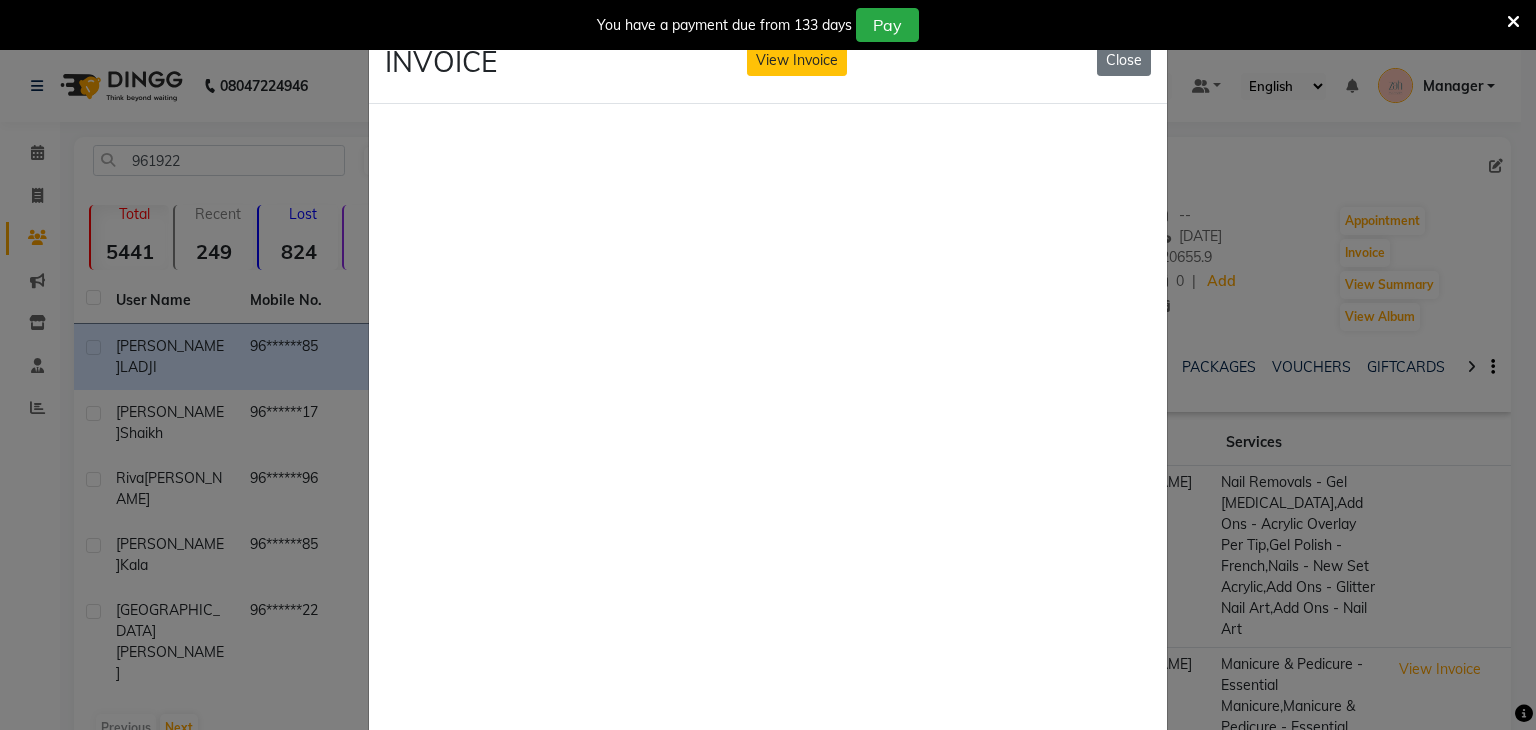 scroll, scrollTop: 331, scrollLeft: 0, axis: vertical 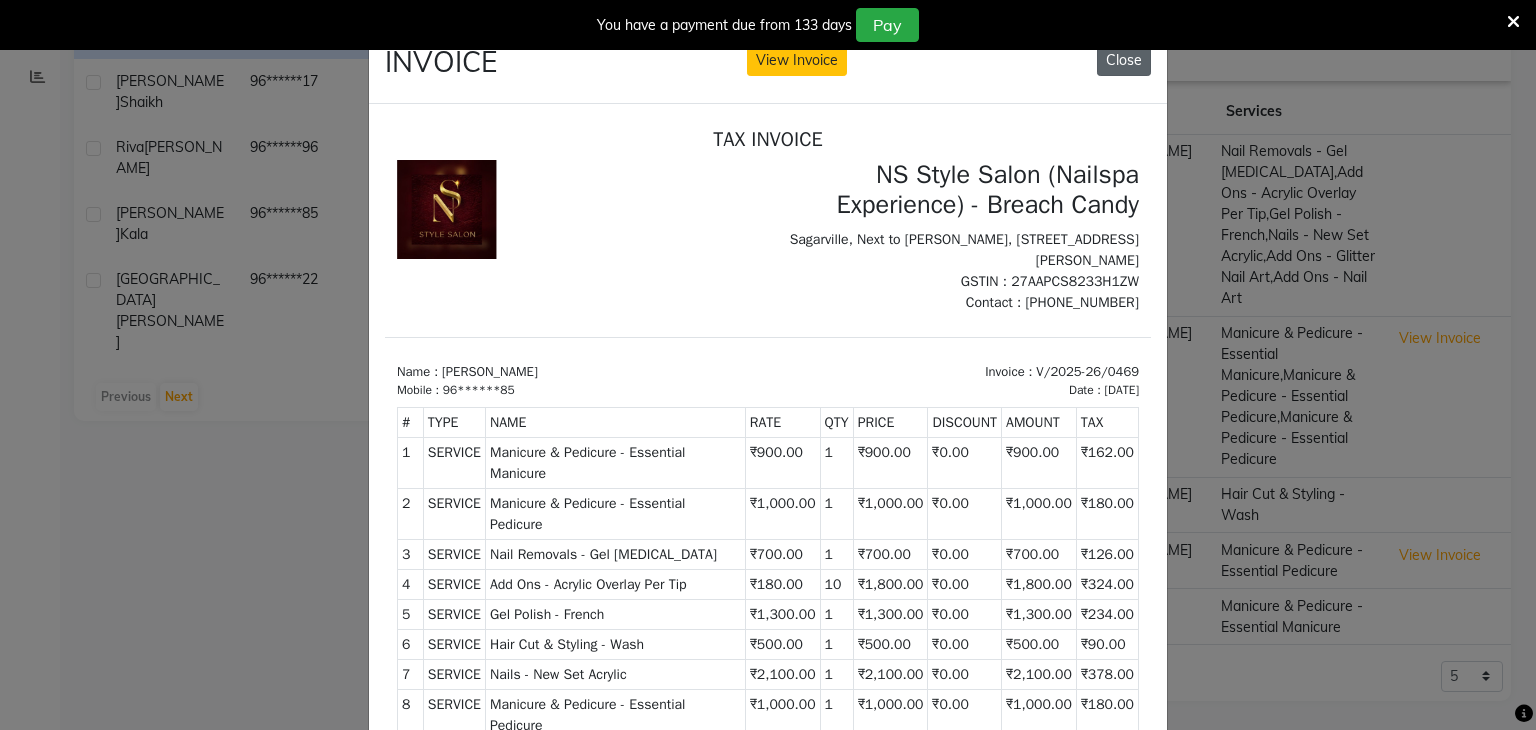 click on "Close" 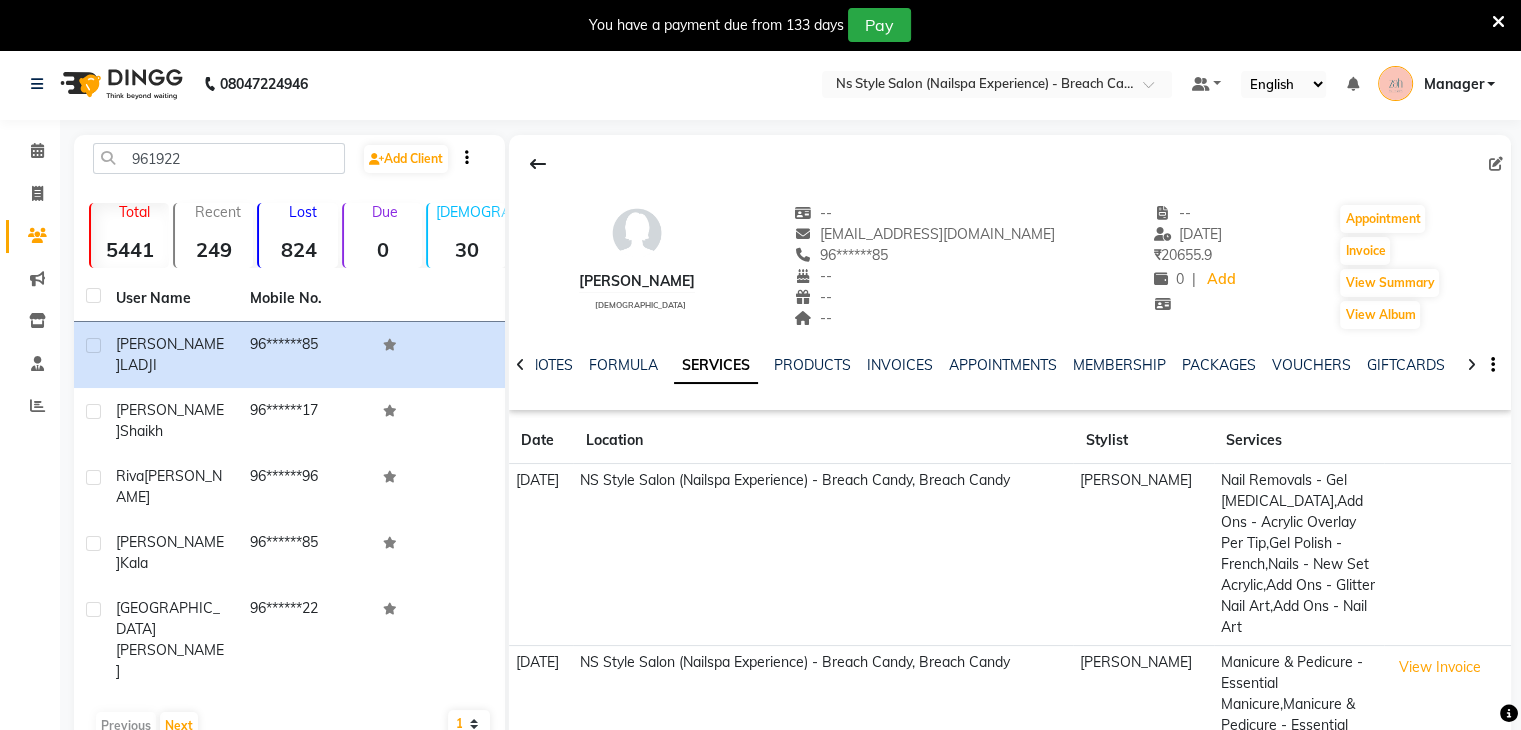 scroll, scrollTop: 0, scrollLeft: 0, axis: both 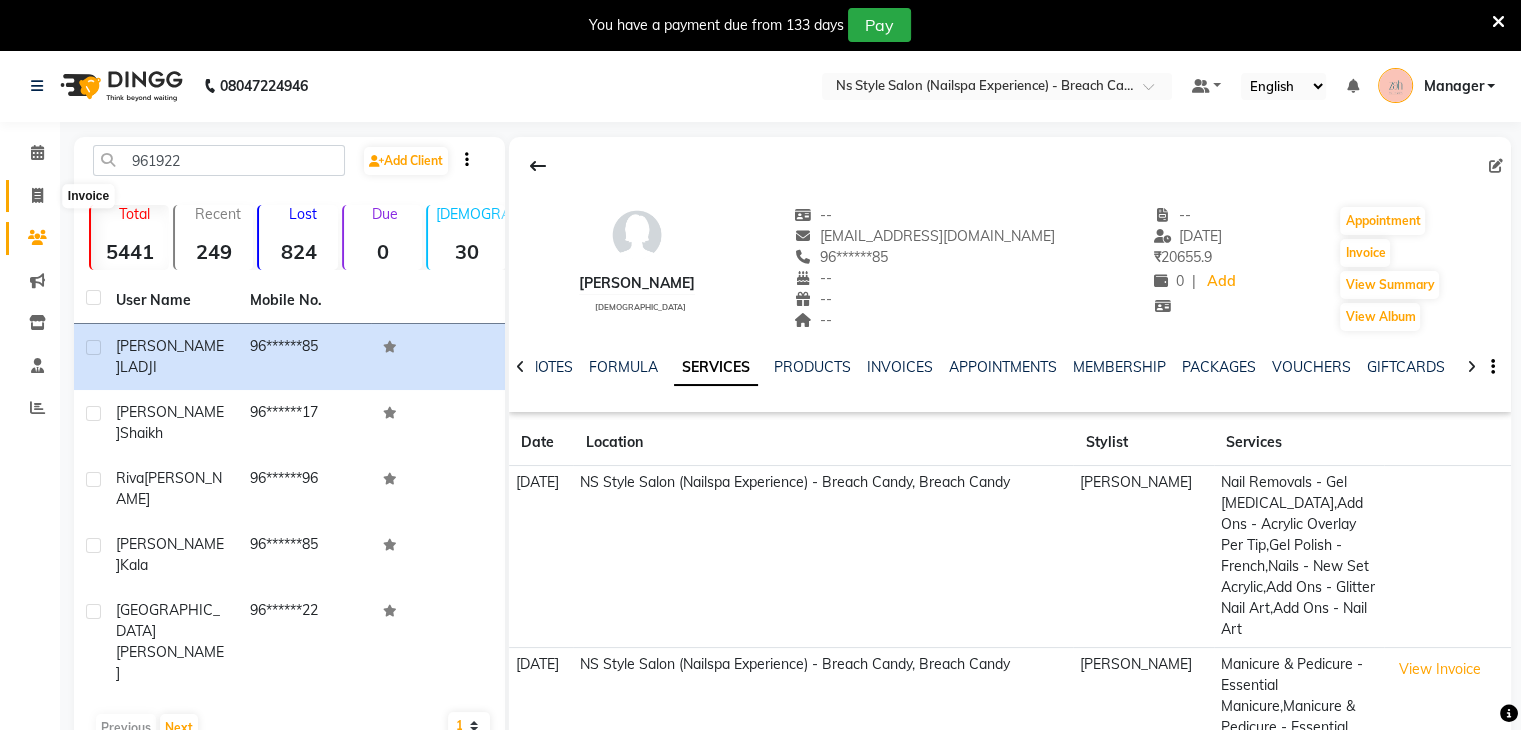 click 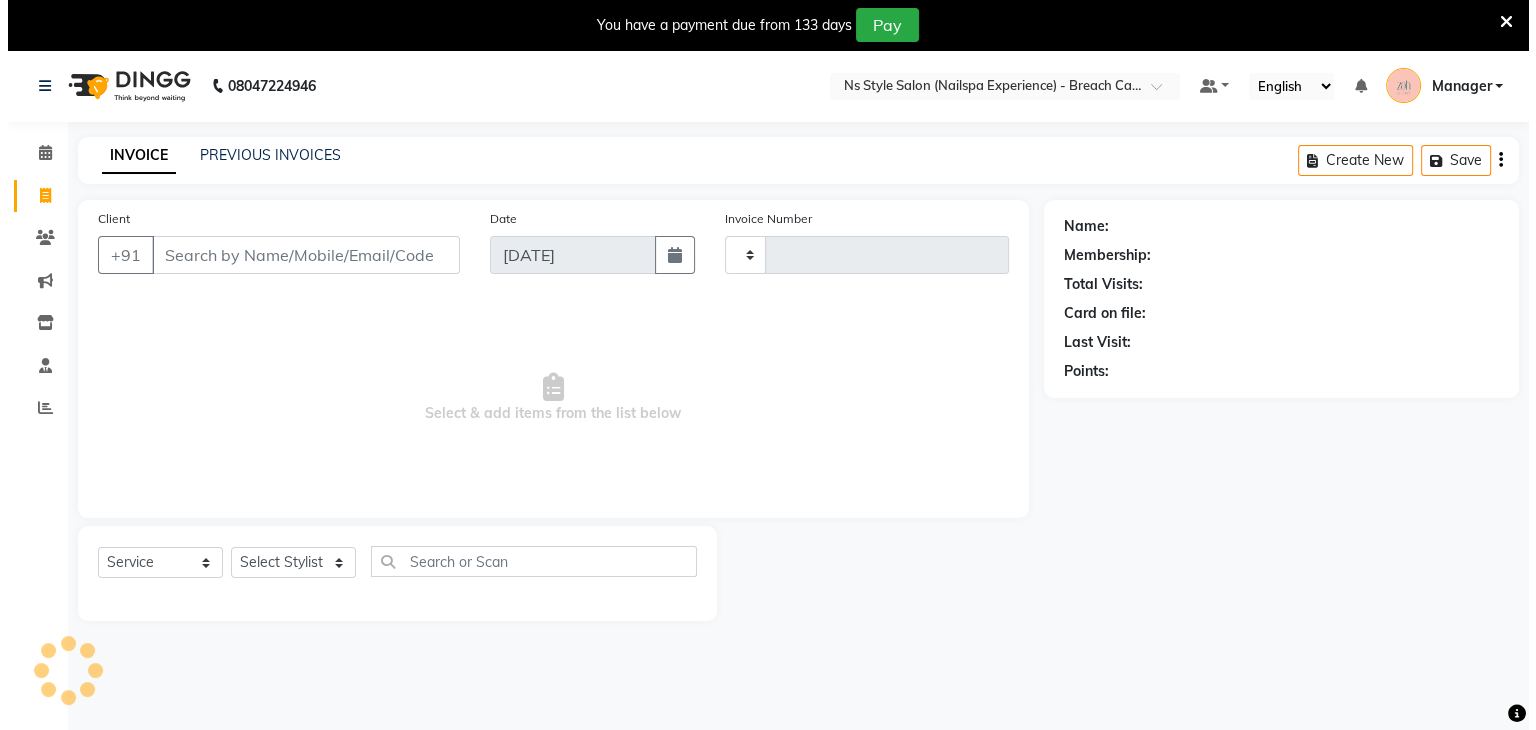 scroll, scrollTop: 50, scrollLeft: 0, axis: vertical 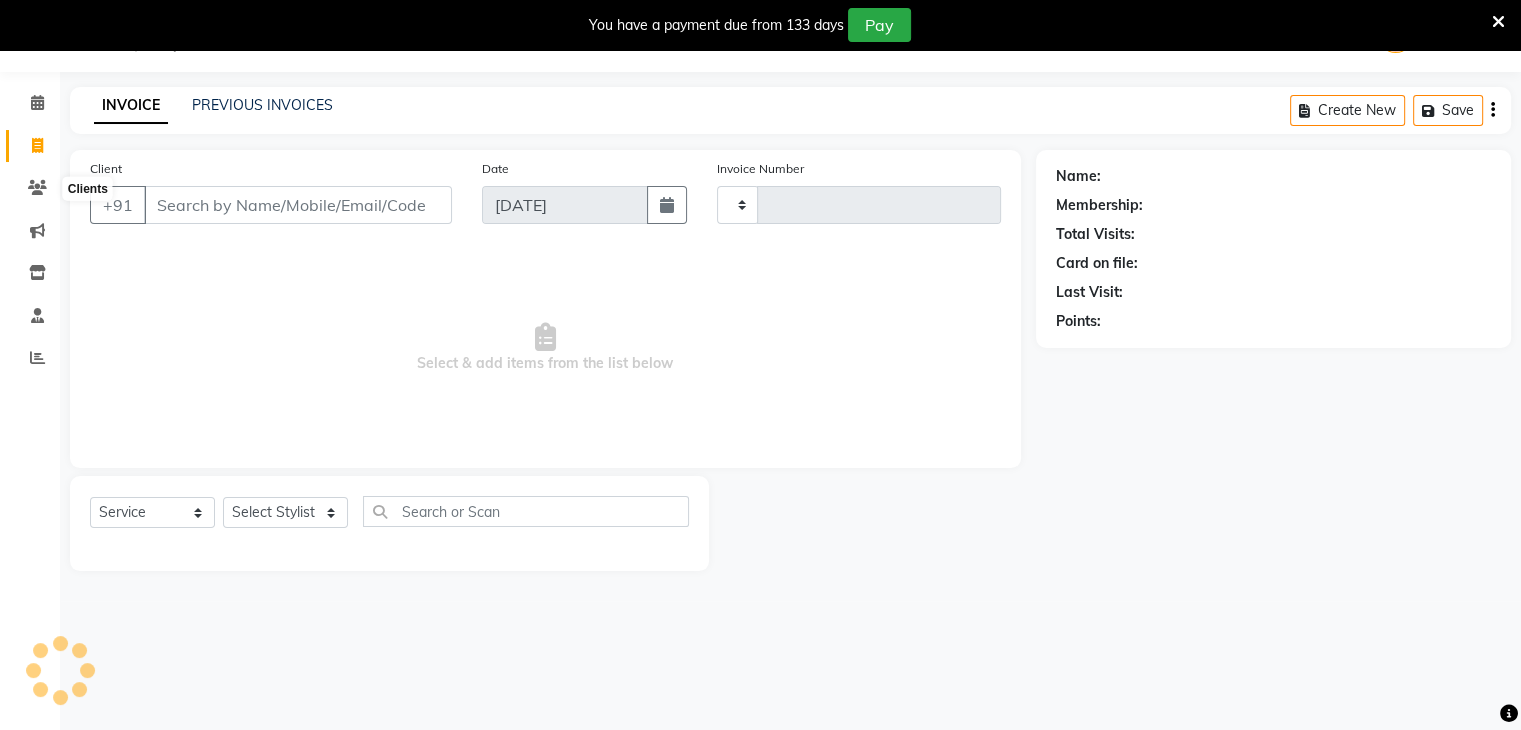 type on "0563" 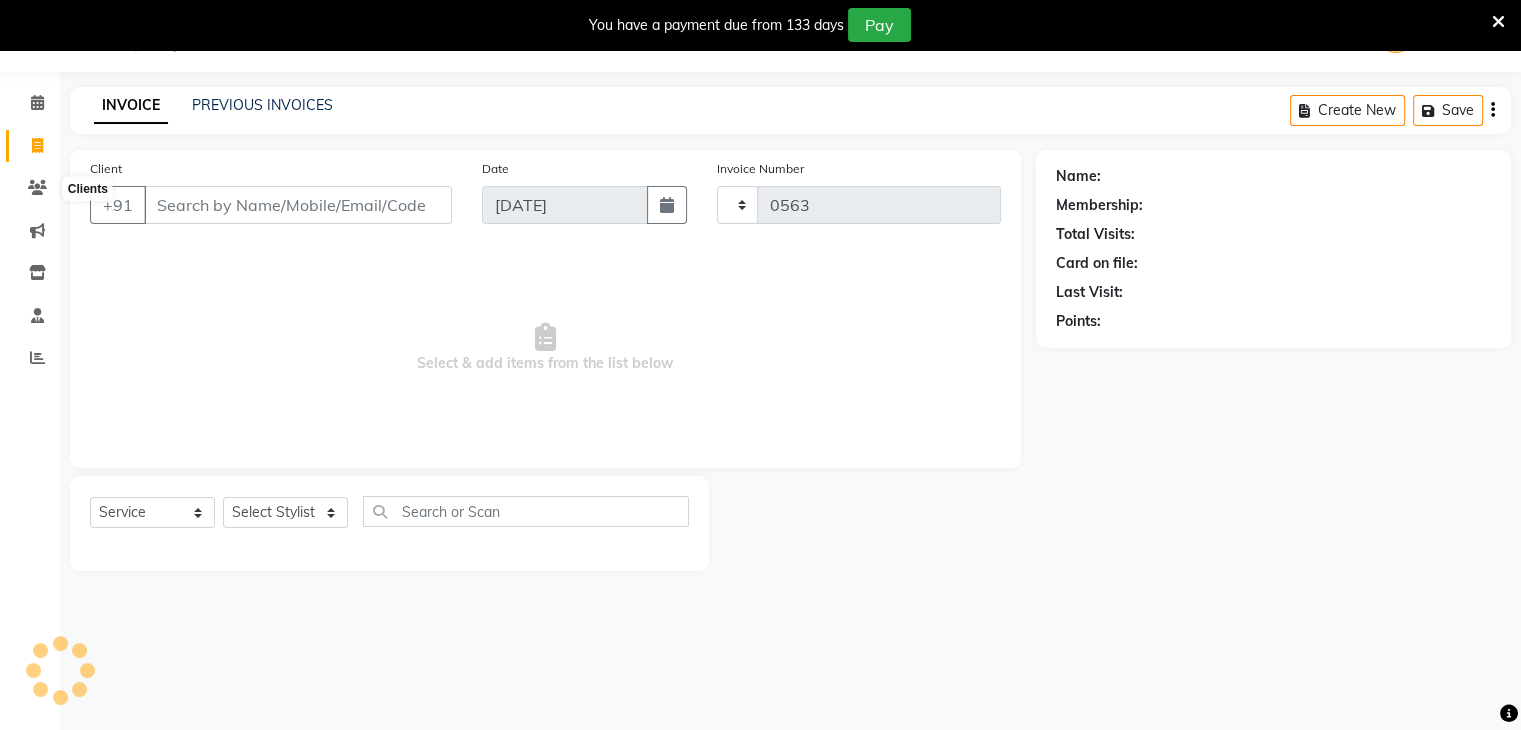 select on "5621" 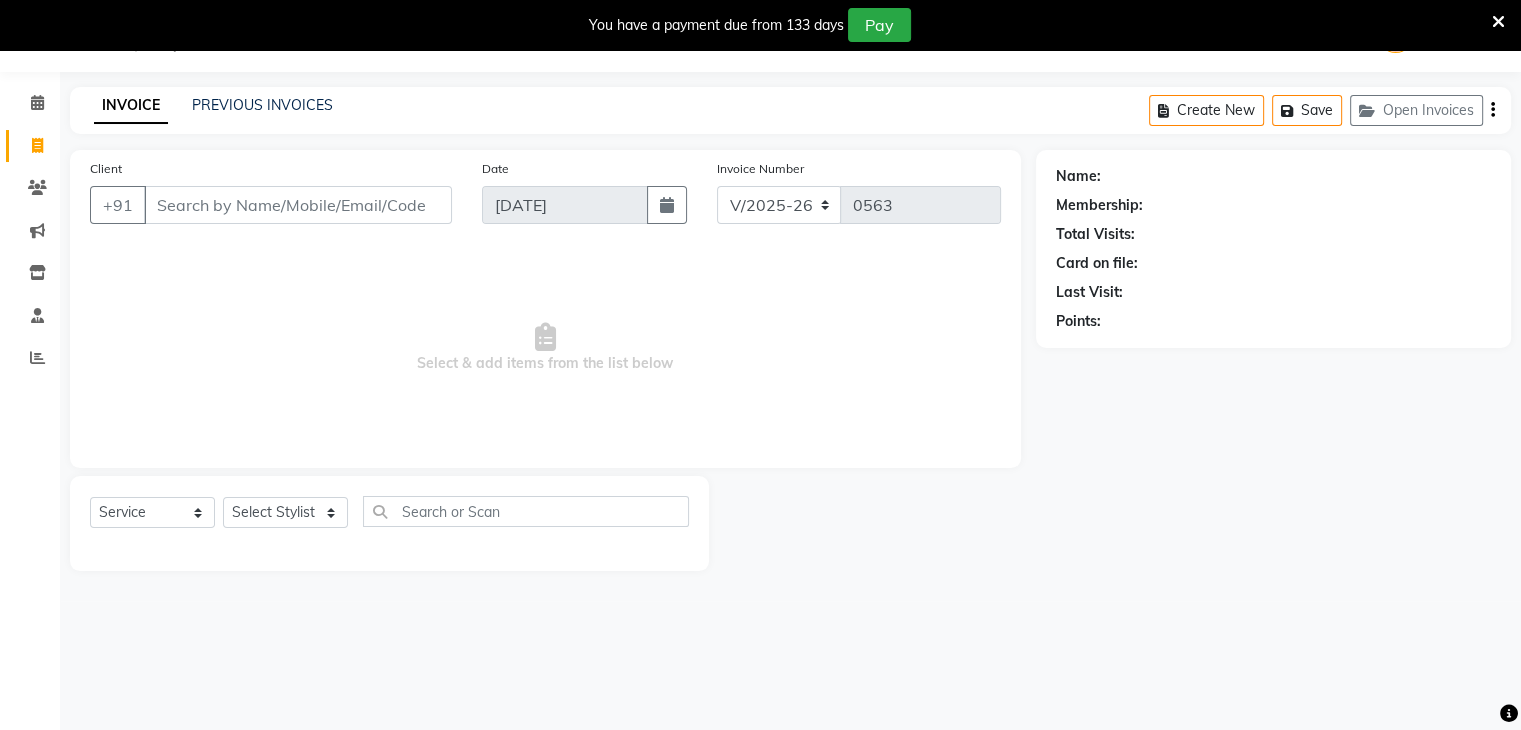 click on "Client" at bounding box center [298, 205] 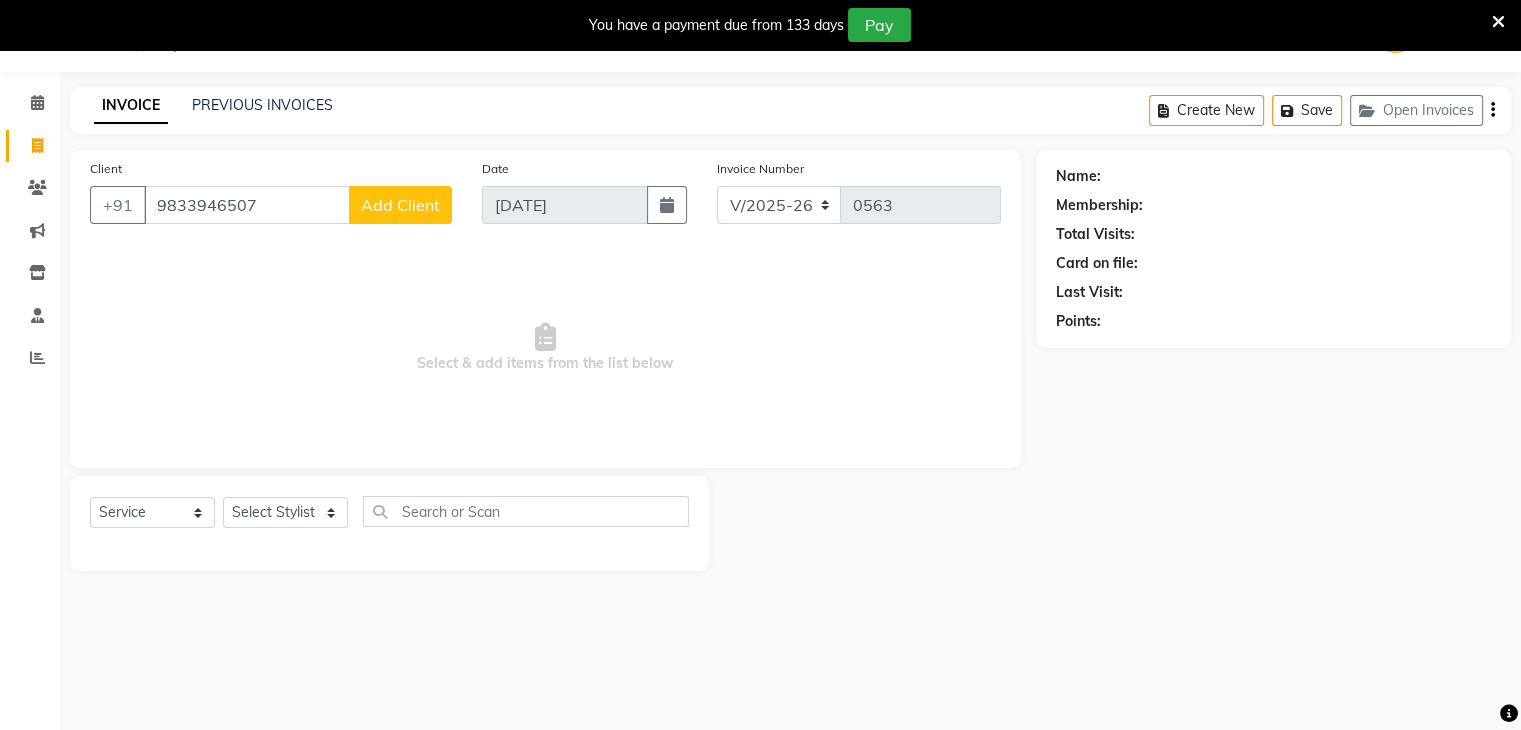 type on "9833946507" 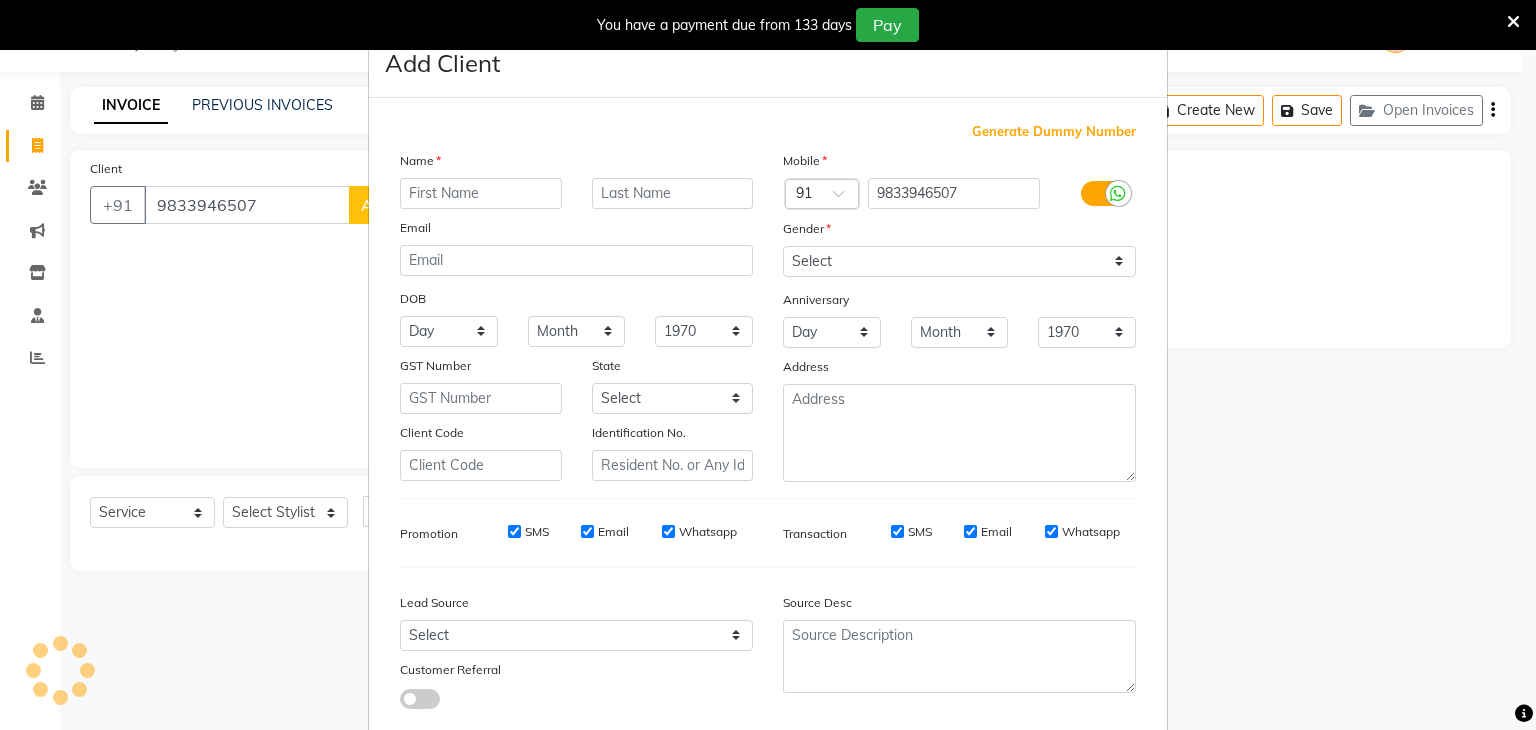 click at bounding box center (481, 193) 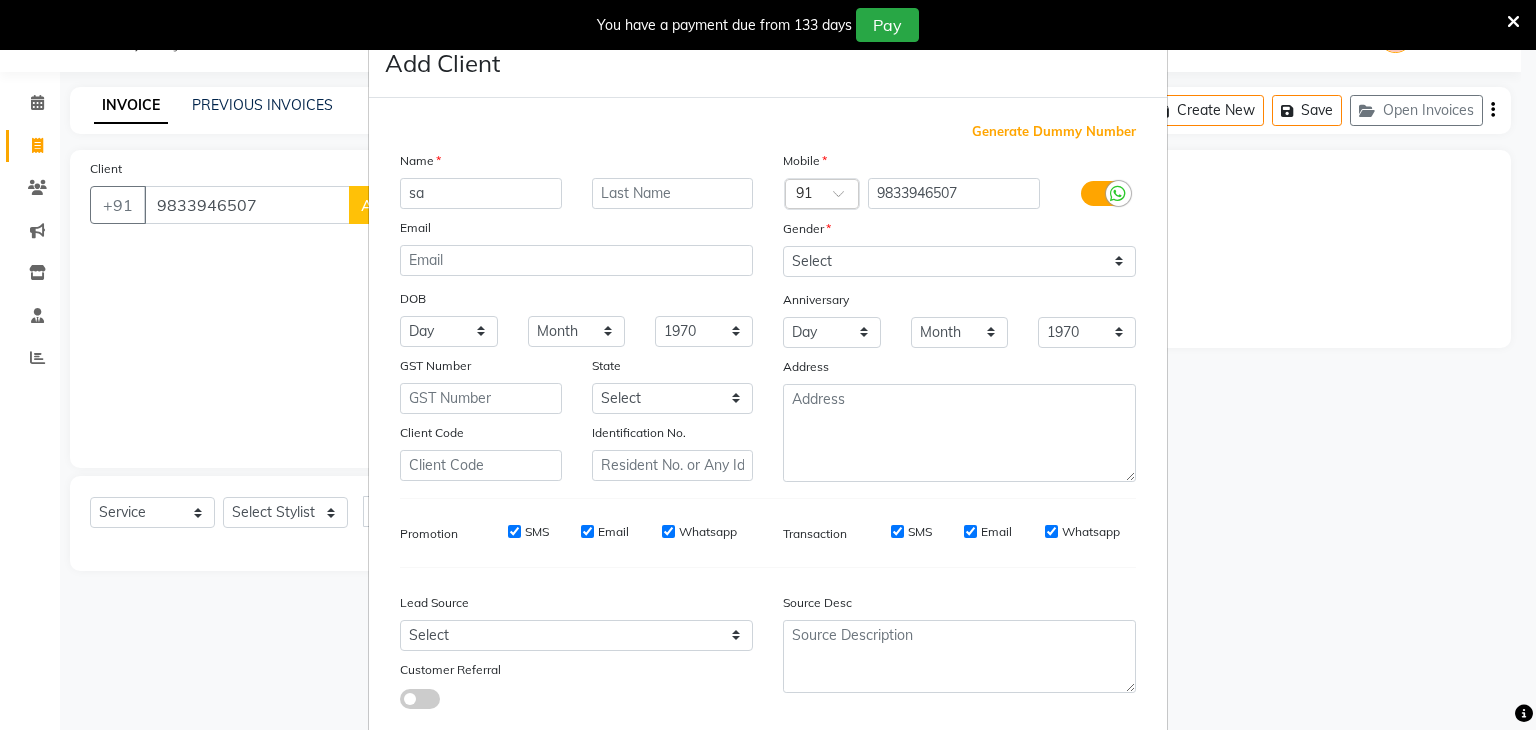 type on "s" 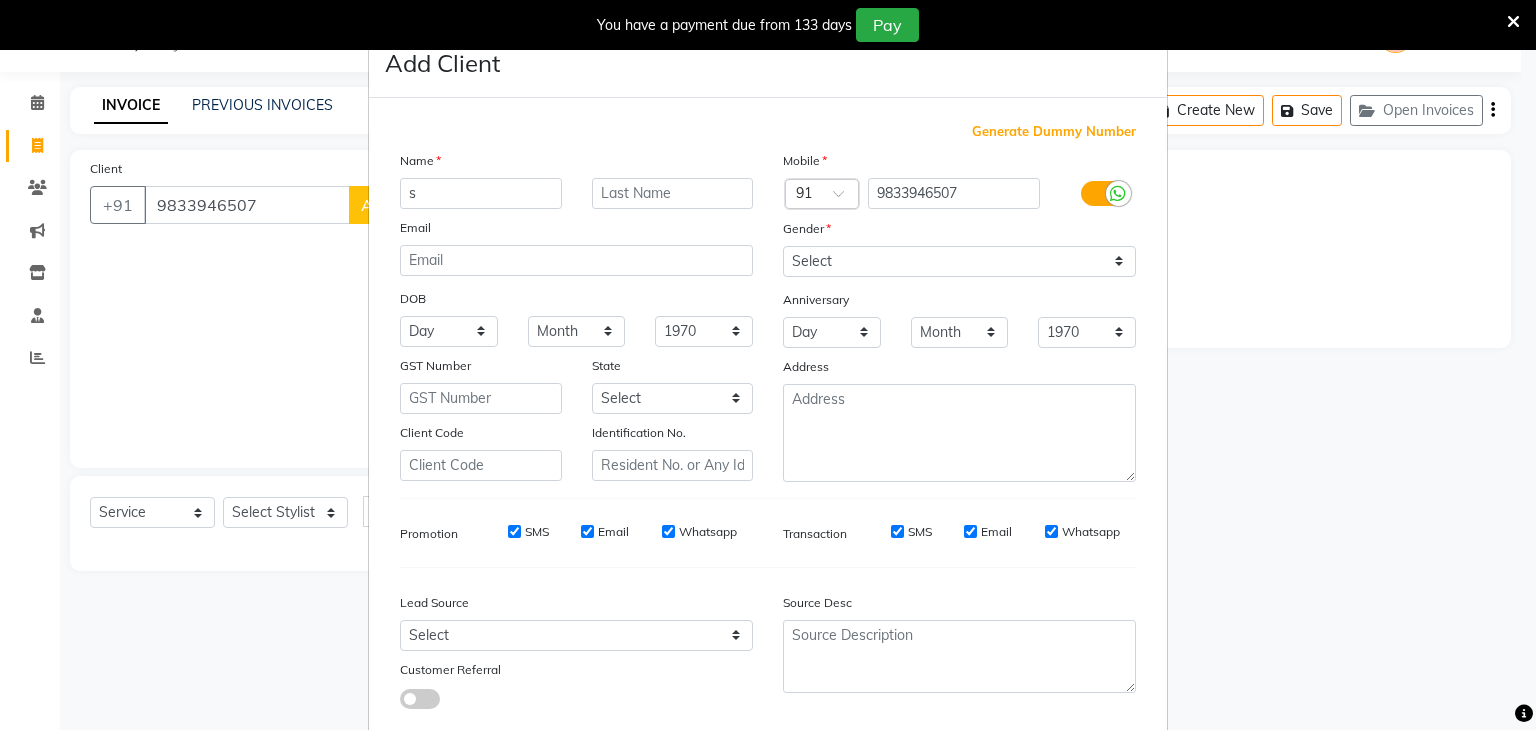 type 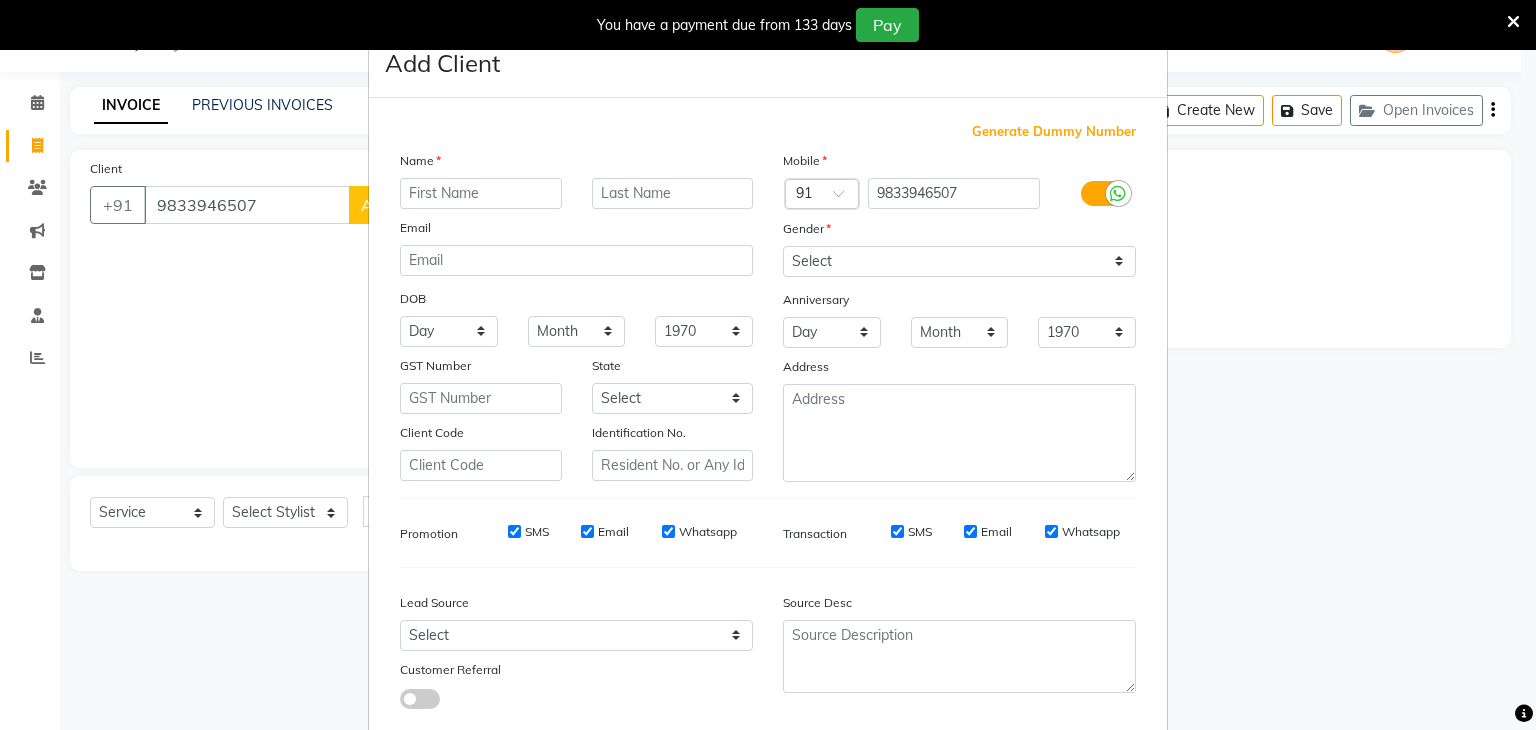 click on "Add Client Generate Dummy Number Name Email DOB Day 01 02 03 04 05 06 07 08 09 10 11 12 13 14 15 16 17 18 19 20 21 22 23 24 25 26 27 28 29 30 31 Month January February March April May June July August September October November December 1940 1941 1942 1943 1944 1945 1946 1947 1948 1949 1950 1951 1952 1953 1954 1955 1956 1957 1958 1959 1960 1961 1962 1963 1964 1965 1966 1967 1968 1969 1970 1971 1972 1973 1974 1975 1976 1977 1978 1979 1980 1981 1982 1983 1984 1985 1986 1987 1988 1989 1990 1991 1992 1993 1994 1995 1996 1997 1998 1999 2000 2001 2002 2003 2004 2005 2006 2007 2008 2009 2010 2011 2012 2013 2014 2015 2016 2017 2018 2019 2020 2021 2022 2023 2024 GST Number State Select Andaman and Nicobar Islands Andhra Pradesh Arunachal Pradesh Assam Bihar Chandigarh Chhattisgarh Dadra and Nagar Haveli Daman and Diu Delhi Goa Gujarat Haryana Himachal Pradesh Jammu and Kashmir Jharkhand Karnataka Kerala Lakshadweep Madhya Pradesh Maharashtra Manipur Meghalaya Mizoram Nagaland Odisha Pondicherry Punjab Rajasthan Sikkim" at bounding box center (768, 365) 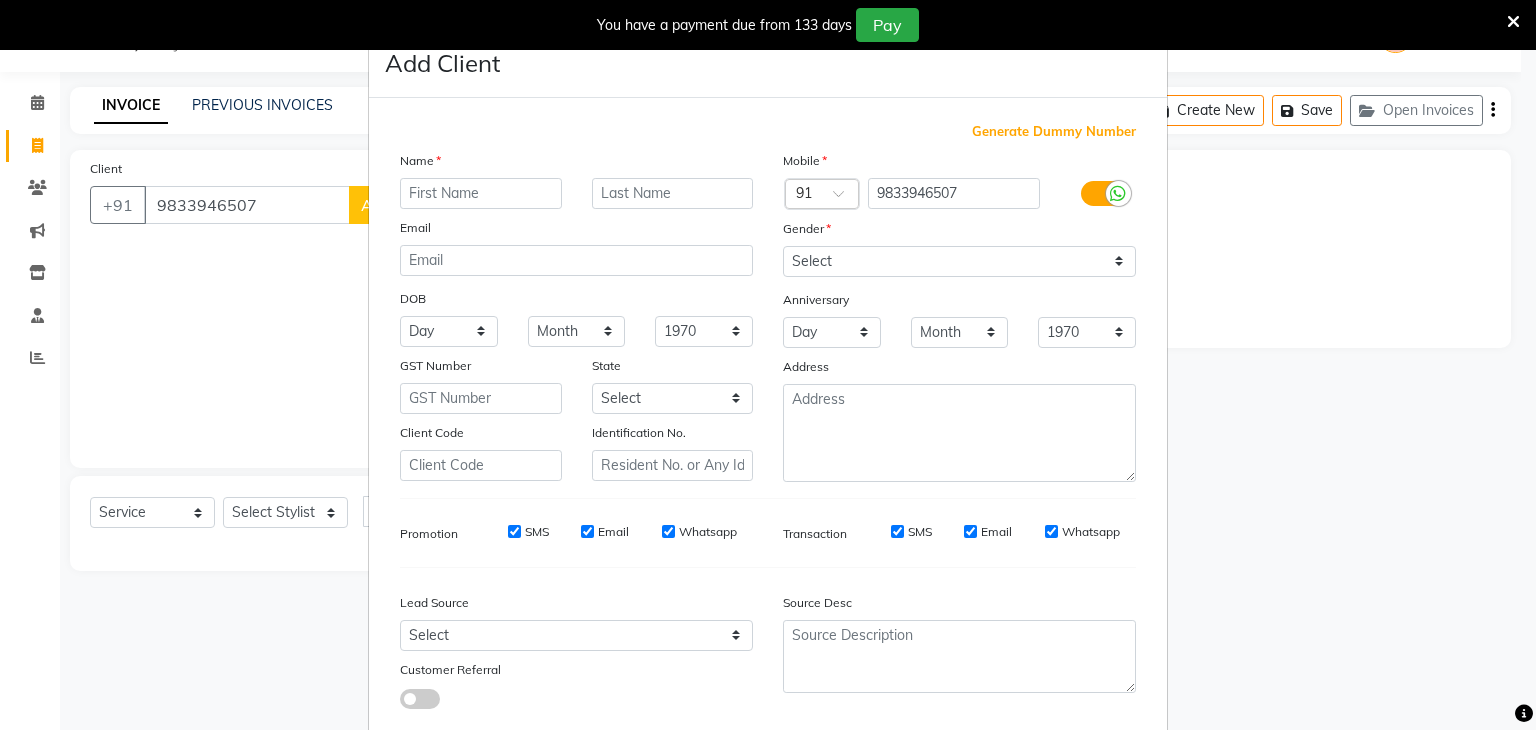 scroll, scrollTop: 127, scrollLeft: 0, axis: vertical 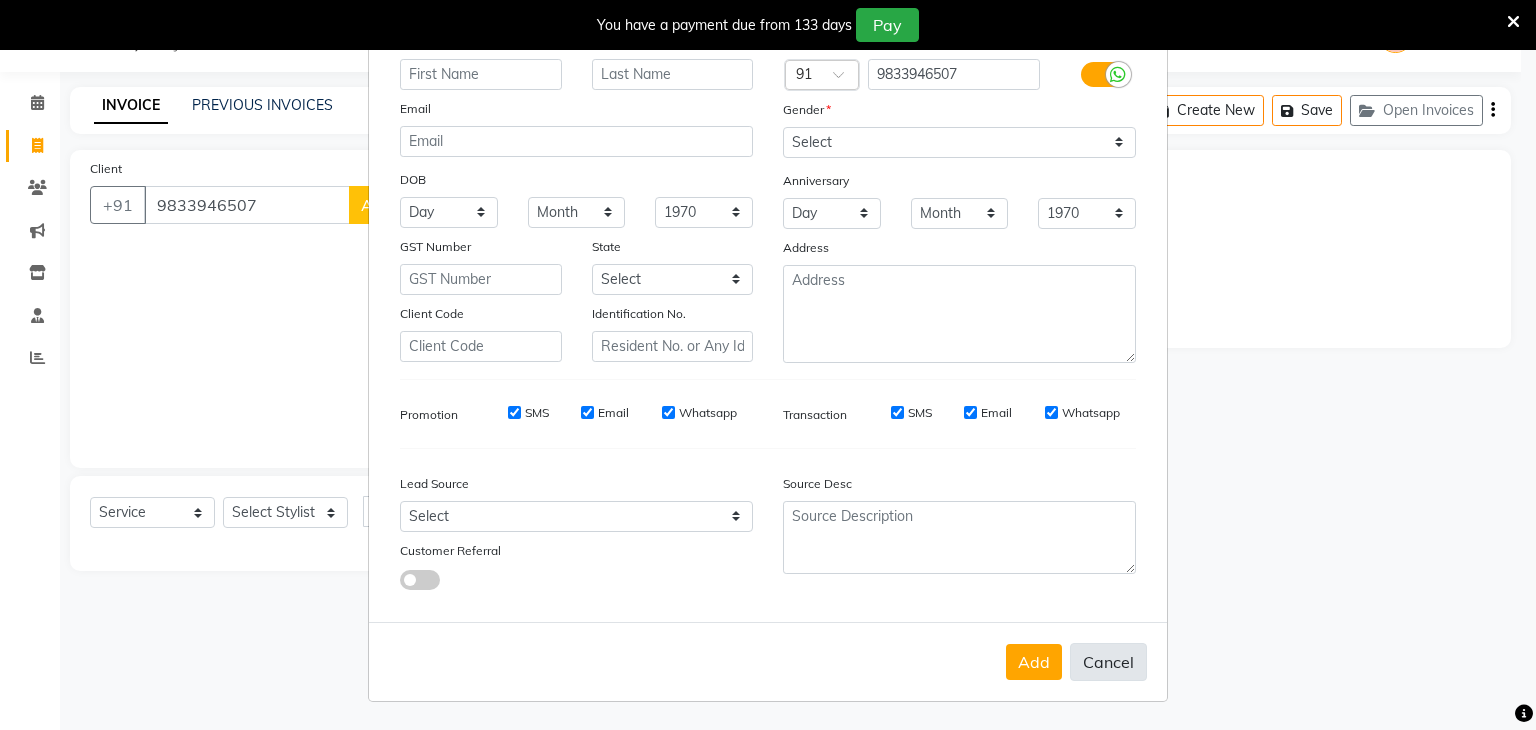 click on "Cancel" at bounding box center (1108, 662) 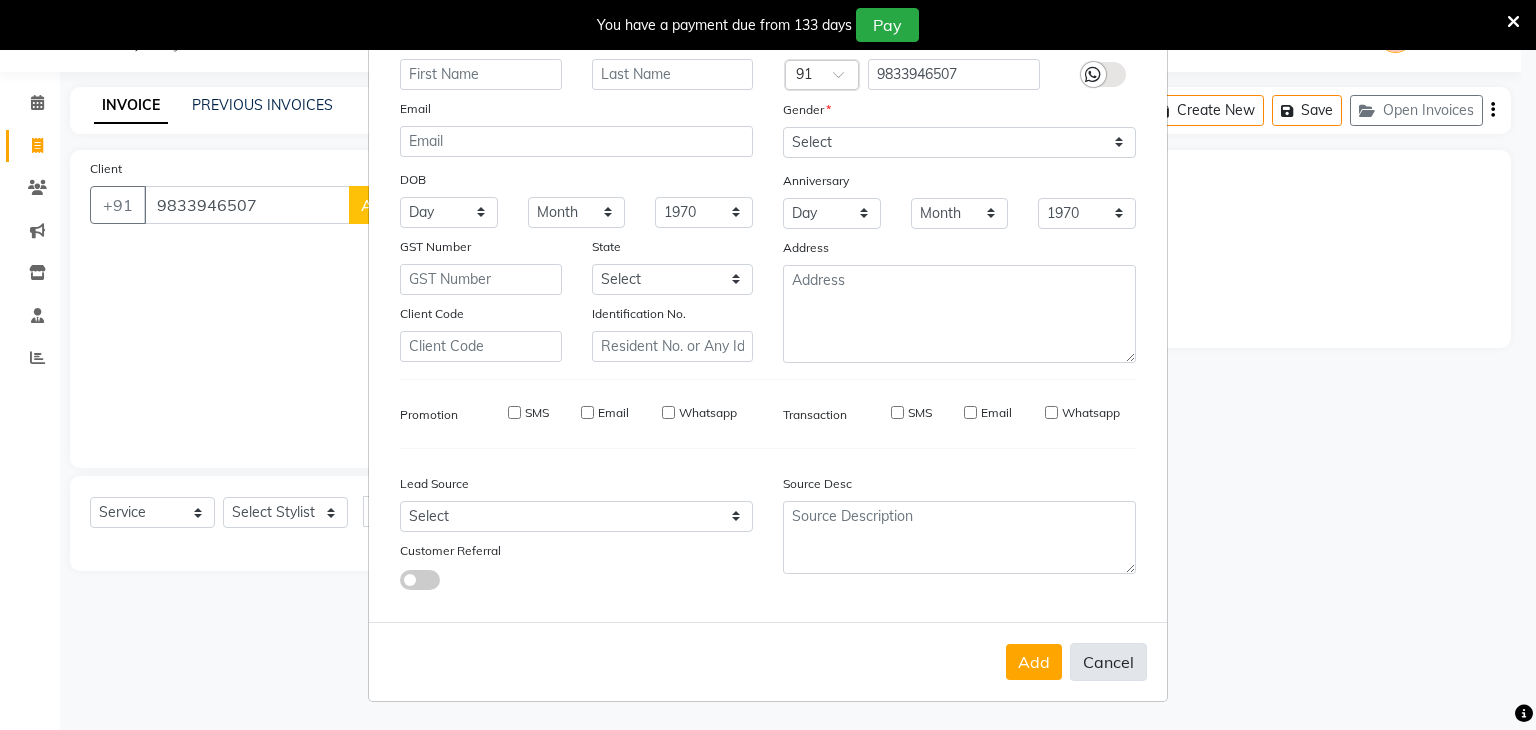 select 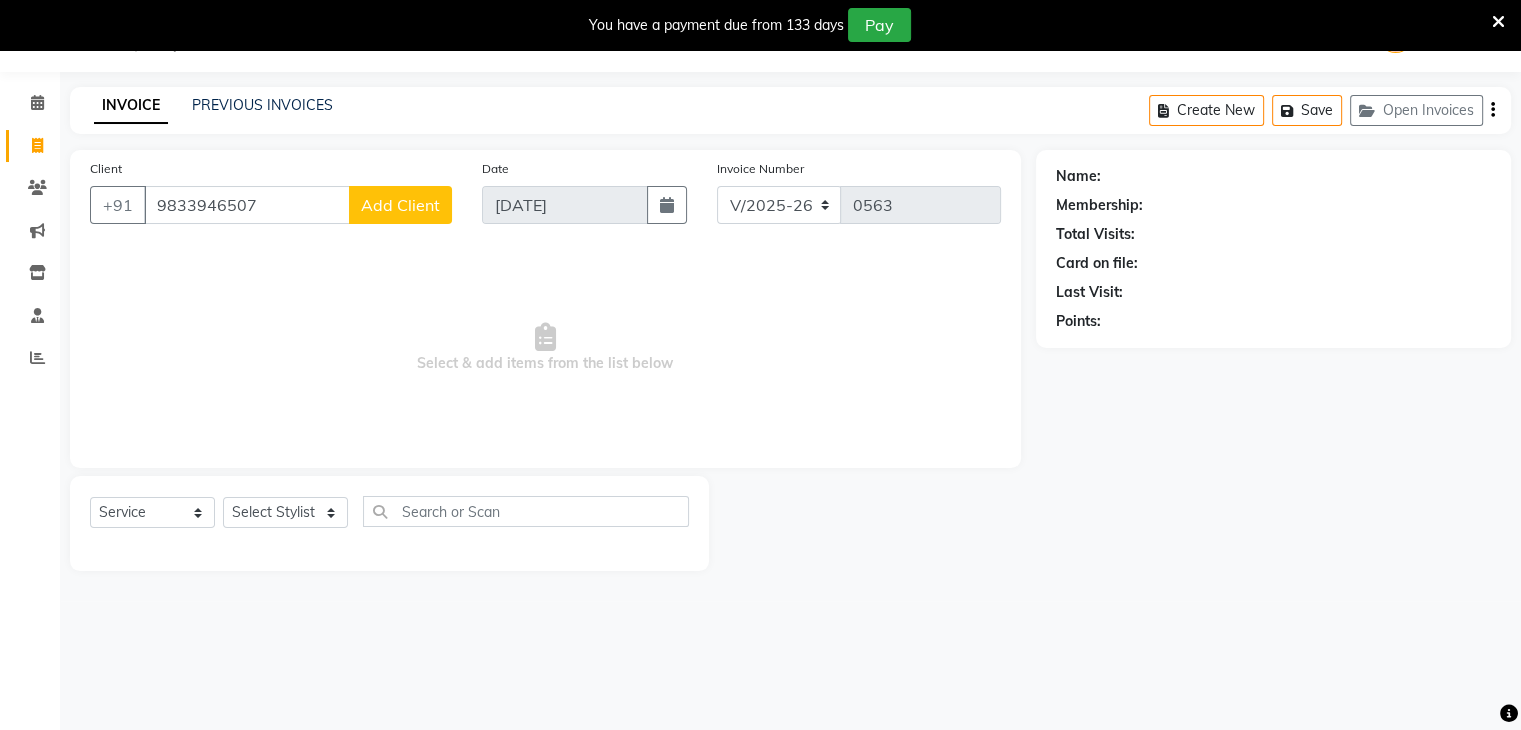 click on "Add Client" 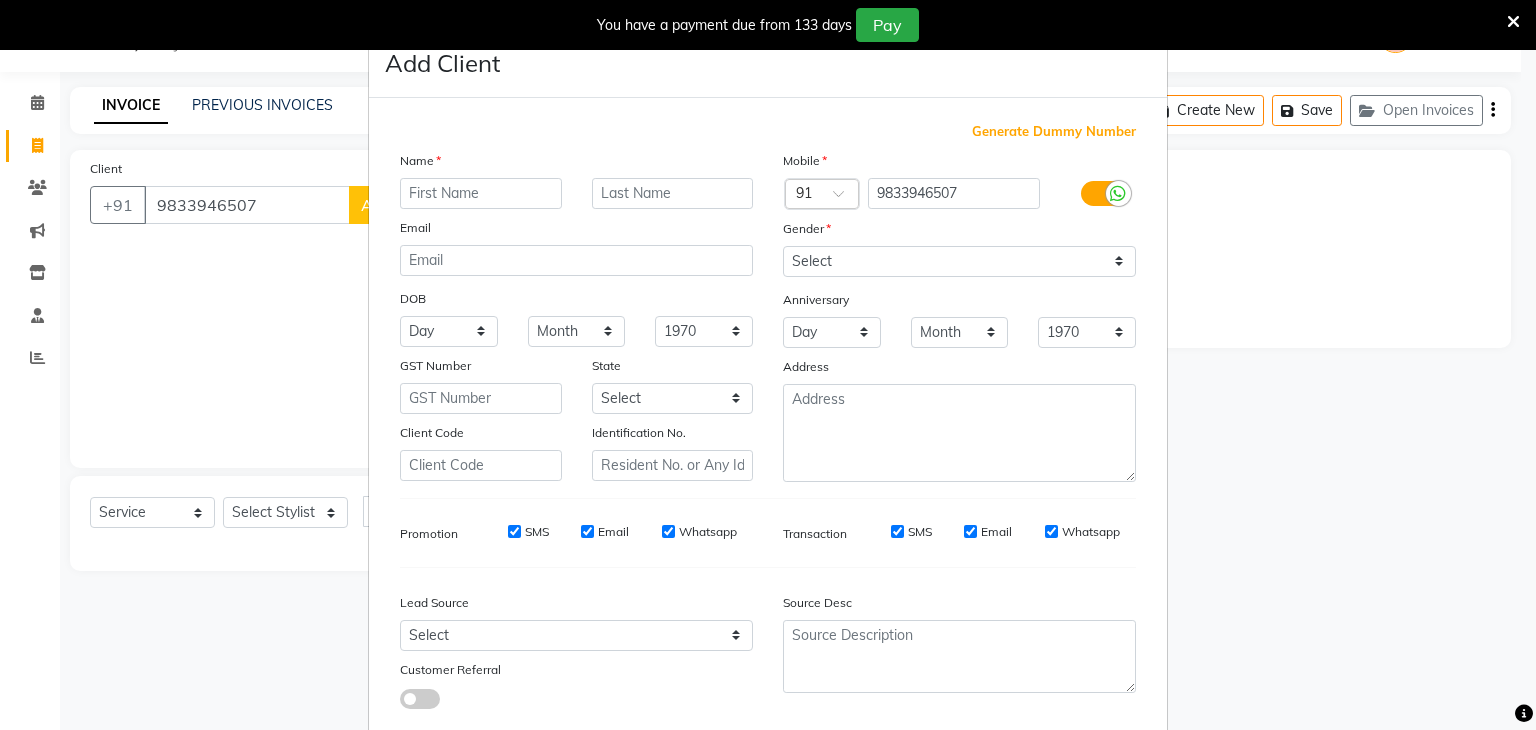 click at bounding box center [481, 193] 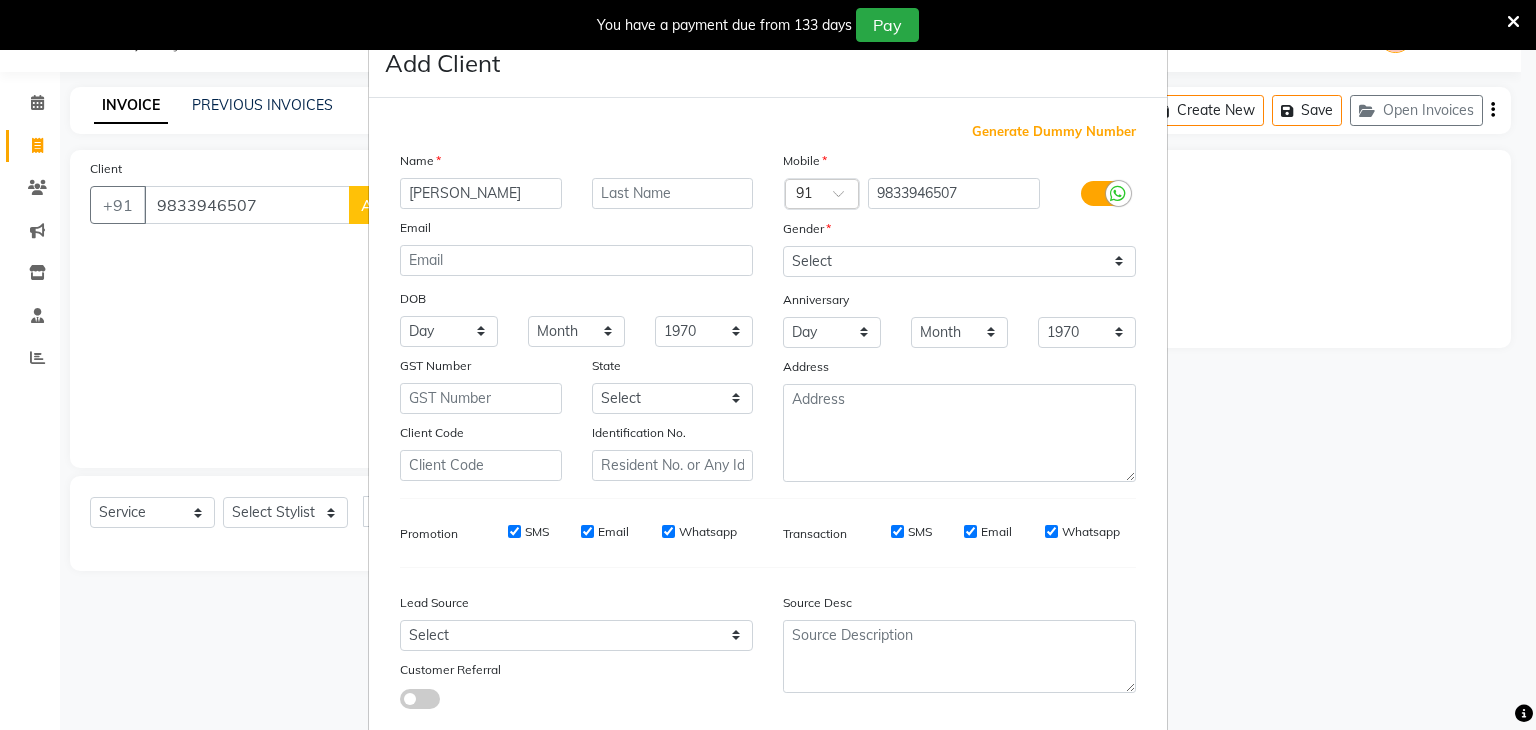 type on "sara" 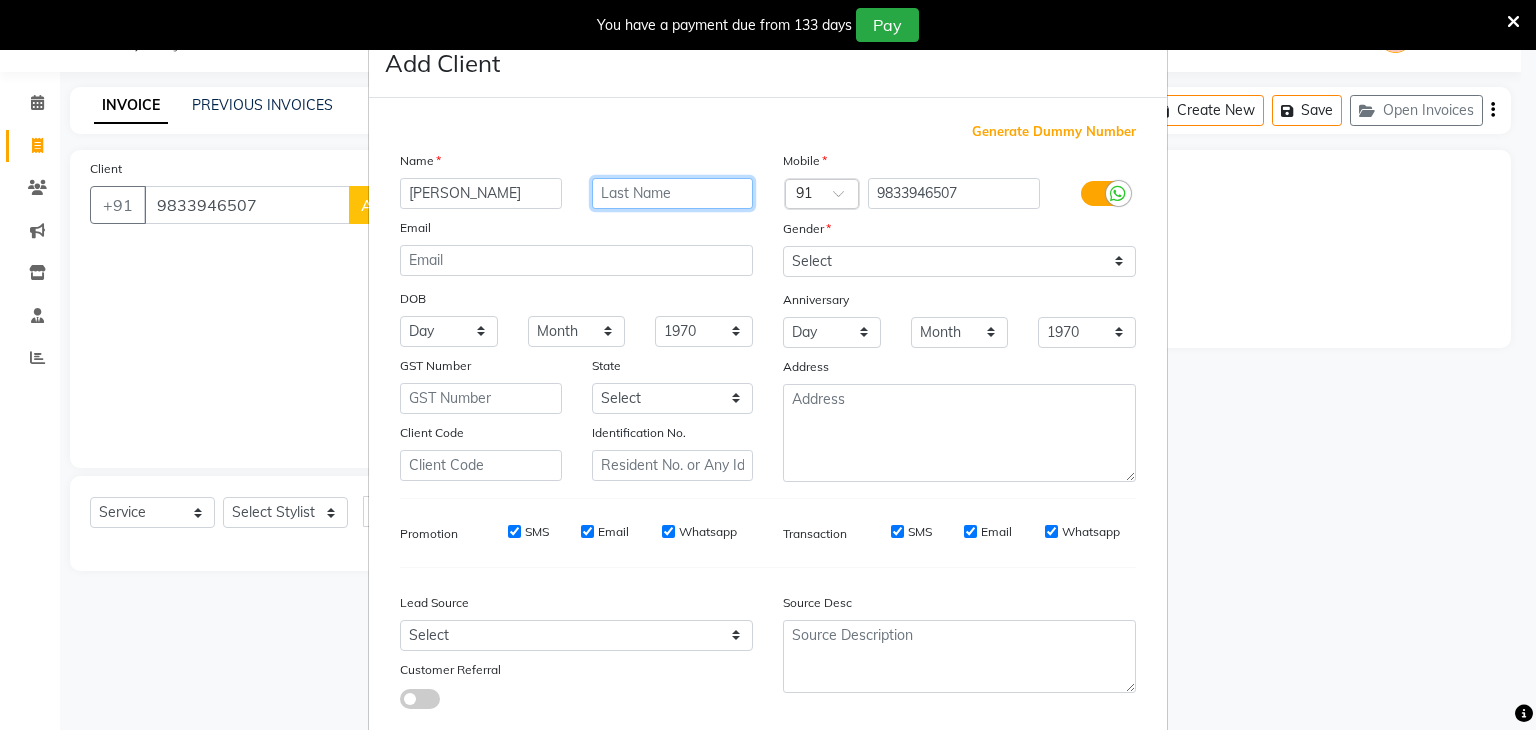 click at bounding box center (673, 193) 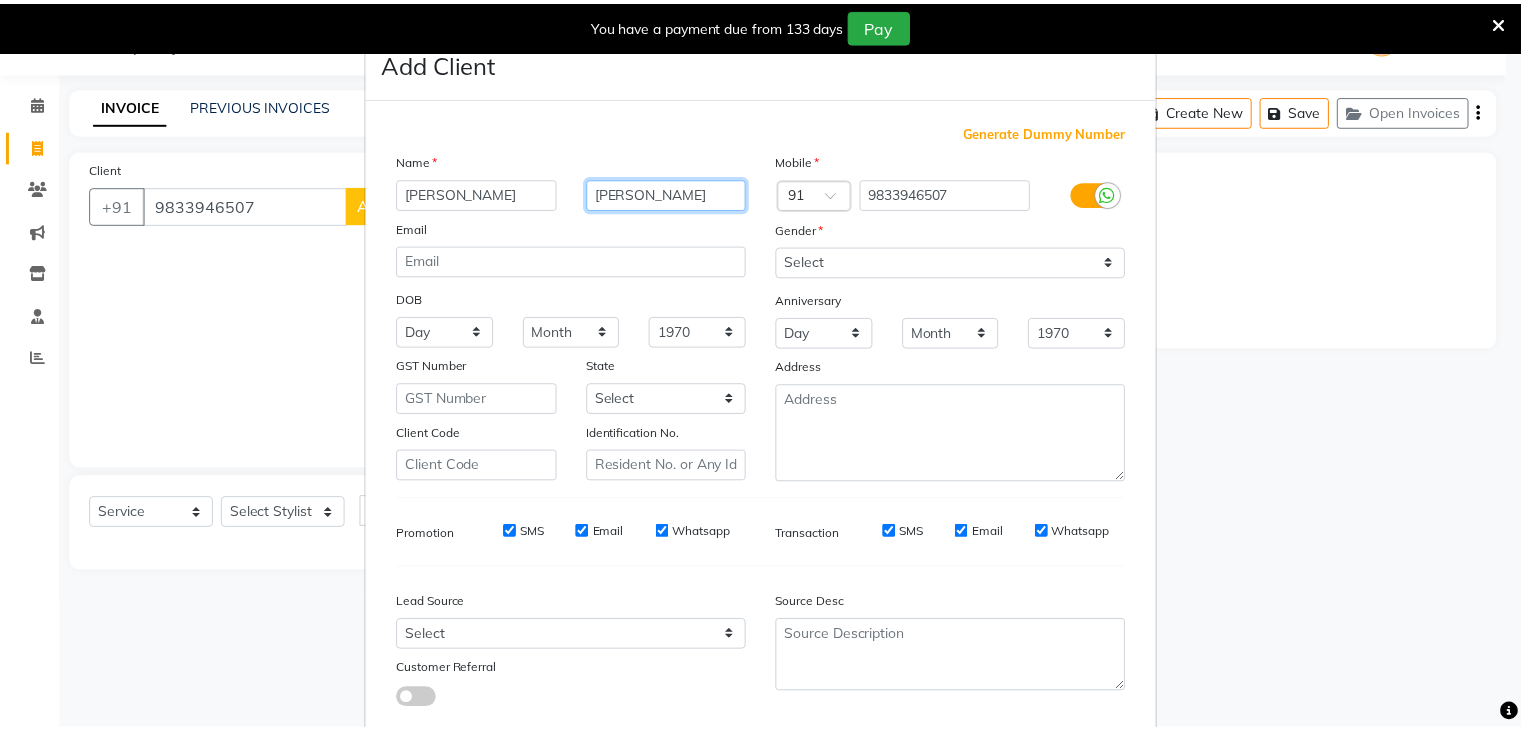 scroll, scrollTop: 127, scrollLeft: 0, axis: vertical 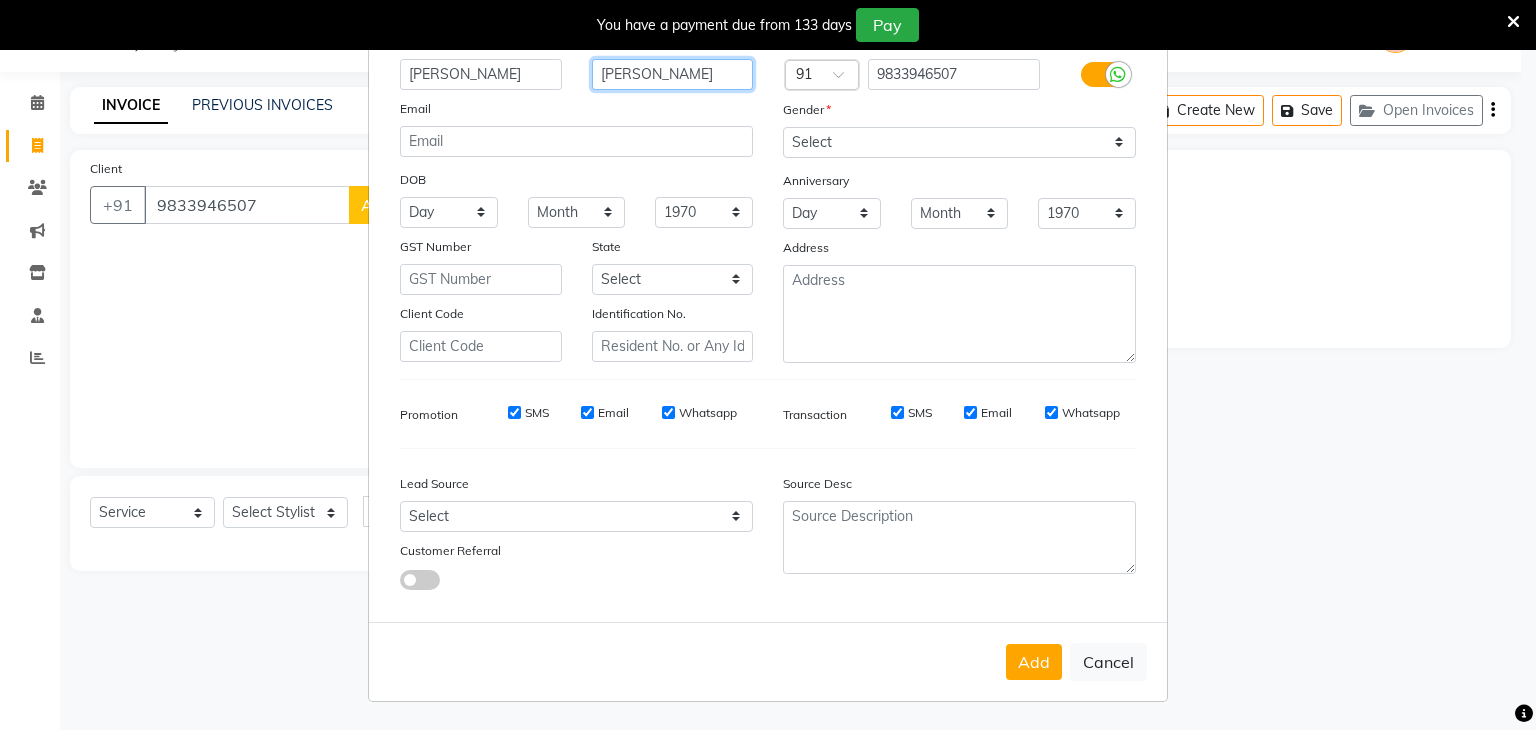 type on "sara" 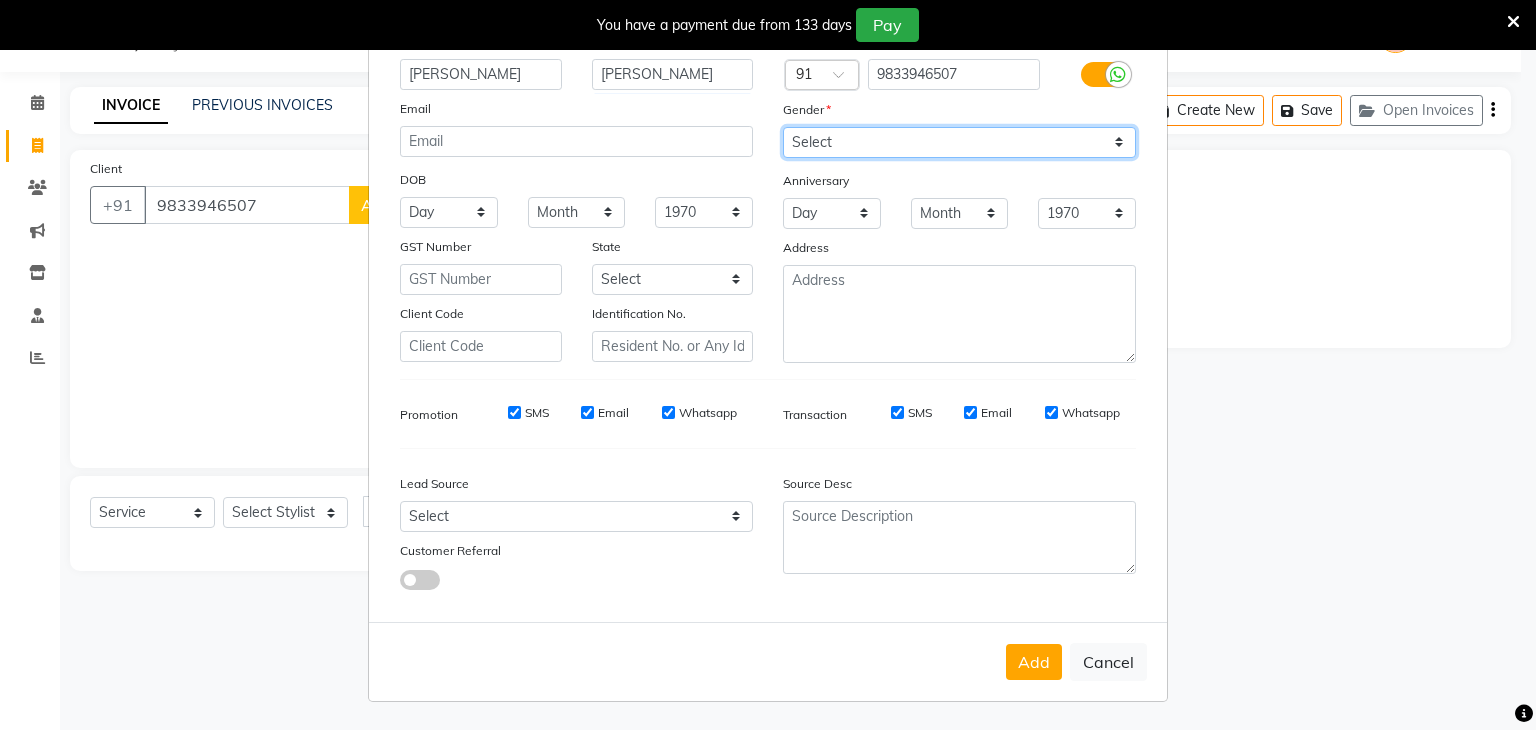 click on "Select Male Female Other Prefer Not To Say" at bounding box center (959, 142) 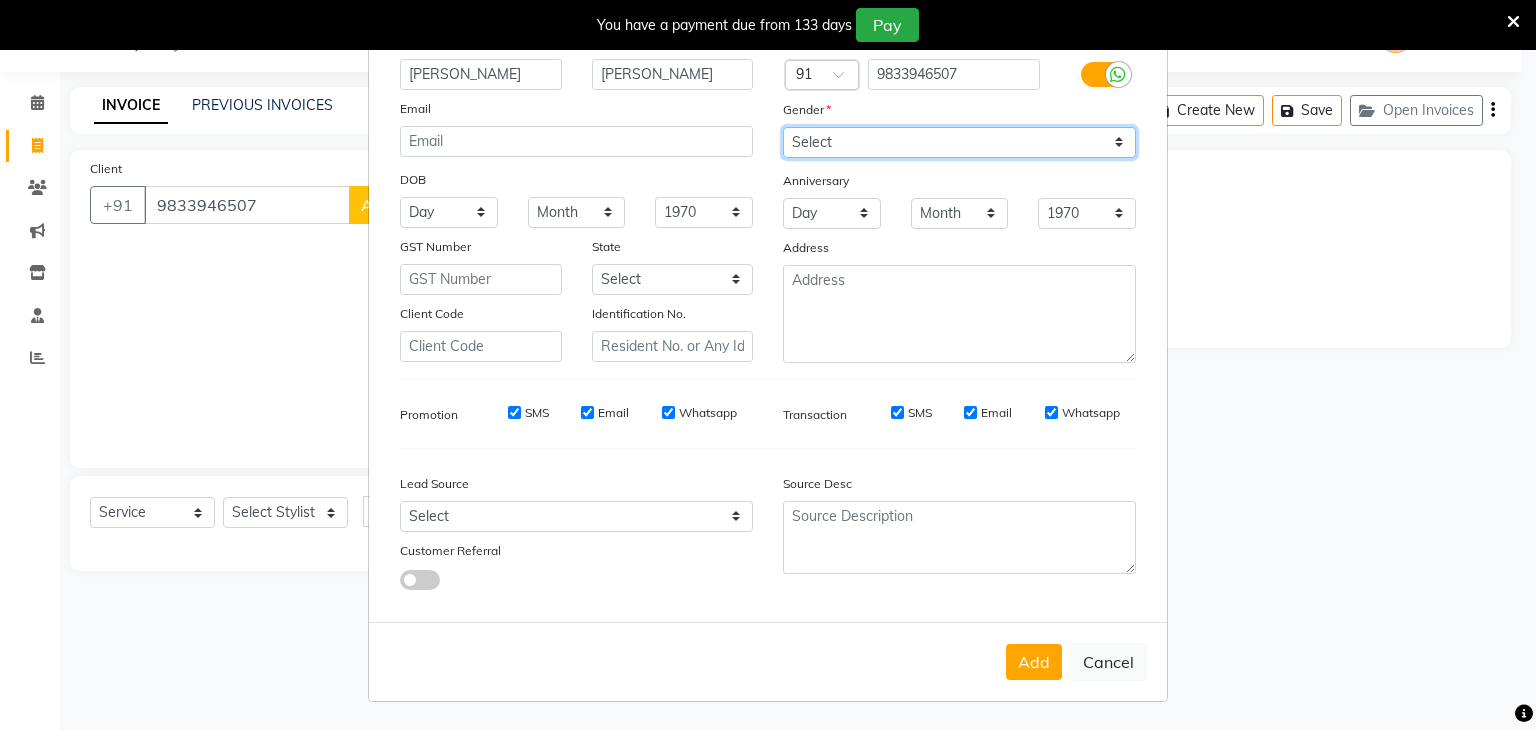 select on "female" 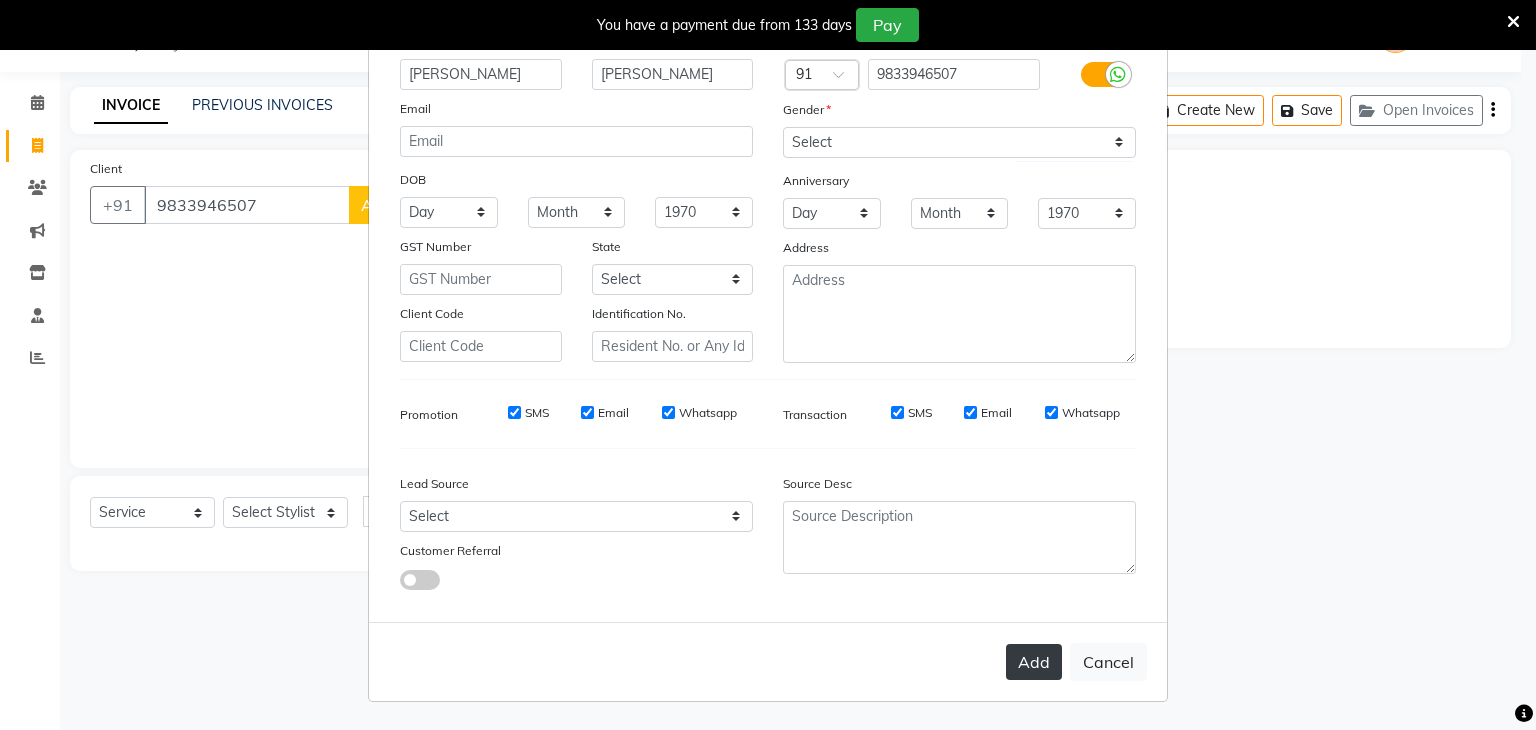 click on "Add" at bounding box center (1034, 662) 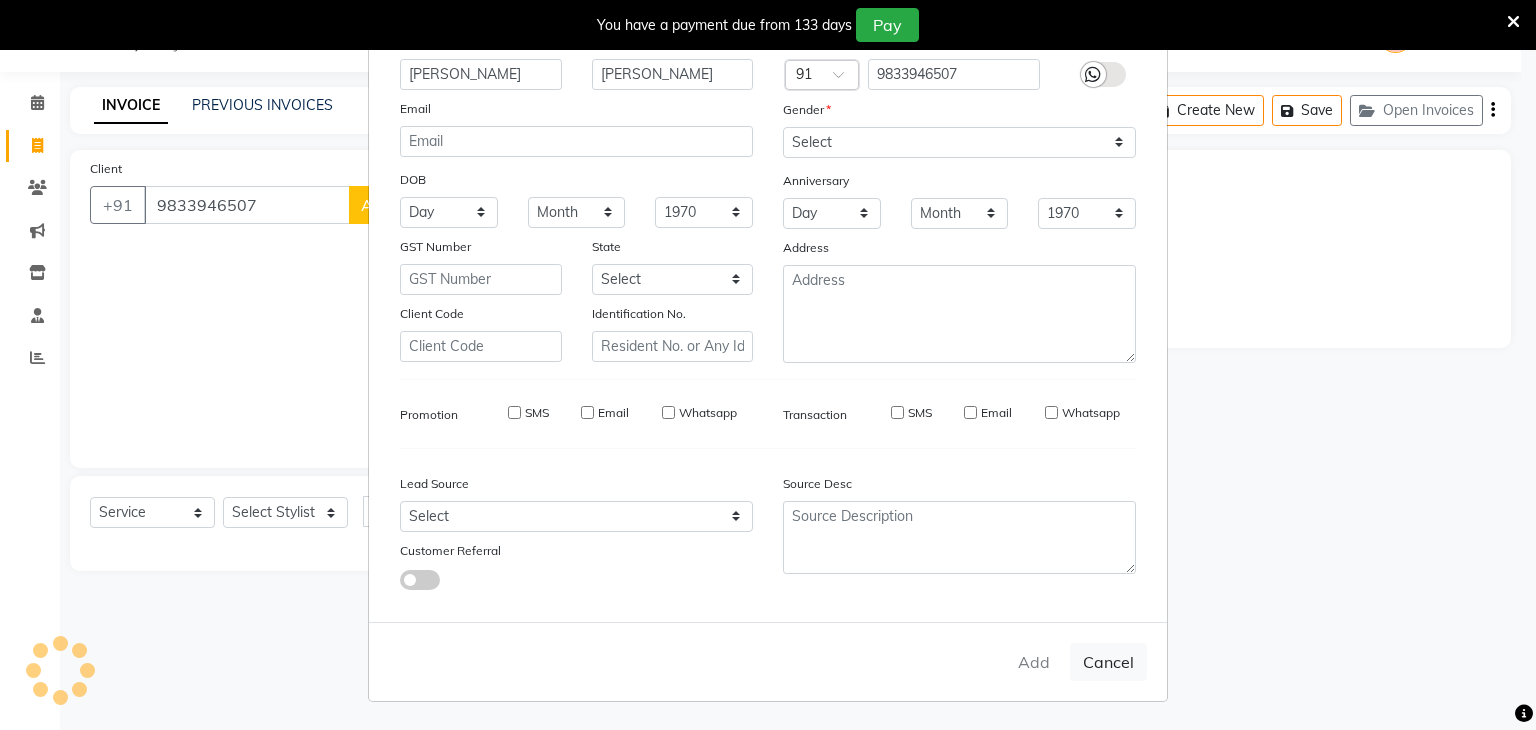 type on "98******07" 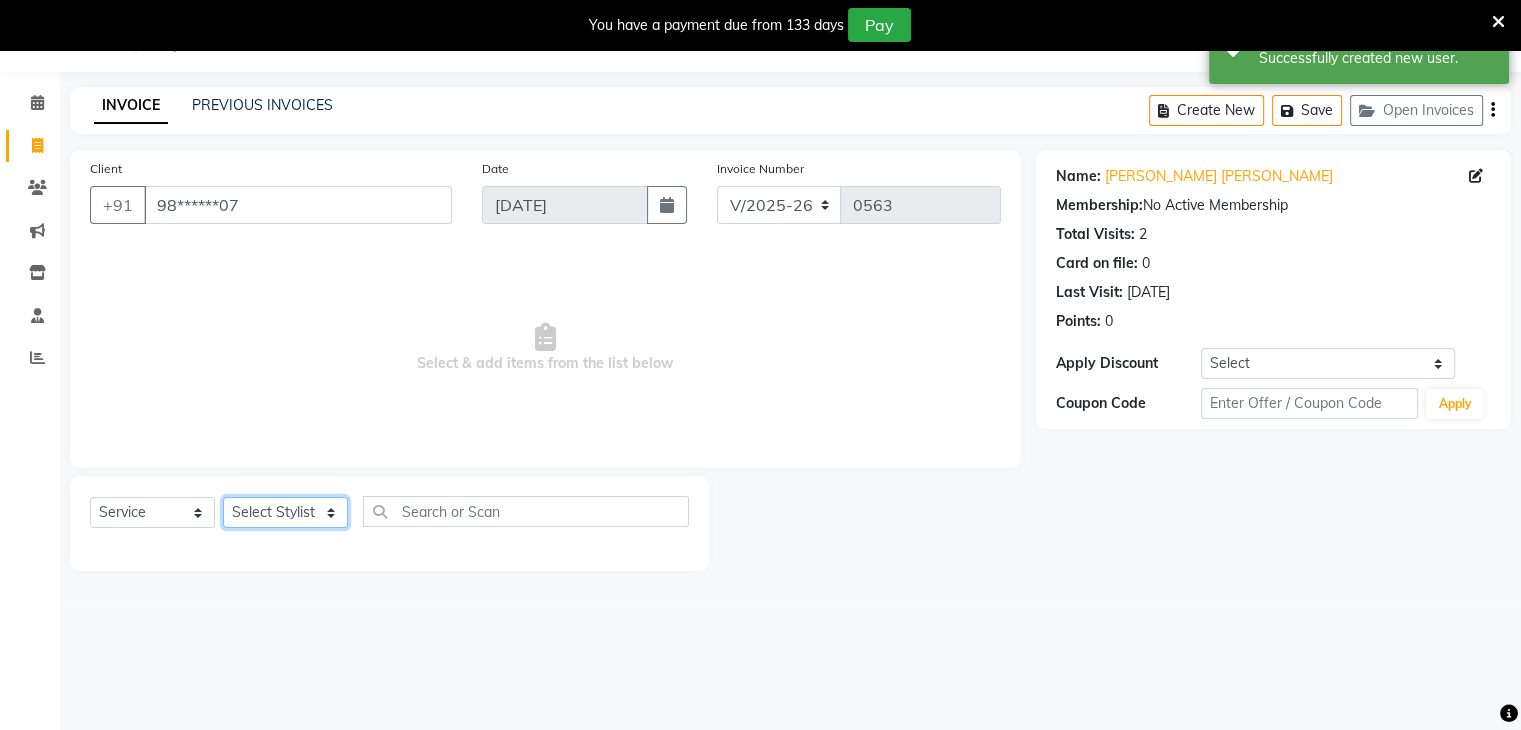 click on "Select Stylist Akshay Karima Manager Ritikesh Rohan Pagar Roshni Sangeeta Sharad Tushar Sankat Vedika" 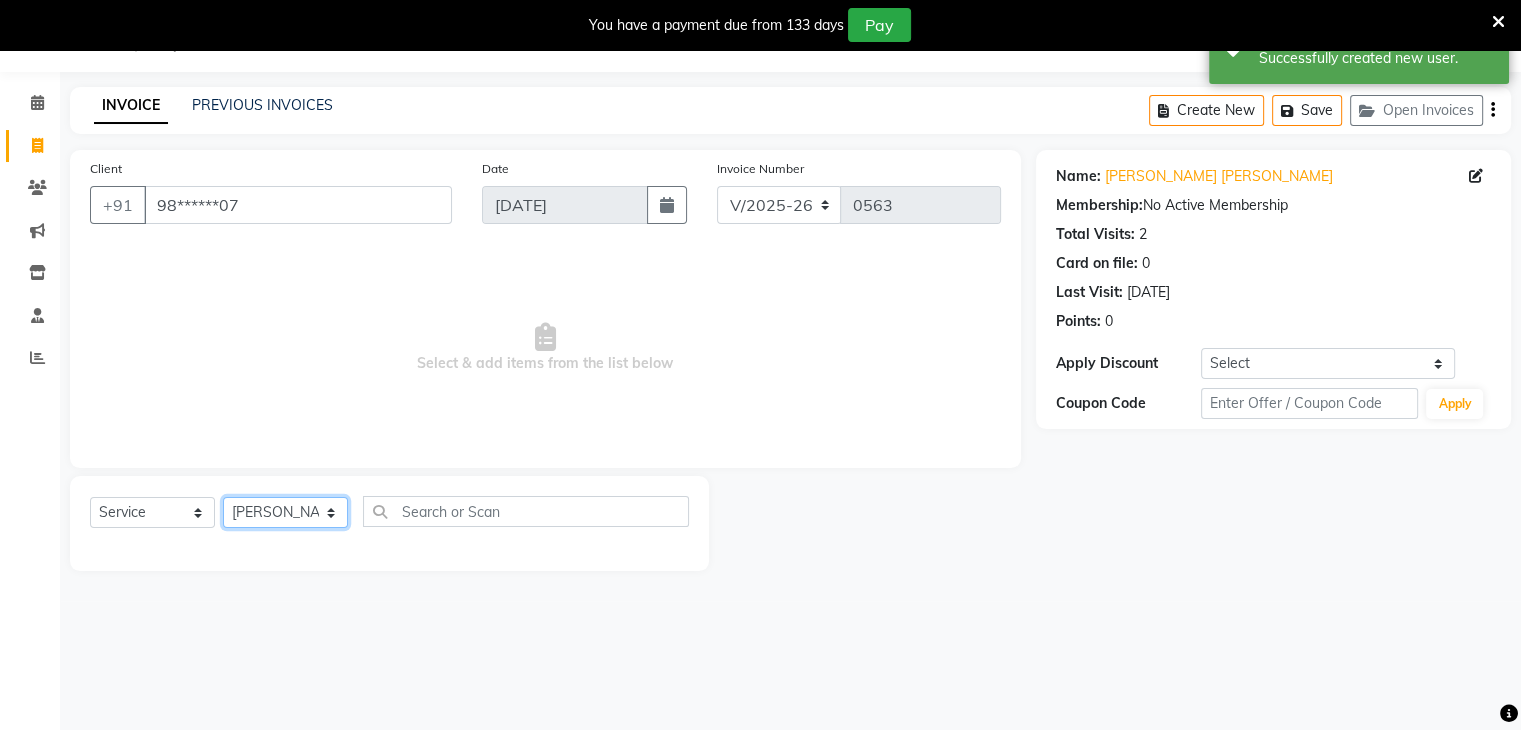 click on "Select Stylist Akshay Karima Manager Ritikesh Rohan Pagar Roshni Sangeeta Sharad Tushar Sankat Vedika" 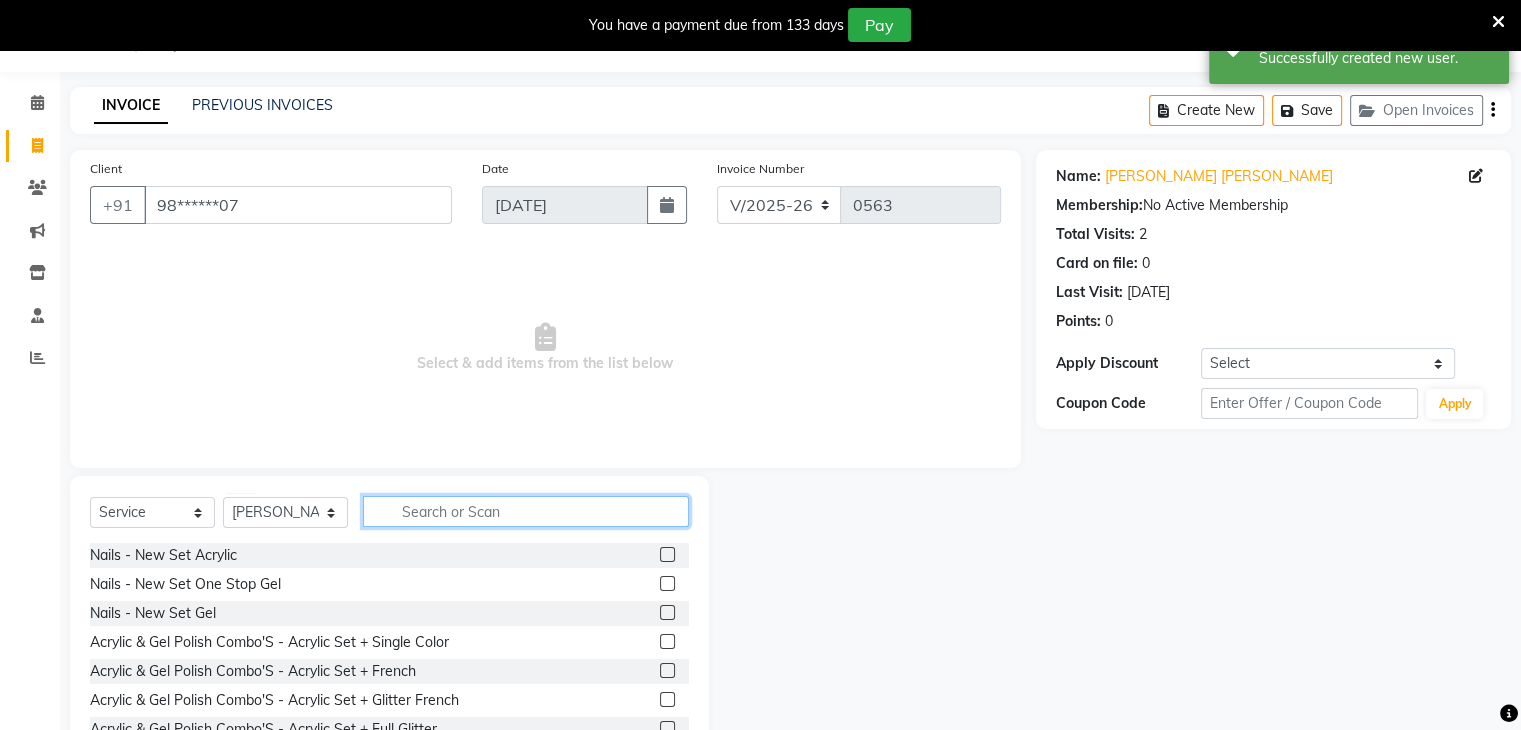 click 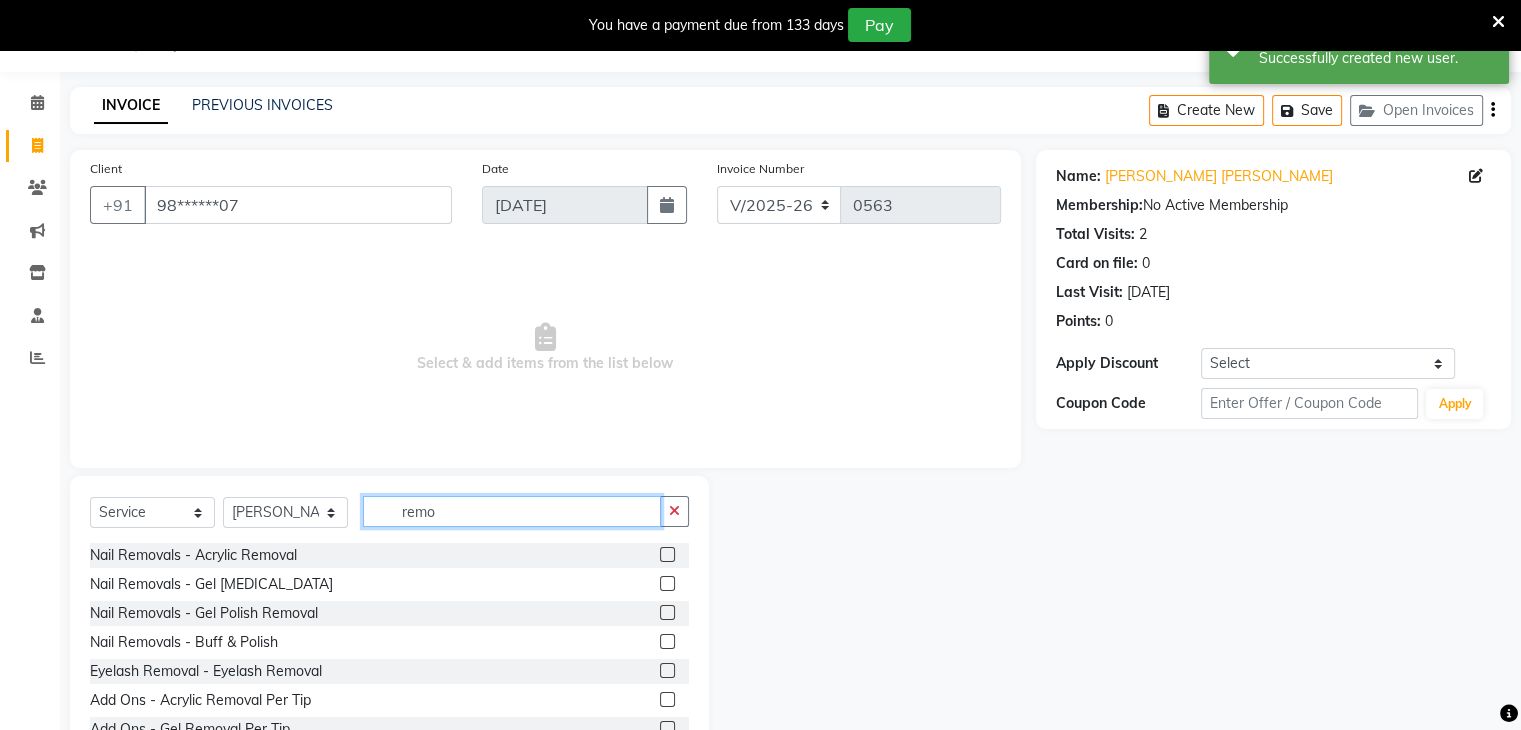 type on "remo" 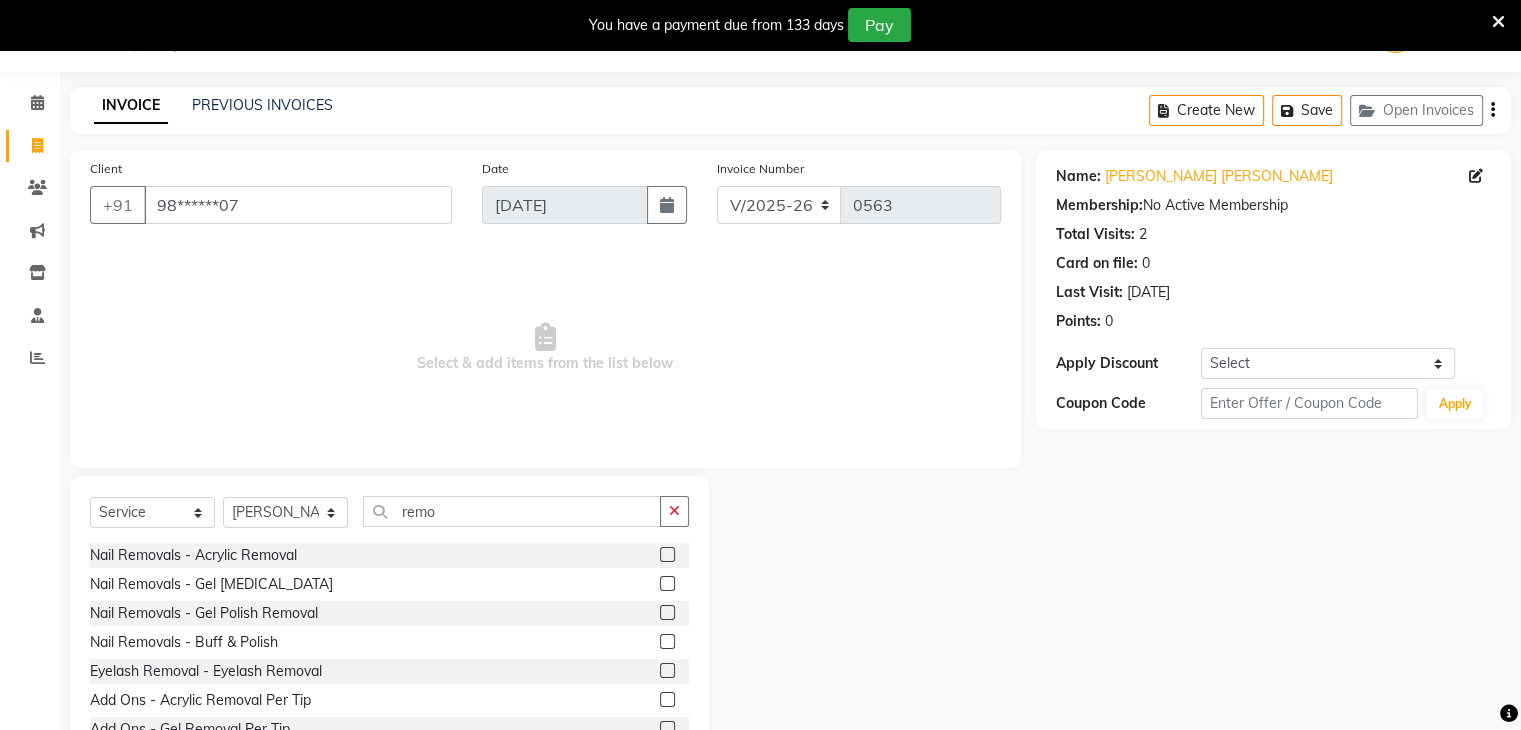 click 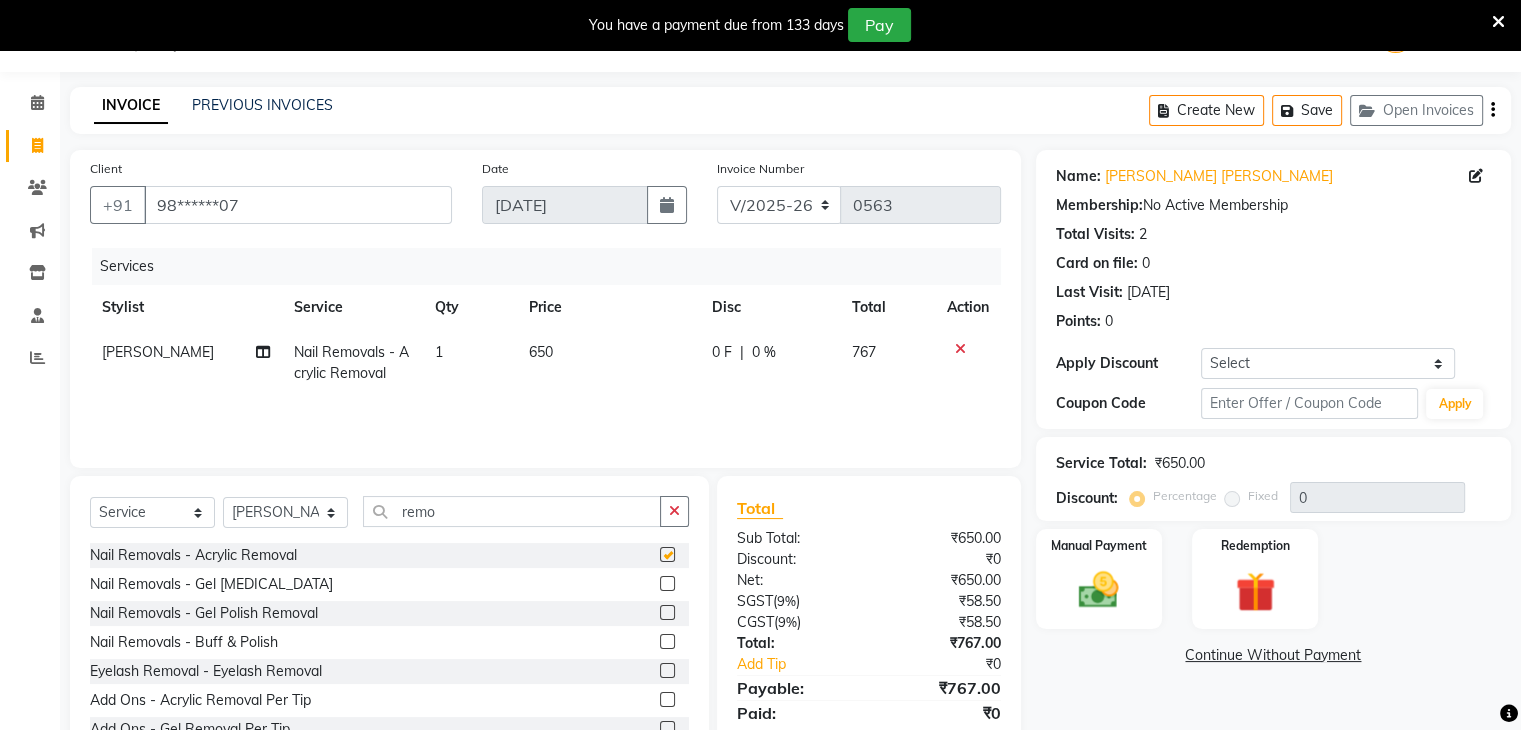 checkbox on "false" 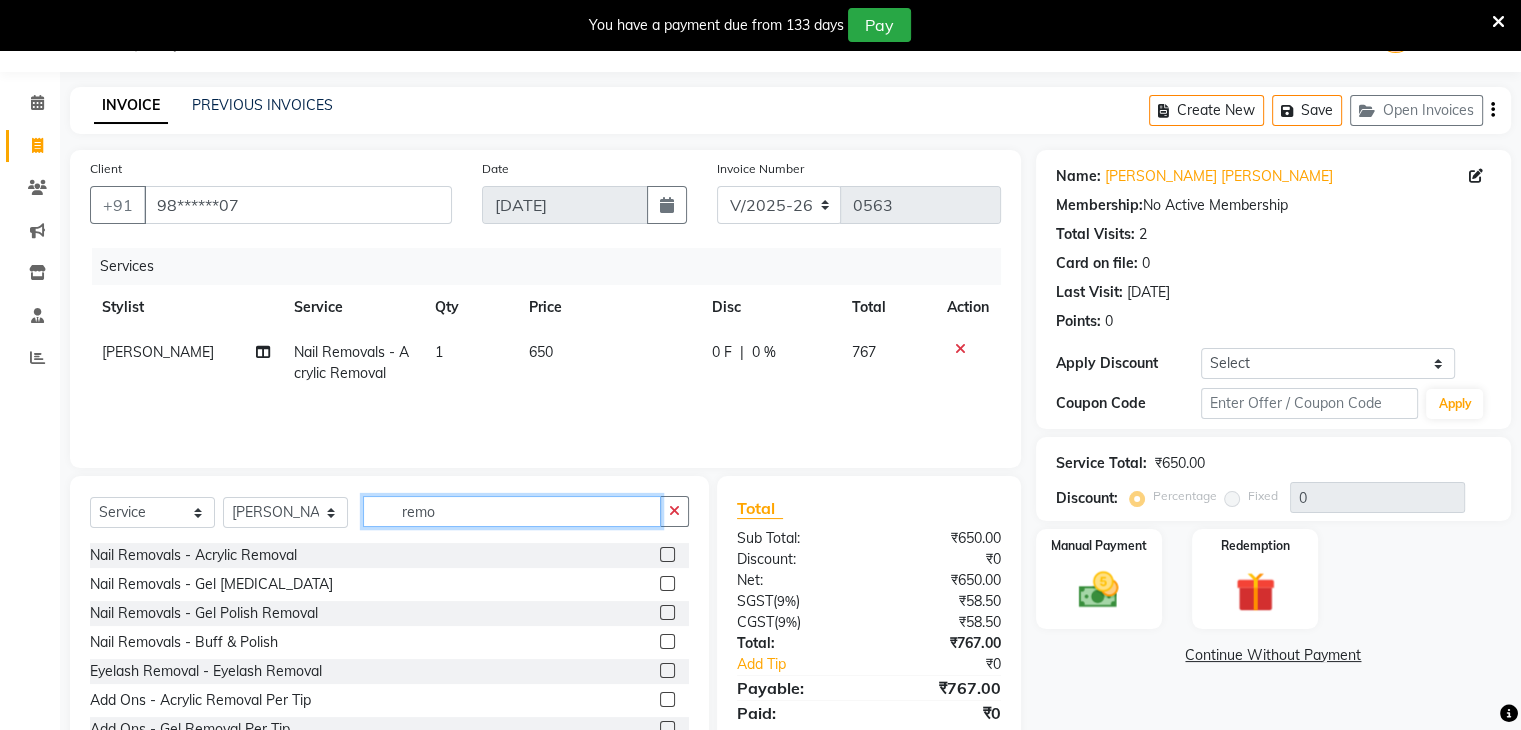 click on "remo" 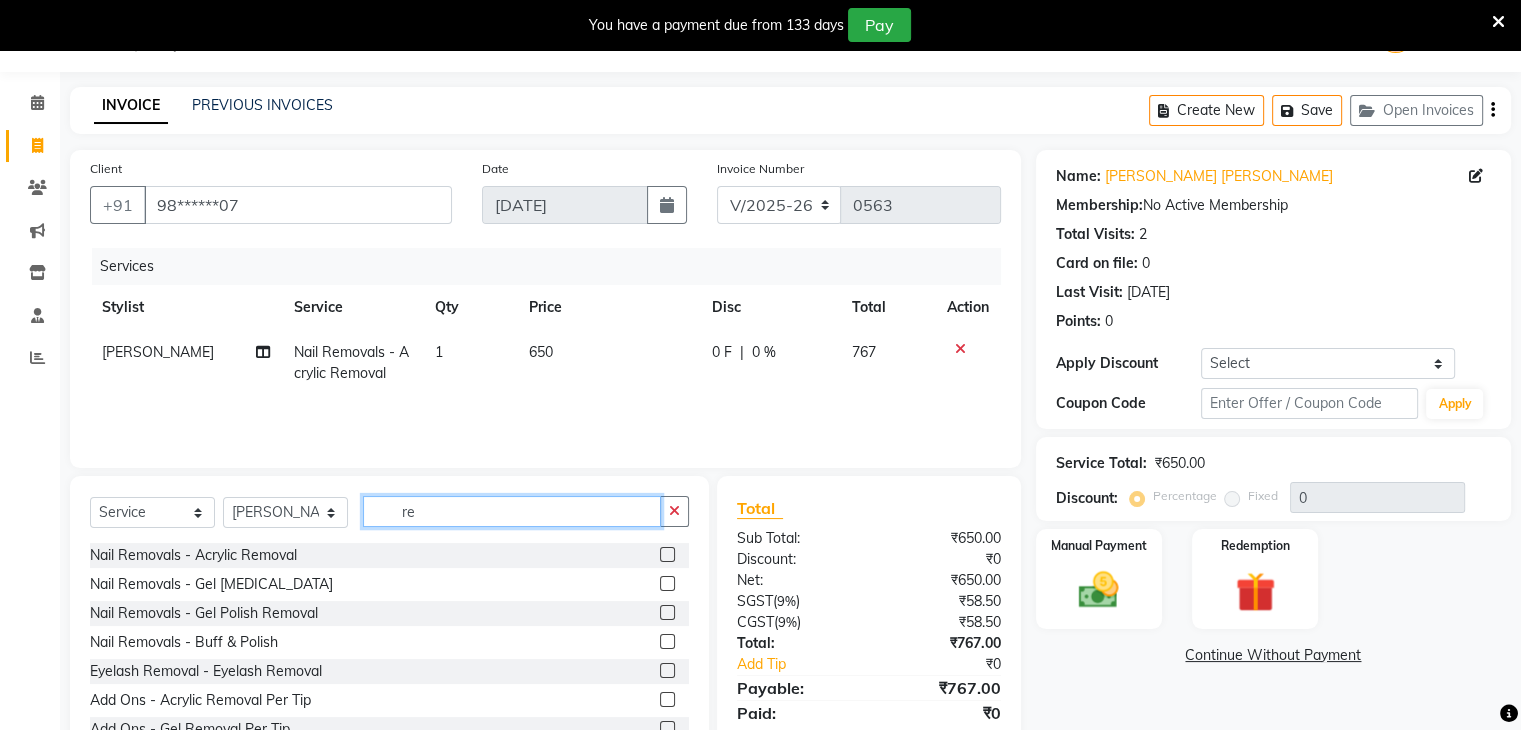 type on "r" 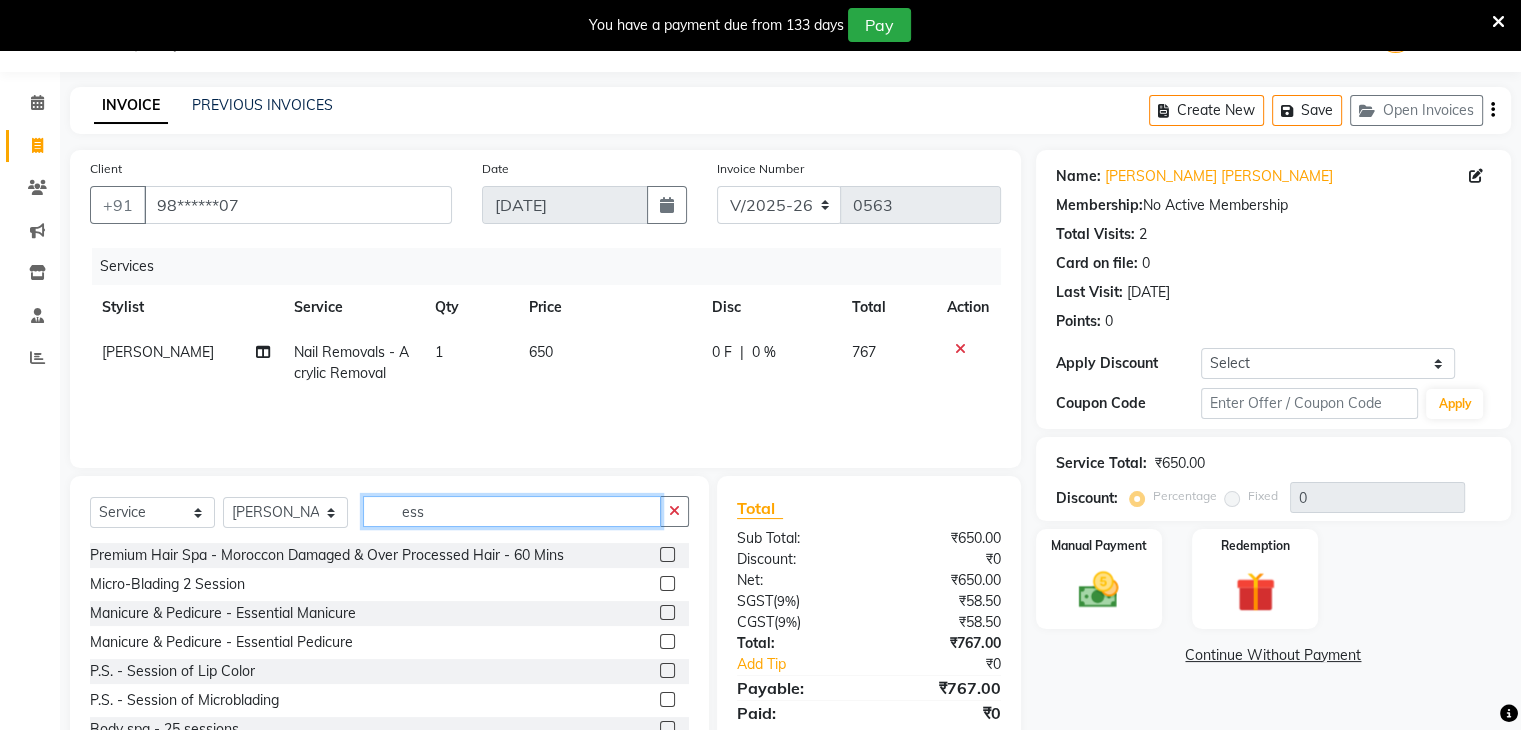 type on "ess" 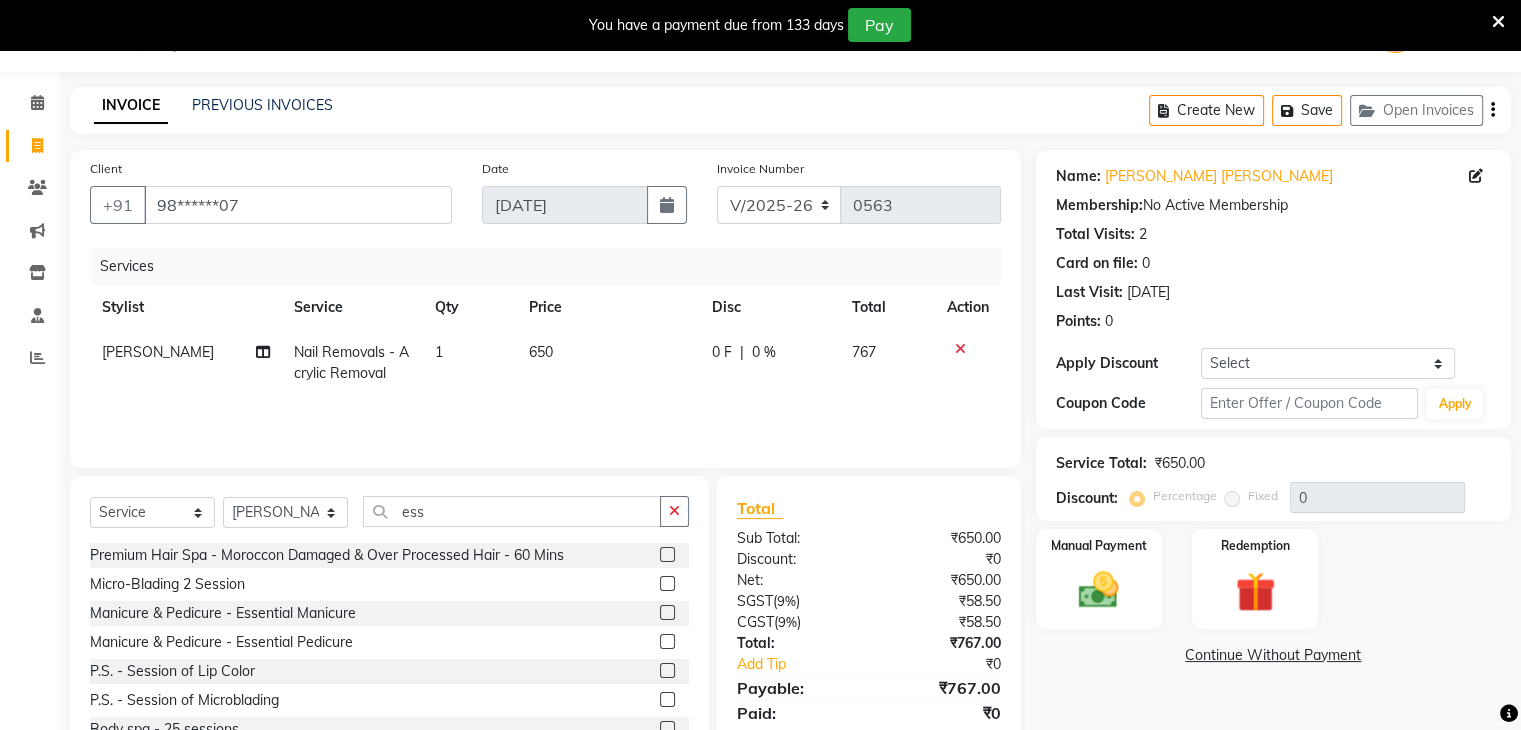 click 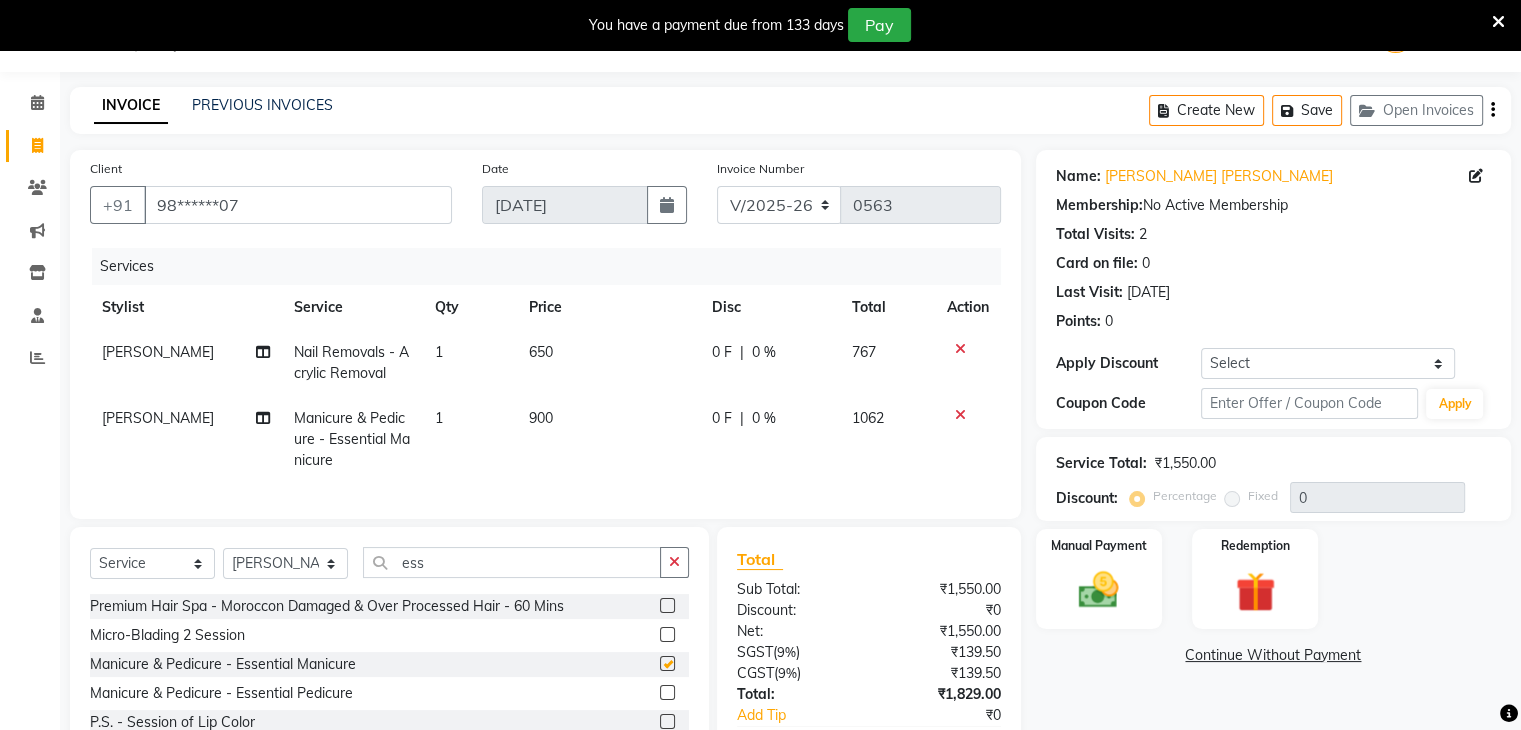 checkbox on "false" 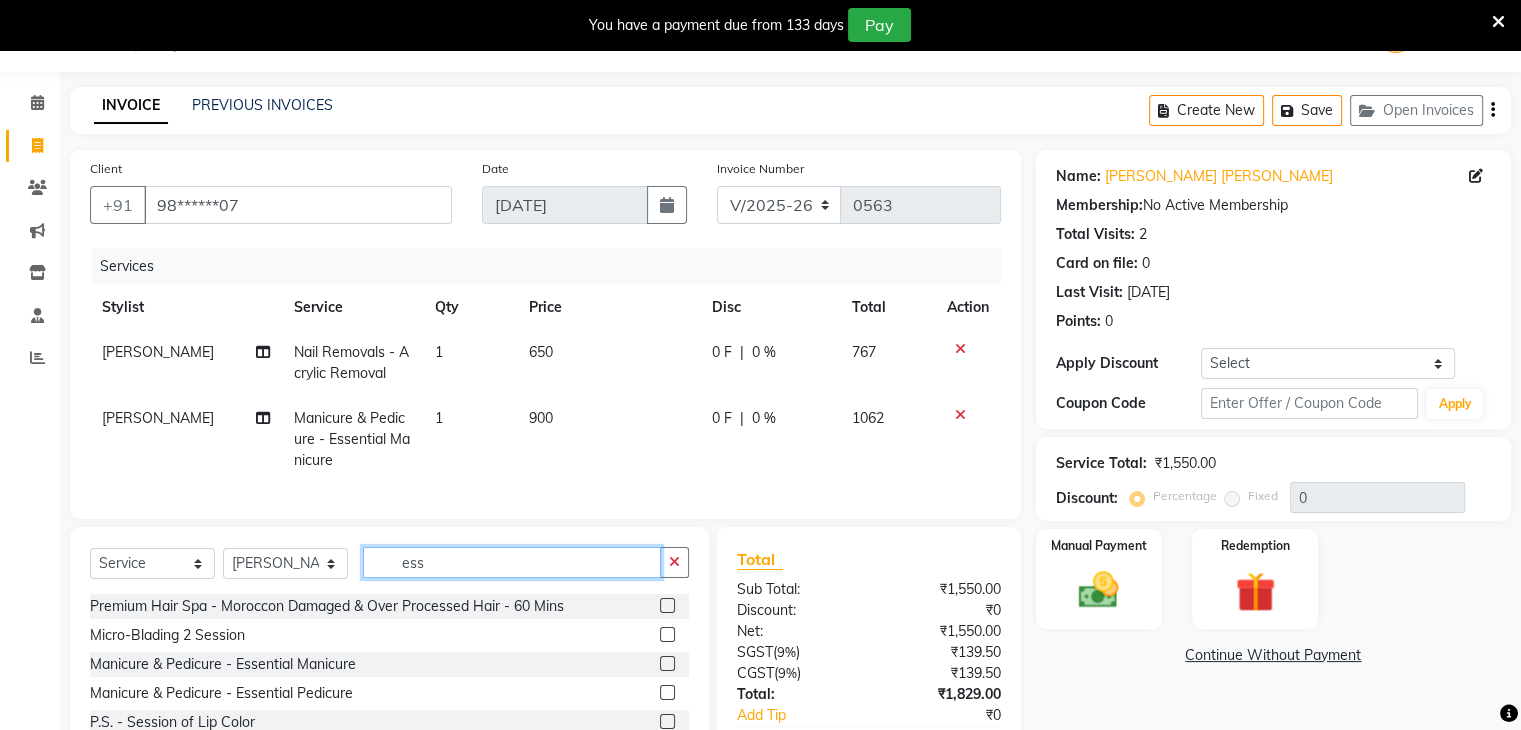 click on "ess" 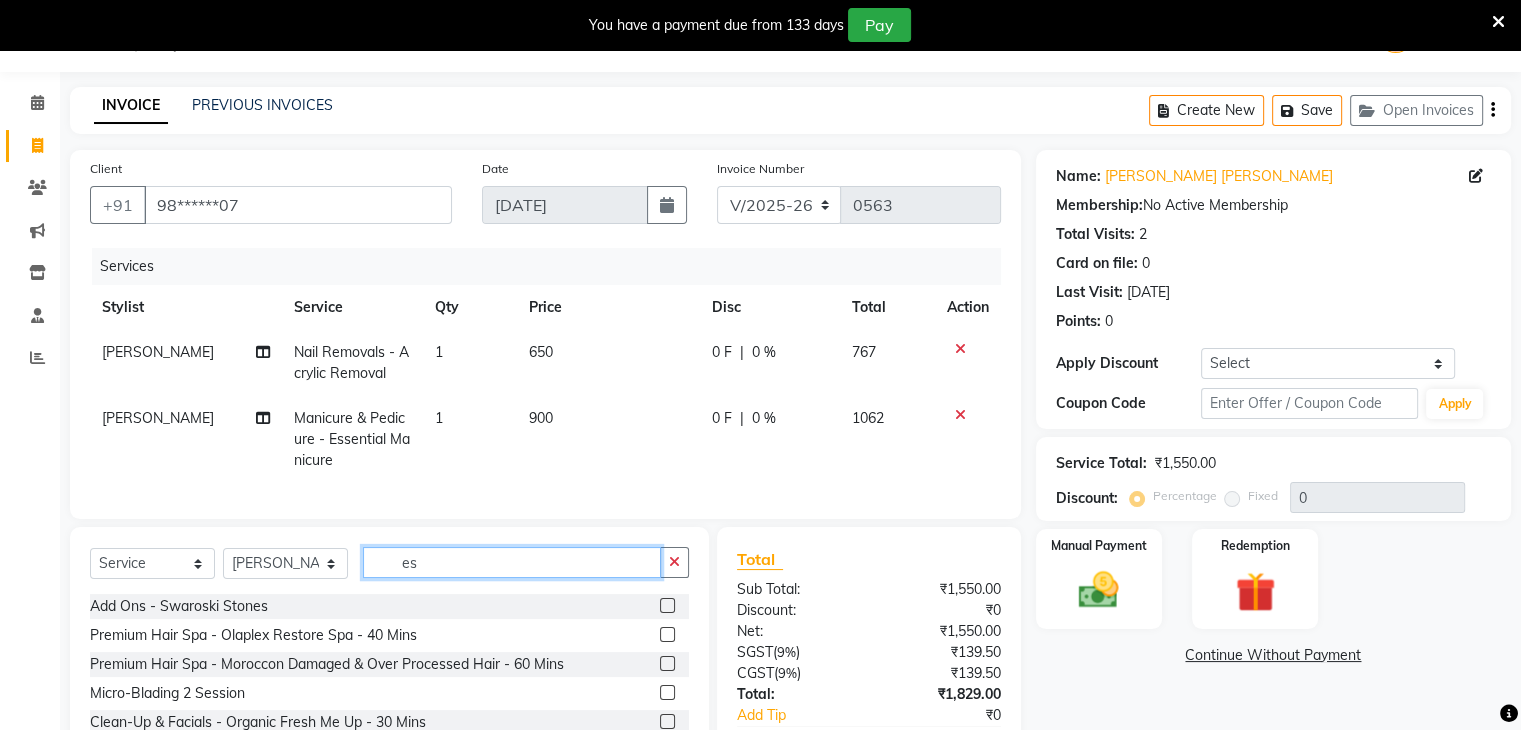 type on "e" 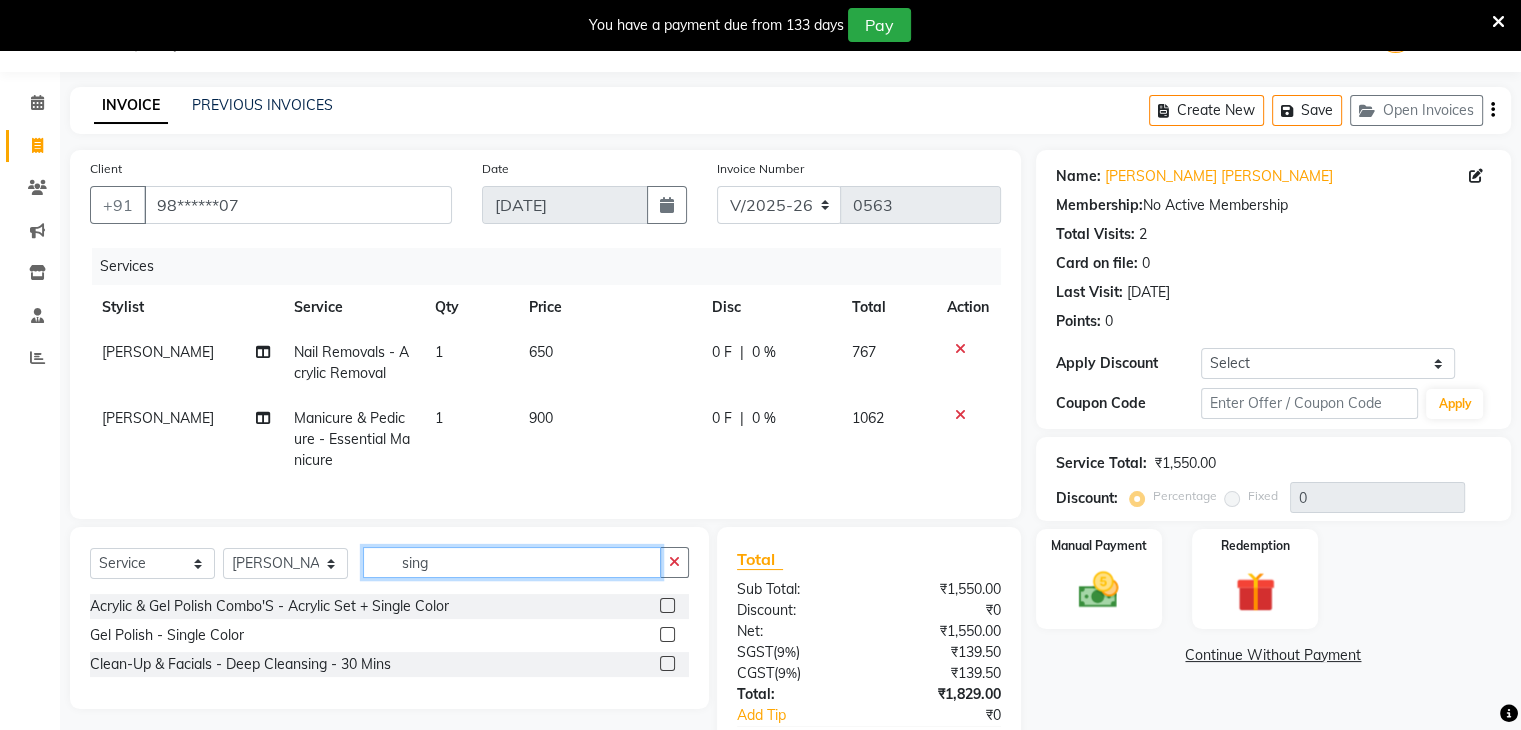type on "sing" 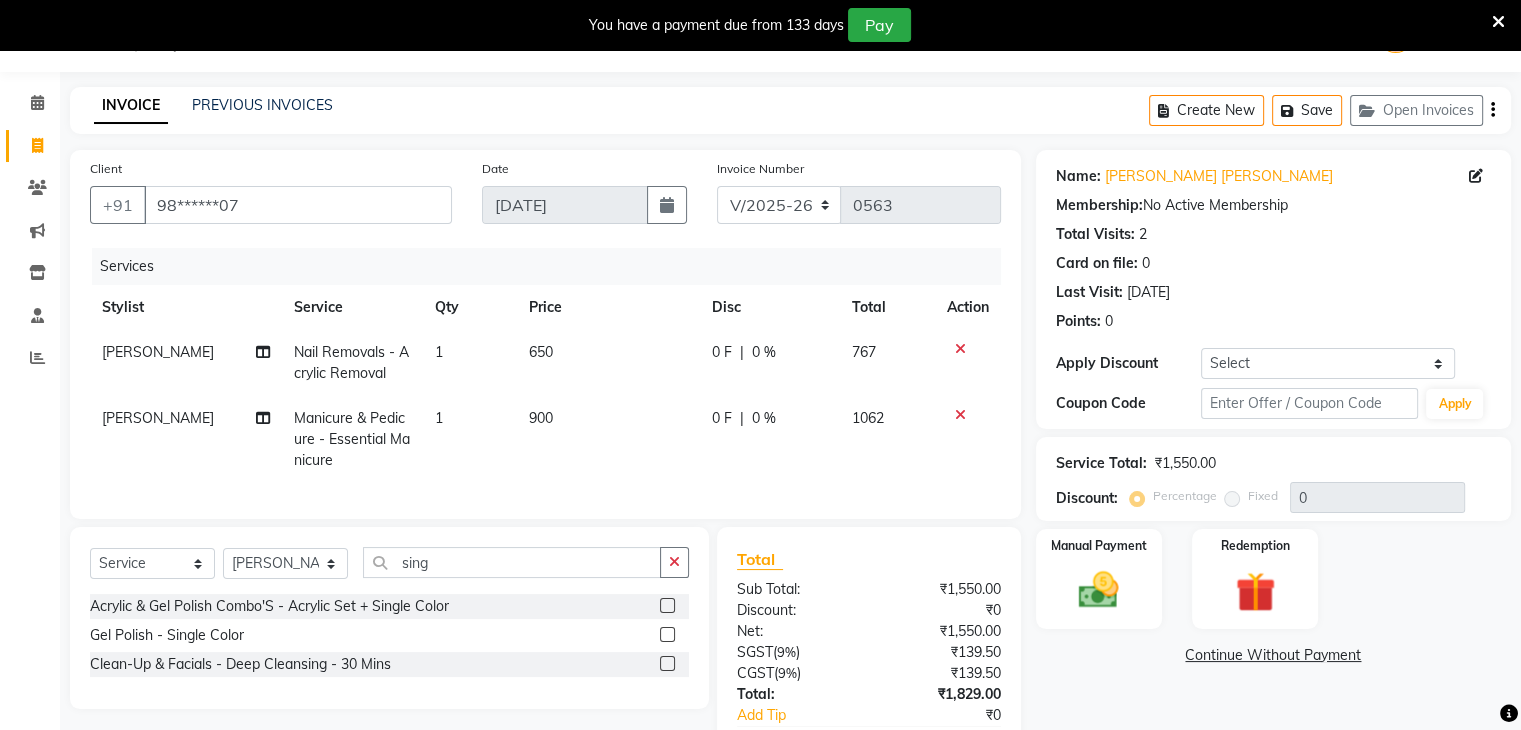 click 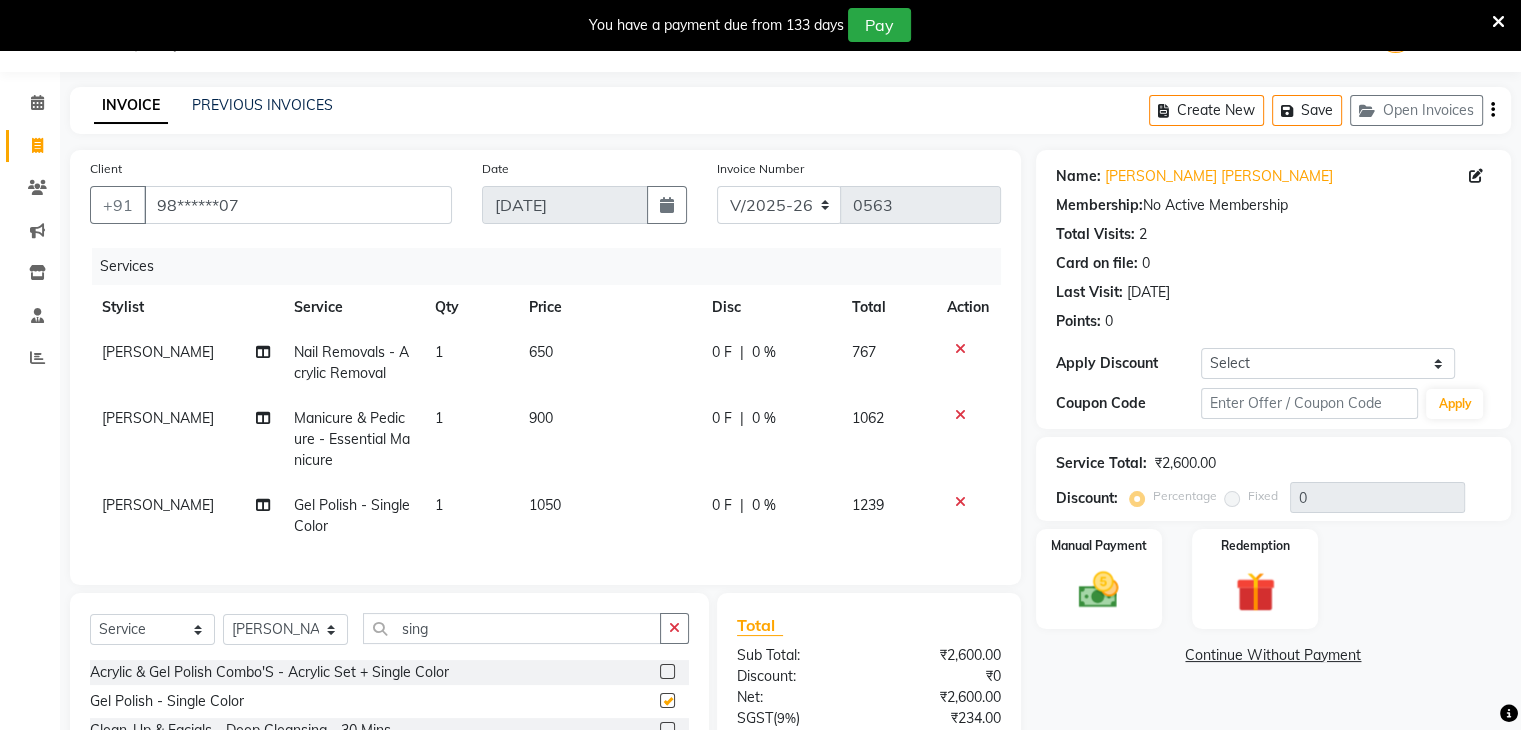 checkbox on "false" 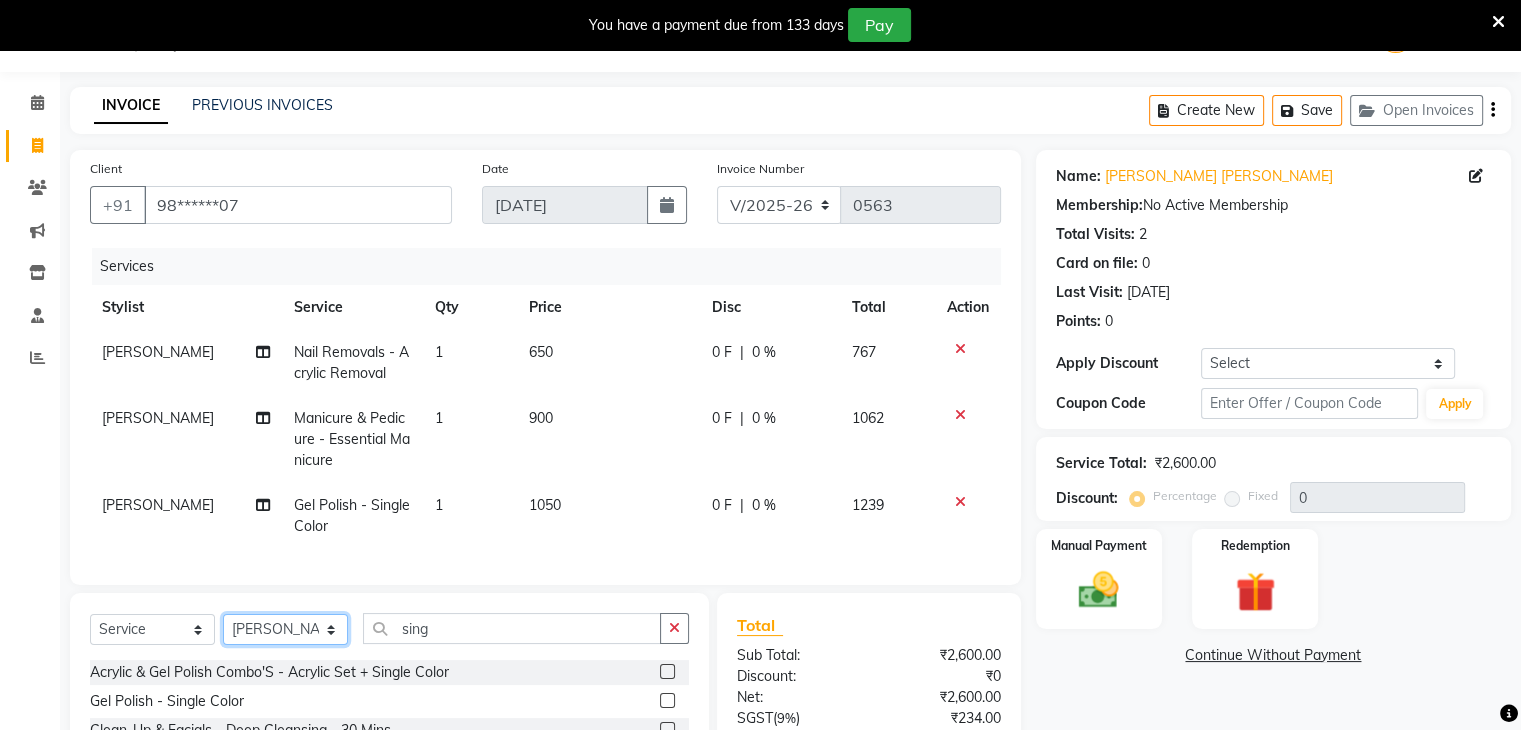 click on "Select Stylist Akshay Karima Manager Ritikesh Rohan Pagar Roshni Sangeeta Sharad Tushar Sankat Vedika" 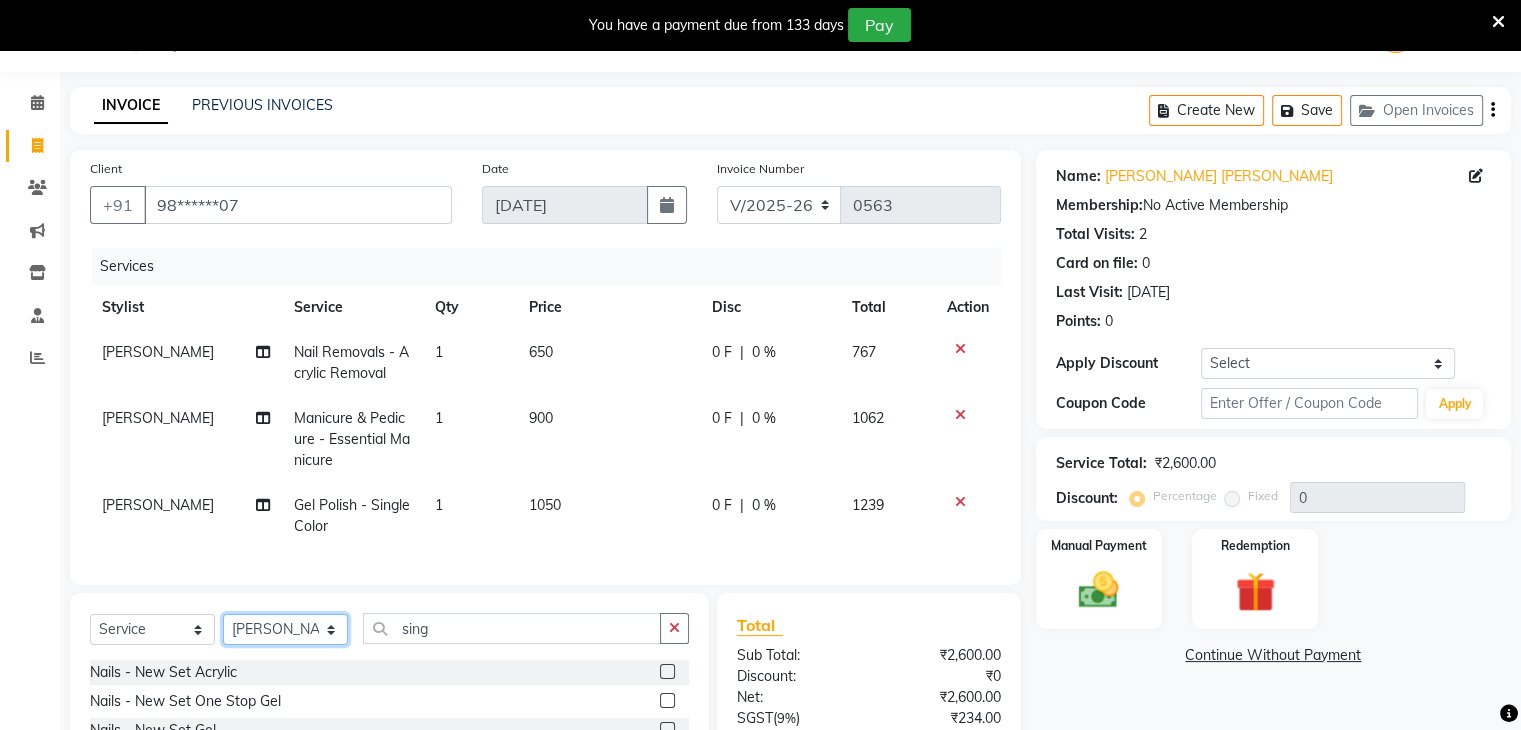 scroll, scrollTop: 254, scrollLeft: 0, axis: vertical 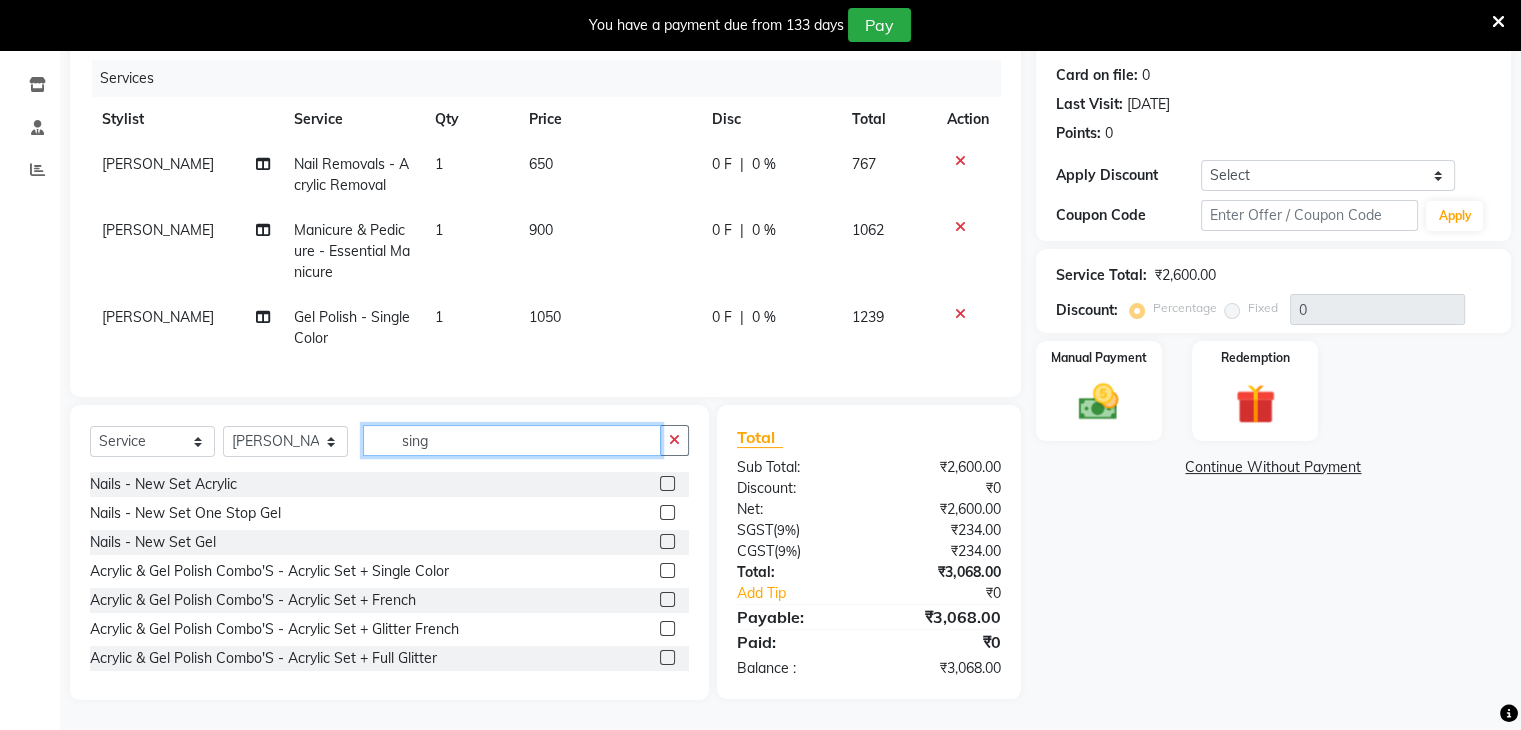 click on "sing" 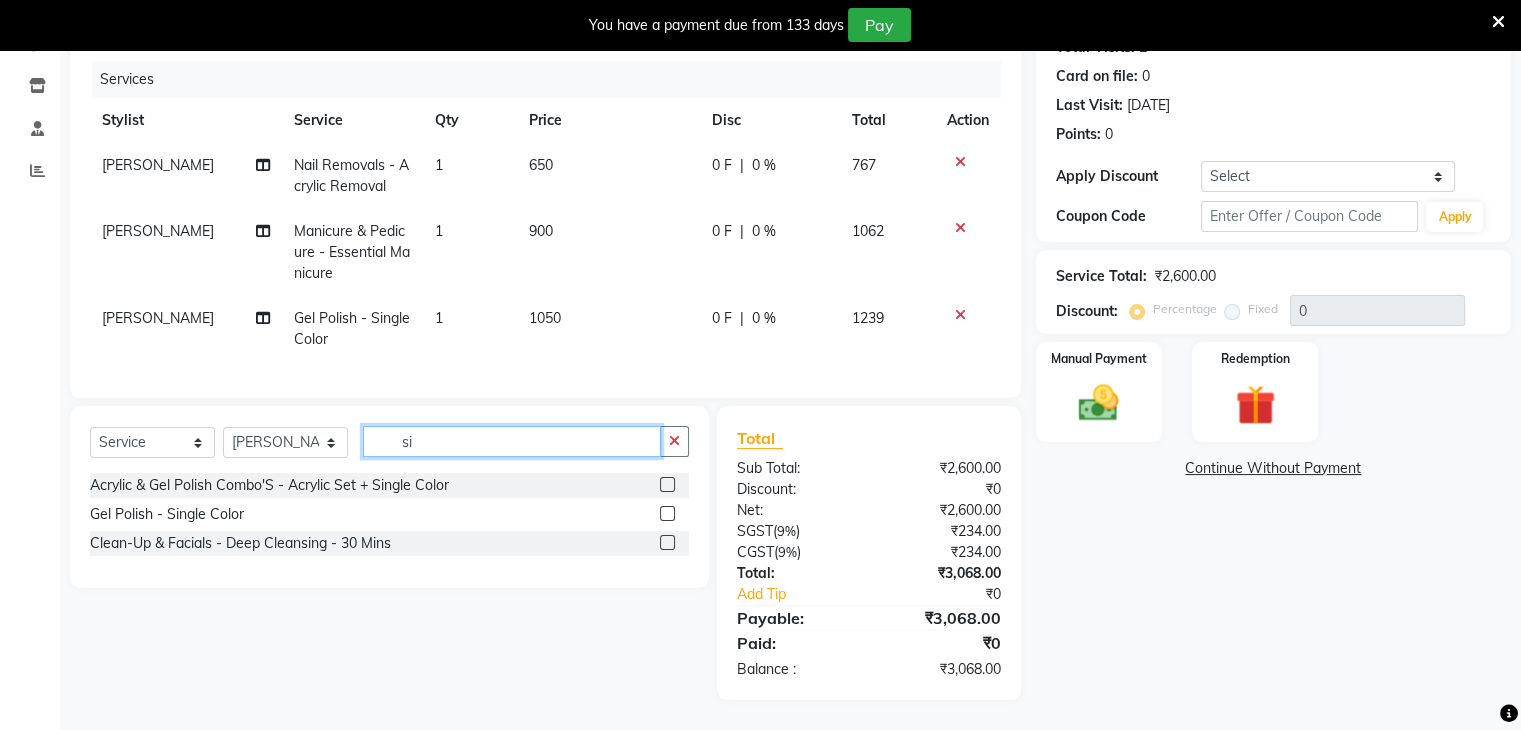 type on "s" 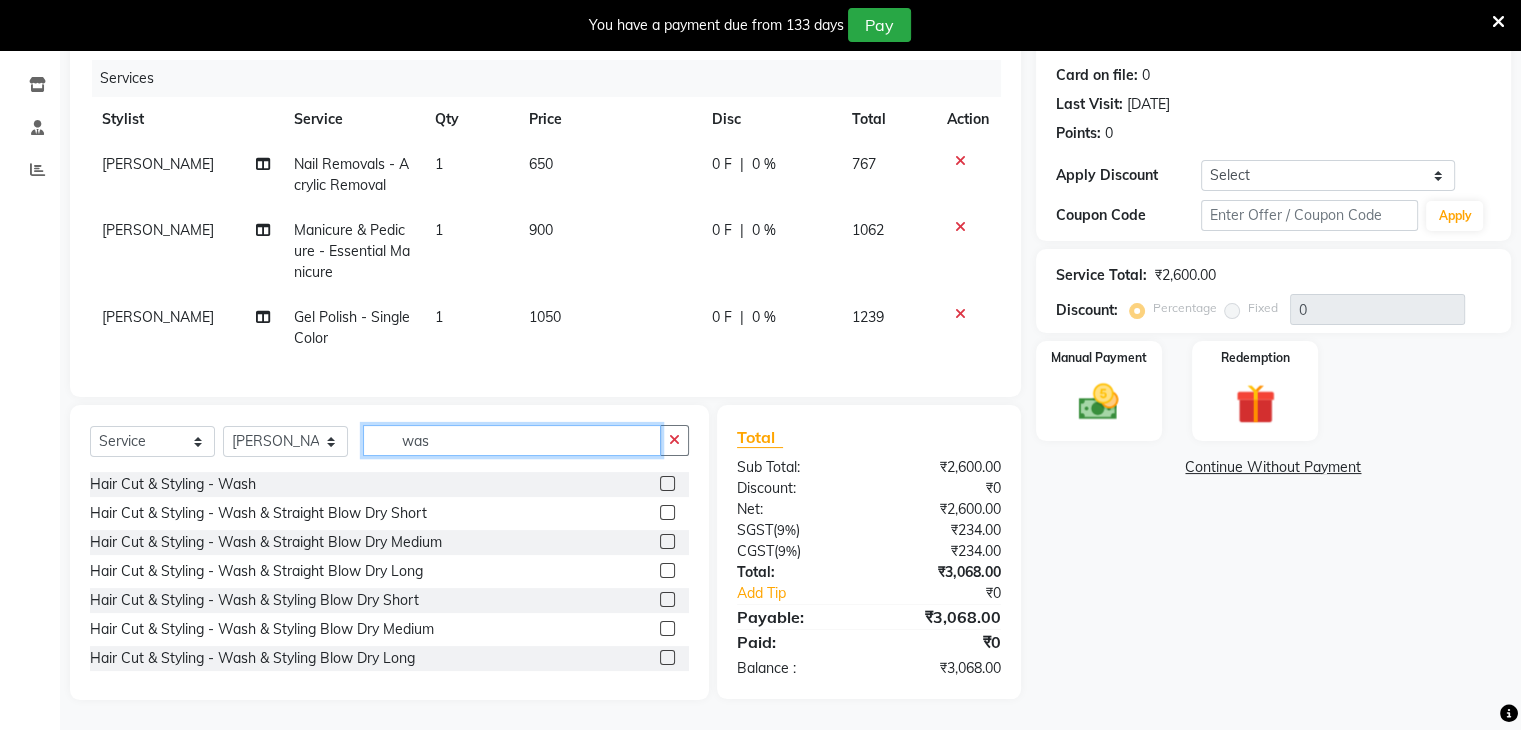 scroll, scrollTop: 254, scrollLeft: 0, axis: vertical 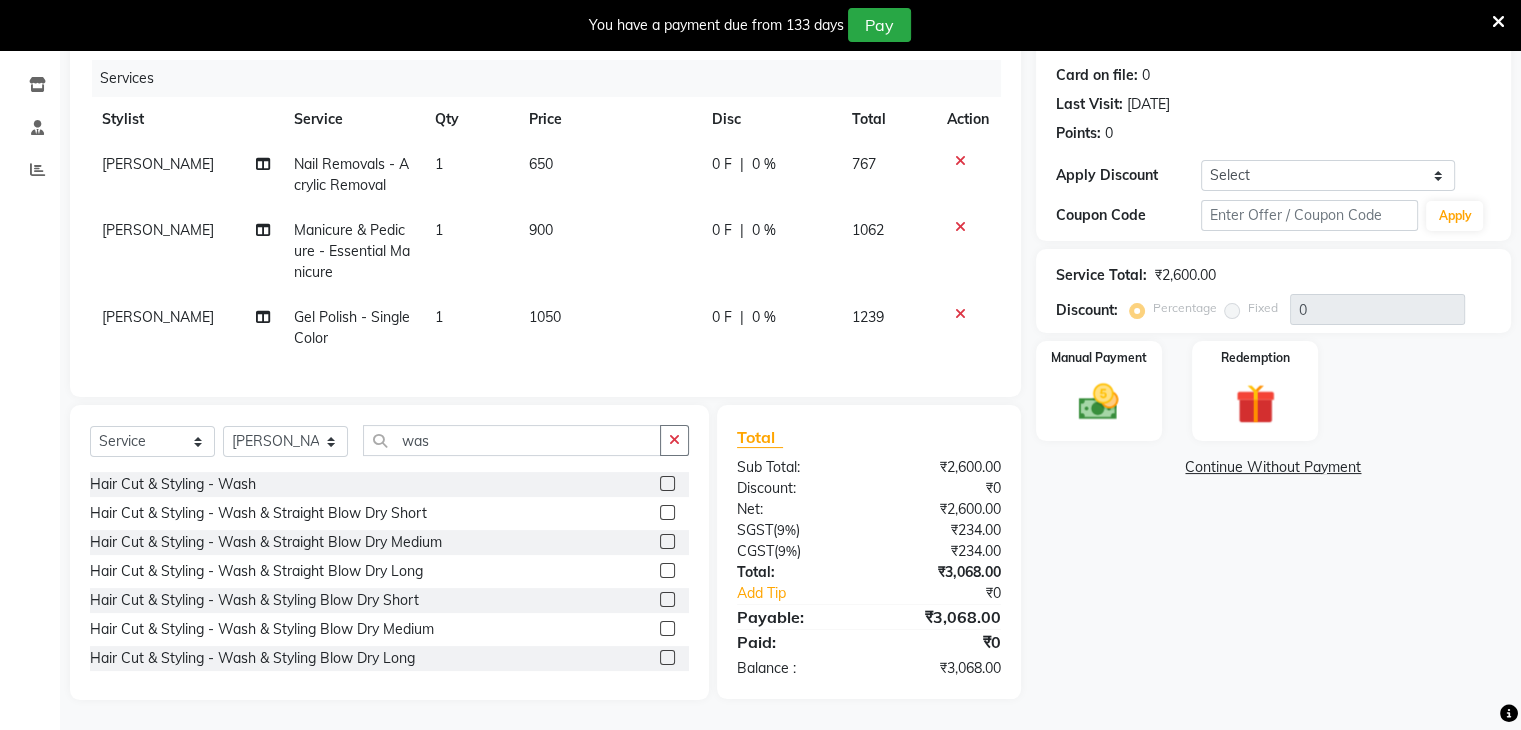 click 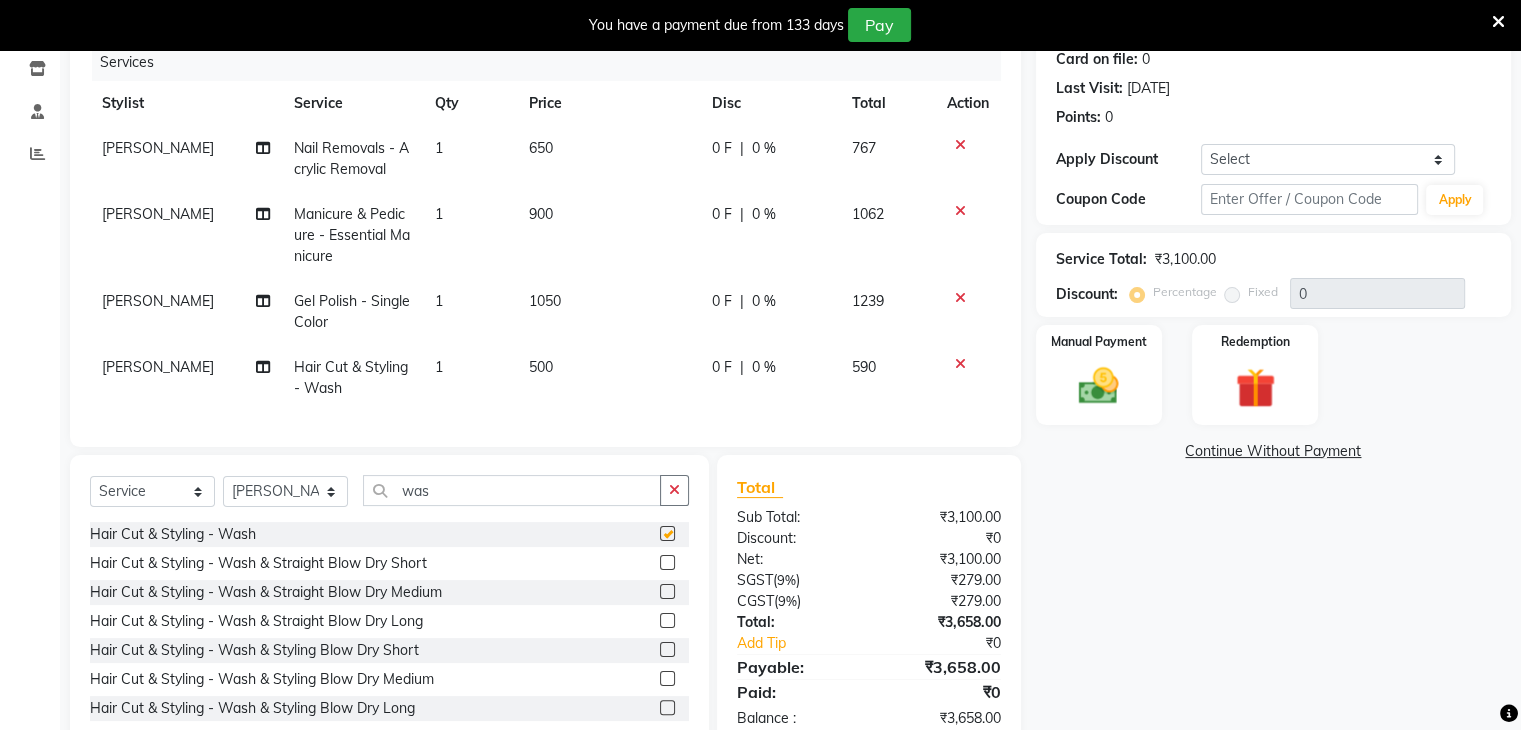 checkbox on "false" 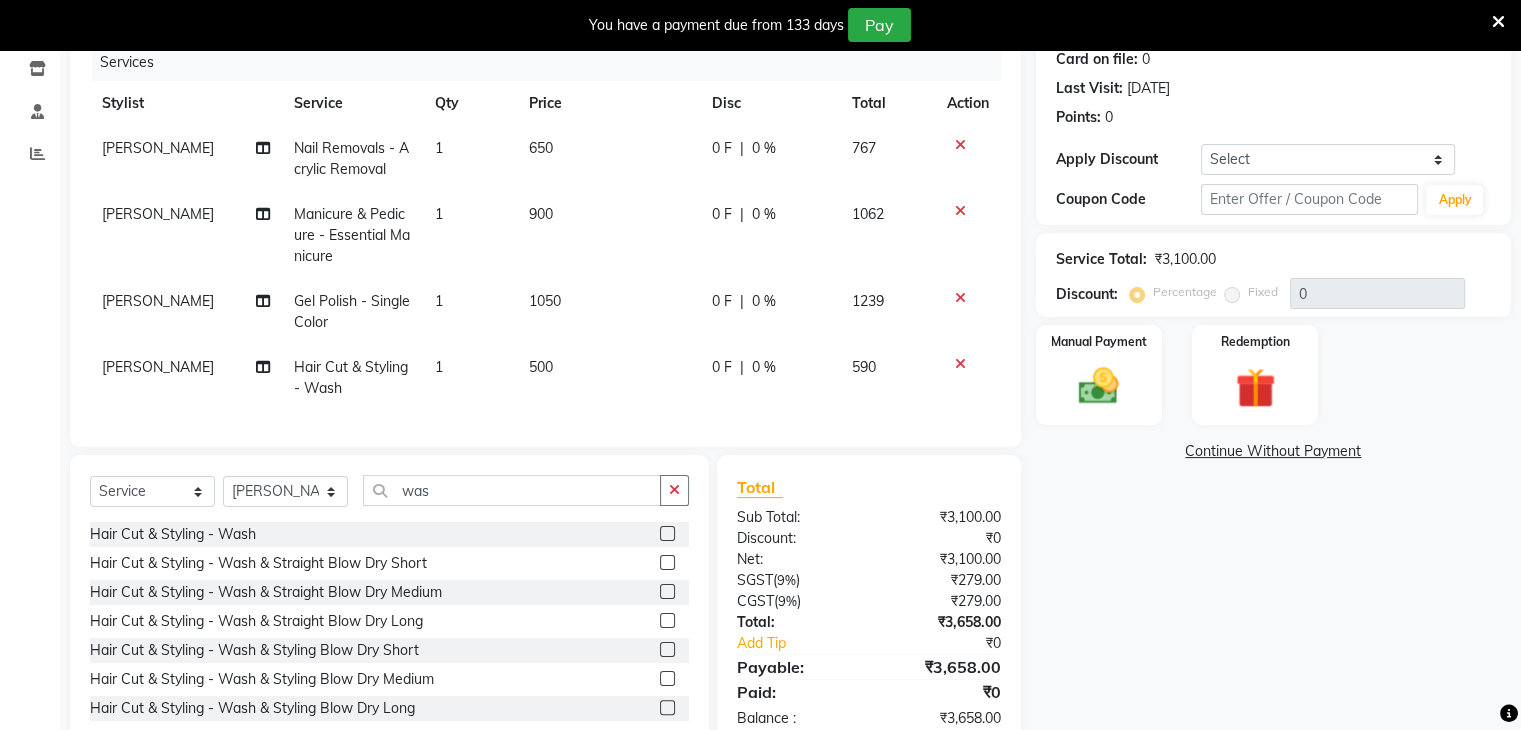 scroll, scrollTop: 320, scrollLeft: 0, axis: vertical 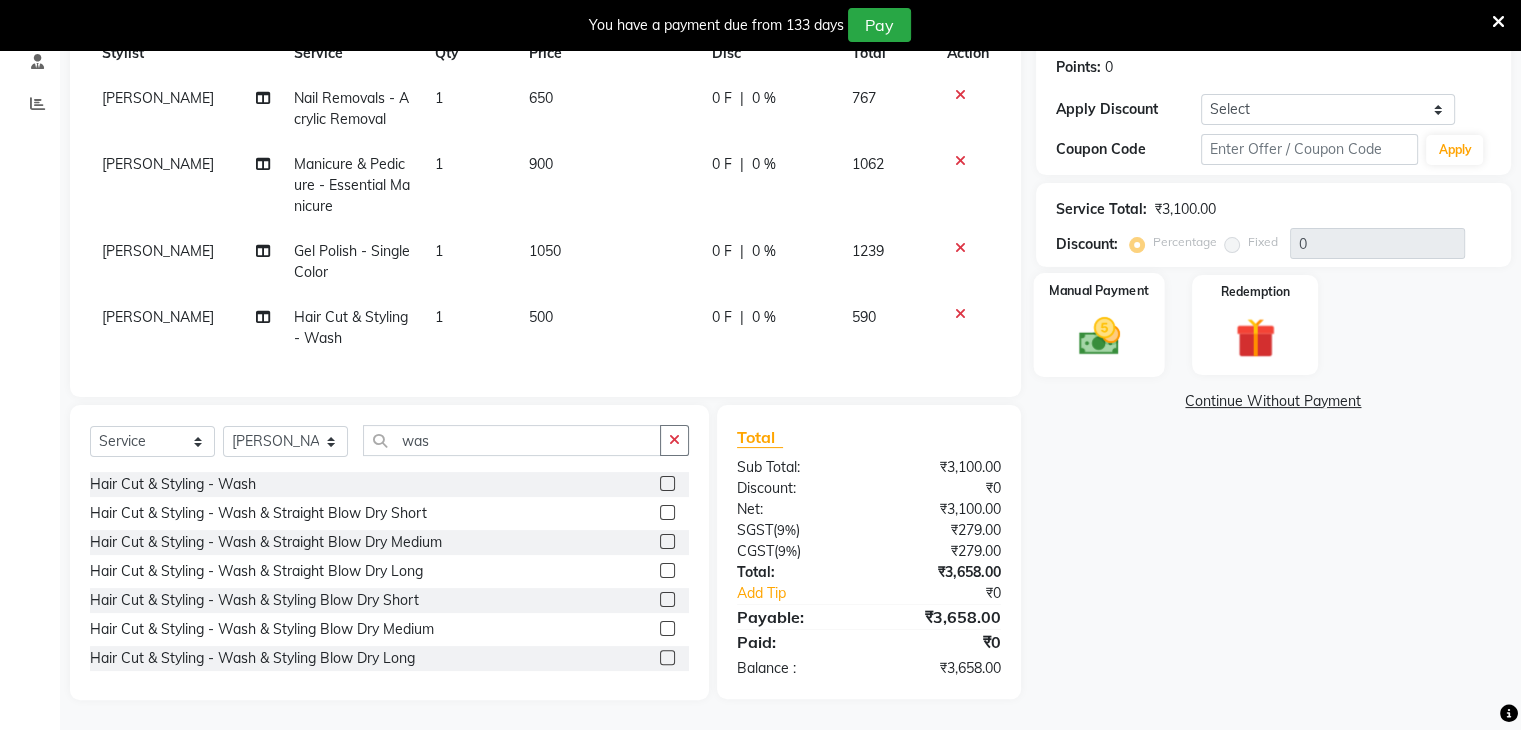 click 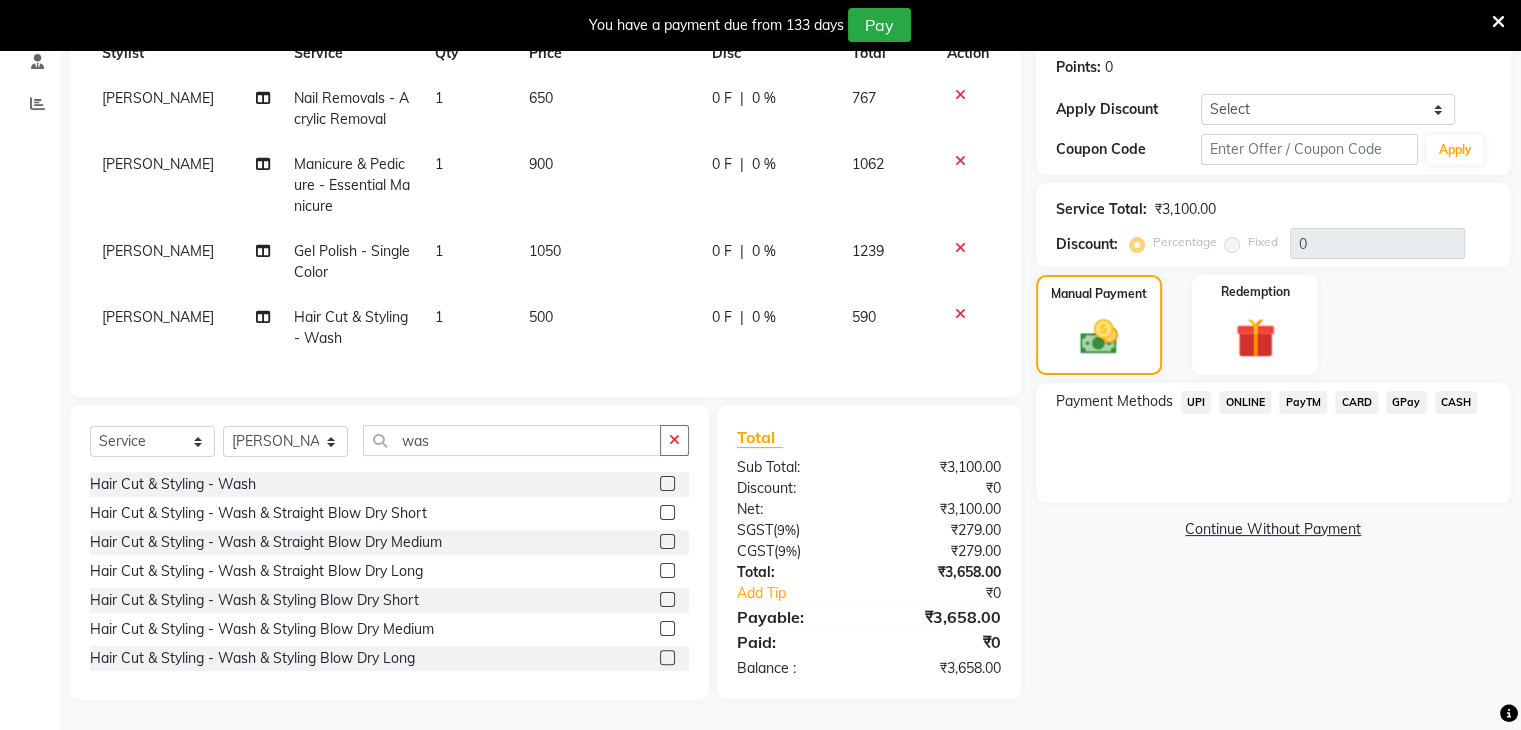 click on "GPay" 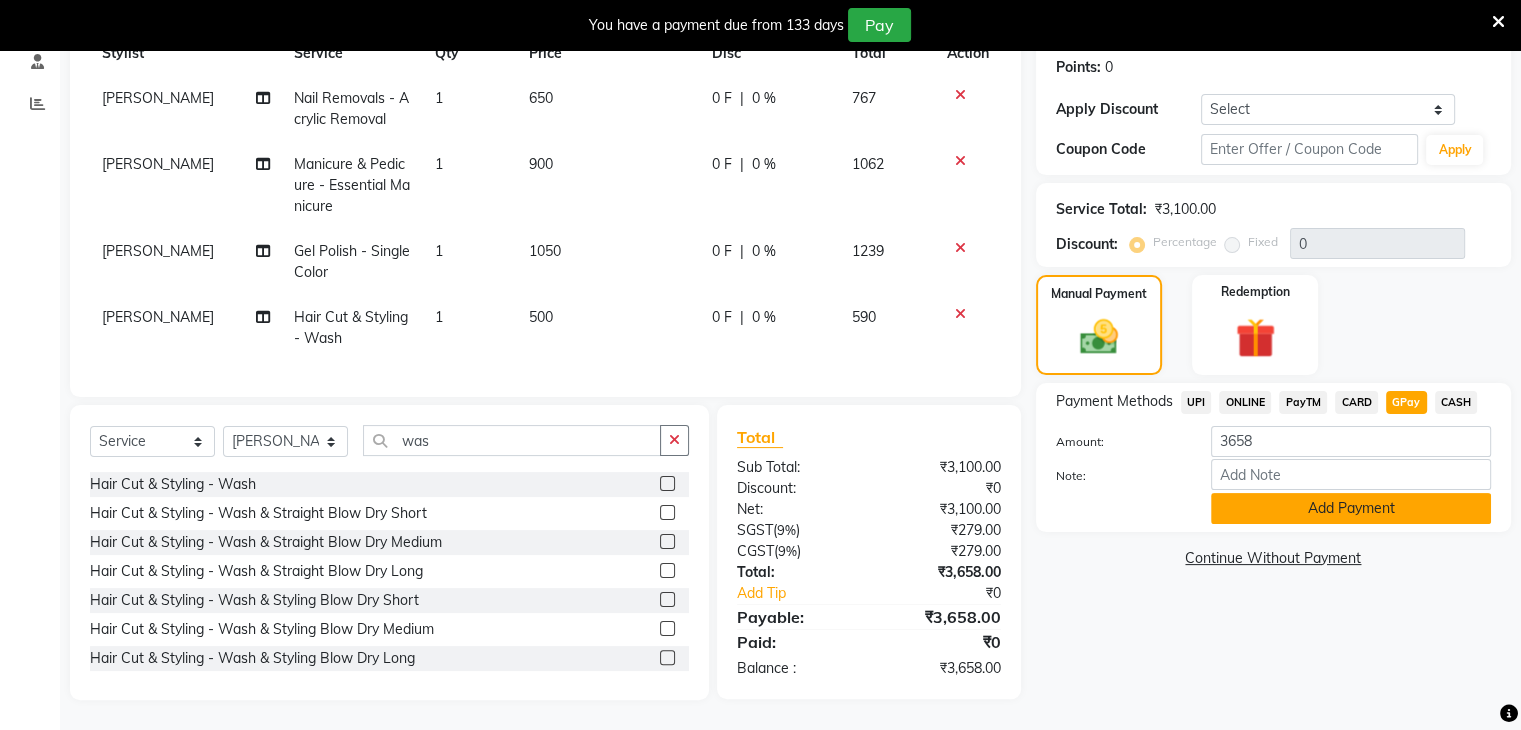 click on "Add Payment" 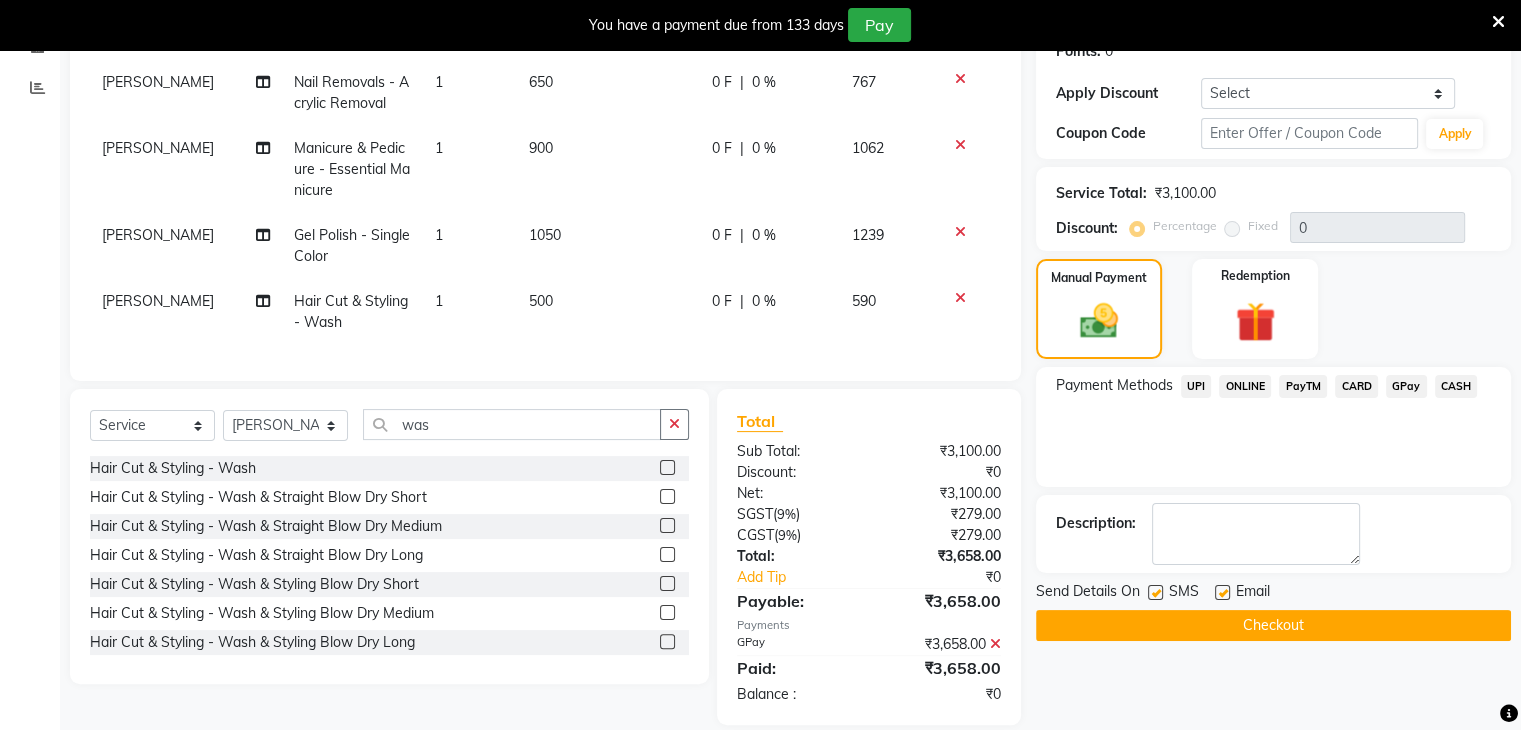 scroll, scrollTop: 360, scrollLeft: 0, axis: vertical 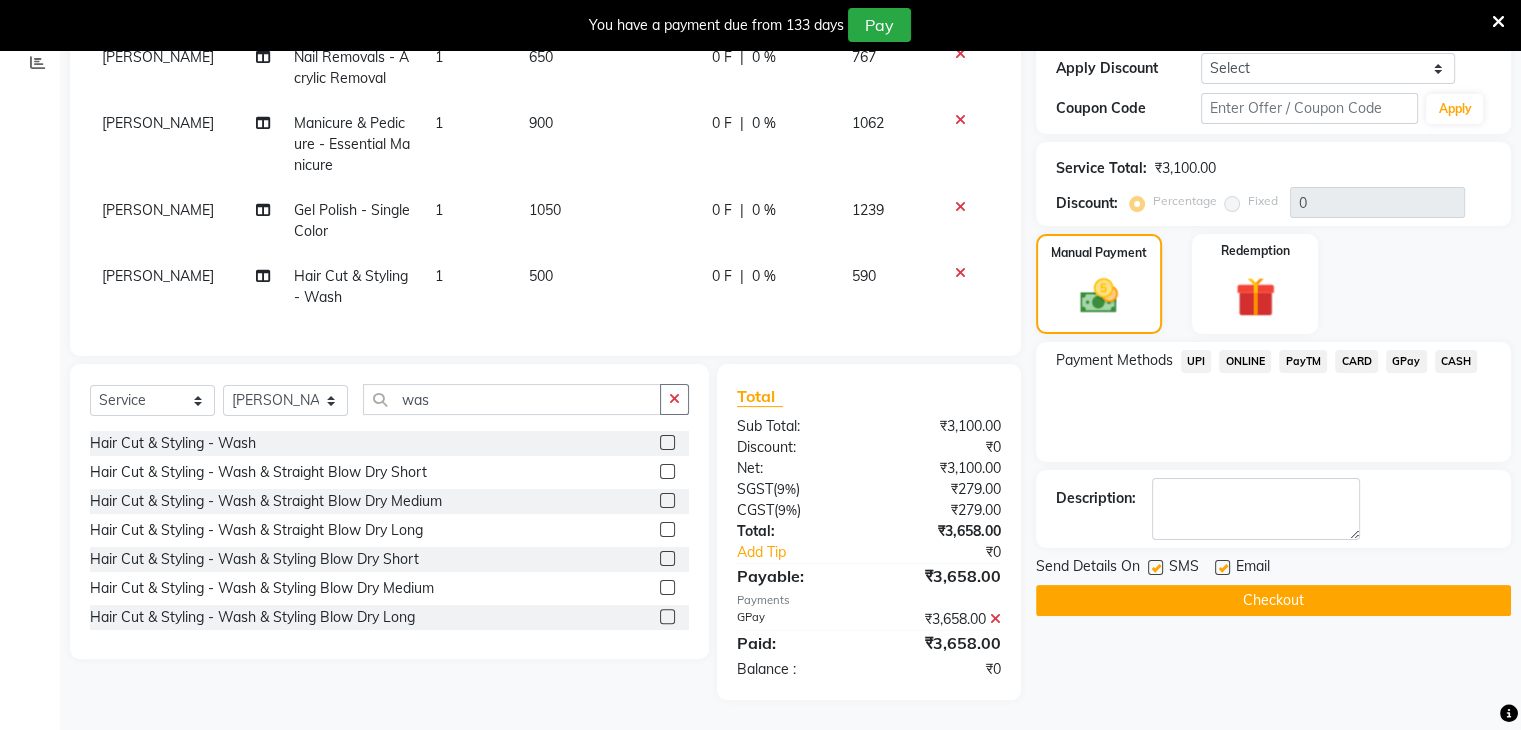 click on "Checkout" 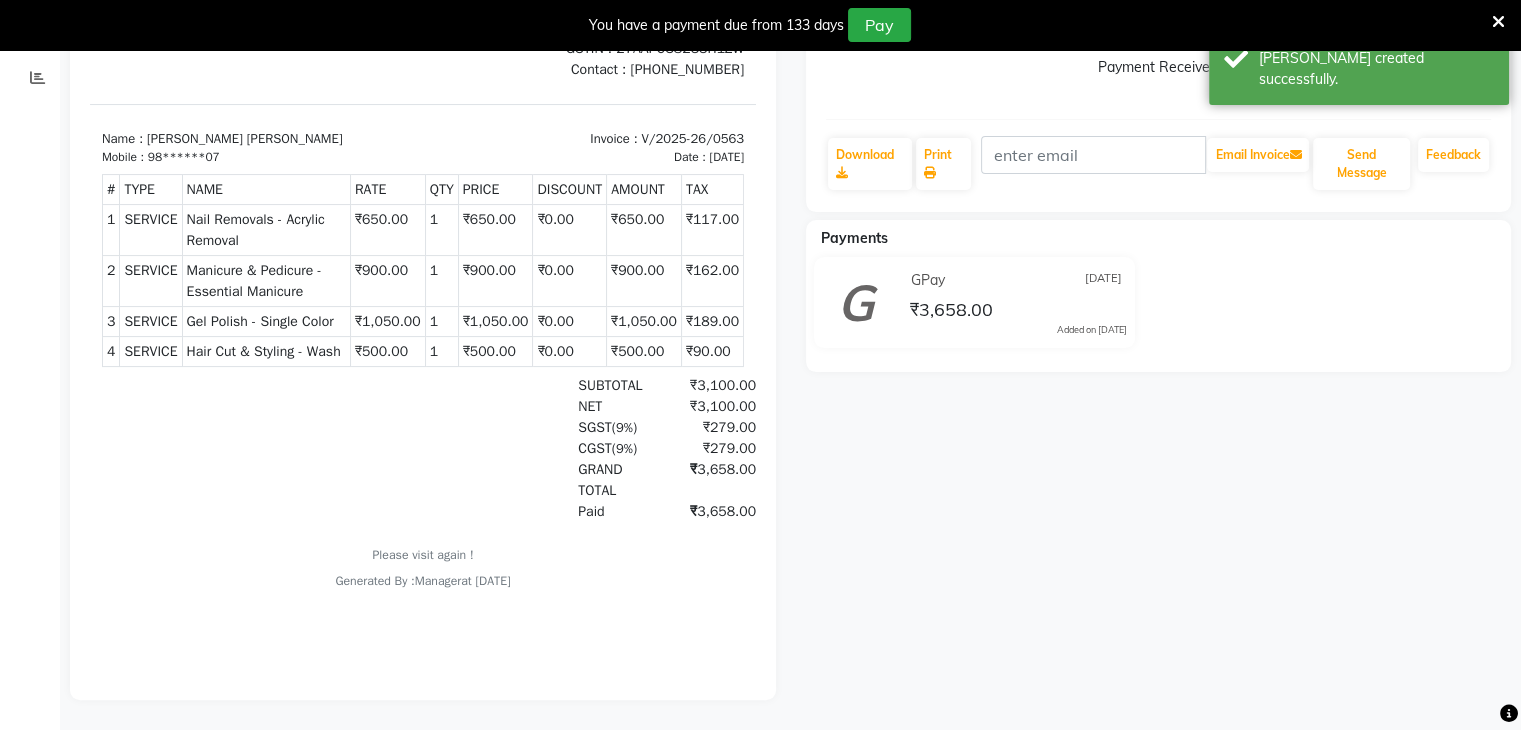 scroll, scrollTop: 0, scrollLeft: 0, axis: both 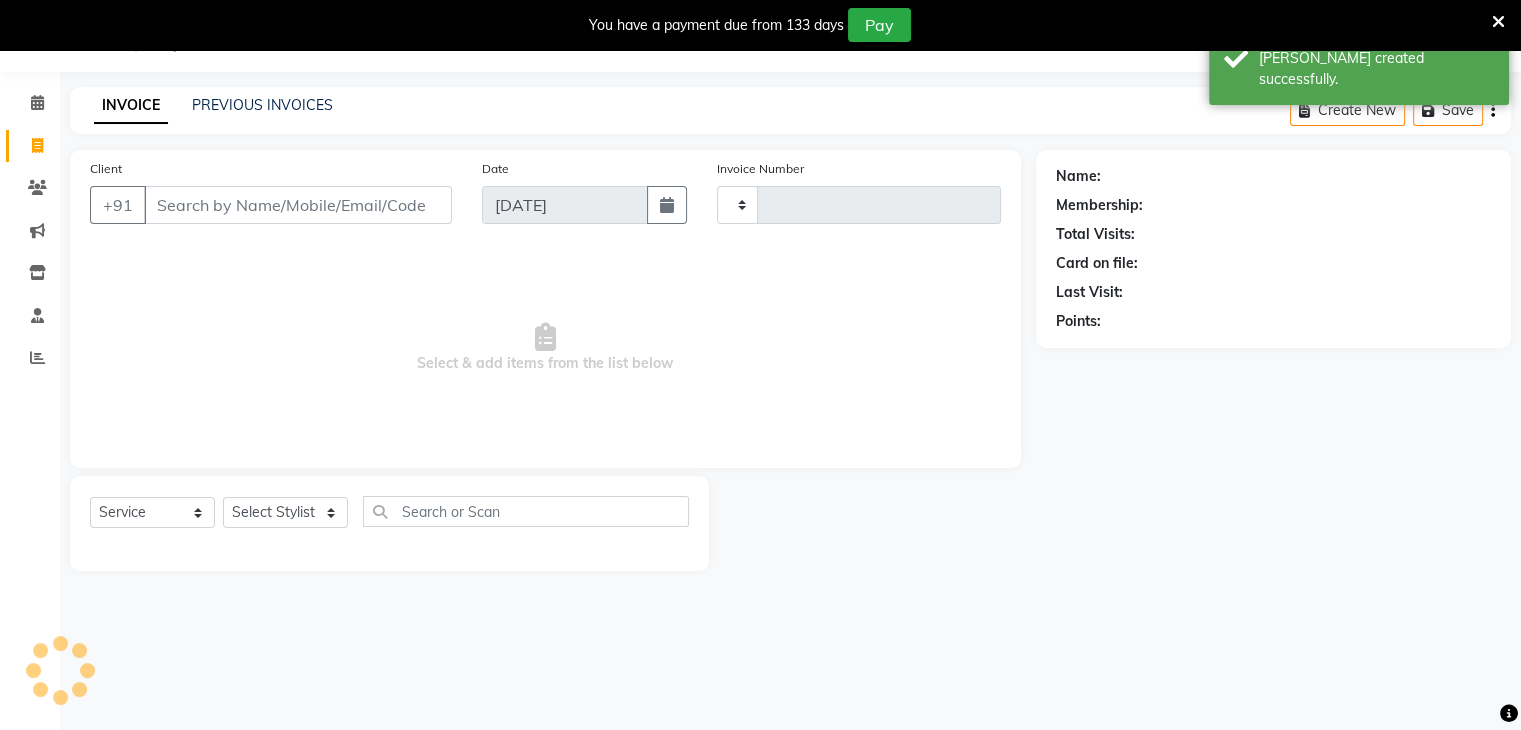 type on "0564" 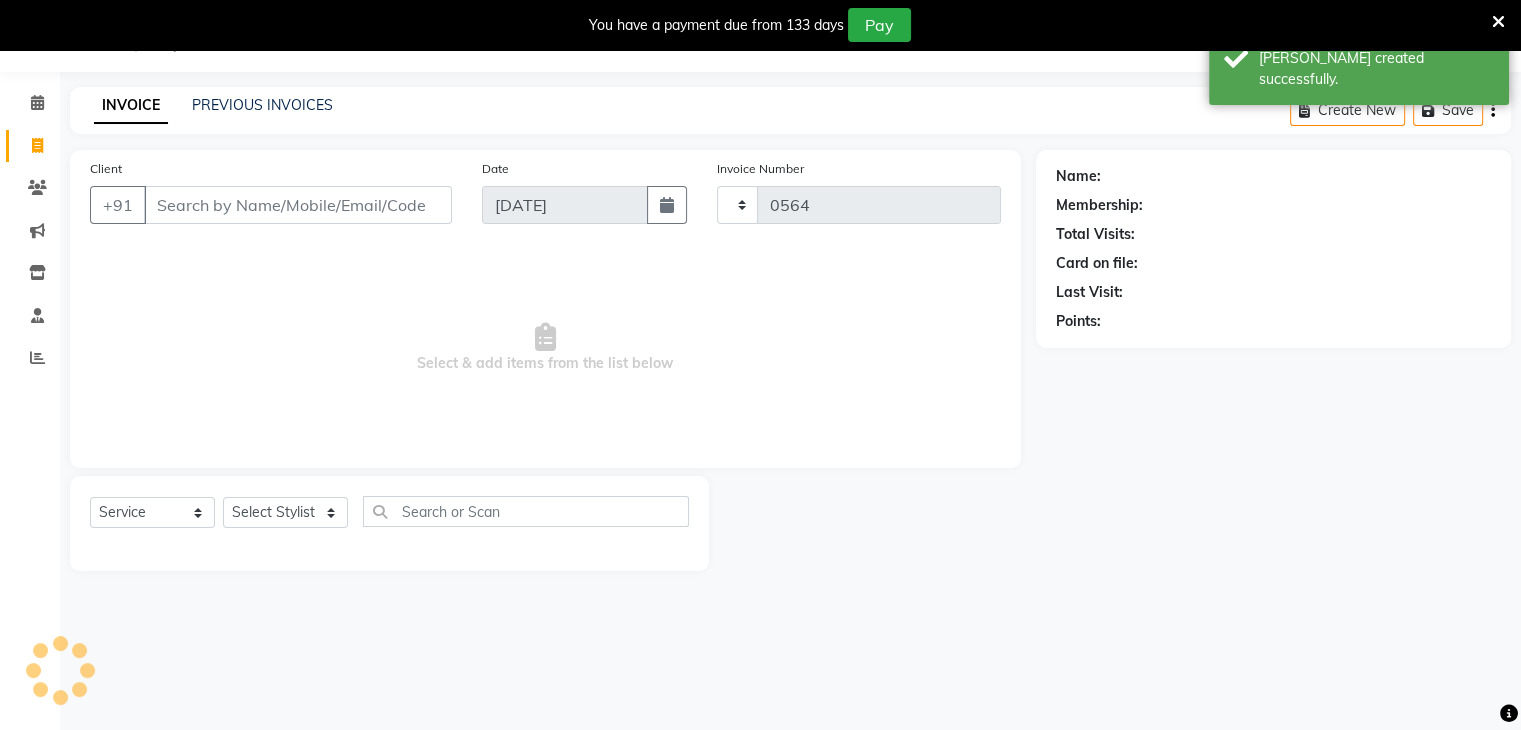 scroll, scrollTop: 50, scrollLeft: 0, axis: vertical 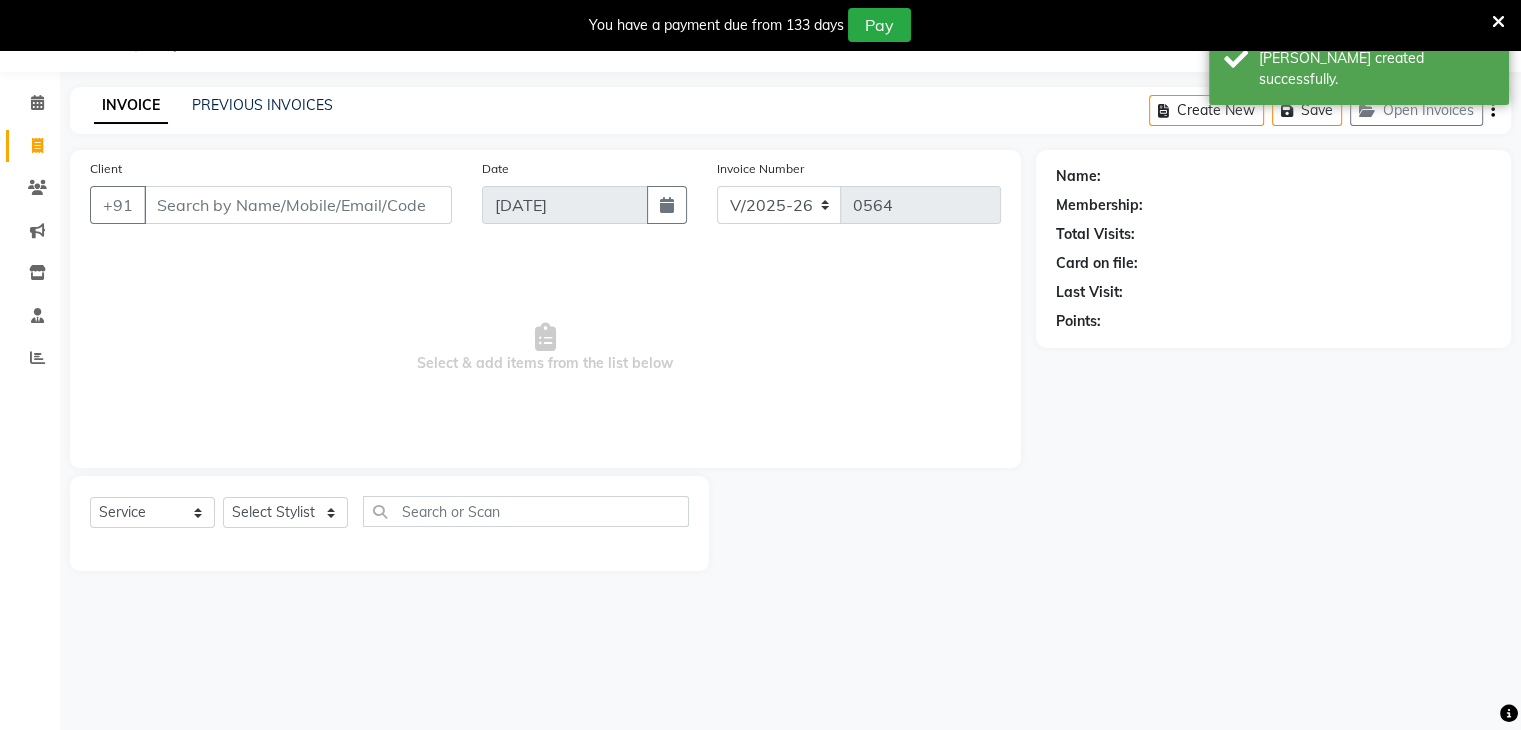 click on "Client" at bounding box center (298, 205) 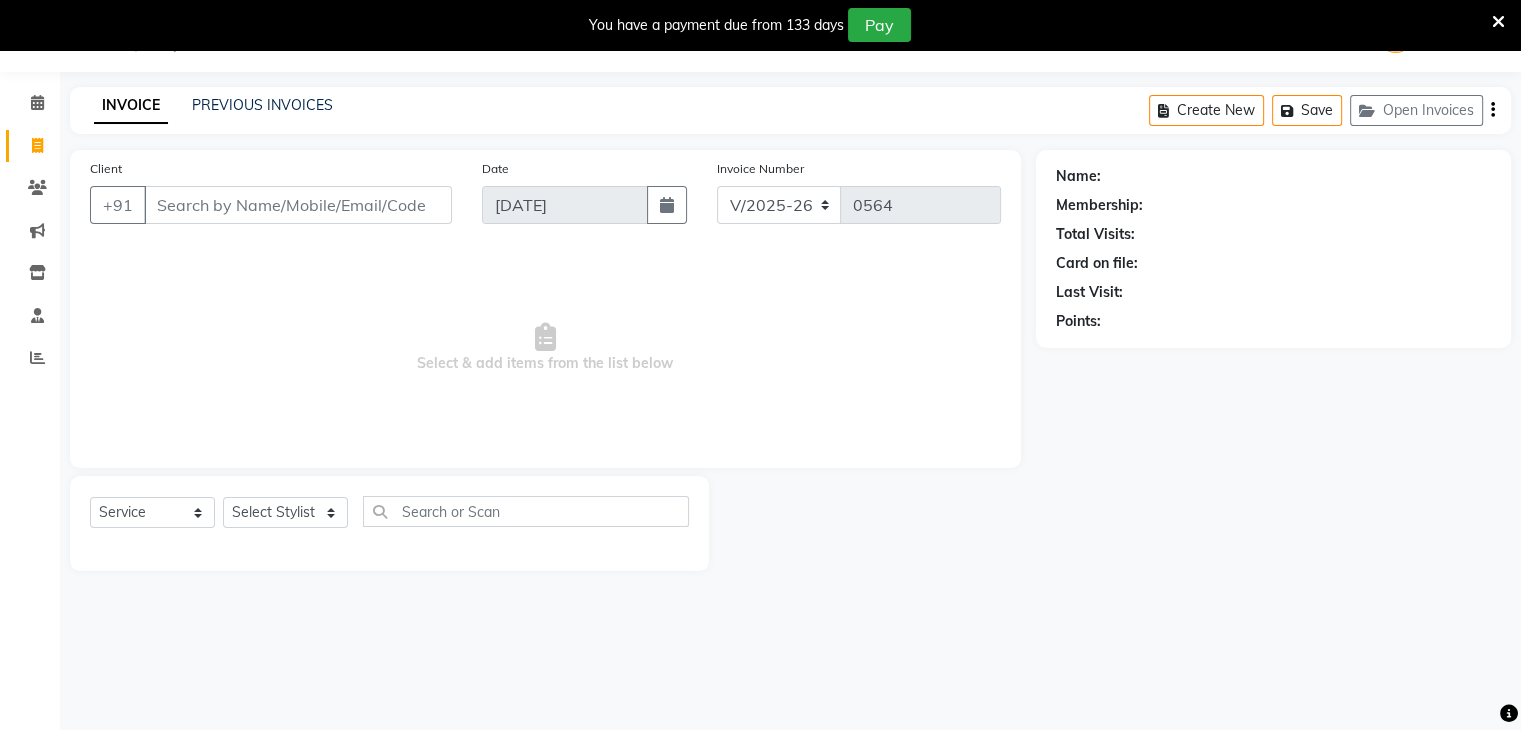 click on "Client" at bounding box center (298, 205) 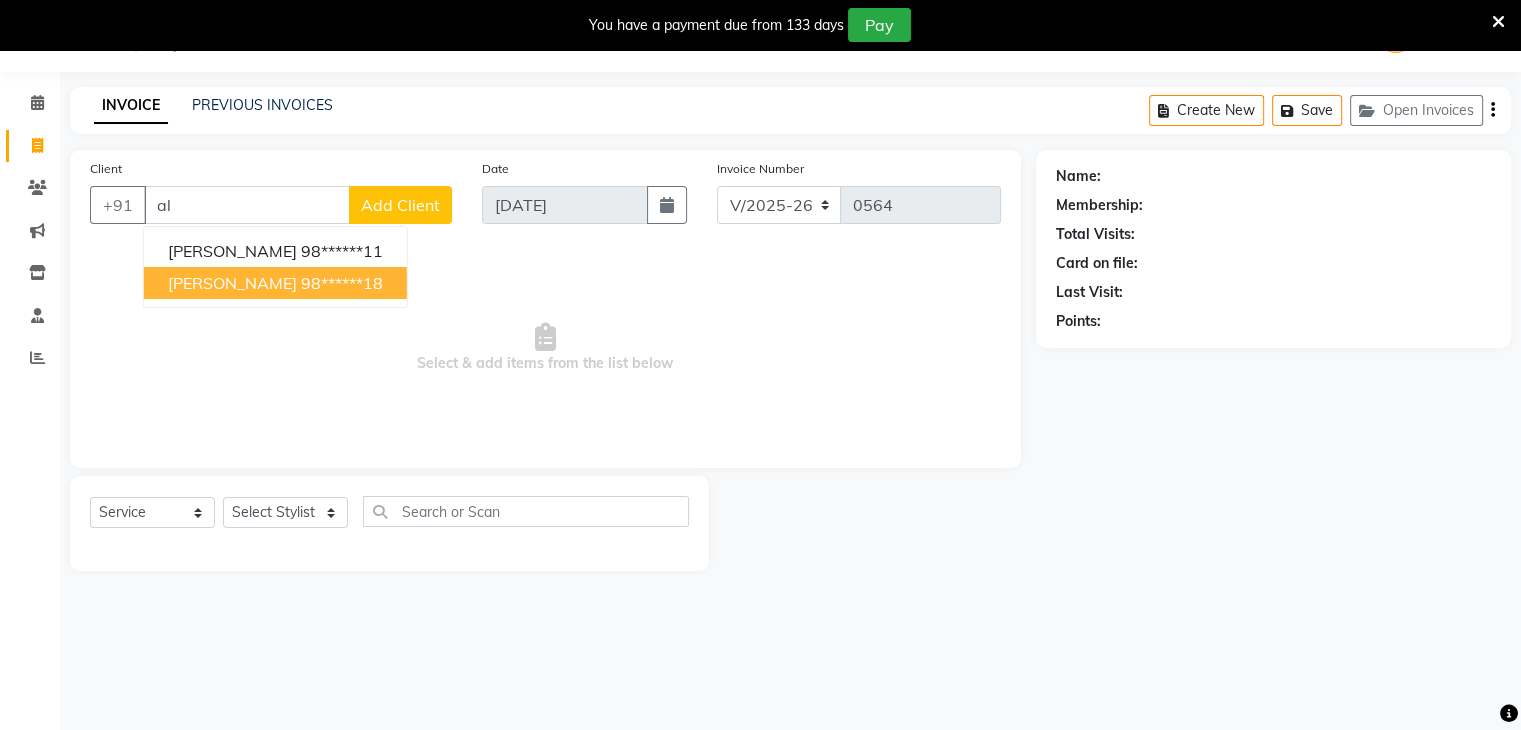 type on "a" 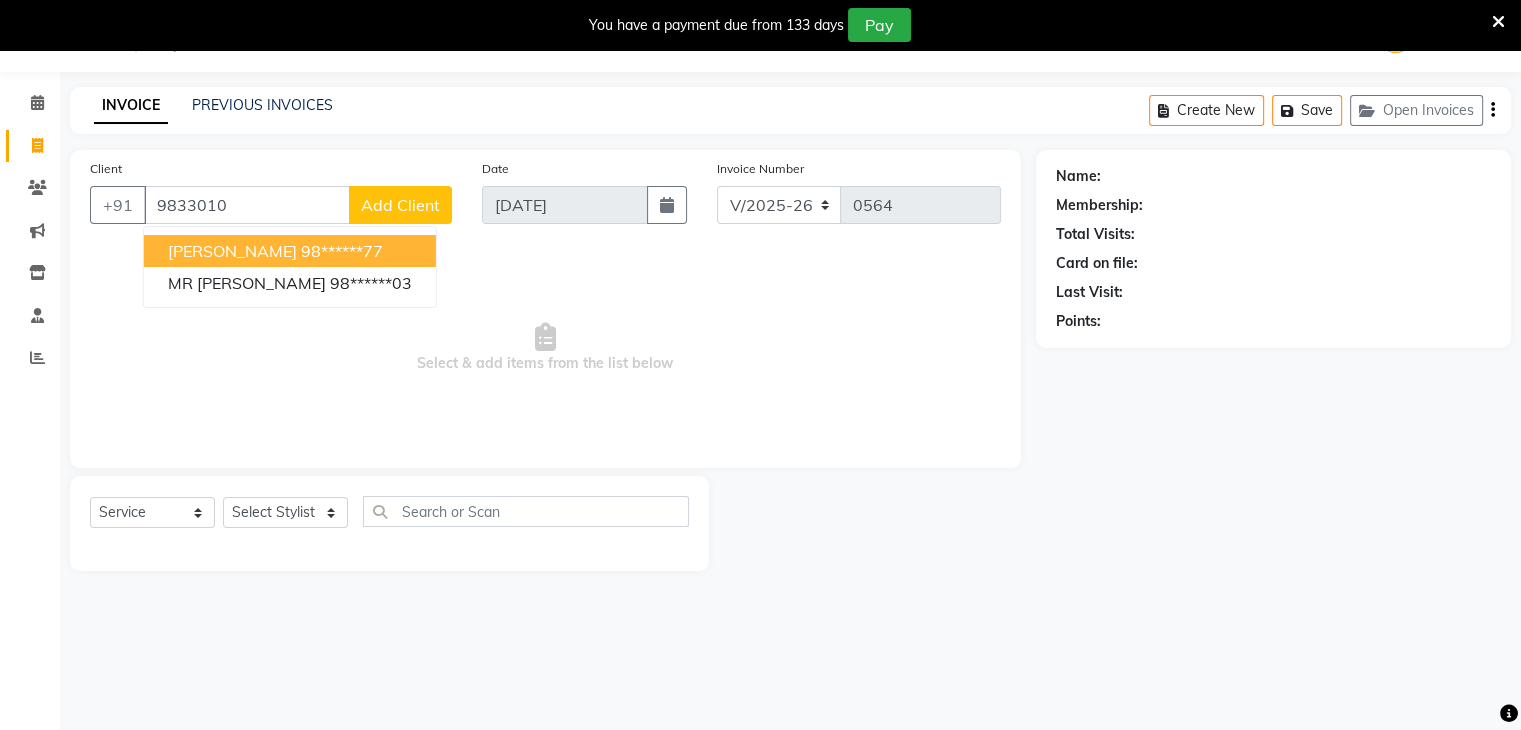 click on "9833010" at bounding box center [247, 205] 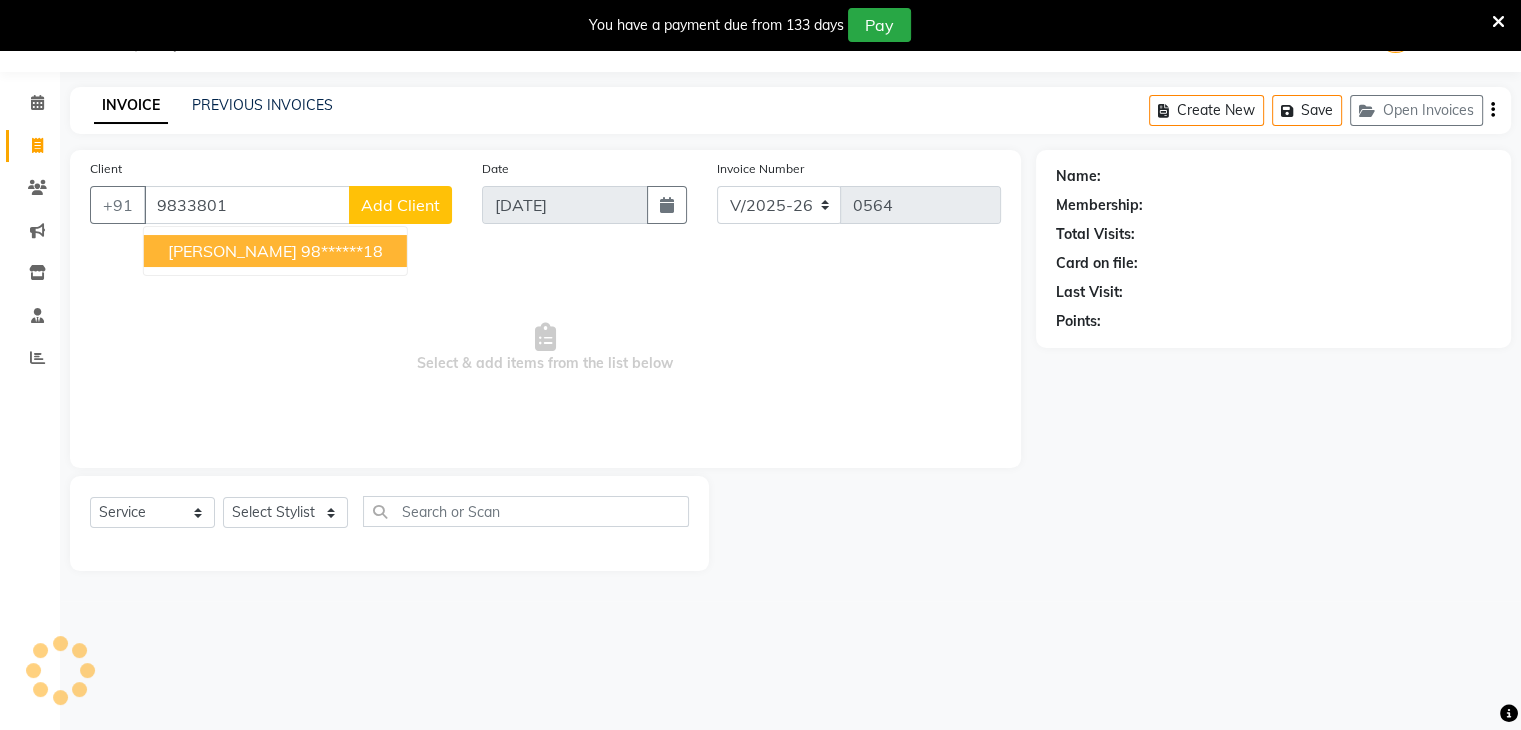 click on "98******18" at bounding box center [342, 251] 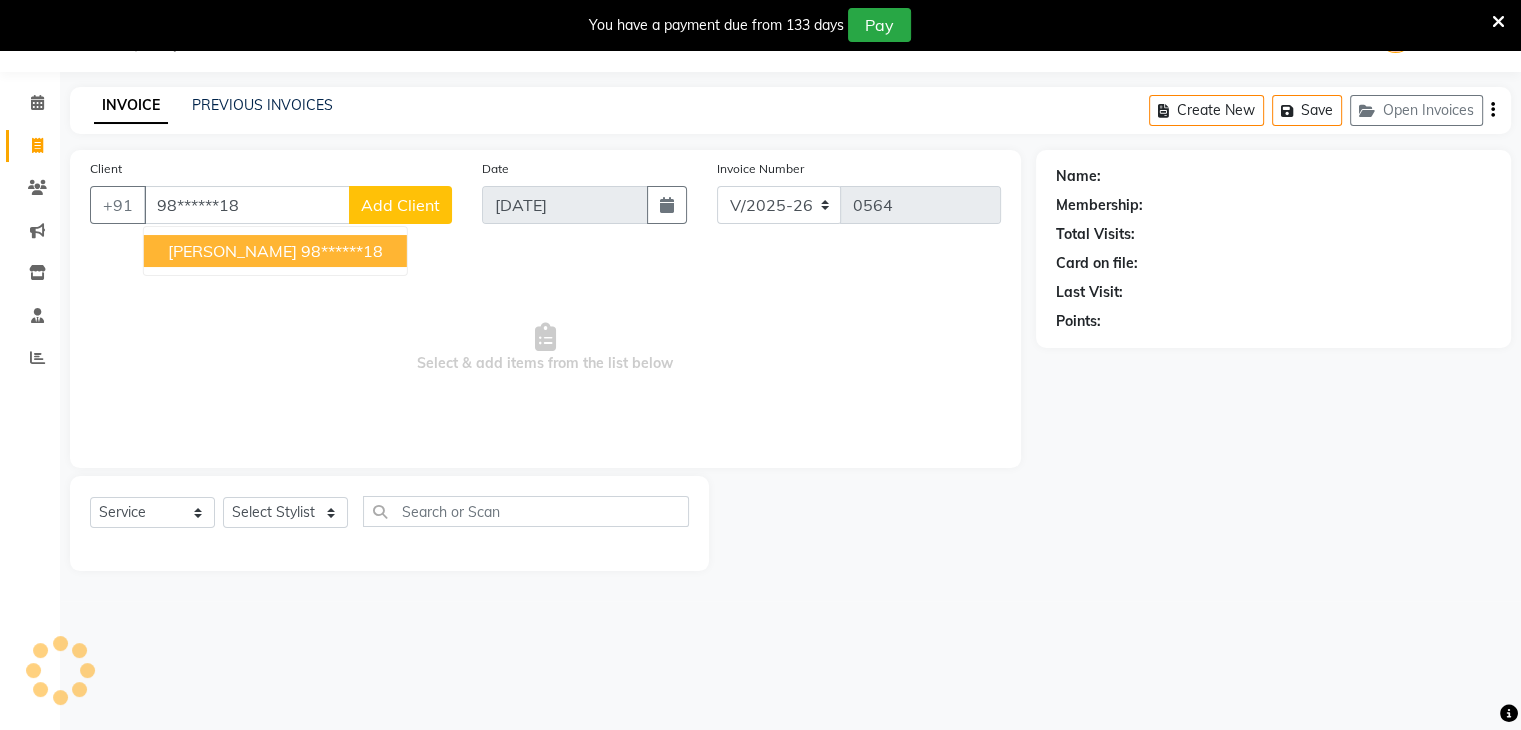 type on "98******18" 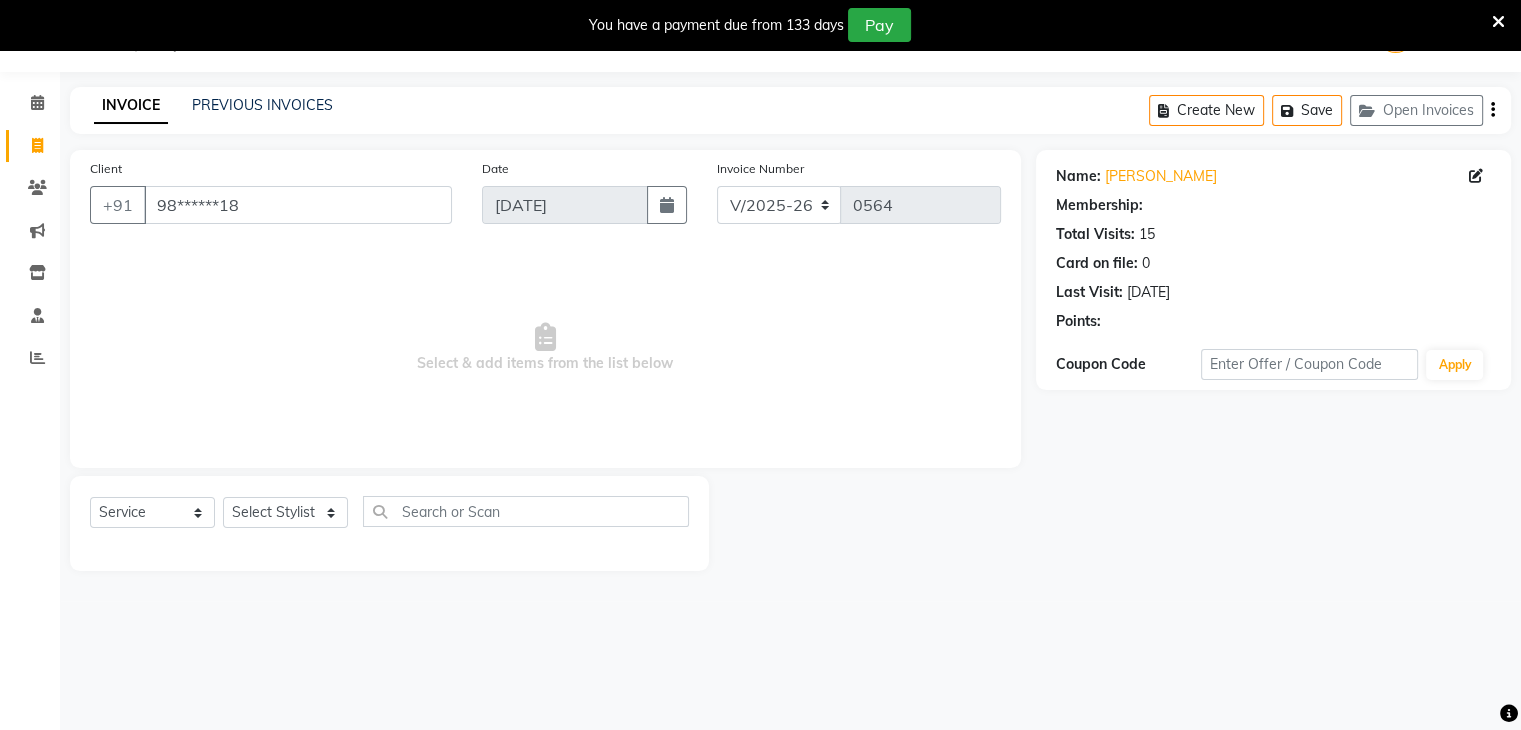 select on "1: Object" 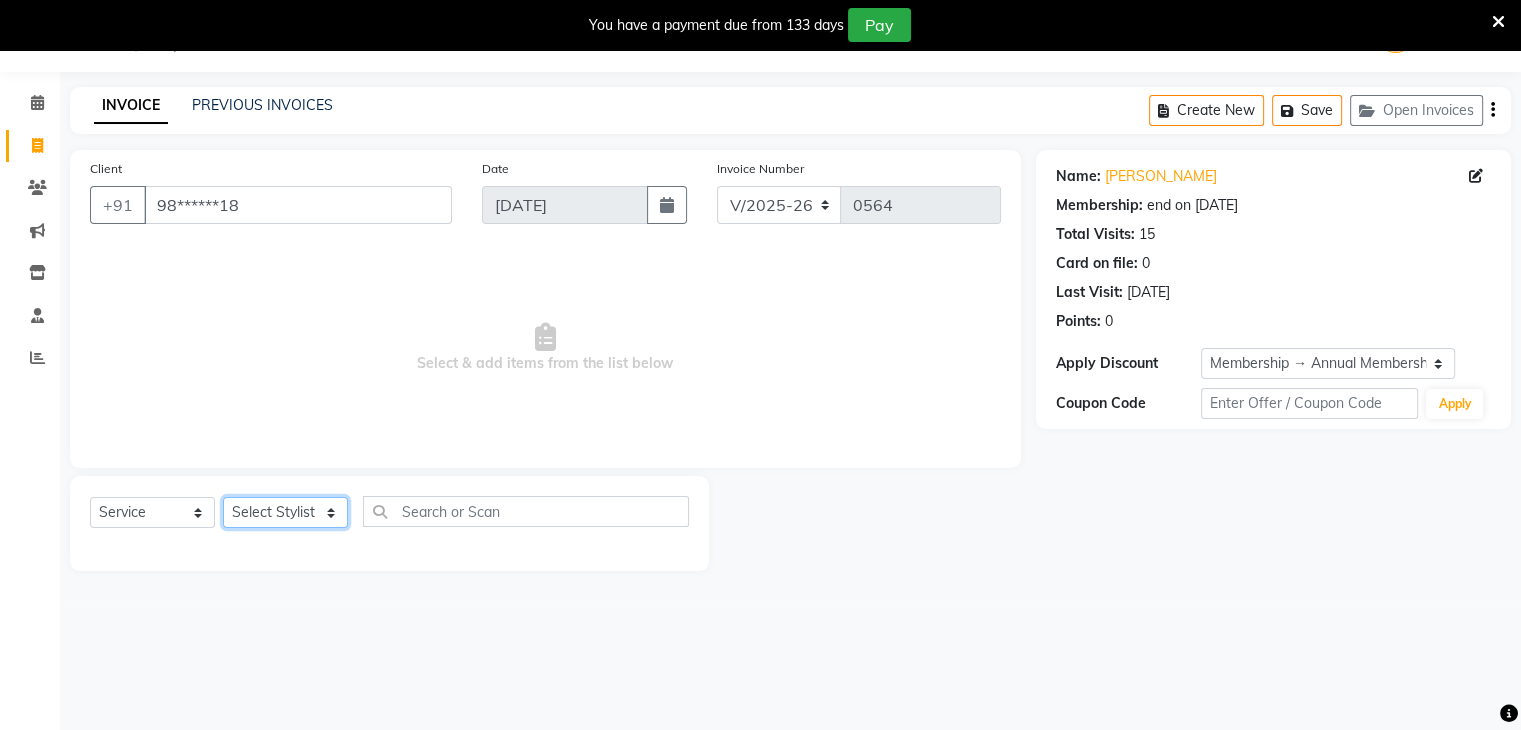 click on "Select Stylist Akshay Karima Manager Ritikesh Rohan Pagar Roshni Sangeeta Sharad Tushar Sankat Vedika" 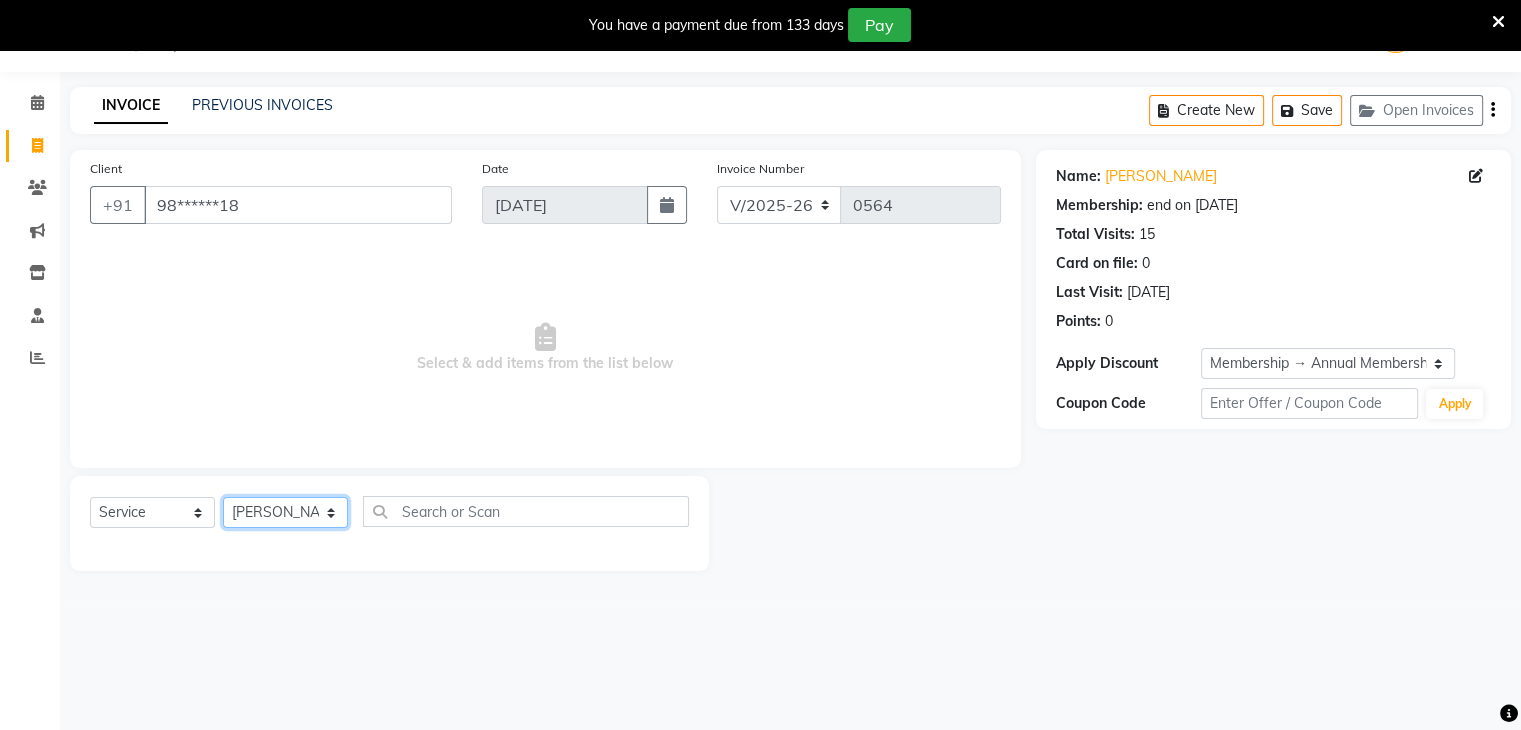 click on "Select Stylist Akshay Karima Manager Ritikesh Rohan Pagar Roshni Sangeeta Sharad Tushar Sankat Vedika" 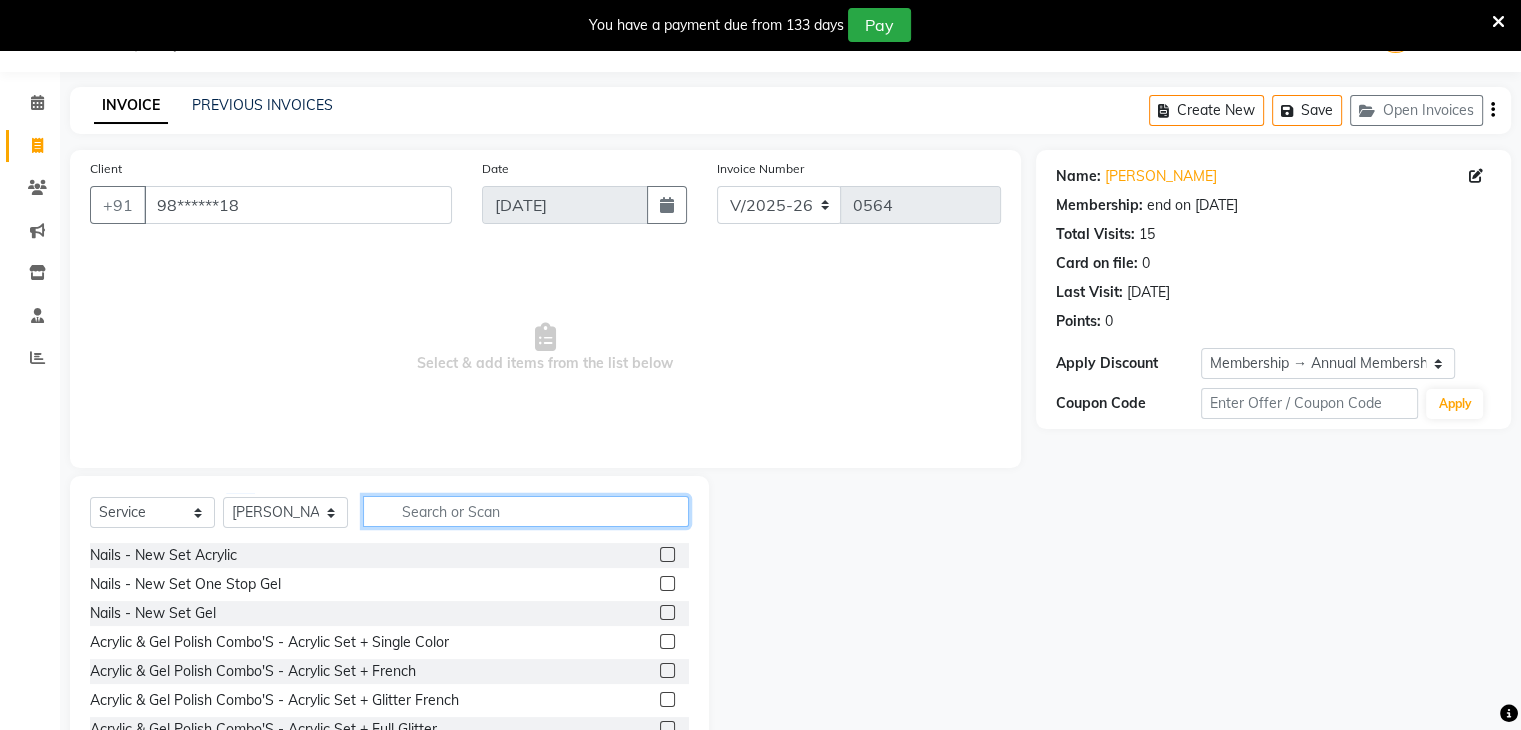 click 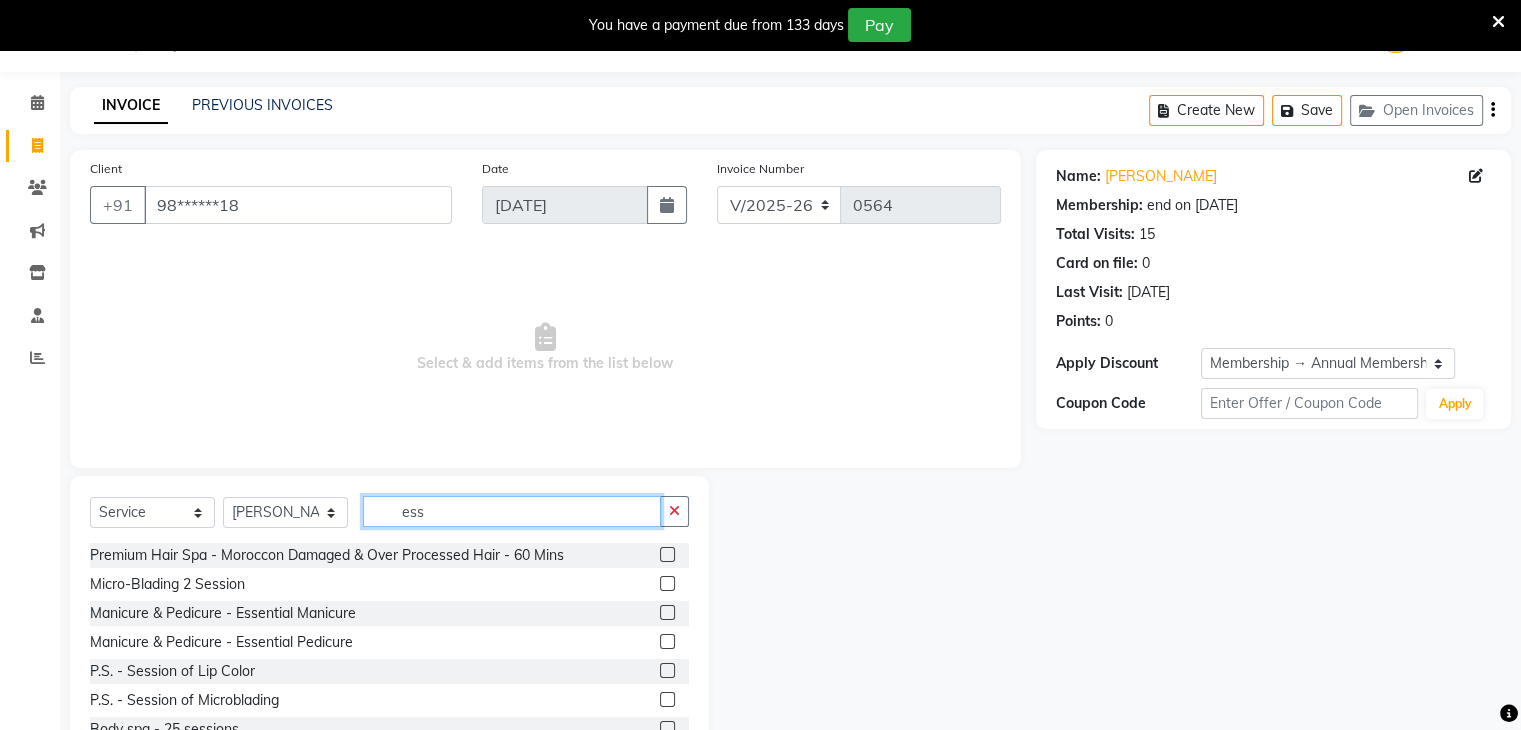 type on "ess" 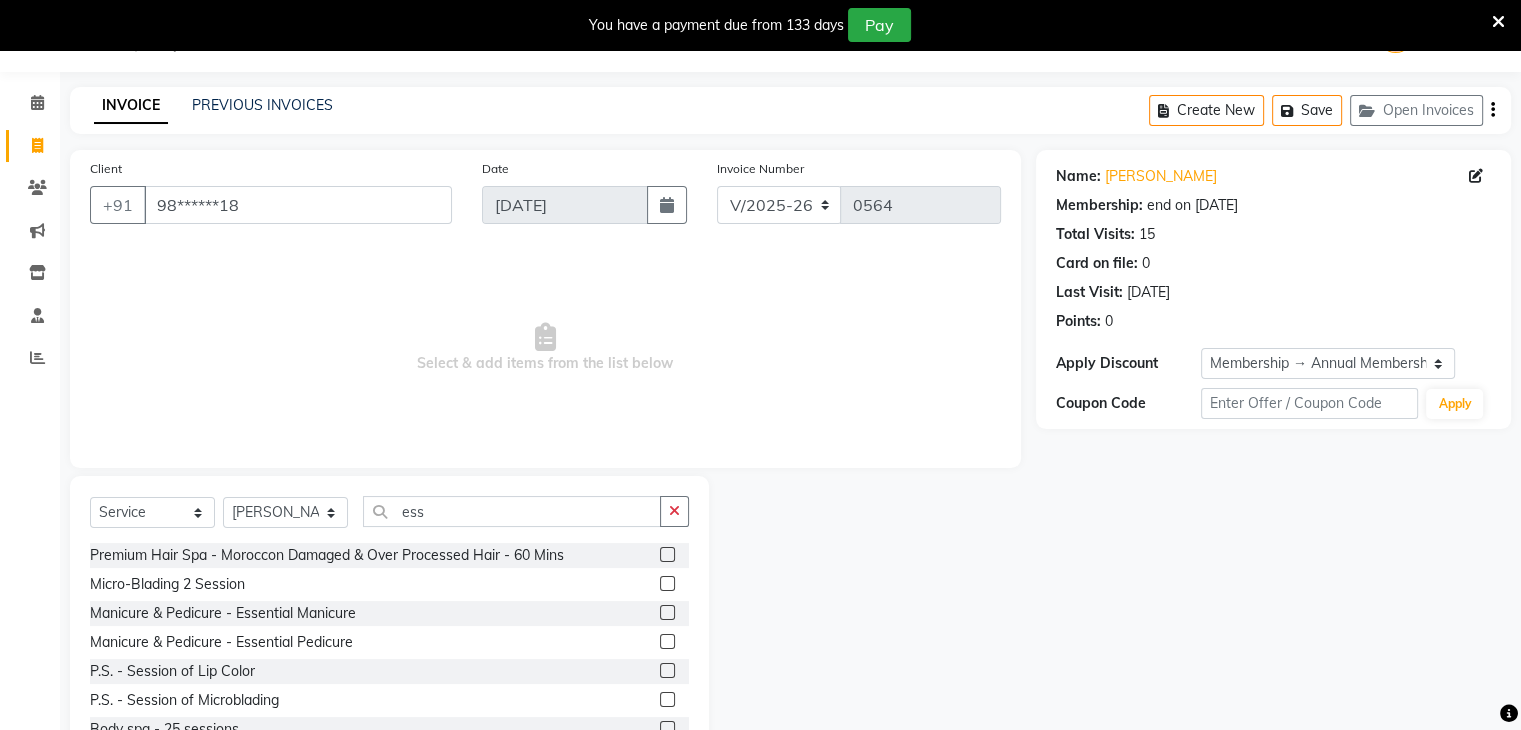 click 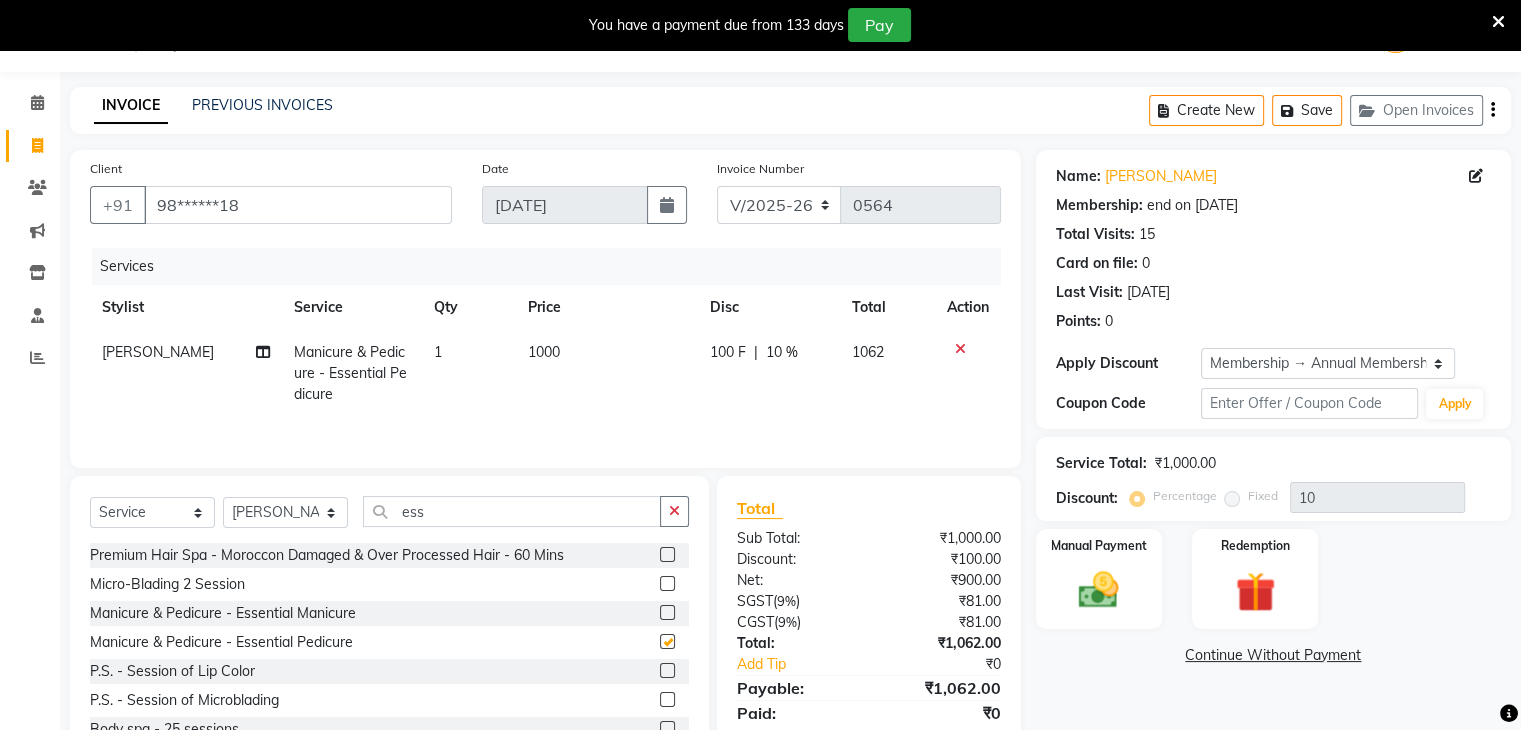 checkbox on "false" 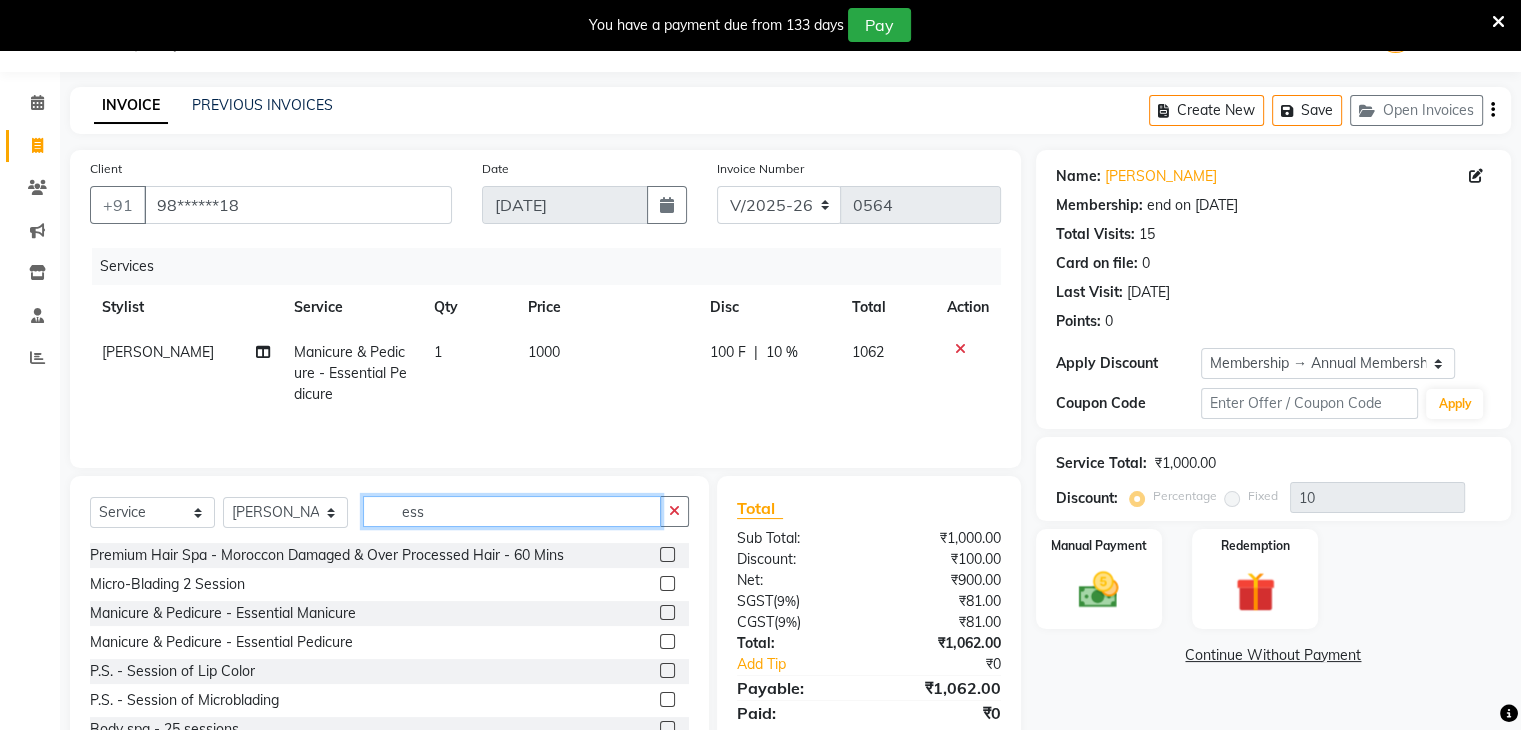 click on "ess" 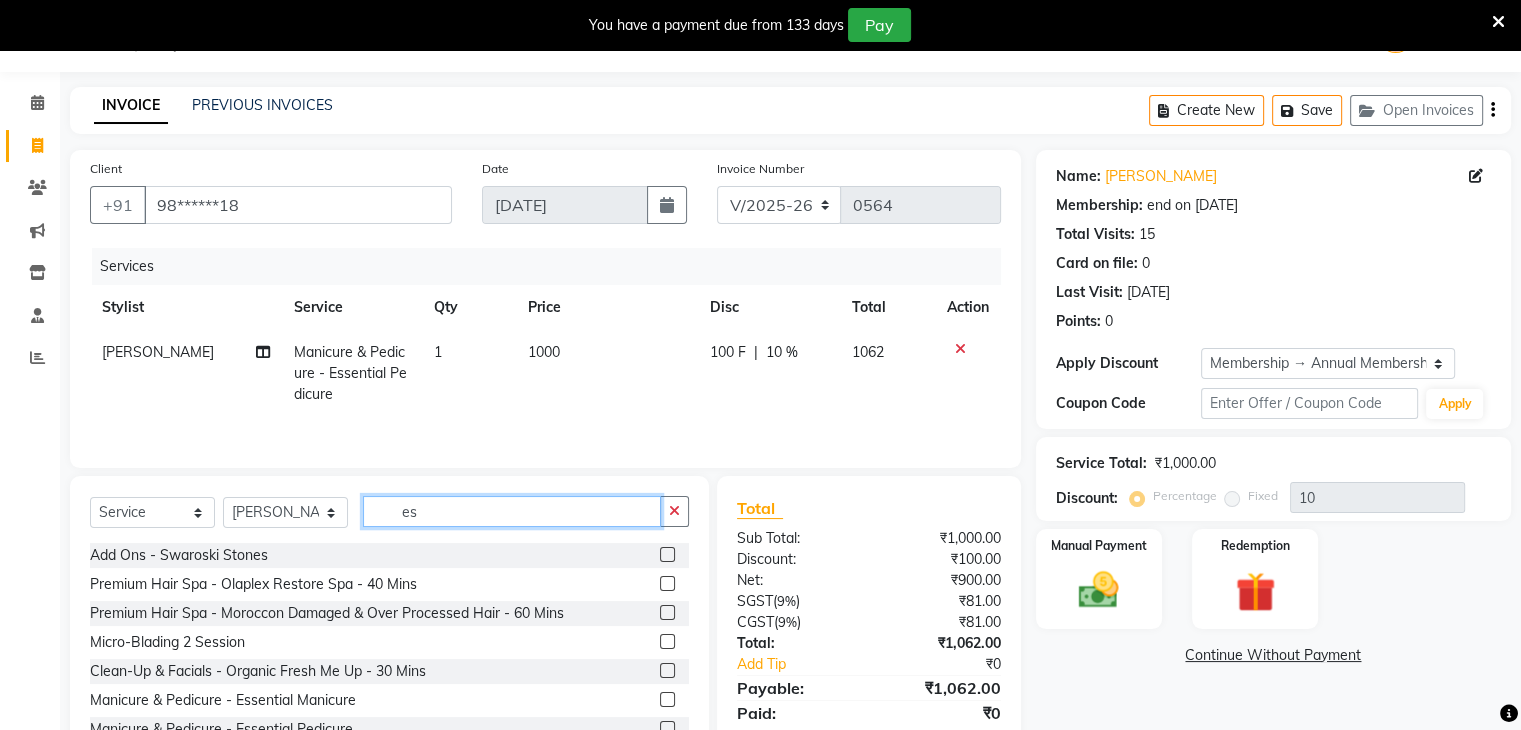 type on "e" 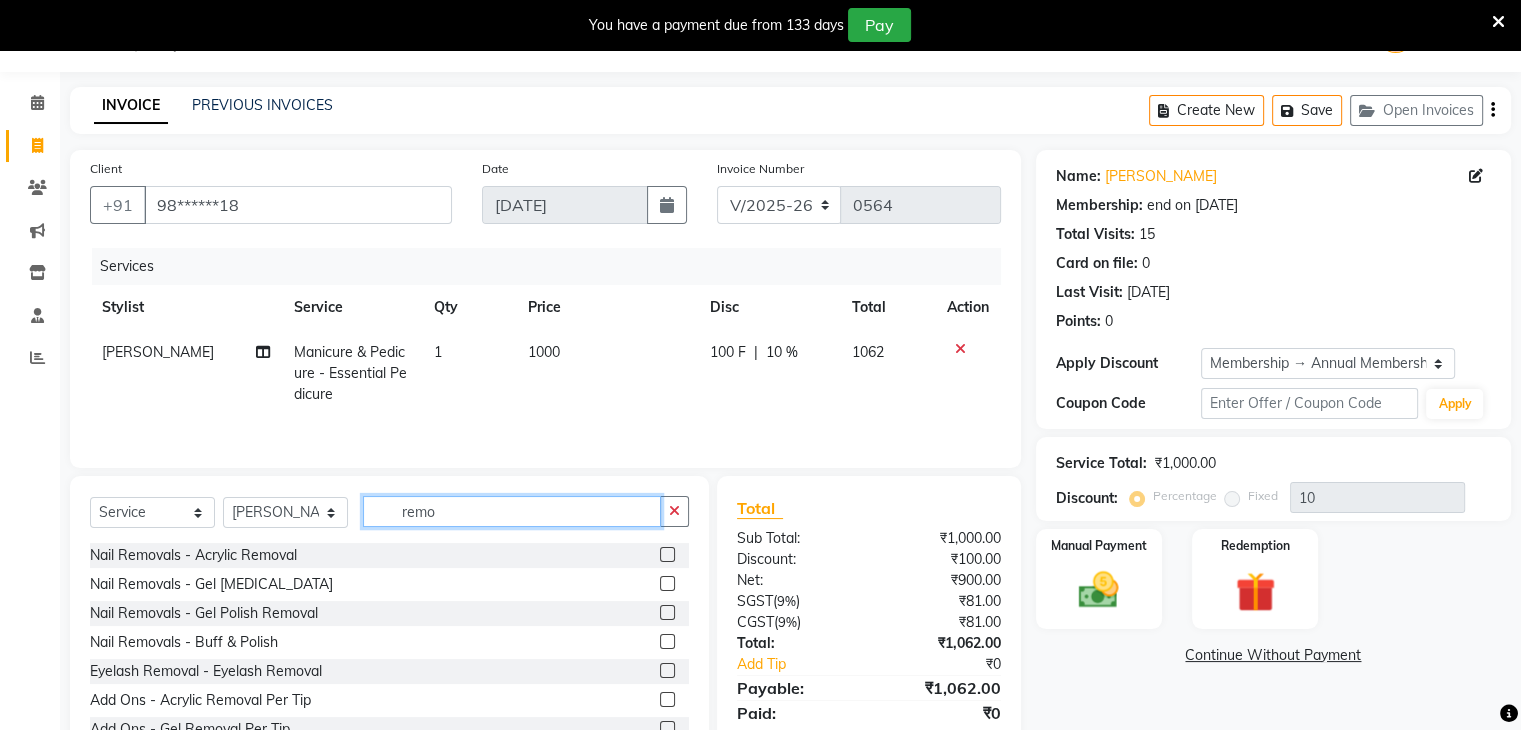type on "remo" 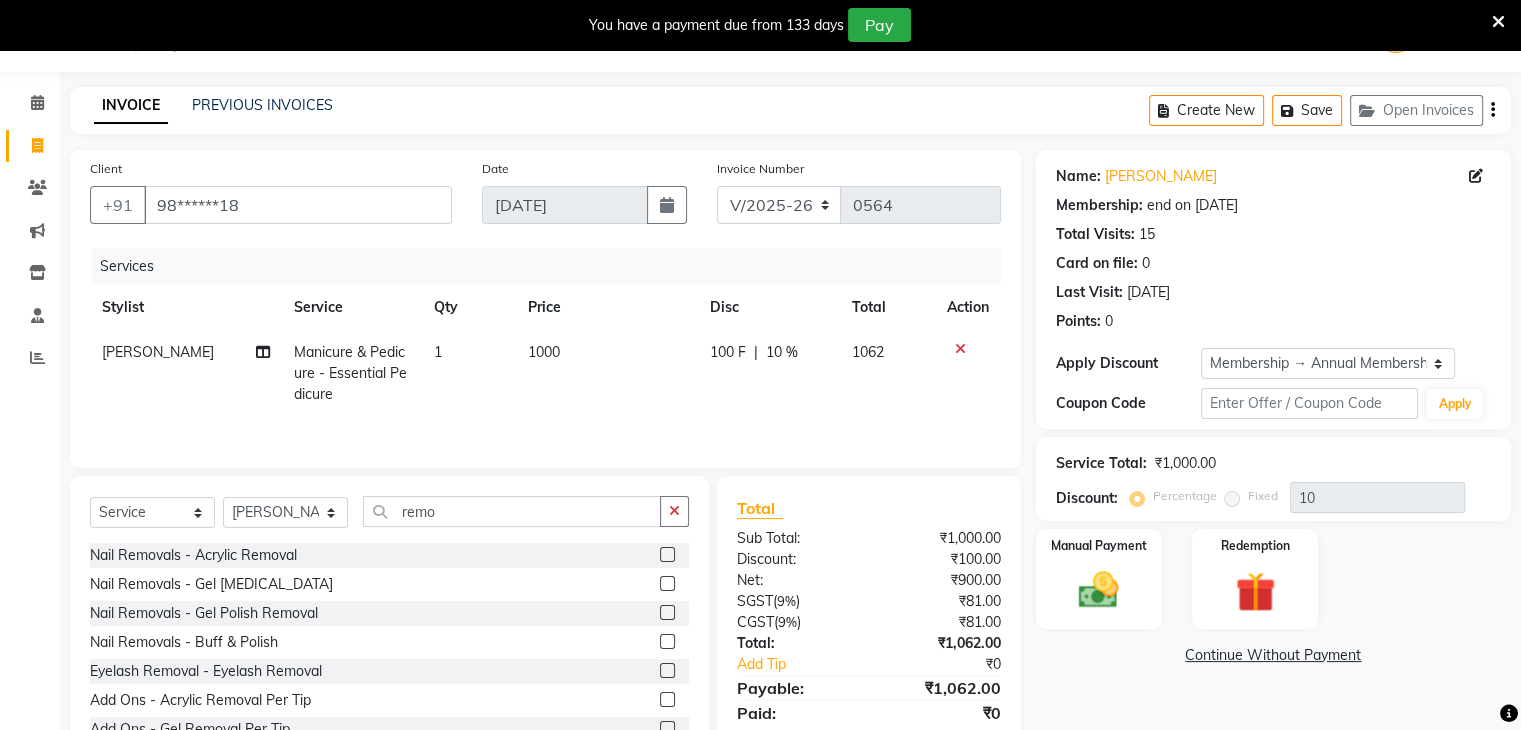 click 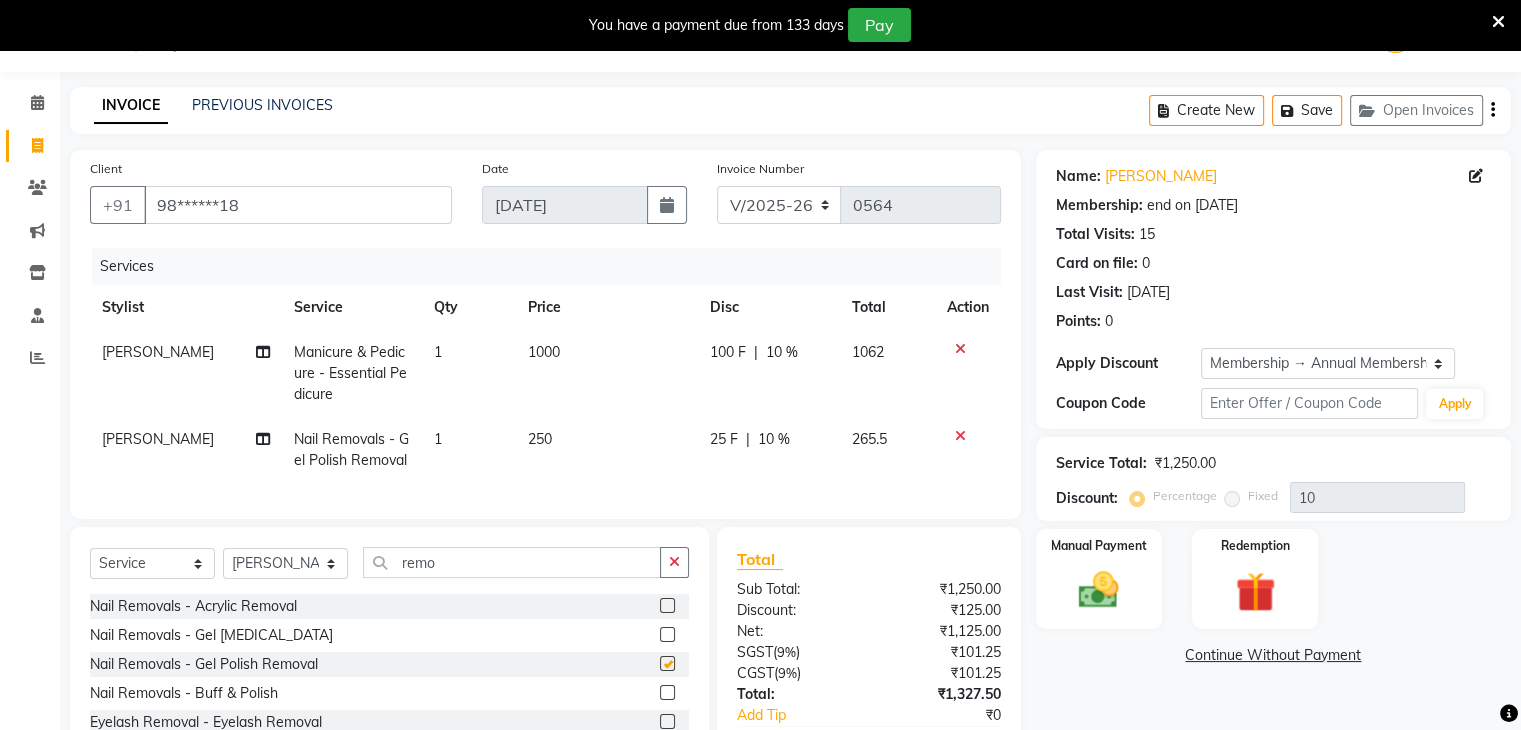 checkbox on "false" 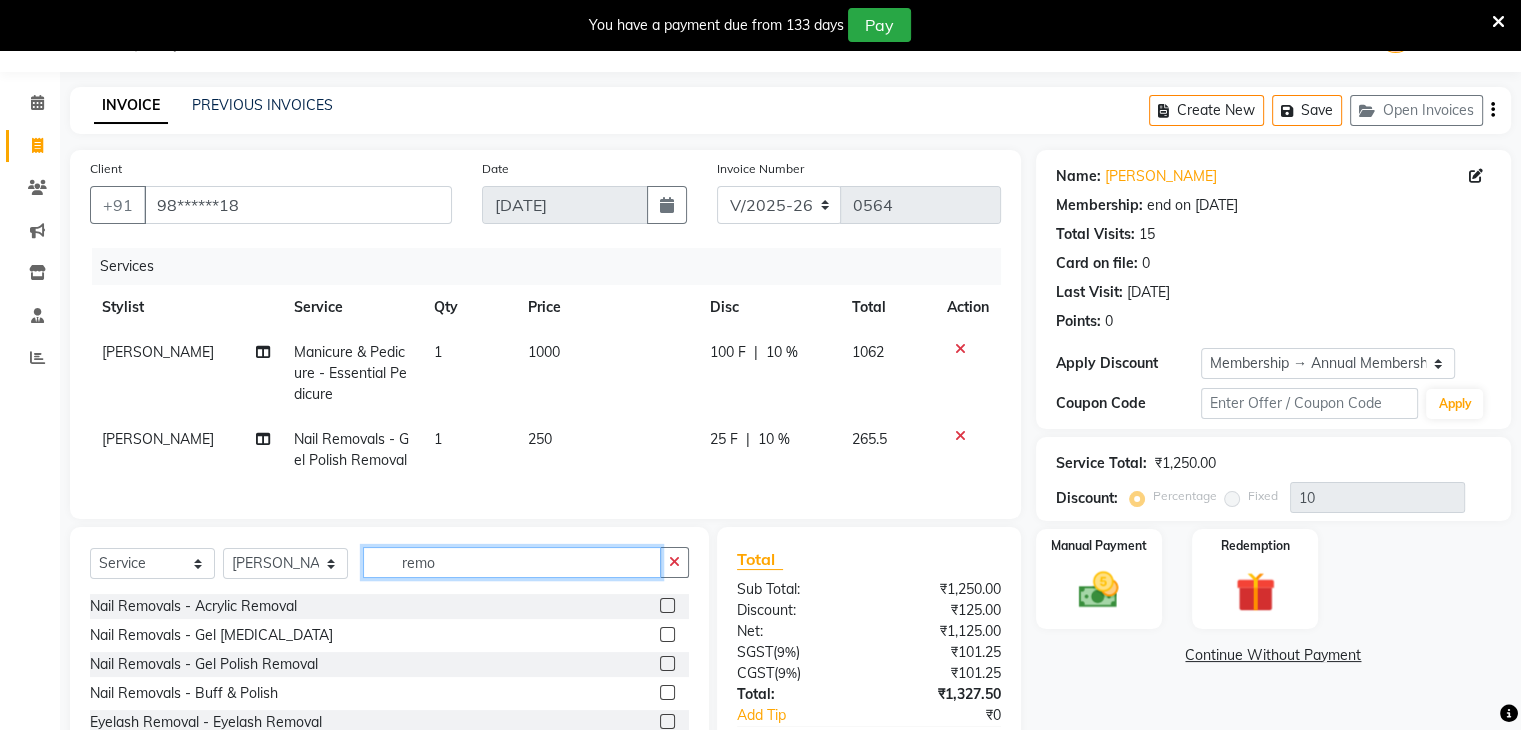 click on "remo" 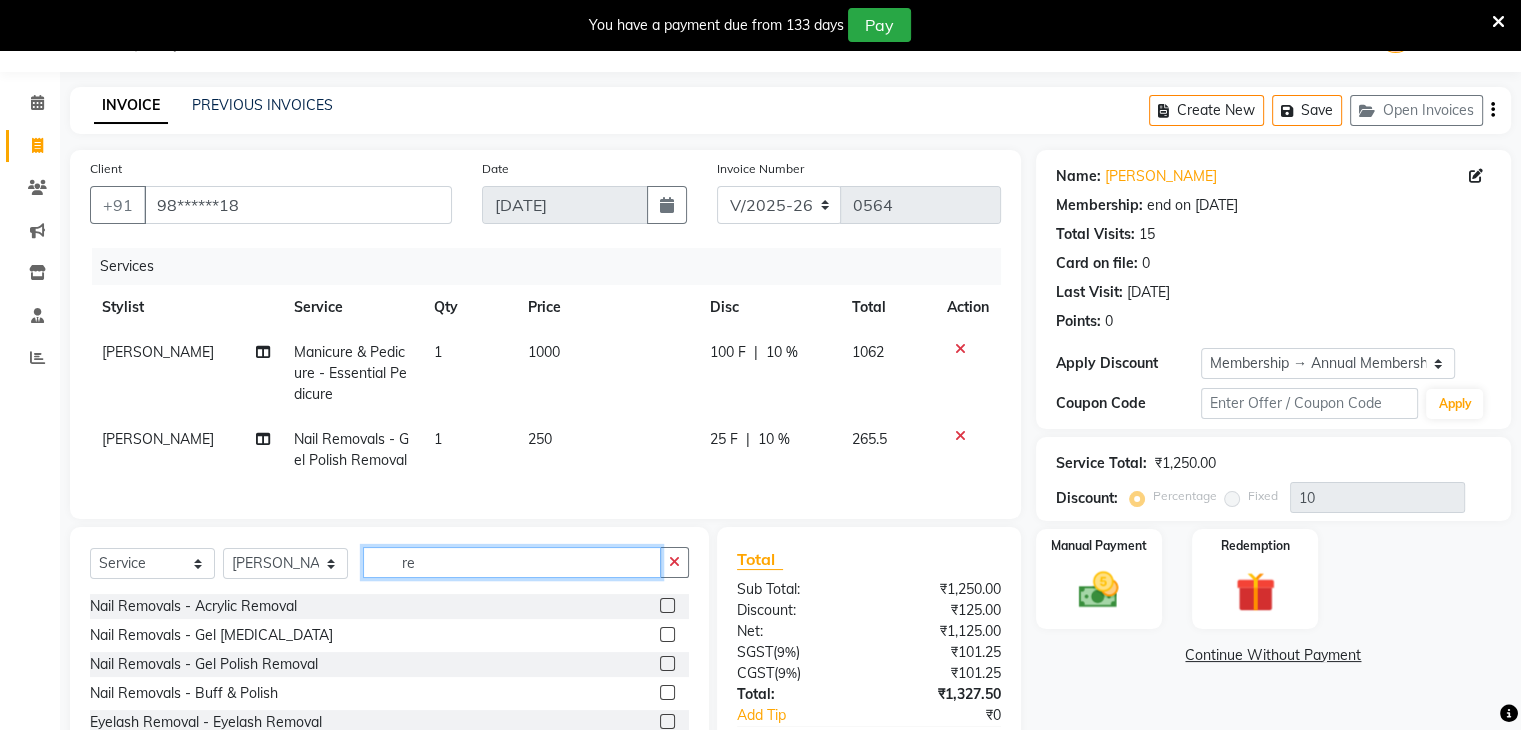 type on "r" 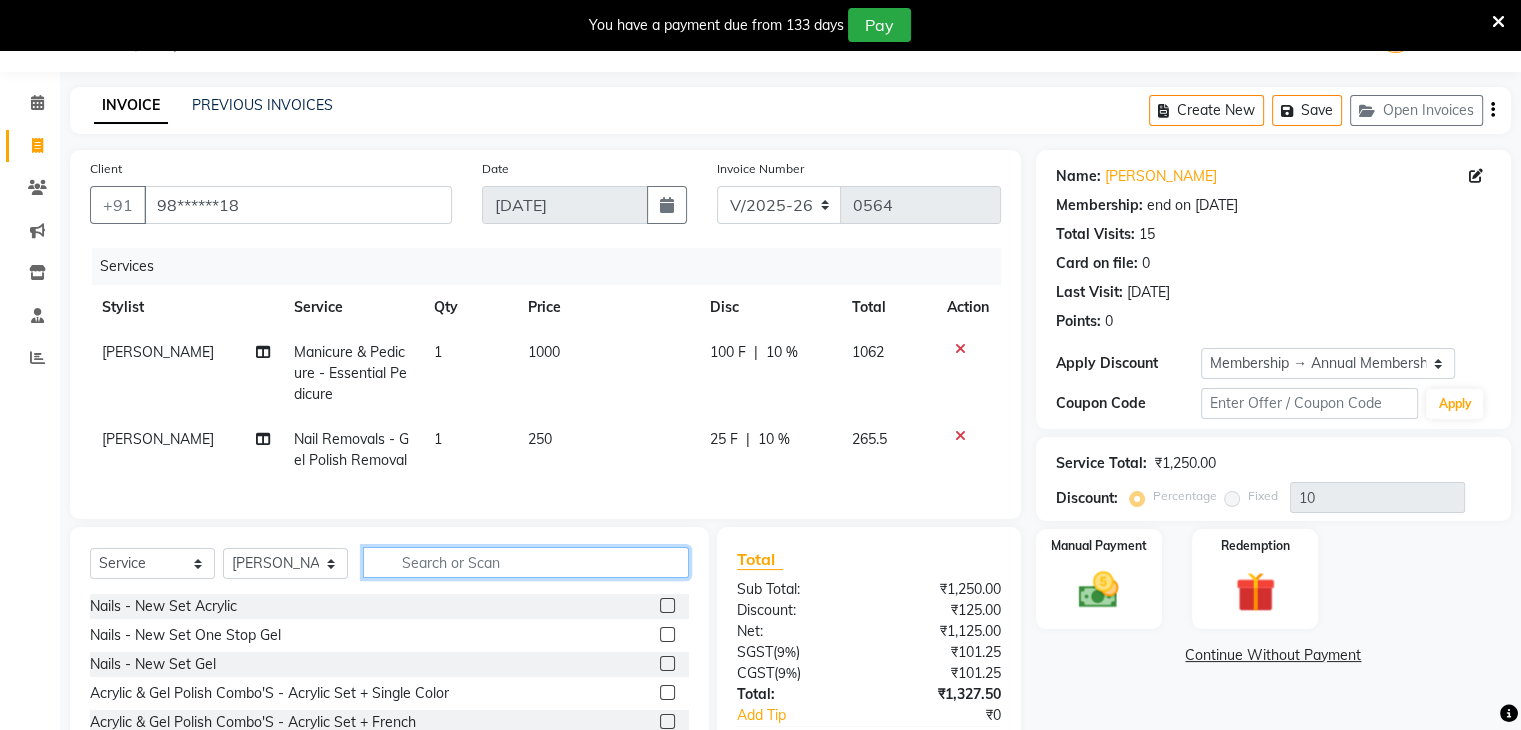 type 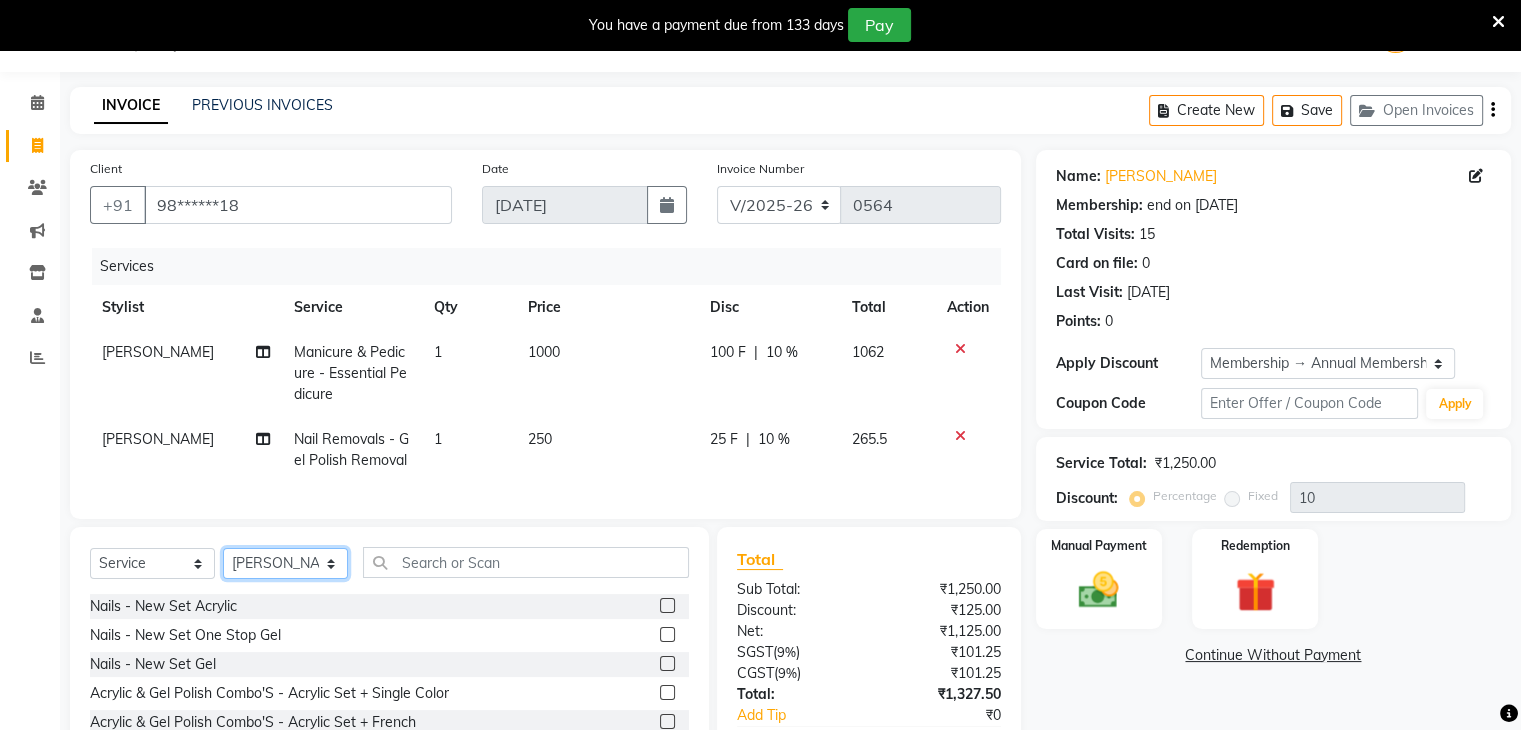 click on "Select Stylist Akshay Karima Manager Ritikesh Rohan Pagar Roshni Sangeeta Sharad Tushar Sankat Vedika" 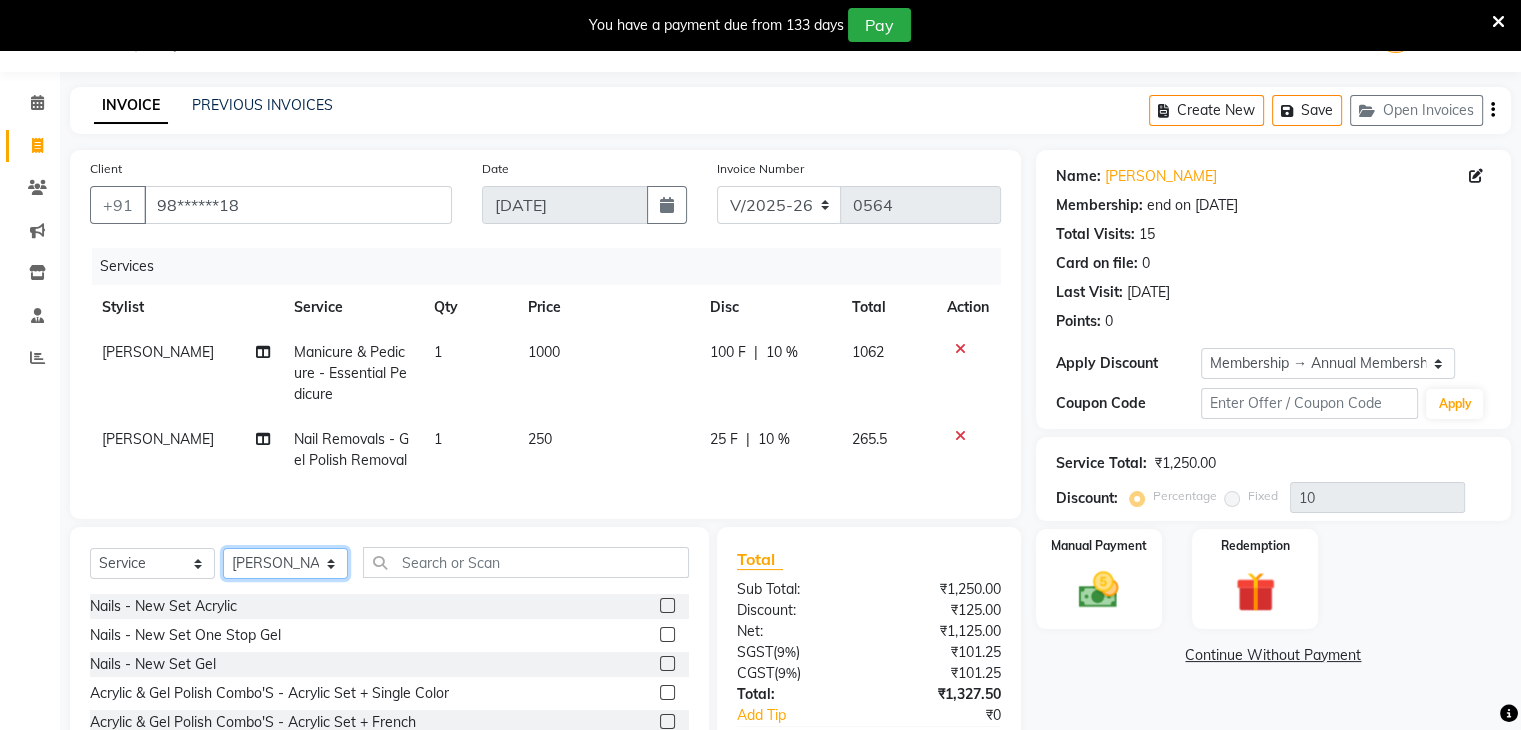 select on "38396" 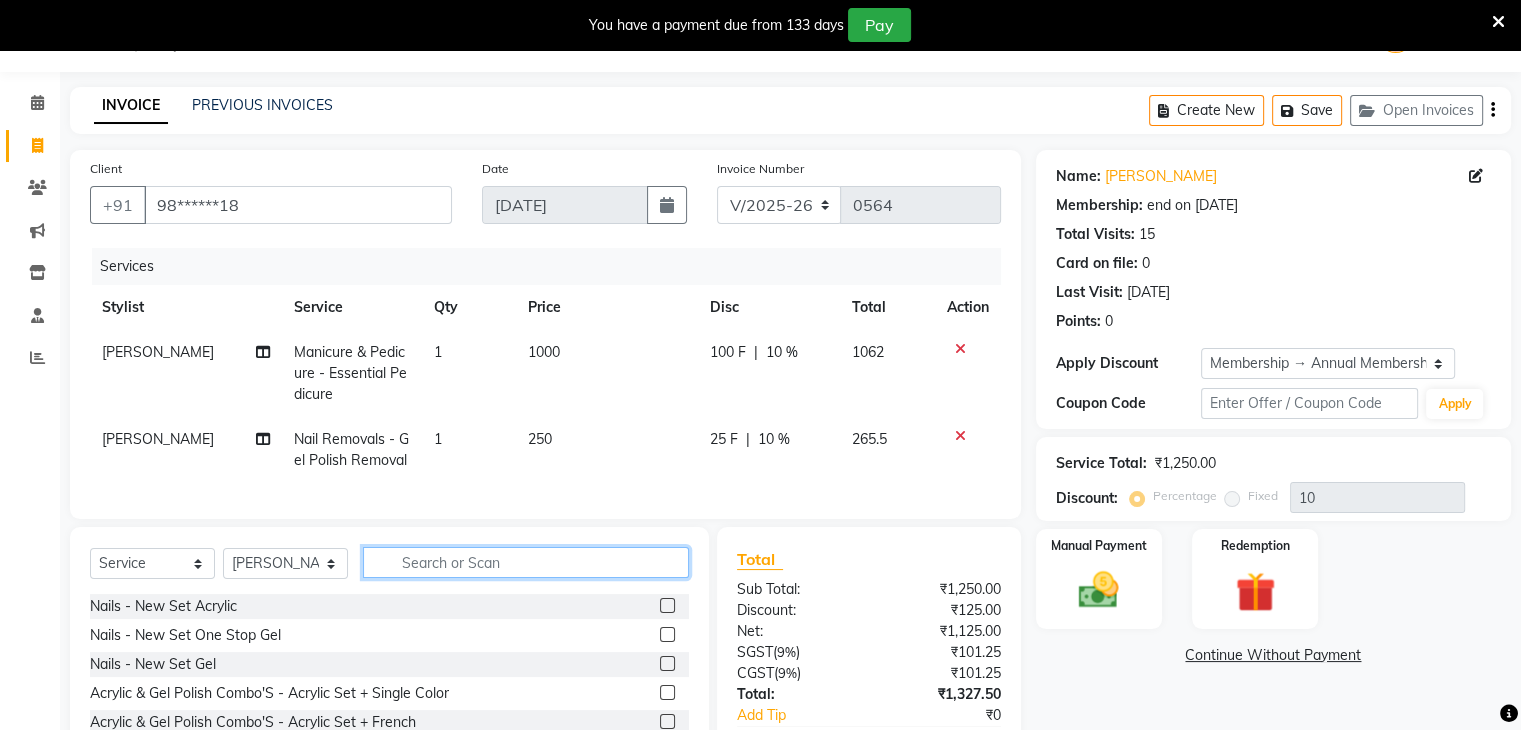 click 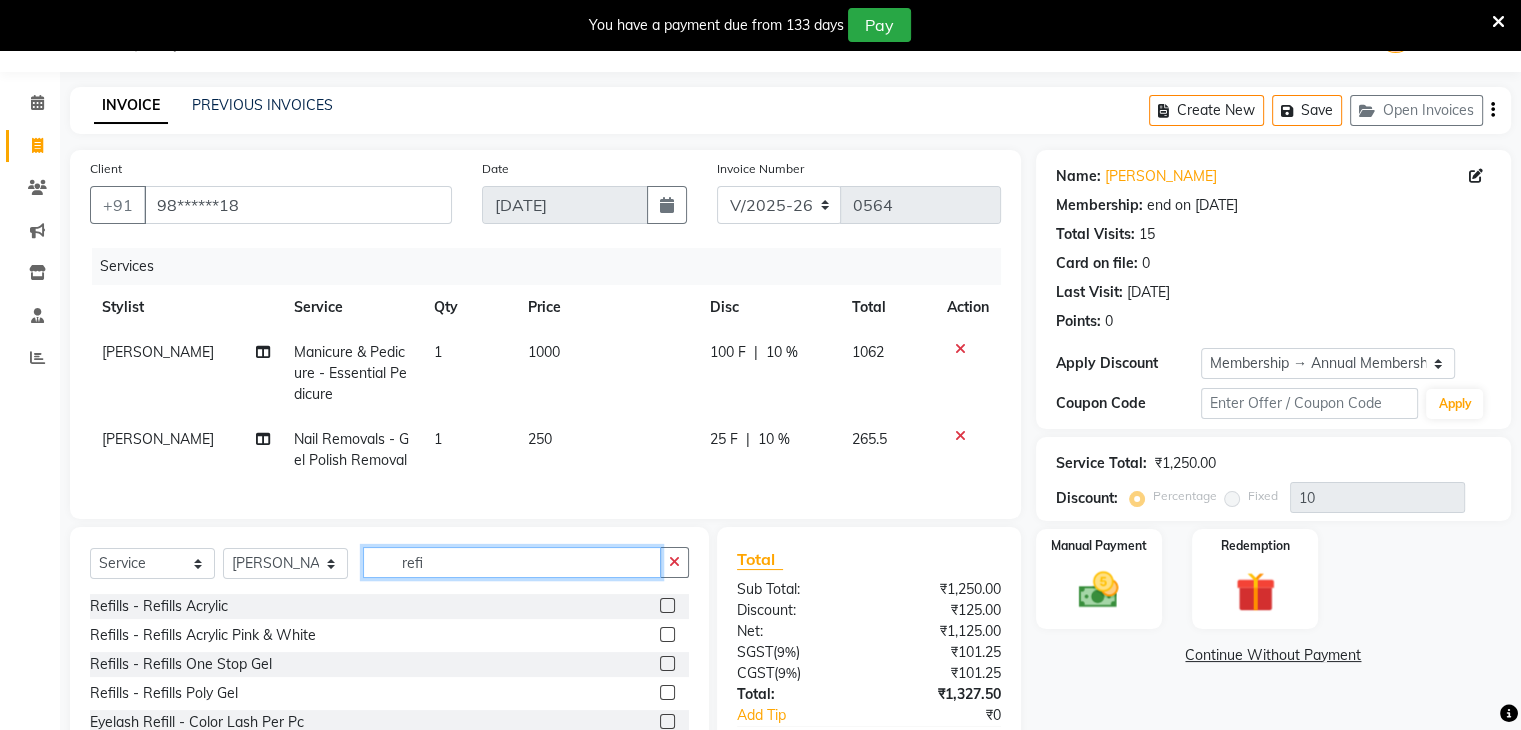 type on "refi" 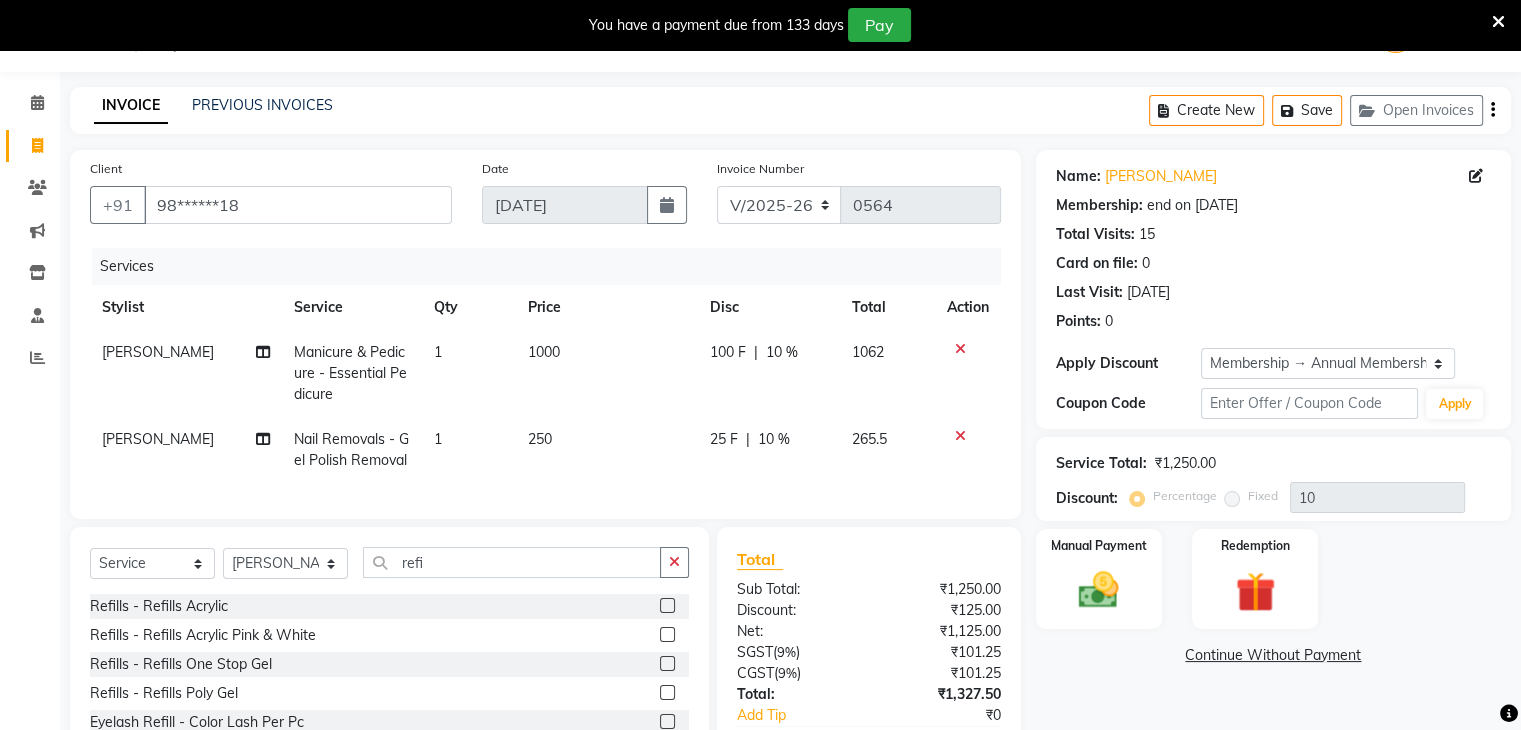 click 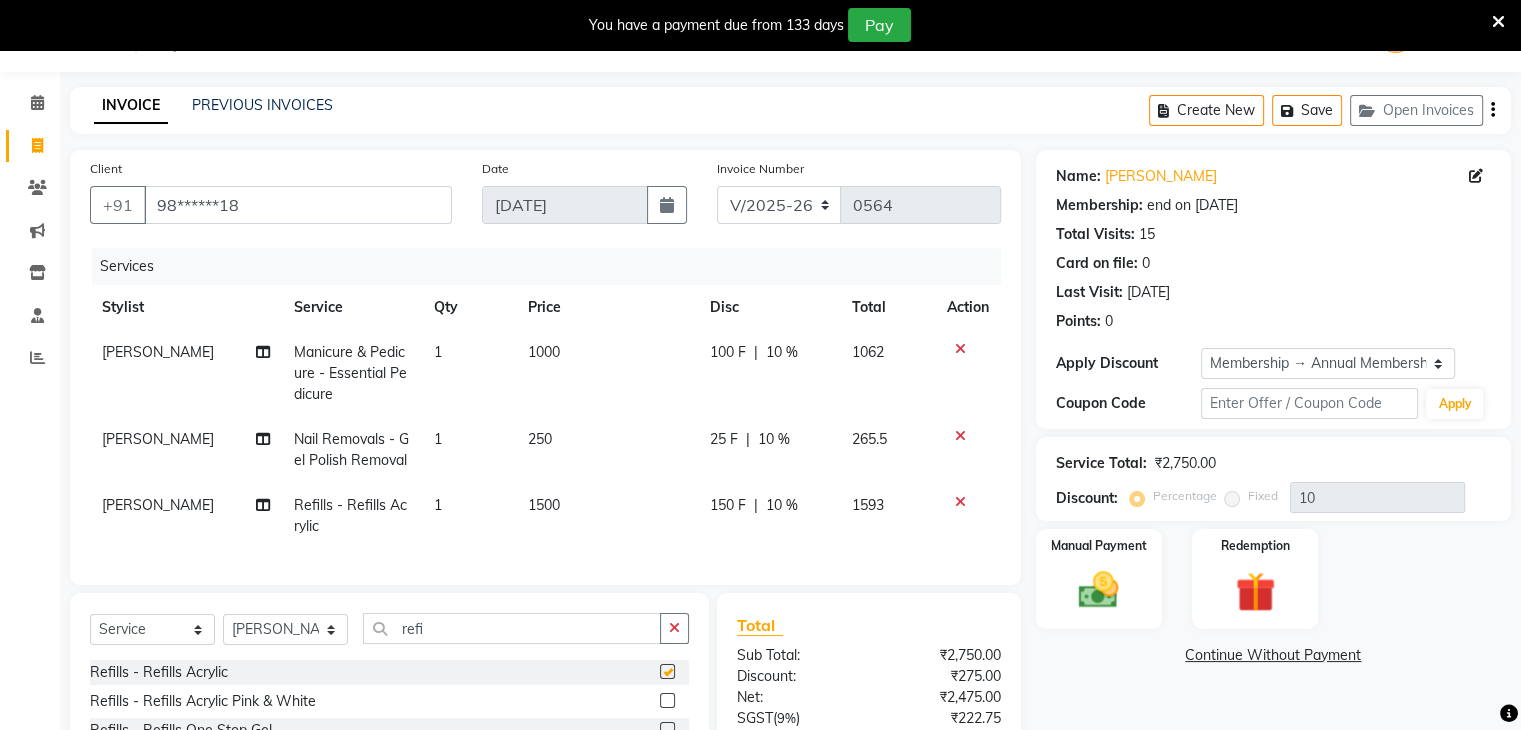 checkbox on "false" 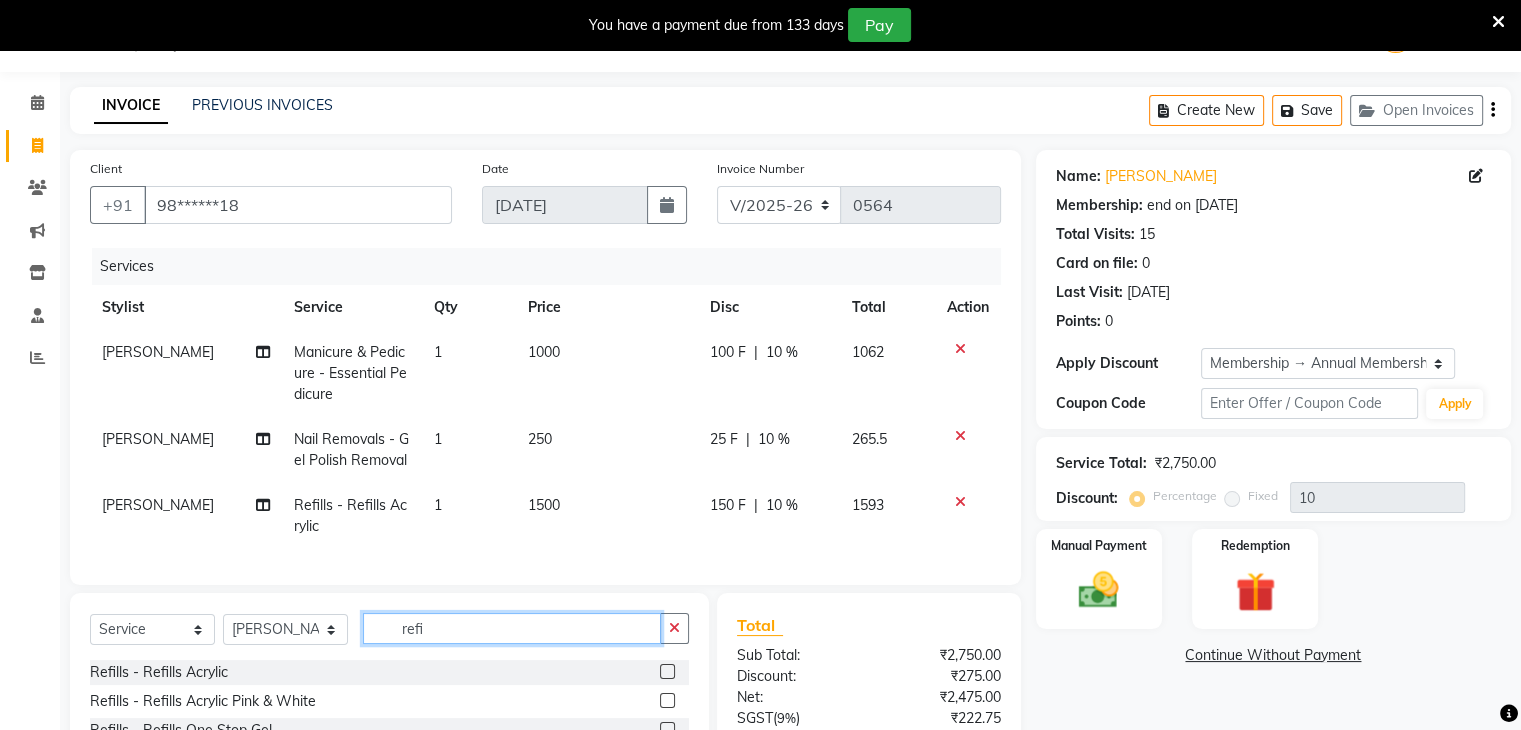 click on "refi" 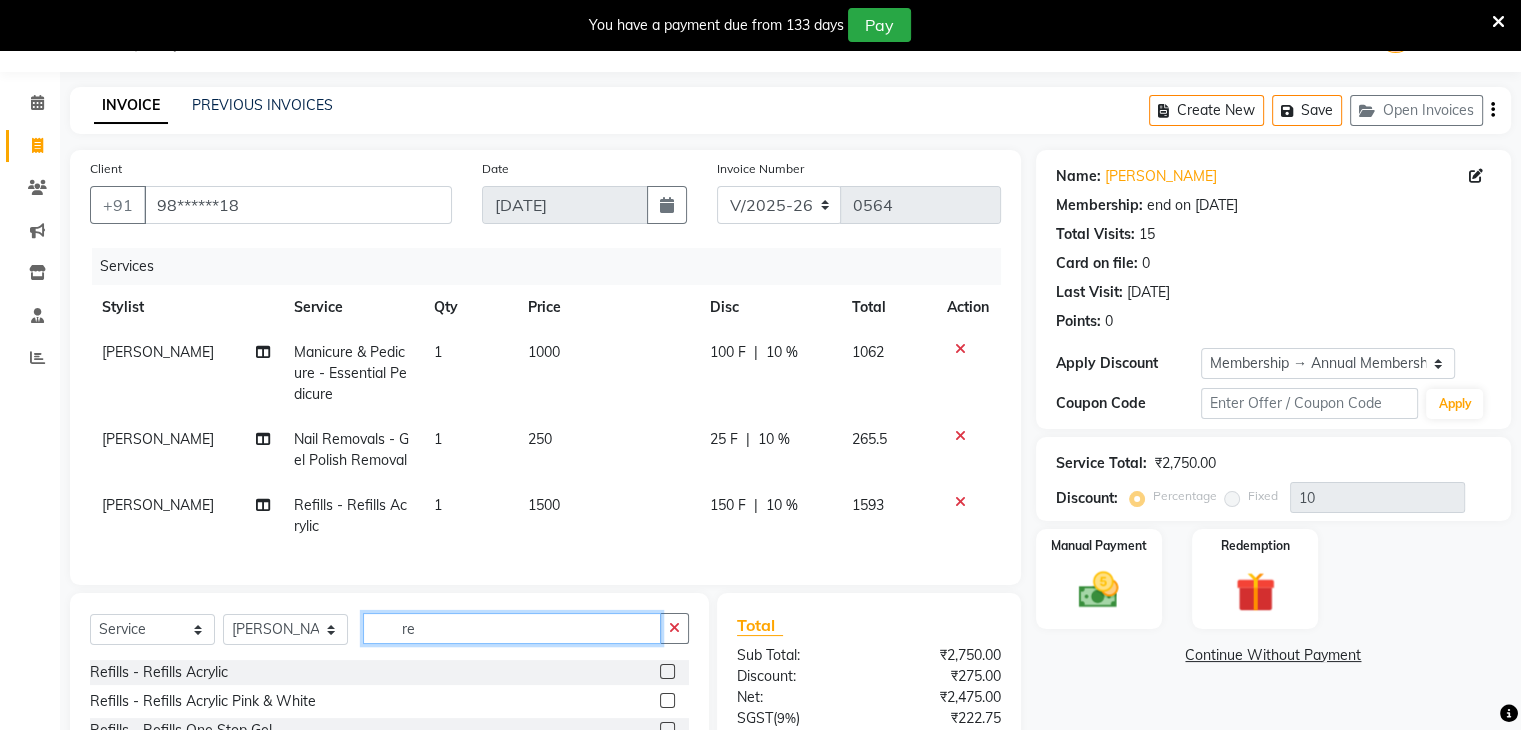 type on "r" 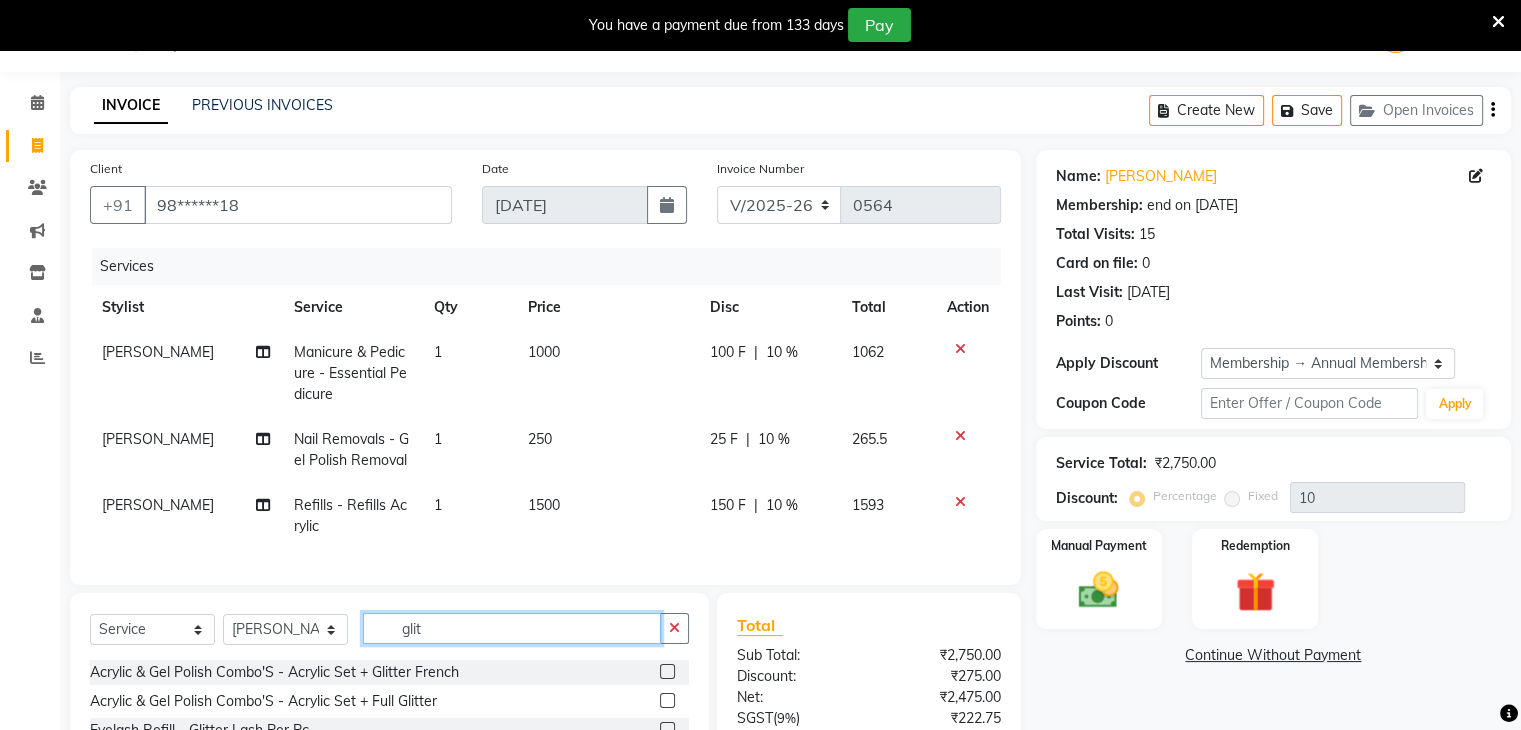 scroll, scrollTop: 253, scrollLeft: 0, axis: vertical 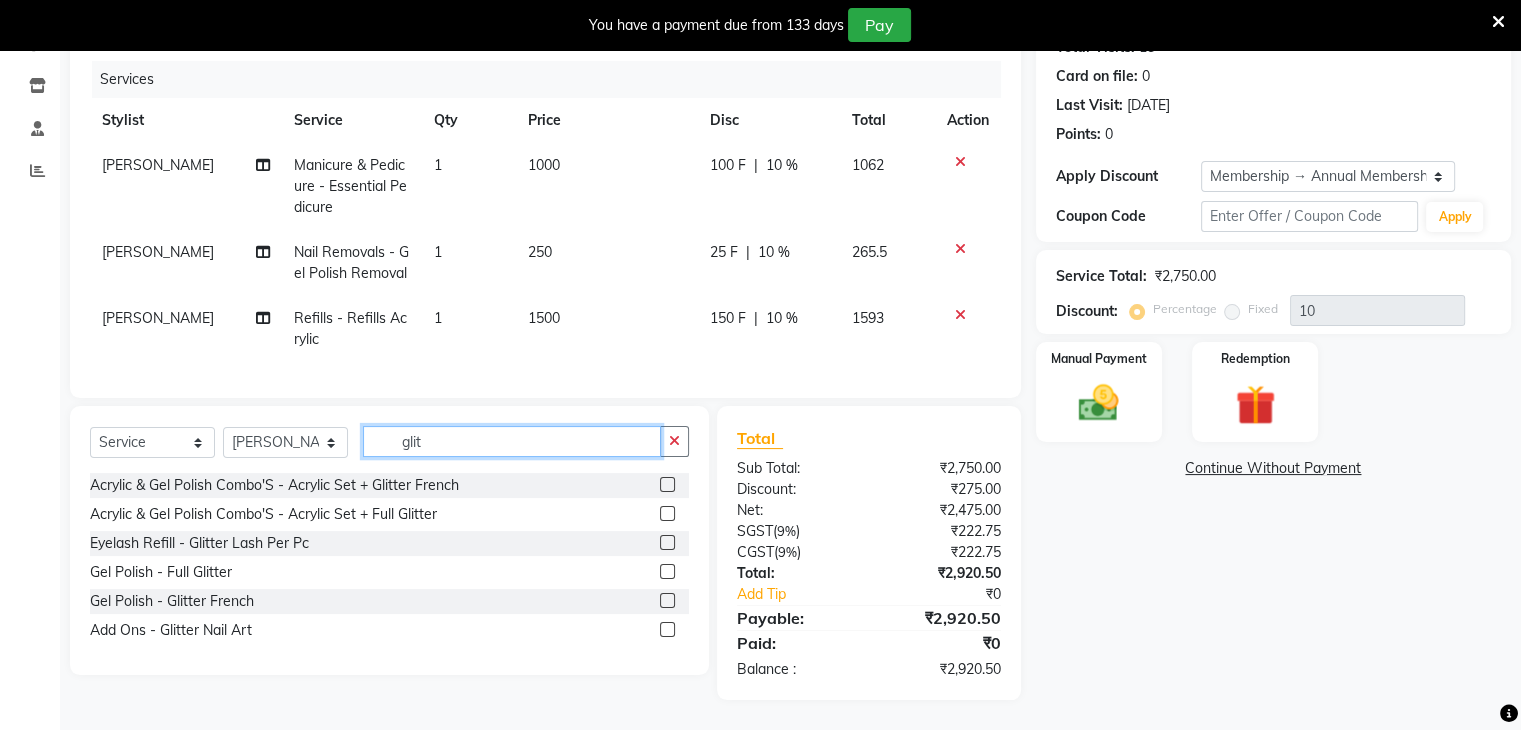 type on "glit" 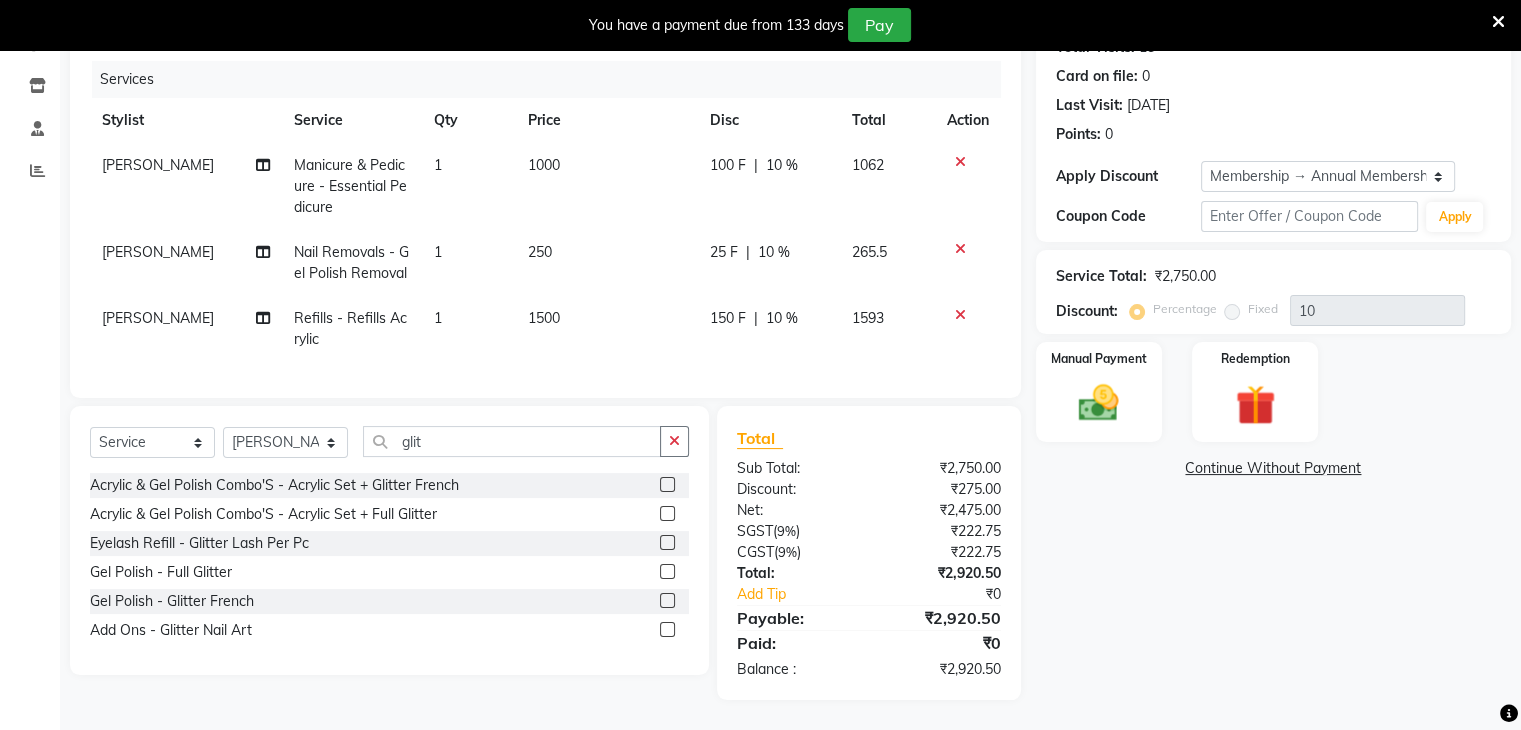 click 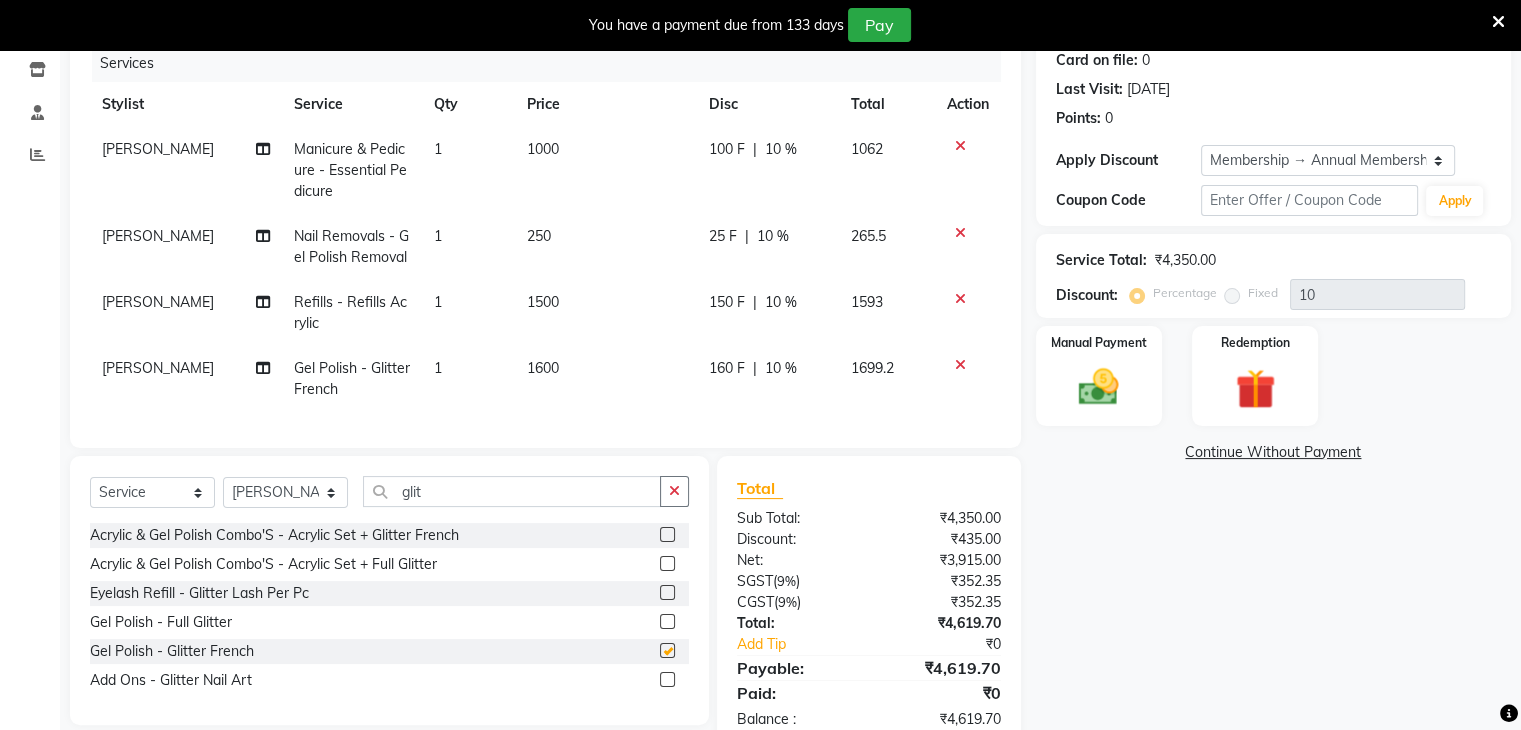 checkbox on "false" 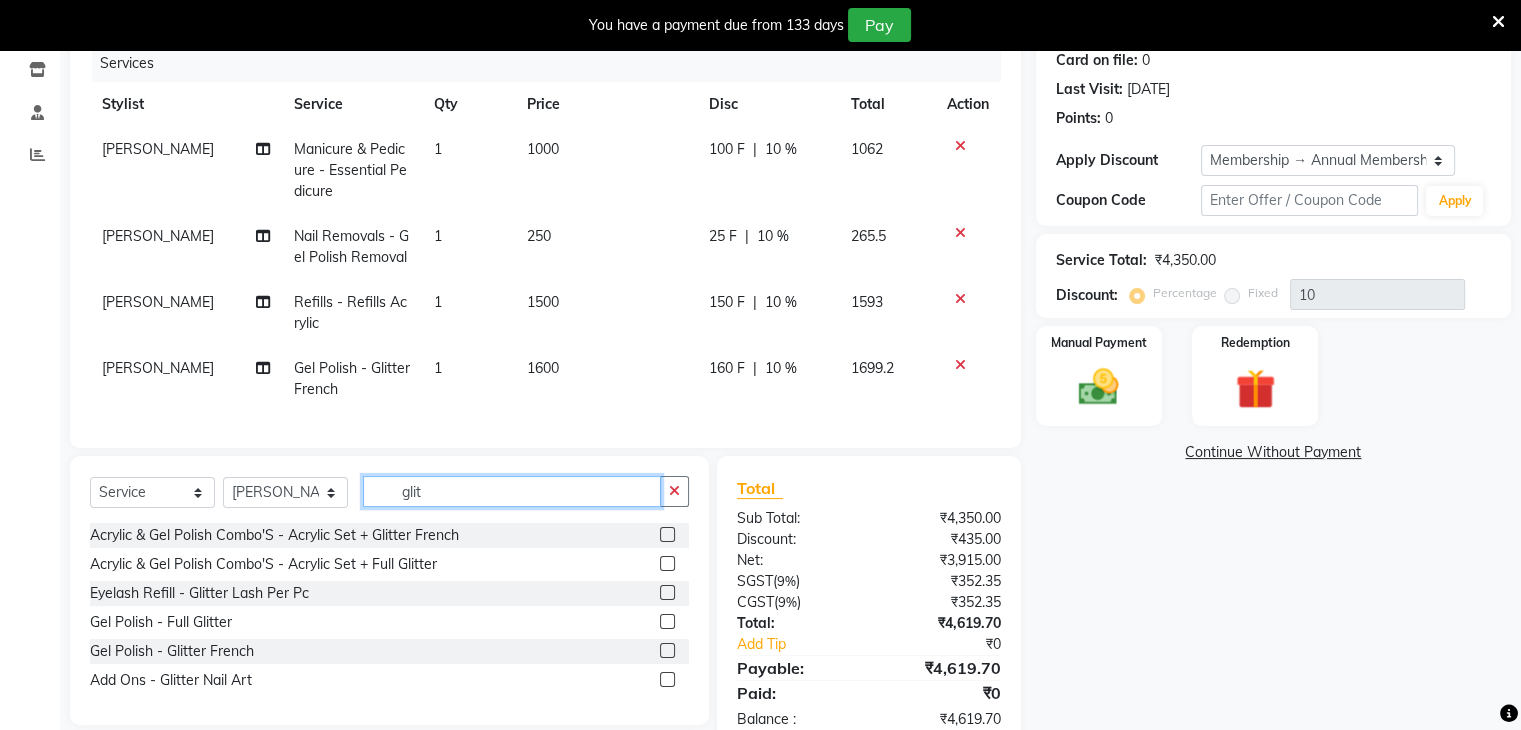 click on "glit" 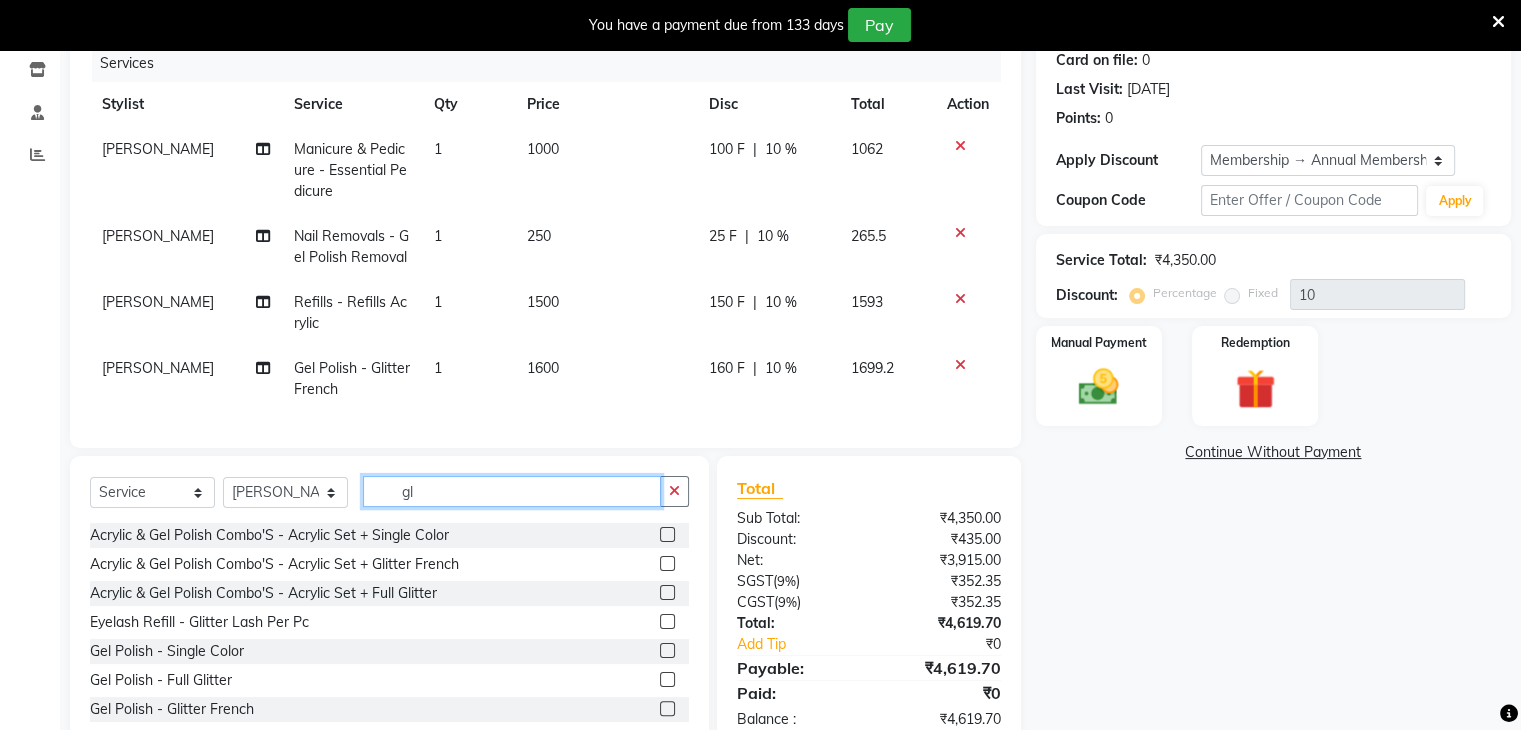 type on "g" 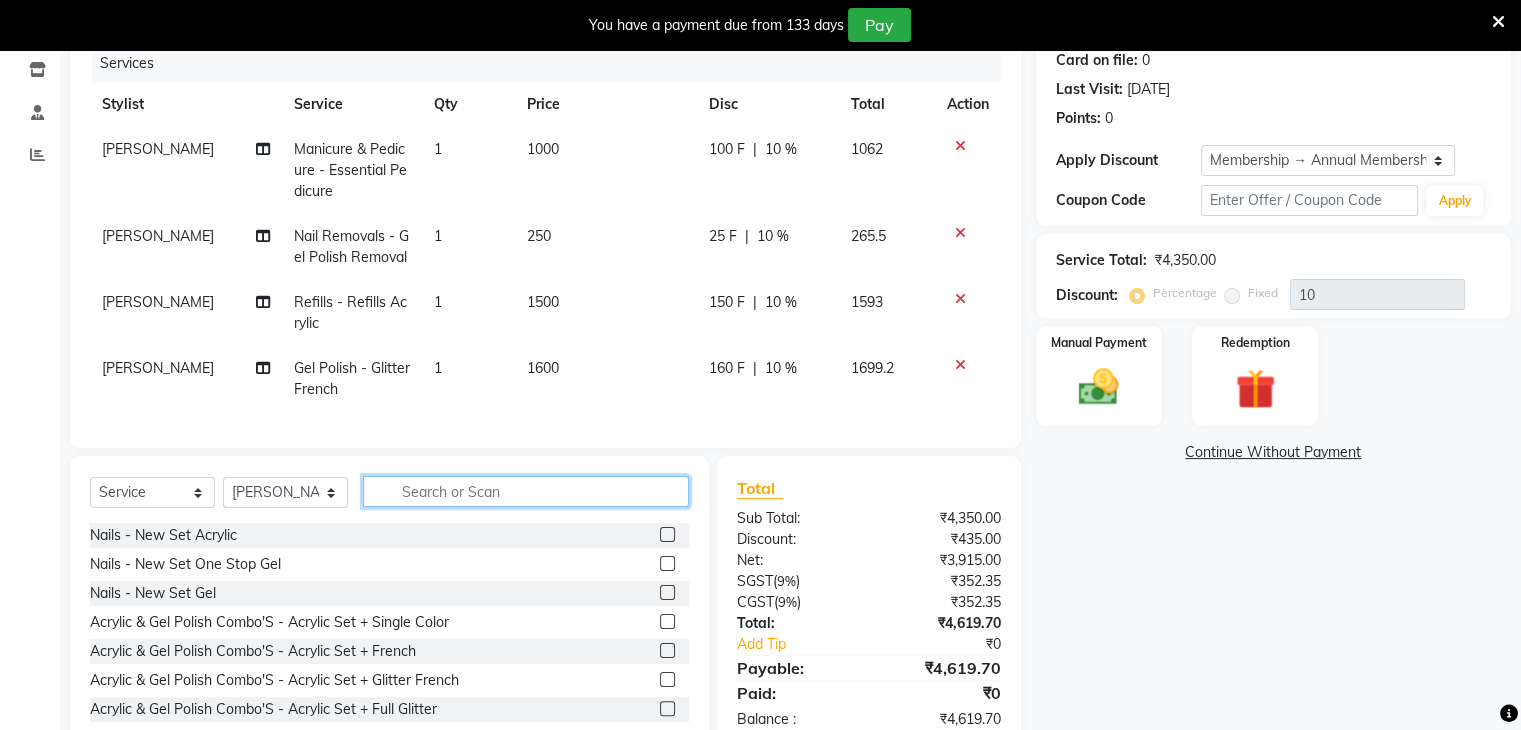 type 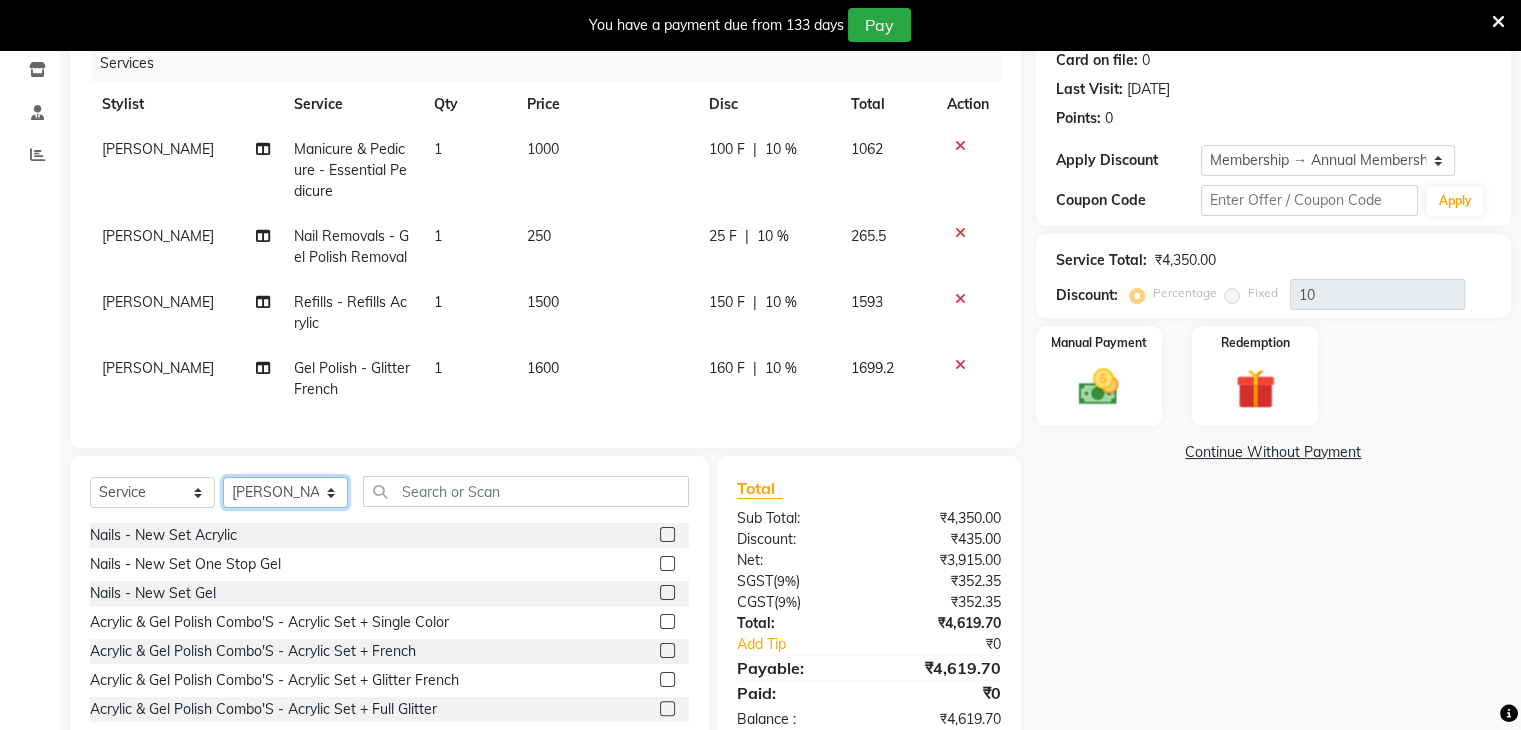 click on "Select Stylist Akshay Karima Manager Ritikesh Rohan Pagar Roshni Sangeeta Sharad Tushar Sankat Vedika" 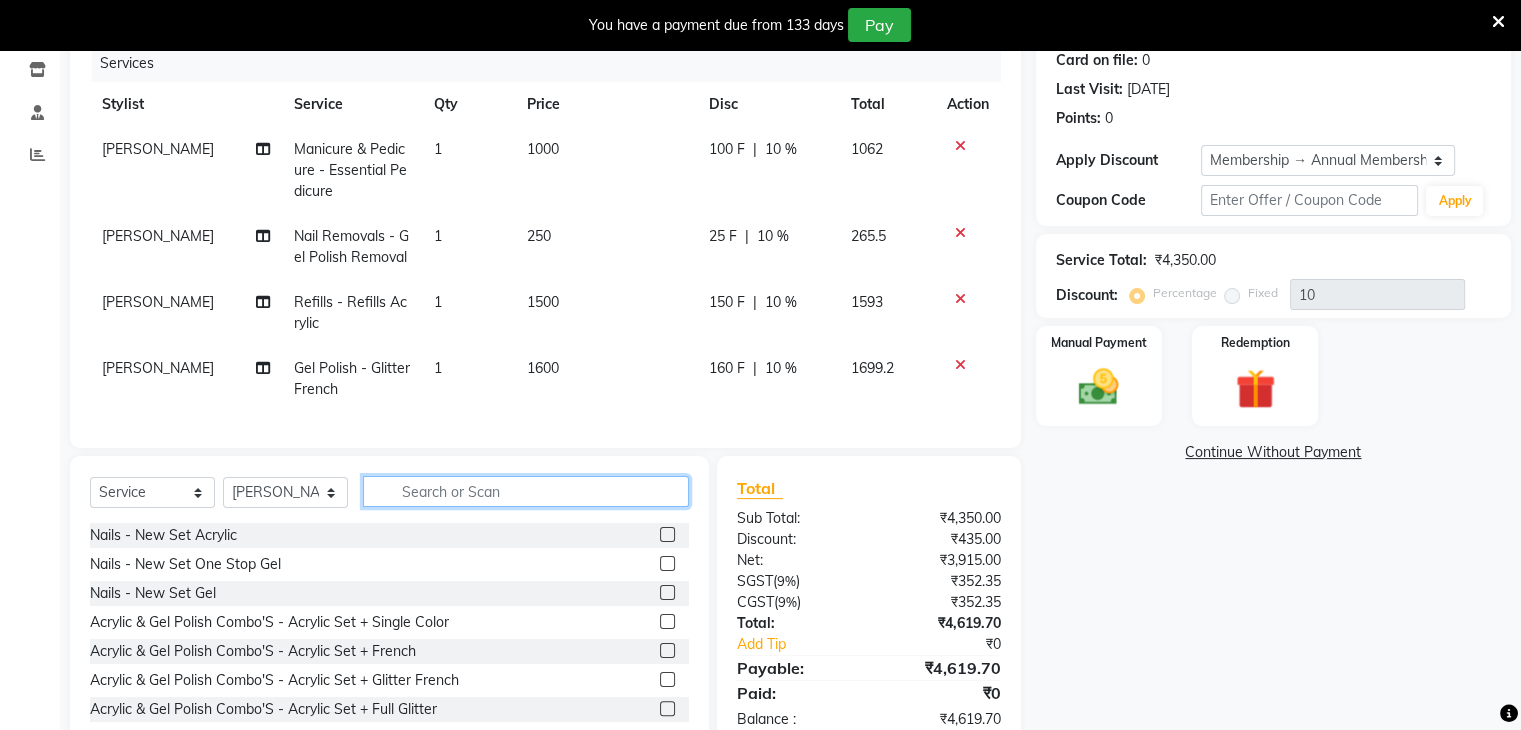 click 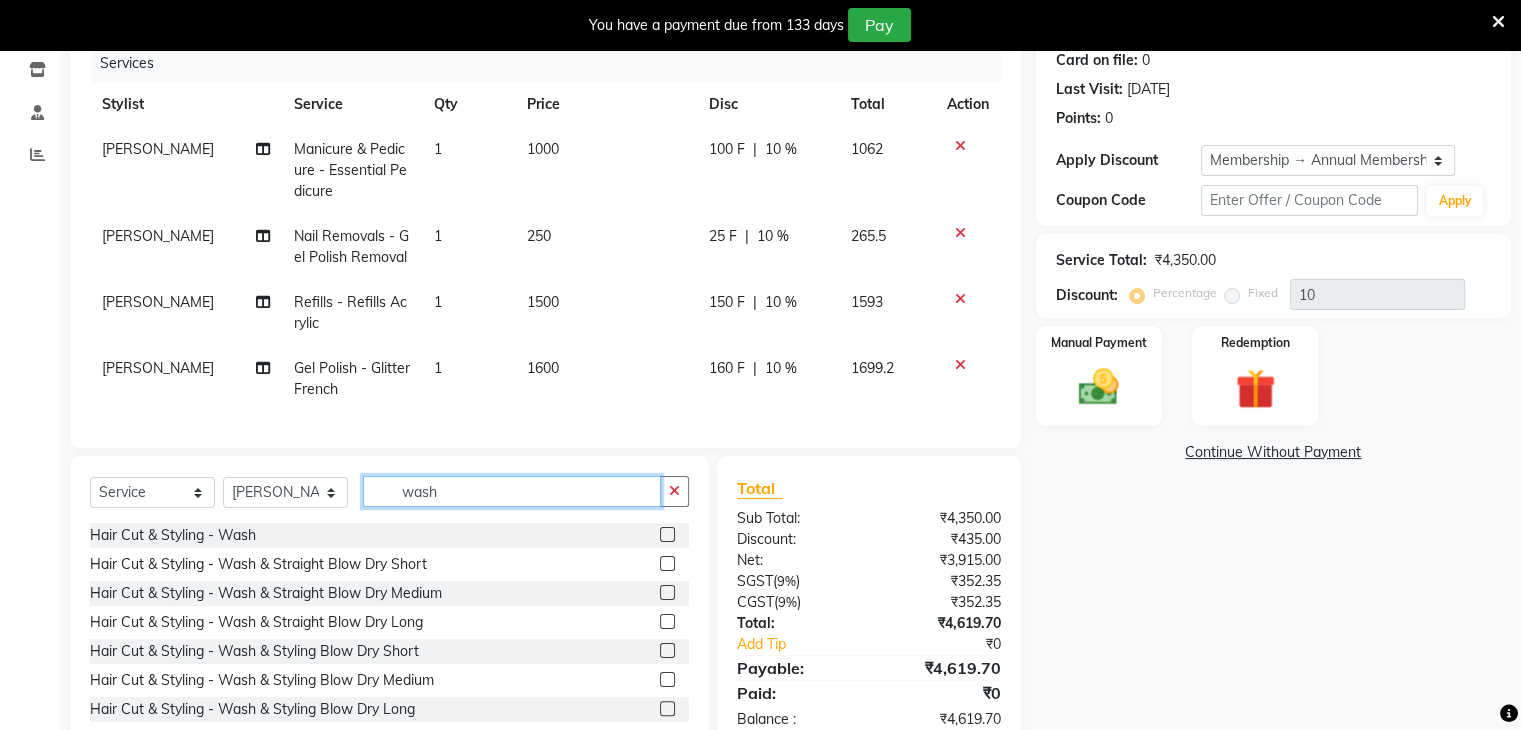 type on "wash" 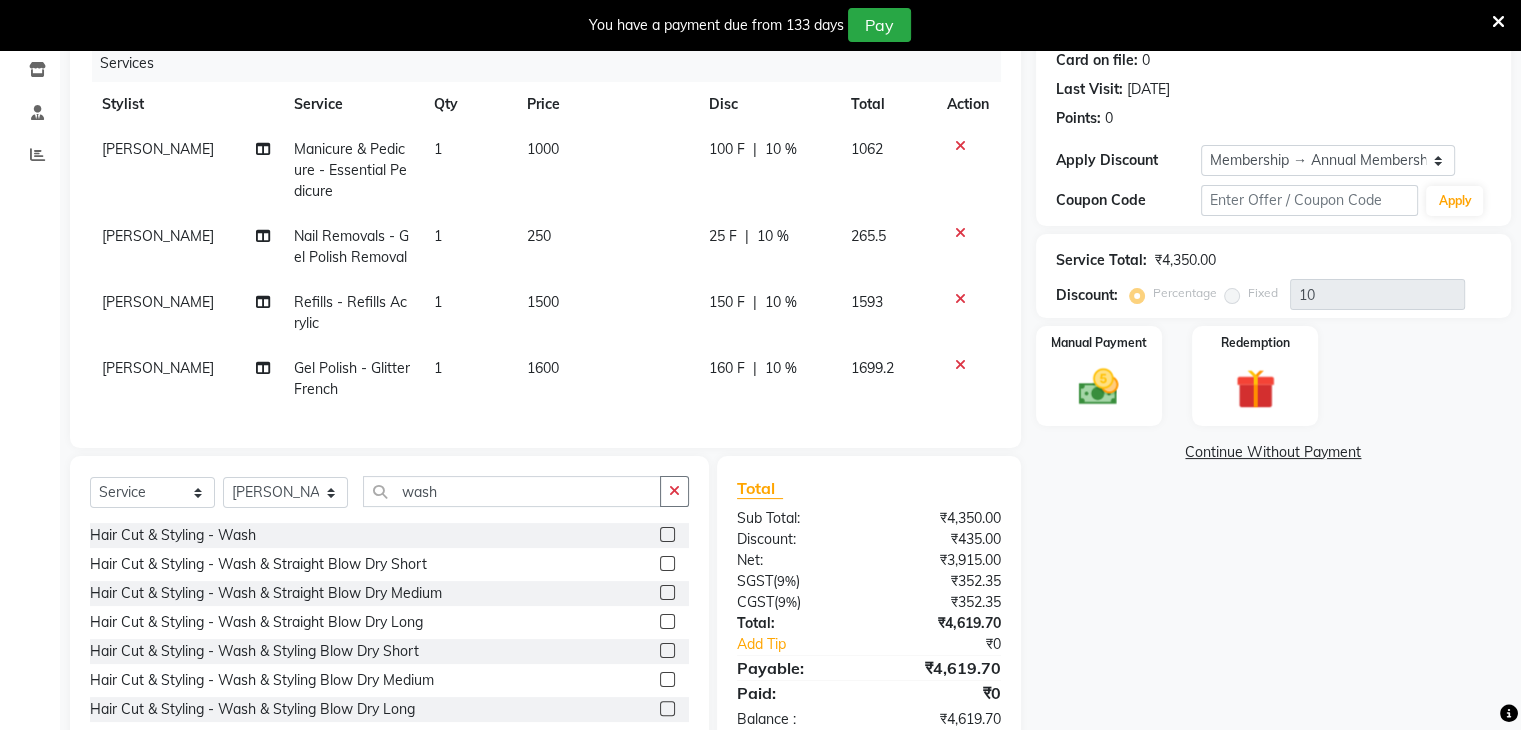 click 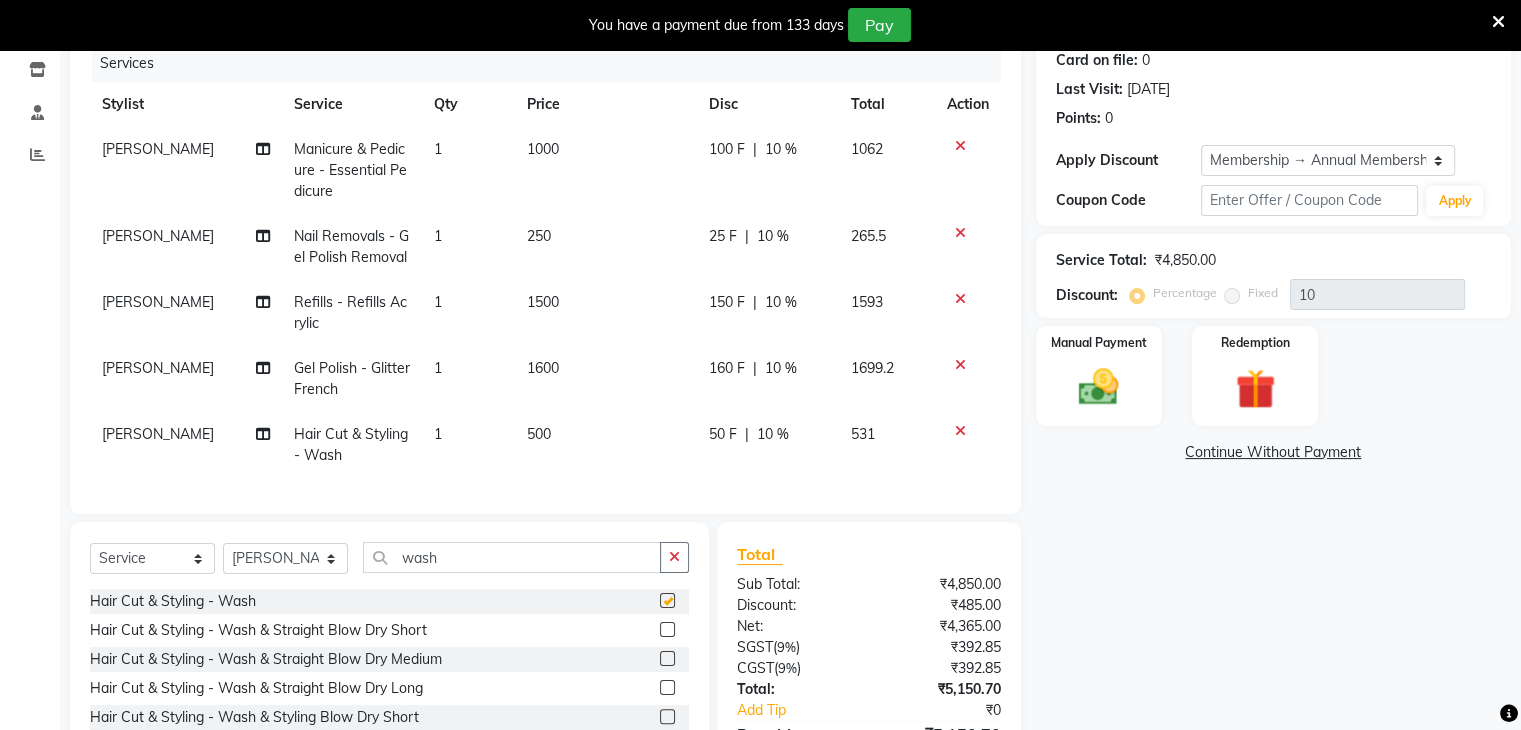 checkbox on "false" 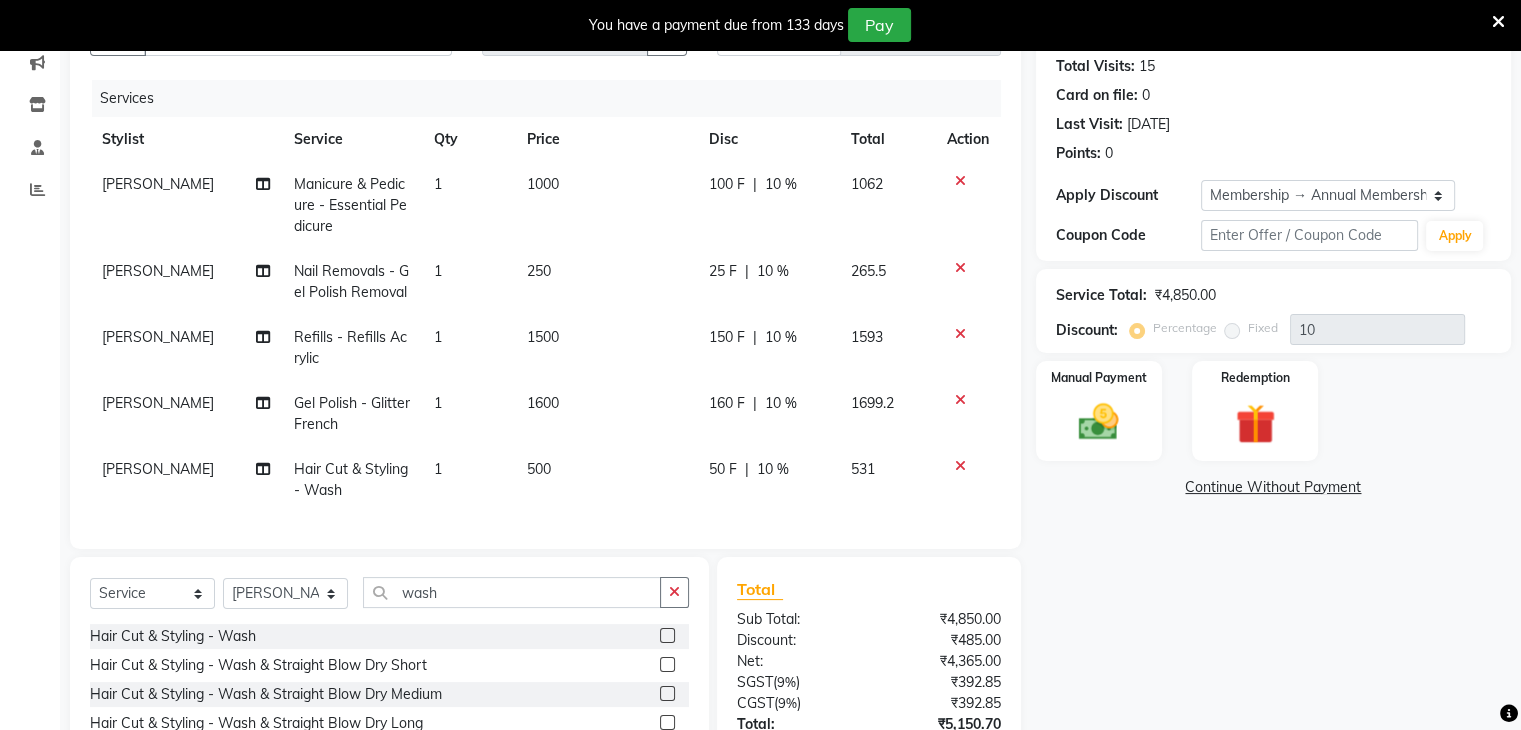 scroll, scrollTop: 216, scrollLeft: 0, axis: vertical 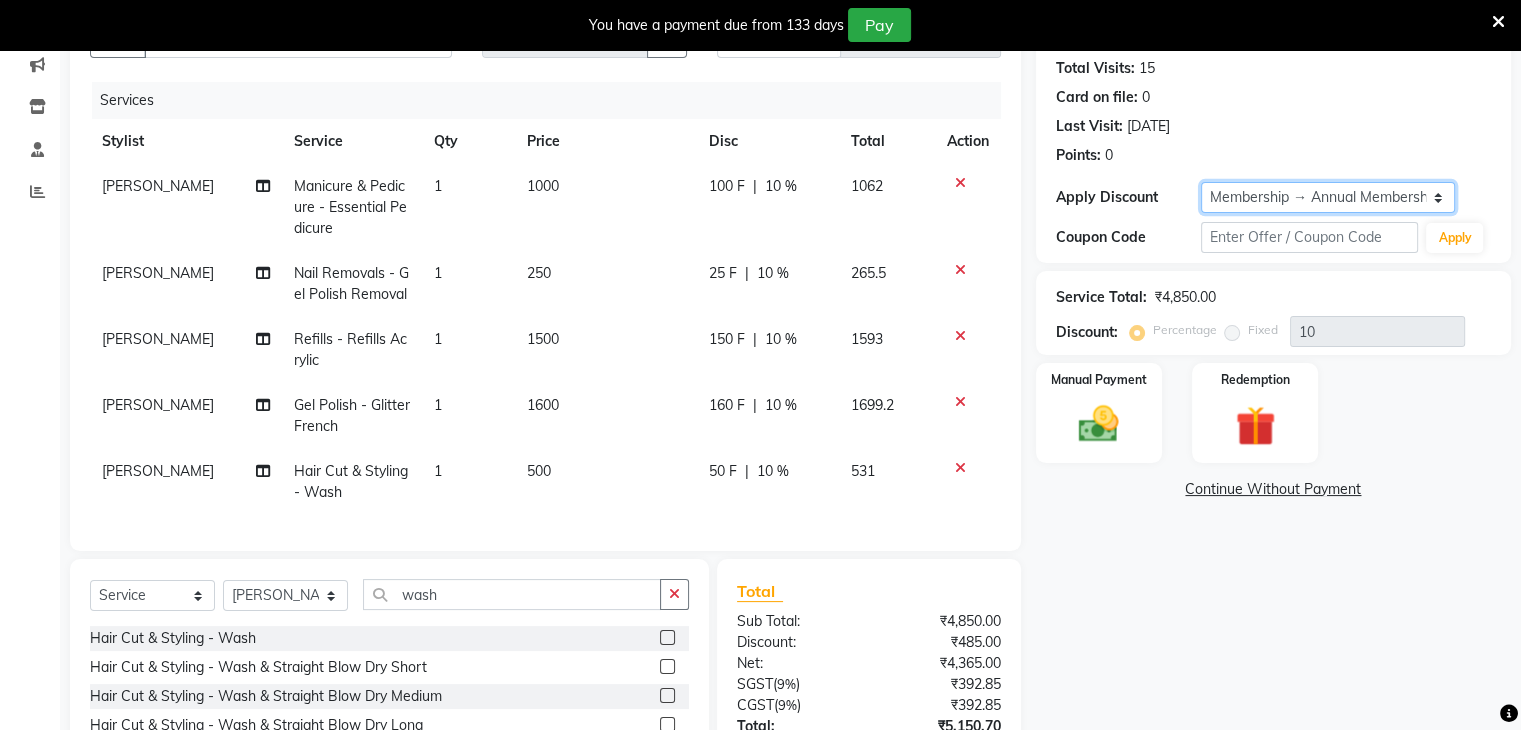 click on "Select Membership → Annual Membership  Coupon → Daily Discount Coupon → Am/bh/acct Coupon → Am/bh/acct Coupon → Manager 15 Coupon → Manager 10" 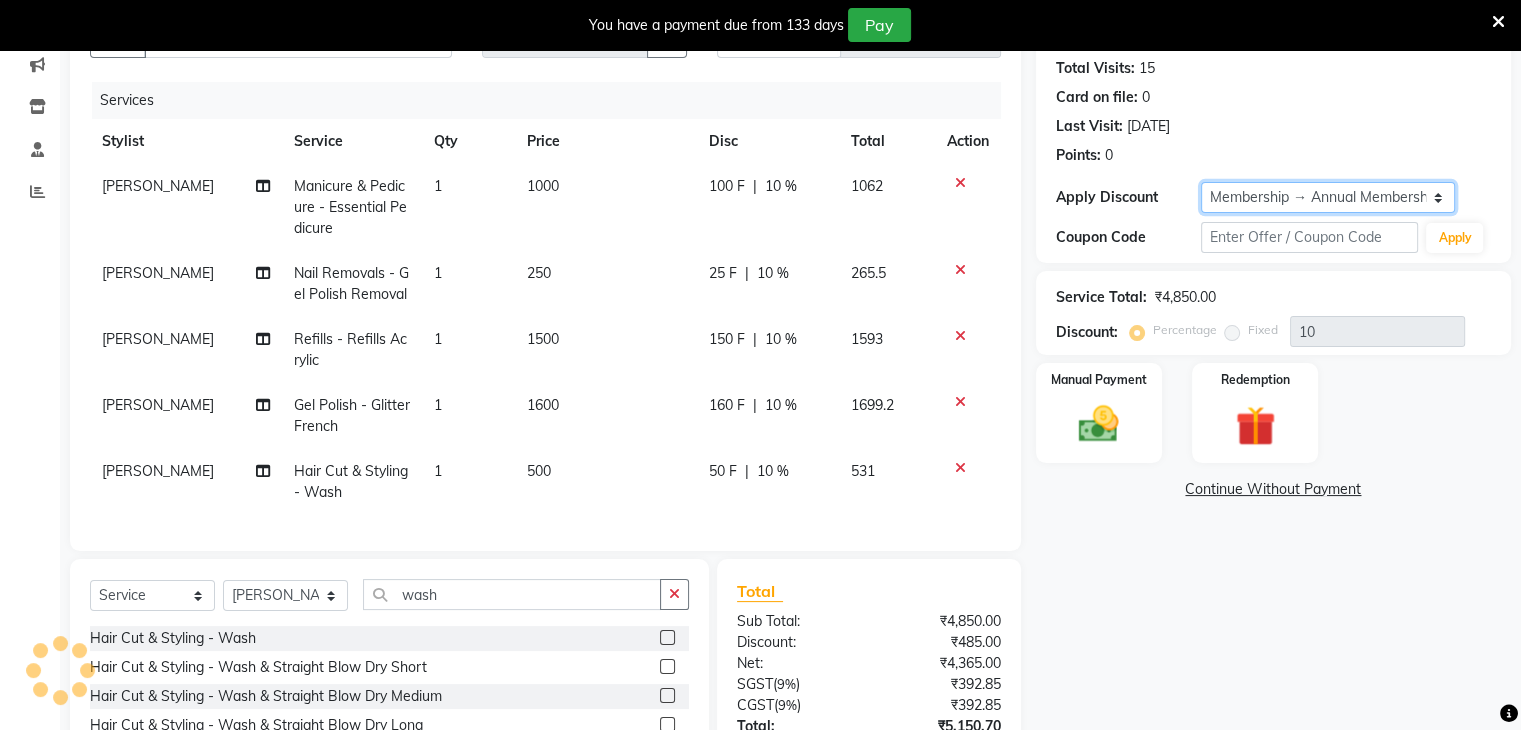 select on "0:" 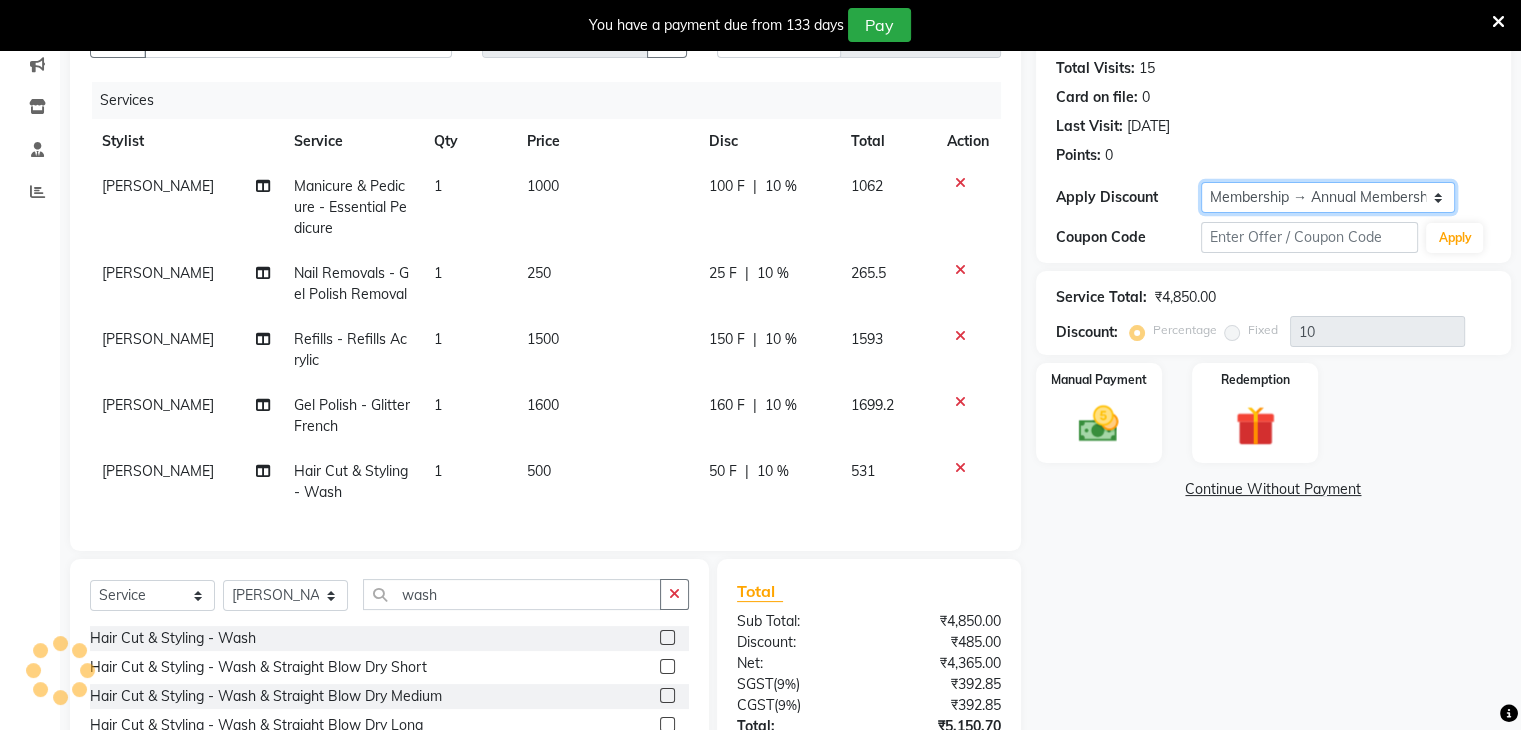 click on "Select Membership → Annual Membership  Coupon → Daily Discount Coupon → Am/bh/acct Coupon → Am/bh/acct Coupon → Manager 15 Coupon → Manager 10" 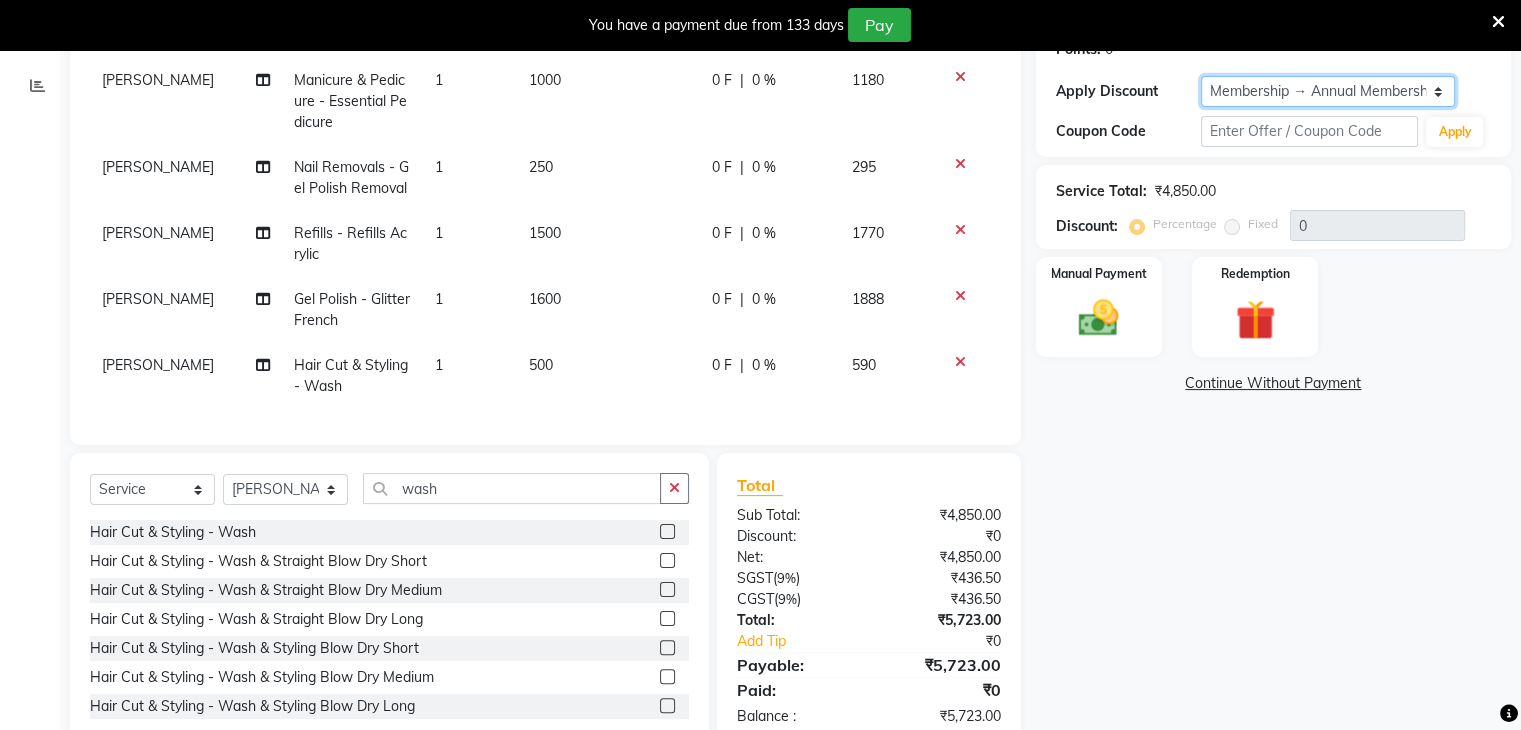 scroll, scrollTop: 323, scrollLeft: 0, axis: vertical 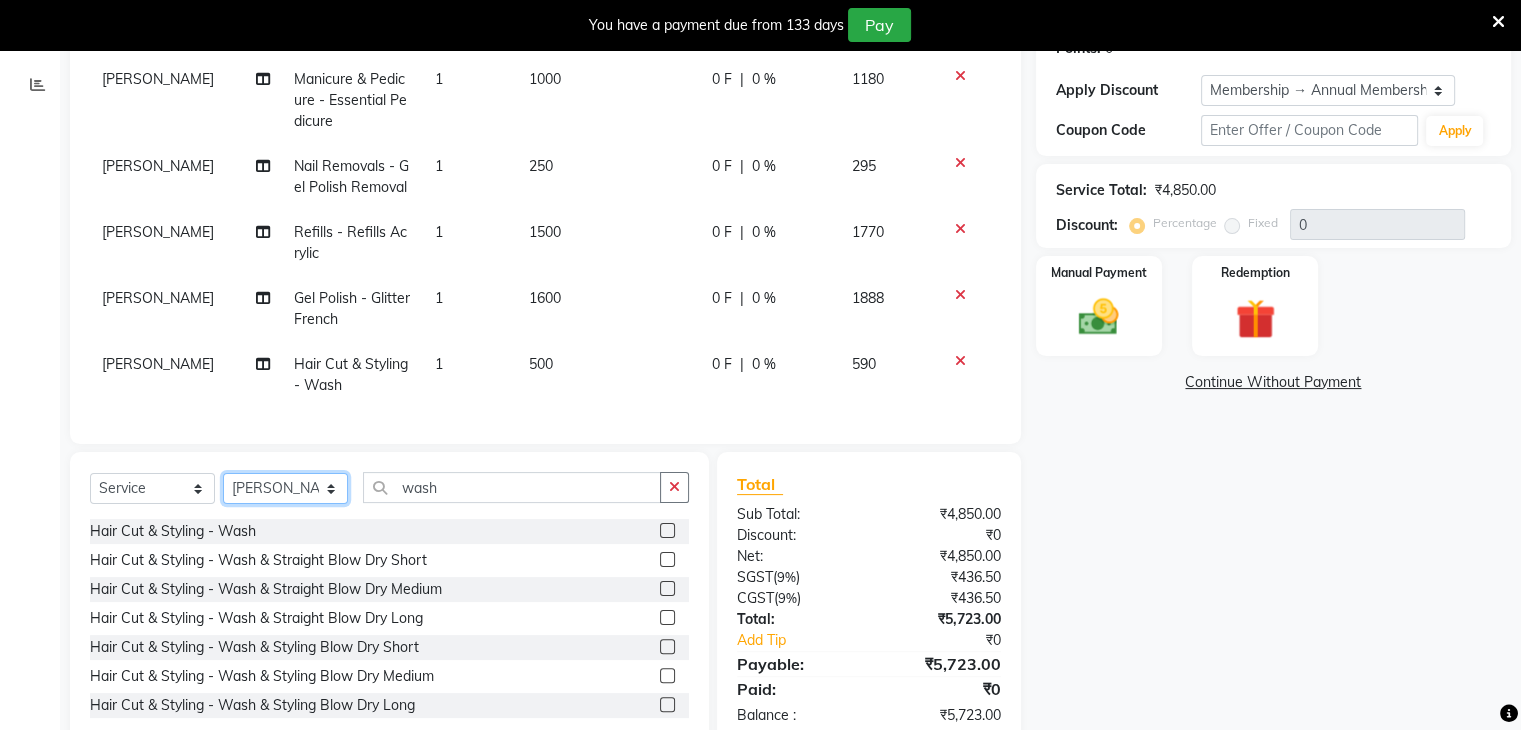 click on "Select Stylist Akshay Karima Manager Ritikesh Rohan Pagar Roshni Sangeeta Sharad Tushar Sankat Vedika" 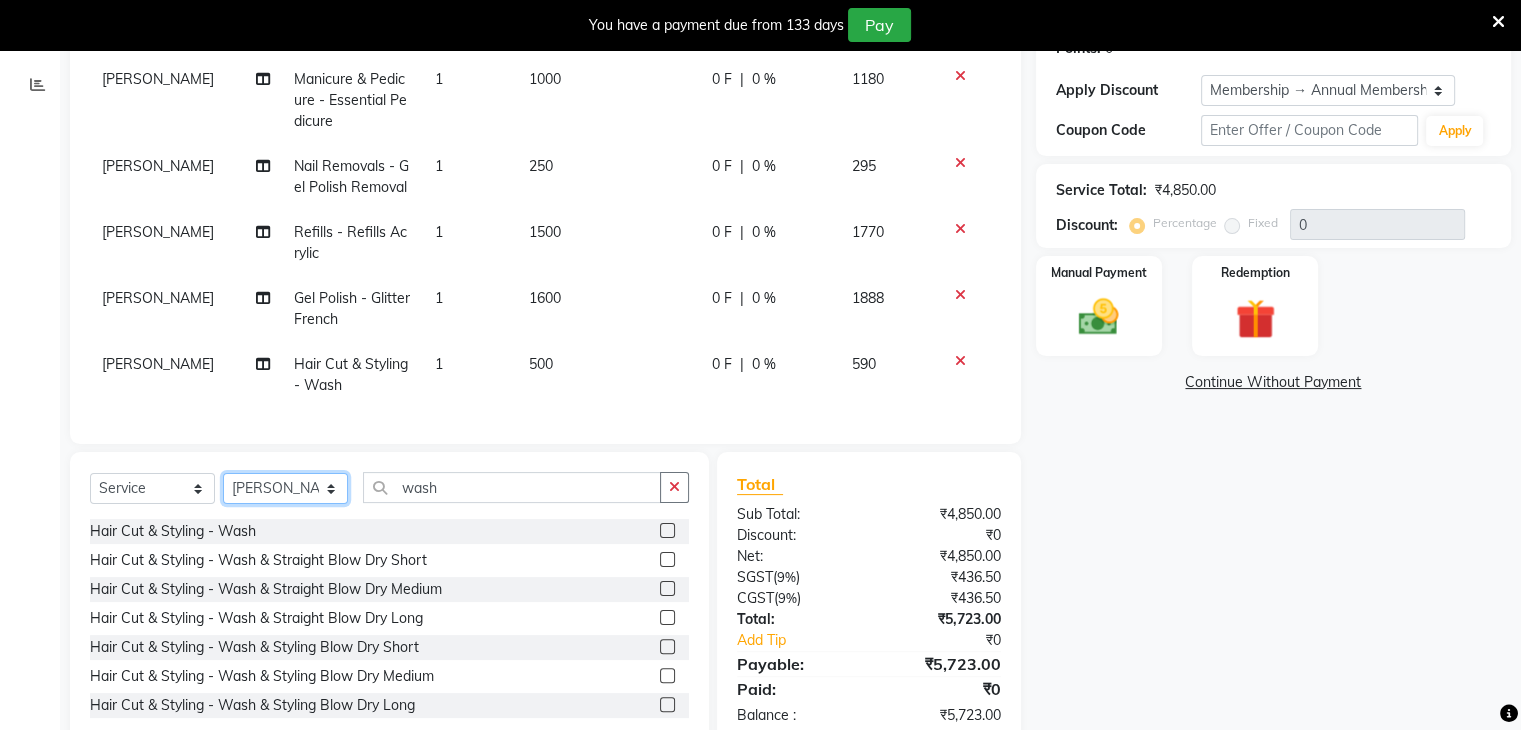 select on "38396" 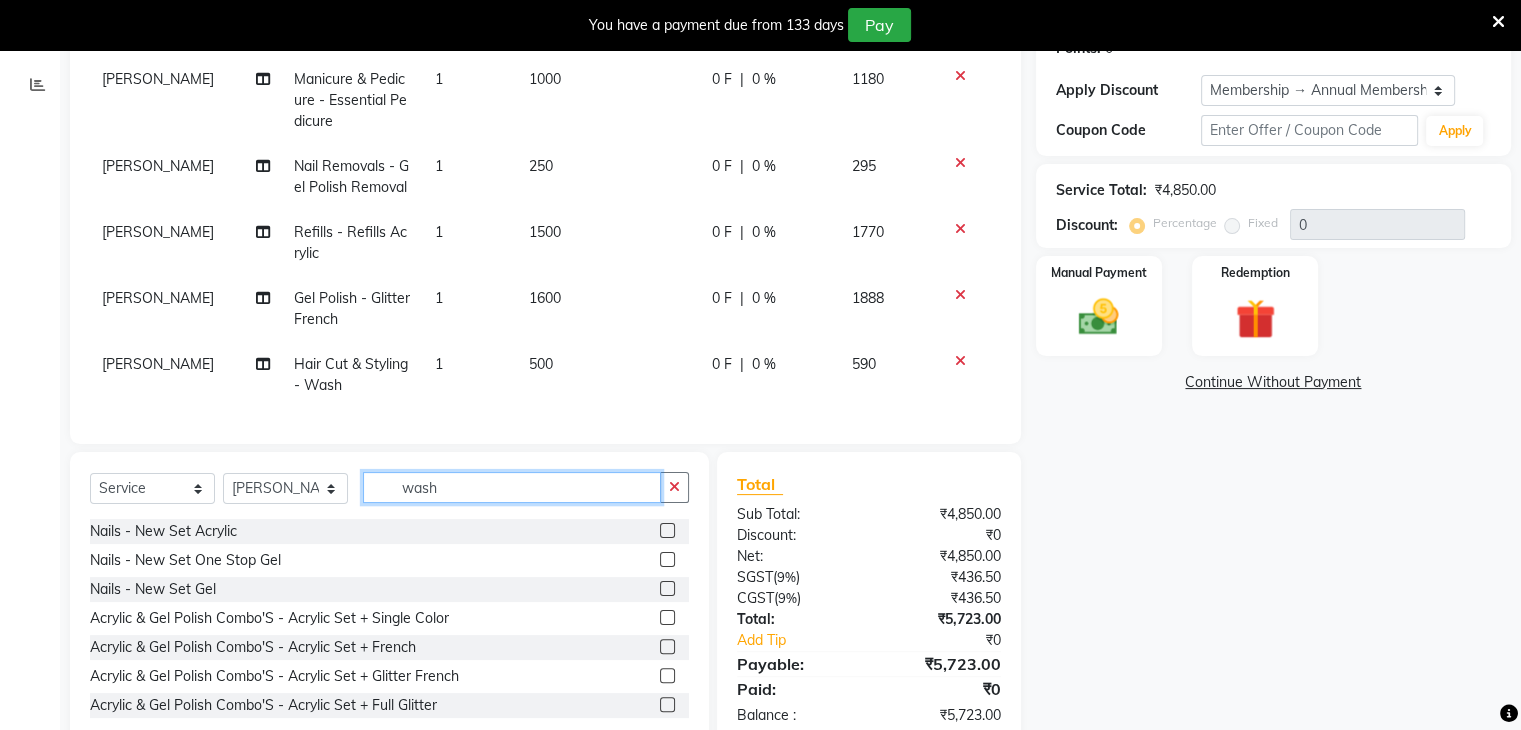 click on "wash" 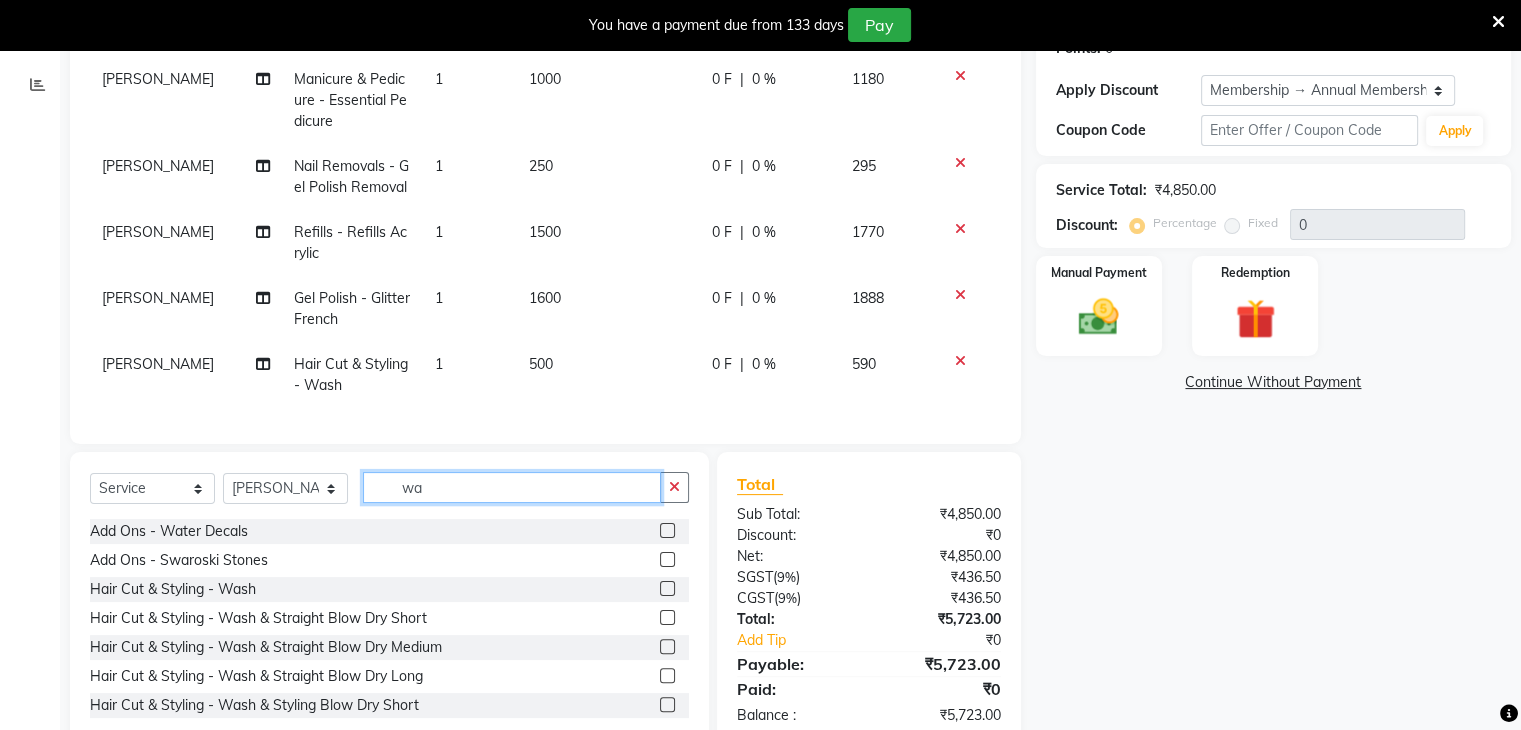 type on "w" 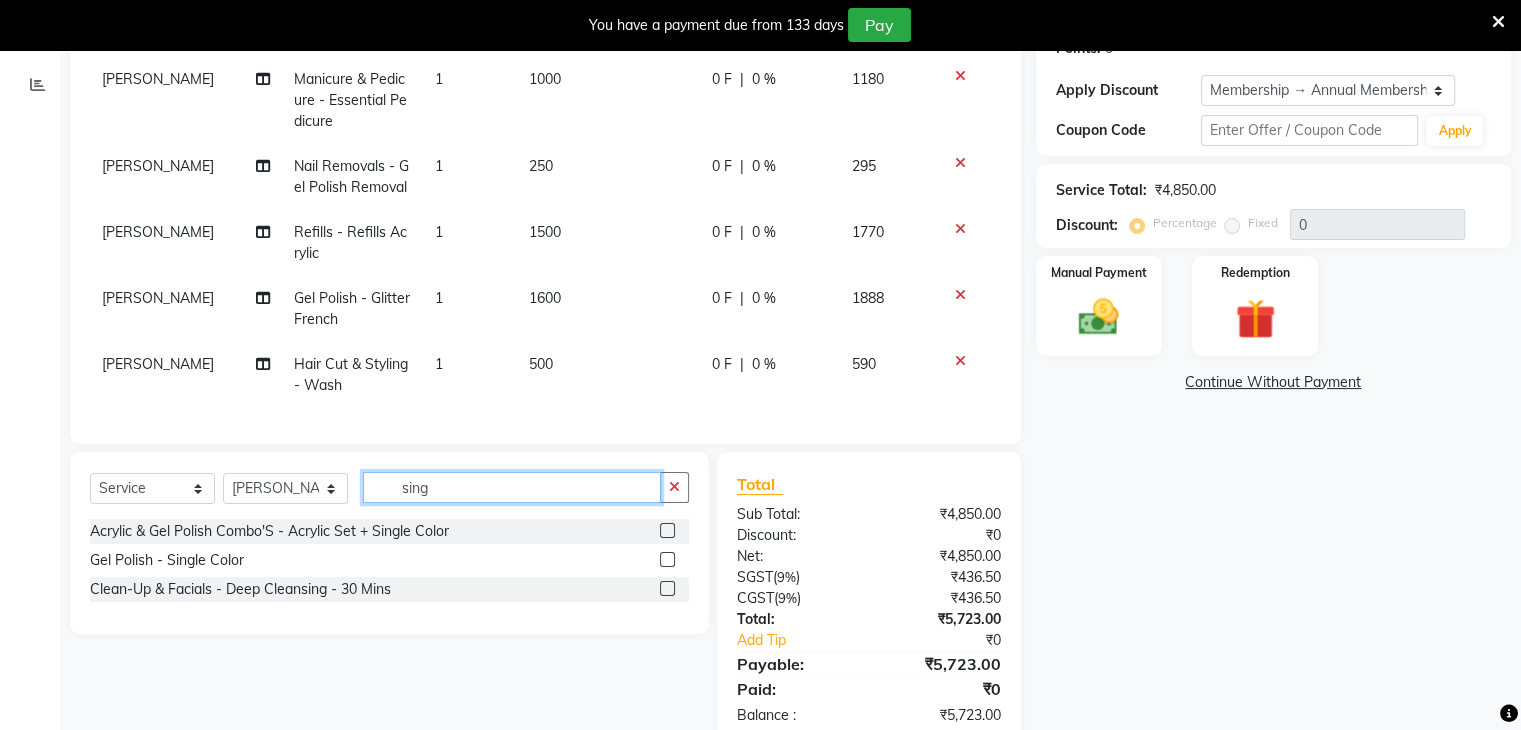 type on "sing" 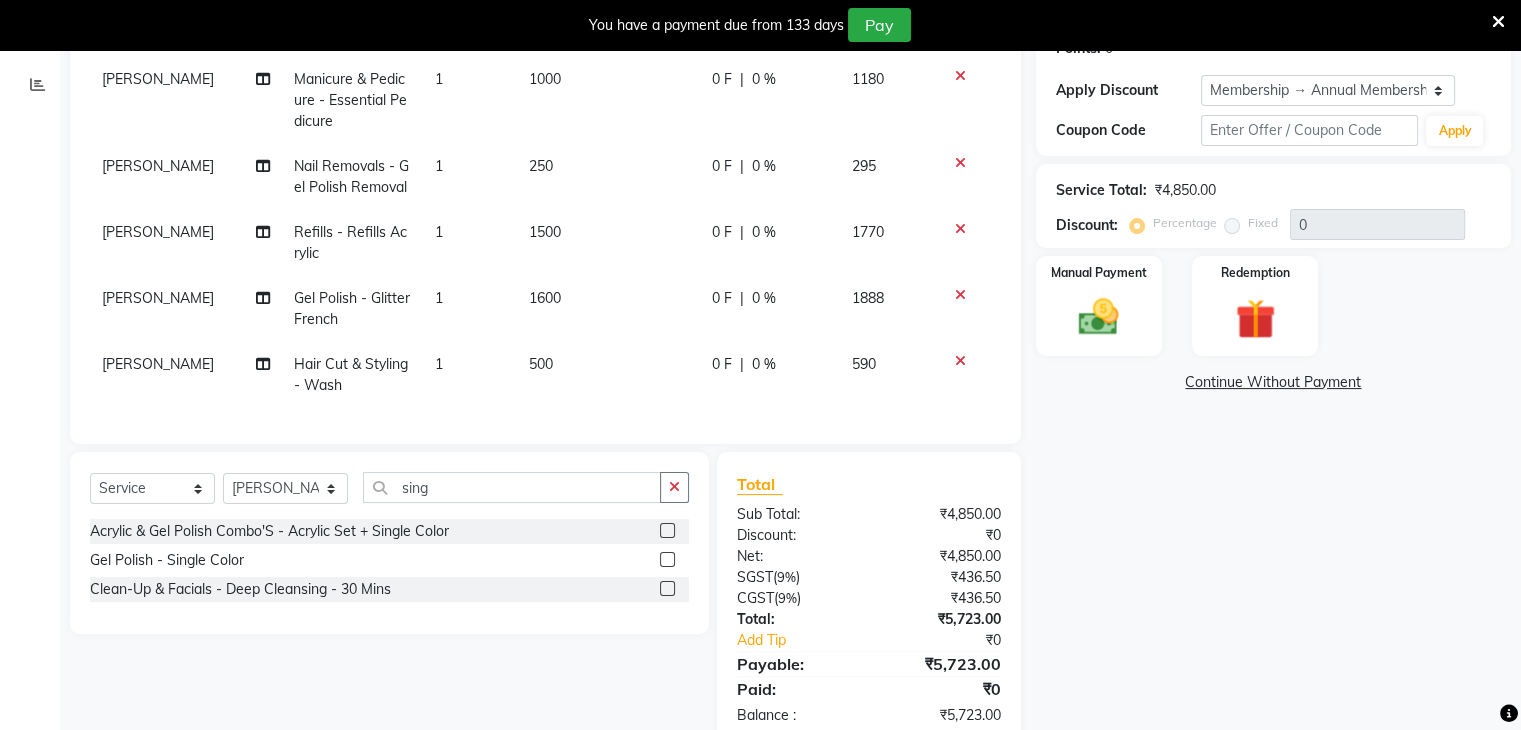 click 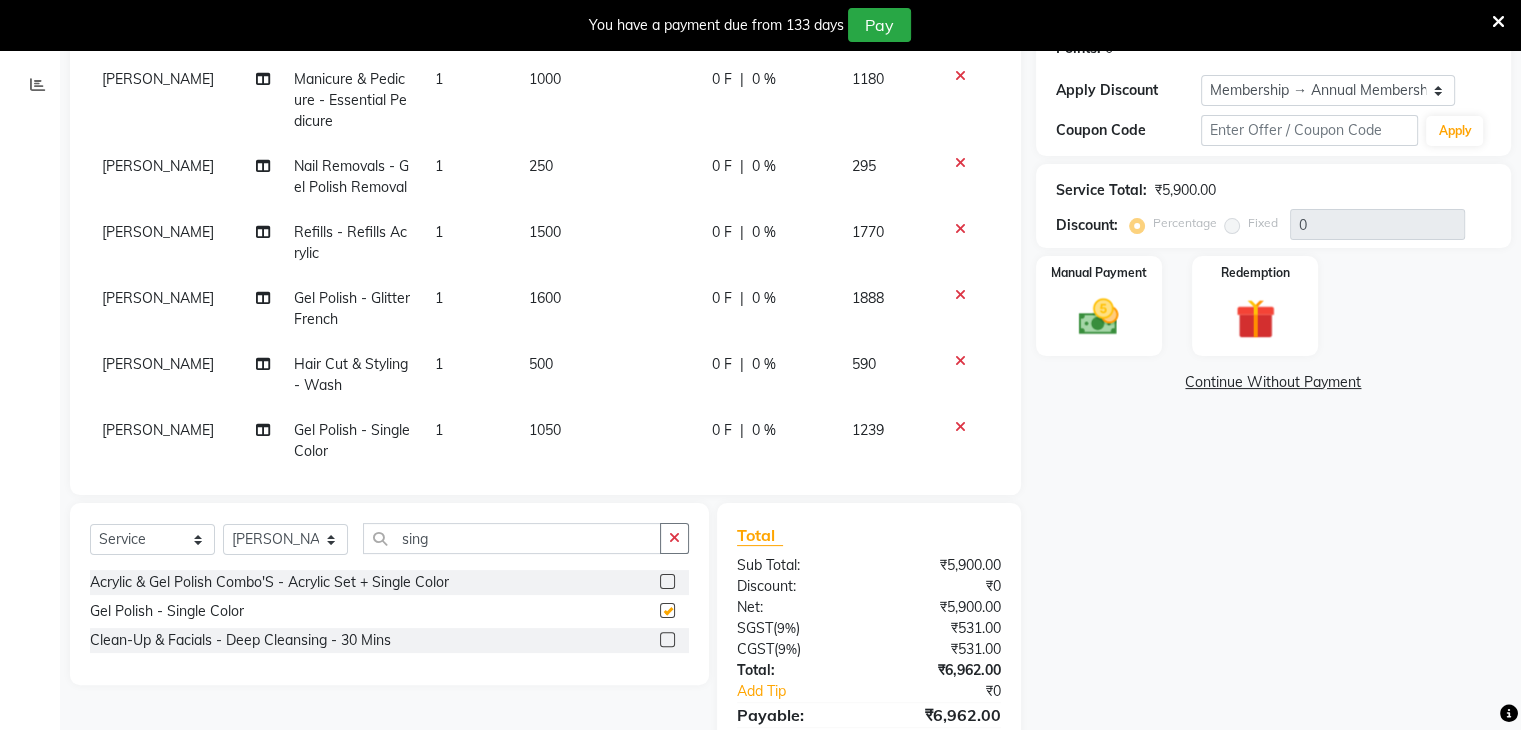 checkbox on "false" 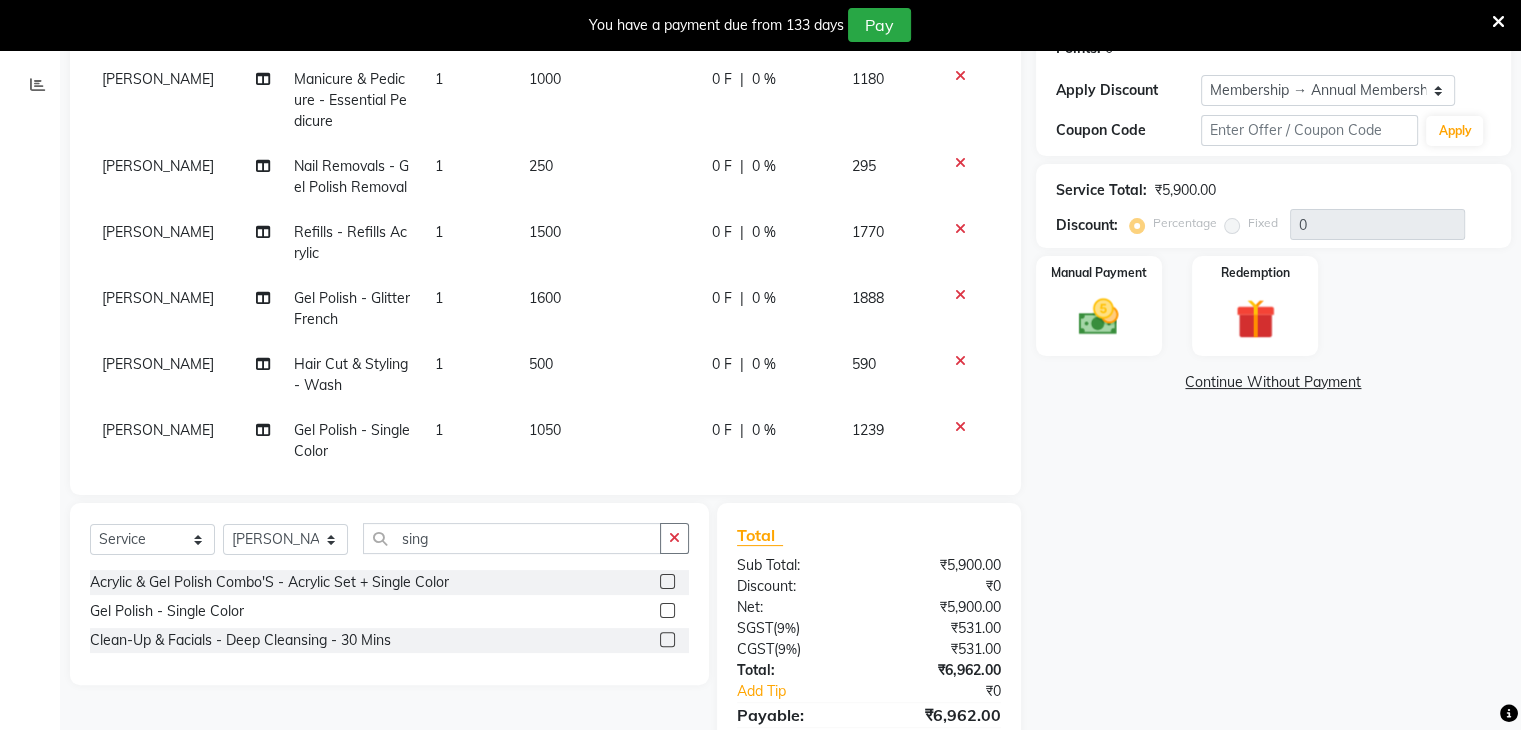 scroll, scrollTop: 51, scrollLeft: 0, axis: vertical 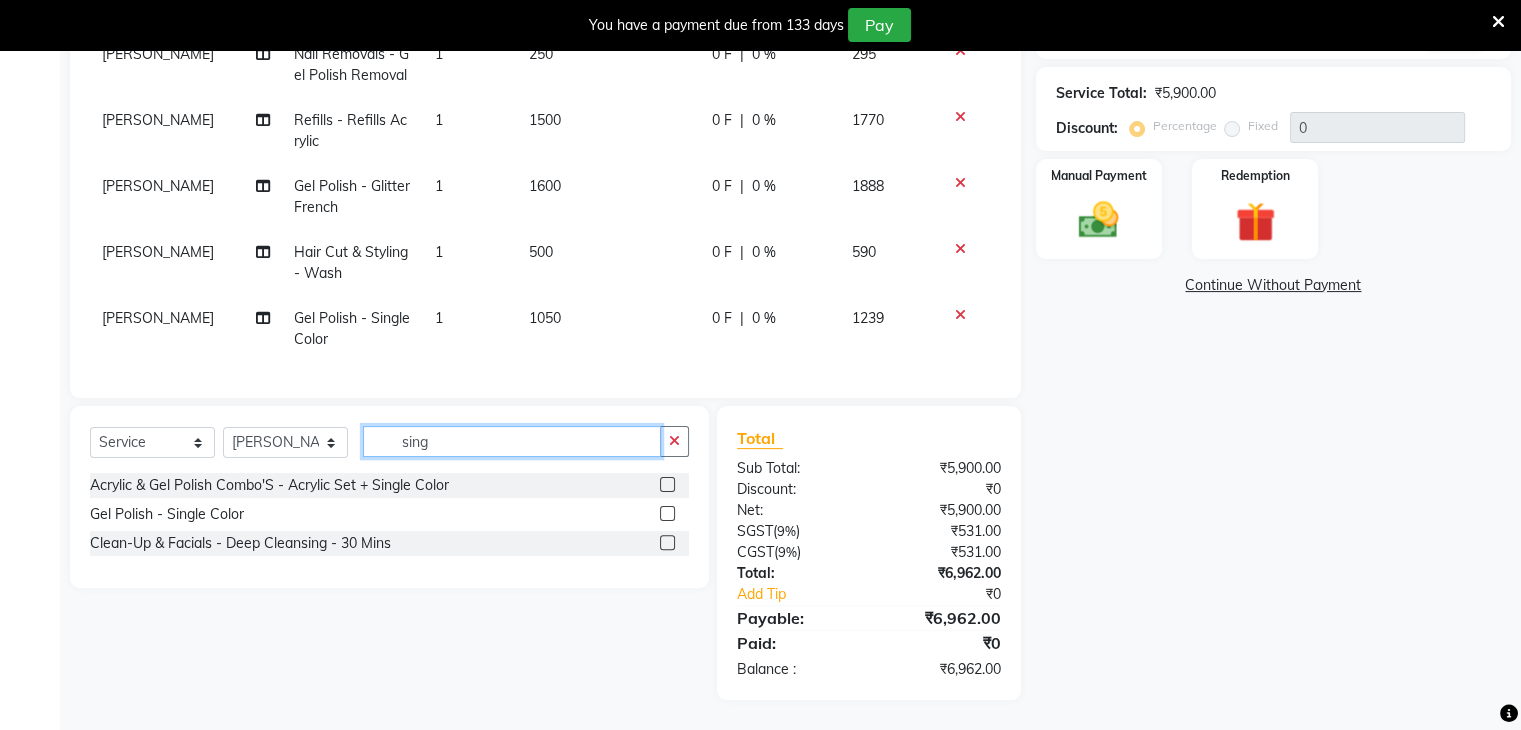 click on "sing" 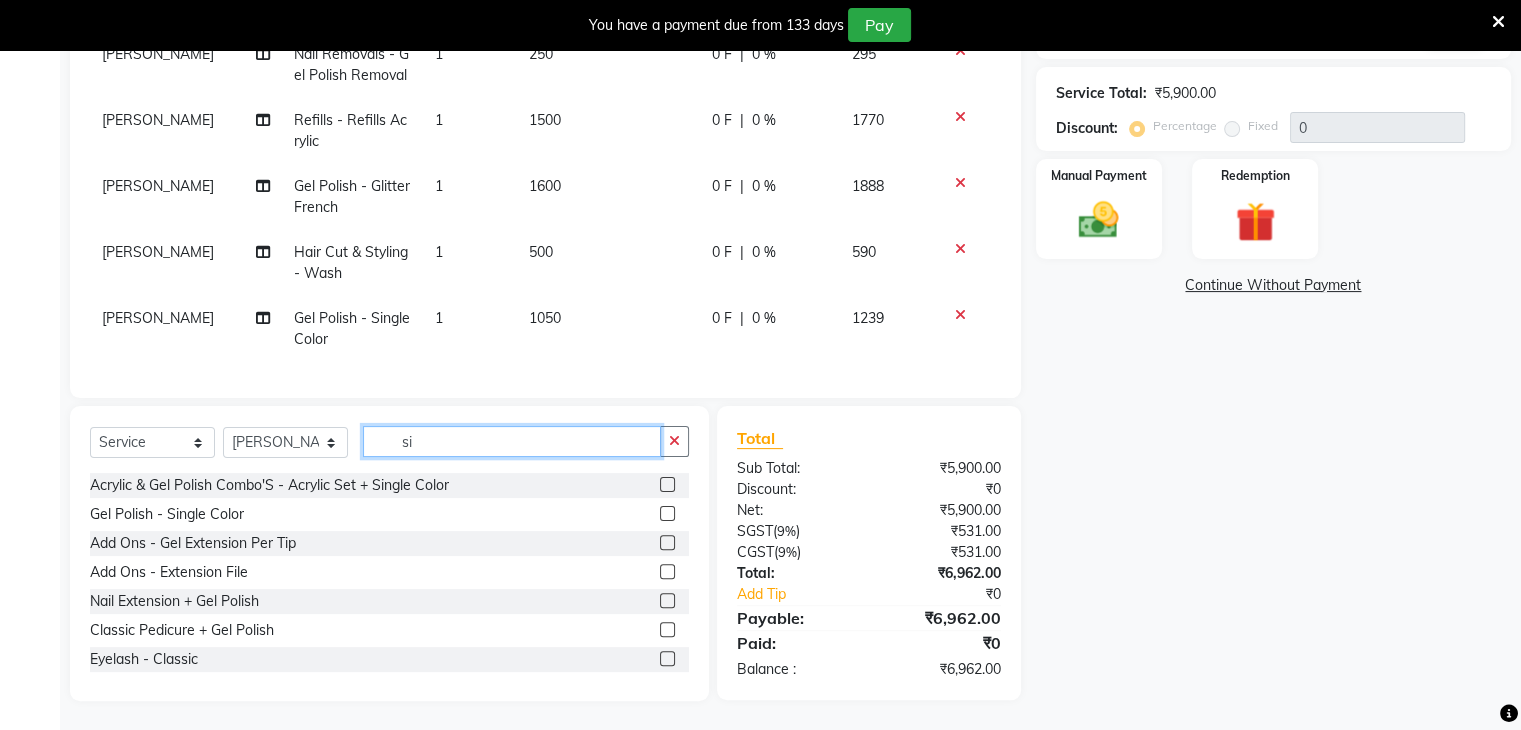 type on "s" 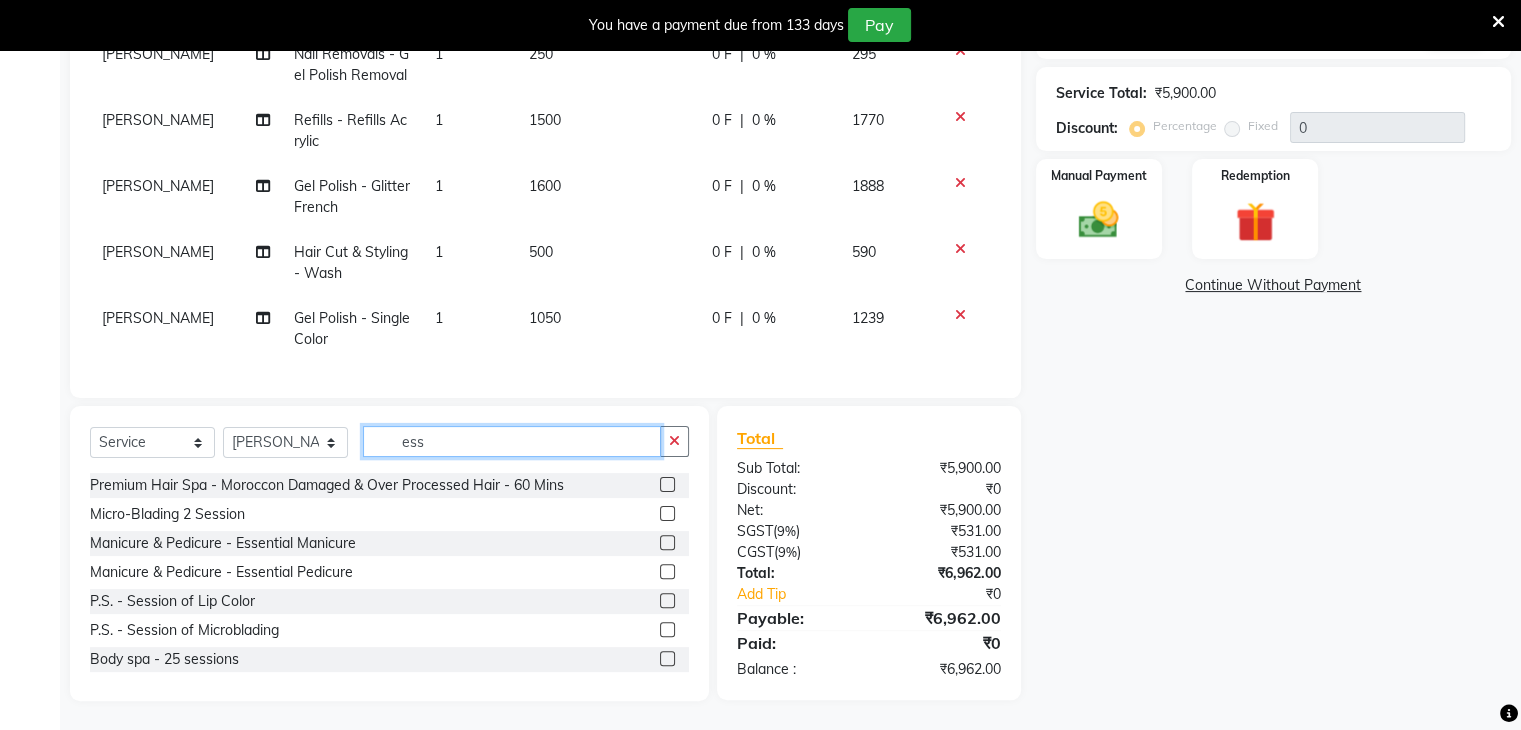 type on "ess" 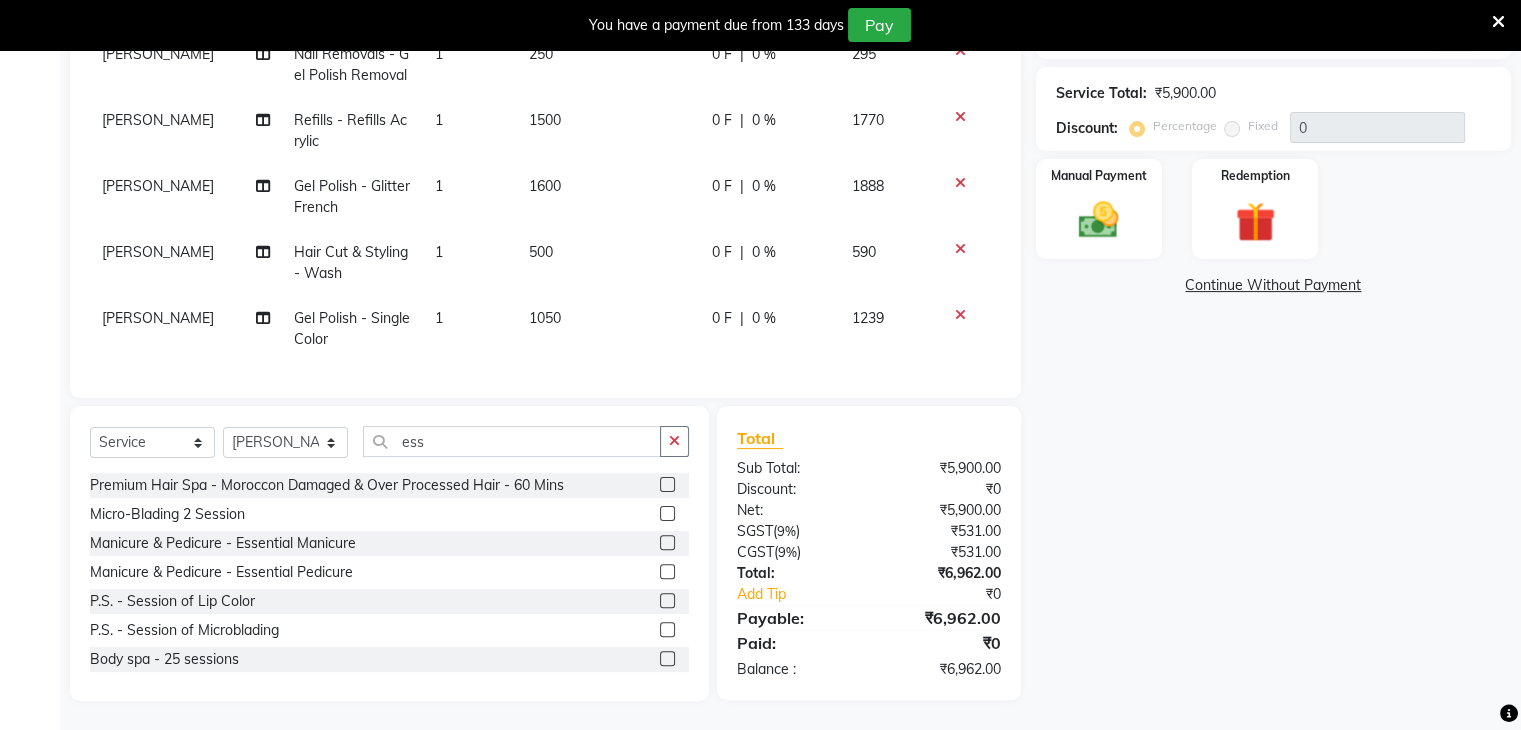 click 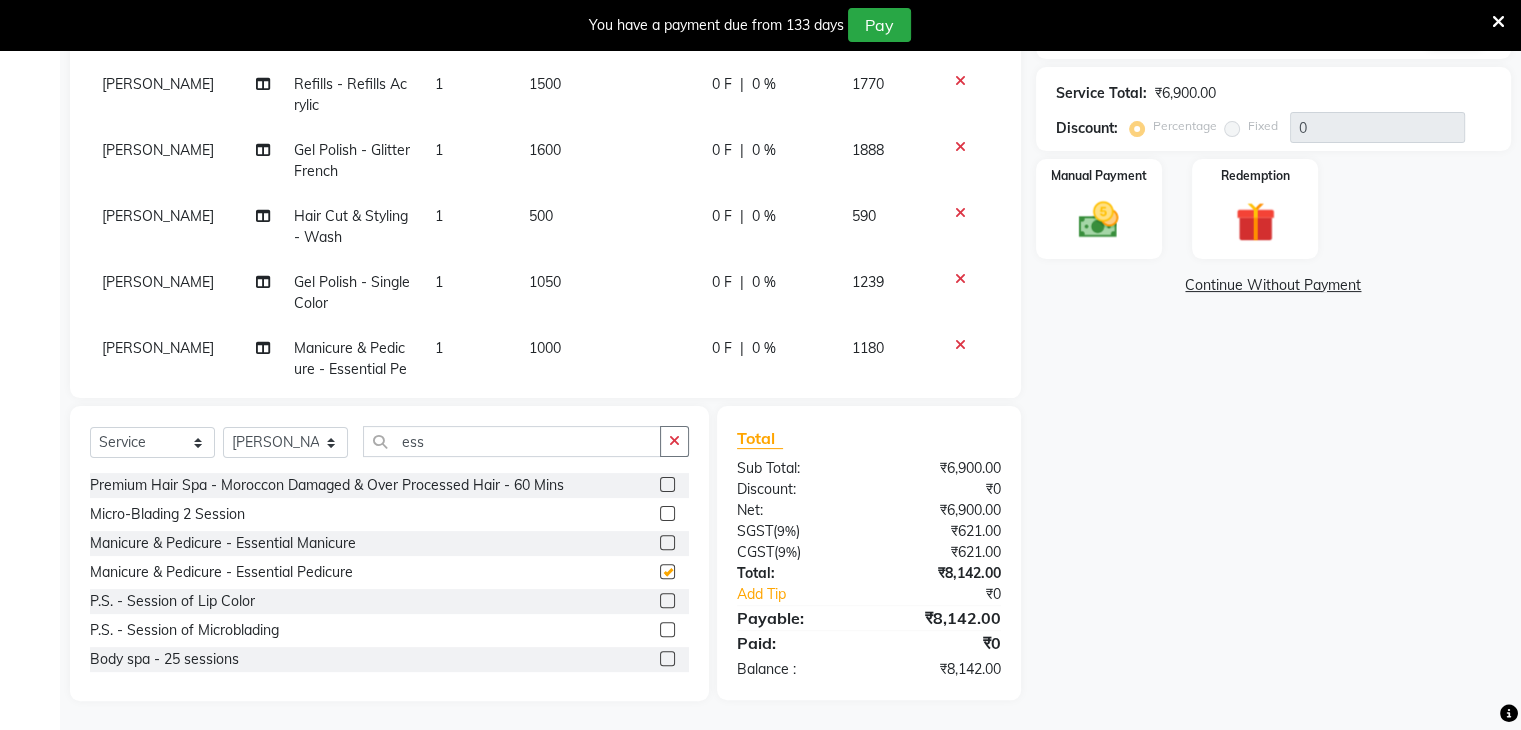 checkbox on "false" 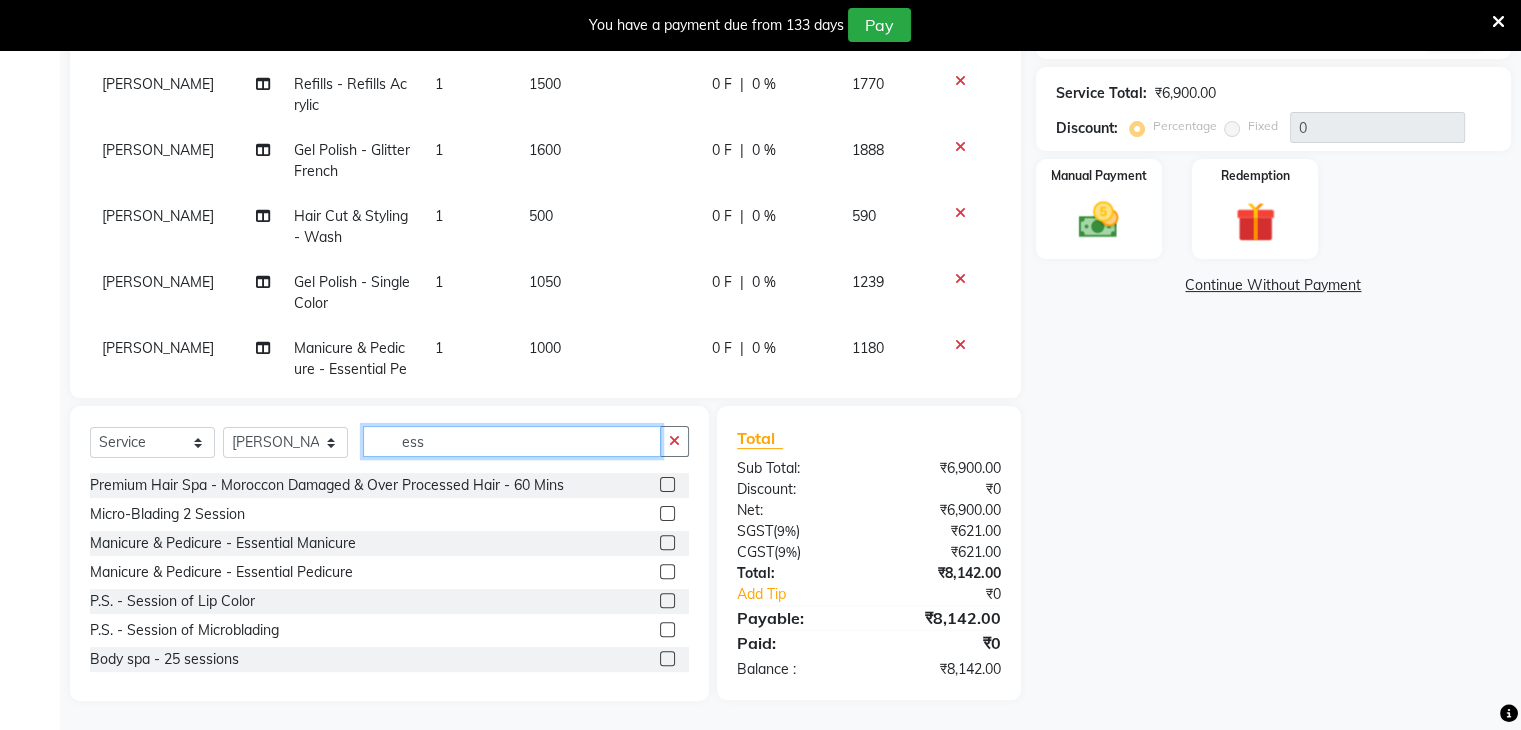 click on "ess" 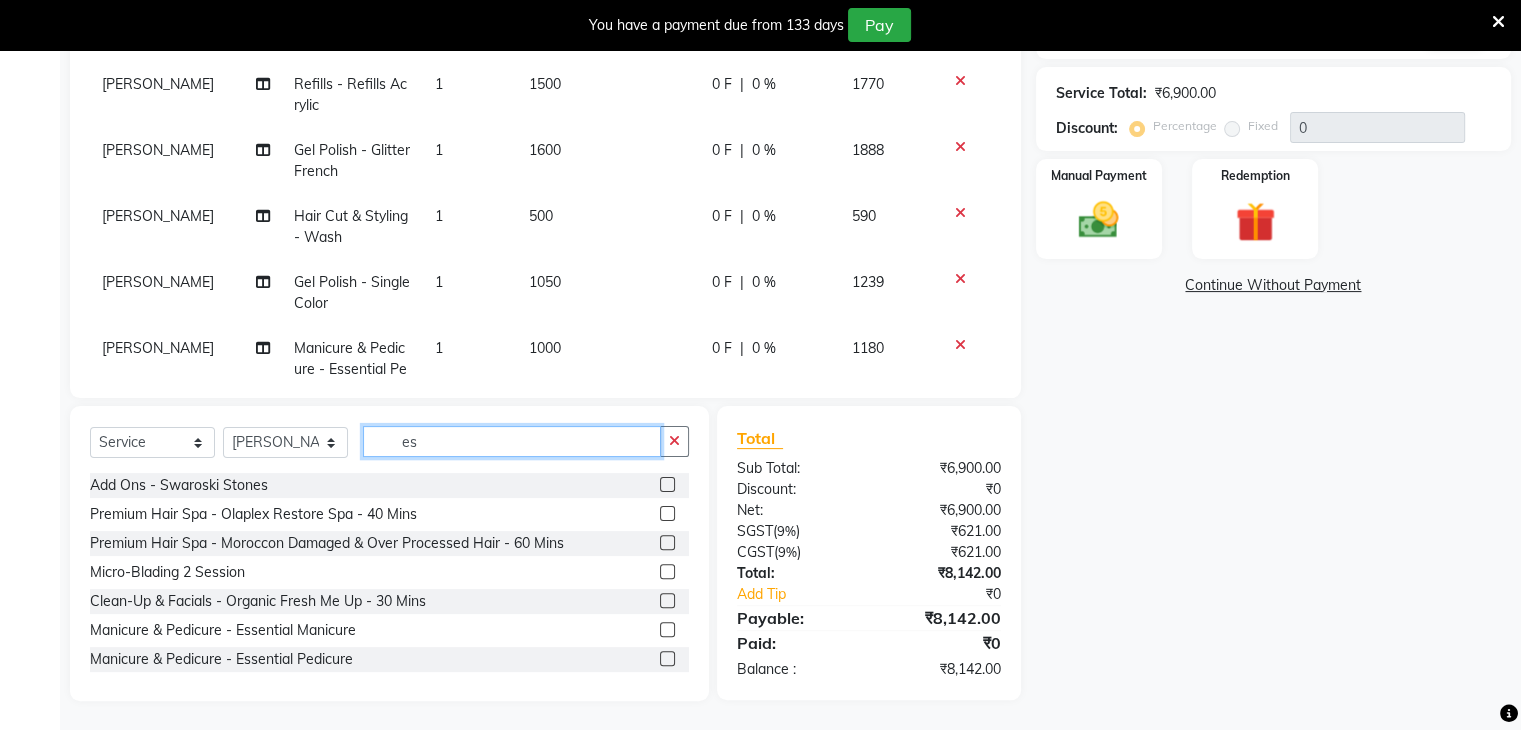 type on "e" 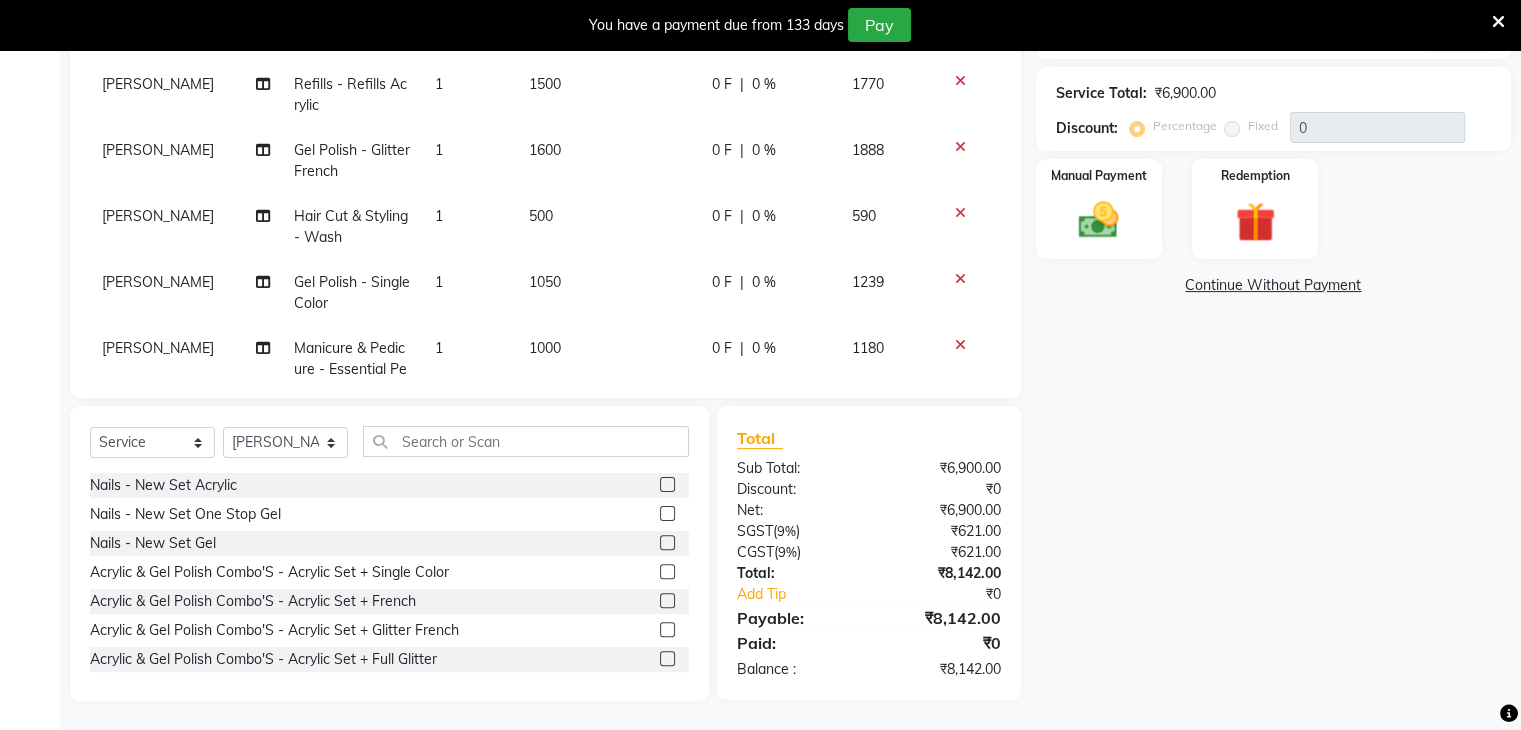 click 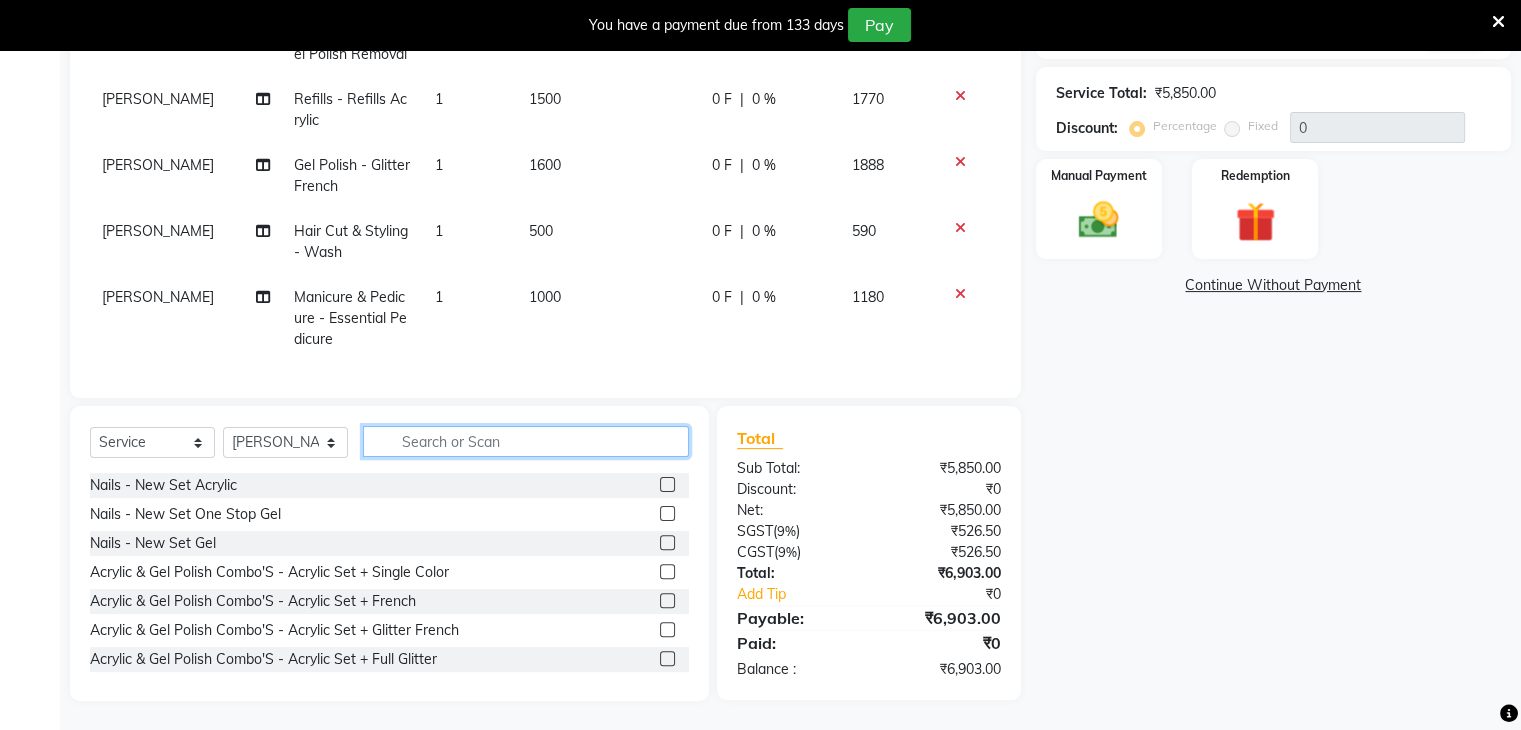 click 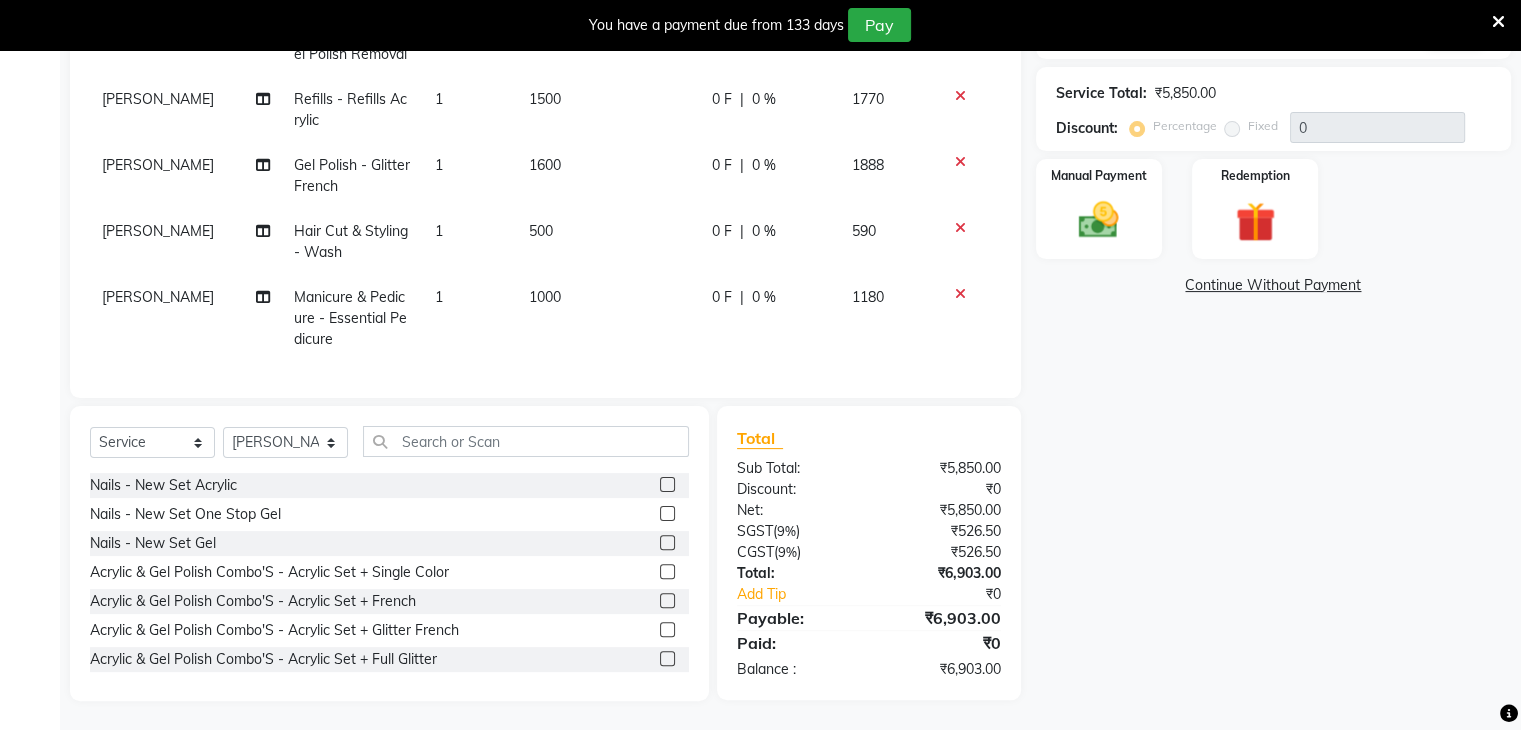 click 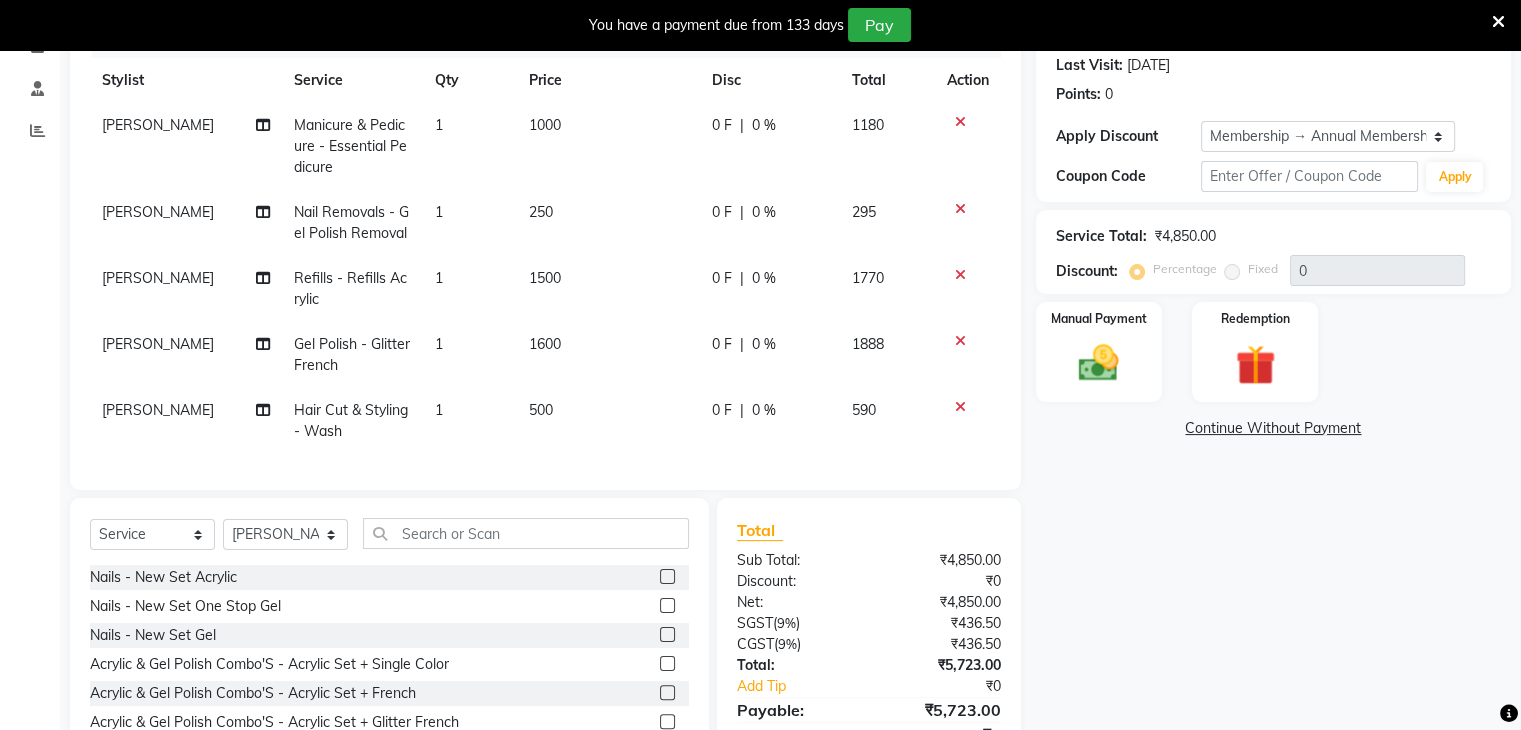 scroll, scrollTop: 278, scrollLeft: 0, axis: vertical 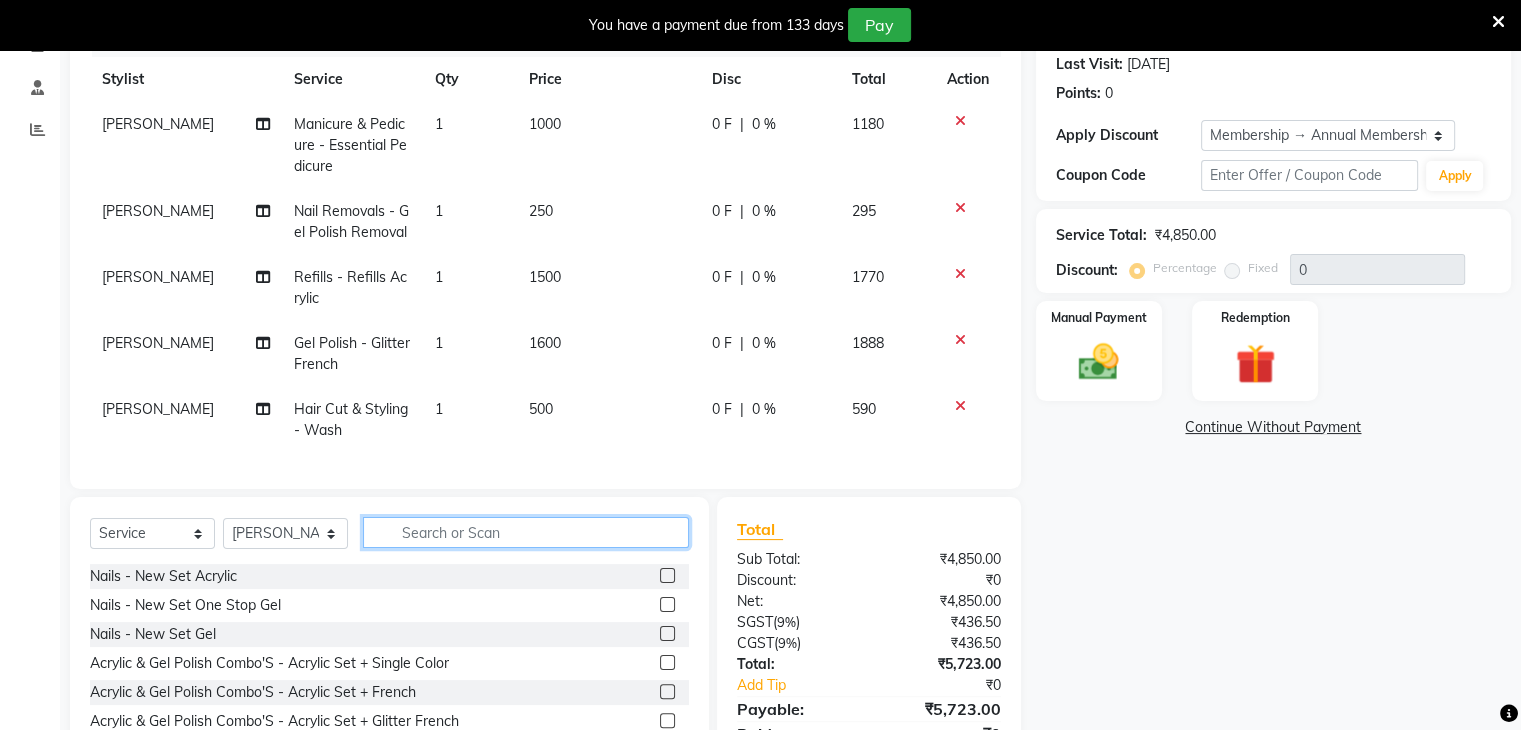 click 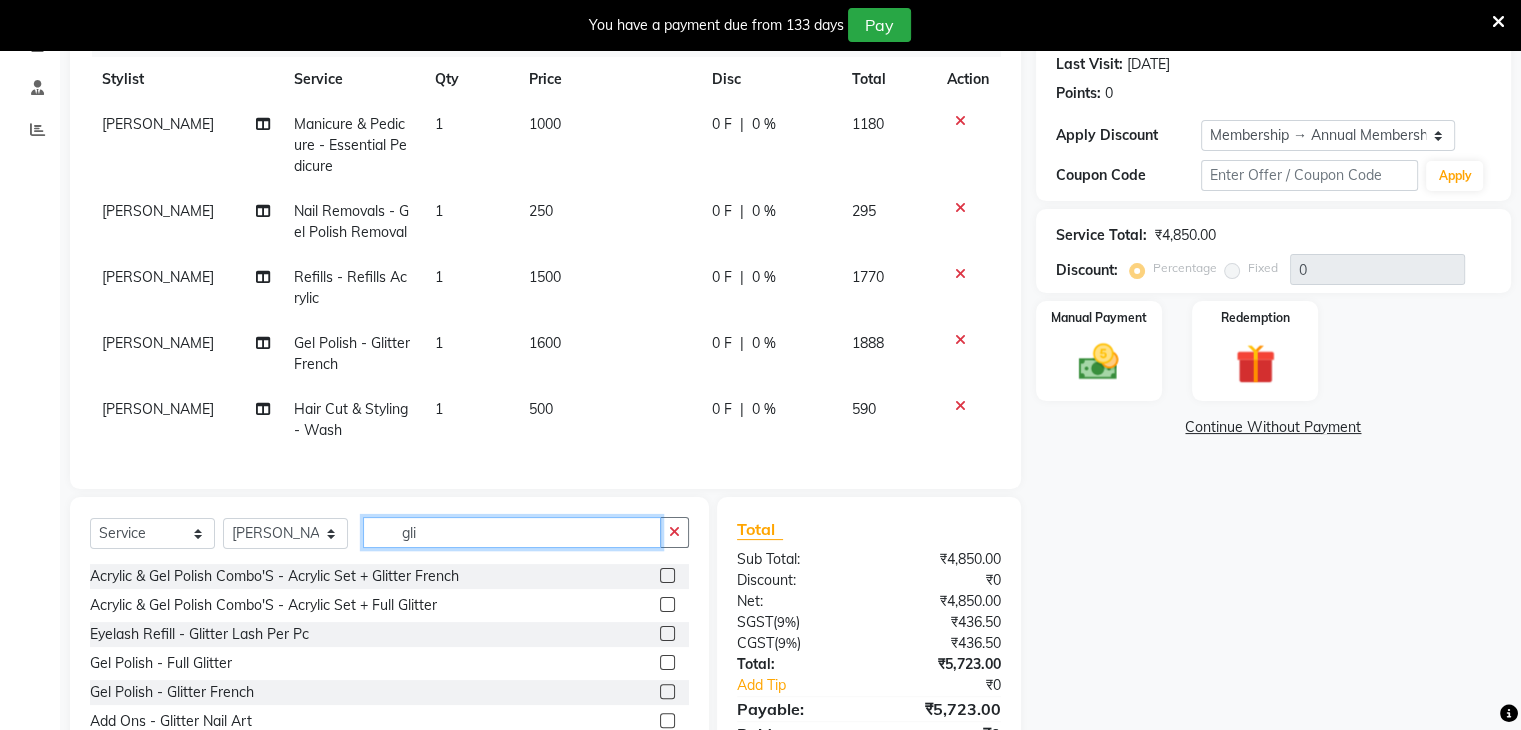 click on "gli" 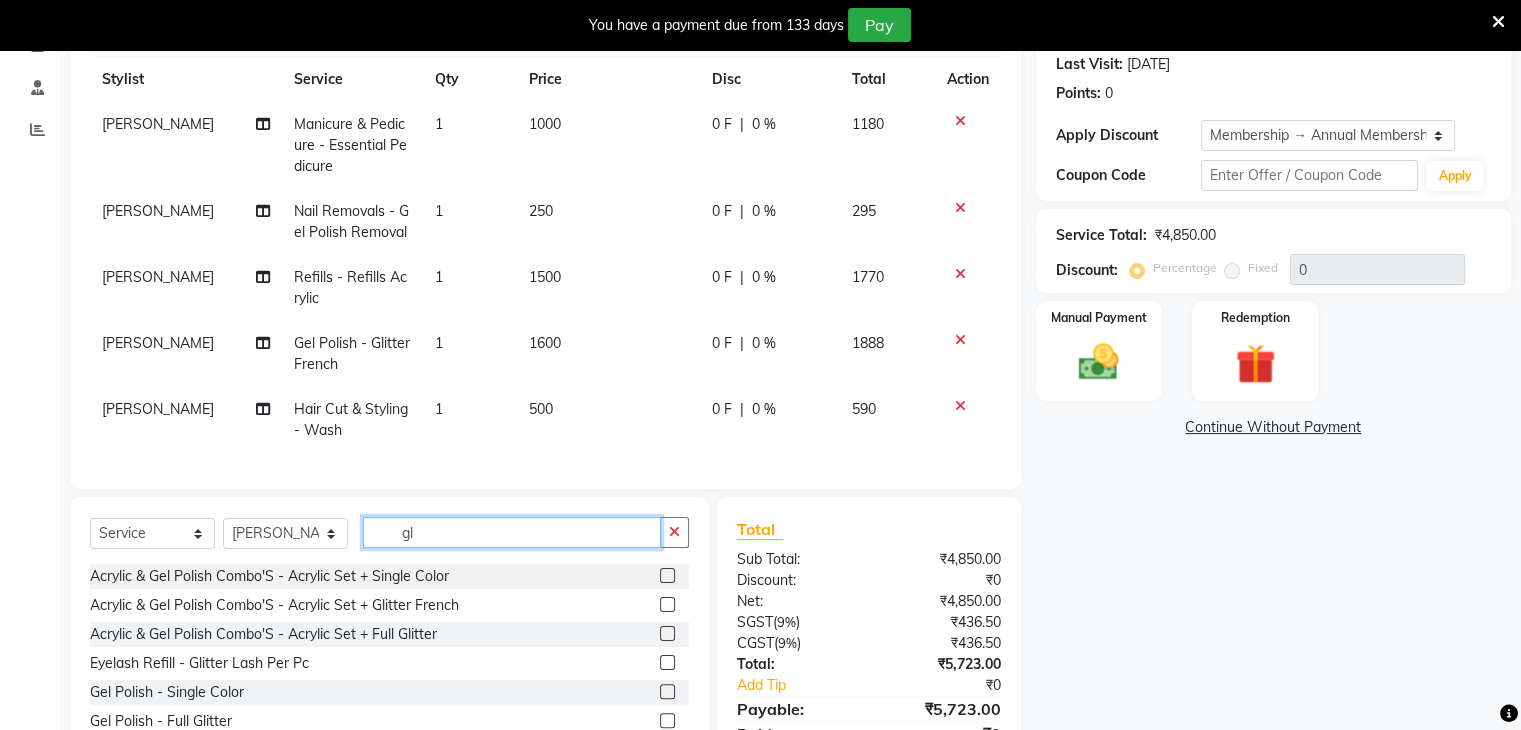 type on "g" 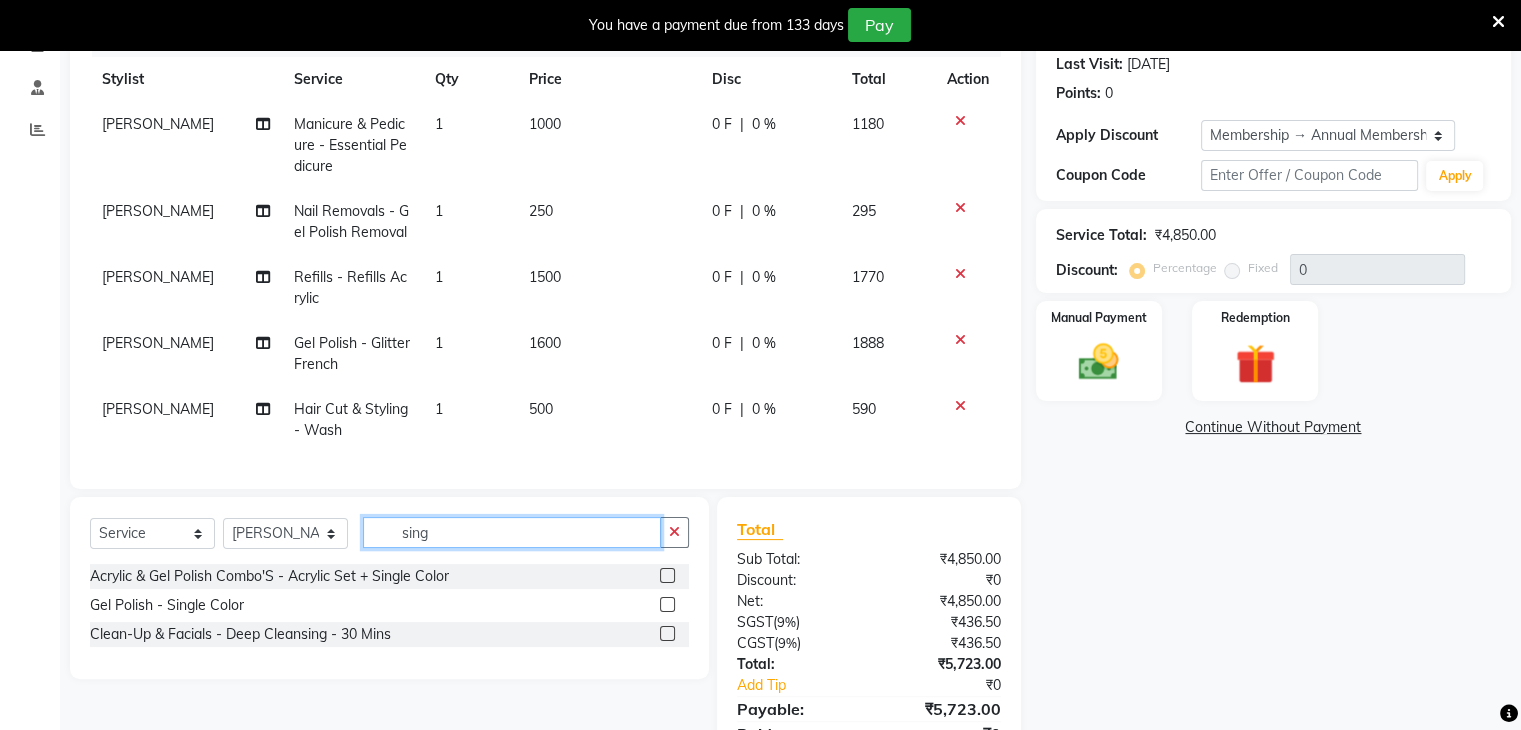type on "sing" 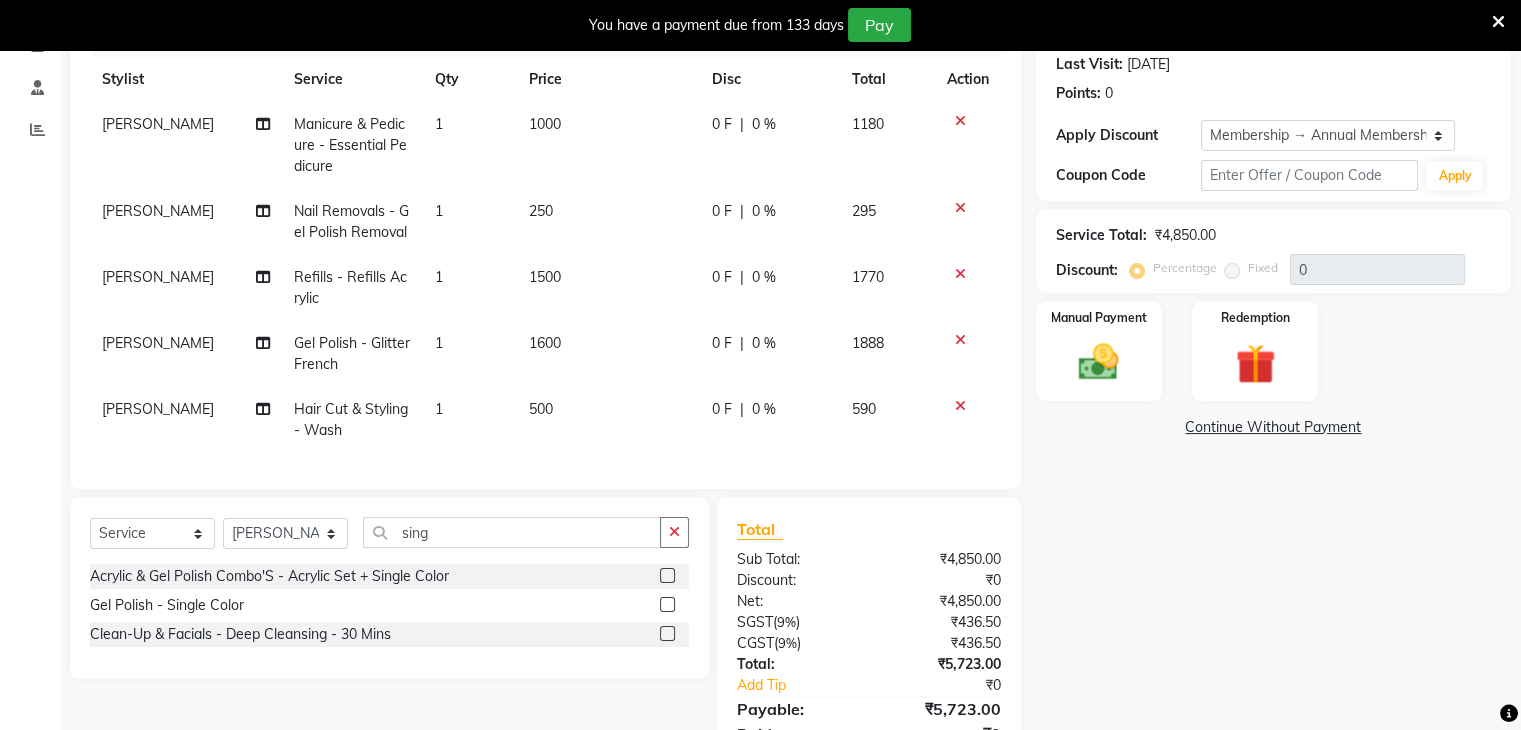click 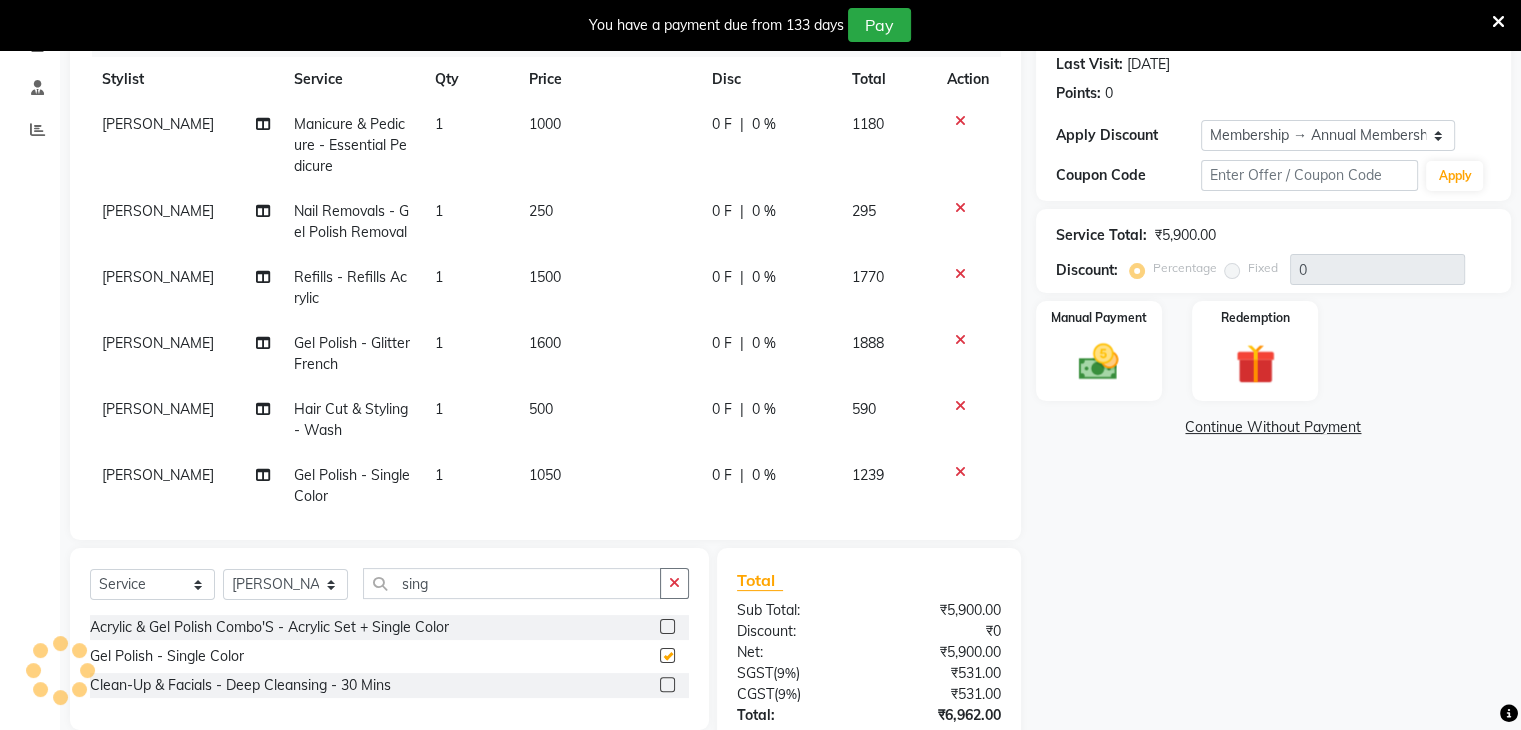 checkbox on "false" 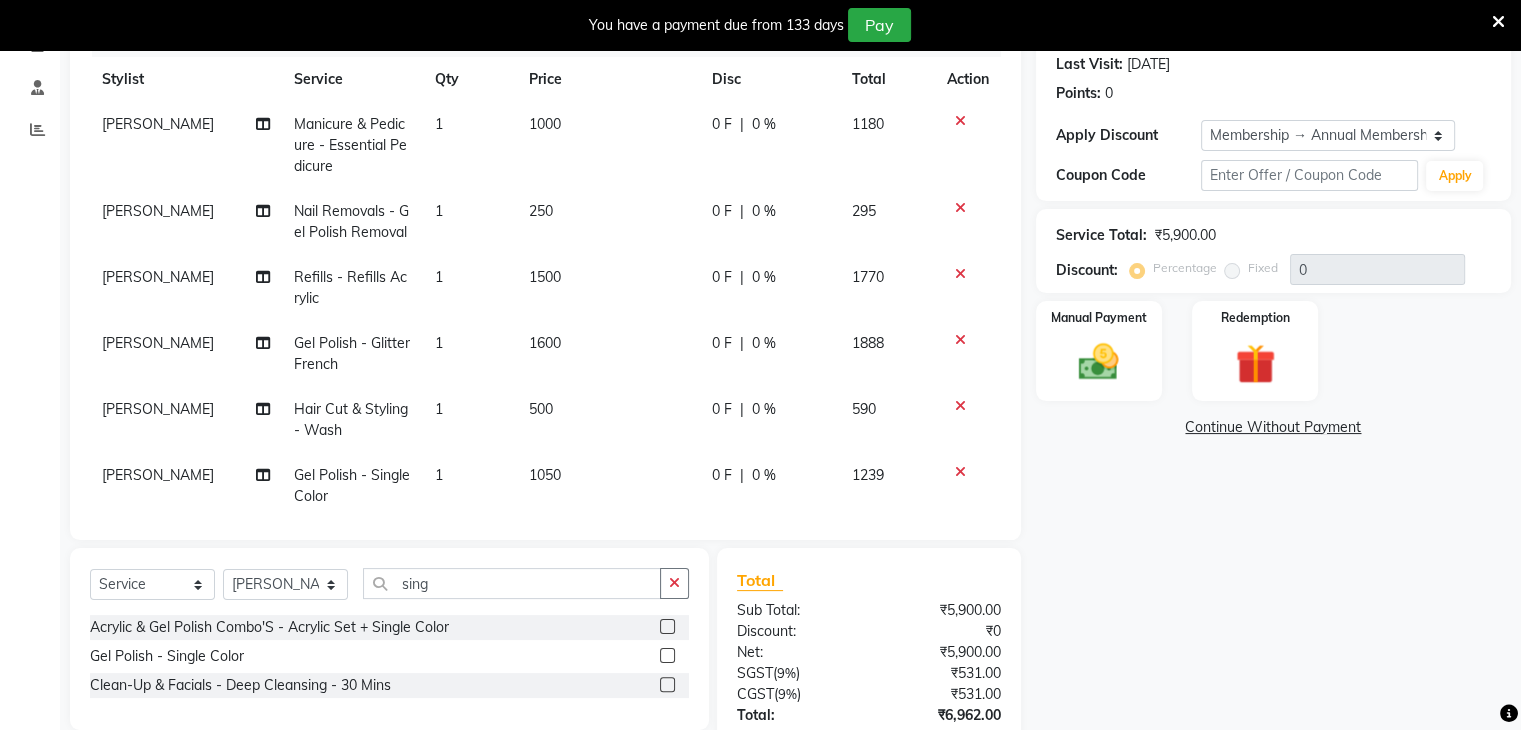 scroll, scrollTop: 51, scrollLeft: 0, axis: vertical 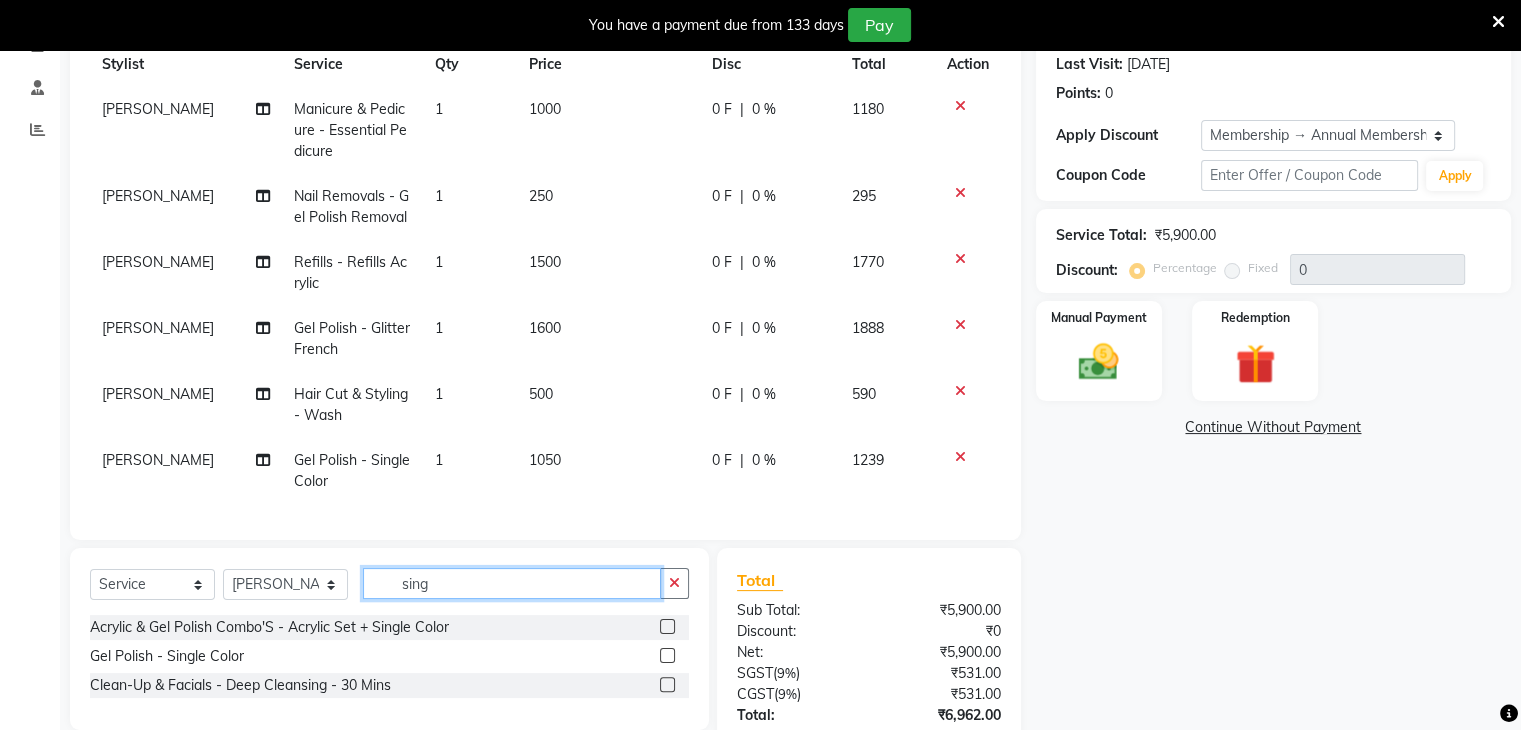 click on "sing" 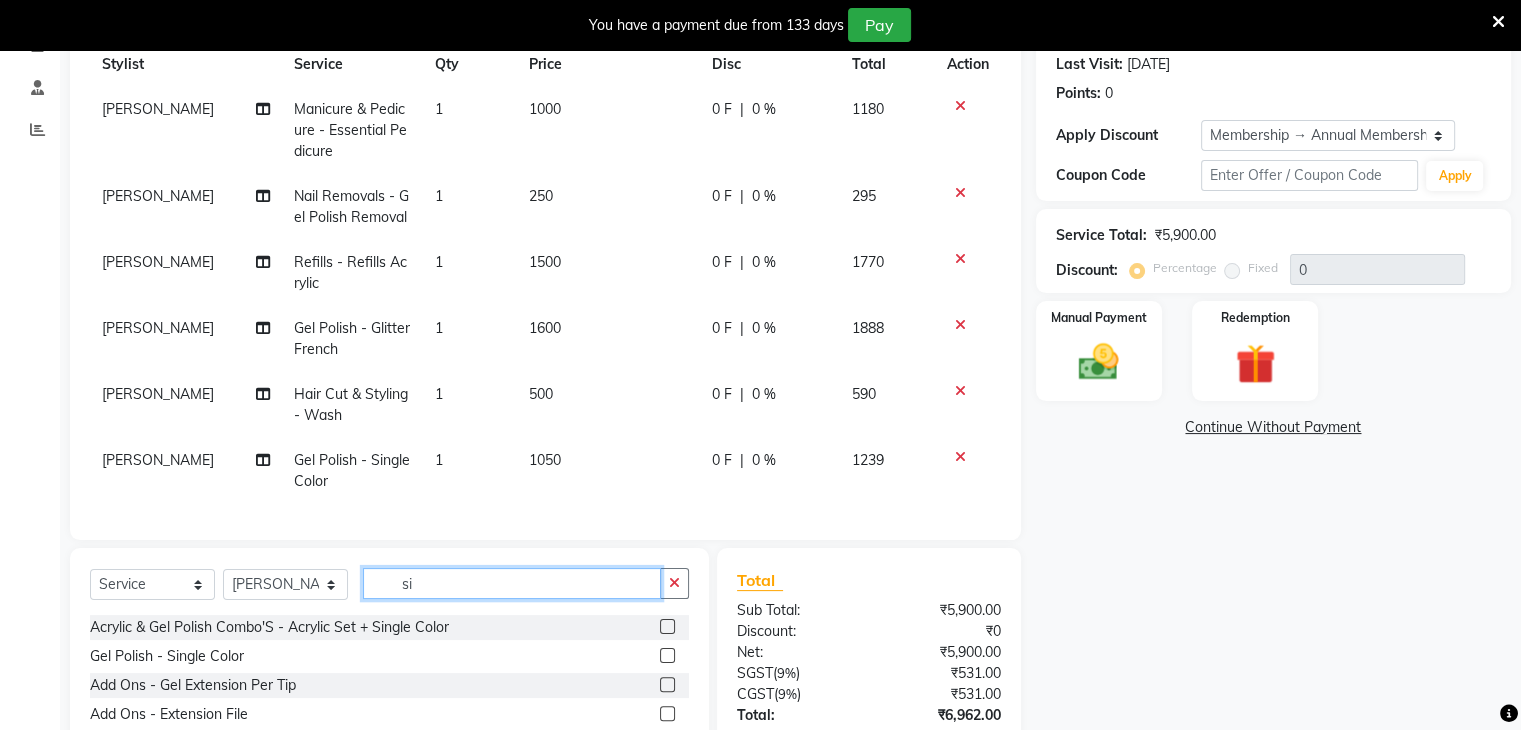 type on "s" 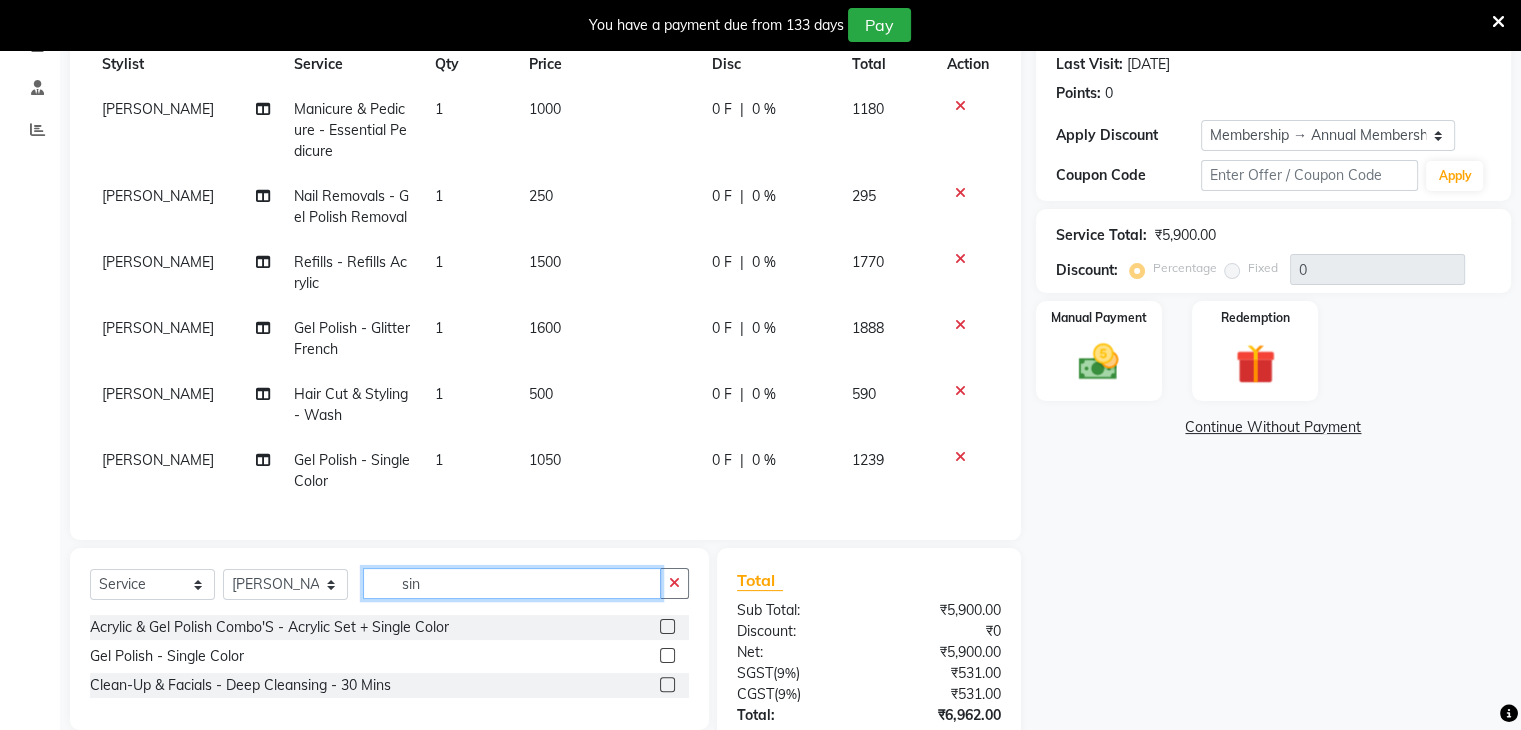 type on "sin" 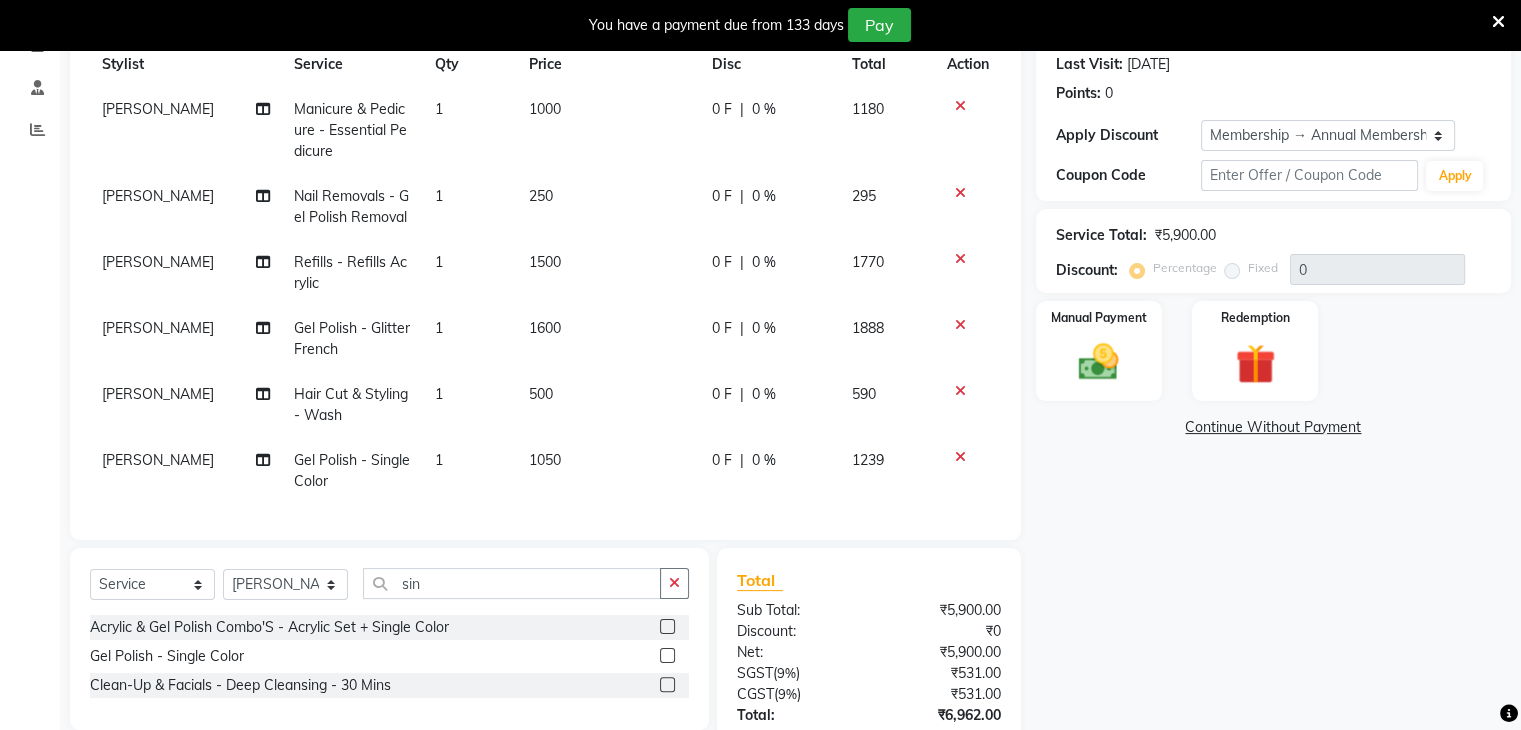 click 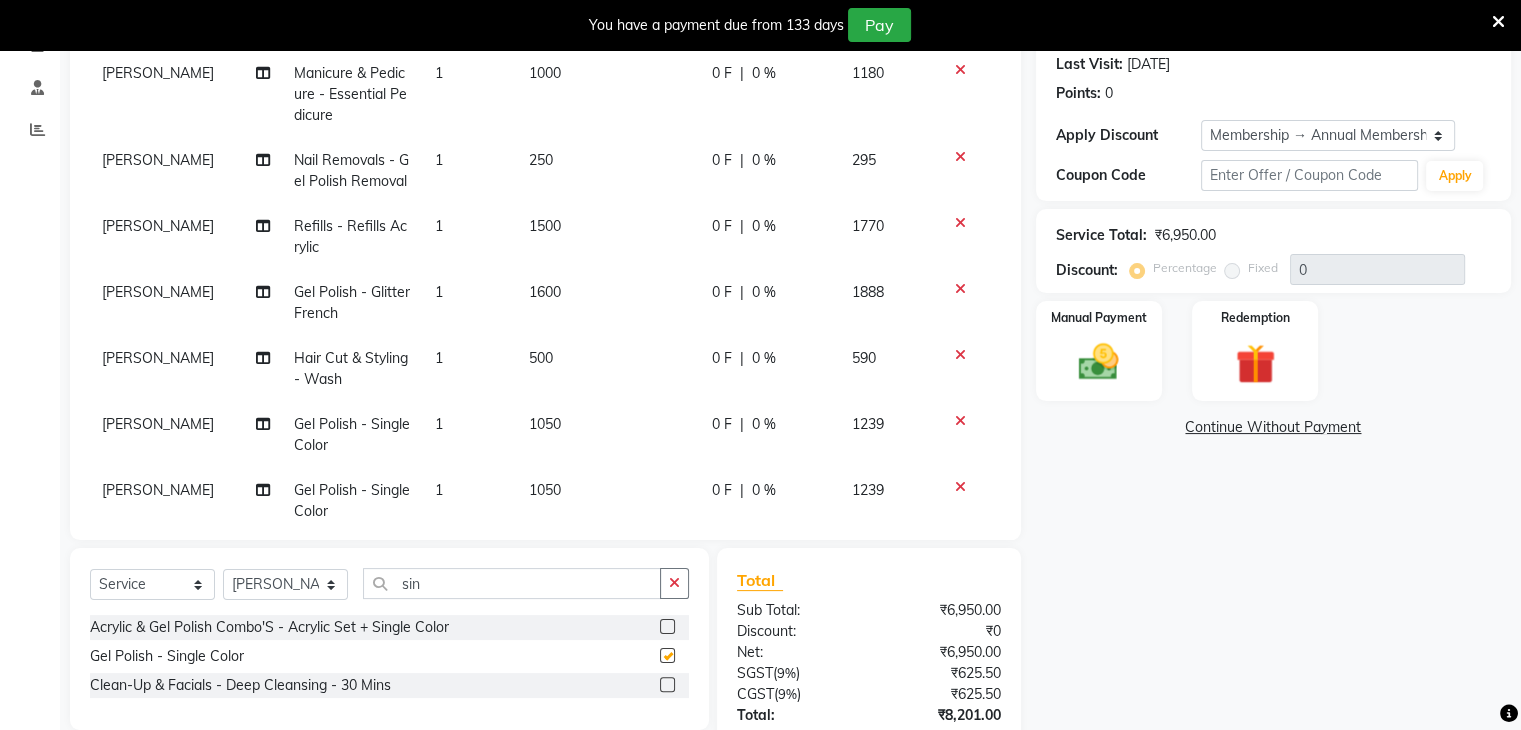 checkbox on "false" 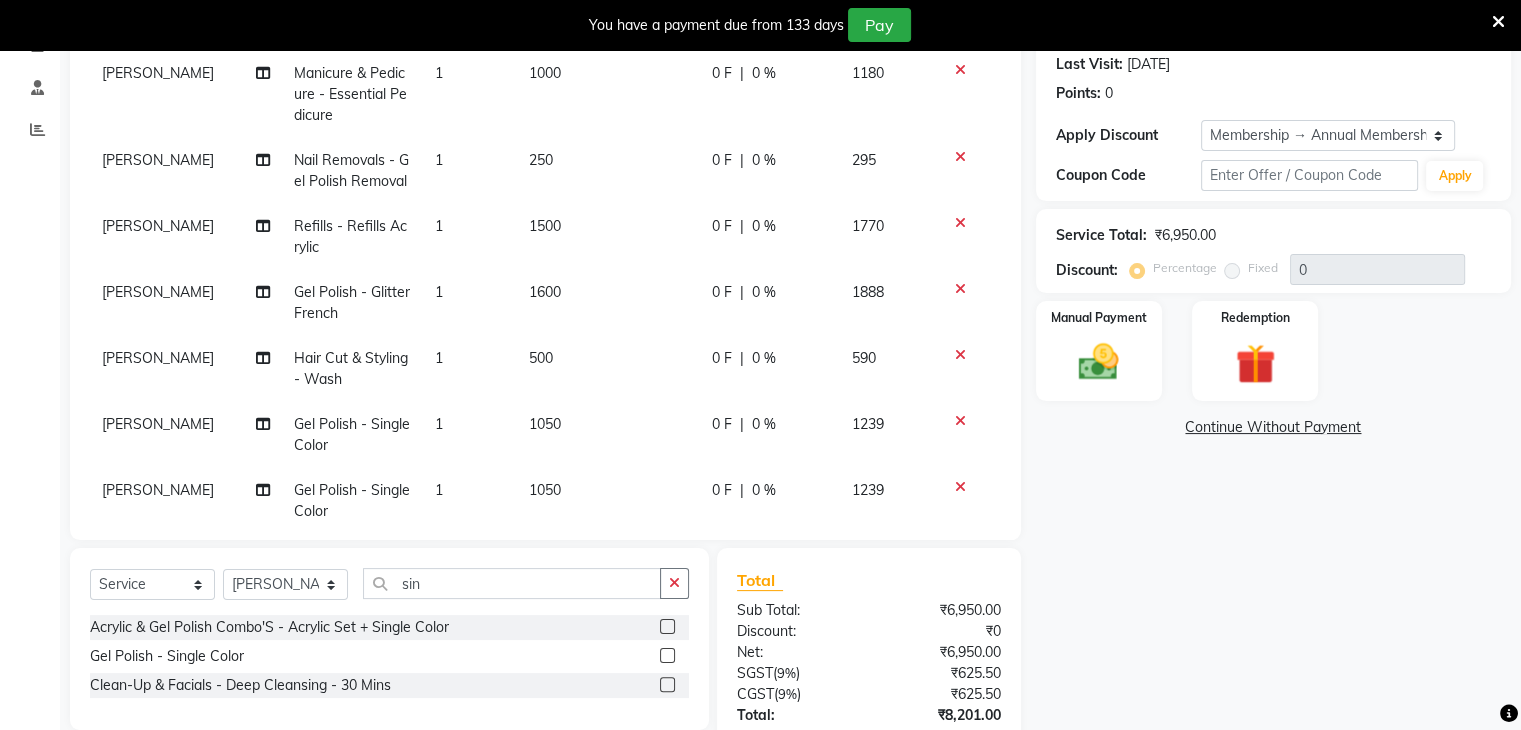 scroll, scrollTop: 116, scrollLeft: 0, axis: vertical 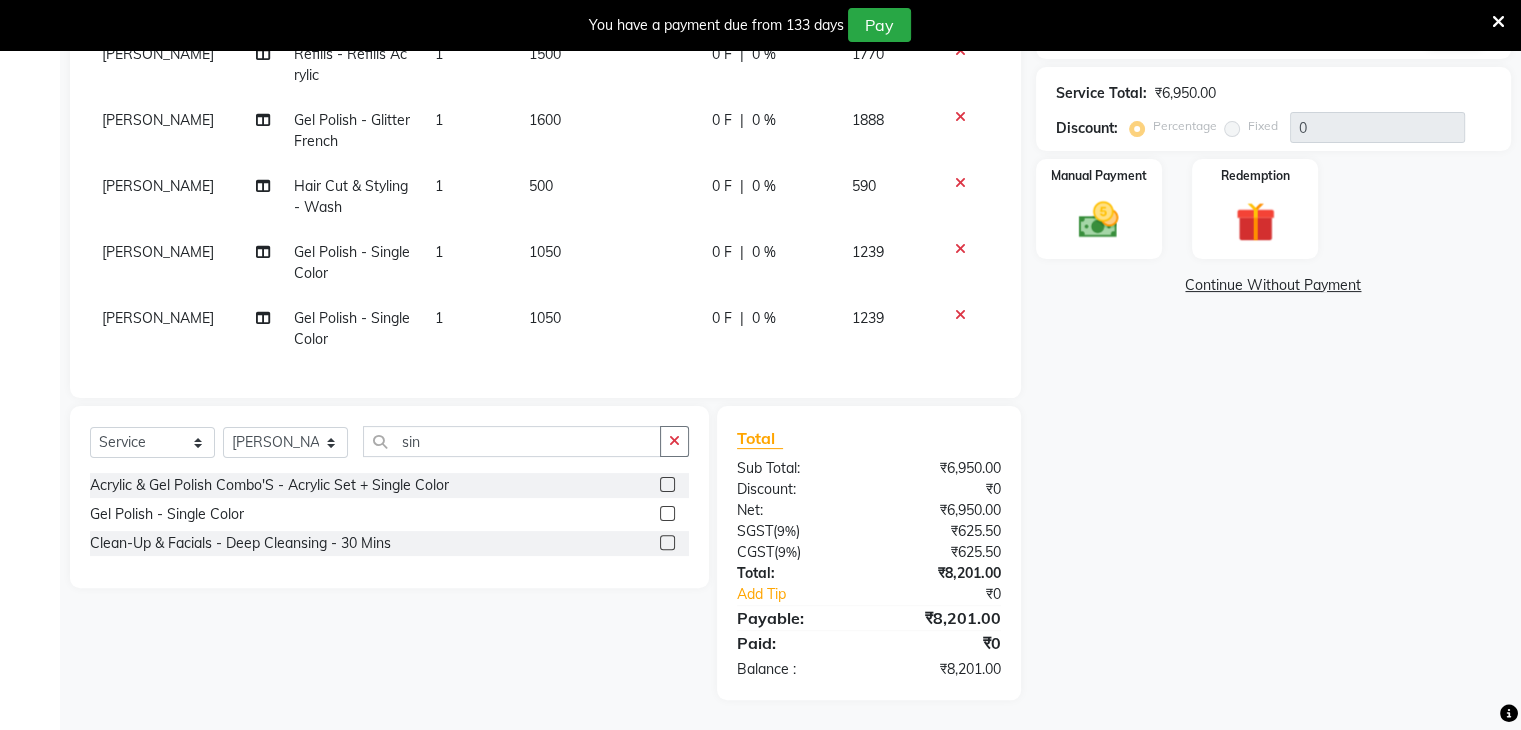 click 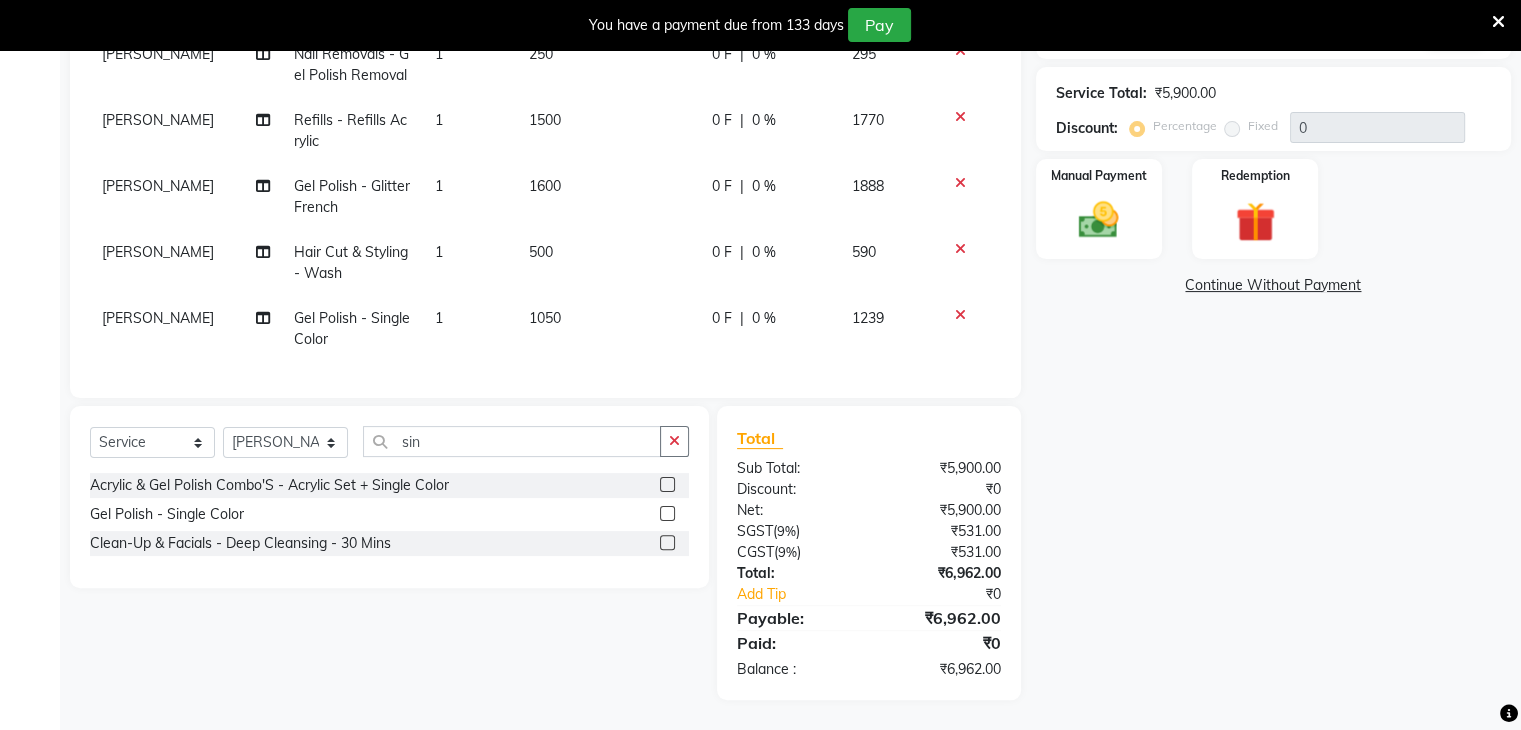 scroll, scrollTop: 51, scrollLeft: 0, axis: vertical 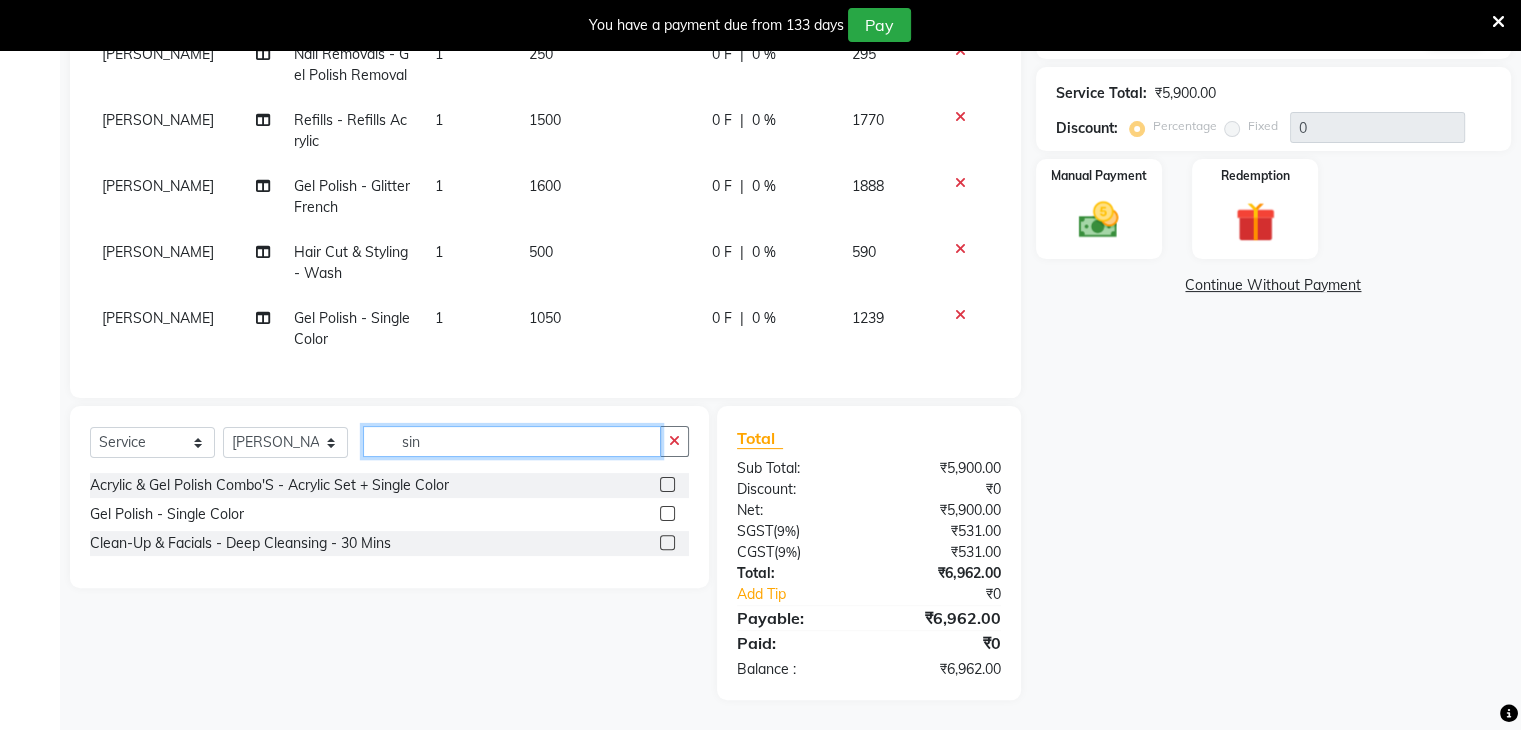 click on "sin" 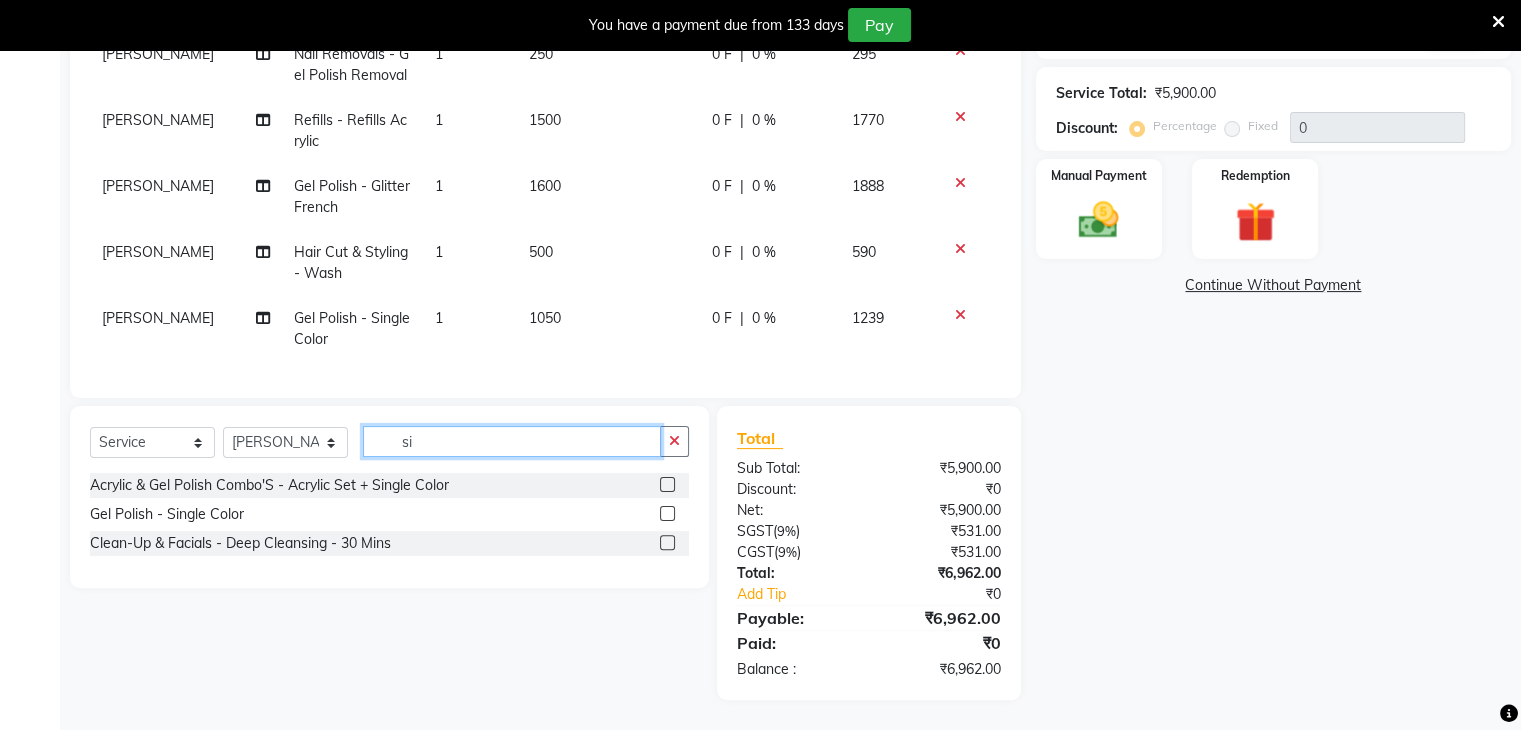 type on "s" 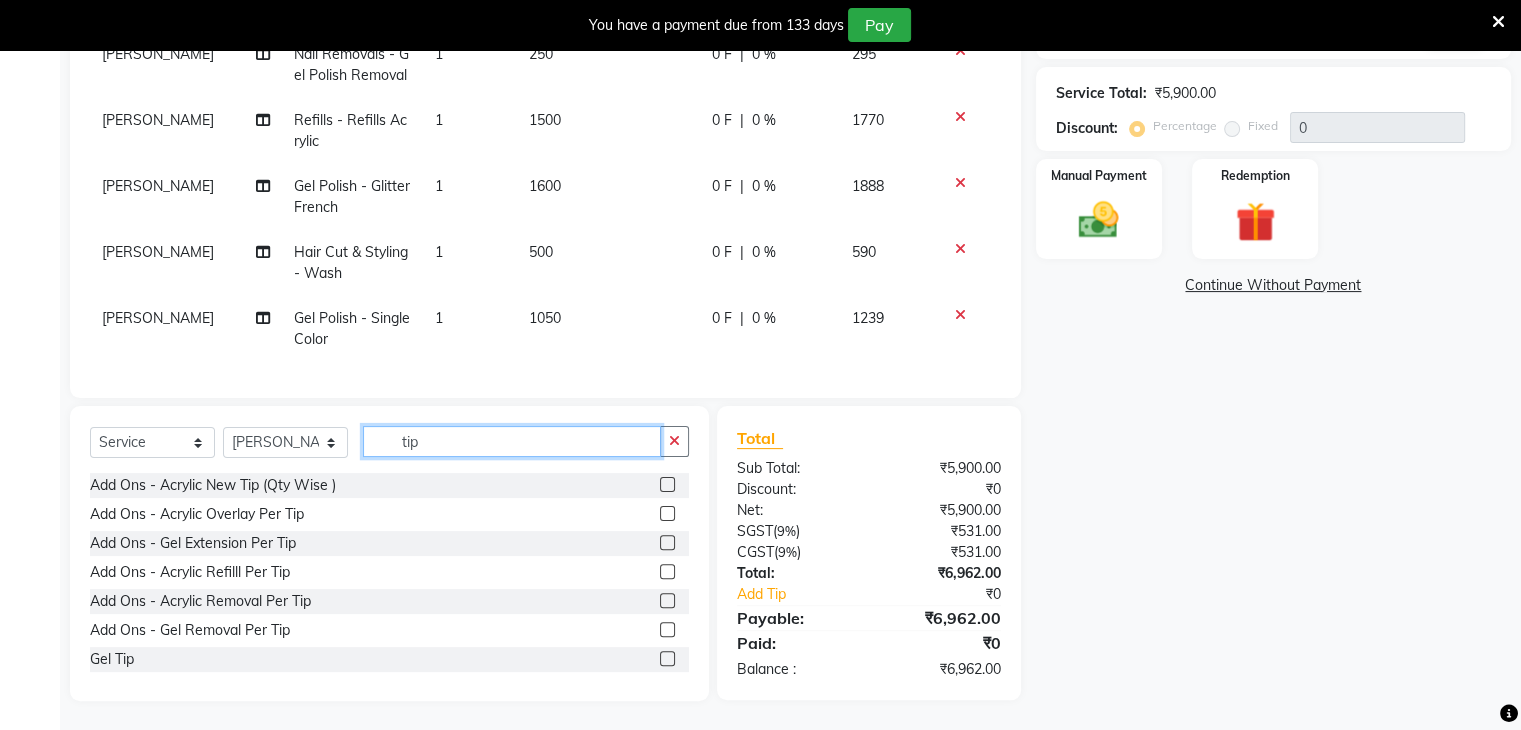 type on "tip" 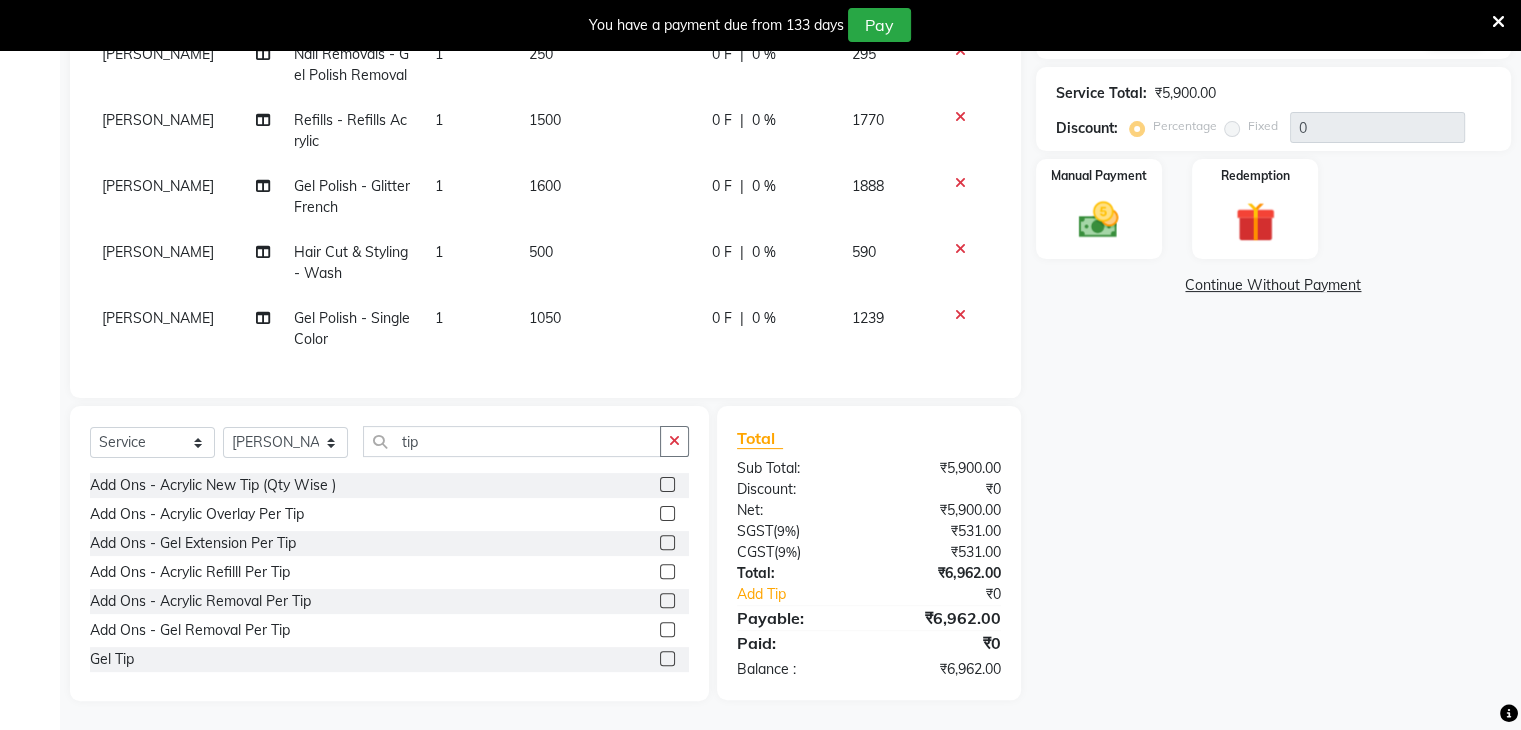 click 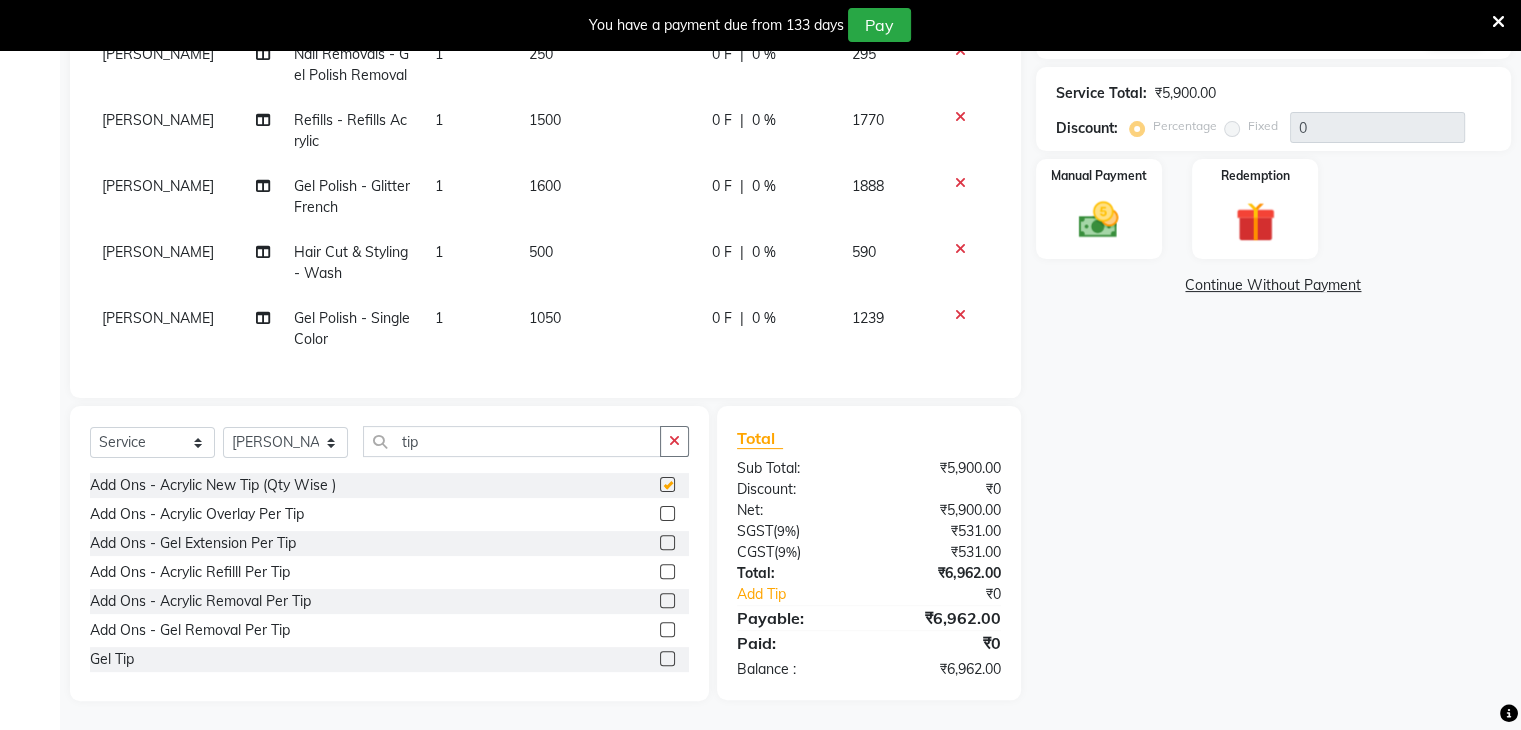 scroll, scrollTop: 116, scrollLeft: 0, axis: vertical 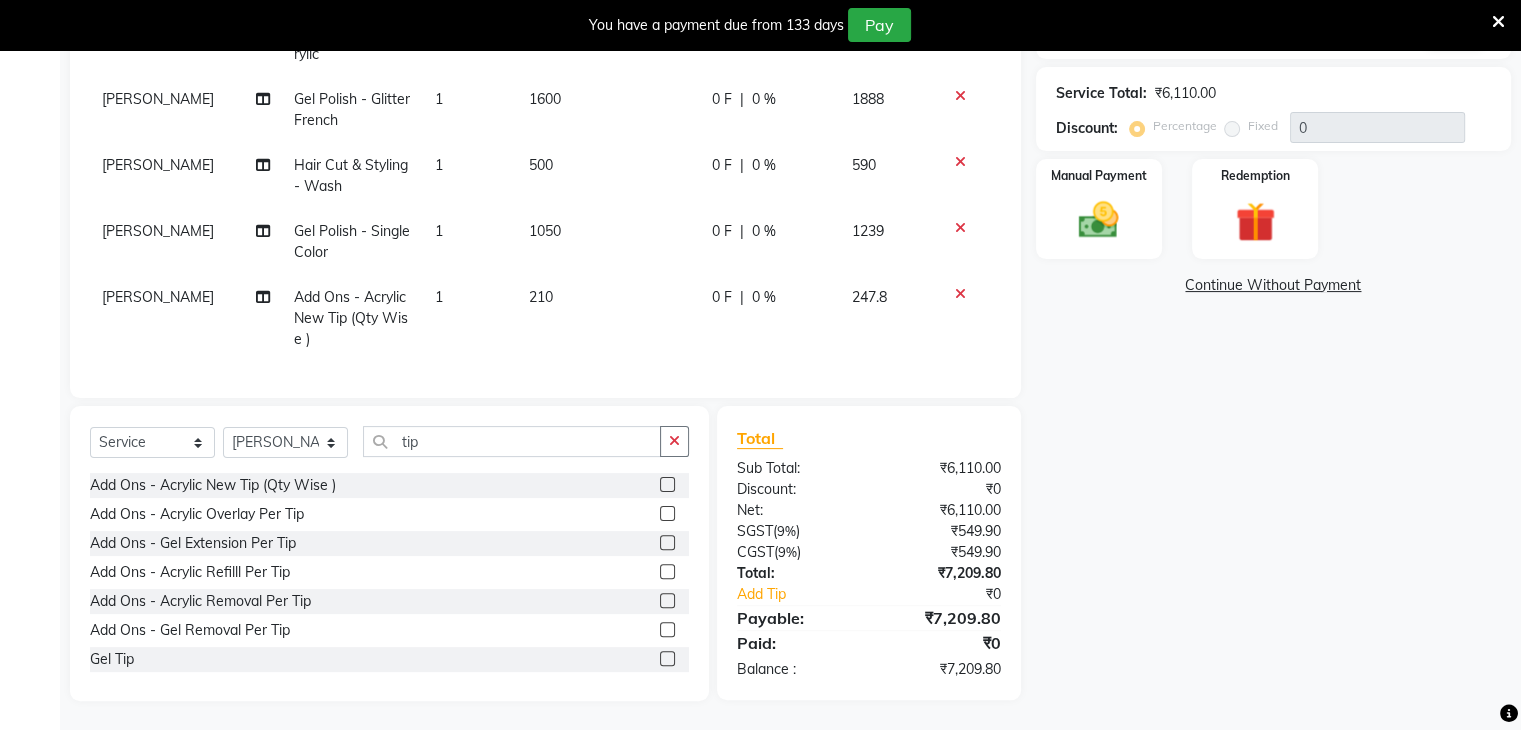 checkbox on "false" 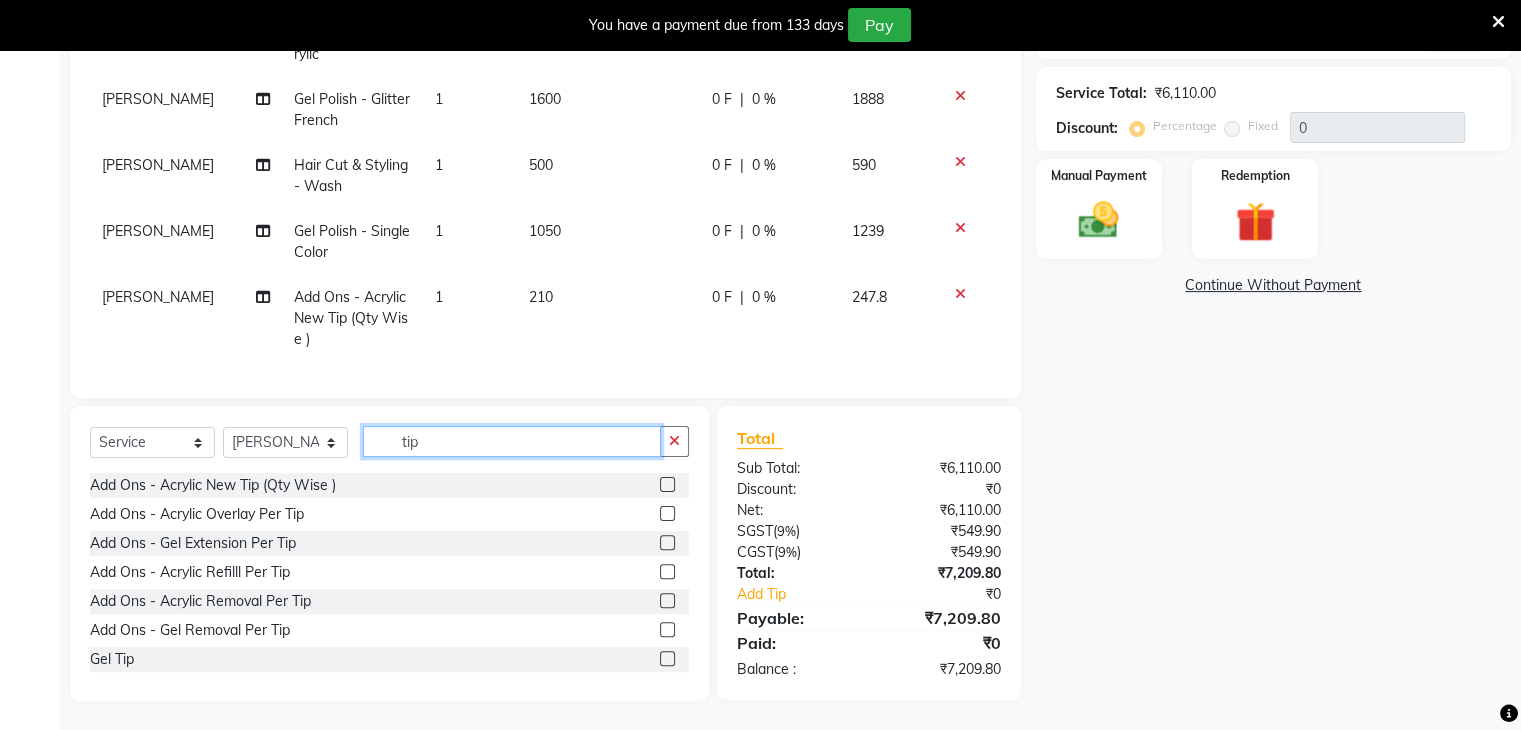click on "tip" 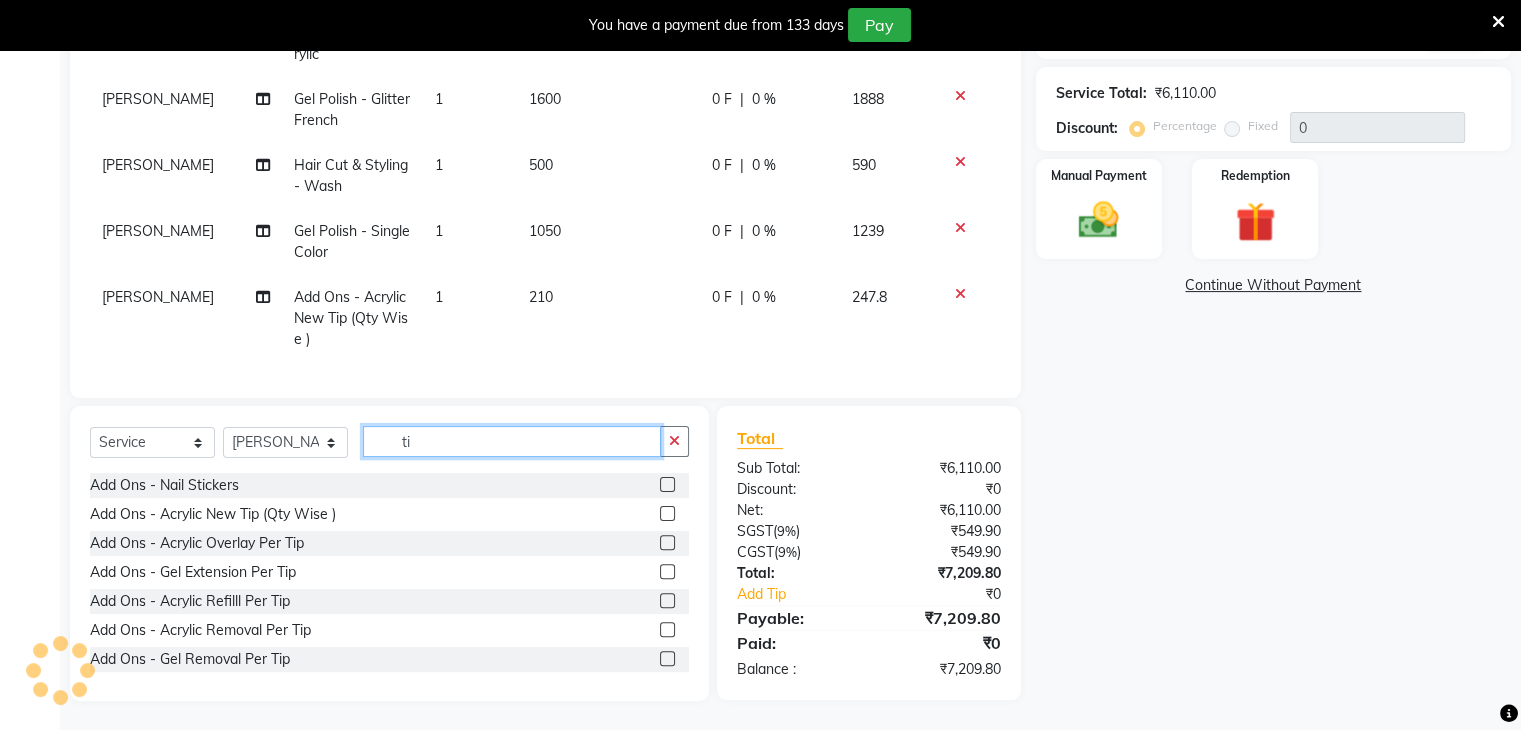 type on "t" 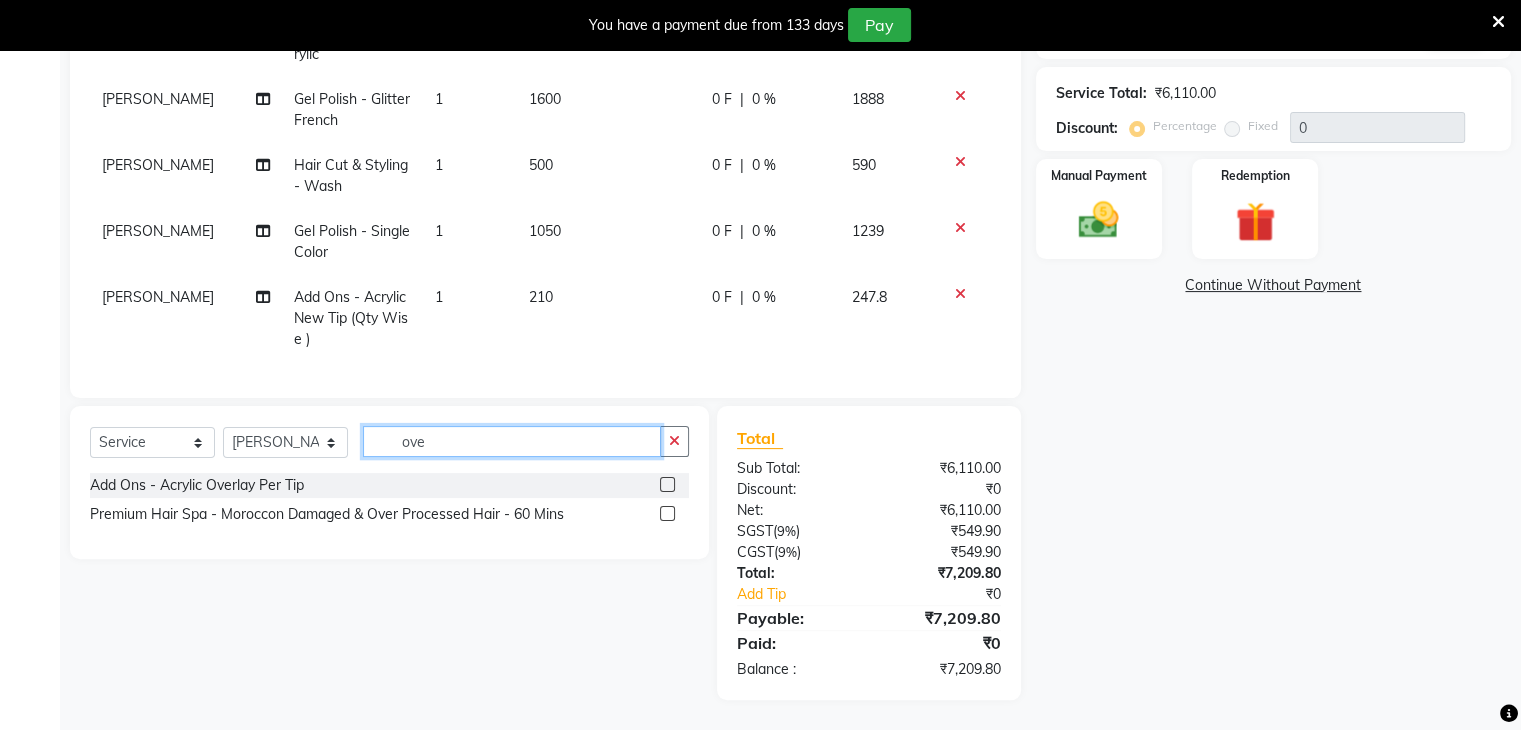 type on "ove" 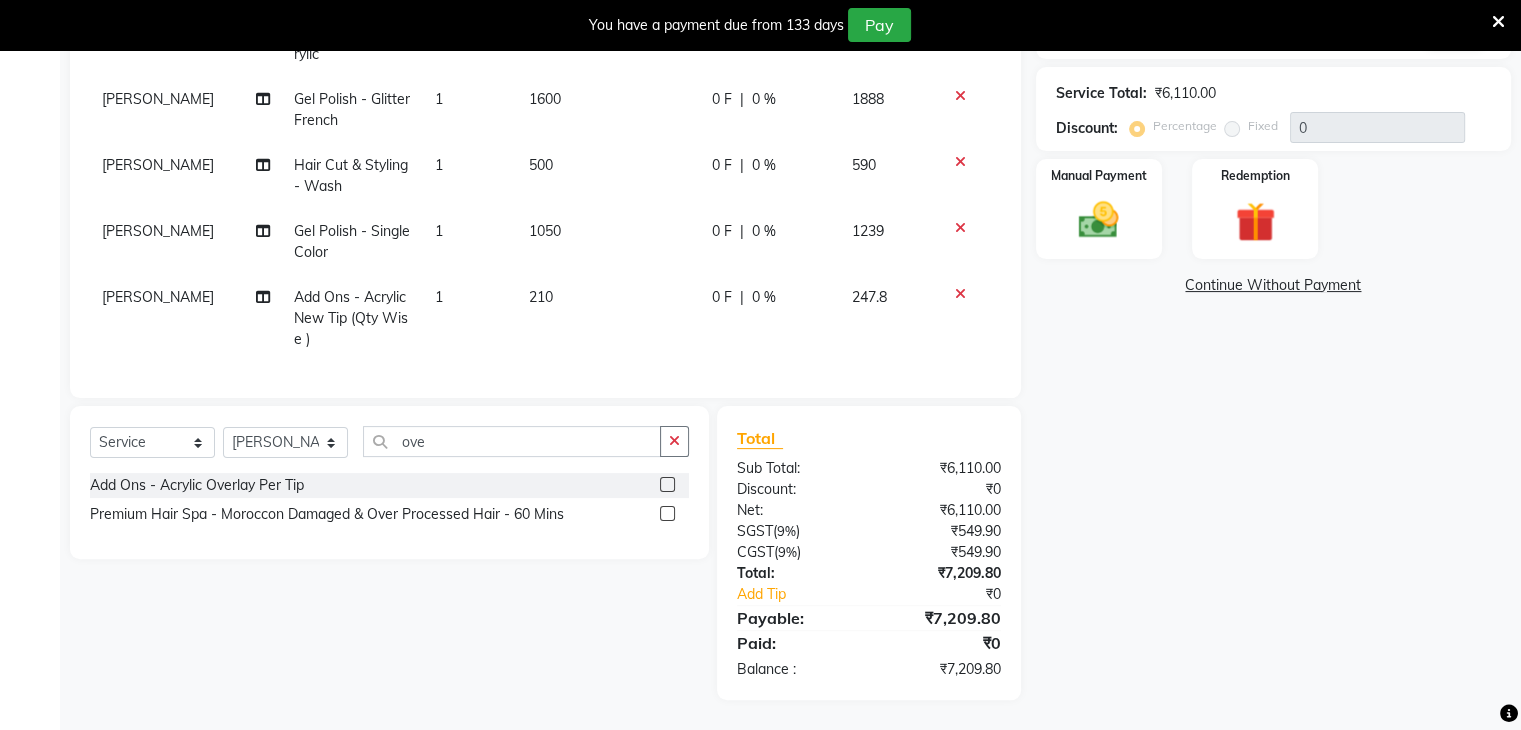 click 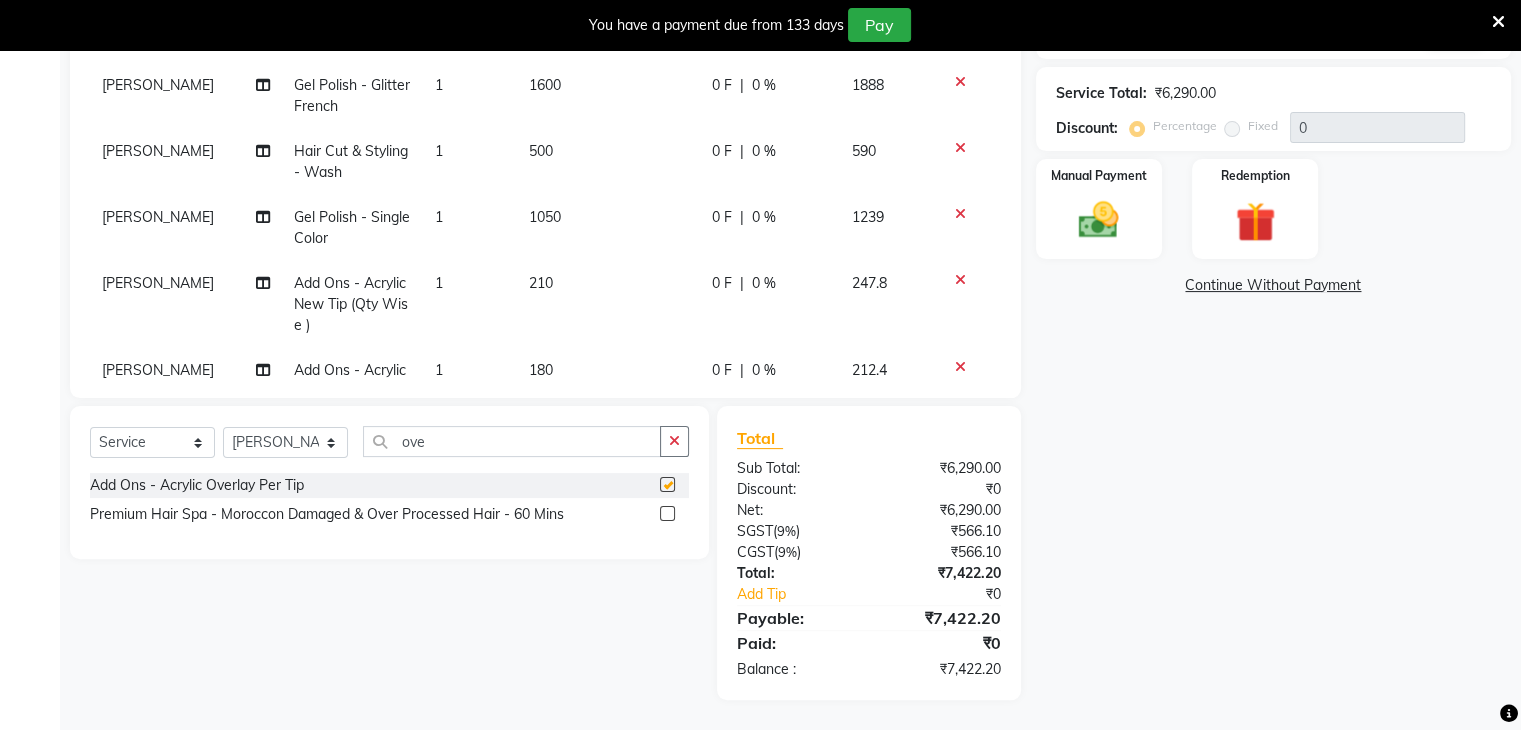 checkbox on "false" 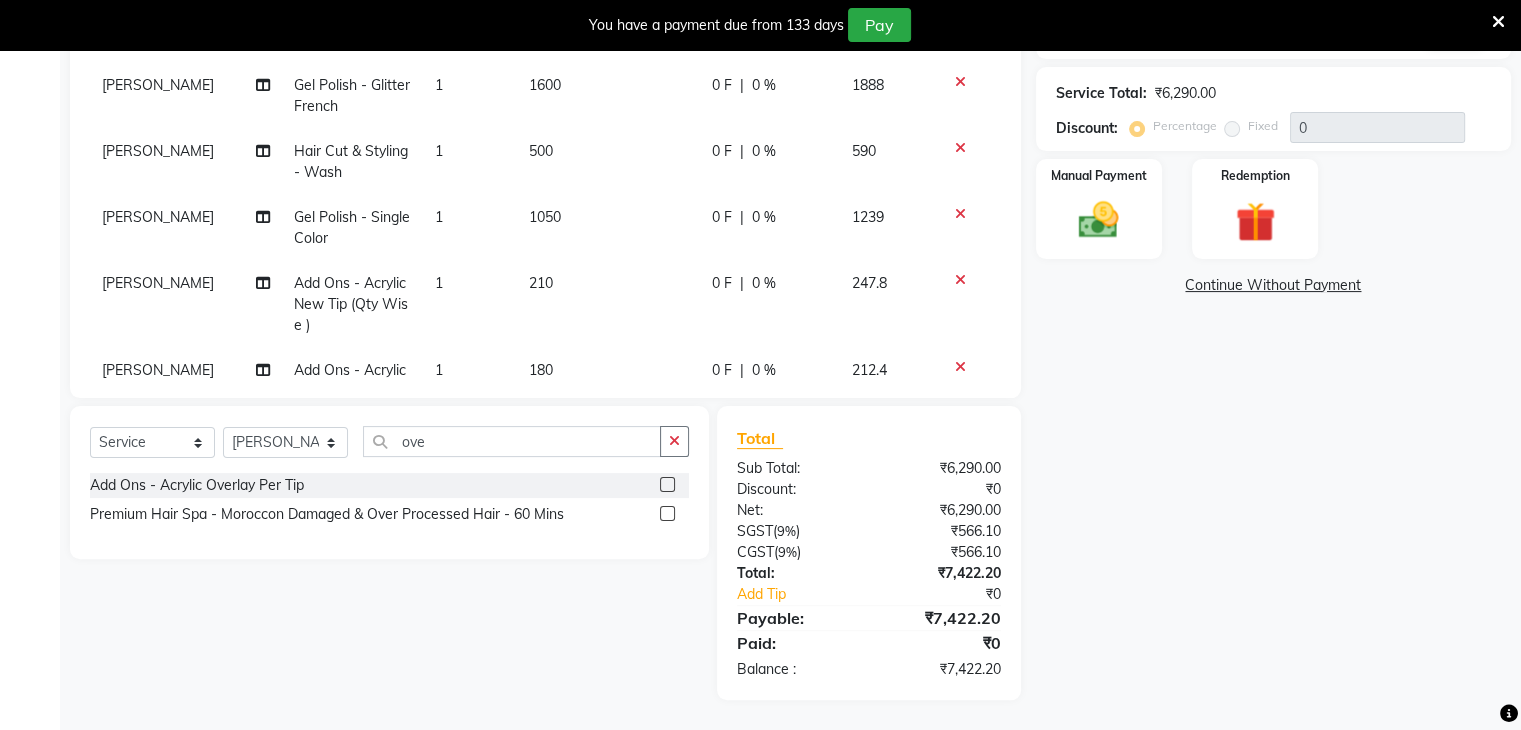 scroll, scrollTop: 204, scrollLeft: 0, axis: vertical 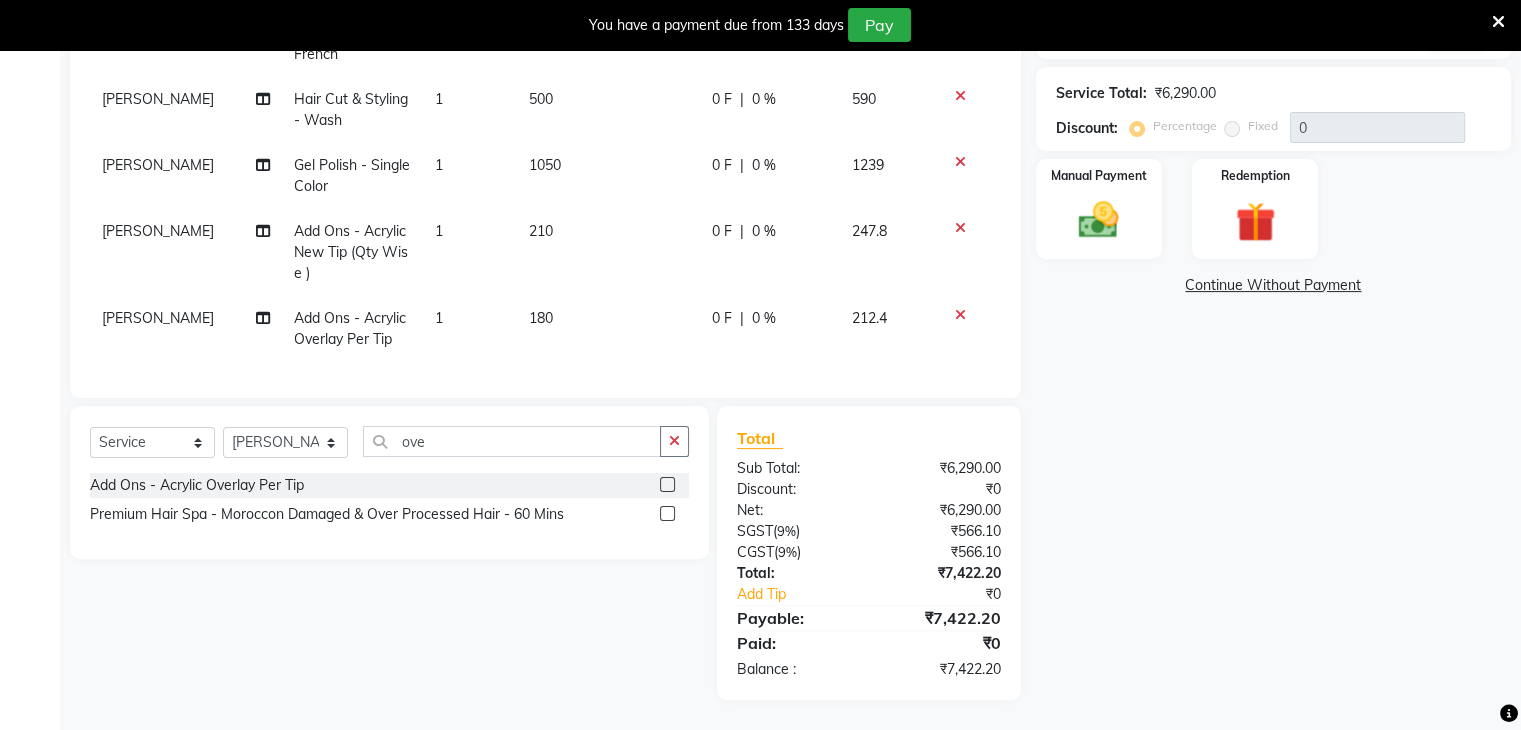 click on "1" 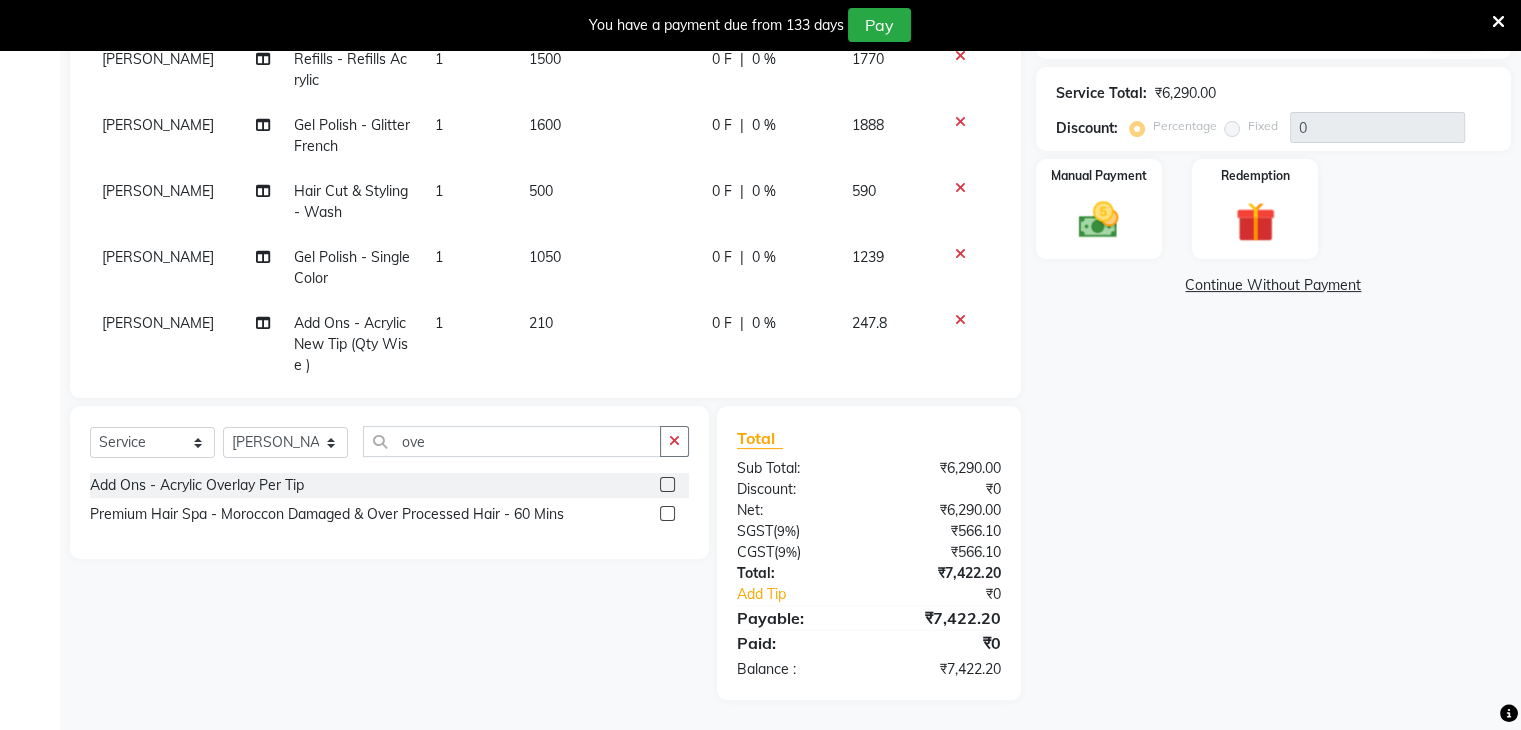 select on "38396" 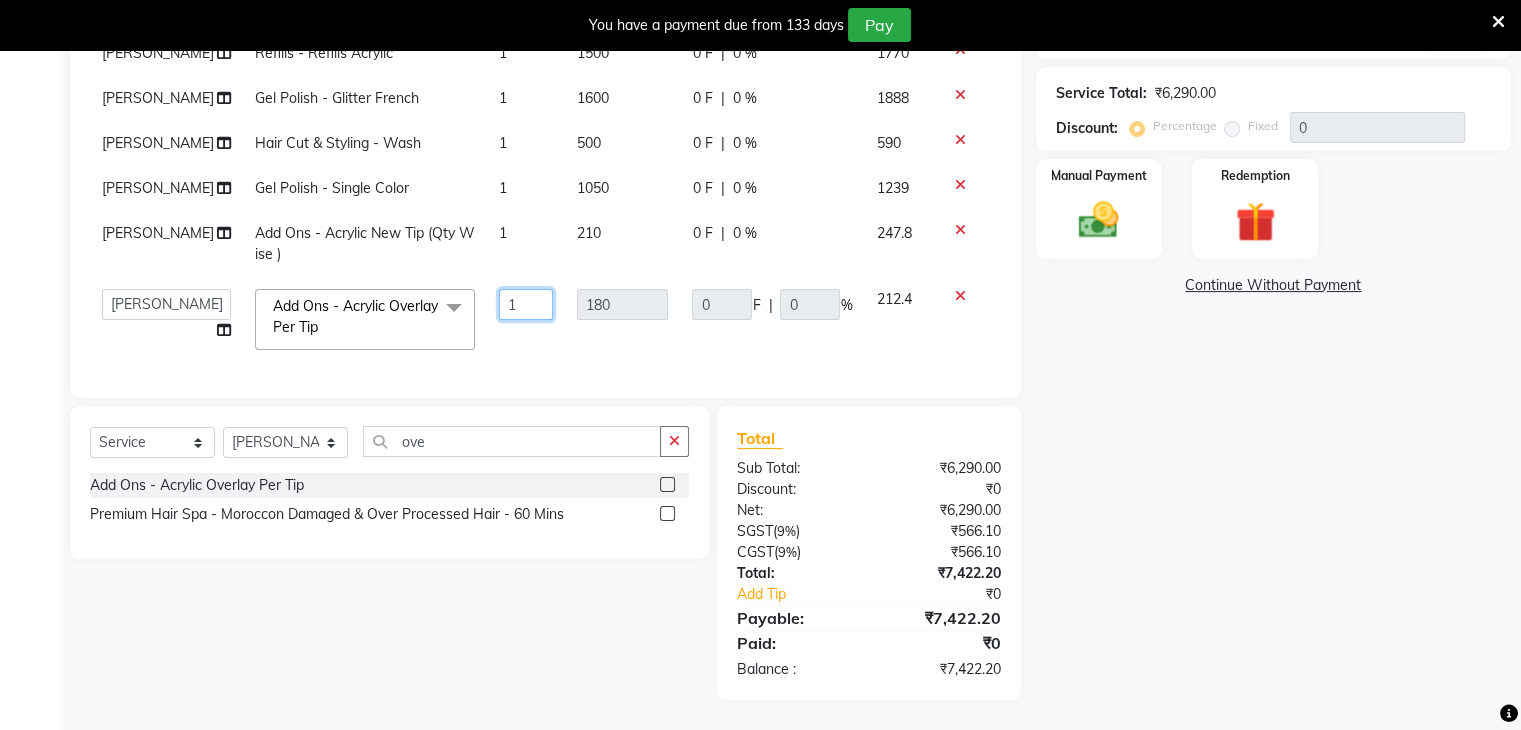 click on "1" 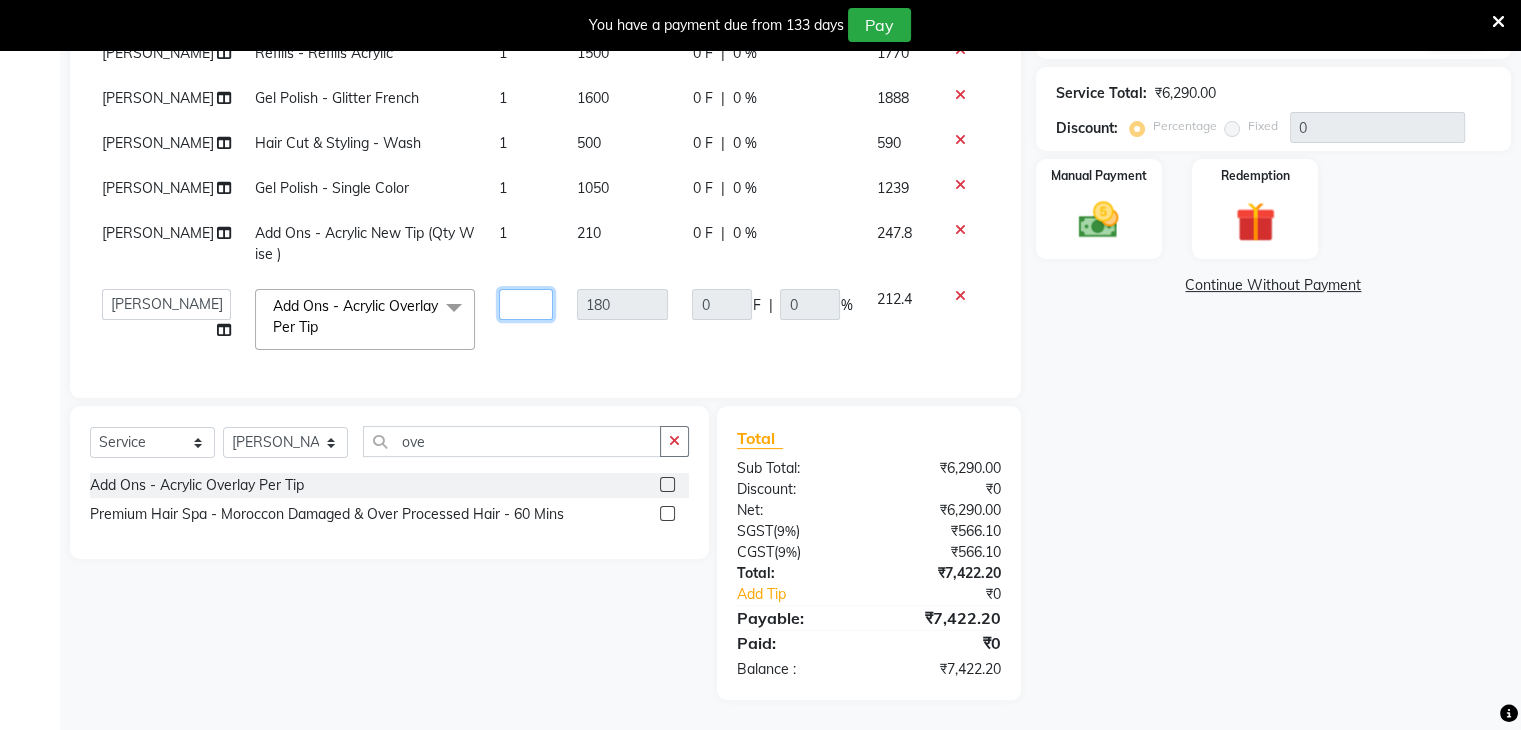 type on "4" 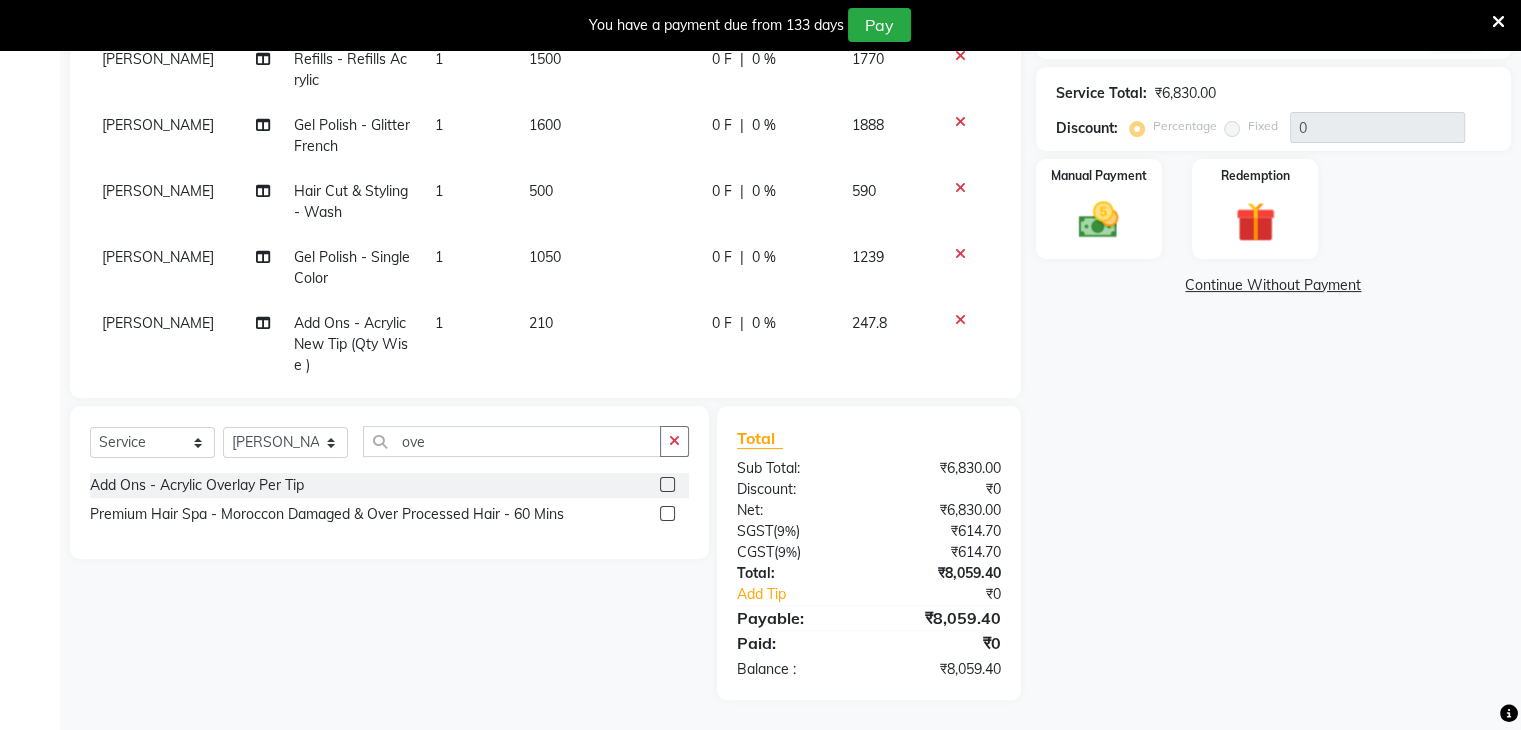 click on "Client +91 98******18 Date 13-07-2025 Invoice Number V/2025 V/2025-26 0564 Services Stylist Service Qty Price Disc Total Action Ritikesh Manicure & Pedicure - Essential Pedicure 1 1000 0 F | 0 % 1180 Ritikesh Nail Removals - Gel Polish Removal 1 250 0 F | 0 % 295 Sangeeta Refills - Refills Acrylic 1 1500 0 F | 0 % 1770 Sangeeta Gel Polish - Glitter French 1 1600 0 F | 0 % 1888 Roshni Hair Cut & Styling - Wash 1 500 0 F | 0 % 590 Sangeeta Gel Polish - Single Color 1 1050 0 F | 0 % 1239 Sangeeta Add Ons - Acrylic New Tip (Qty Wise ) 1 210 0 F | 0 % 247.8 Sangeeta Add Ons - Acrylic Overlay Per Tip 4 180 0 F | 0 % 849.6 Select  Service  Product  Membership  Package Voucher Prepaid Gift Card  Select Stylist Akshay Karima Manager Ritikesh Rohan Pagar Roshni Sangeeta Sharad Tushar Sankat Vedika ove Add Ons - Acrylic Overlay Per Tip  Premium Hair Spa - Moroccon Damaged & Over Processed Hair - 60 Mins  Total Sub Total: ₹6,830.00 Discount: ₹0 Net: ₹6,830.00 SGST  ( 9% ) ₹614.70 CGST  ( 9% ) ₹614.70 Total:  :" 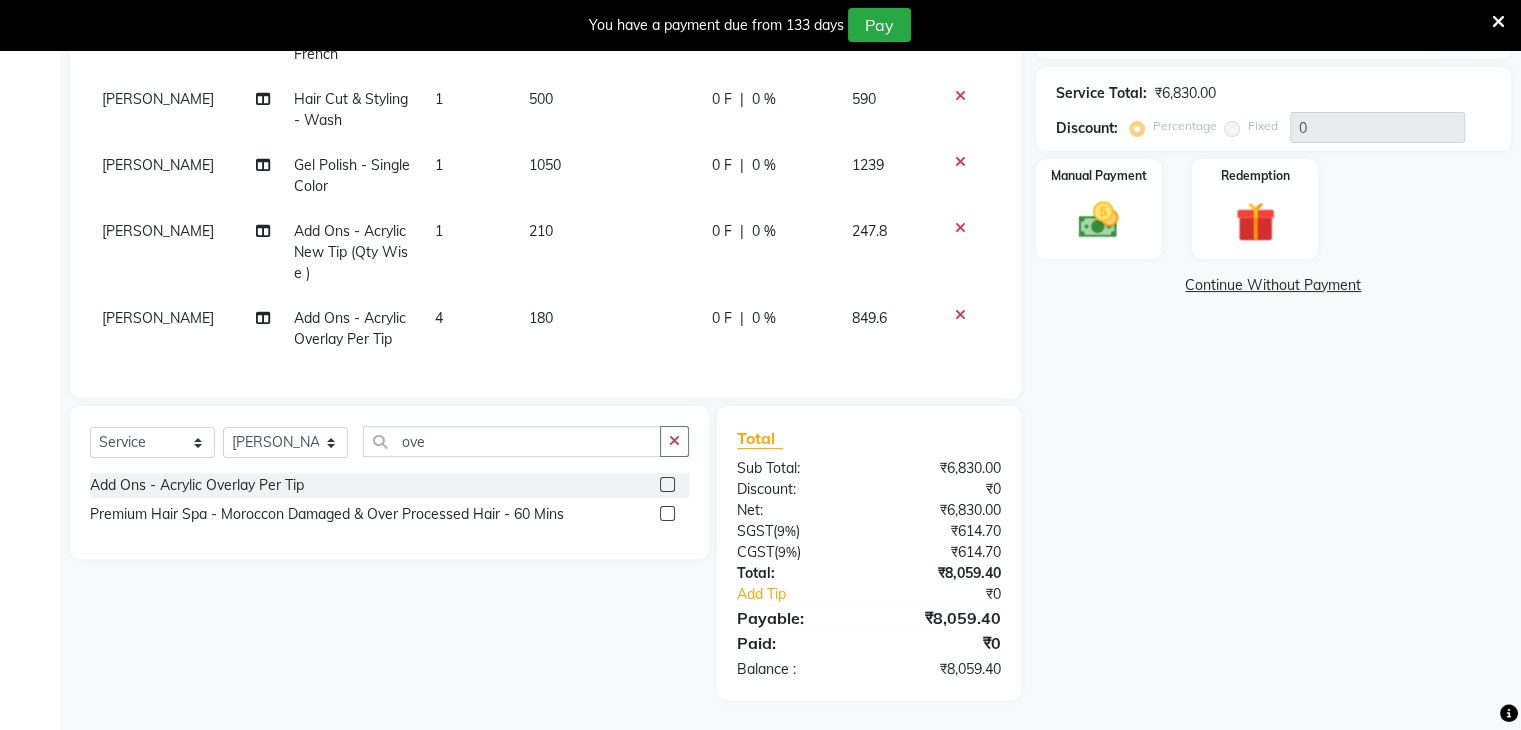 click on "4" 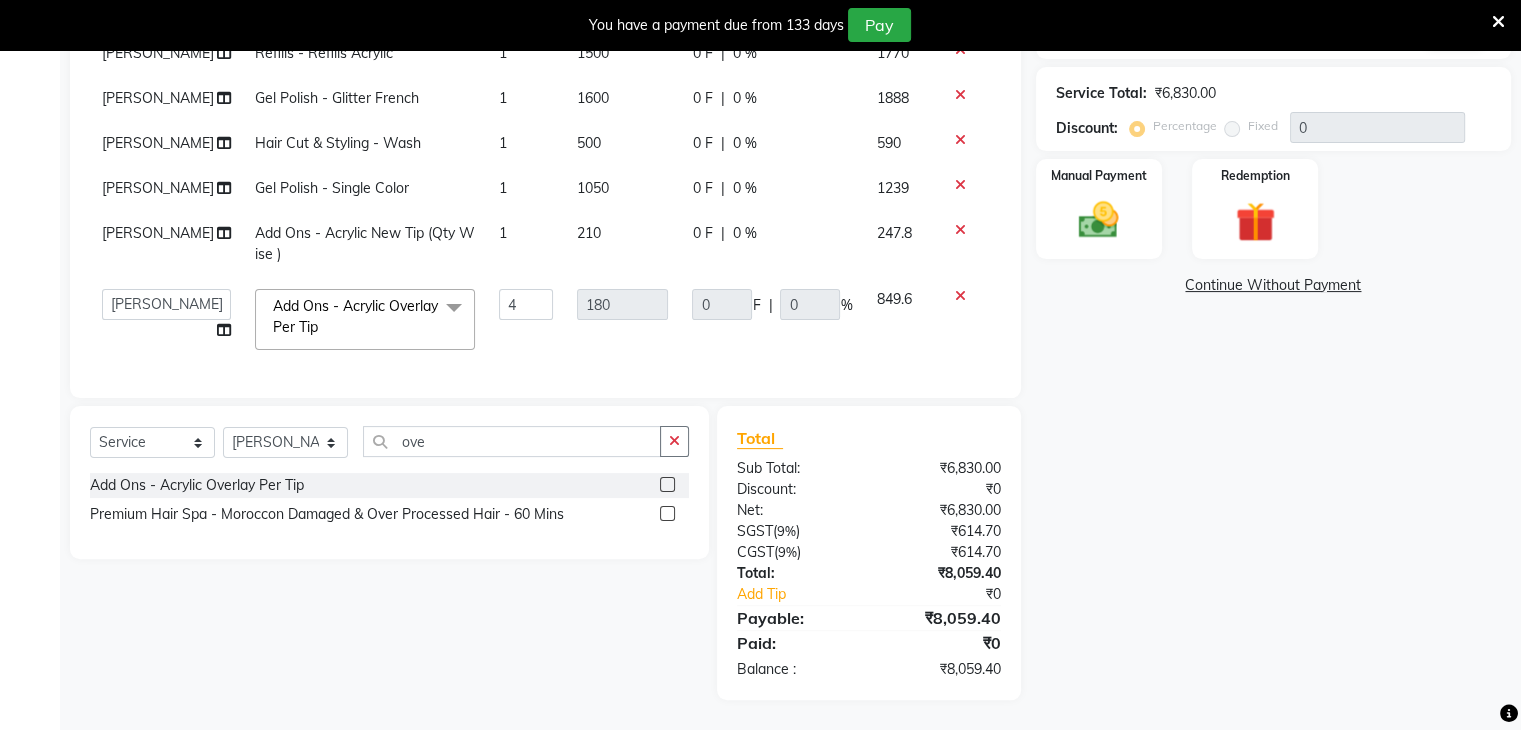 scroll, scrollTop: 76, scrollLeft: 0, axis: vertical 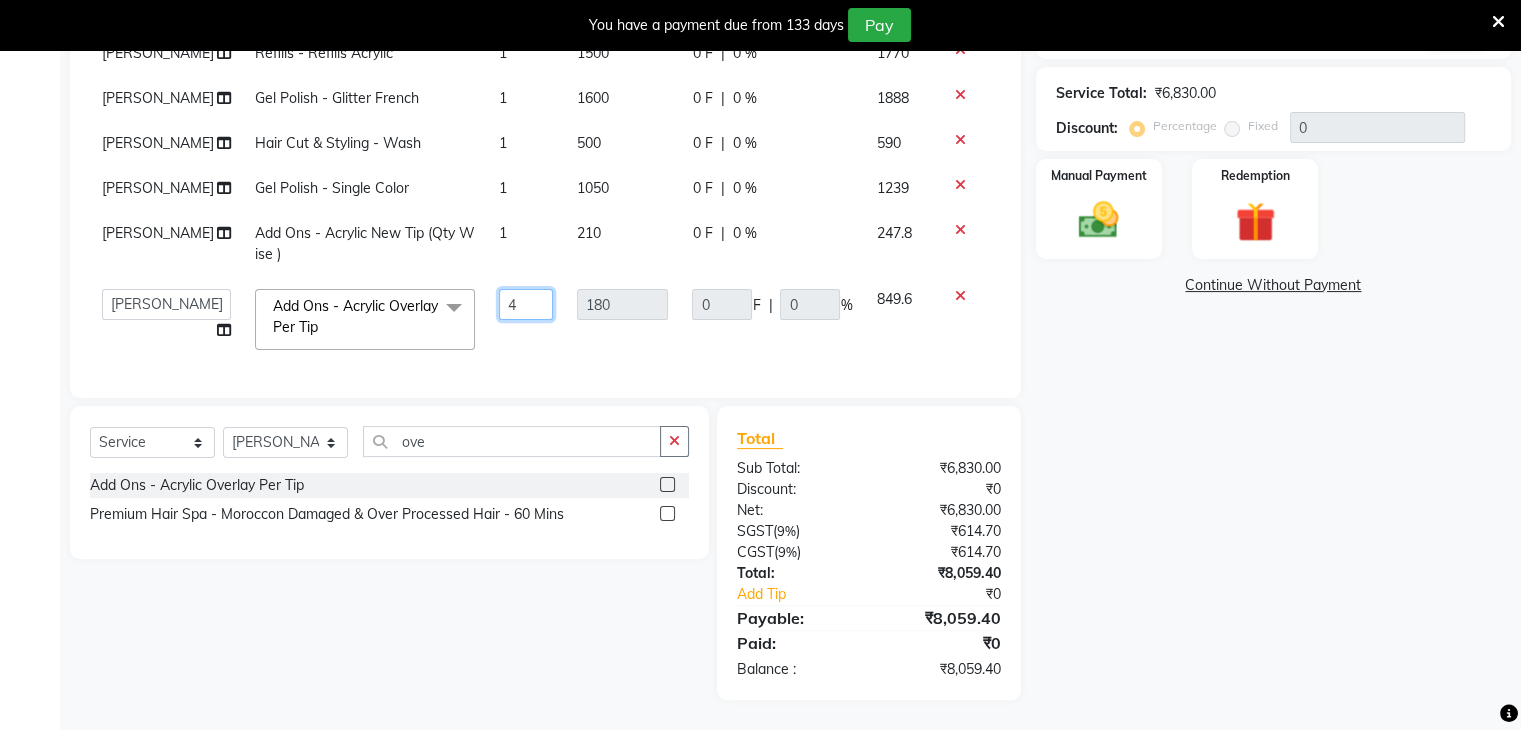 click on "4" 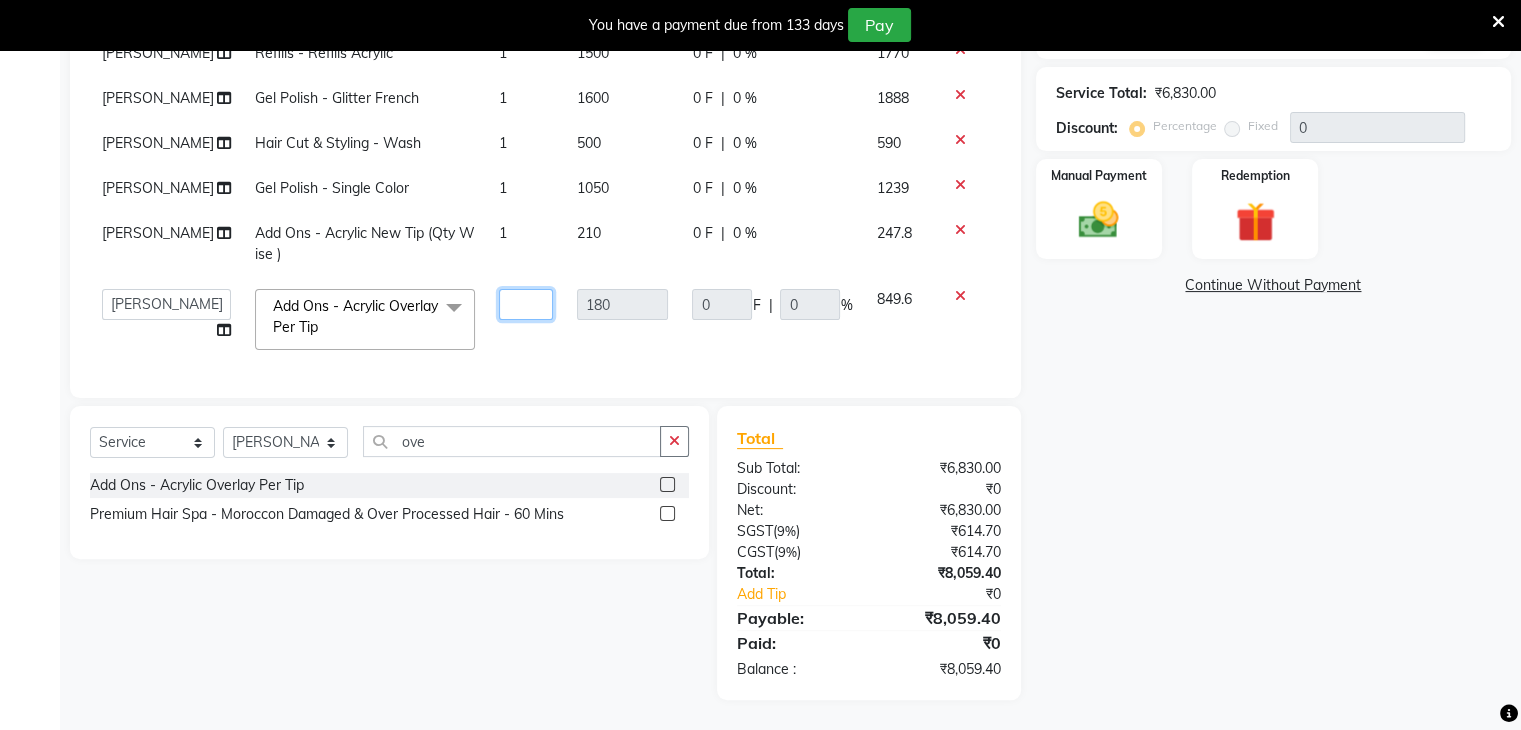 type on "5" 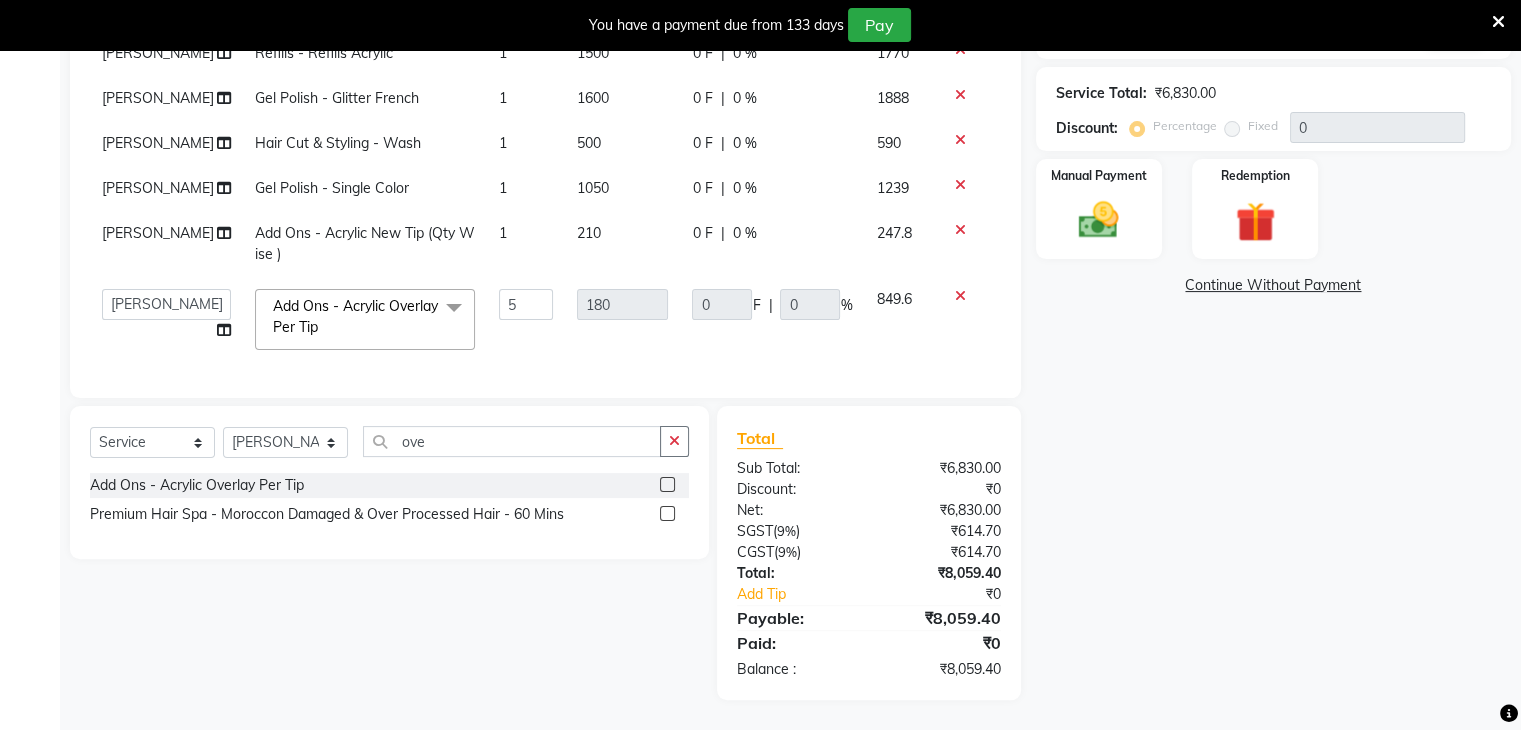 click on "Client +91 98******18 Date 13-07-2025 Invoice Number V/2025 V/2025-26 0564 Services Stylist Service Qty Price Disc Total Action Ritikesh Manicure & Pedicure - Essential Pedicure 1 1000 0 F | 0 % 1180 Ritikesh Nail Removals - Gel Polish Removal 1 250 0 F | 0 % 295 Sangeeta Refills - Refills Acrylic 1 1500 0 F | 0 % 1770 Sangeeta Gel Polish - Glitter French 1 1600 0 F | 0 % 1888 Roshni Hair Cut & Styling - Wash 1 500 0 F | 0 % 590 Sangeeta Gel Polish - Single Color 1 1050 0 F | 0 % 1239 Sangeeta Add Ons - Acrylic New Tip (Qty Wise ) 1 210 0 F | 0 % 247.8  Akshay   Karima   Manager   Ritikesh   Rohan Pagar   Roshni   Sangeeta   Sharad   Tushar Sankat   Vedika  Add Ons - Acrylic Overlay Per Tip  x Nails - New Set Acrylic Nails - New Set One Stop Gel Nails - New Set Gel Acrylic & Gel Polish Combo'S - Acrylic Set + Single Color Acrylic & Gel Polish Combo'S - Acrylic Set + French Acrylic & Gel Polish Combo'S - Acrylic Set + Glitter French Acrylic & Gel Polish Combo'S - Acrylic Set + Full Glitter Gel Polish - French" 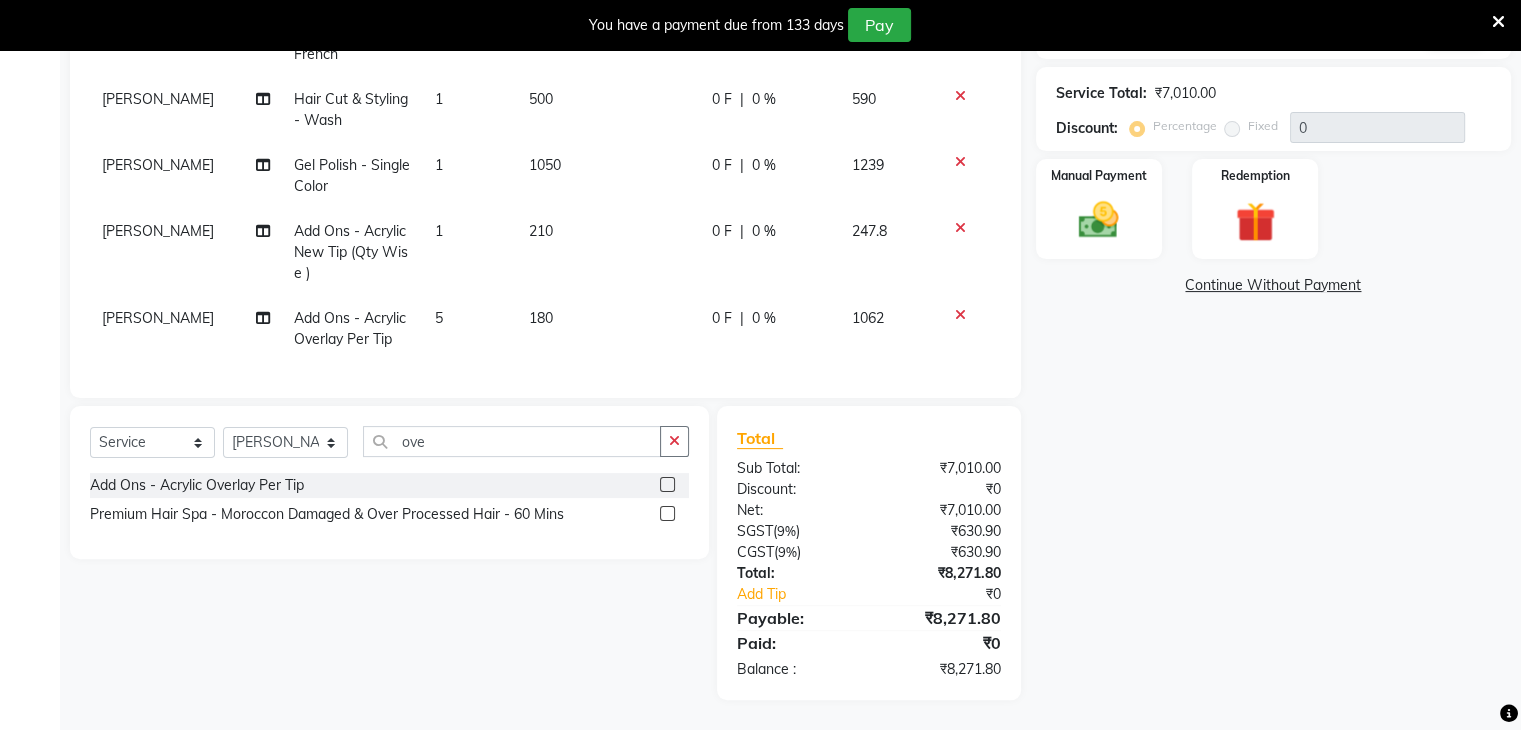 scroll, scrollTop: 204, scrollLeft: 0, axis: vertical 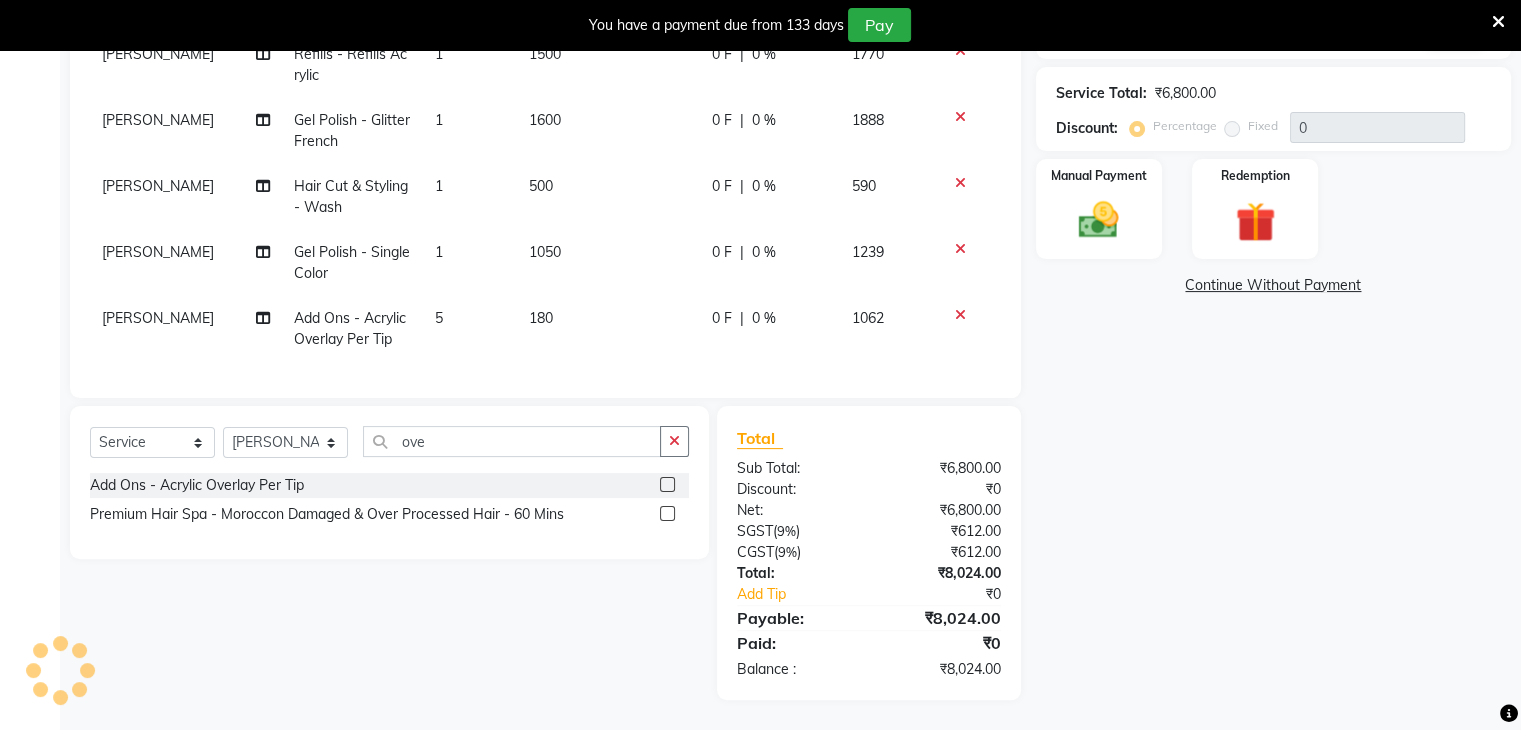 click on "5" 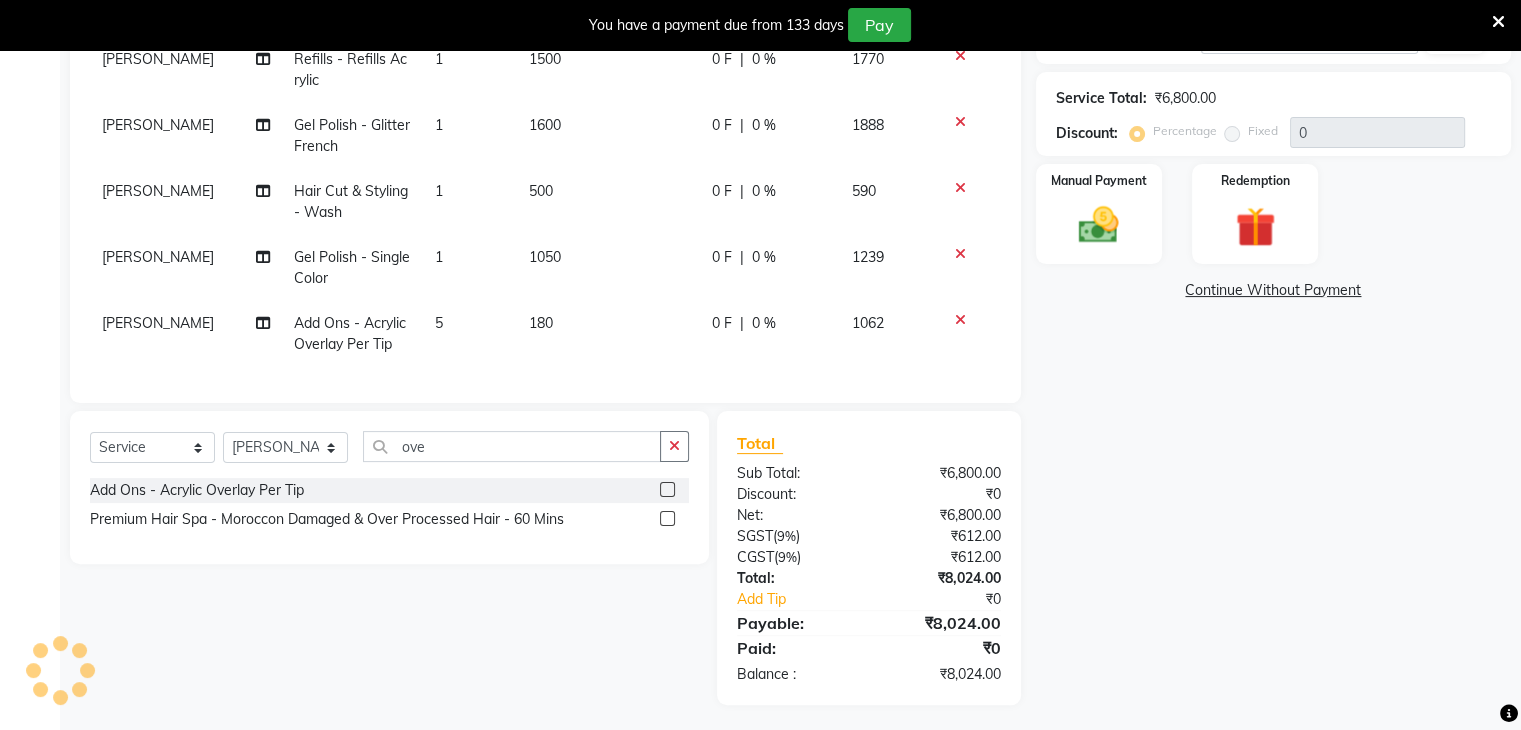 scroll, scrollTop: 0, scrollLeft: 0, axis: both 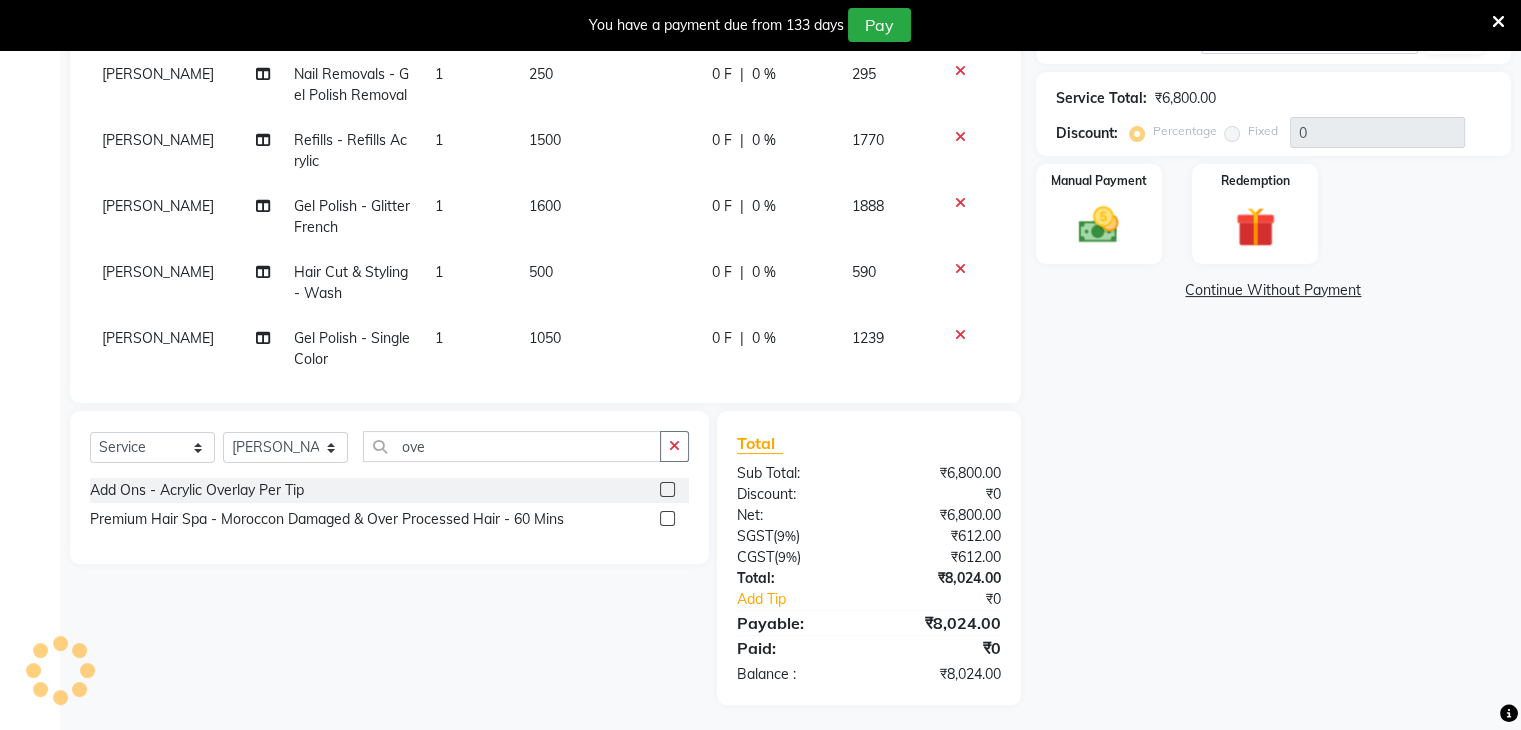 select on "38396" 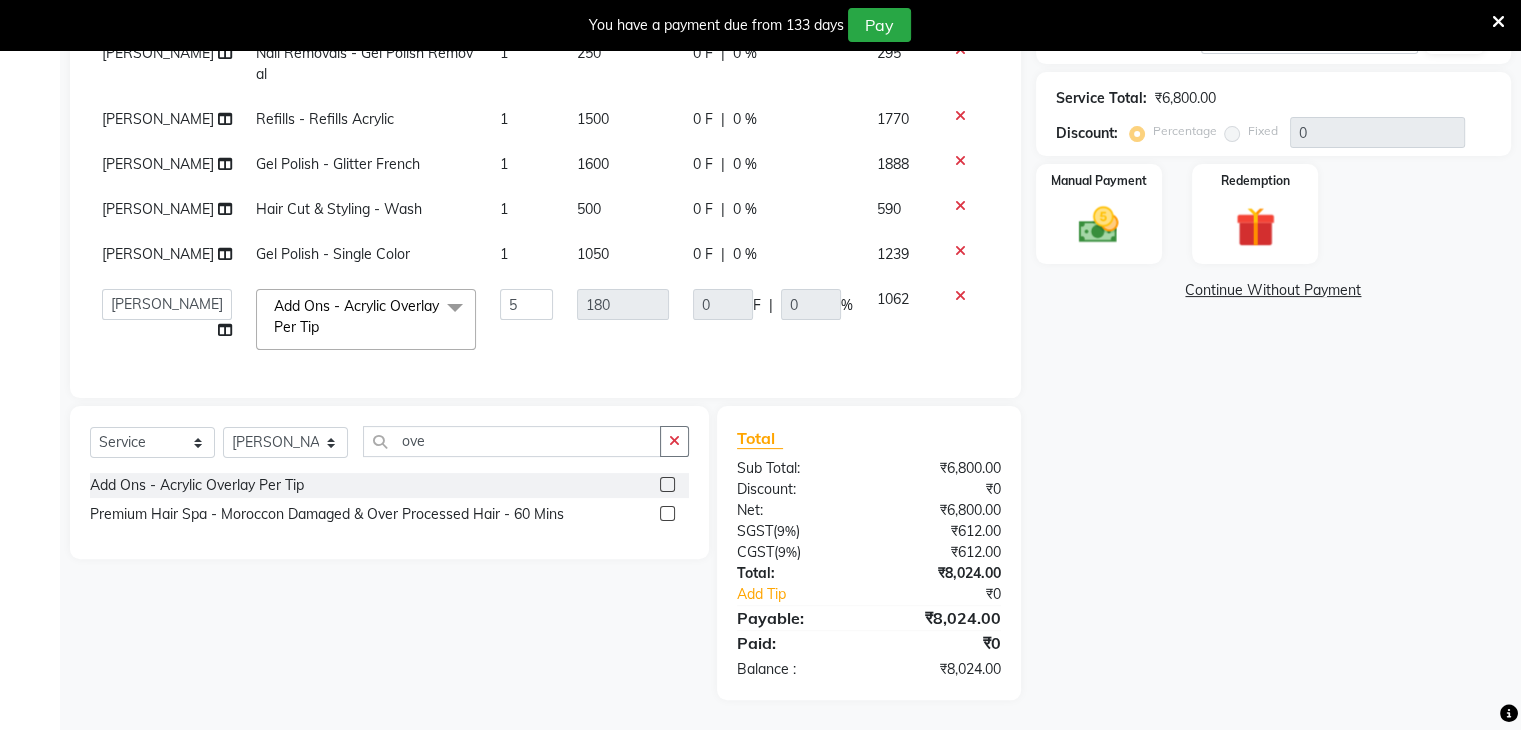 scroll, scrollTop: 420, scrollLeft: 0, axis: vertical 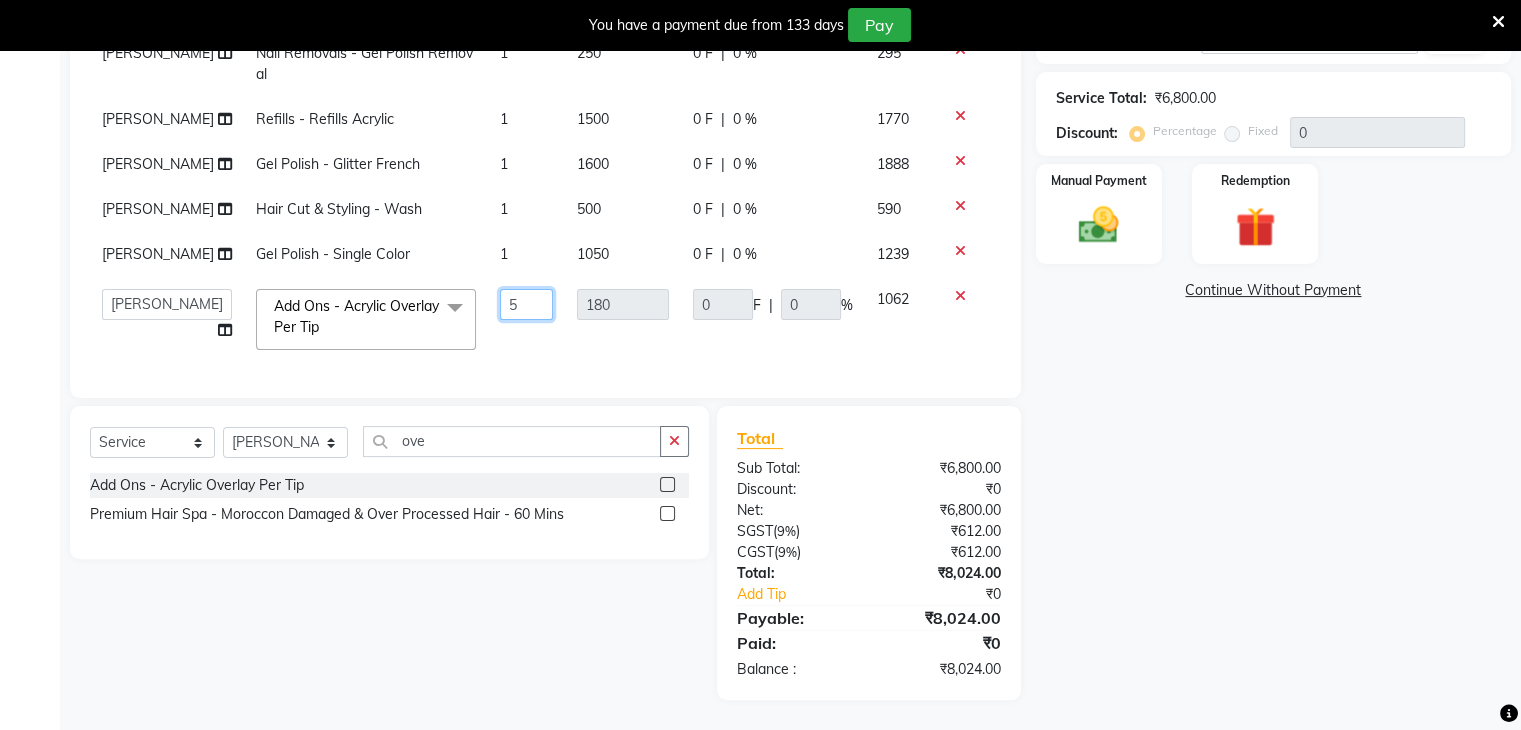 click on "5" 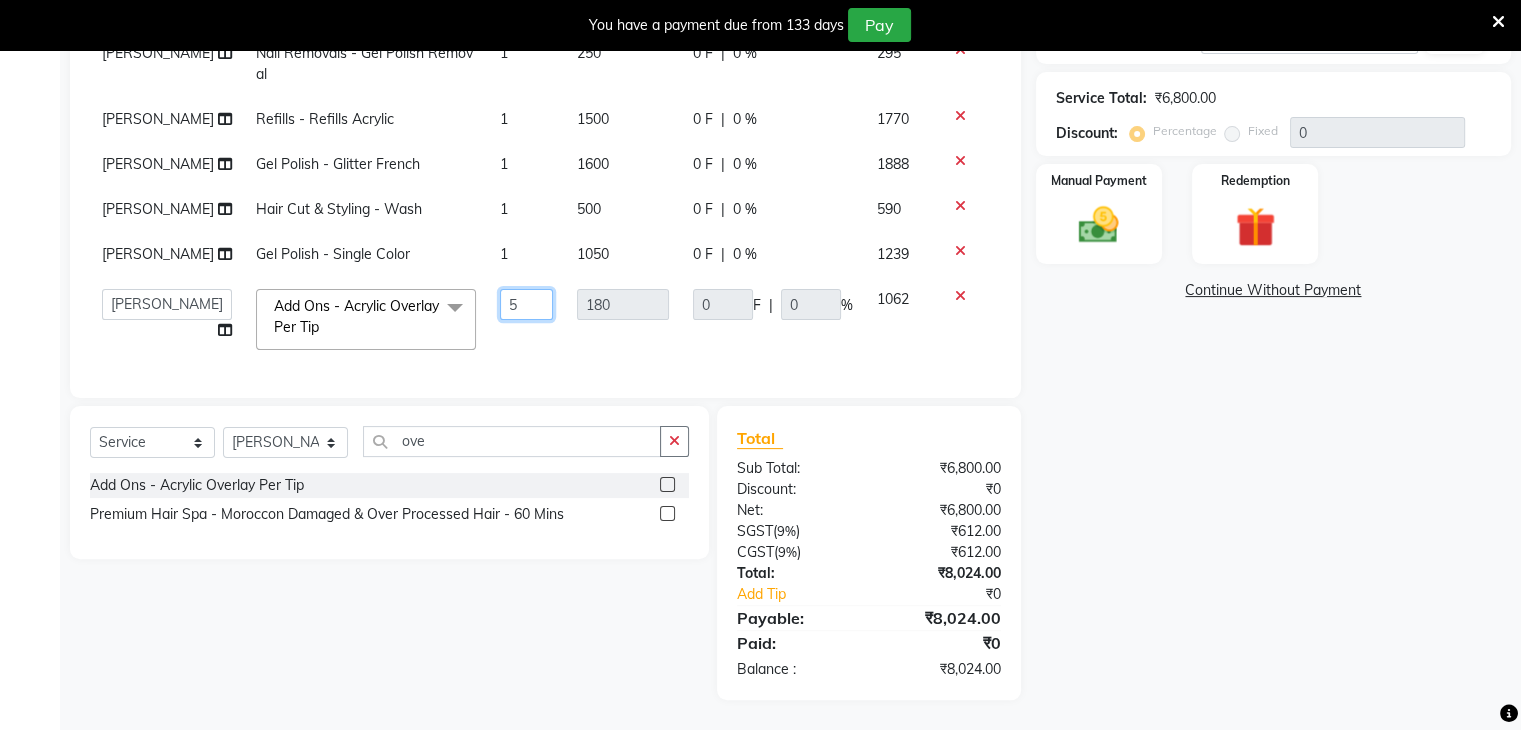 scroll, scrollTop: 9, scrollLeft: 0, axis: vertical 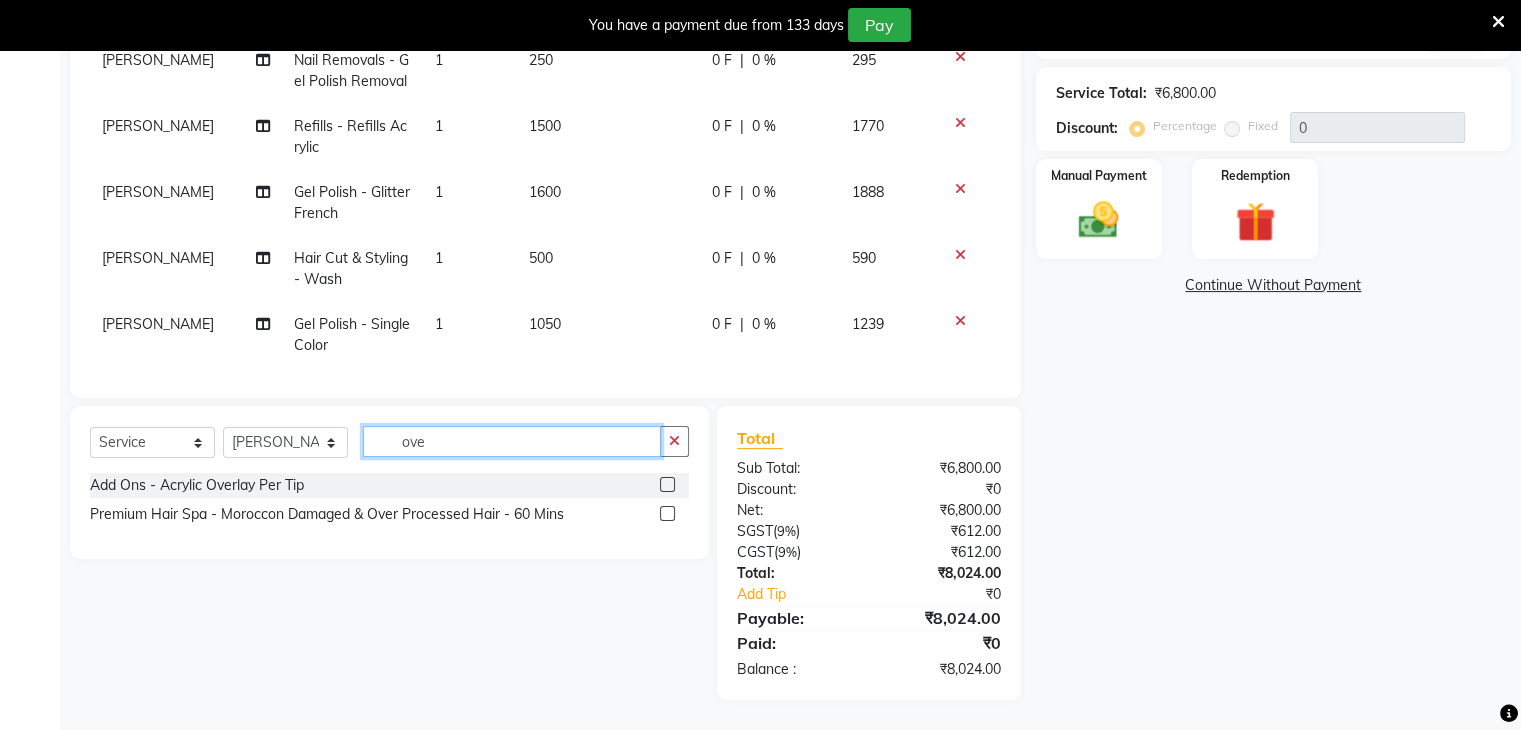 click on "ove" 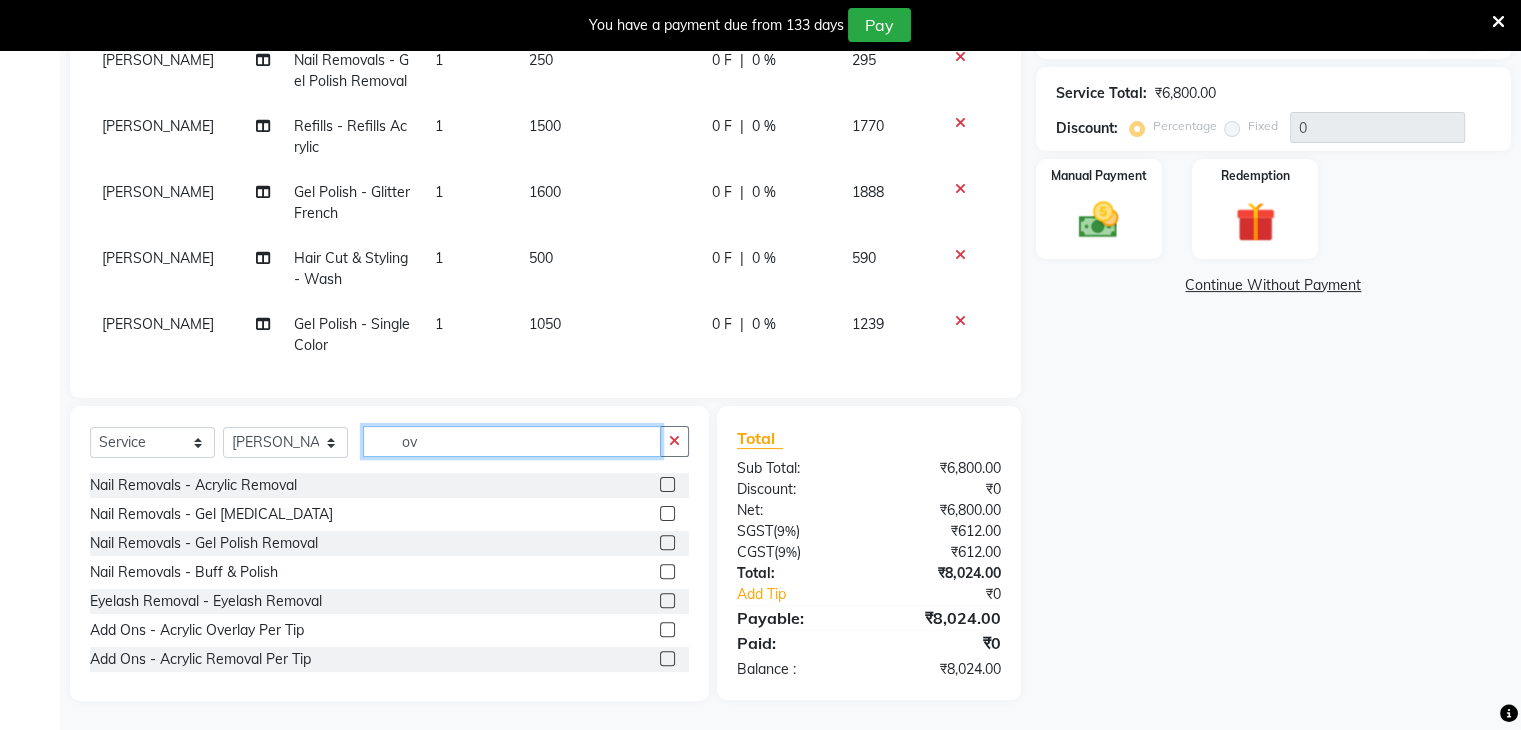 type on "o" 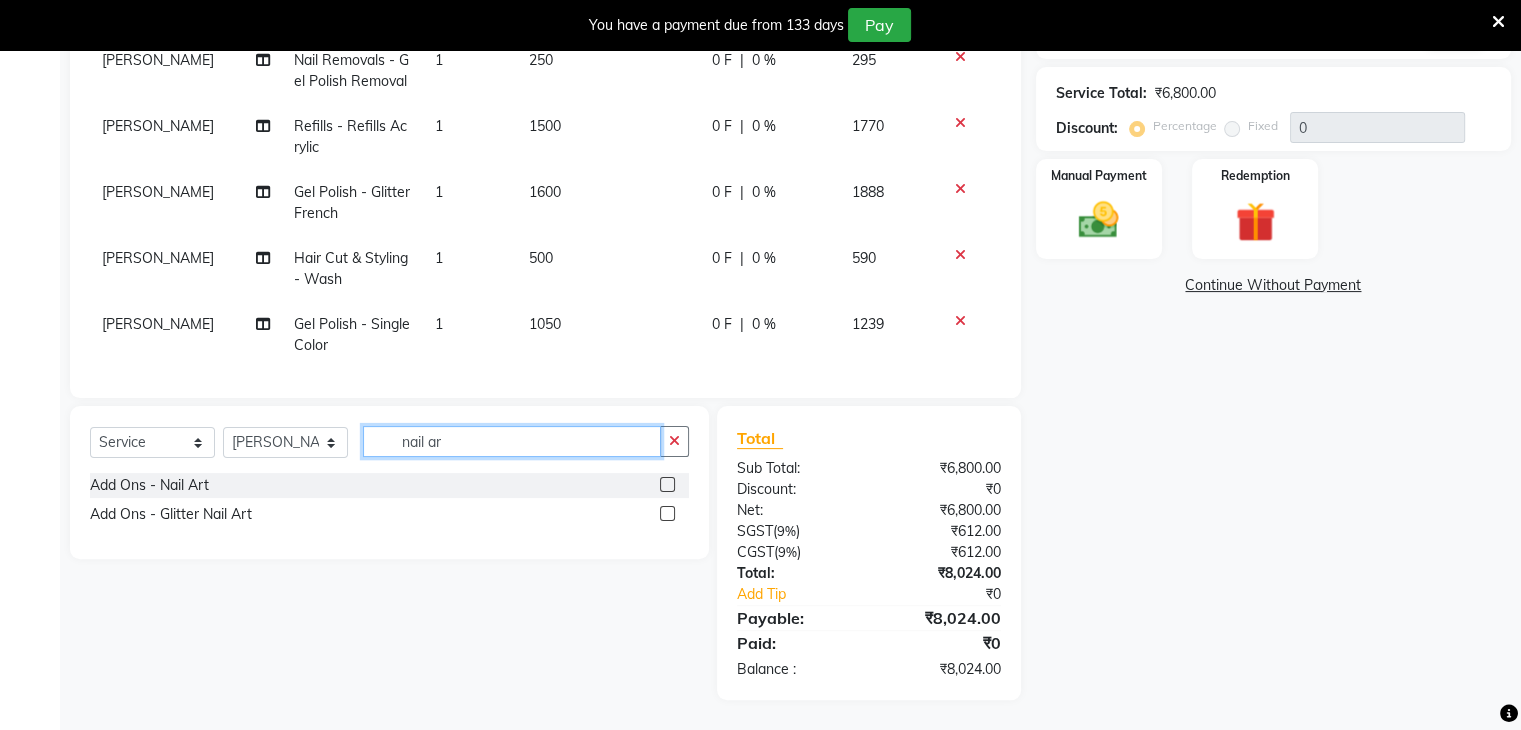 type on "nail ar" 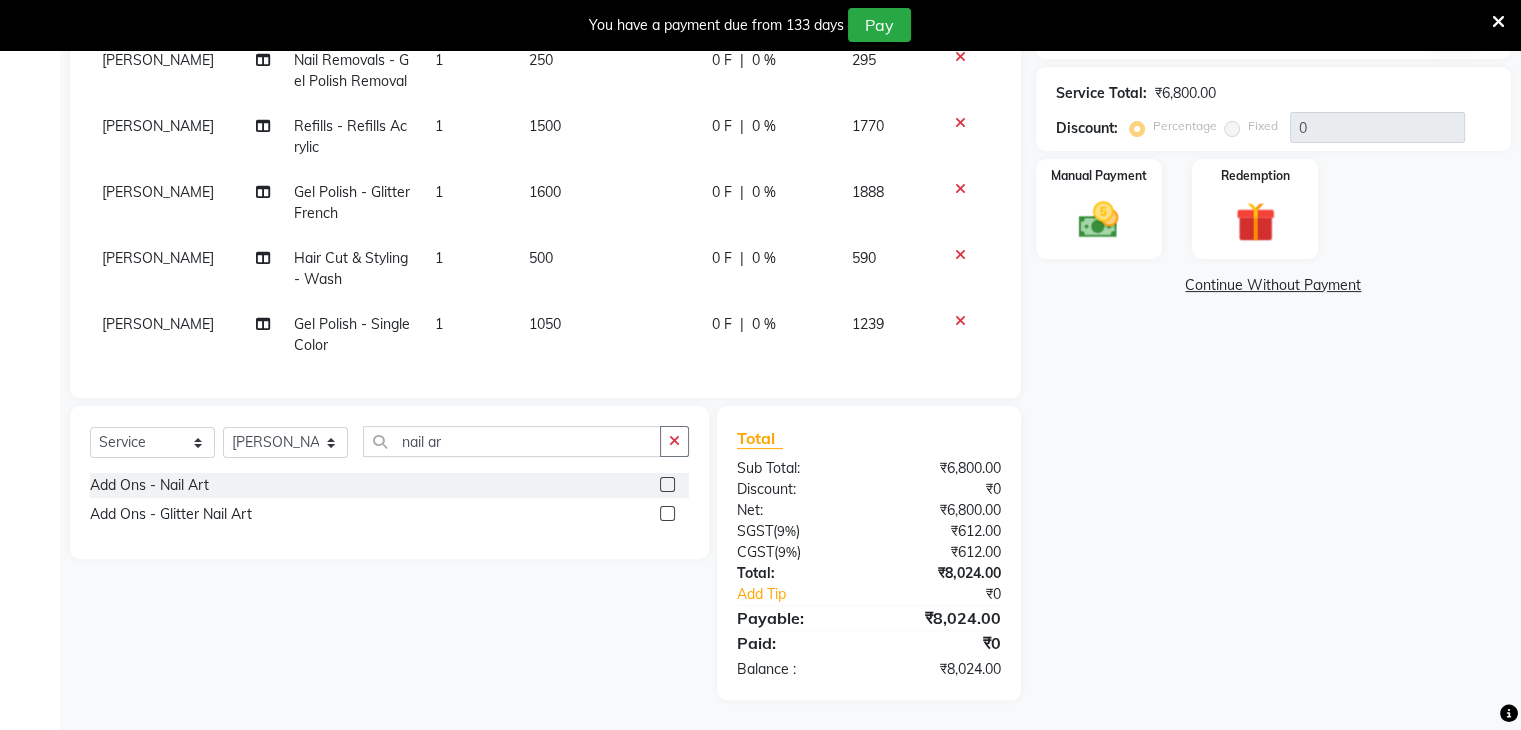 click 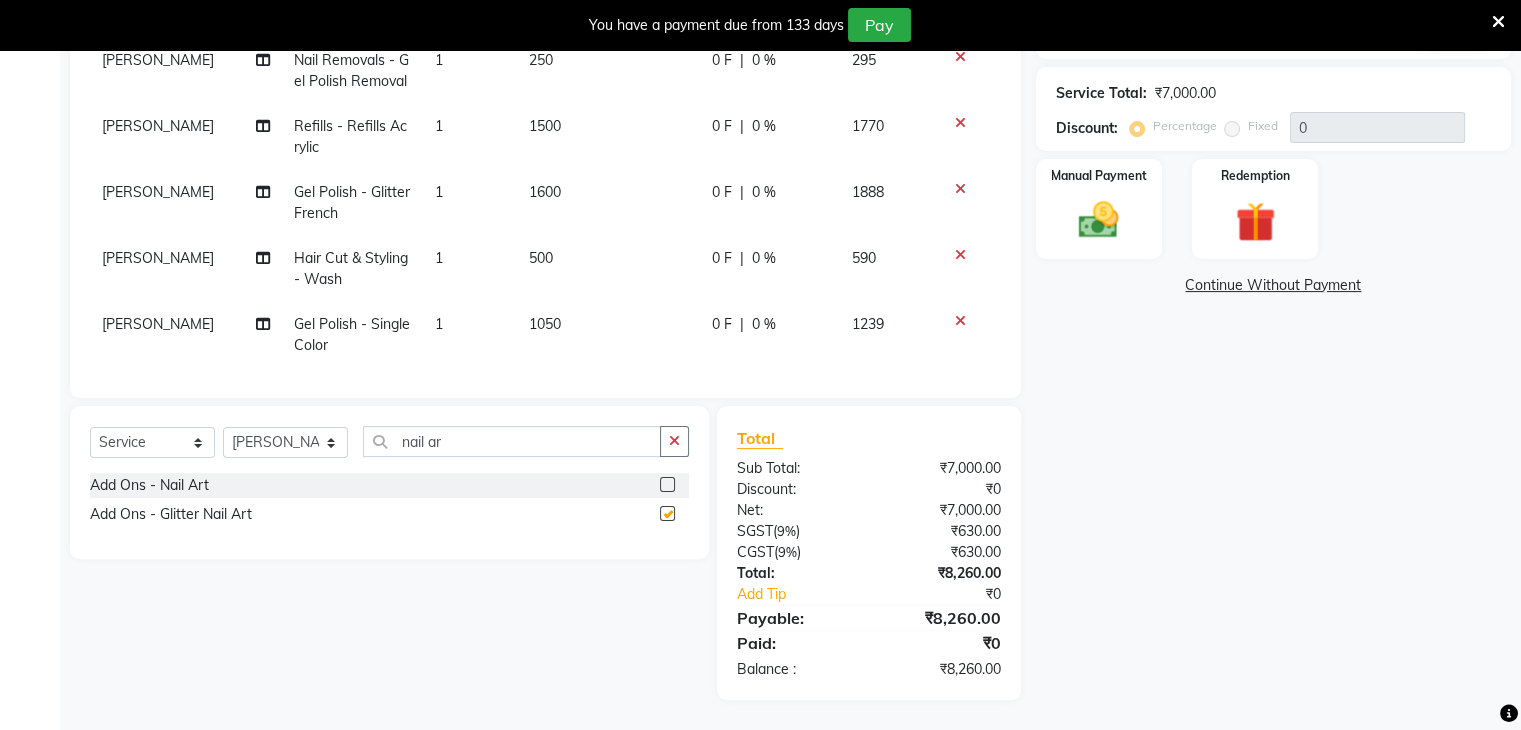 checkbox on "false" 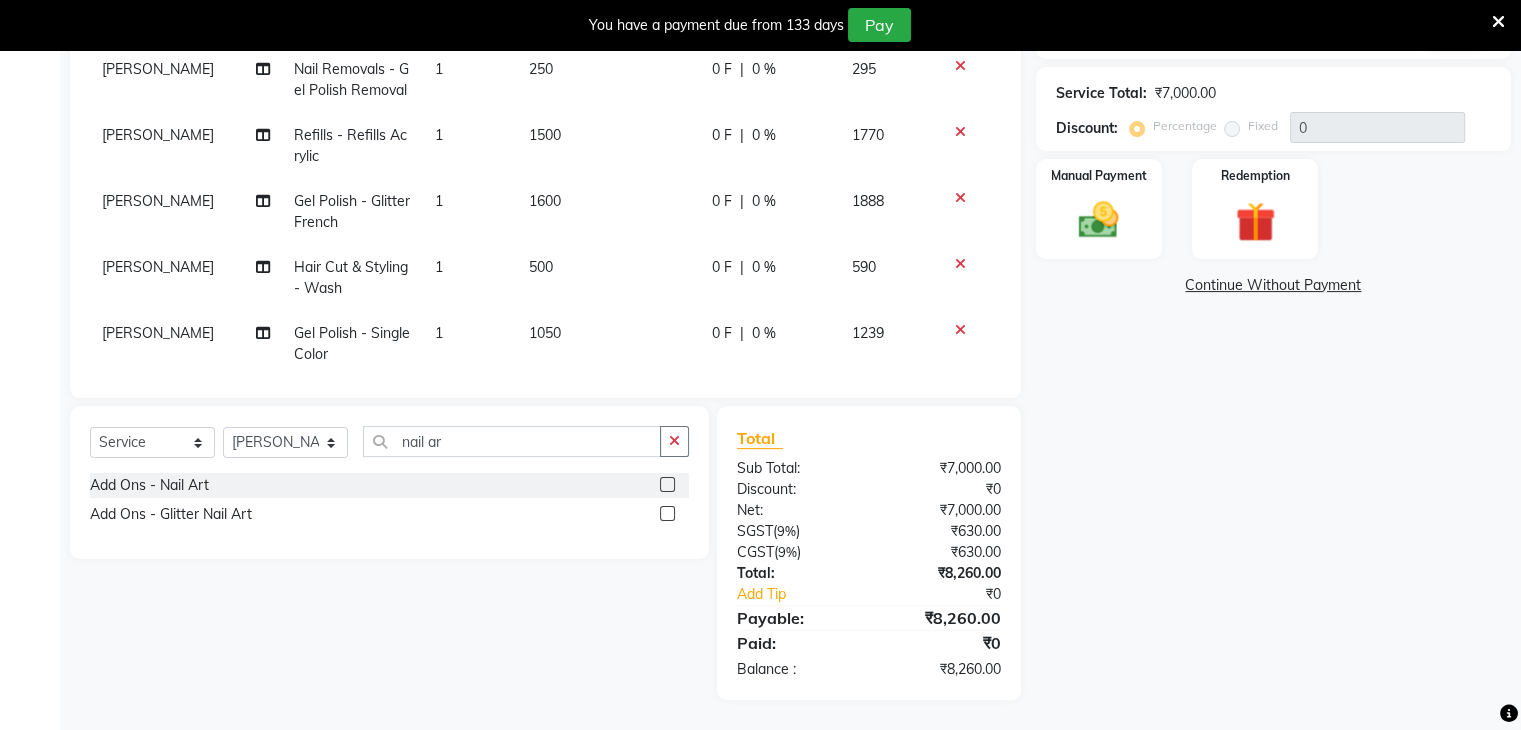 scroll, scrollTop: 183, scrollLeft: 0, axis: vertical 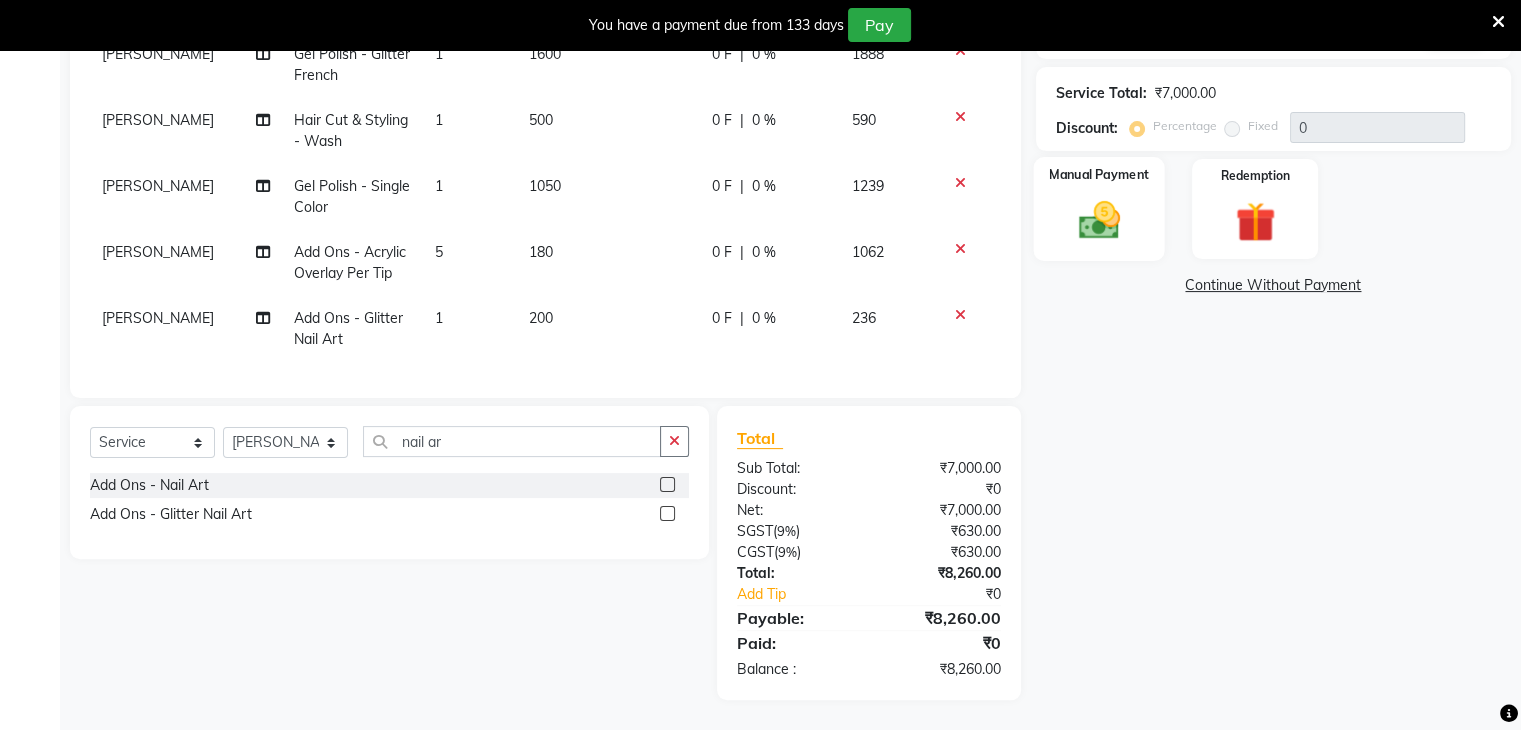 click 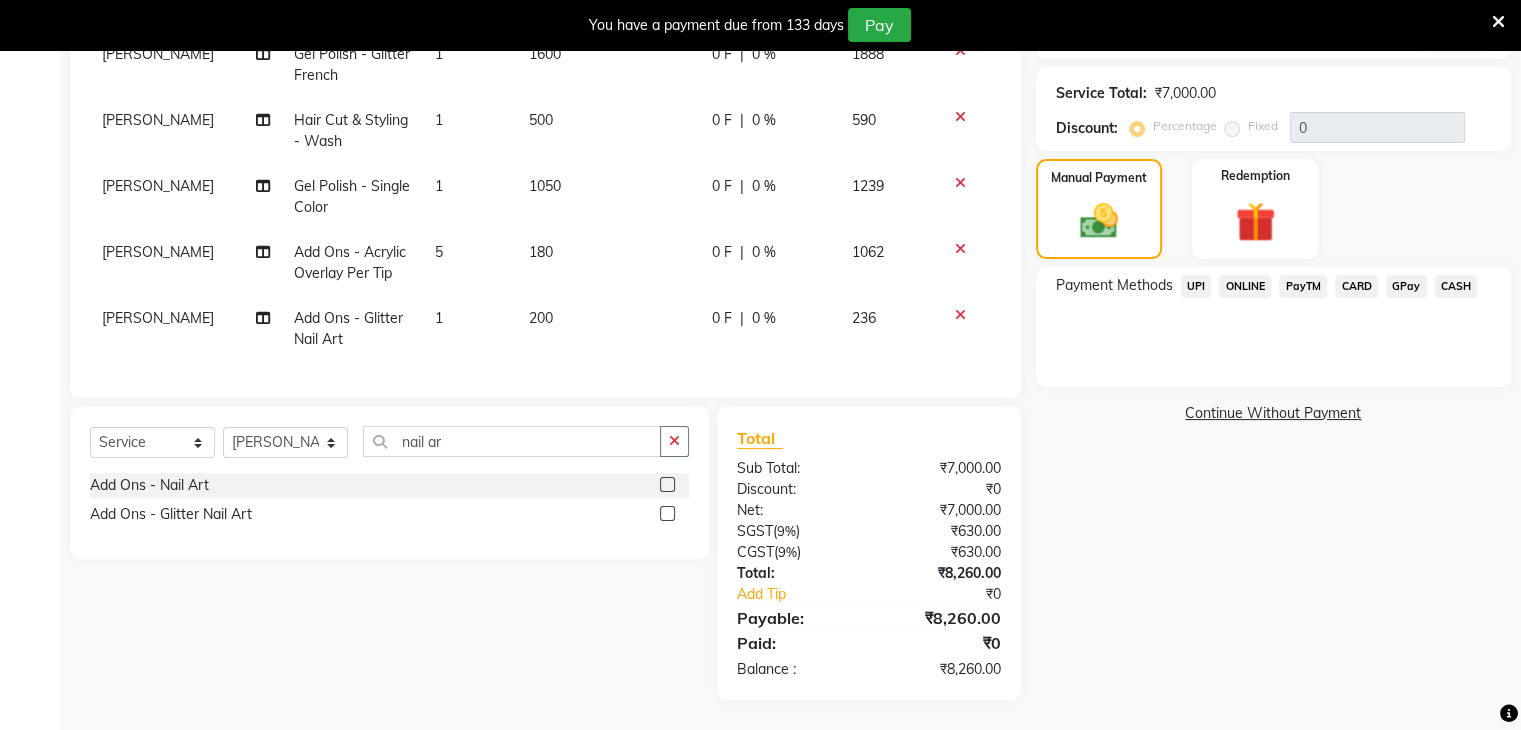 click on "CASH" 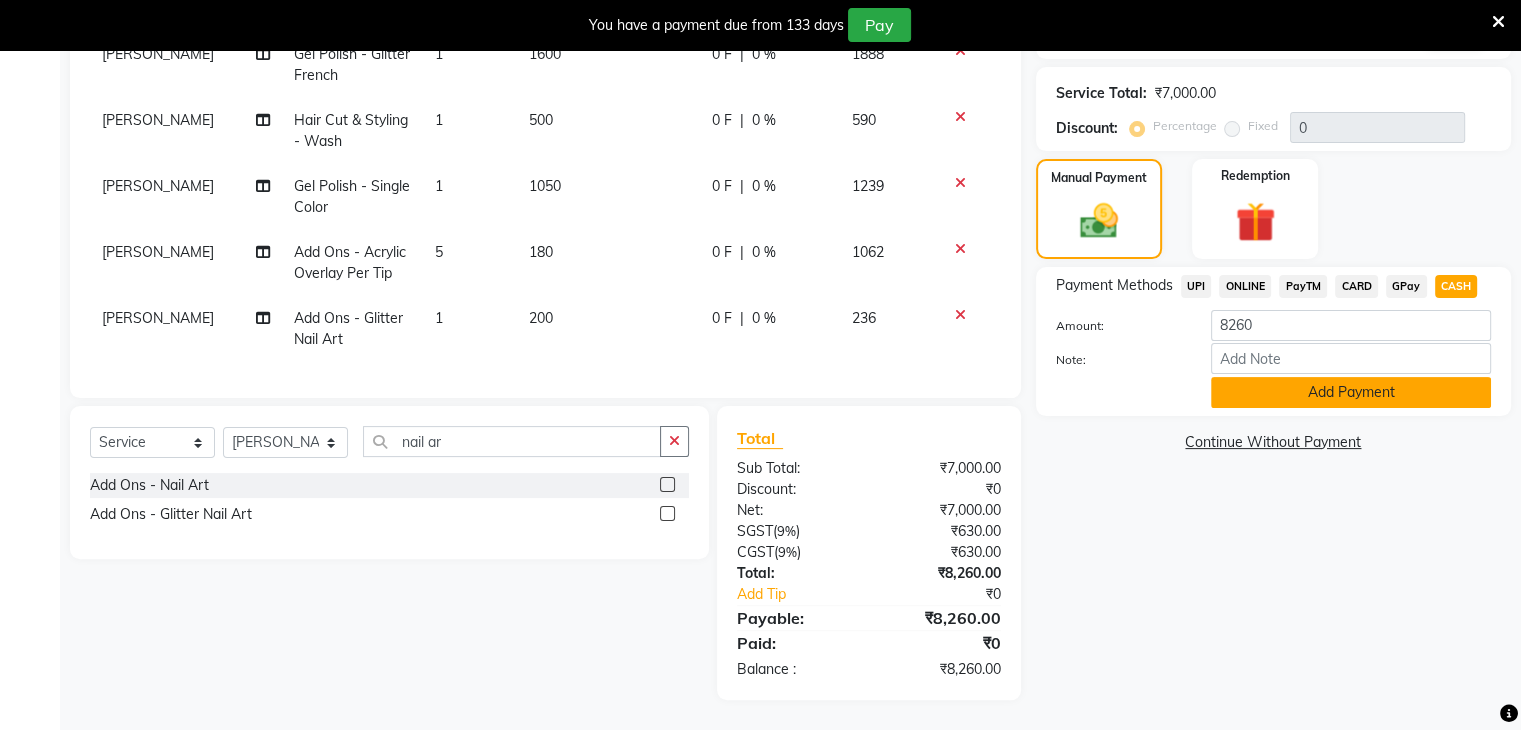 click on "Add Payment" 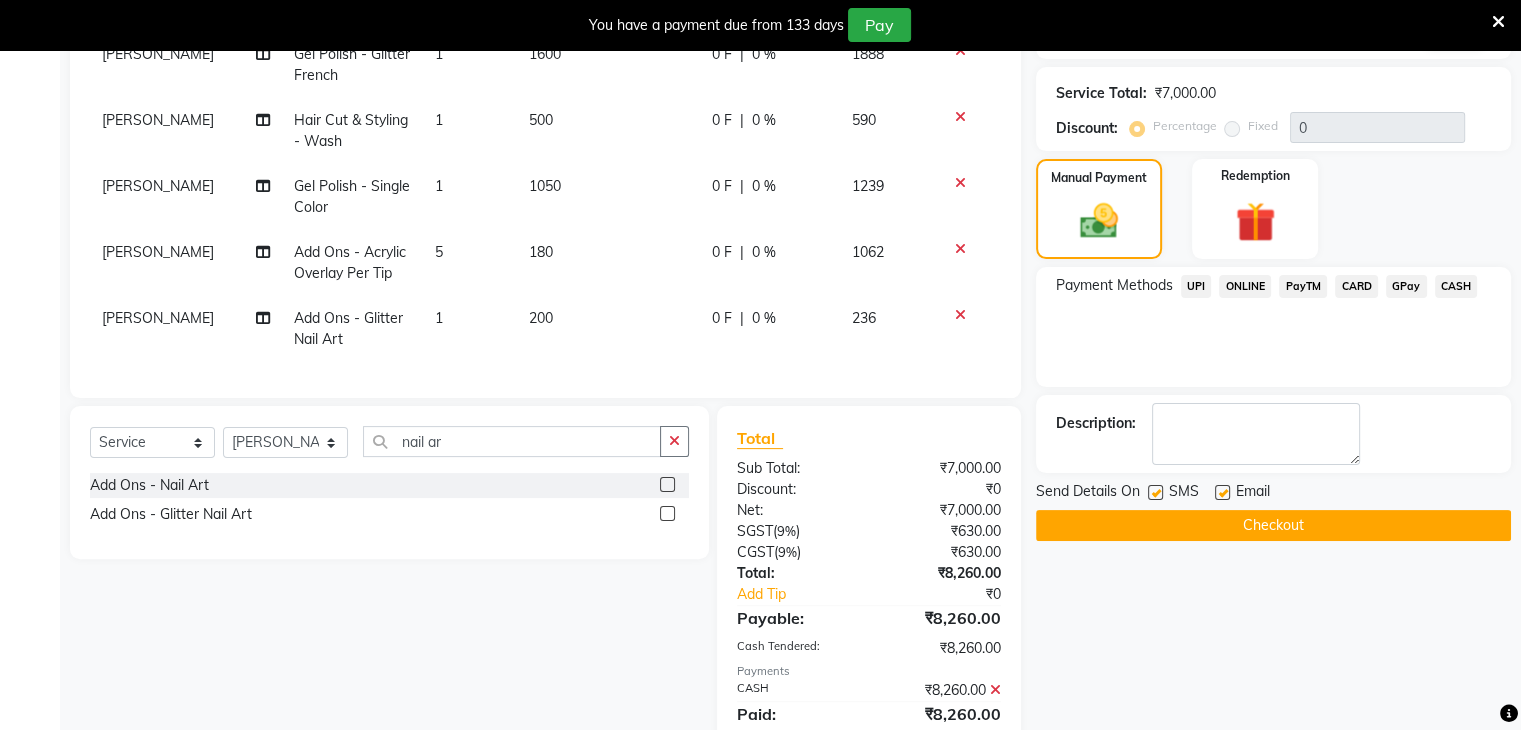 scroll, scrollTop: 492, scrollLeft: 0, axis: vertical 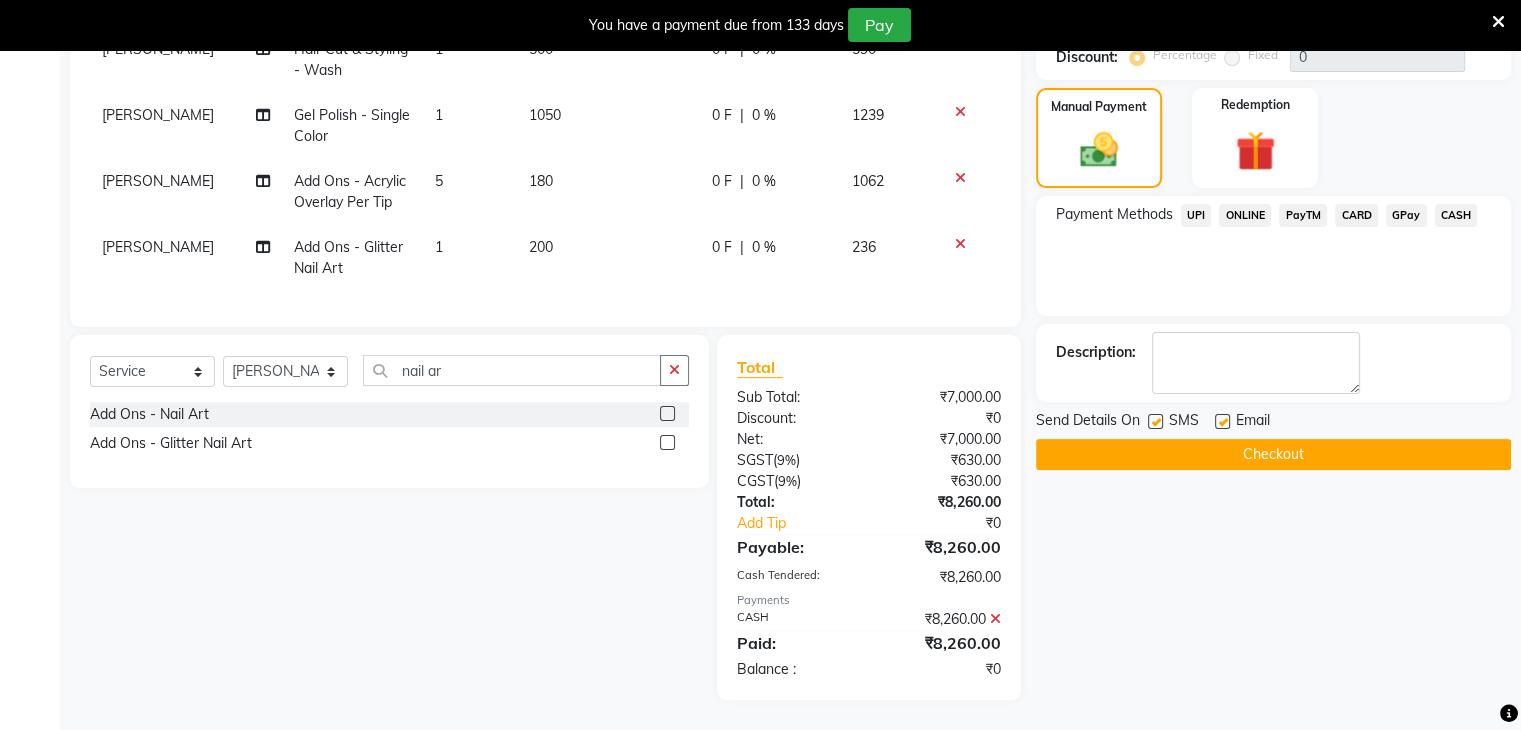 click on "Checkout" 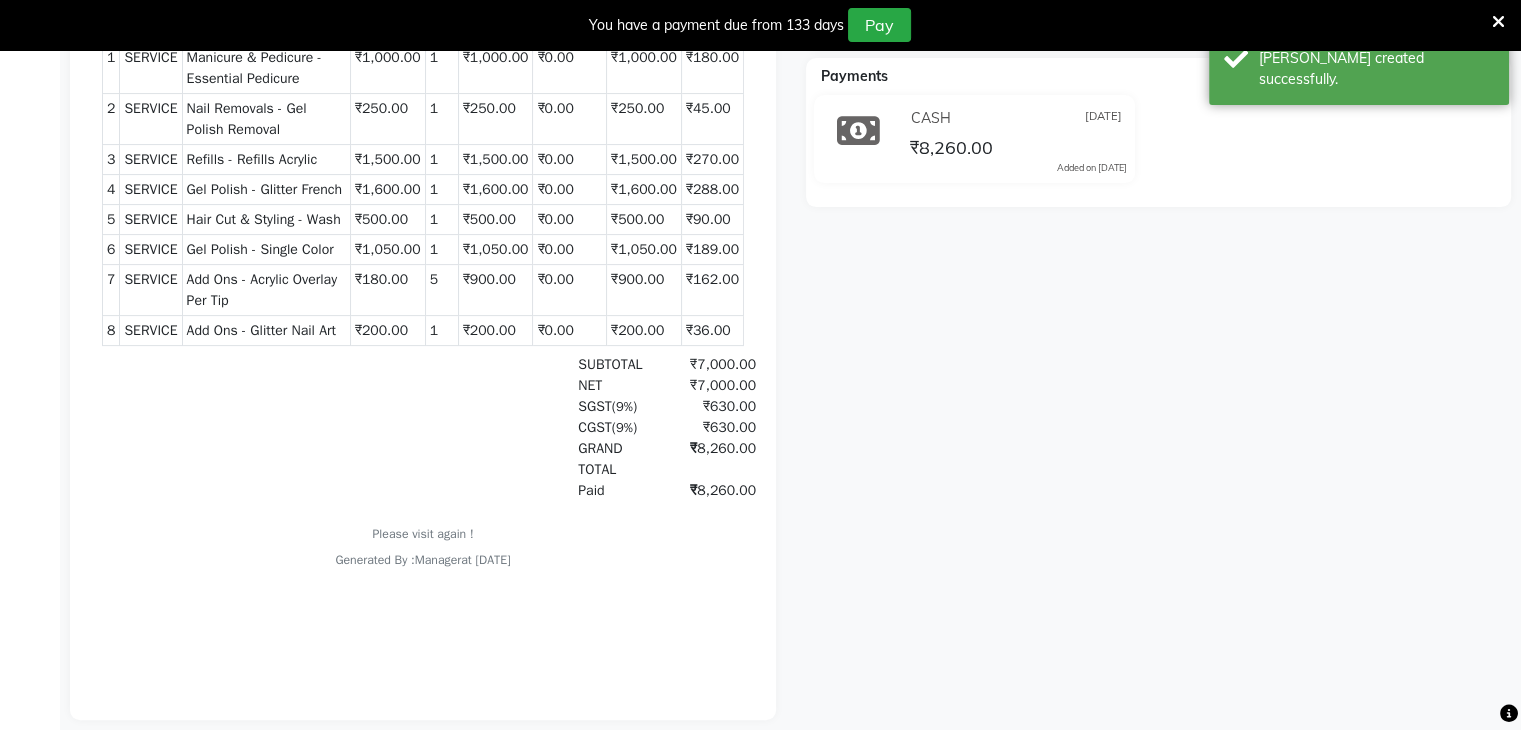 scroll, scrollTop: 0, scrollLeft: 0, axis: both 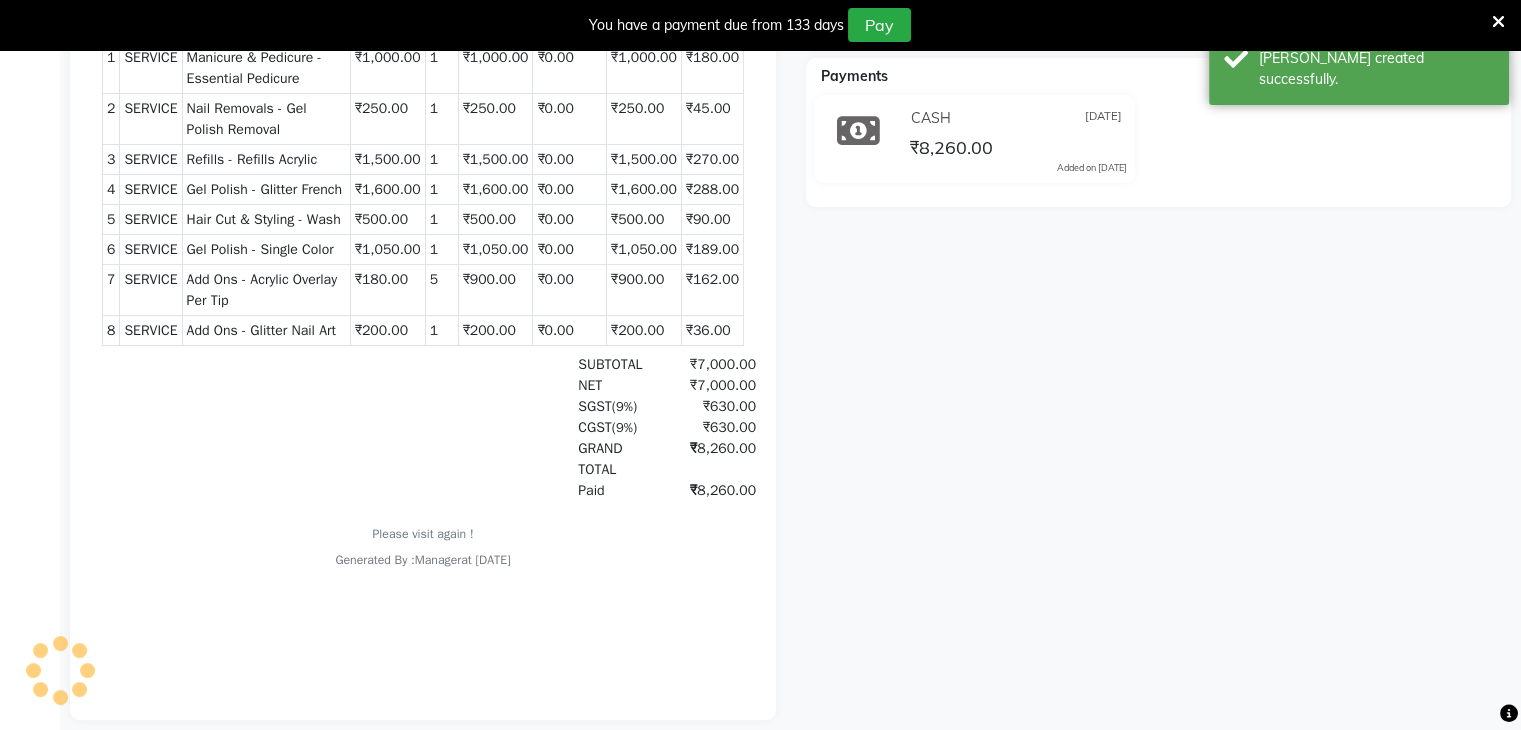 select on "service" 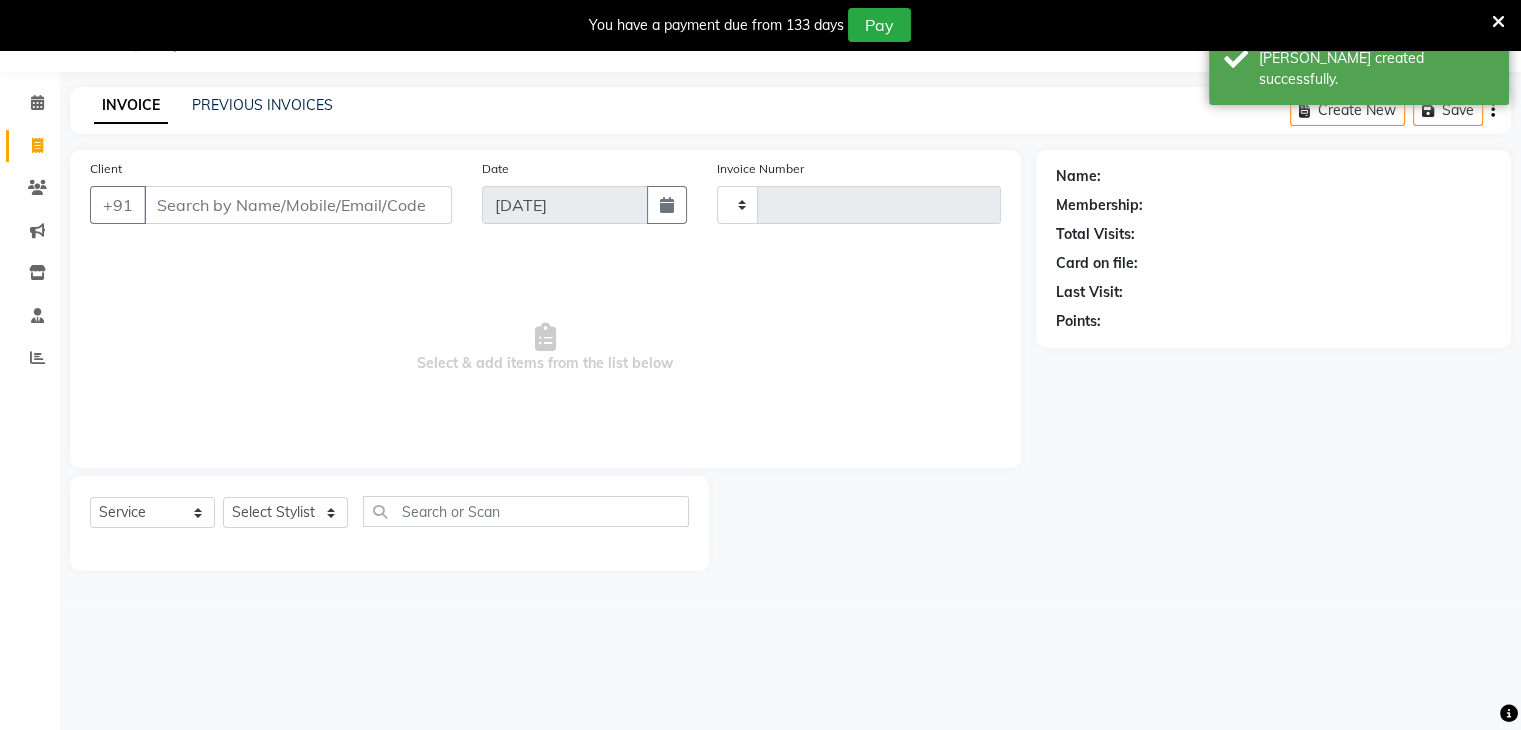 scroll, scrollTop: 50, scrollLeft: 0, axis: vertical 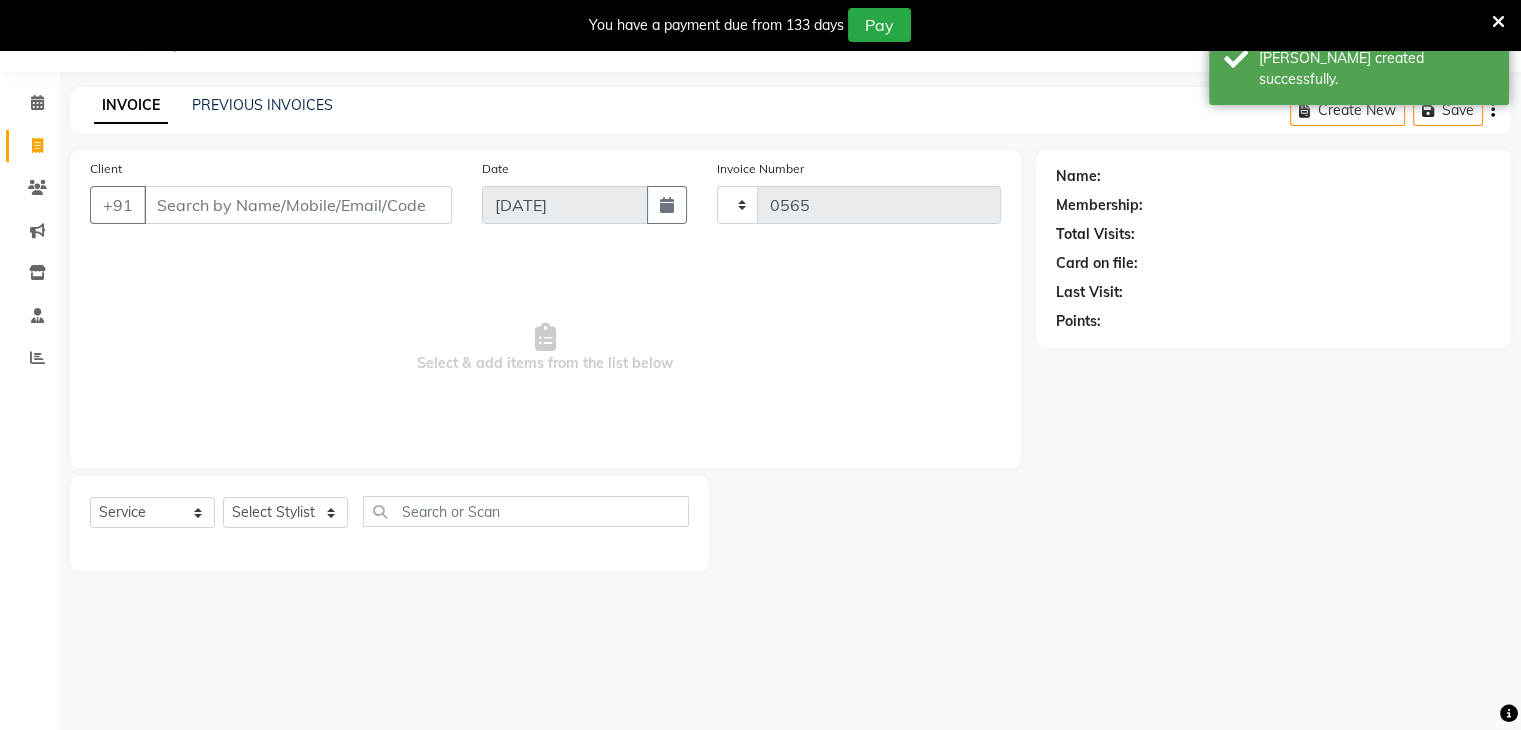 select on "5621" 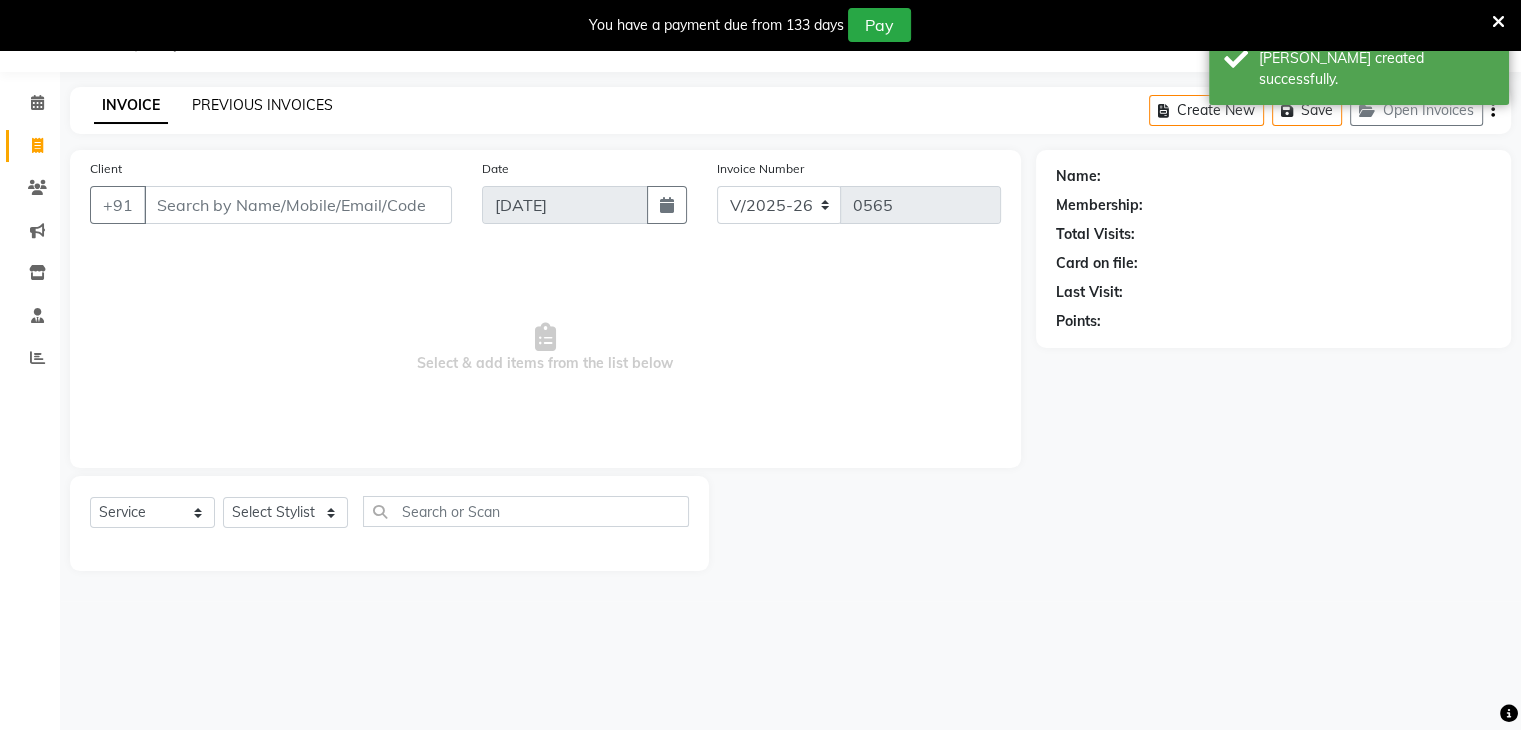 click on "PREVIOUS INVOICES" 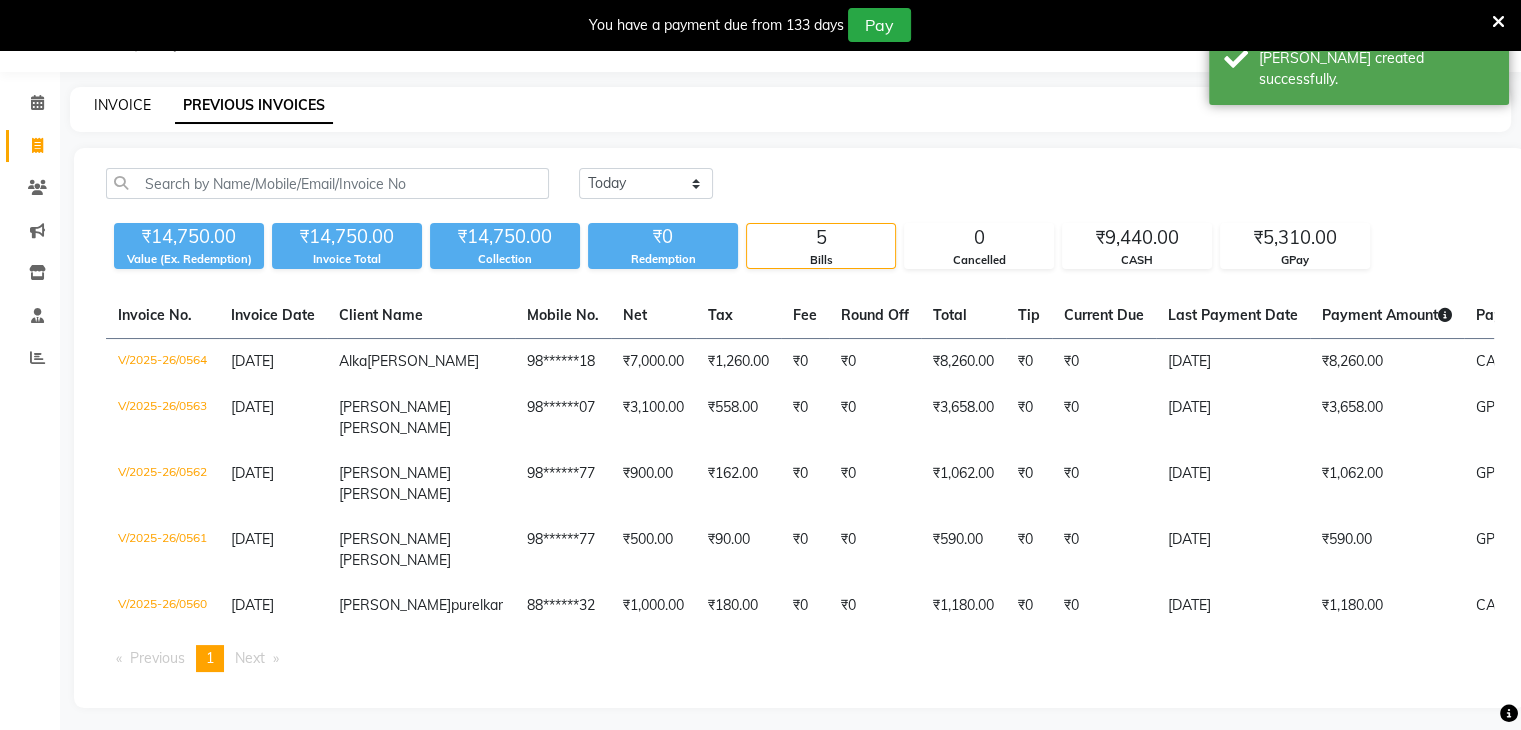 click on "INVOICE" 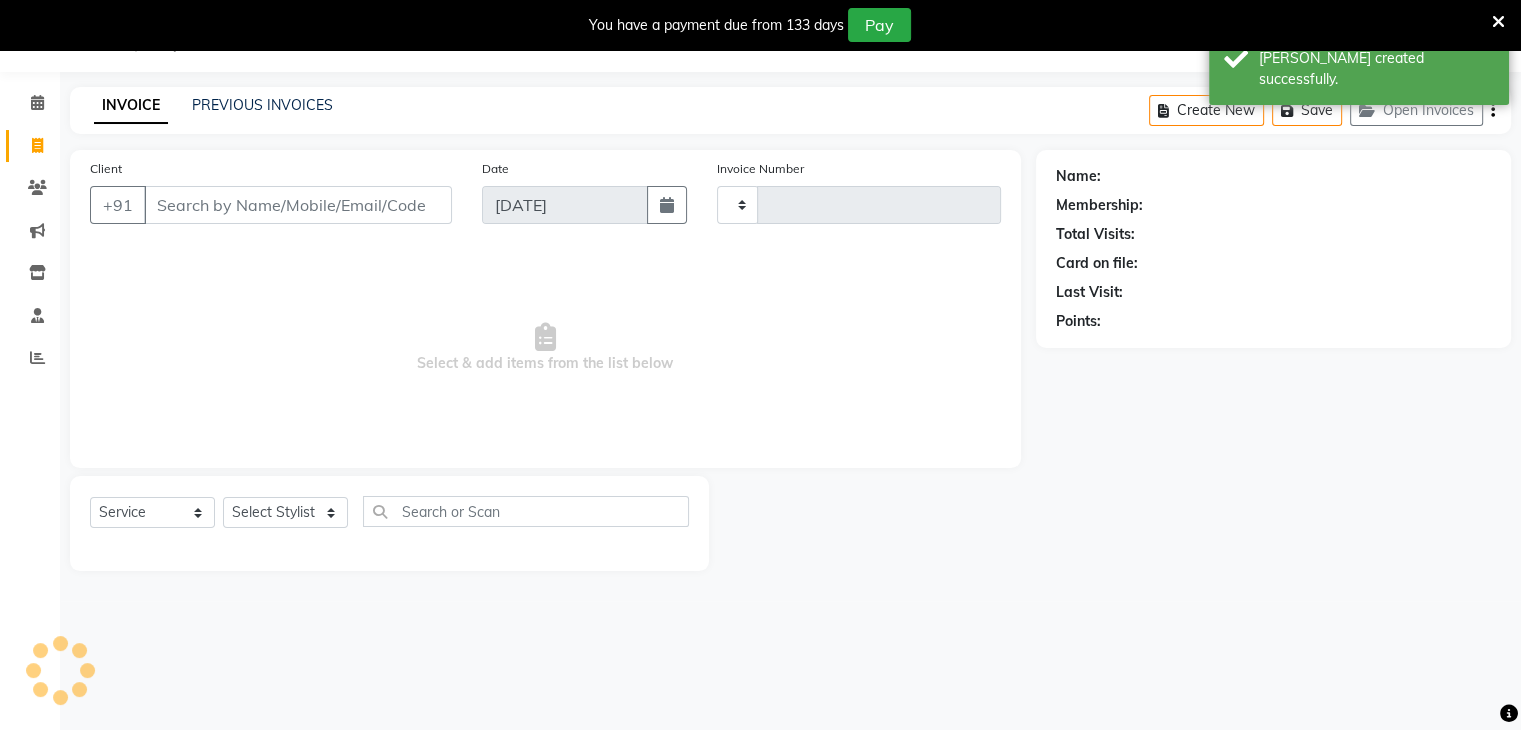 type on "0565" 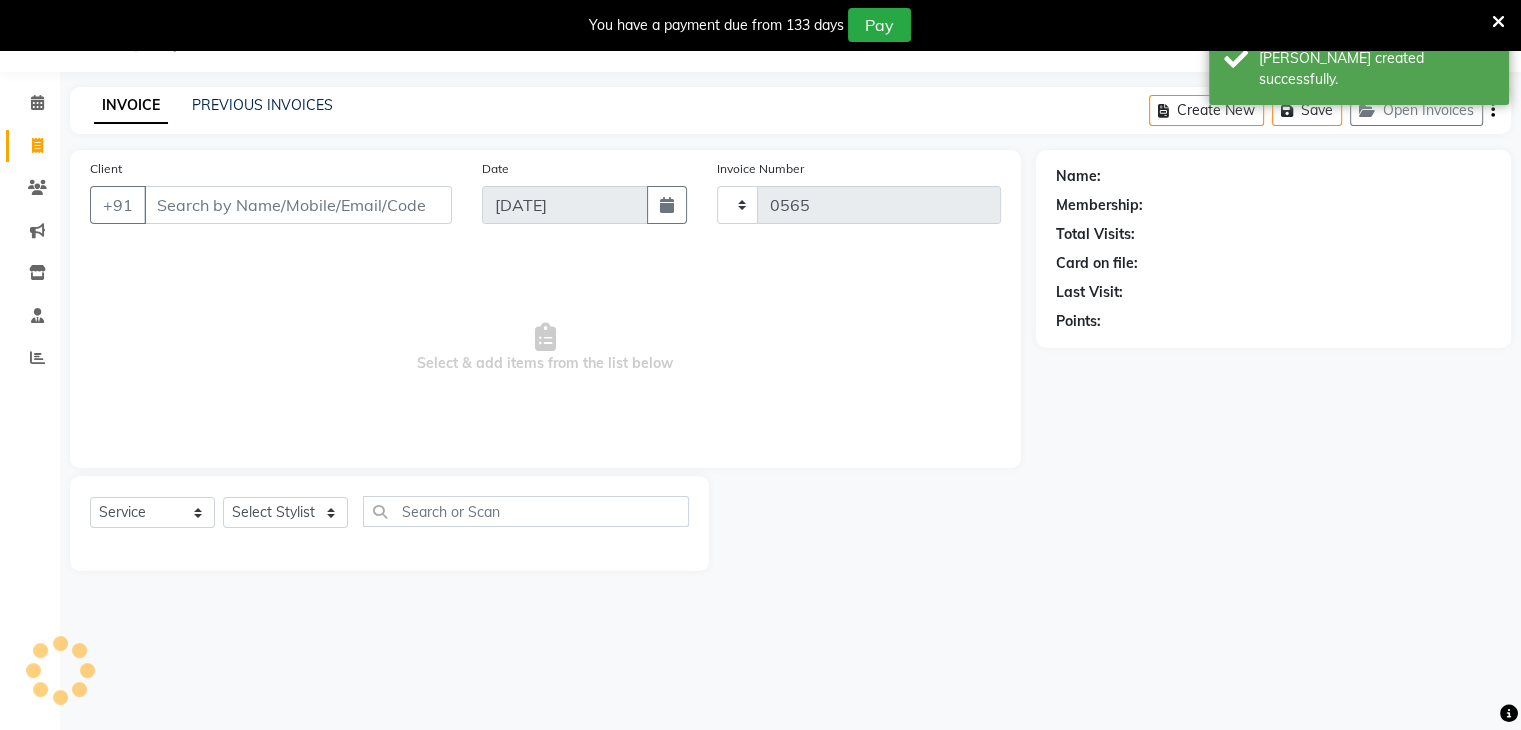 select on "5621" 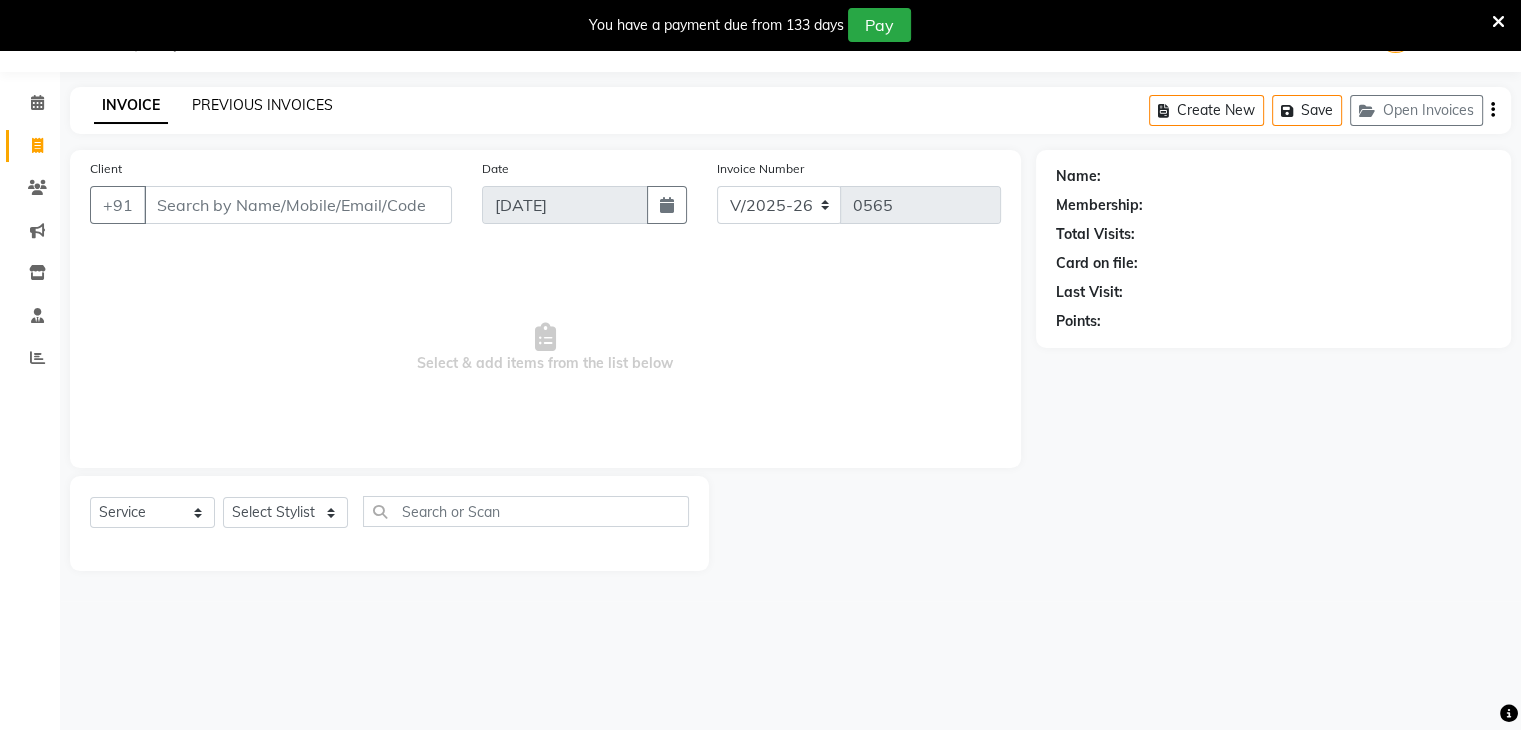 click on "PREVIOUS INVOICES" 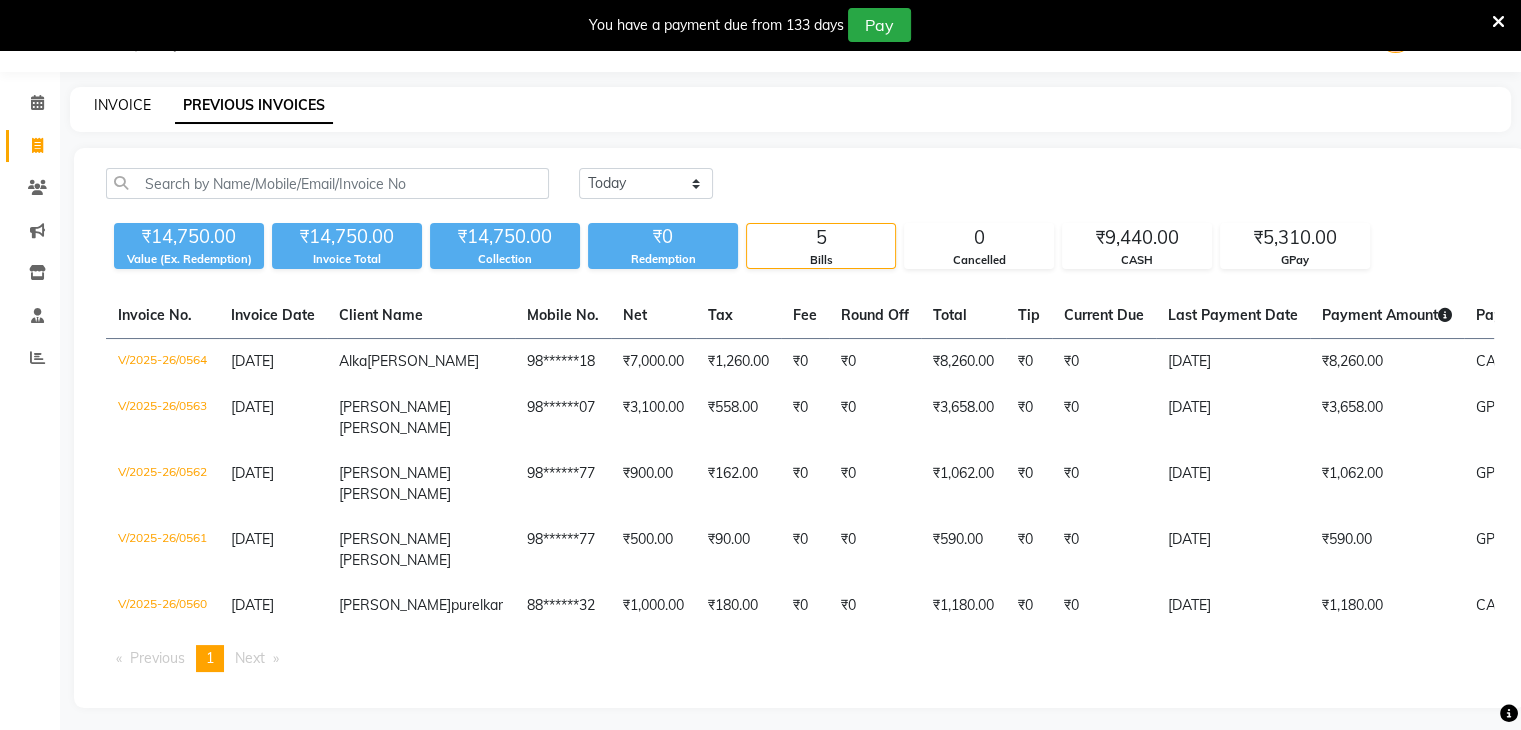 click on "INVOICE" 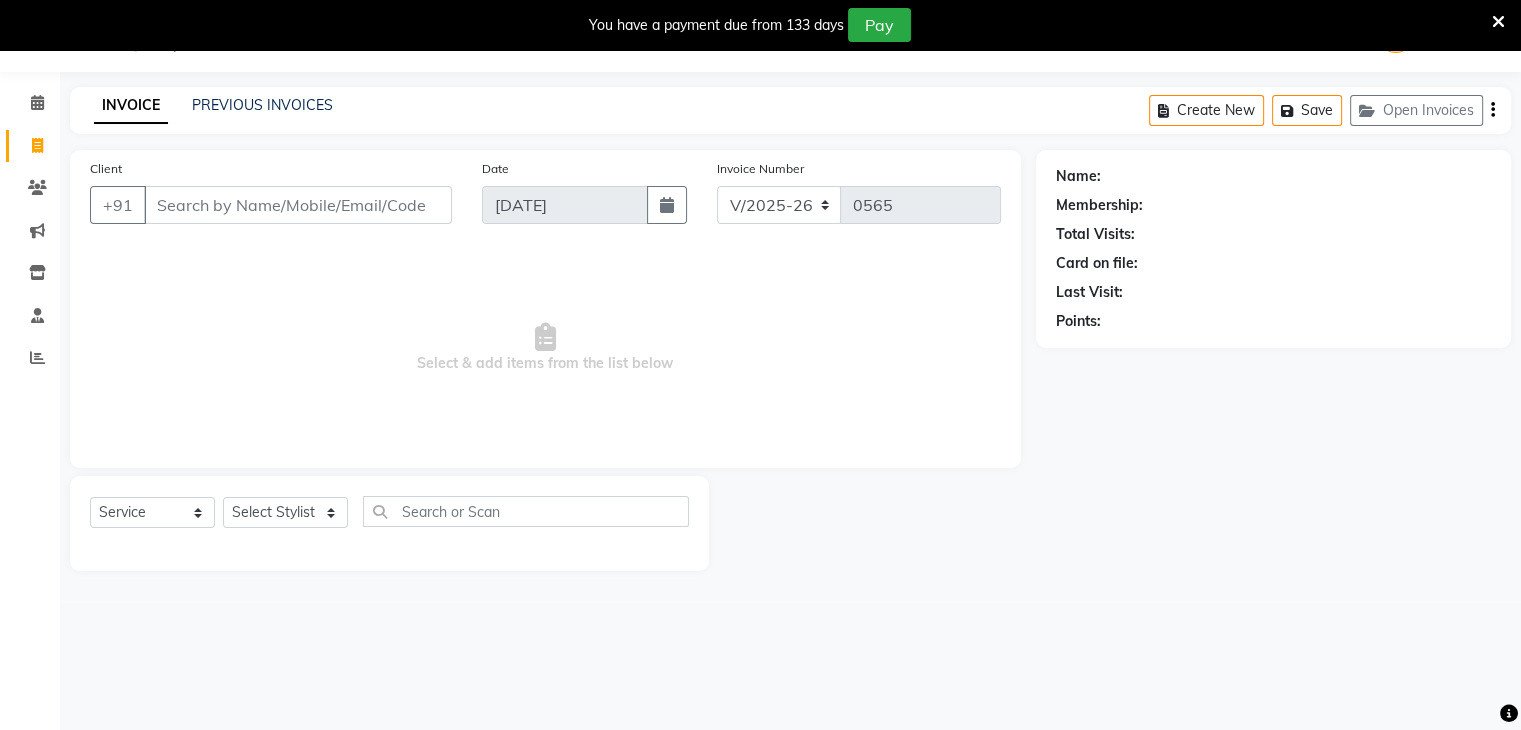 click on "Client" at bounding box center (298, 205) 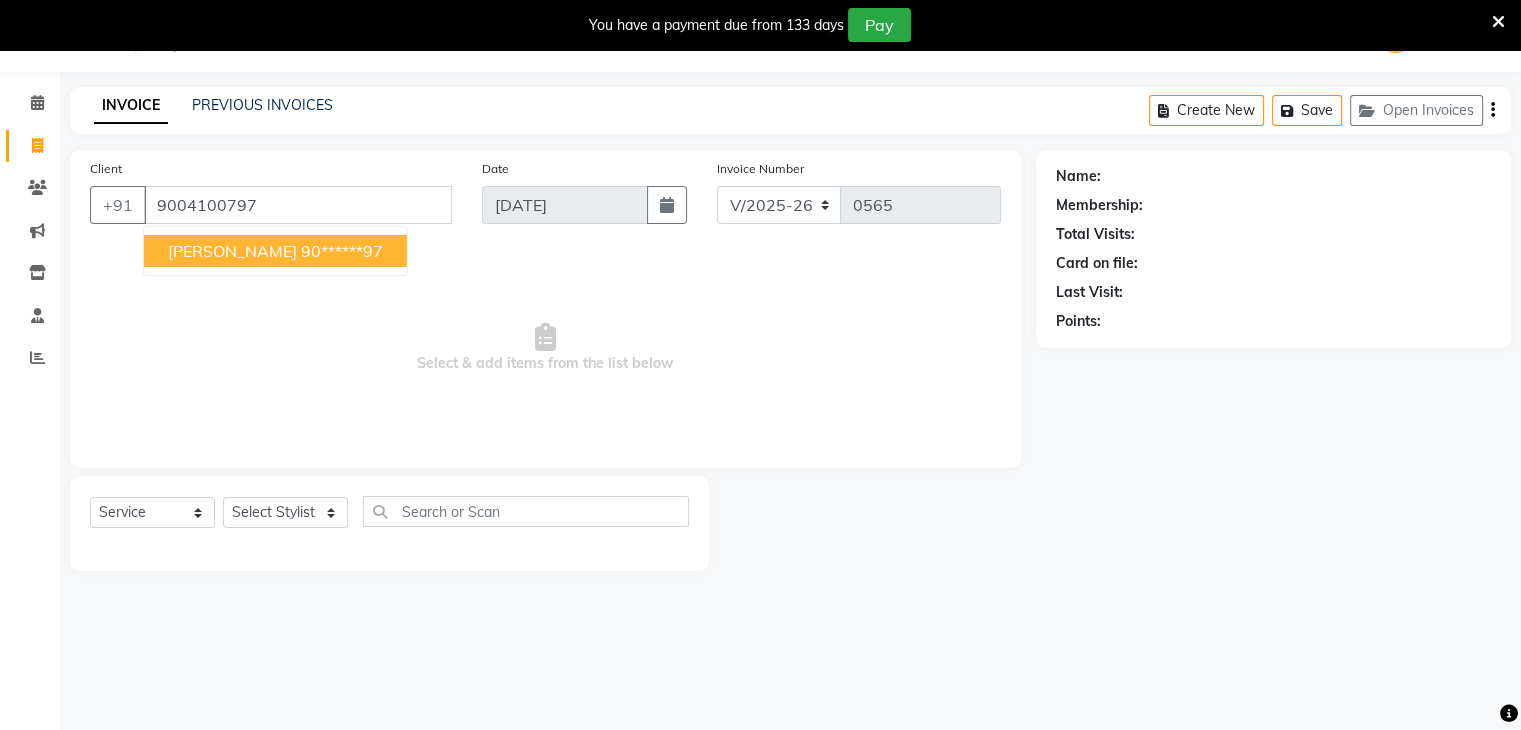 type on "9004100797" 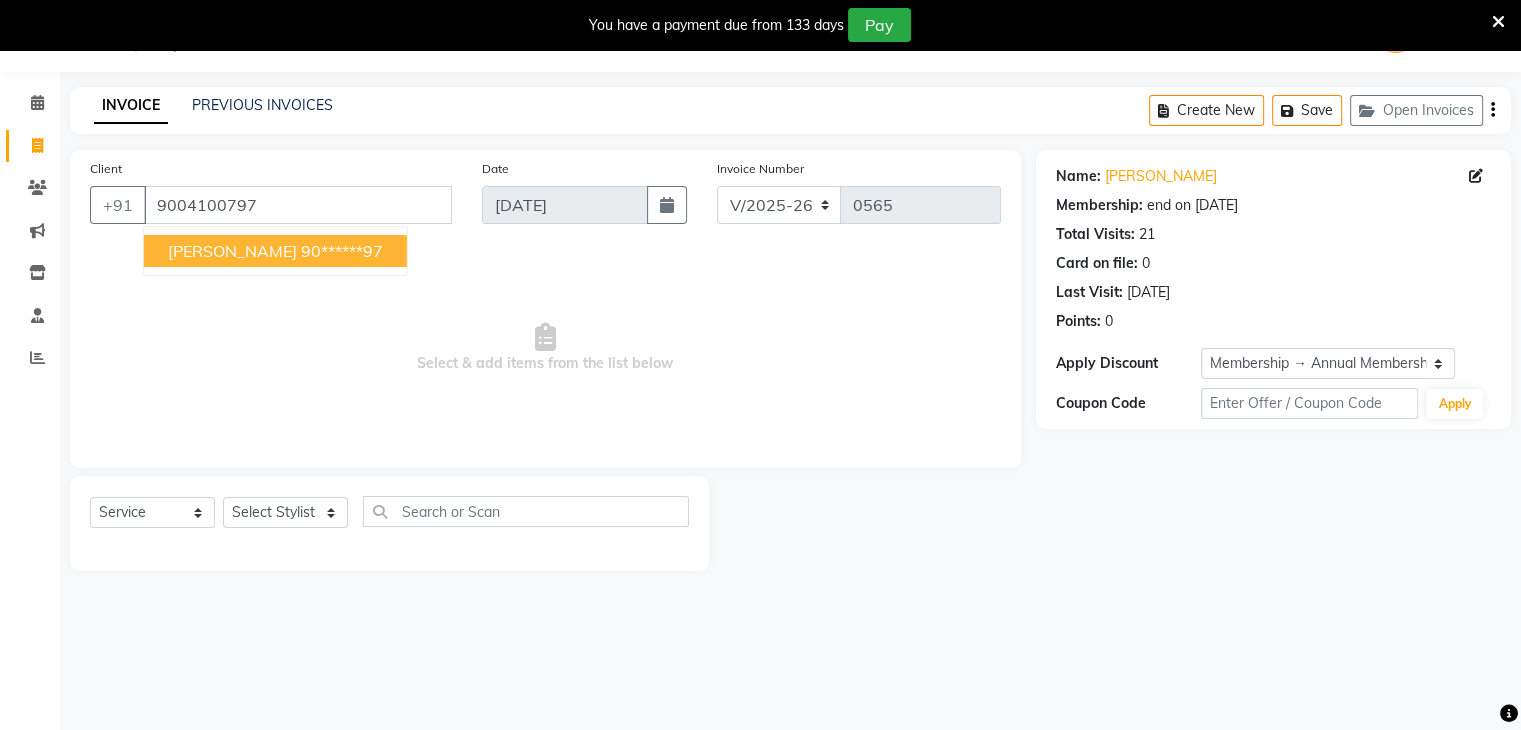 click on "Alka Mishra" at bounding box center [232, 251] 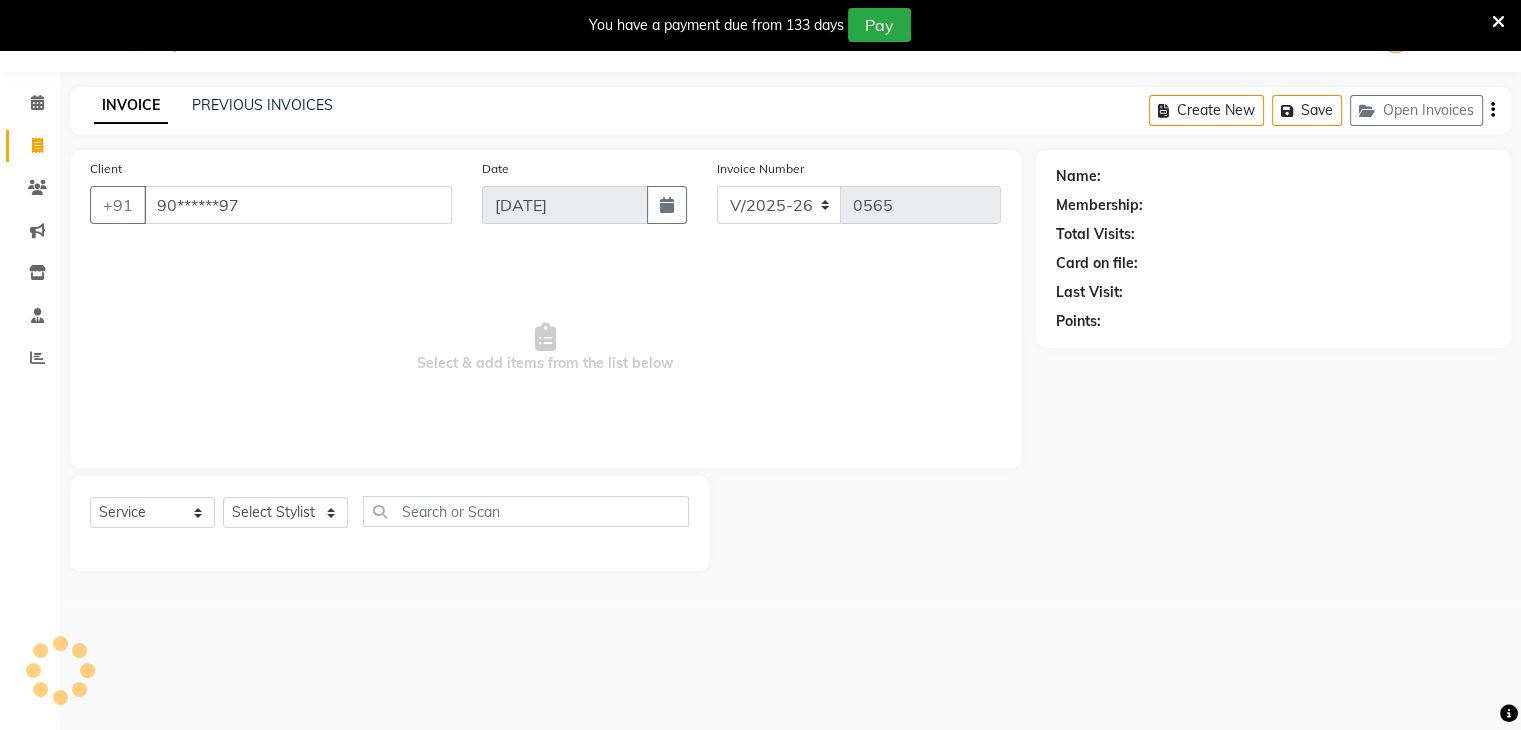 select on "1: Object" 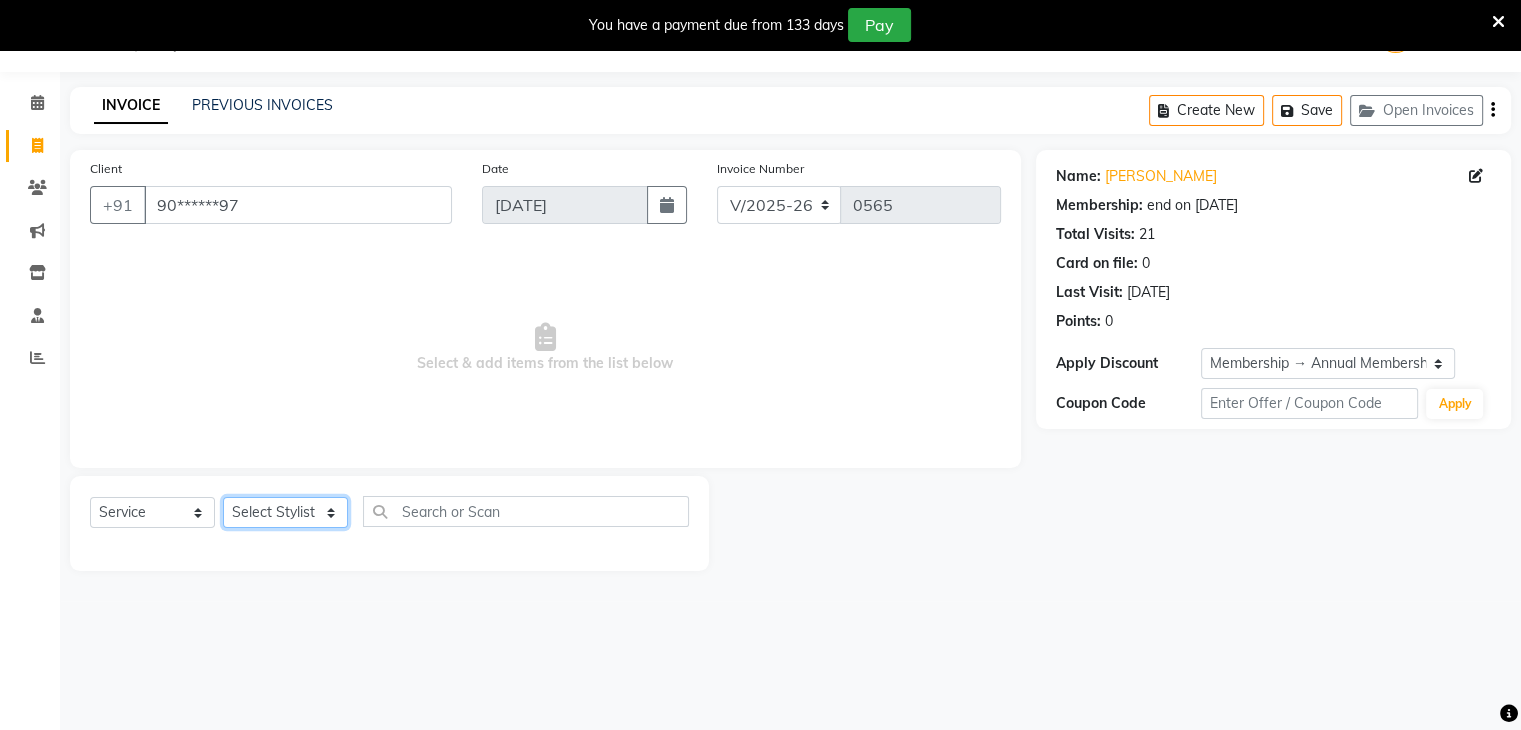 click on "Select Stylist Akshay Karima Manager Ritikesh Rohan Pagar Roshni Sangeeta Sharad Tushar Sankat Vedika" 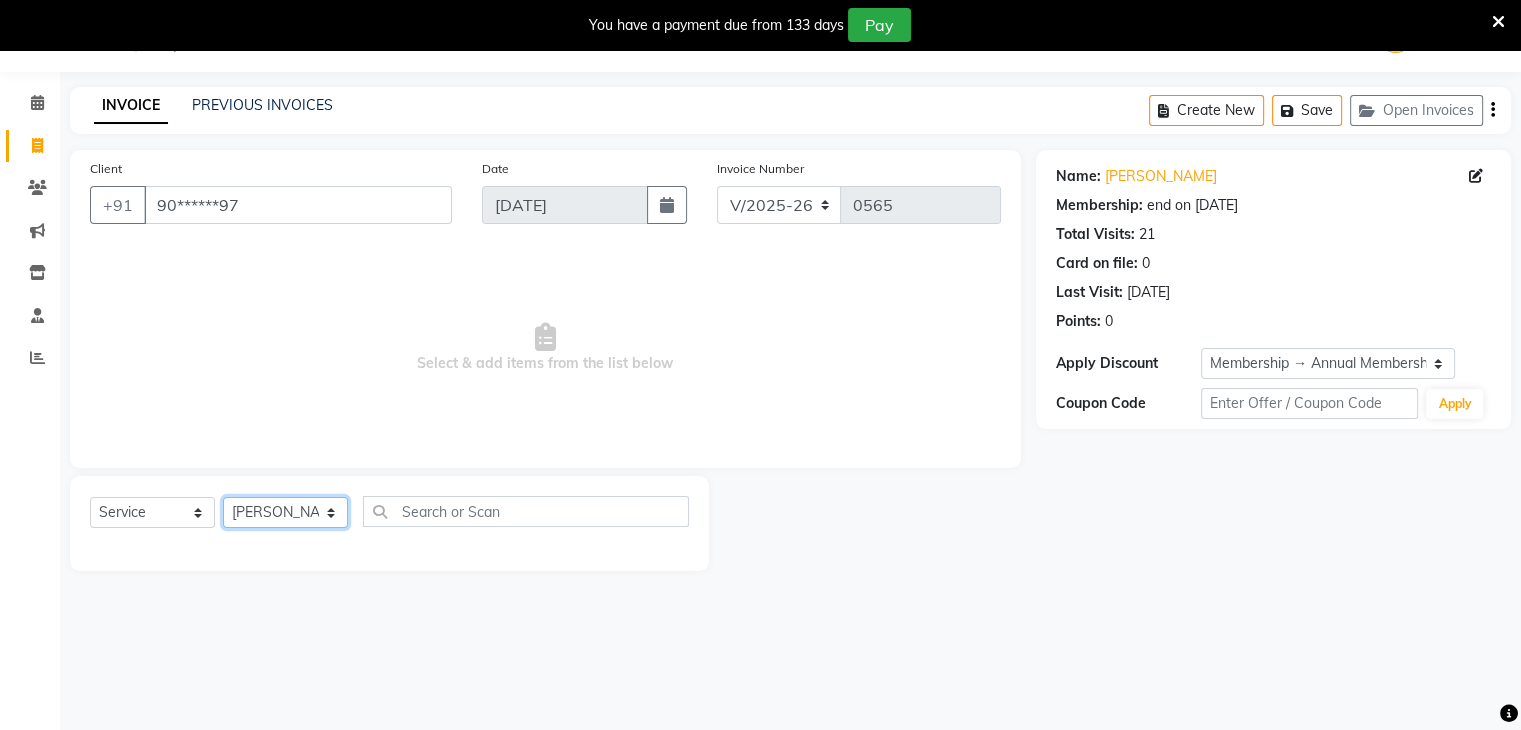 click on "Select Stylist Akshay Karima Manager Ritikesh Rohan Pagar Roshni Sangeeta Sharad Tushar Sankat Vedika" 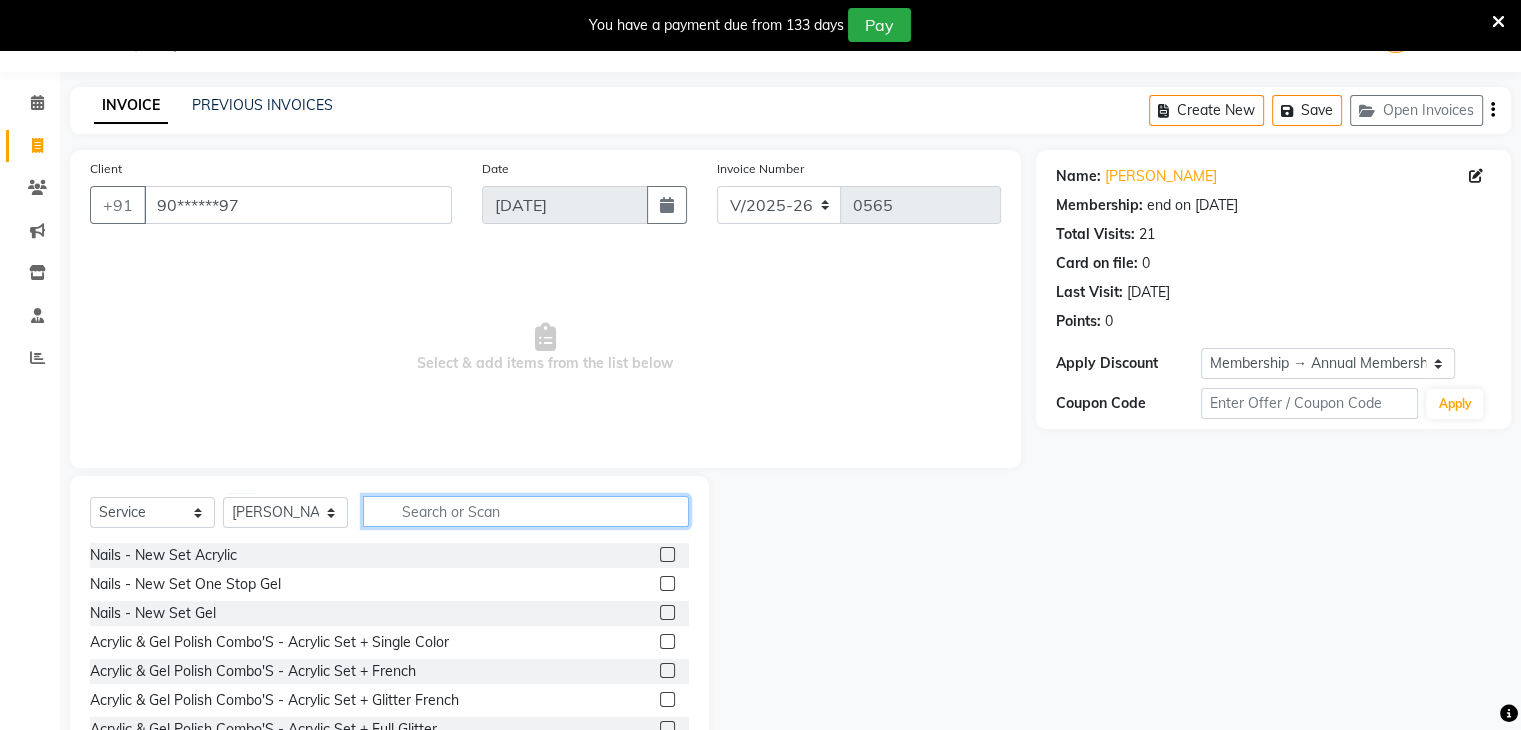 click 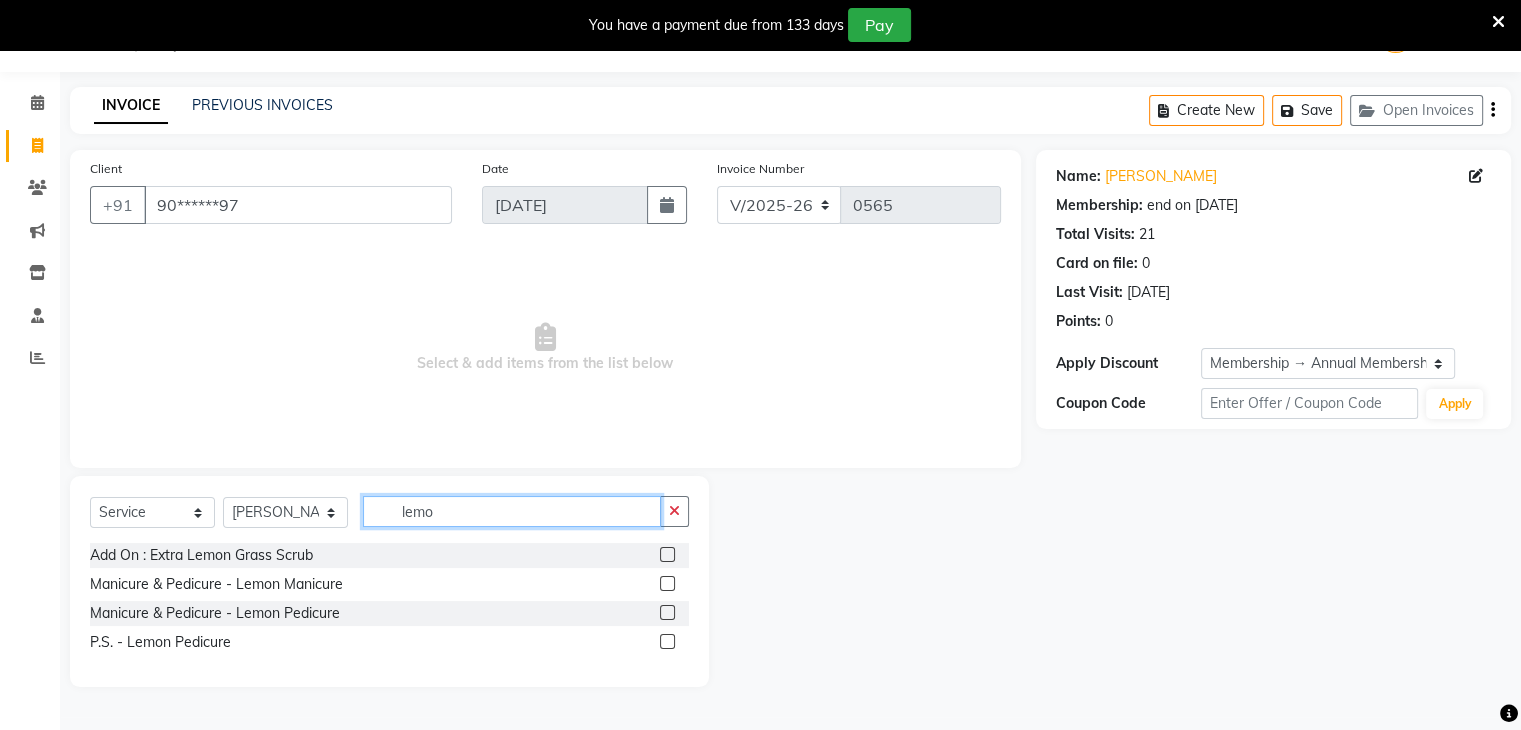 type on "lemo" 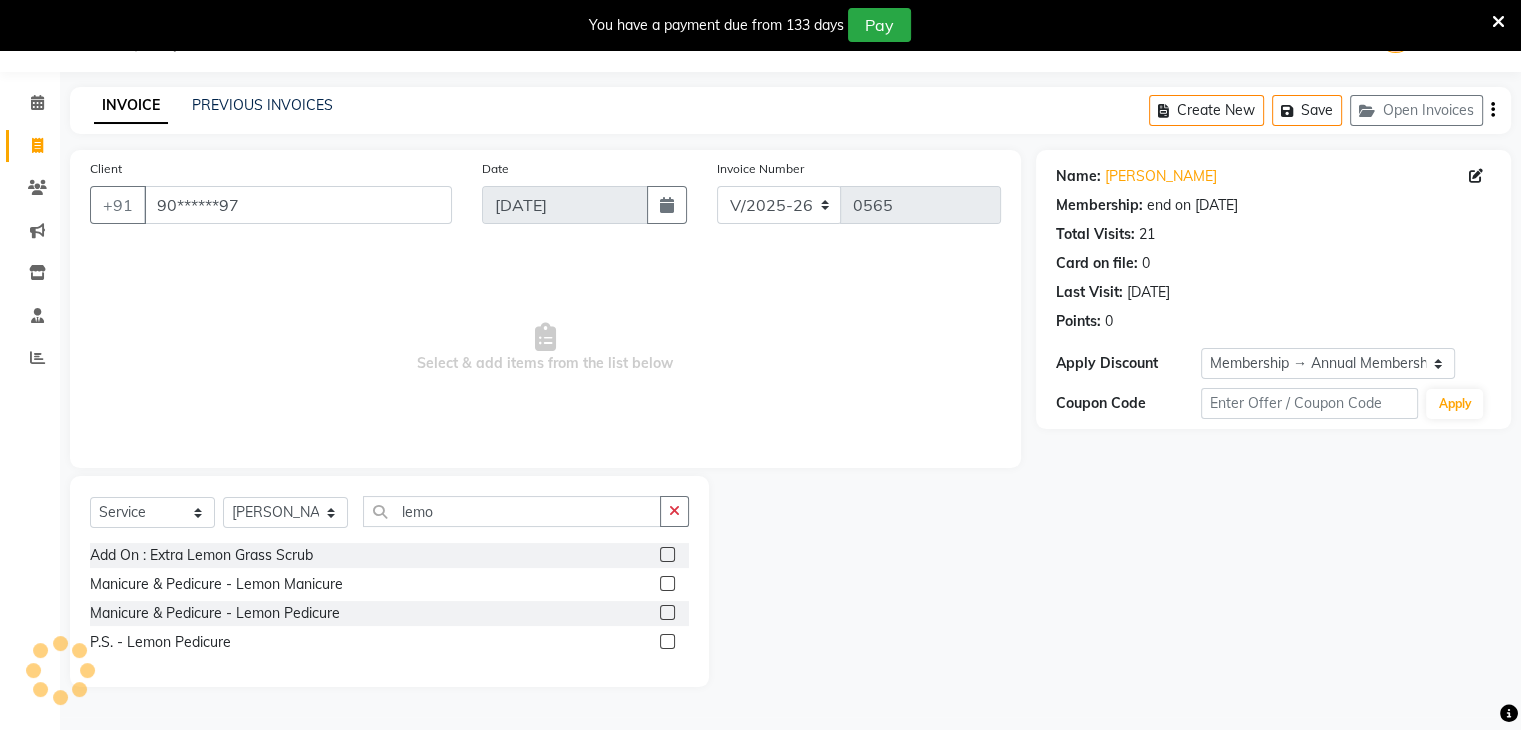 click 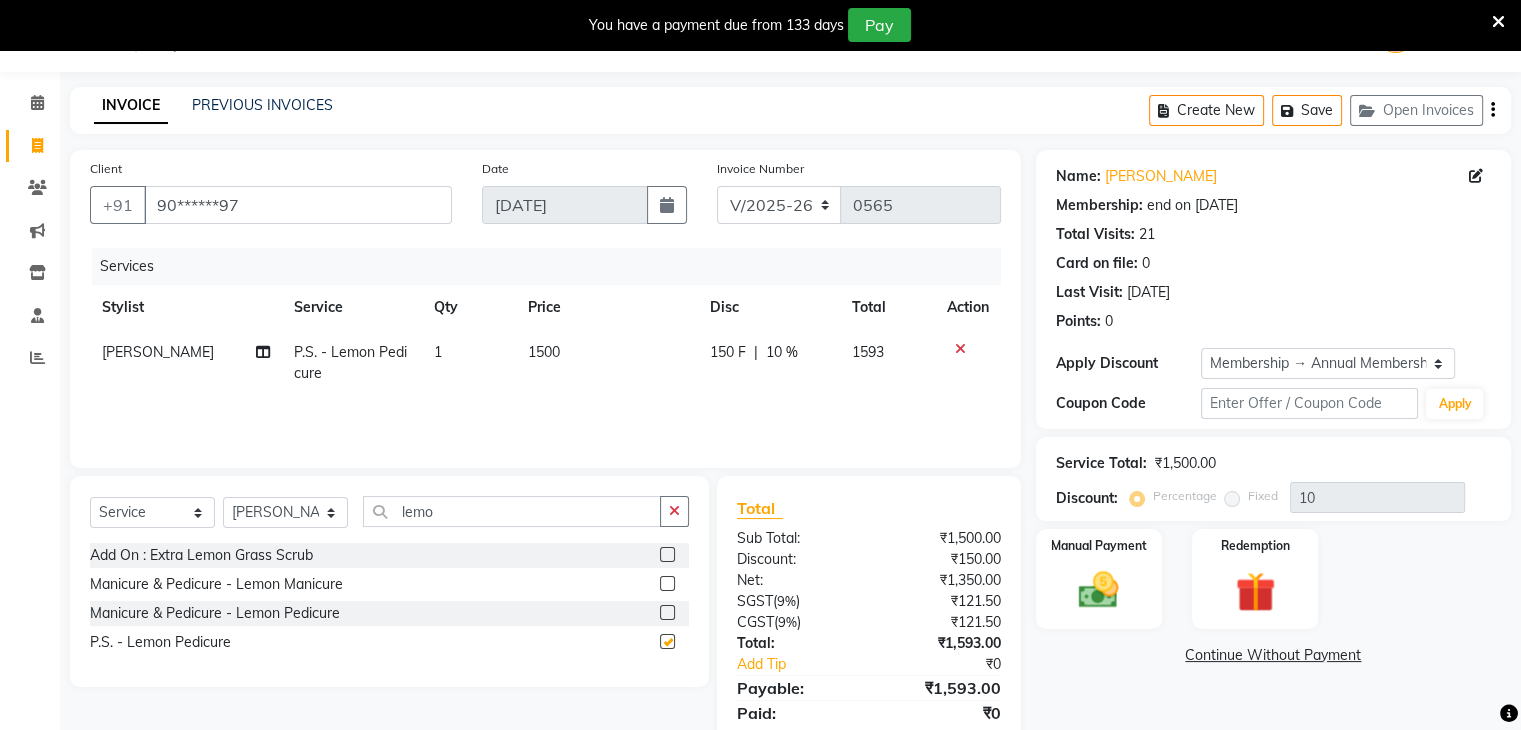 checkbox on "false" 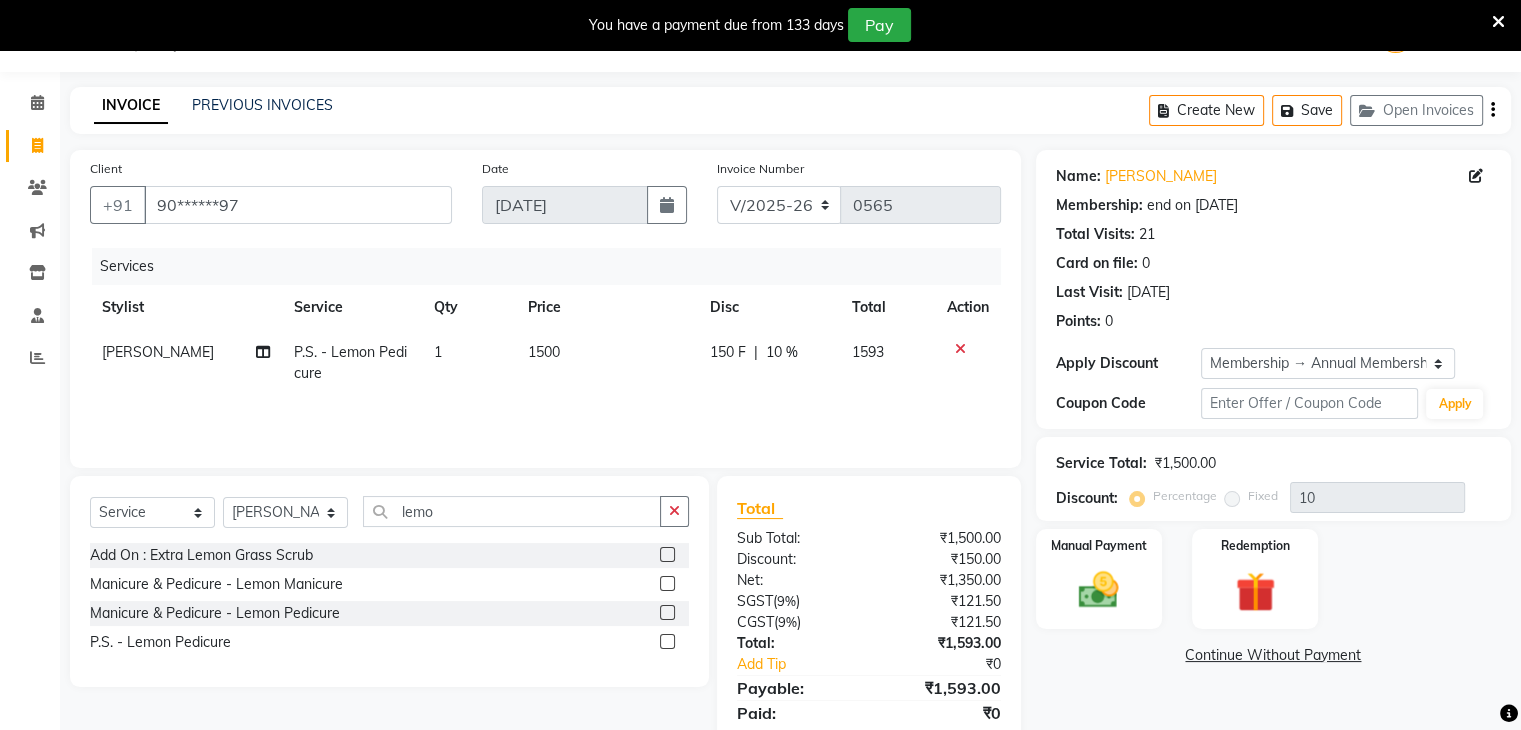 click 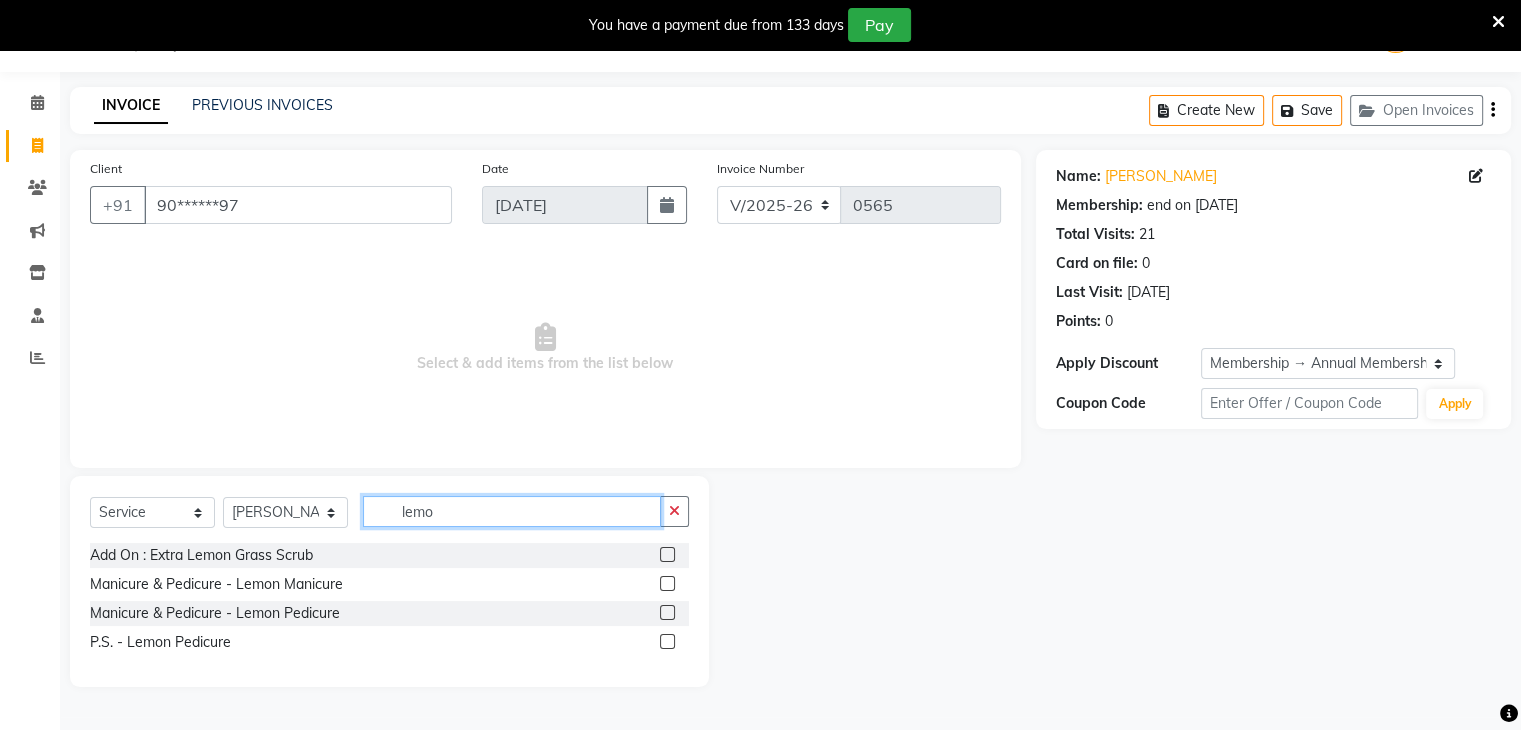 click on "lemo" 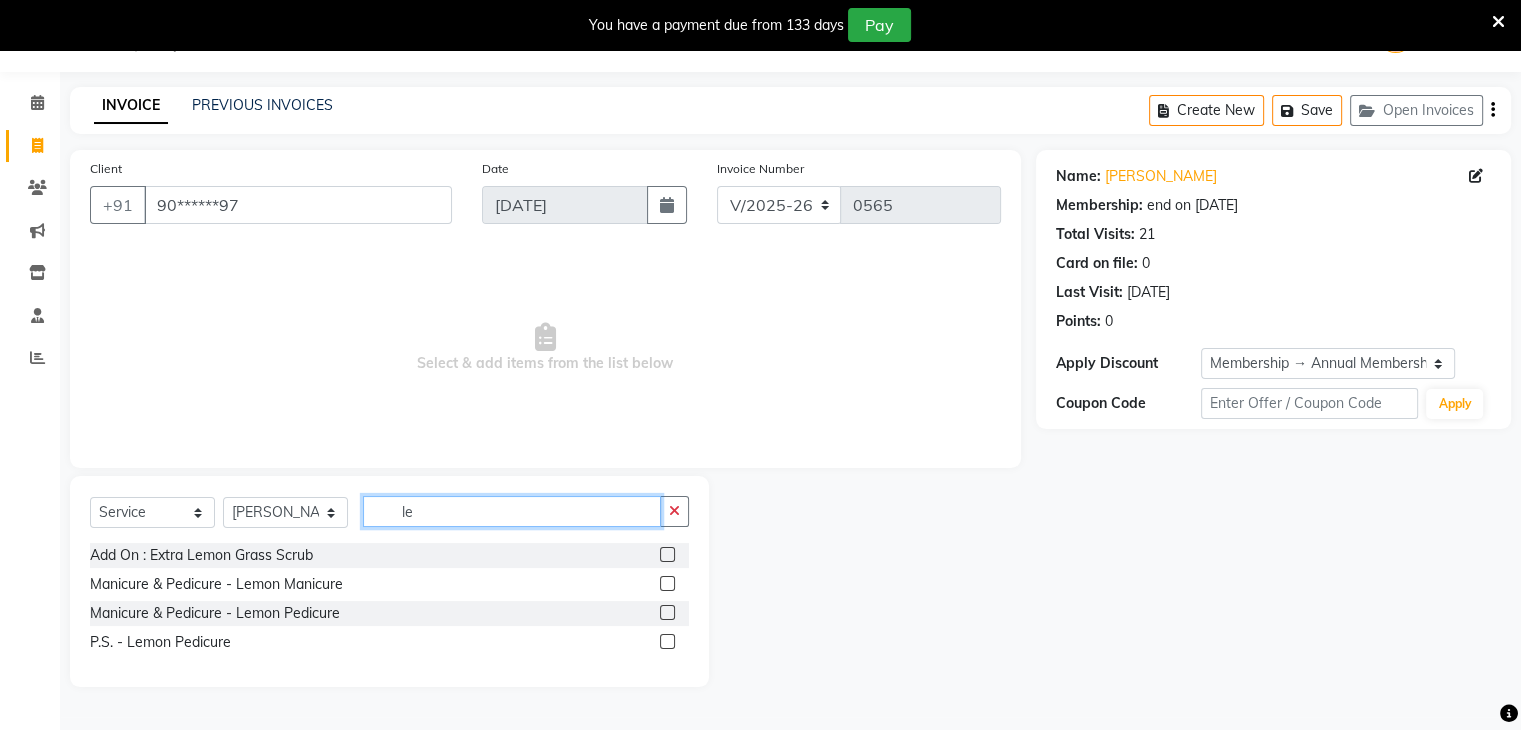 type on "l" 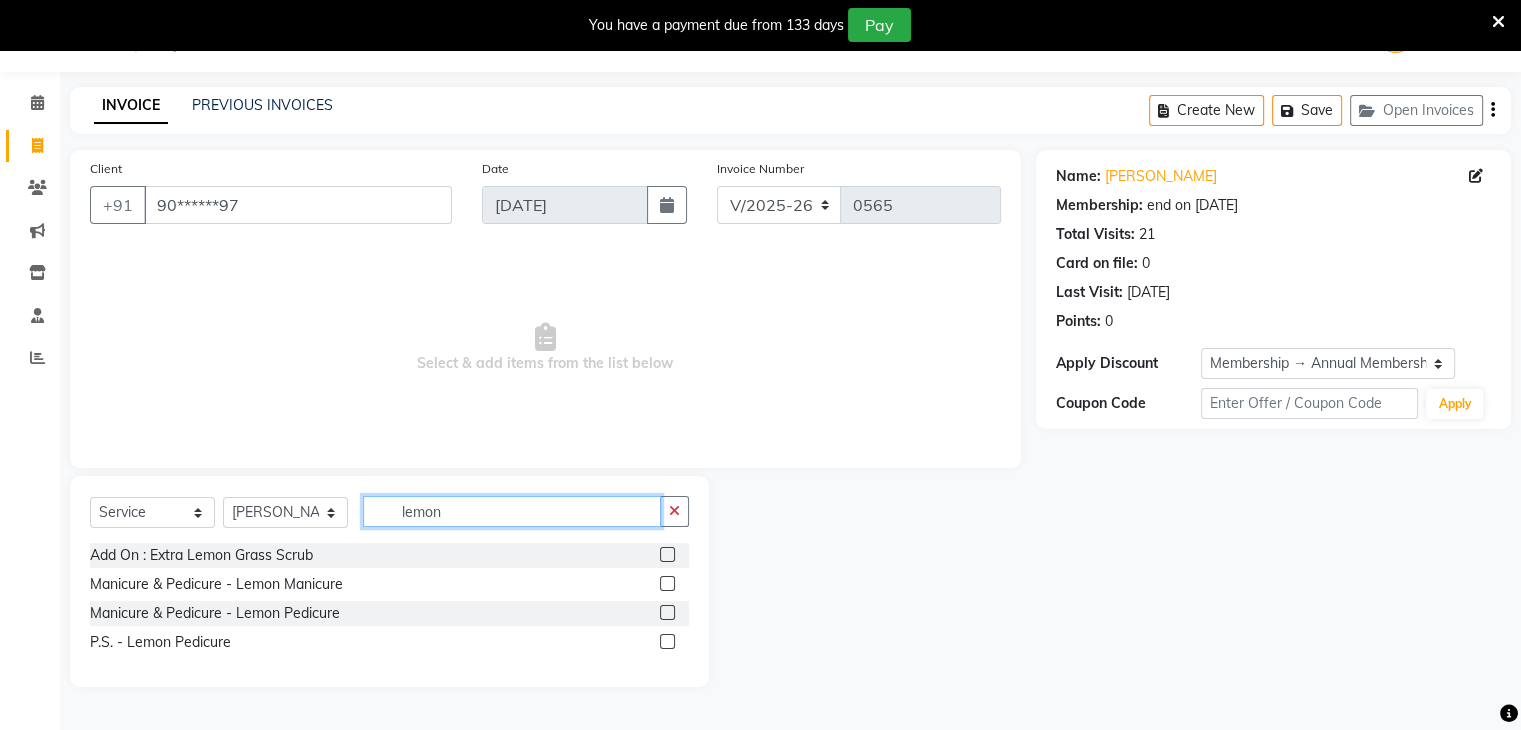 click on "lemon" 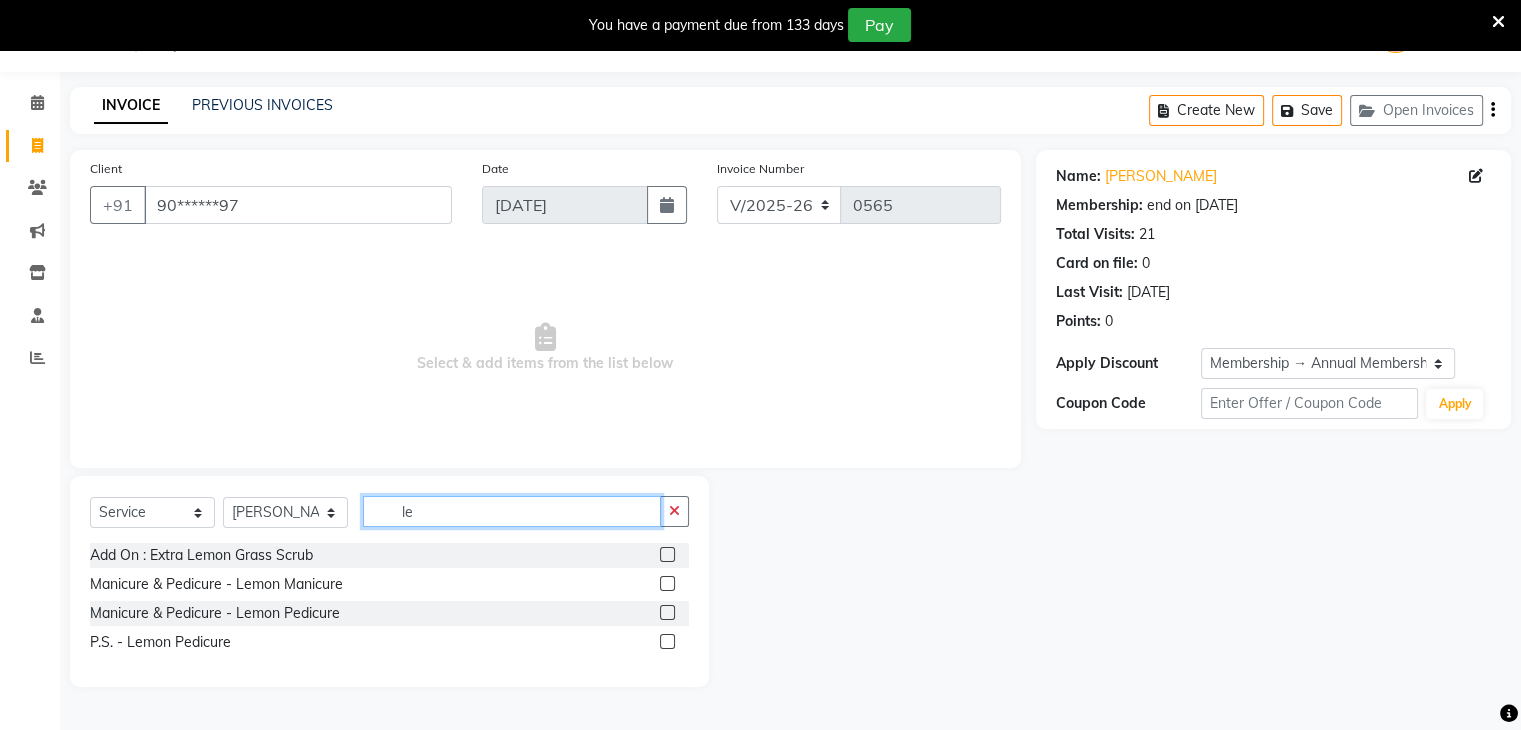 type on "l" 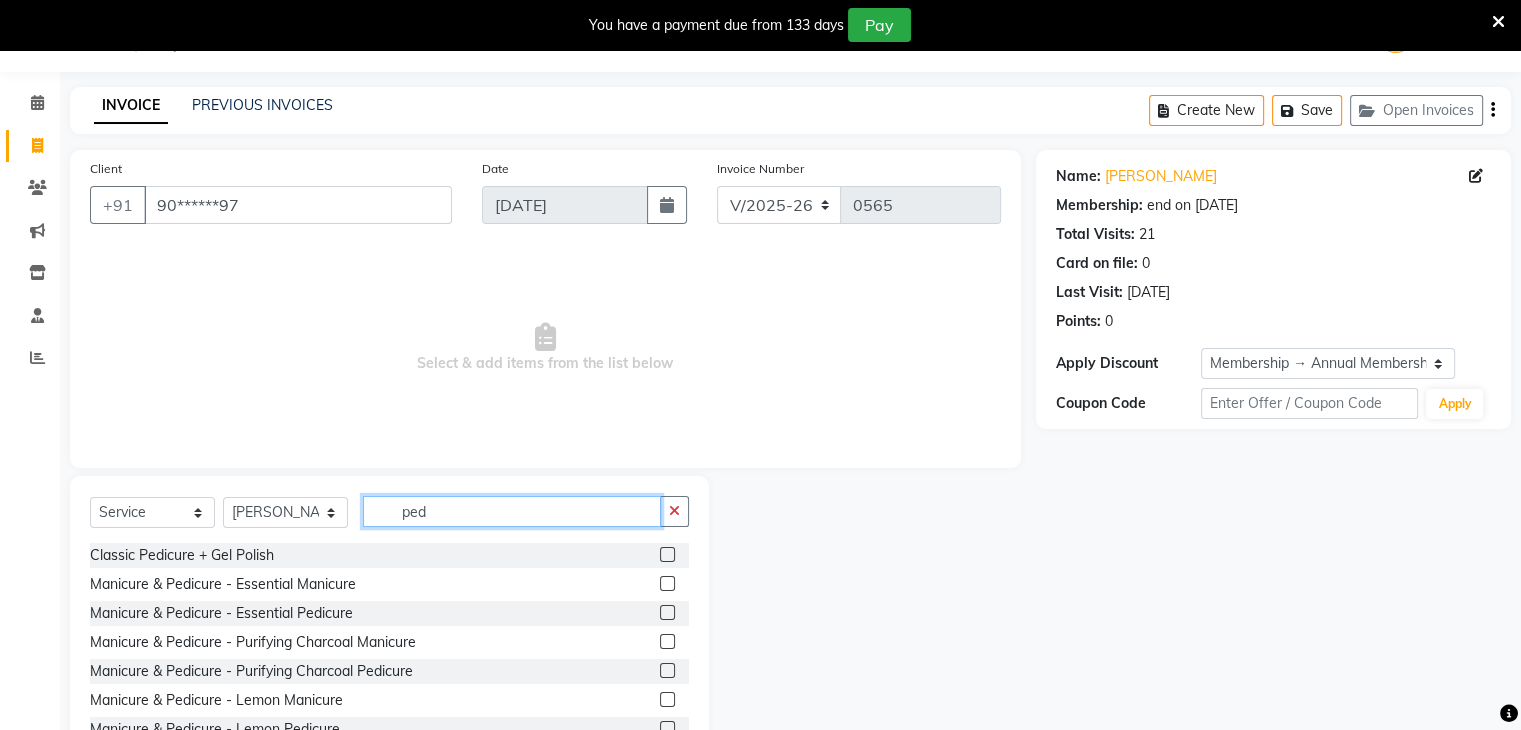 scroll, scrollTop: 122, scrollLeft: 0, axis: vertical 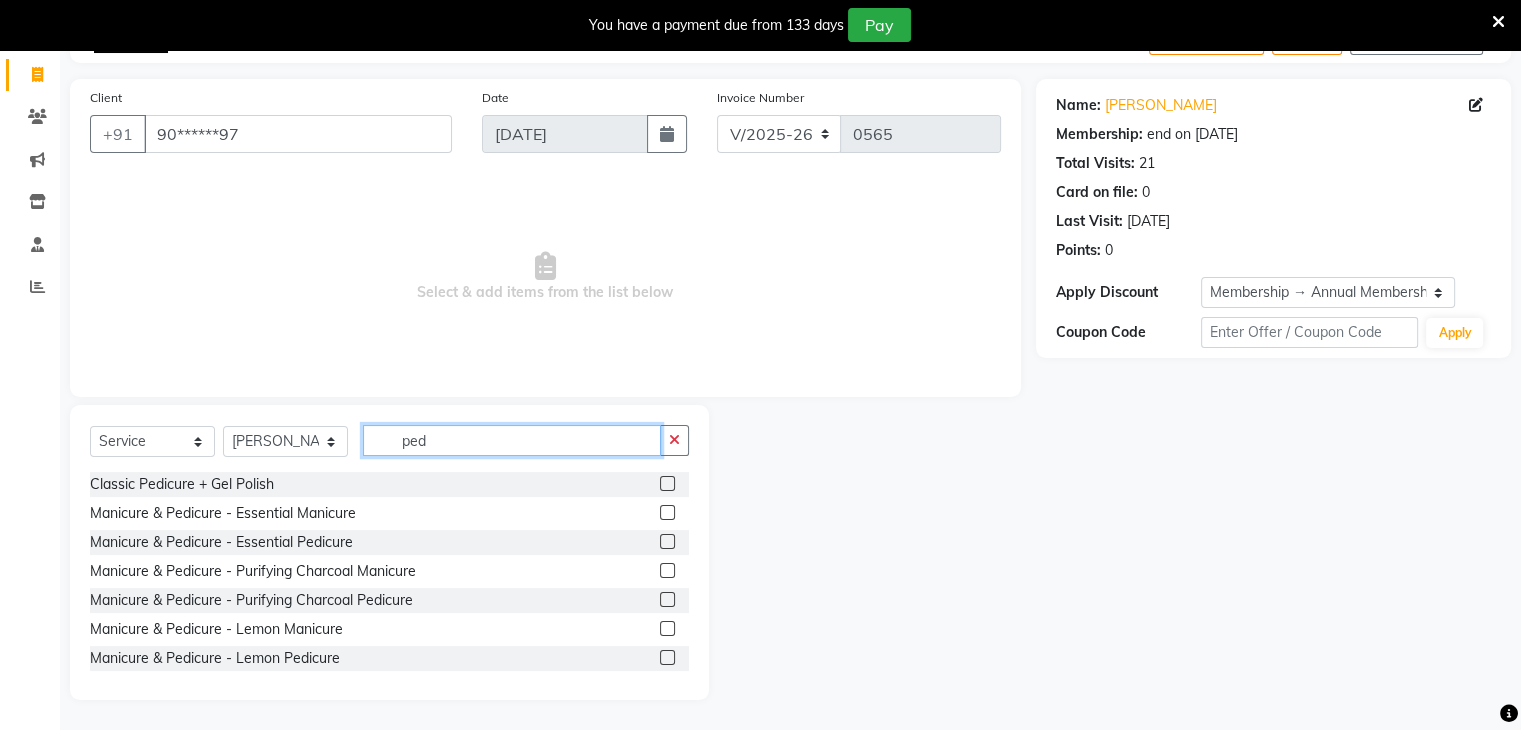 type on "ped" 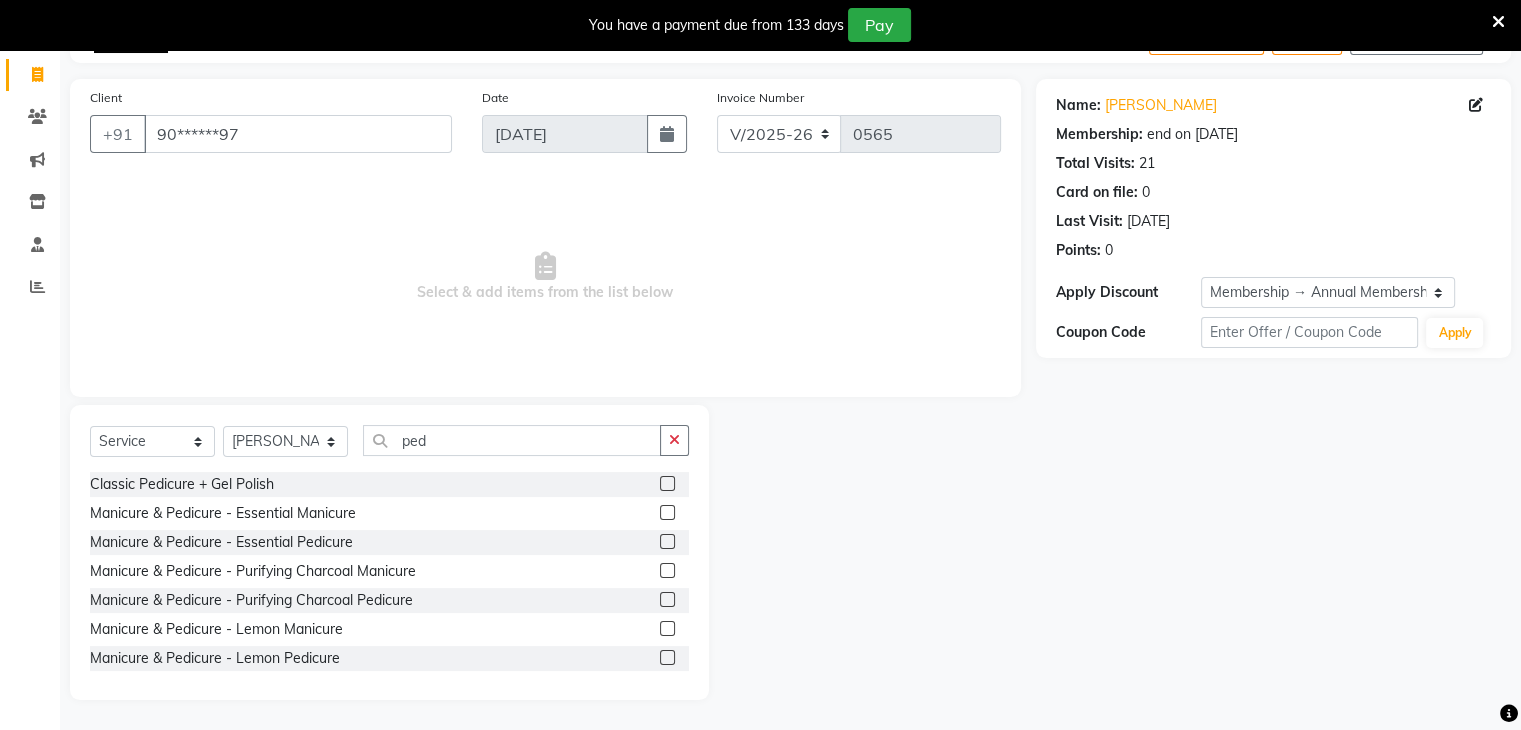 click 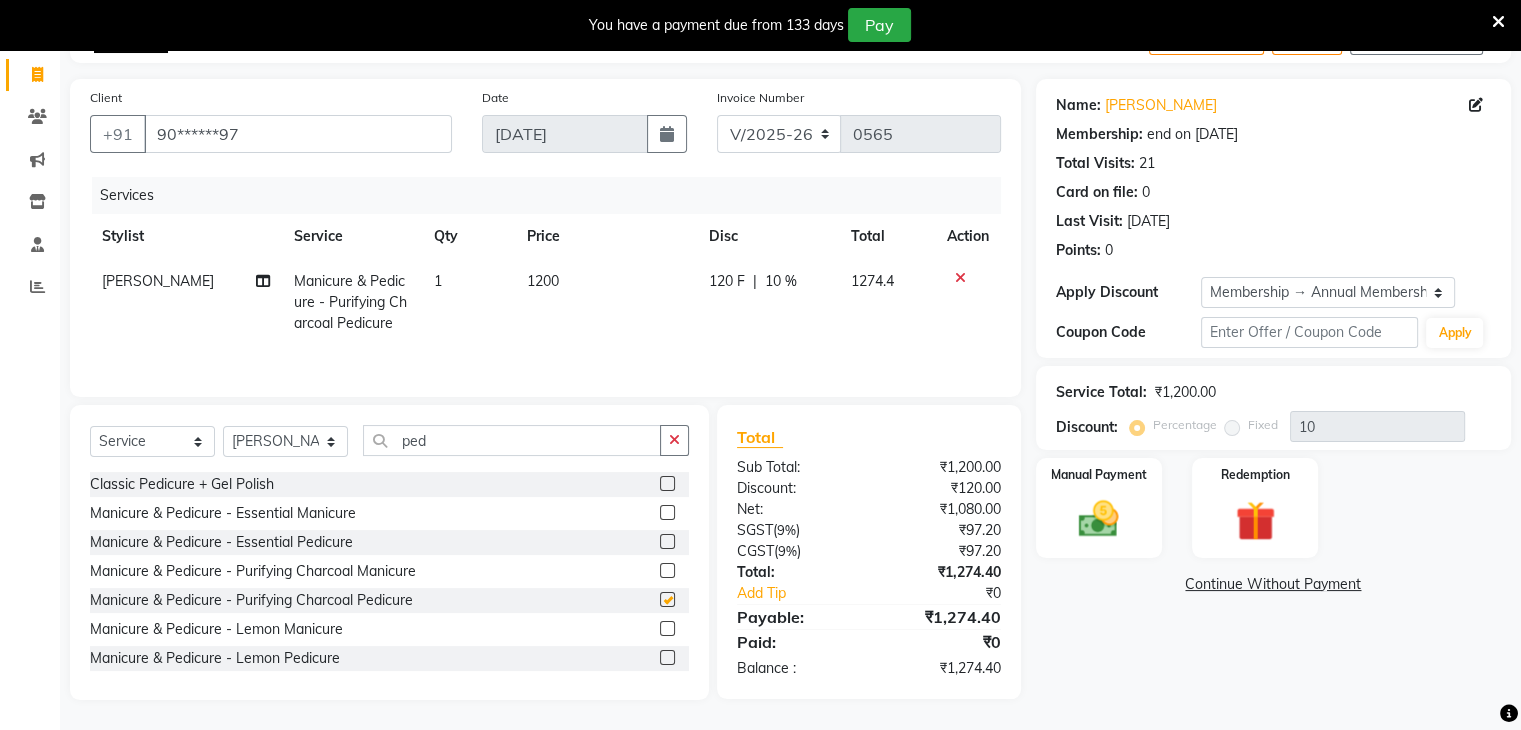 checkbox on "false" 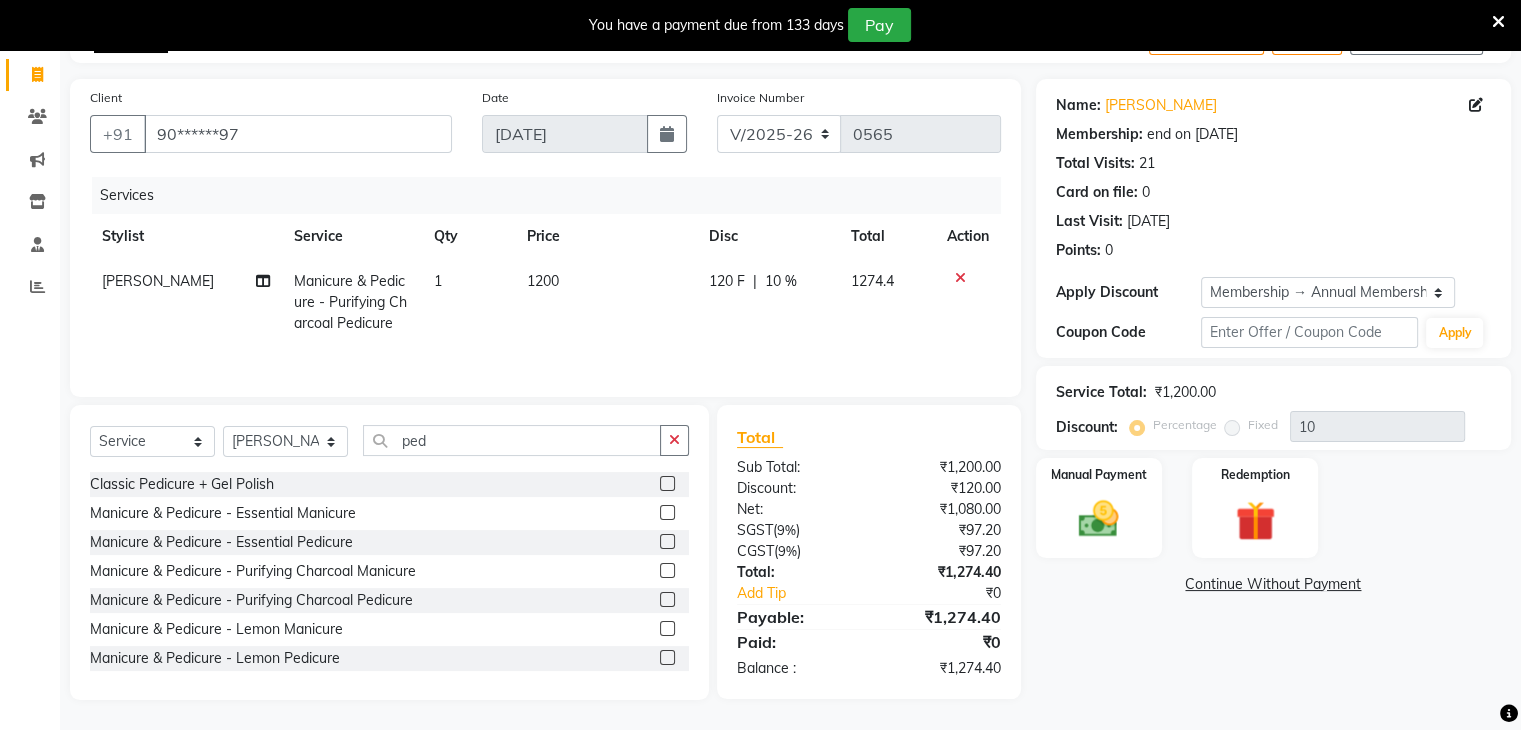 click 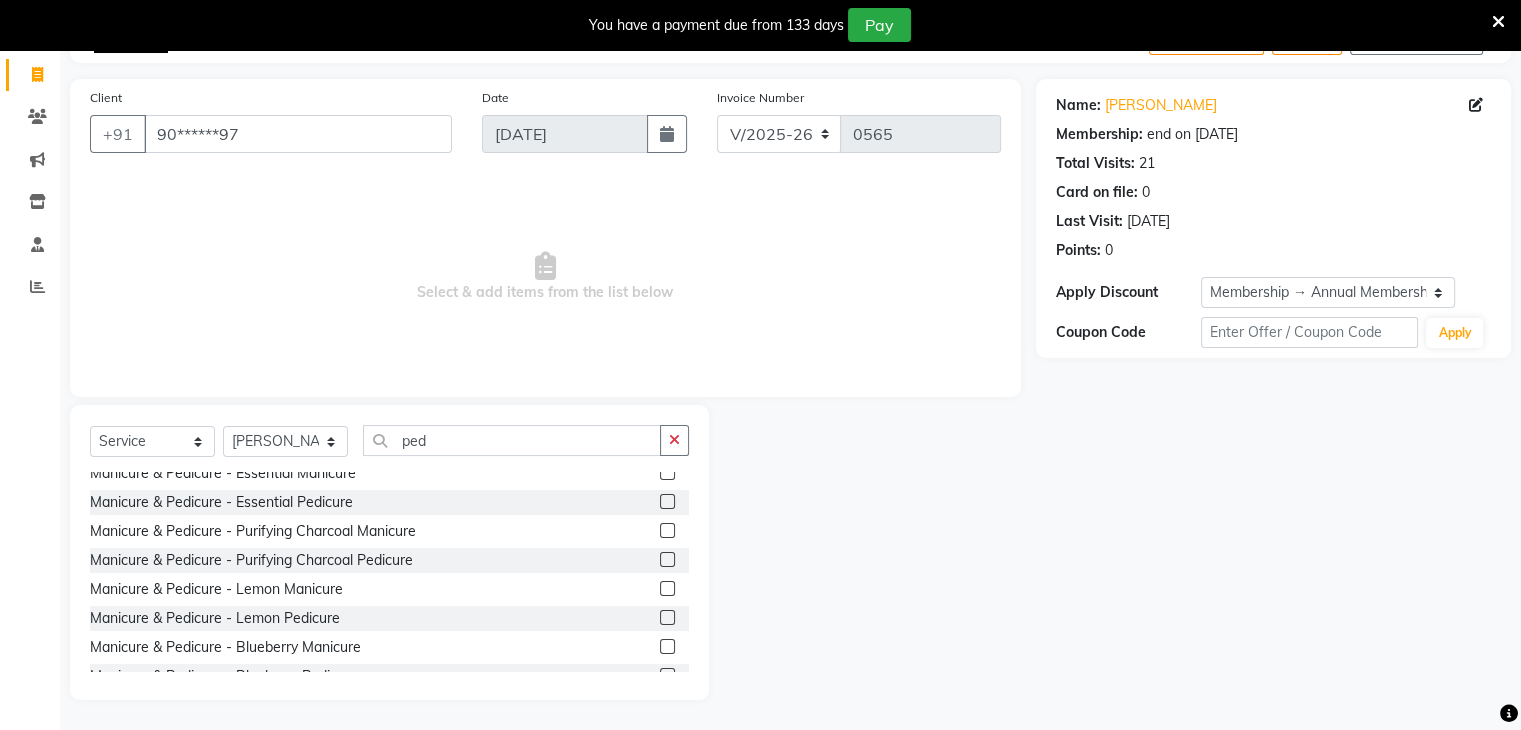 scroll, scrollTop: 80, scrollLeft: 0, axis: vertical 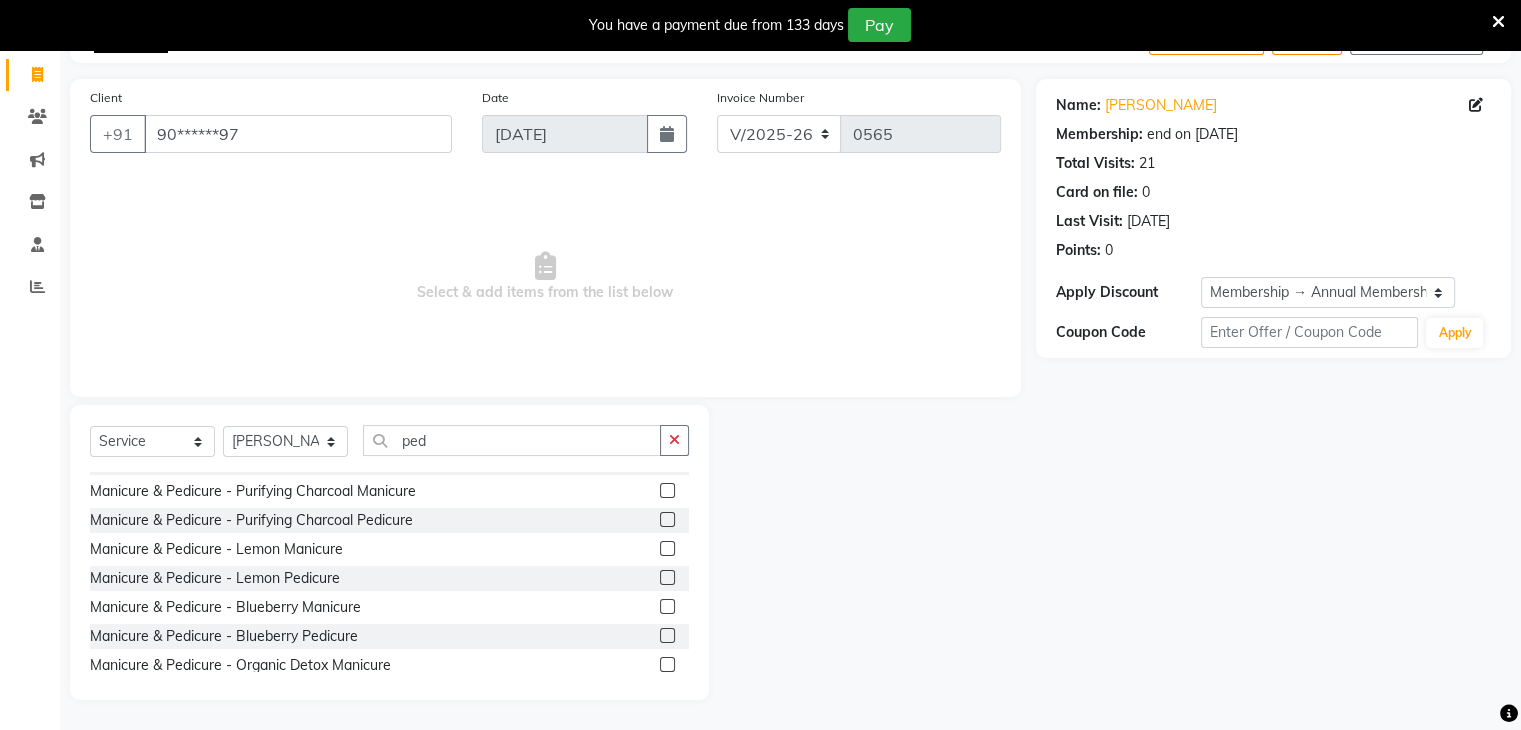 click 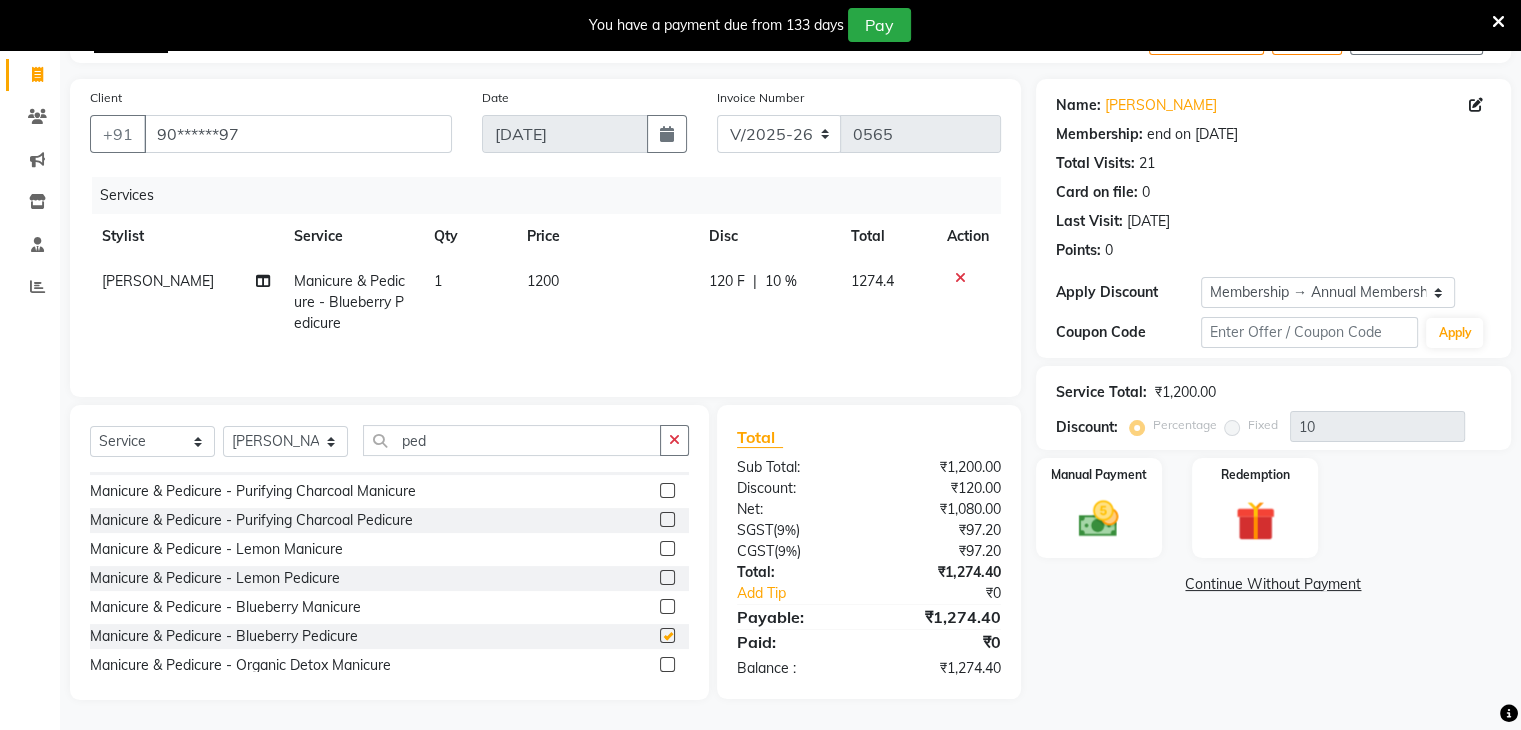 checkbox on "false" 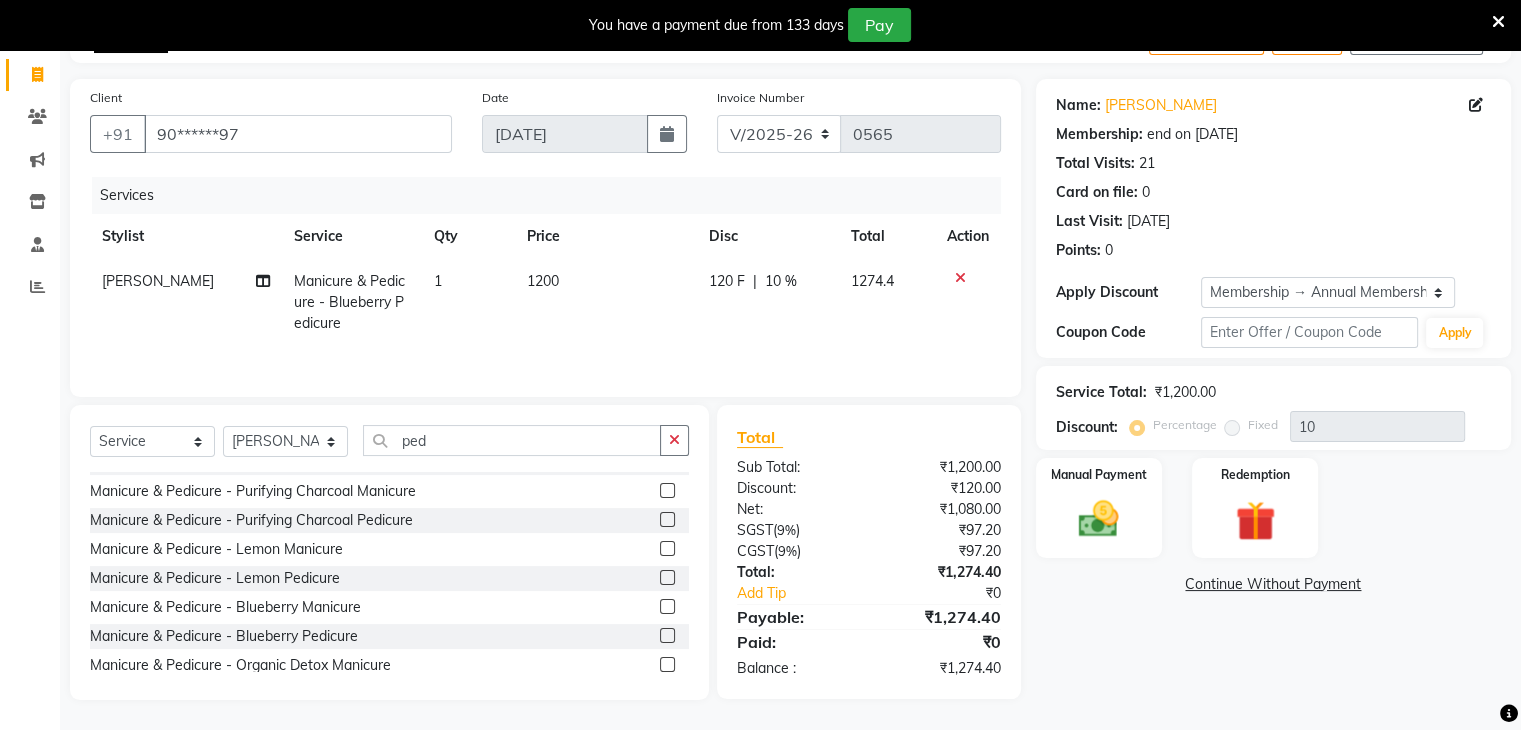 click 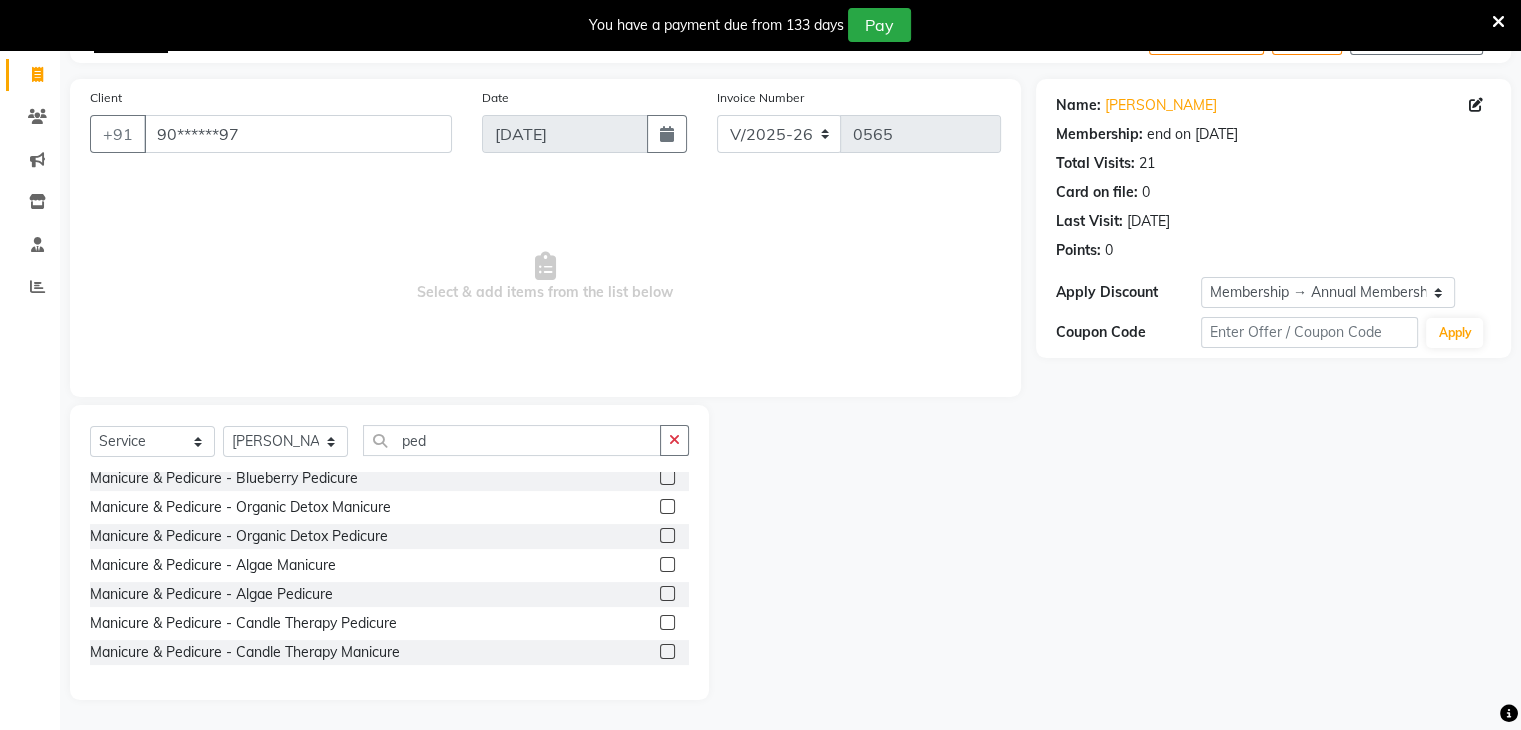 scroll, scrollTop: 240, scrollLeft: 0, axis: vertical 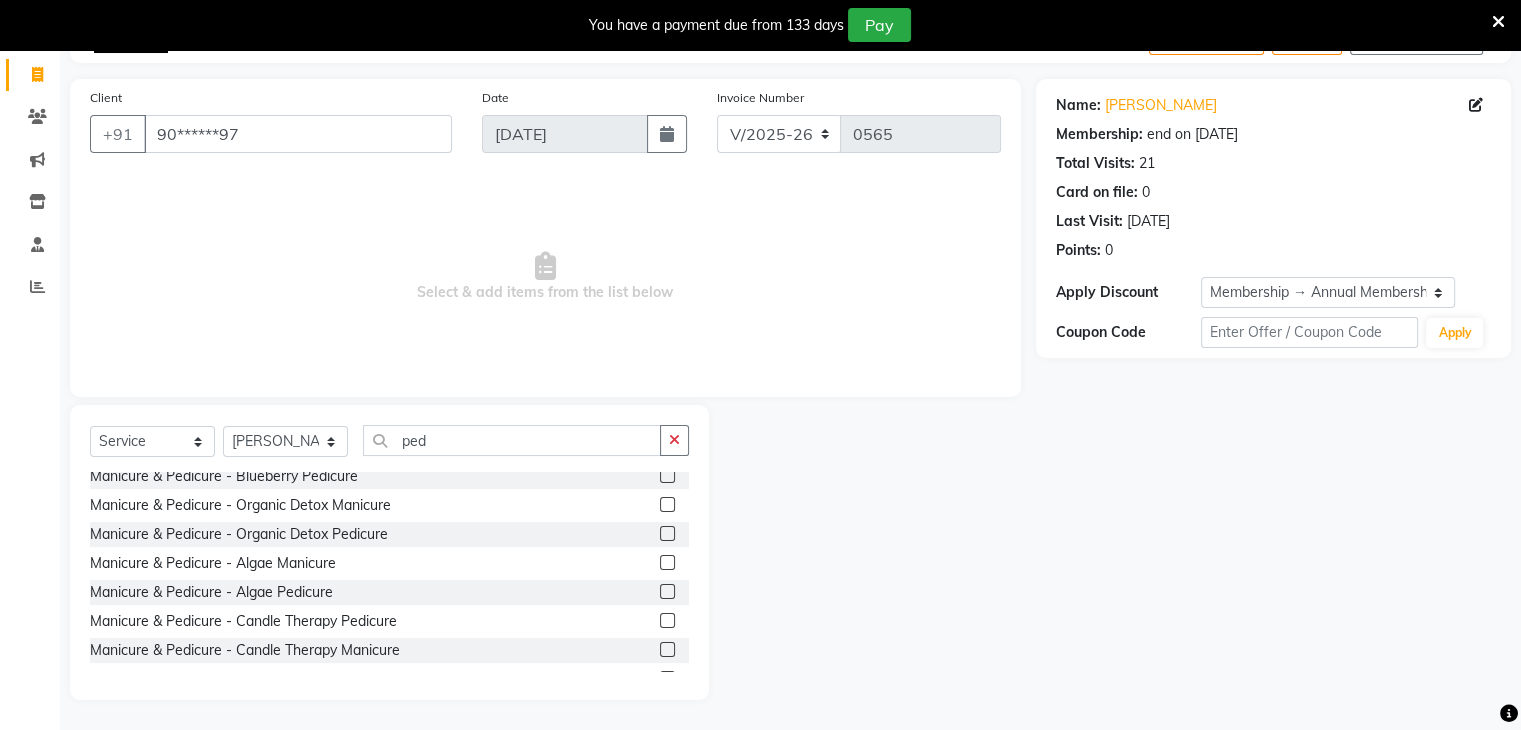 click 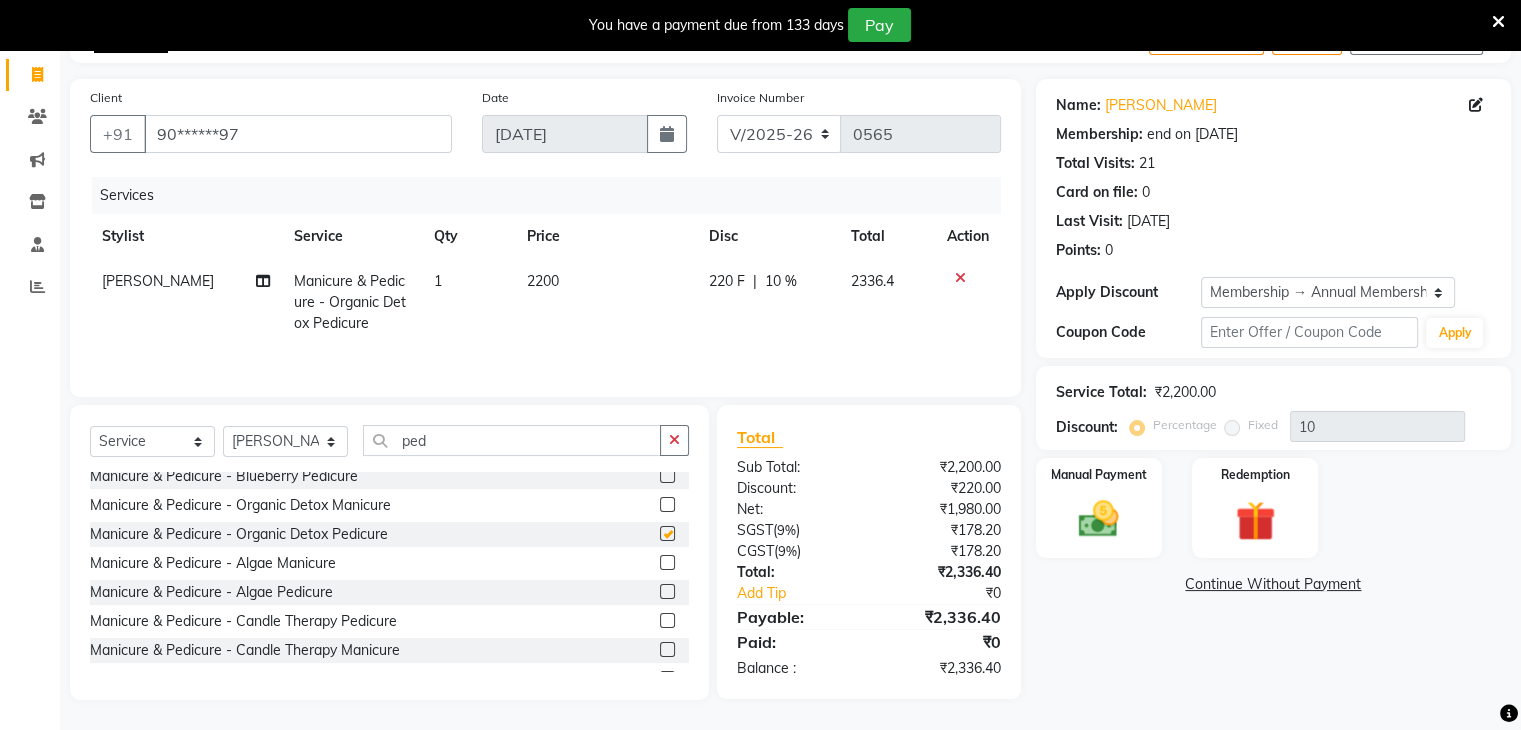 checkbox on "false" 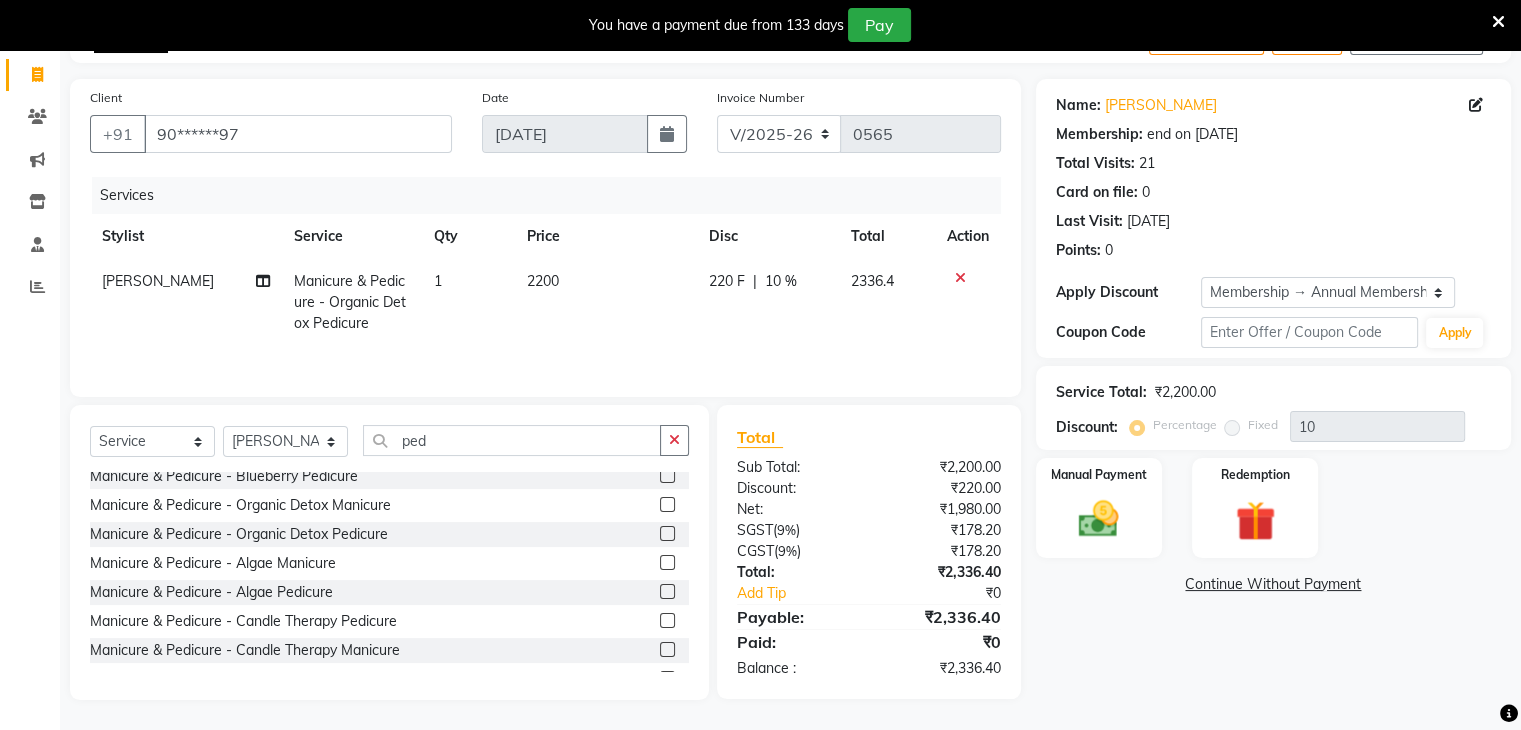 click 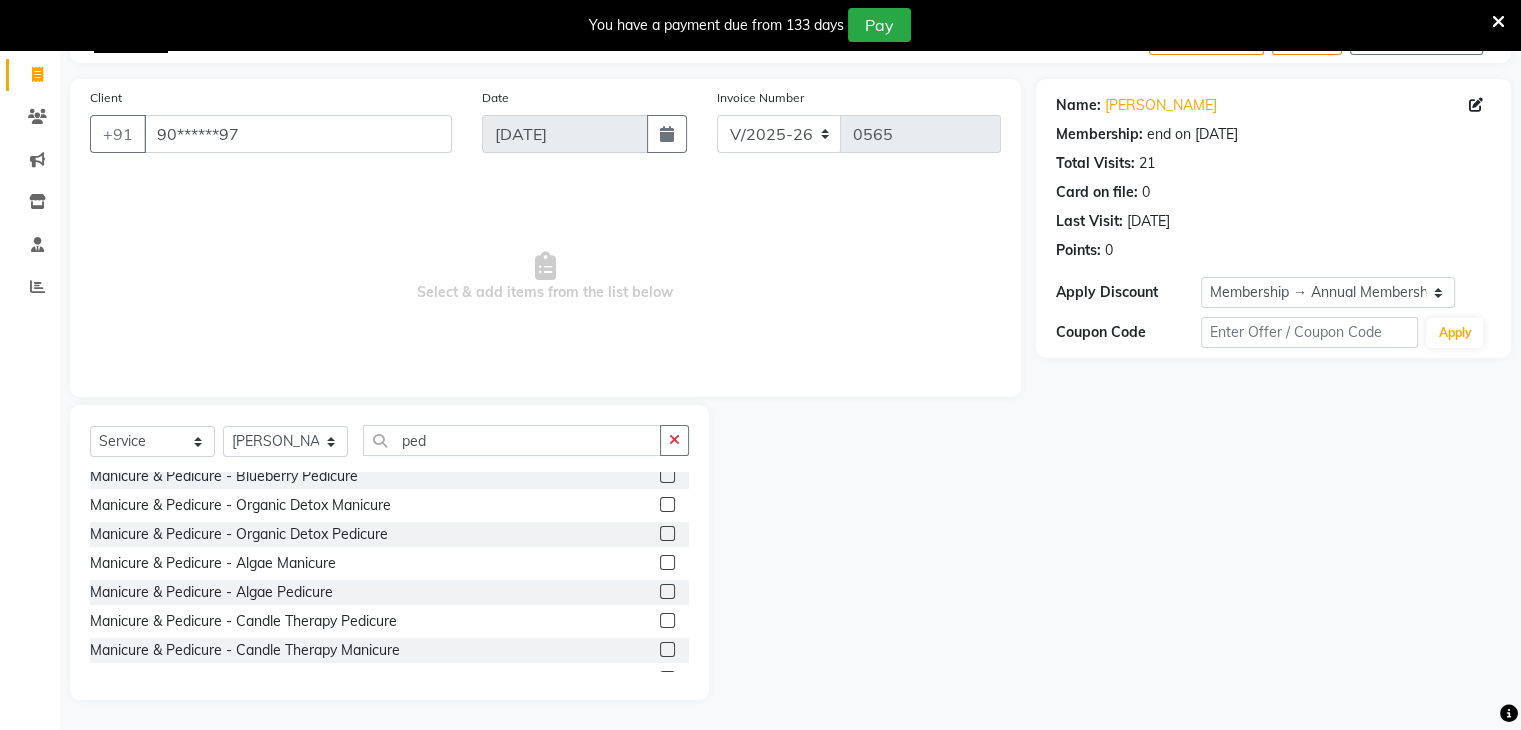 click 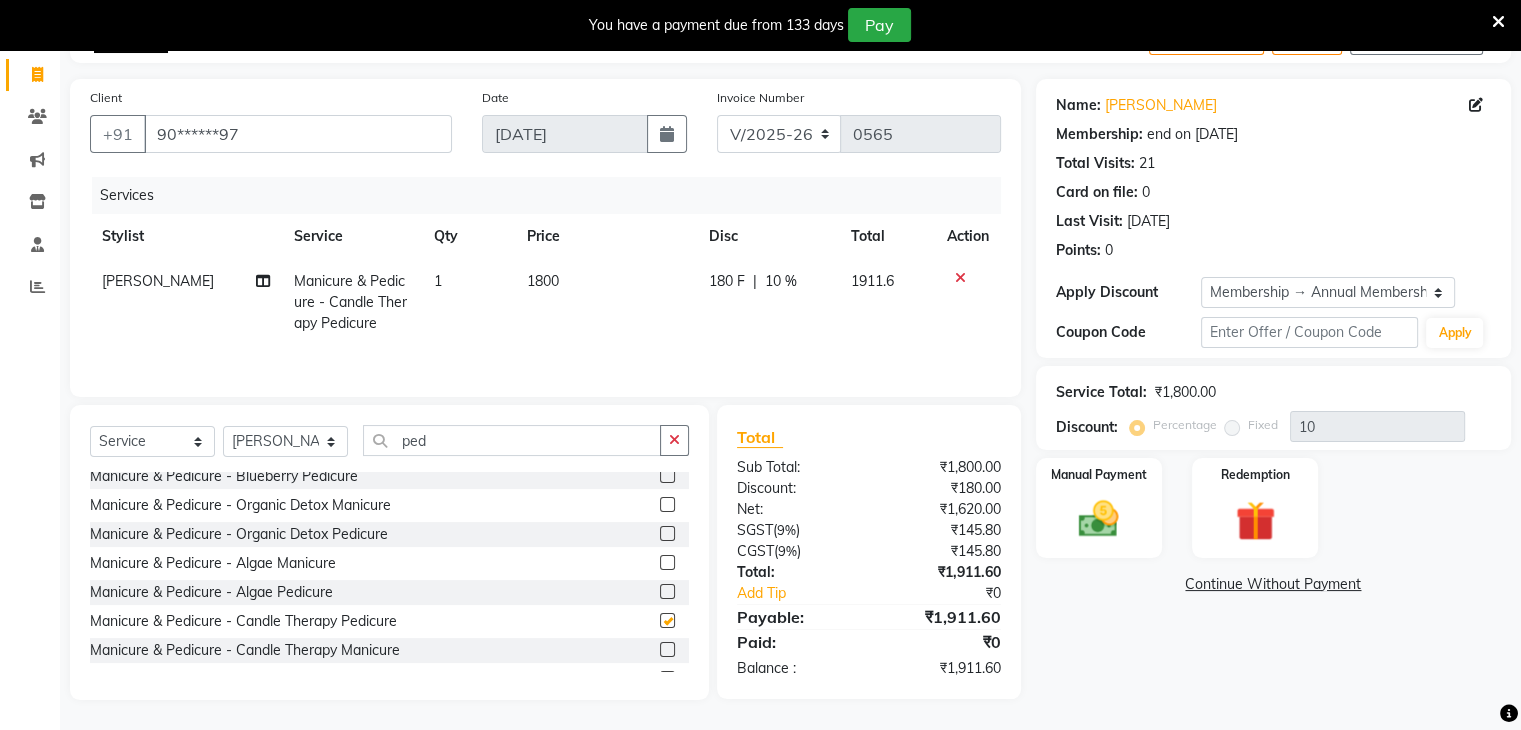 checkbox on "false" 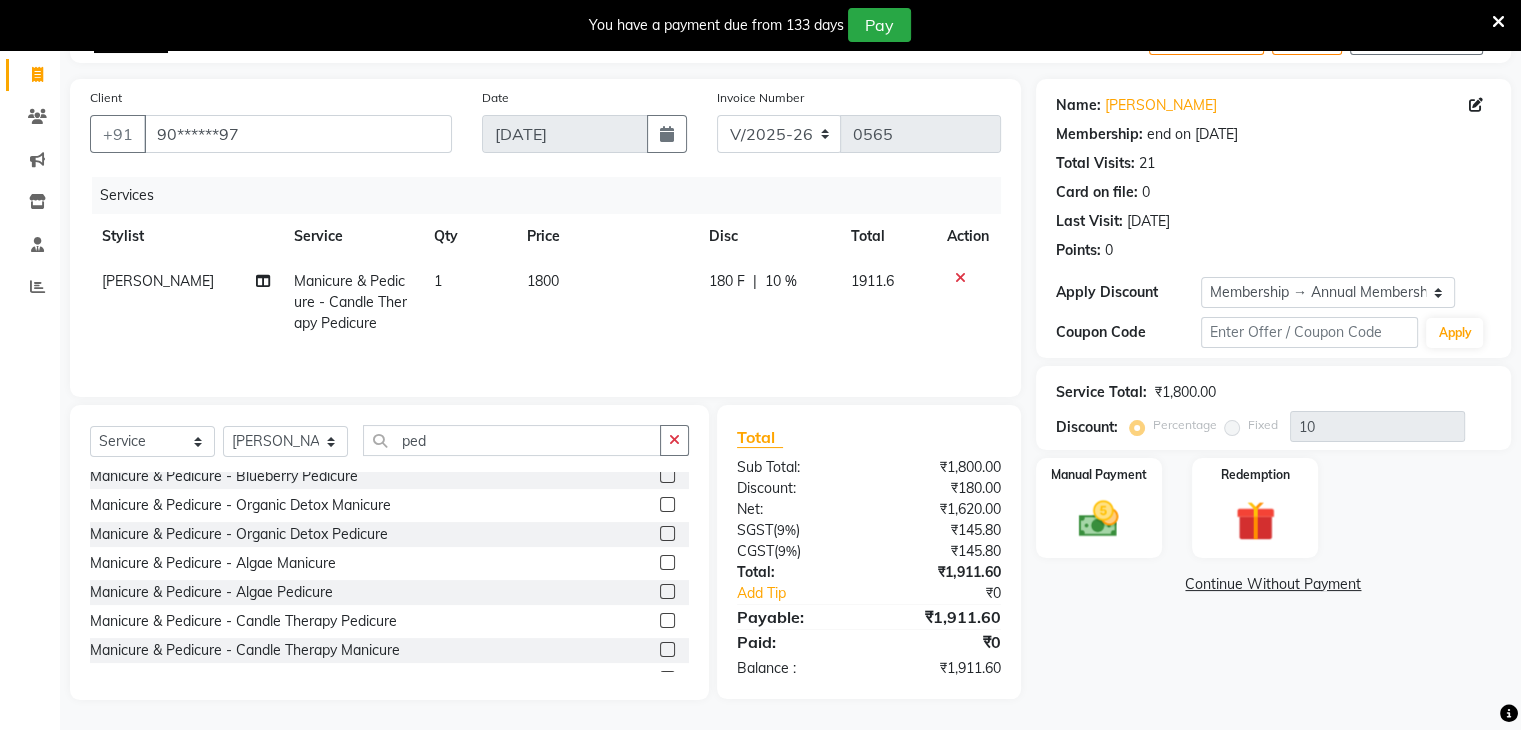 click 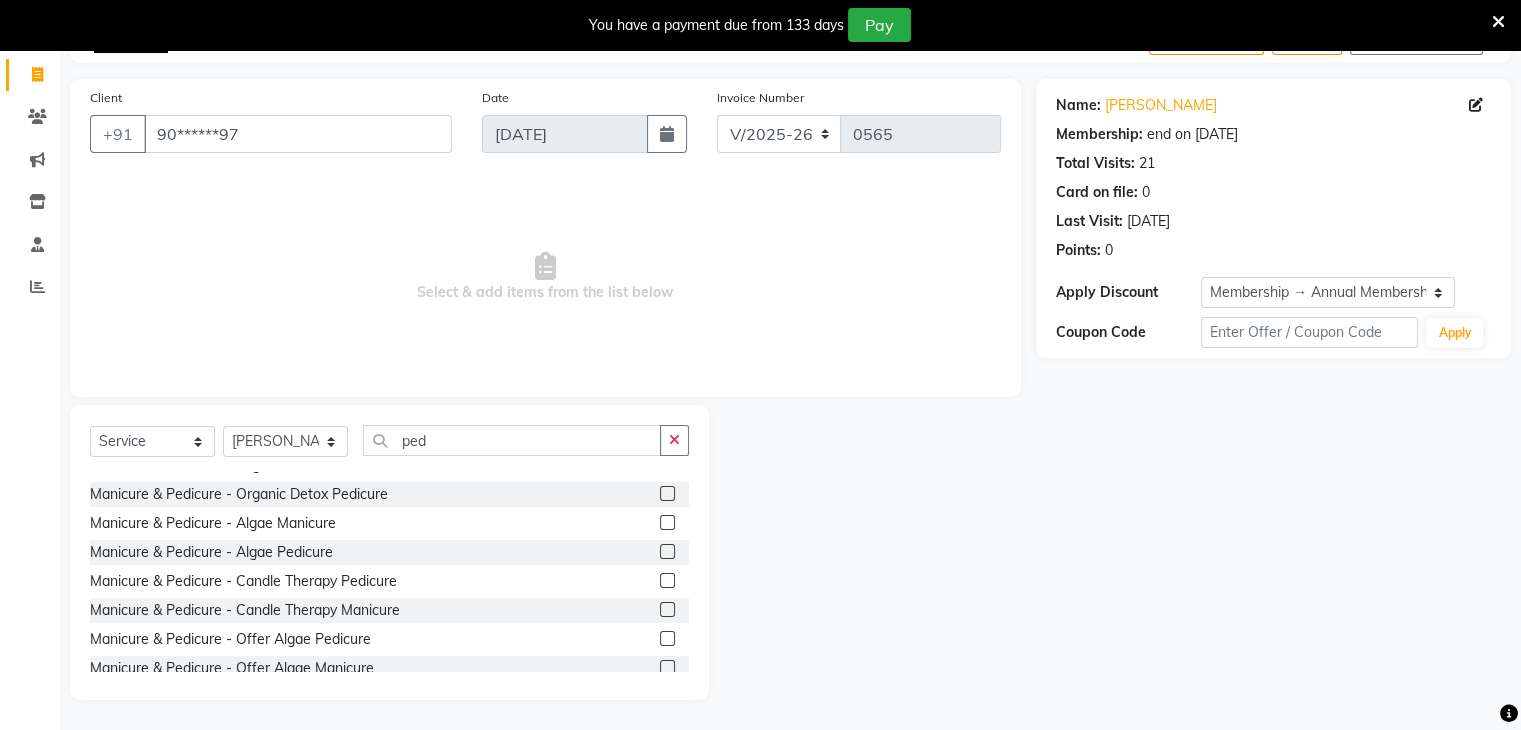 scroll, scrollTop: 320, scrollLeft: 0, axis: vertical 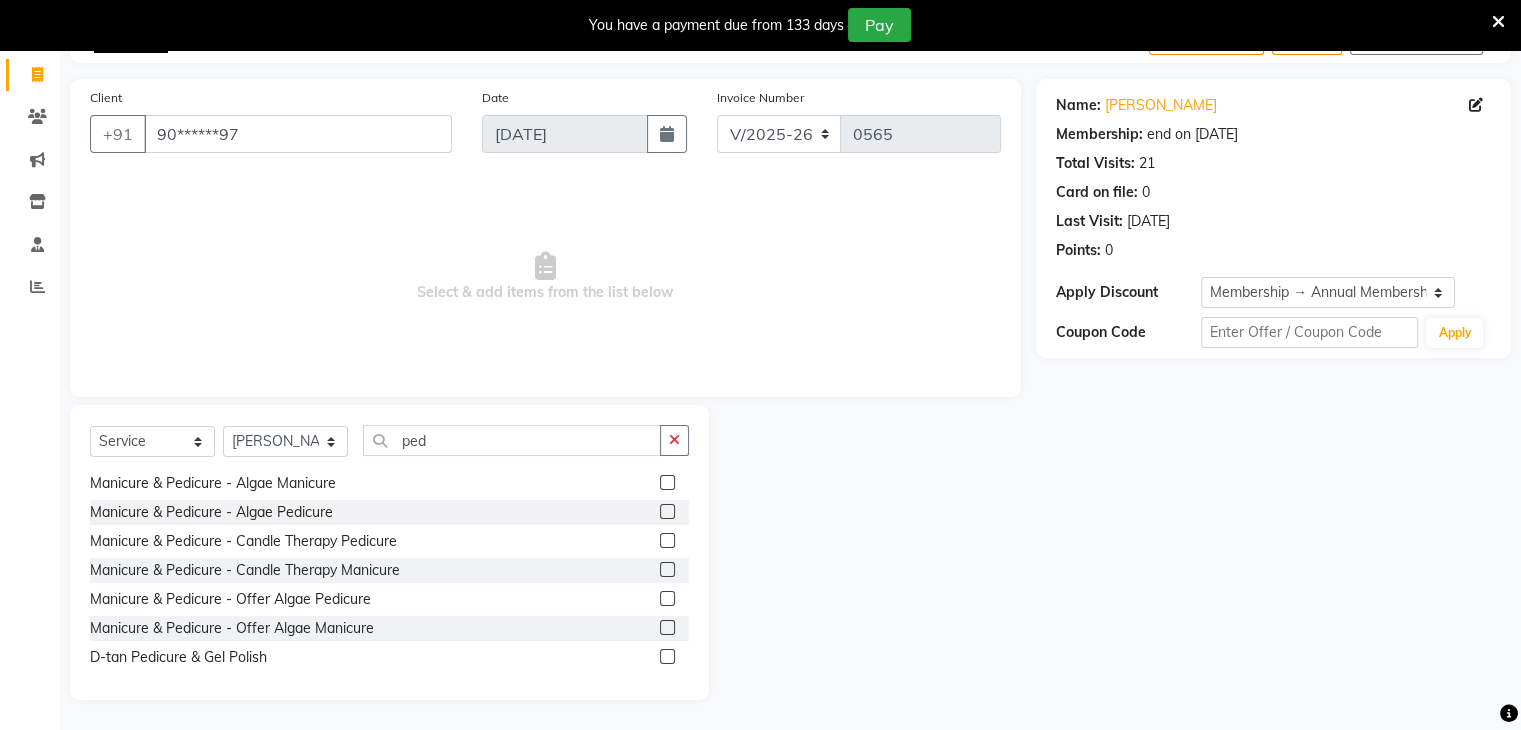 click 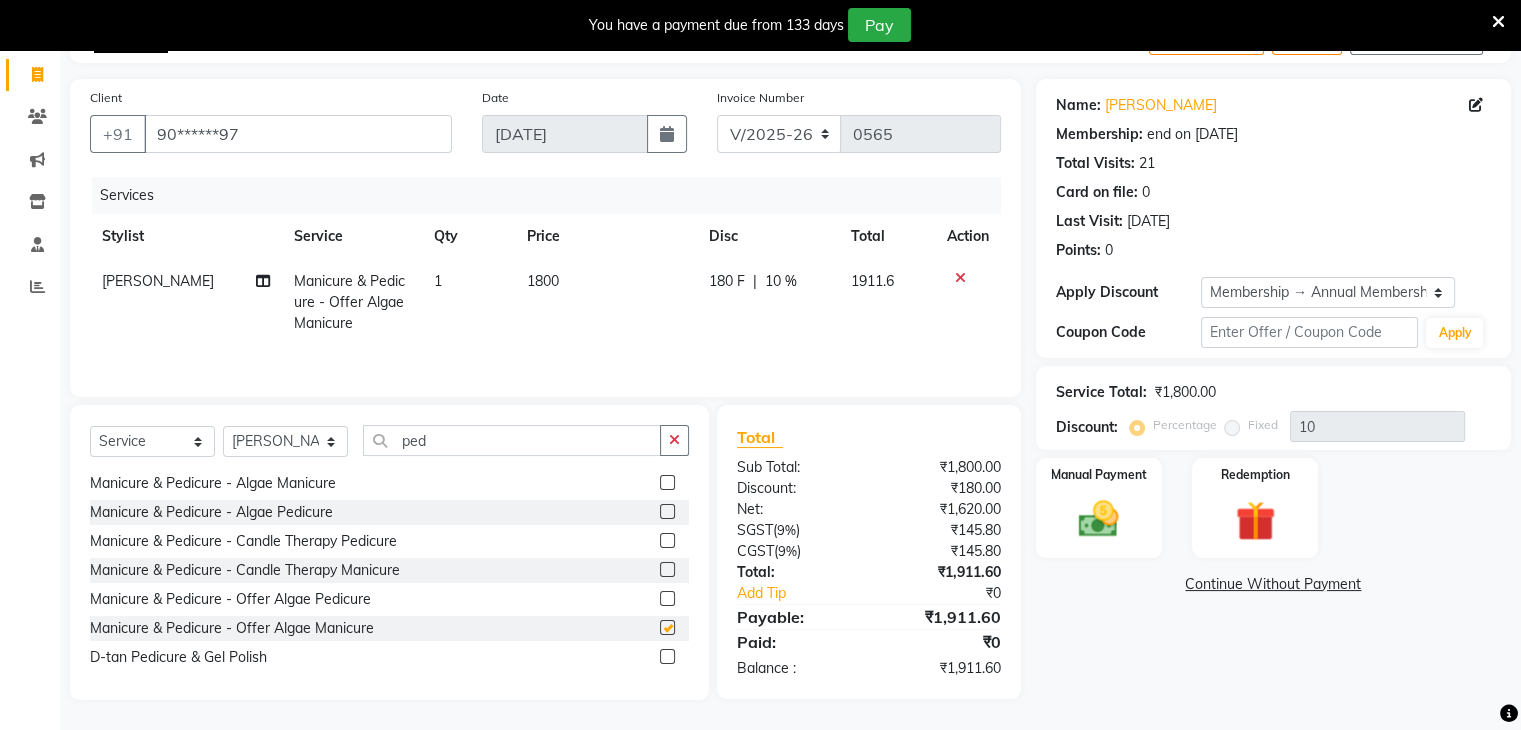 checkbox on "false" 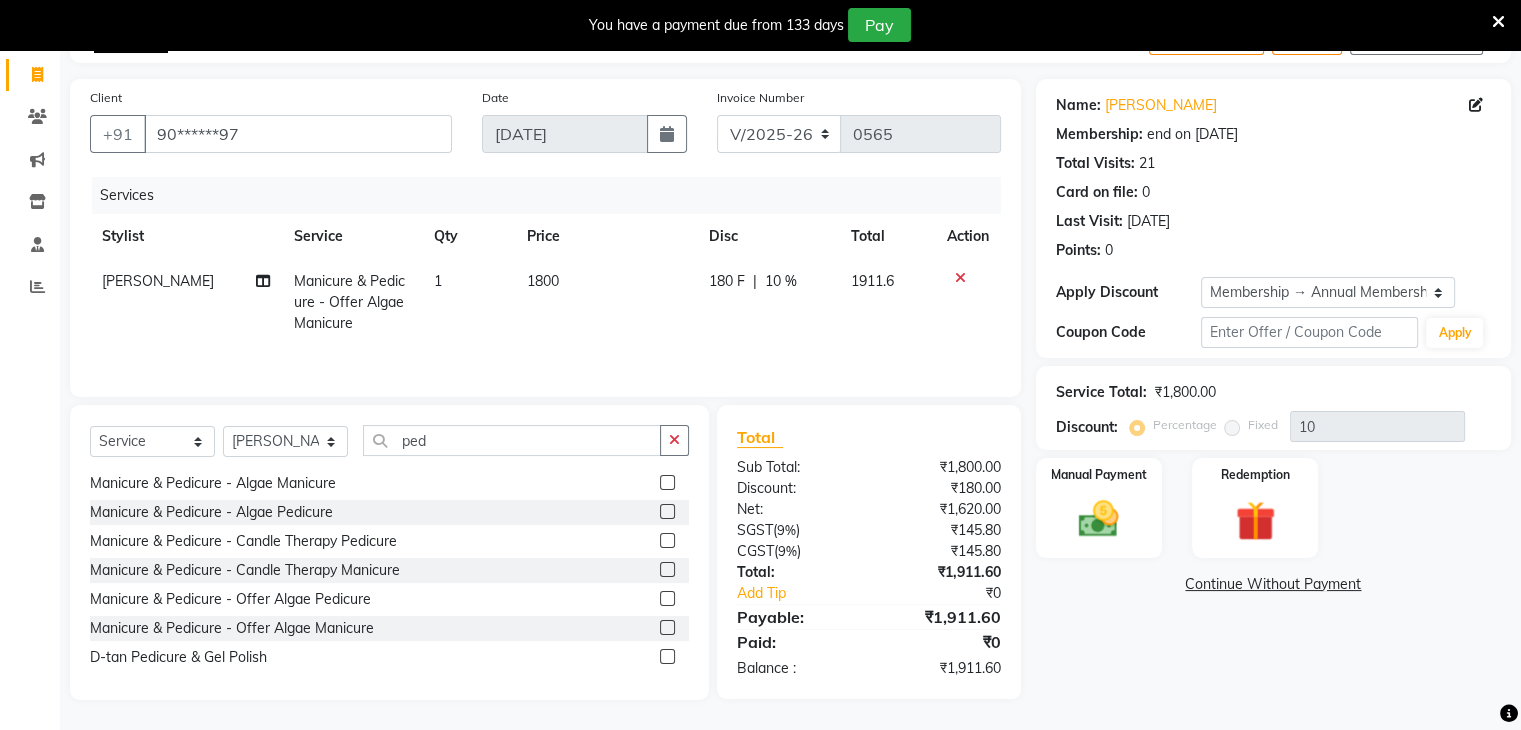 click 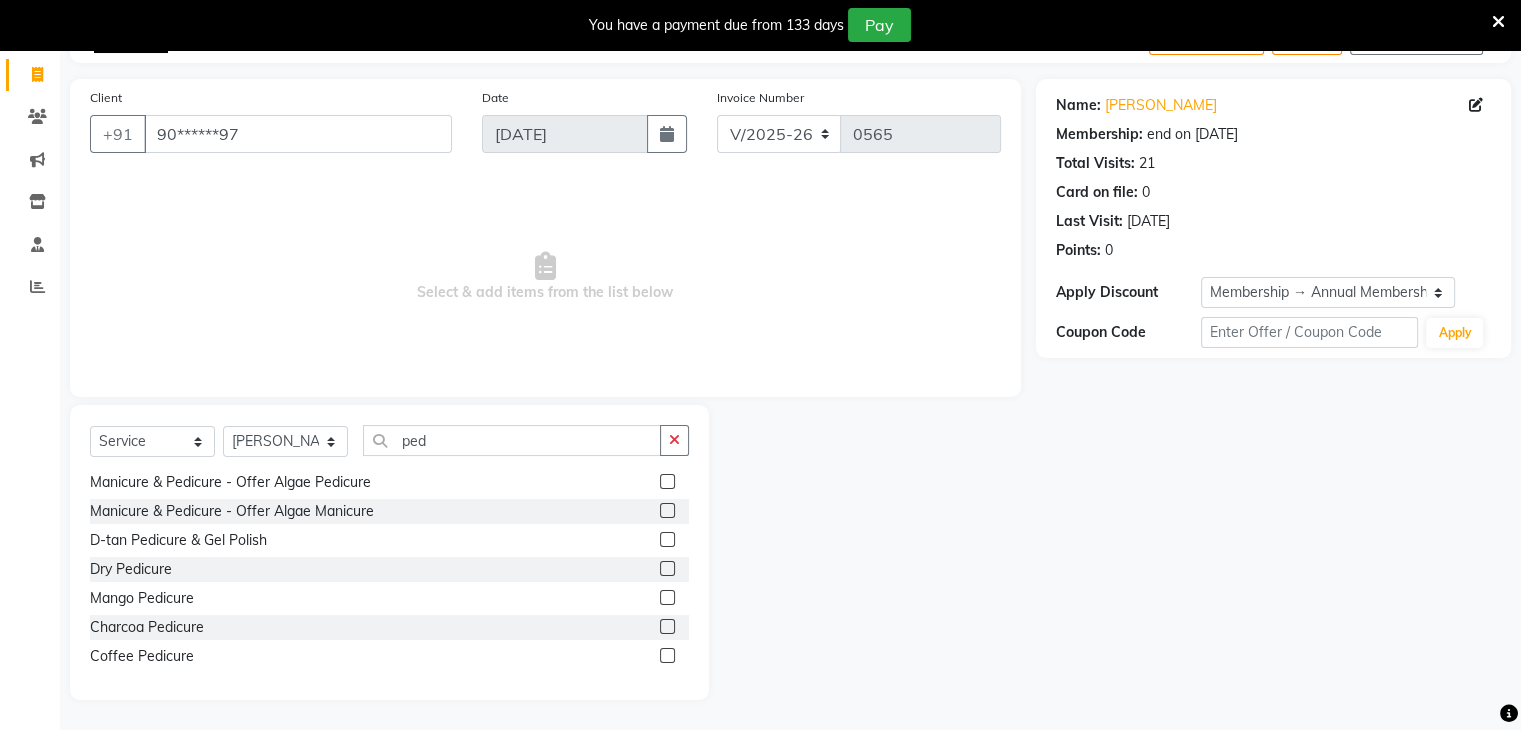 scroll, scrollTop: 440, scrollLeft: 0, axis: vertical 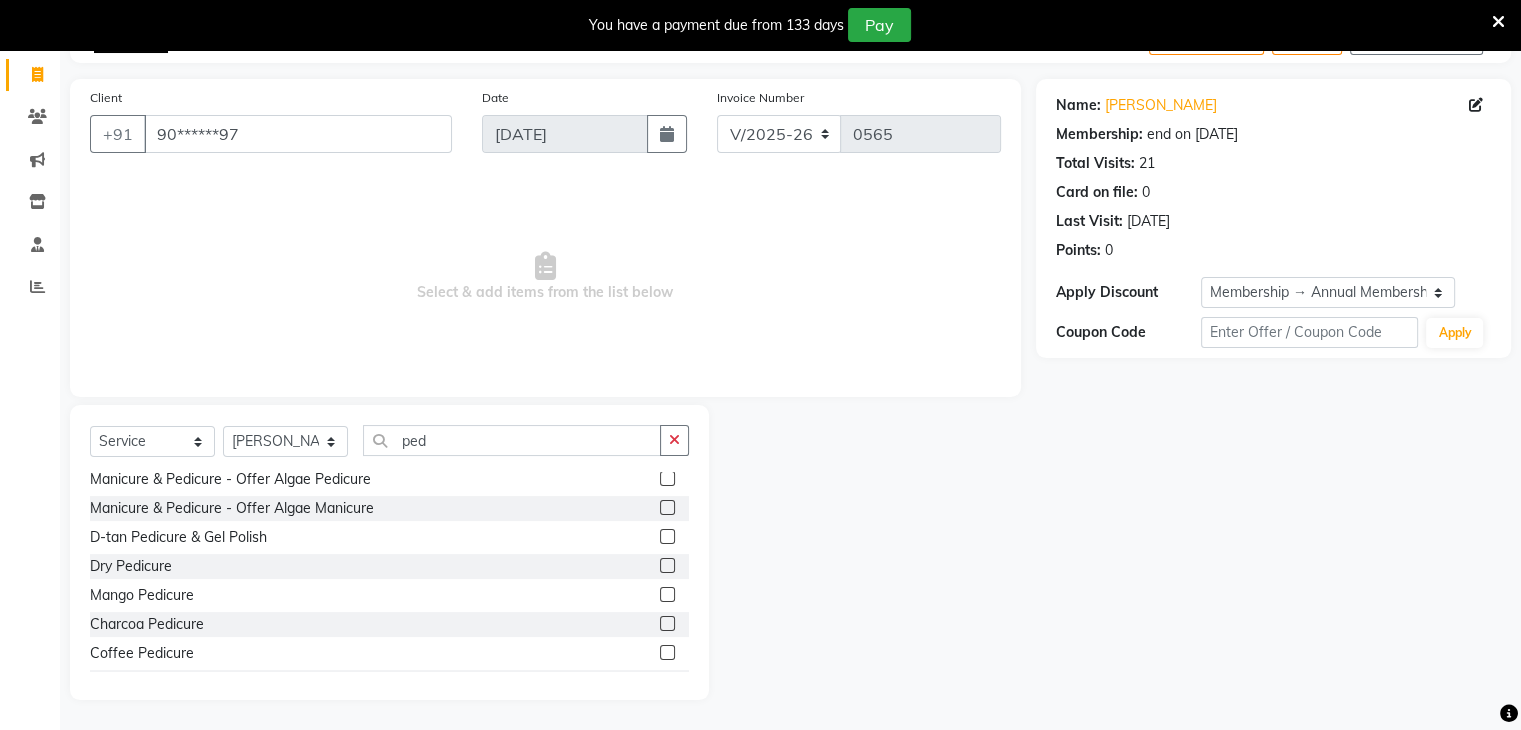 click 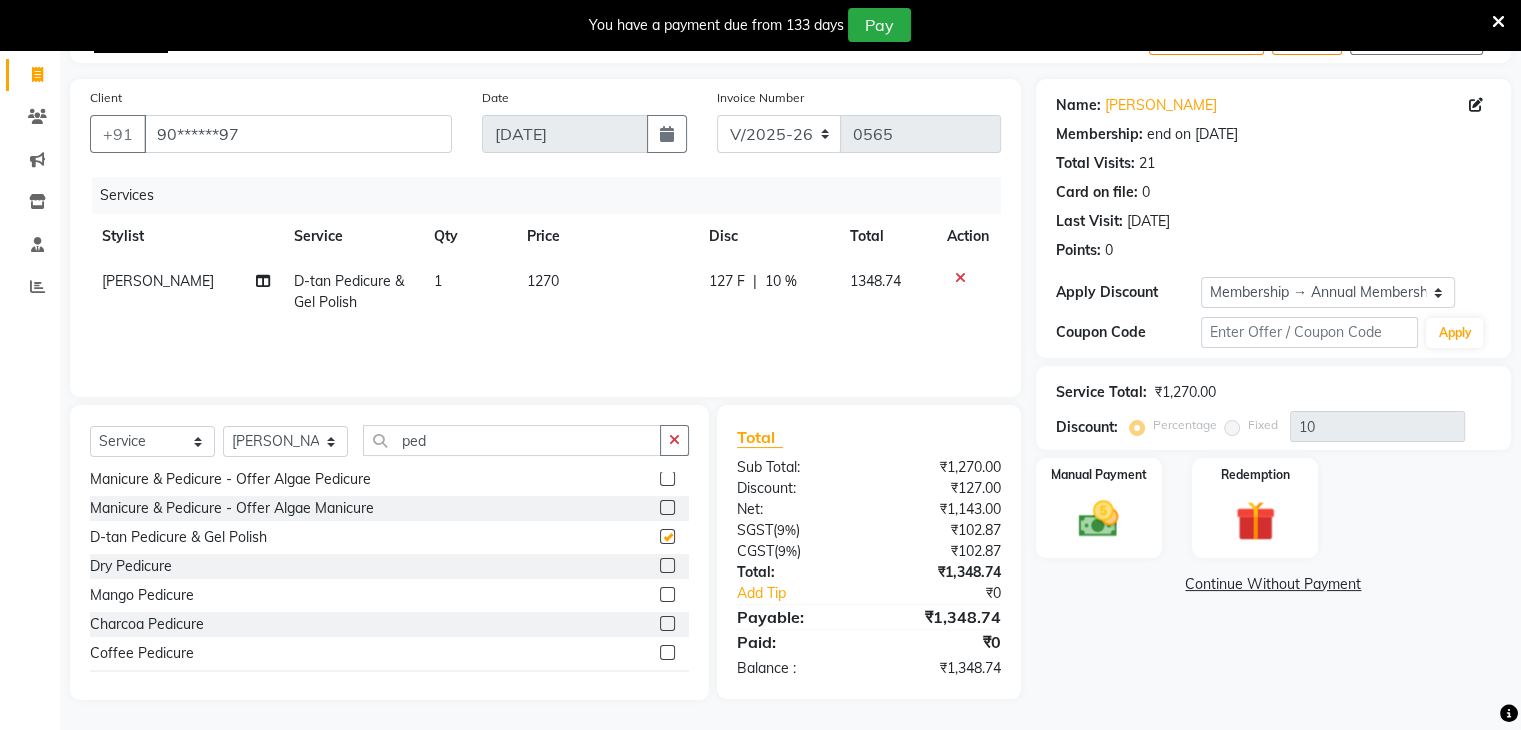 checkbox on "false" 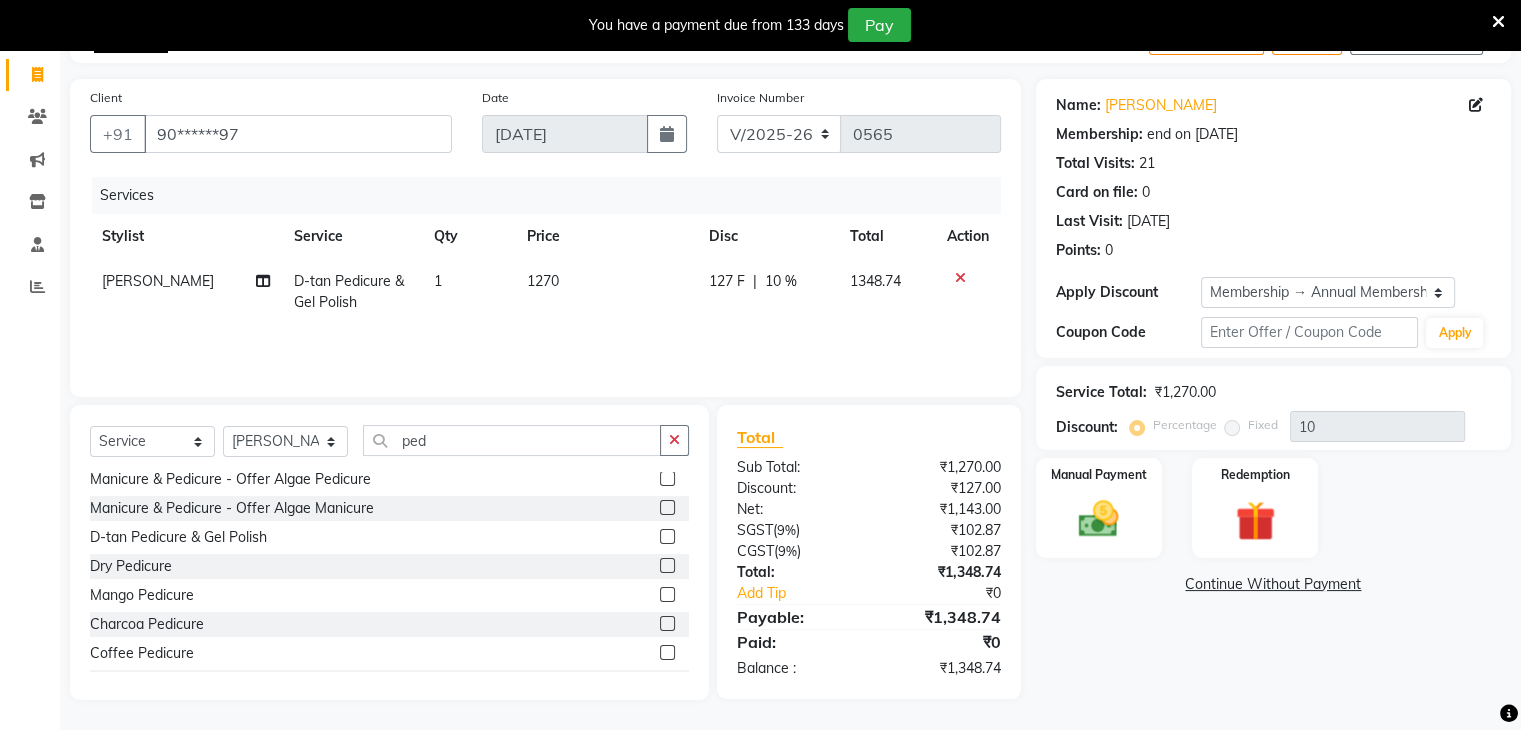 click 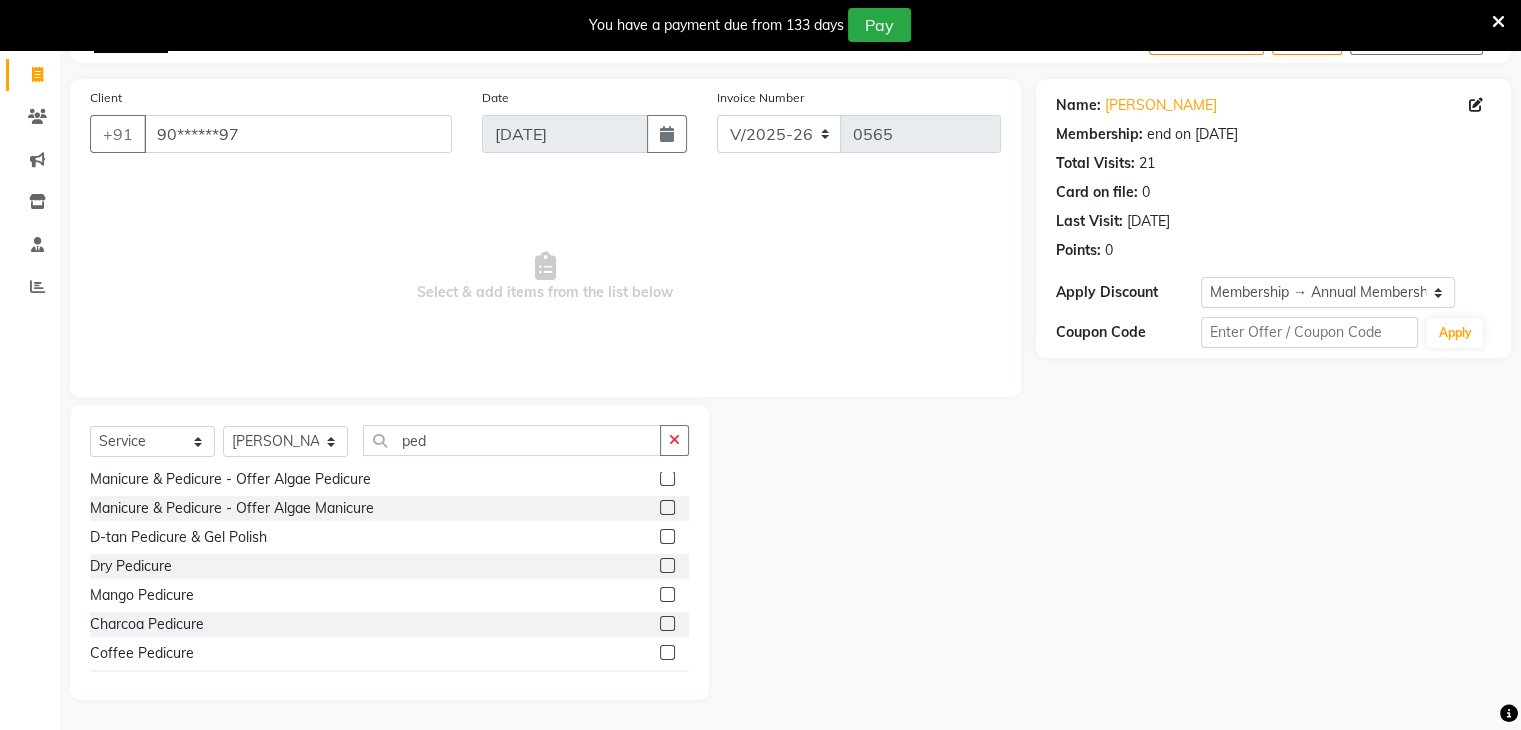 click 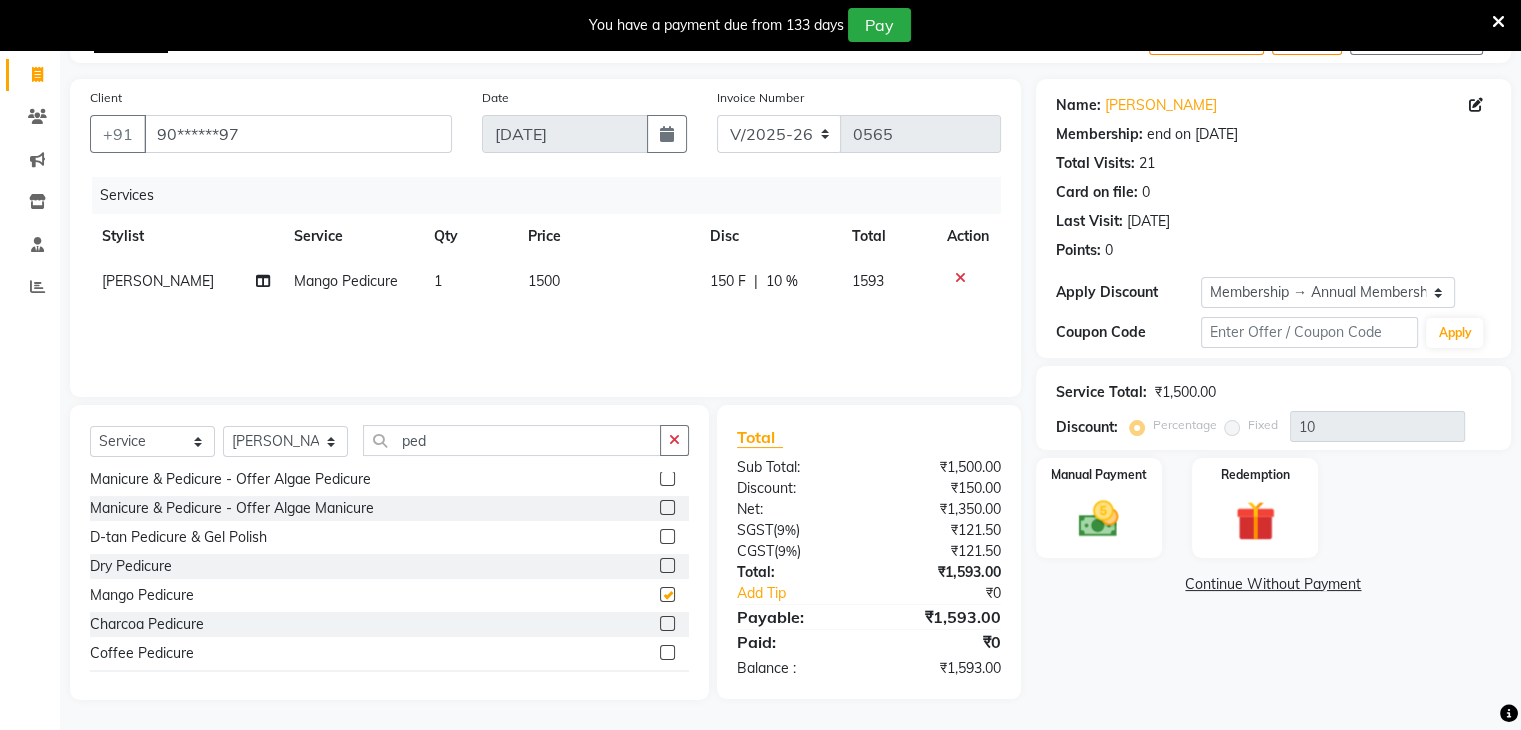 checkbox on "false" 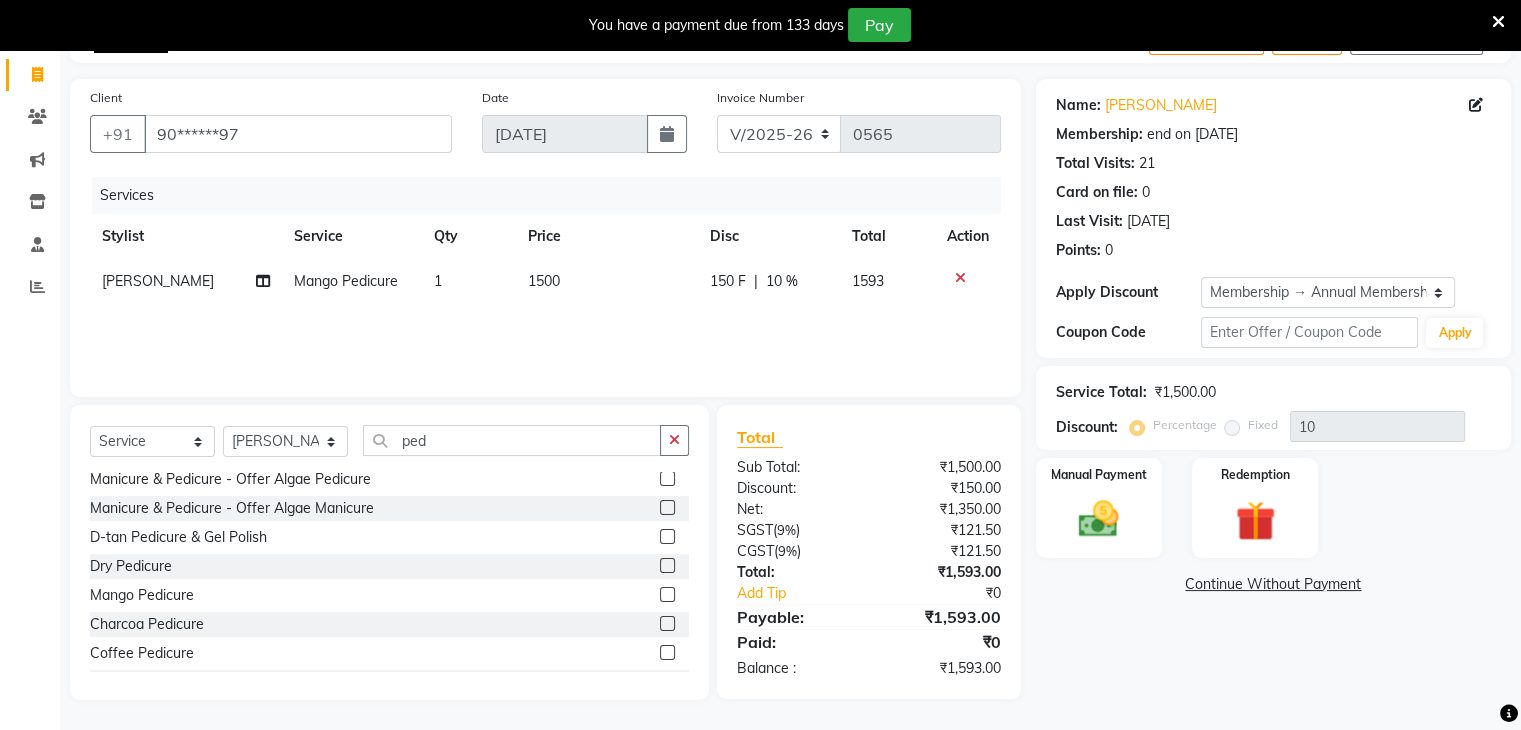 click 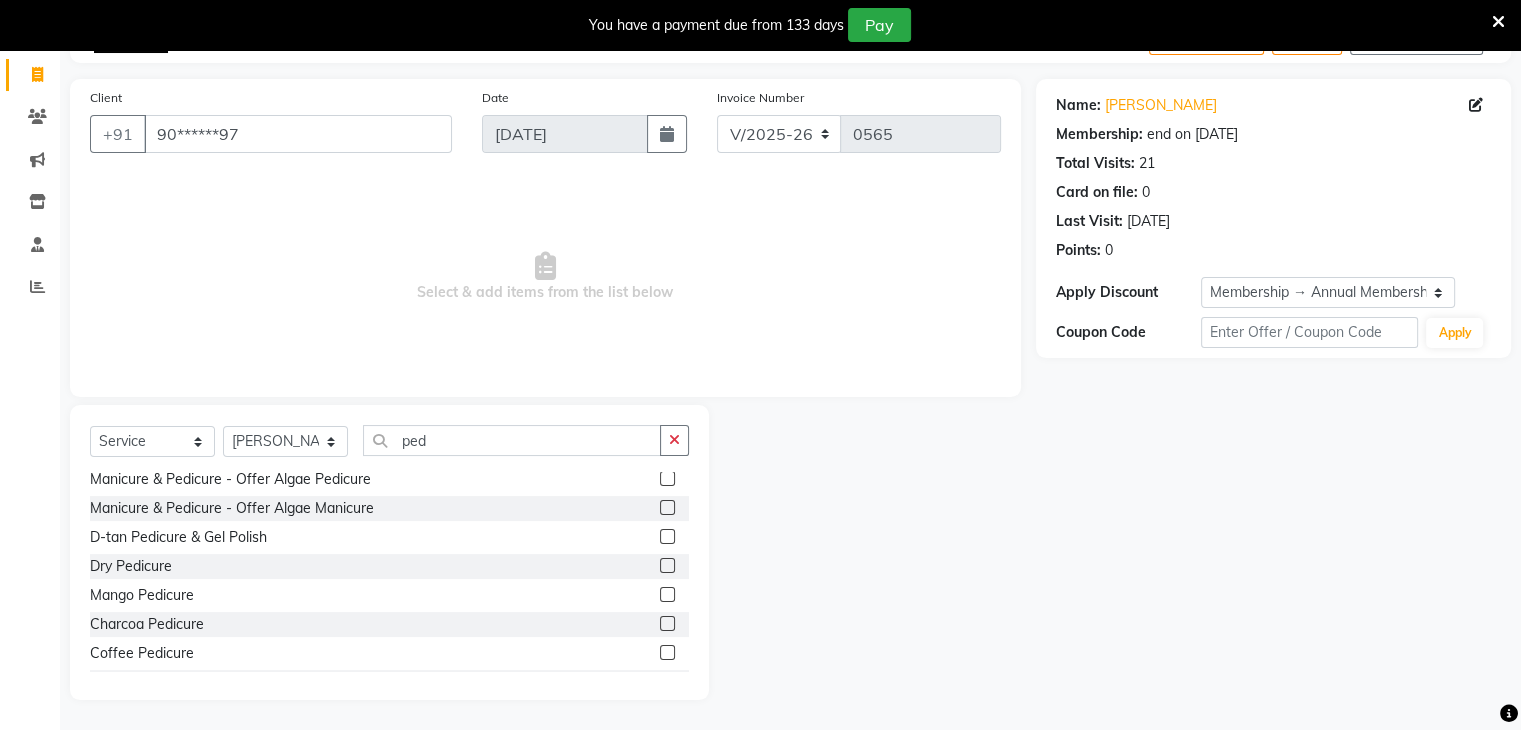 click 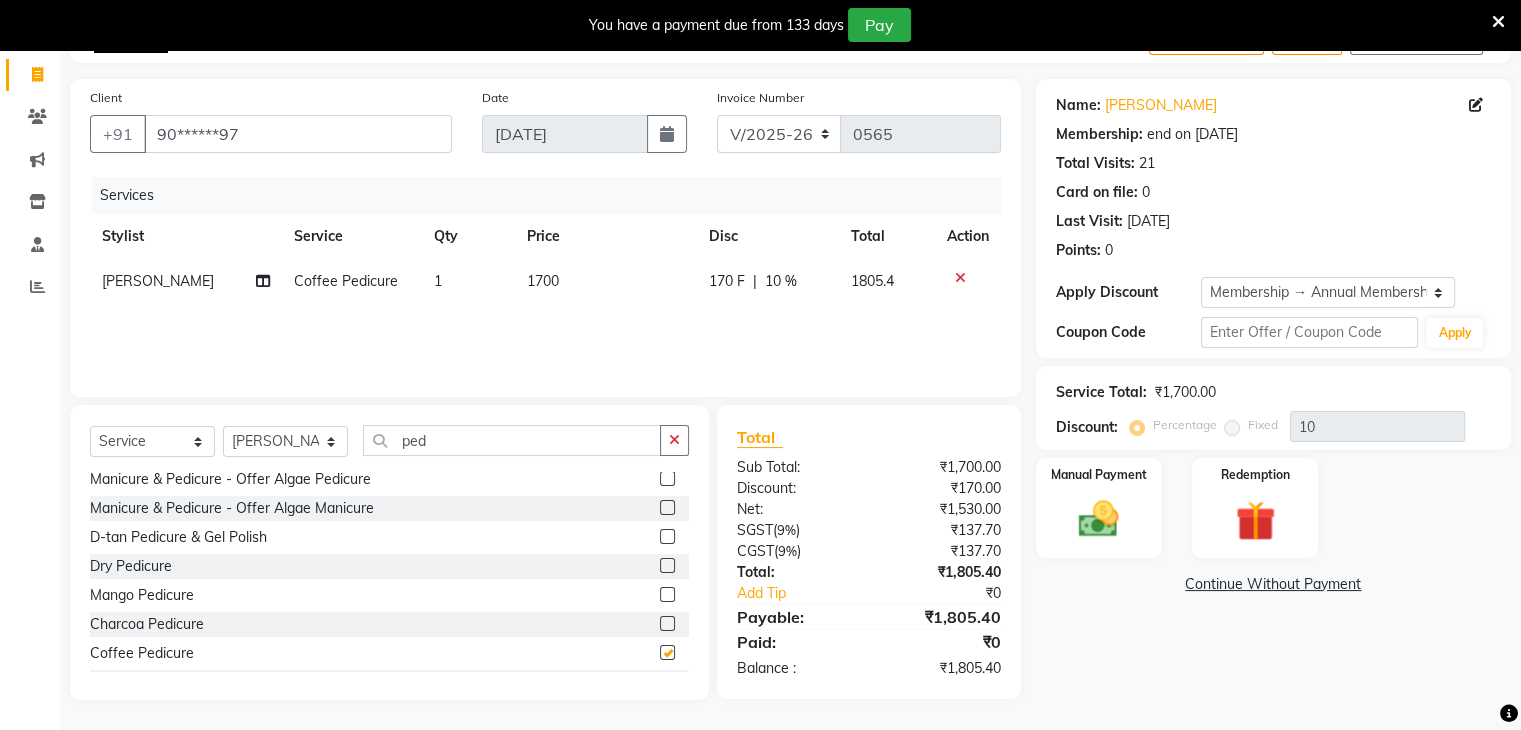 checkbox on "false" 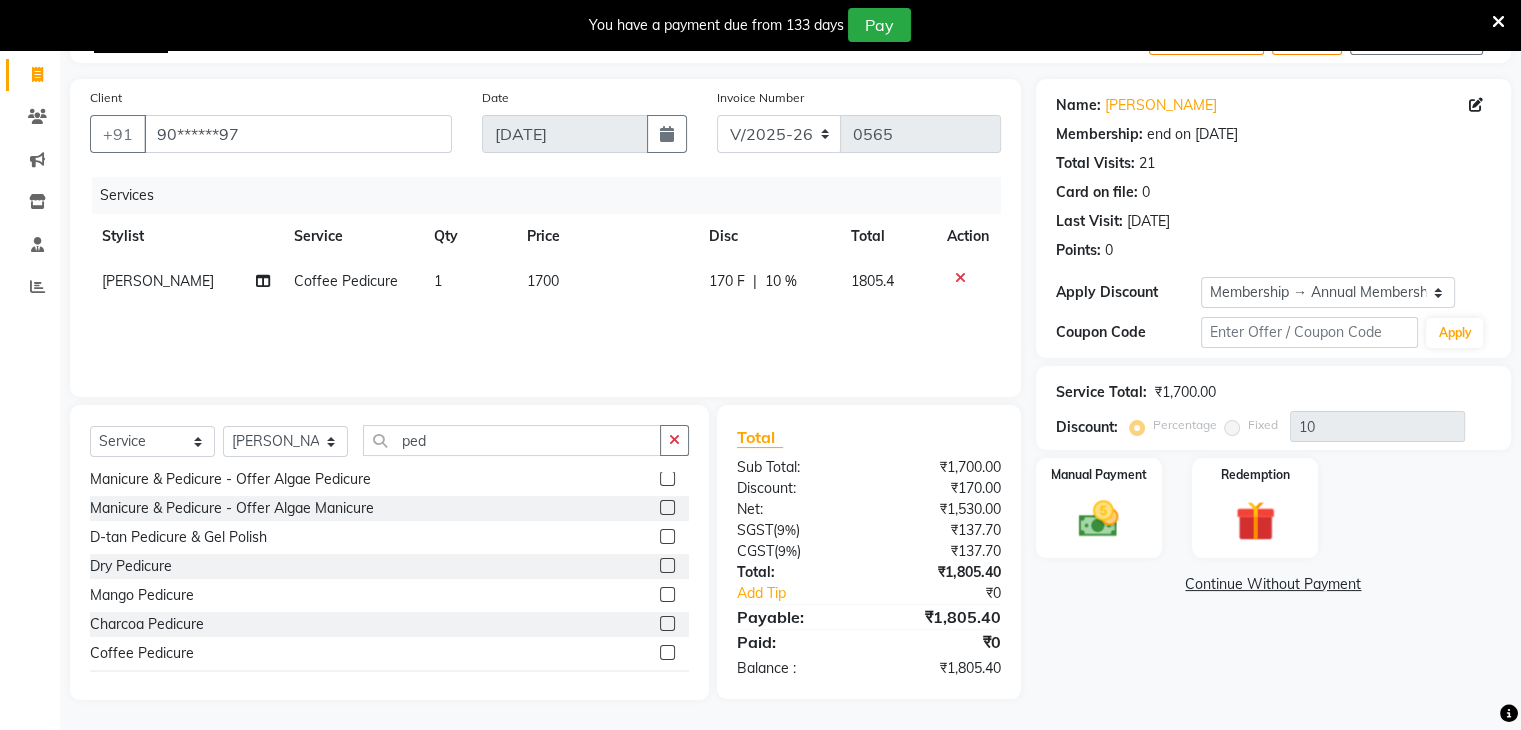 click 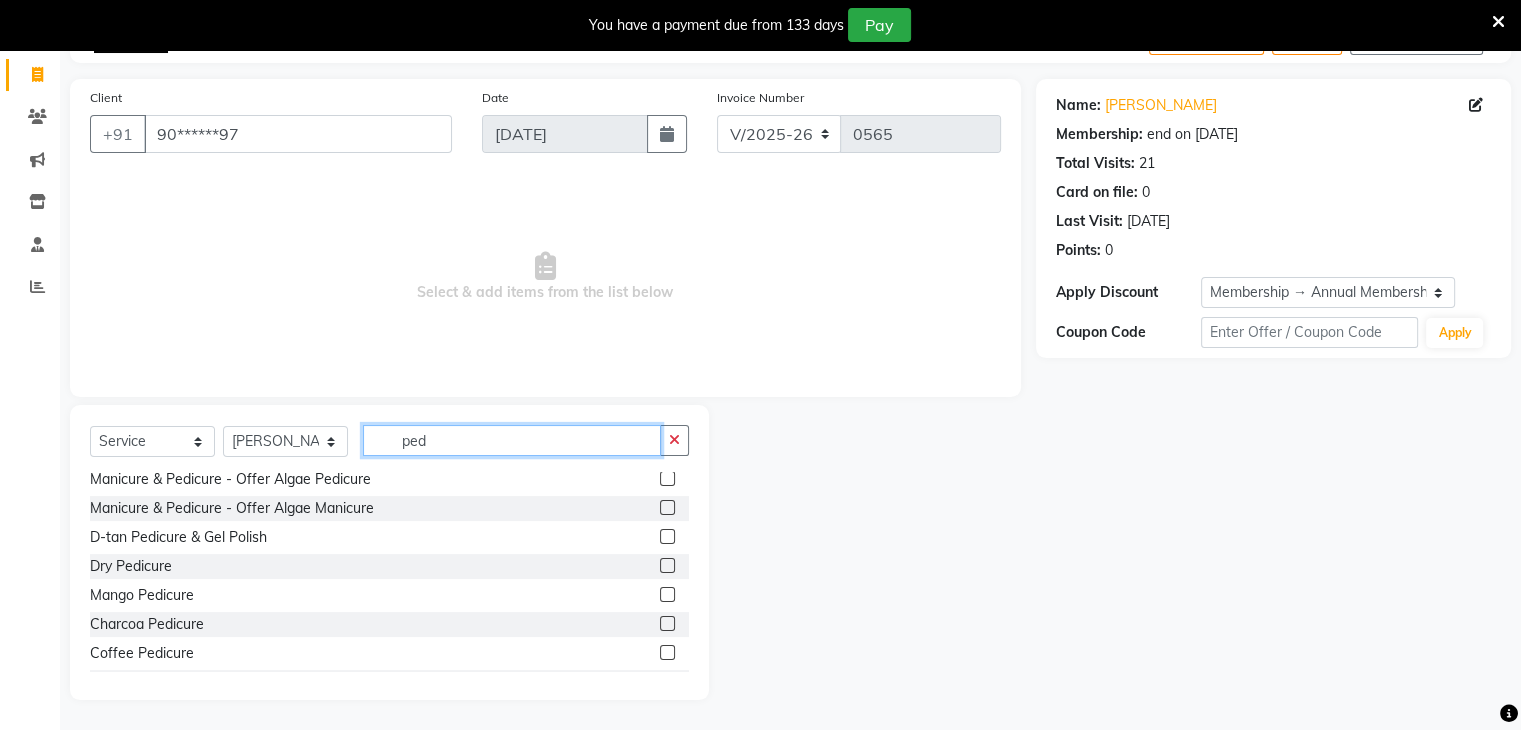click on "ped" 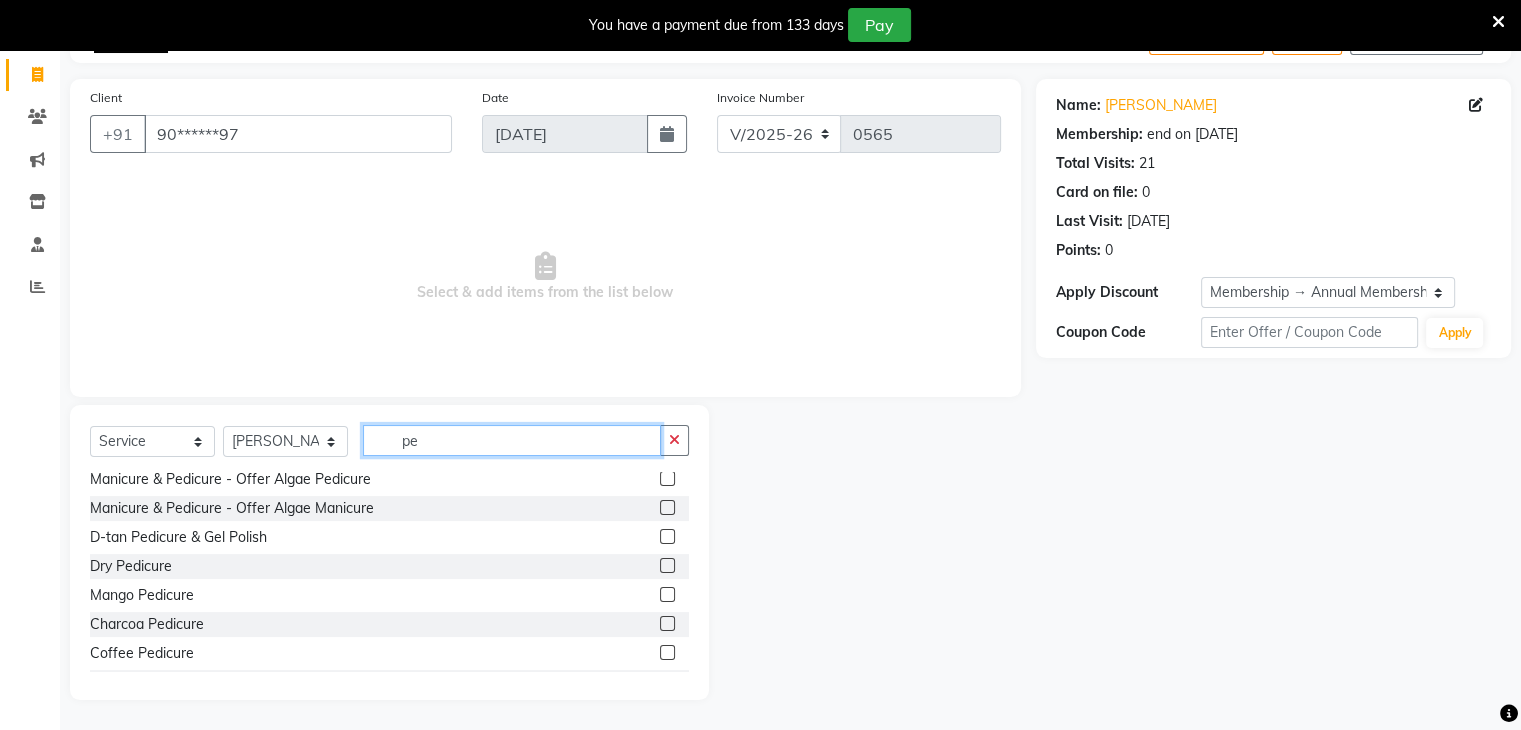 type on "p" 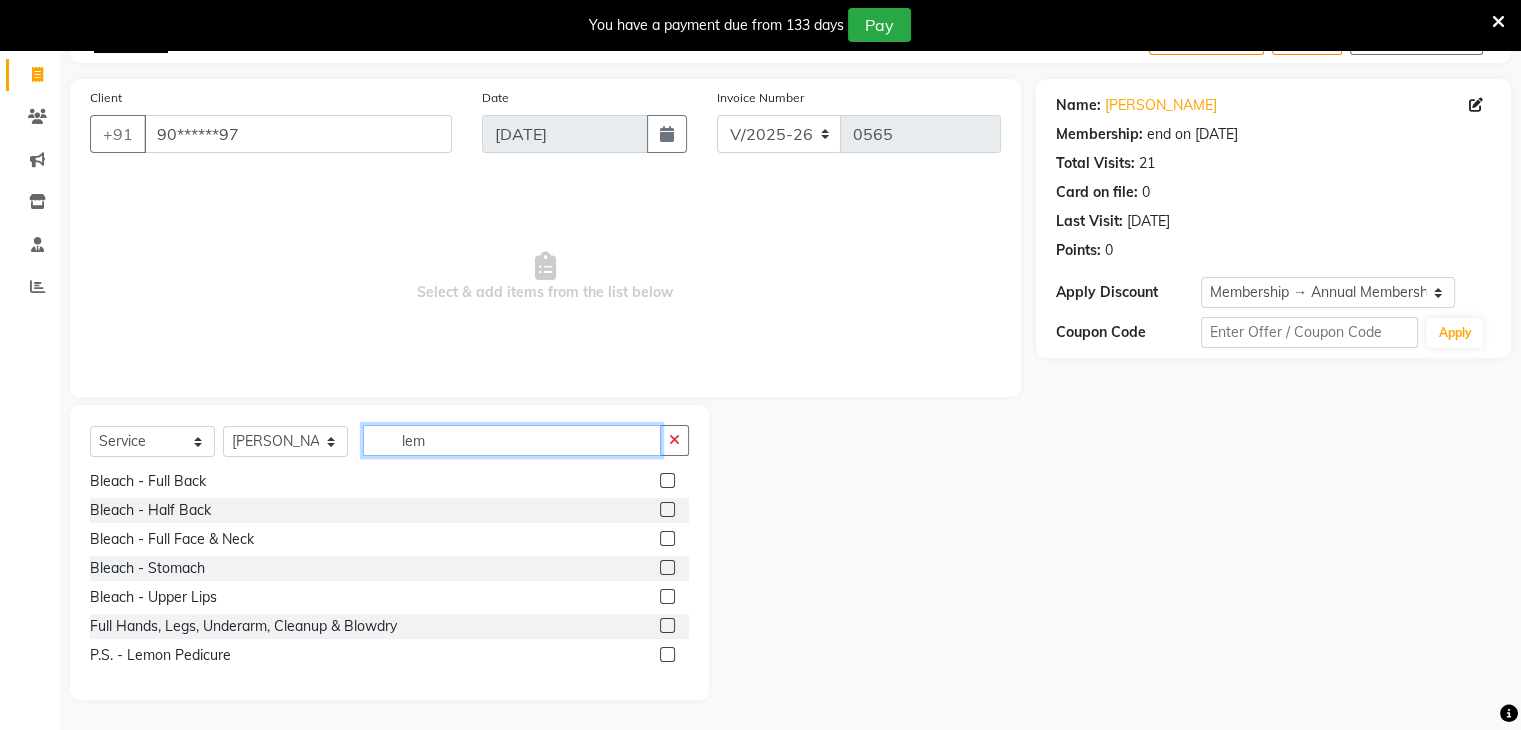 scroll, scrollTop: 0, scrollLeft: 0, axis: both 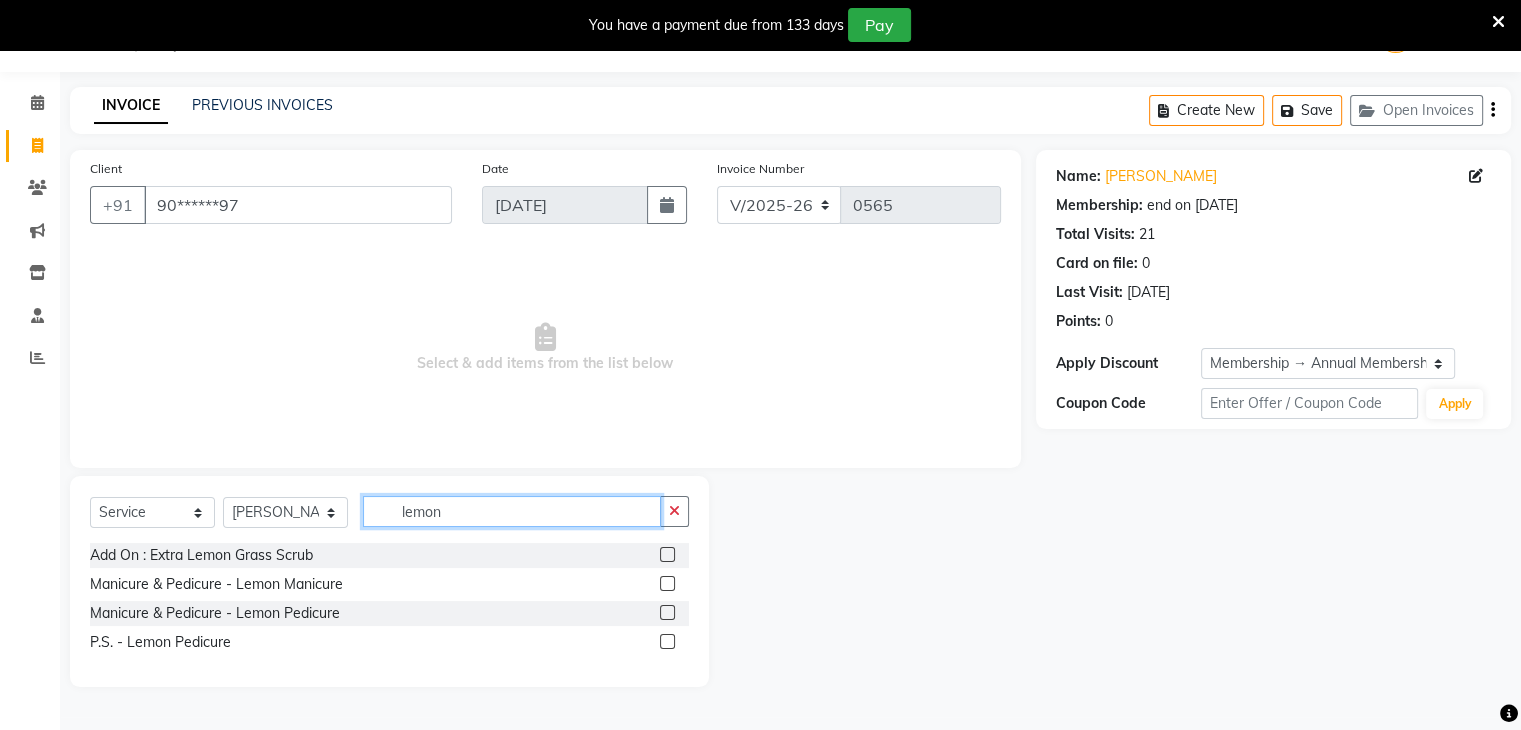 type on "lemon" 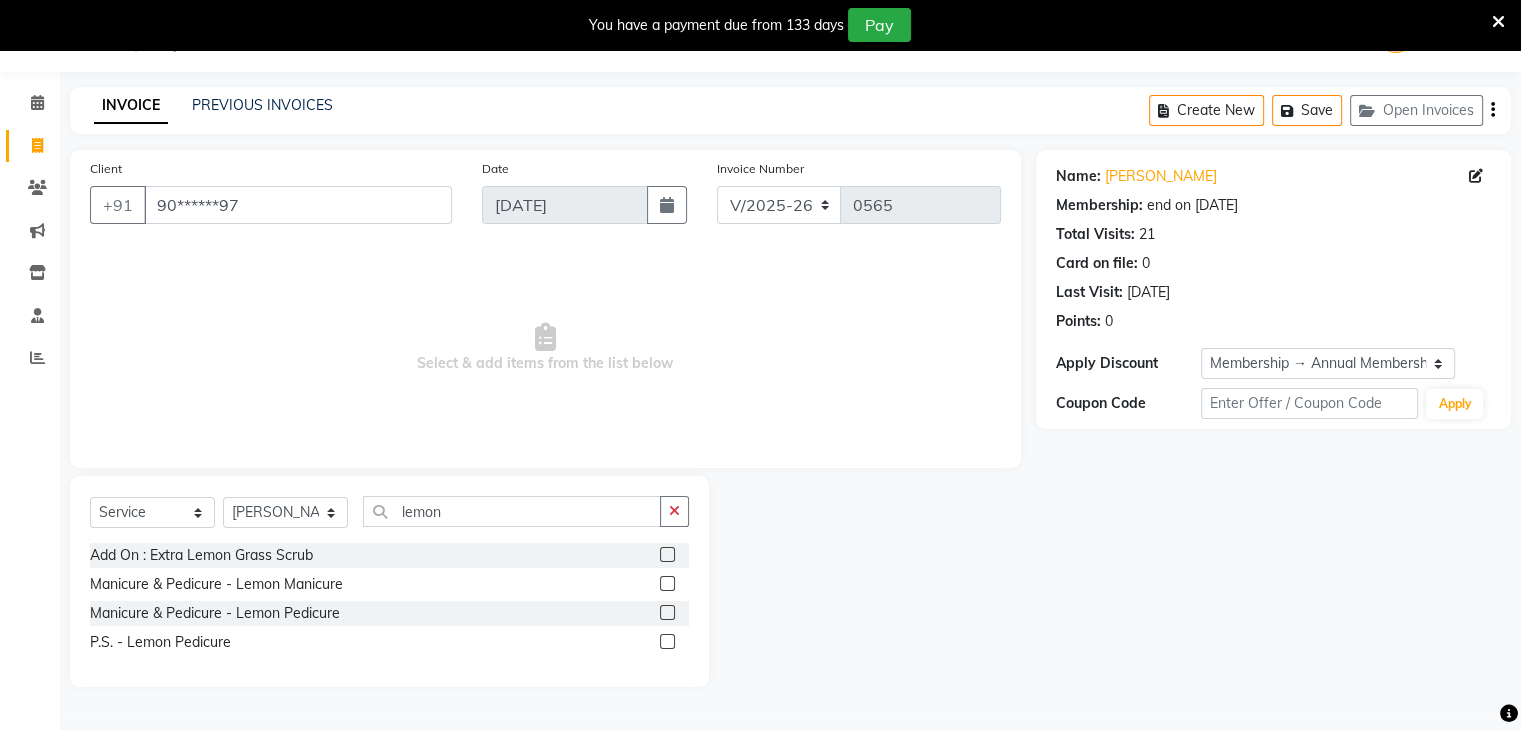 click 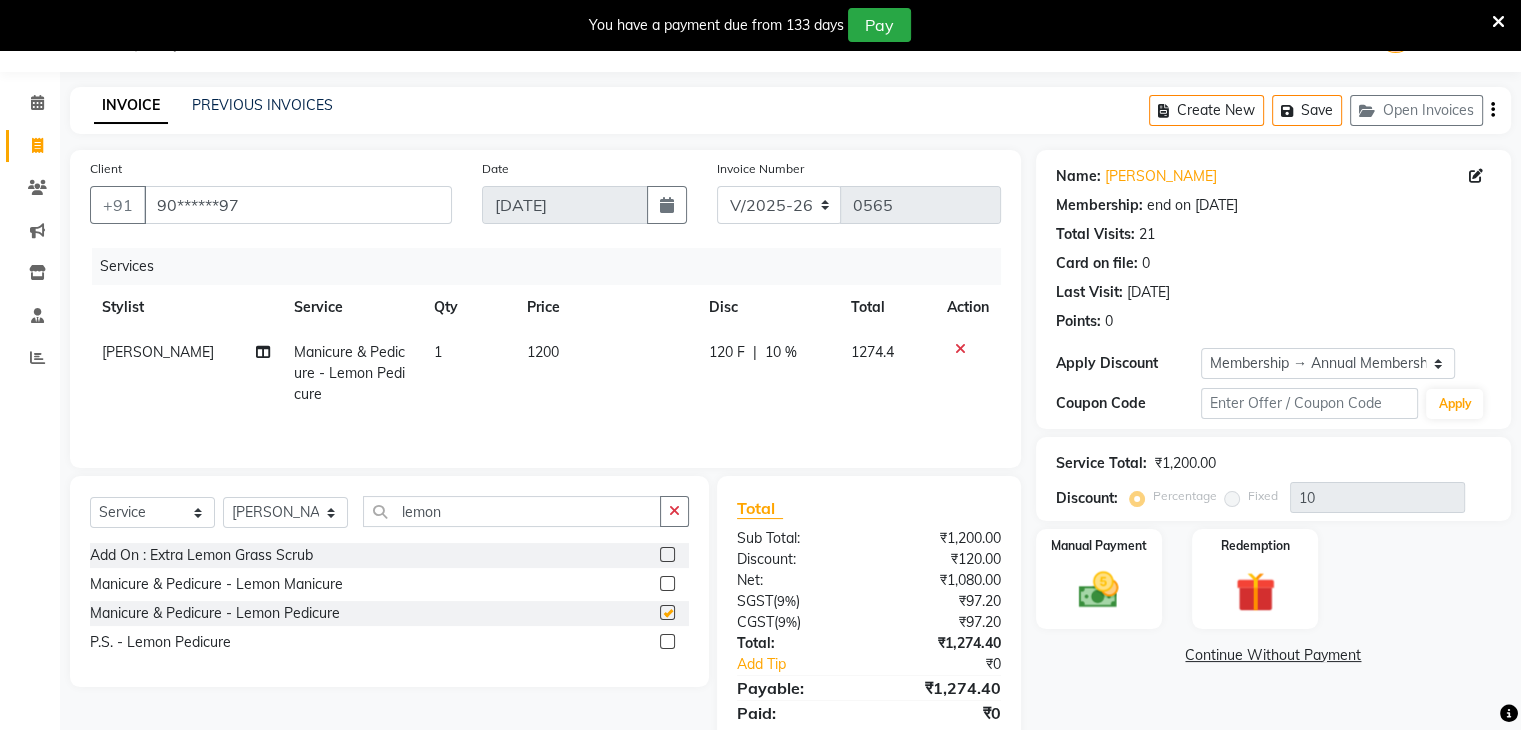 checkbox on "false" 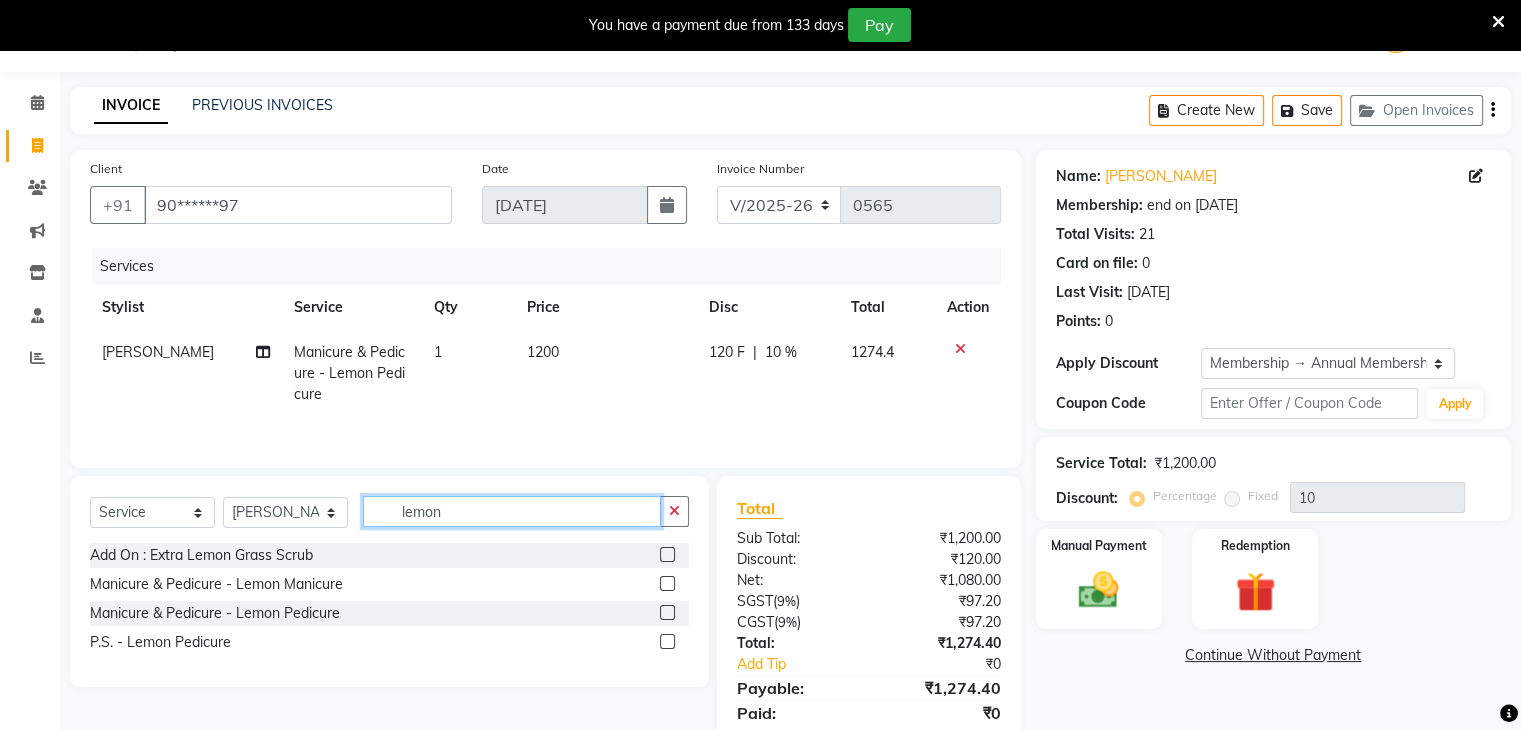 click on "lemon" 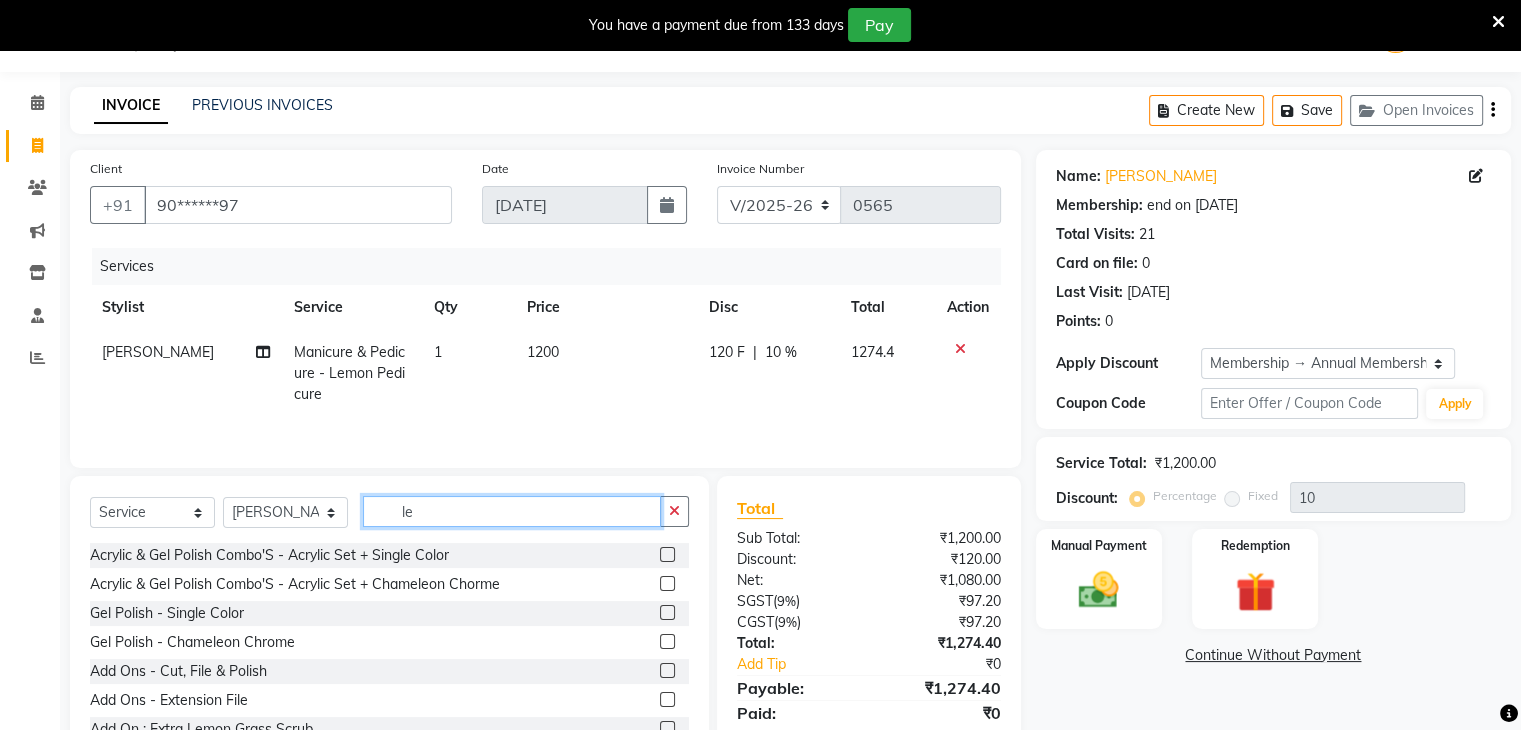 type on "l" 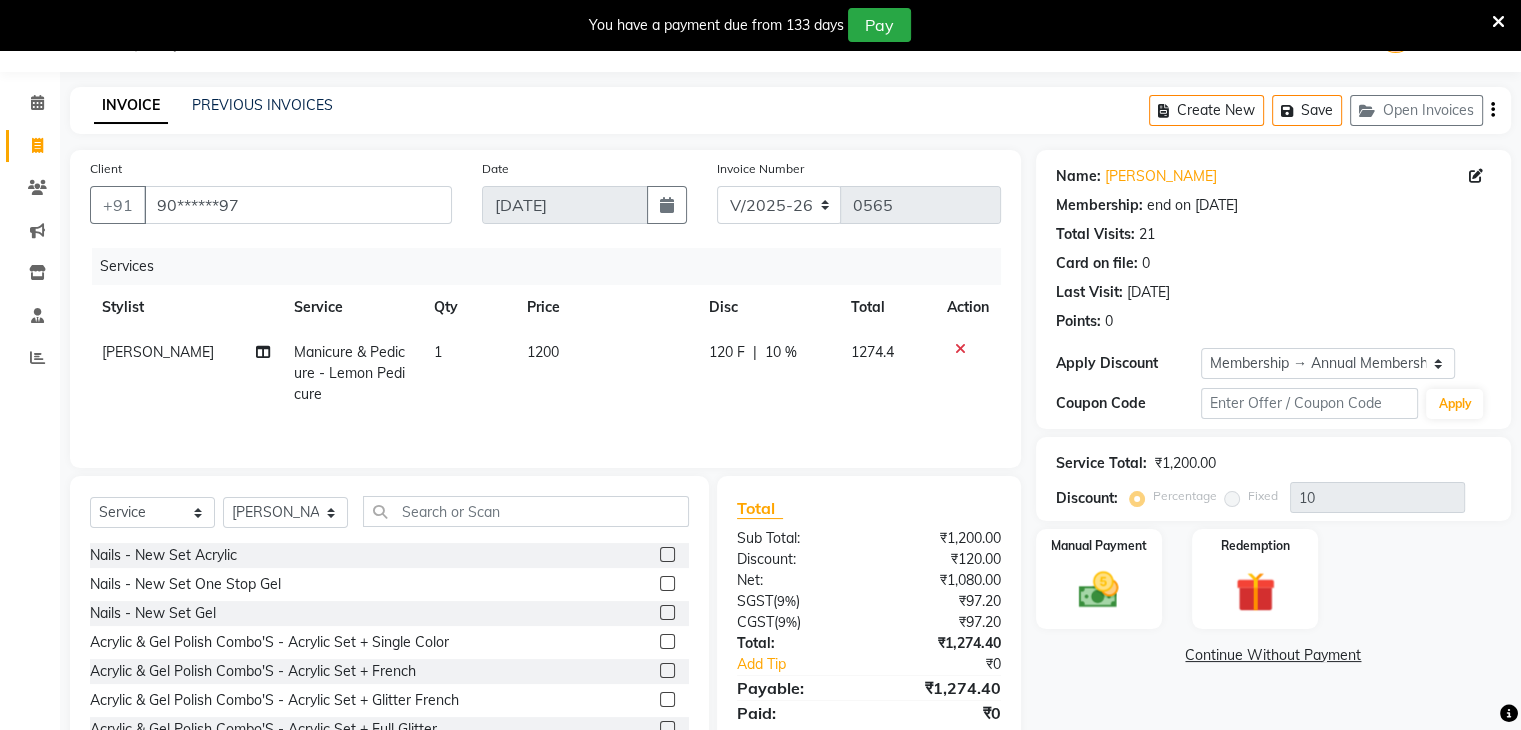 click 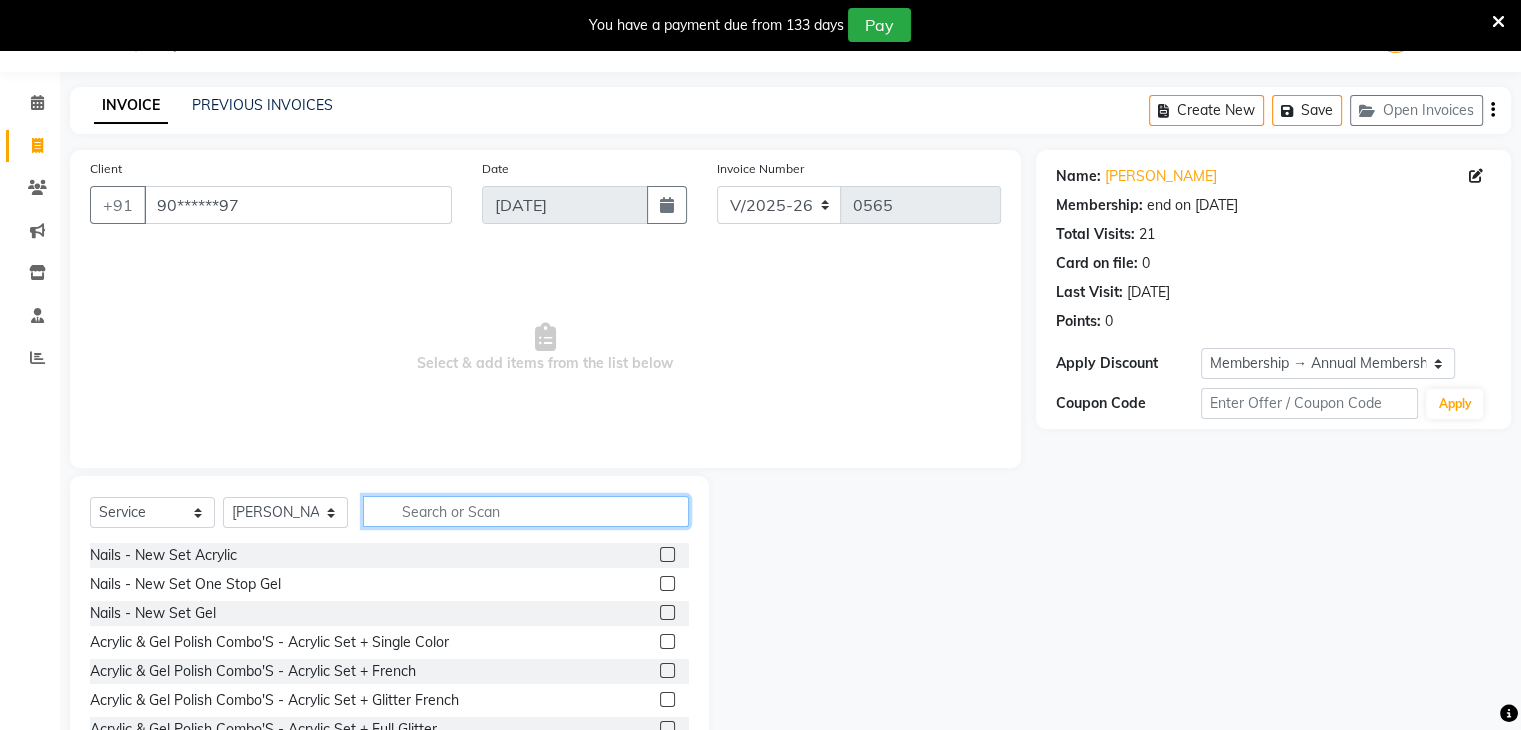 click 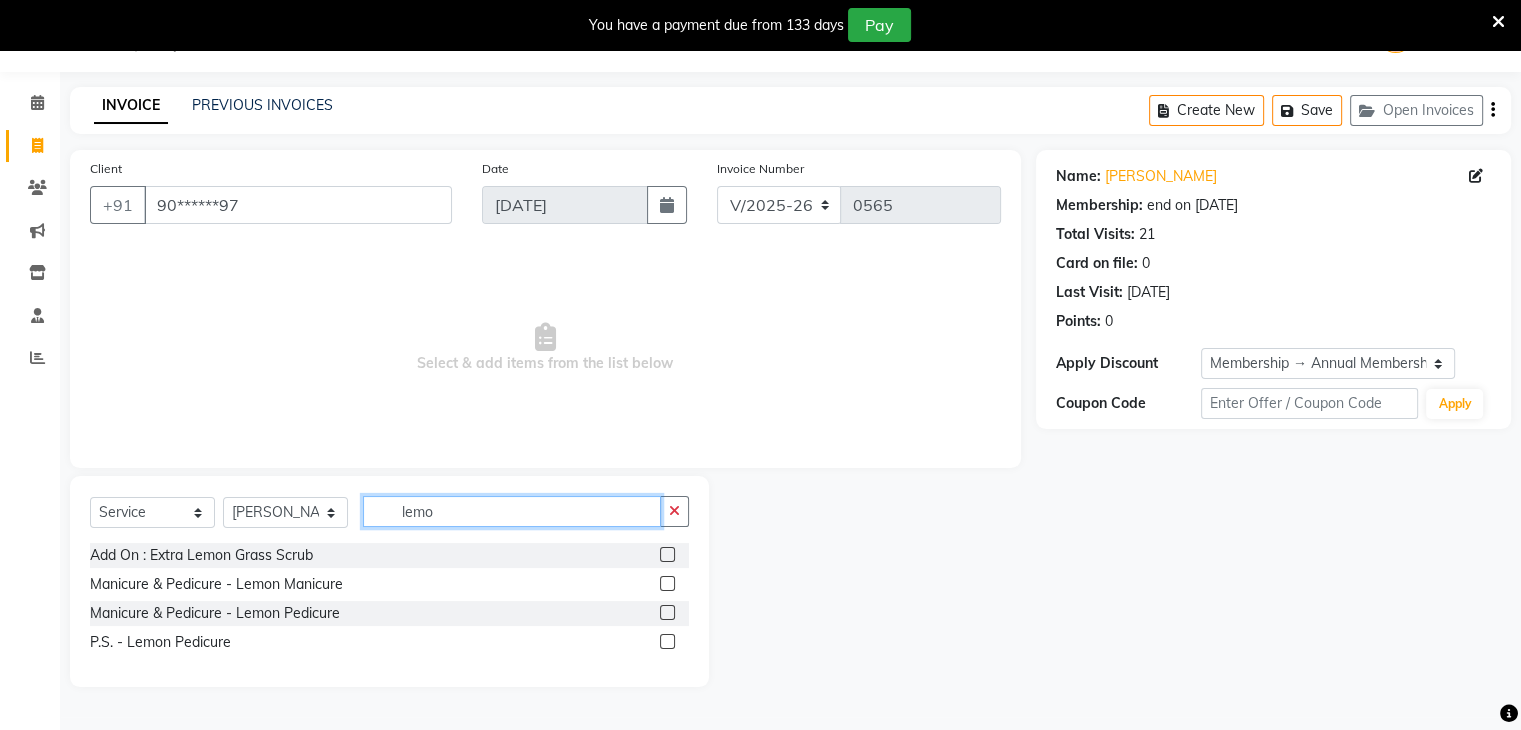 type on "lemo" 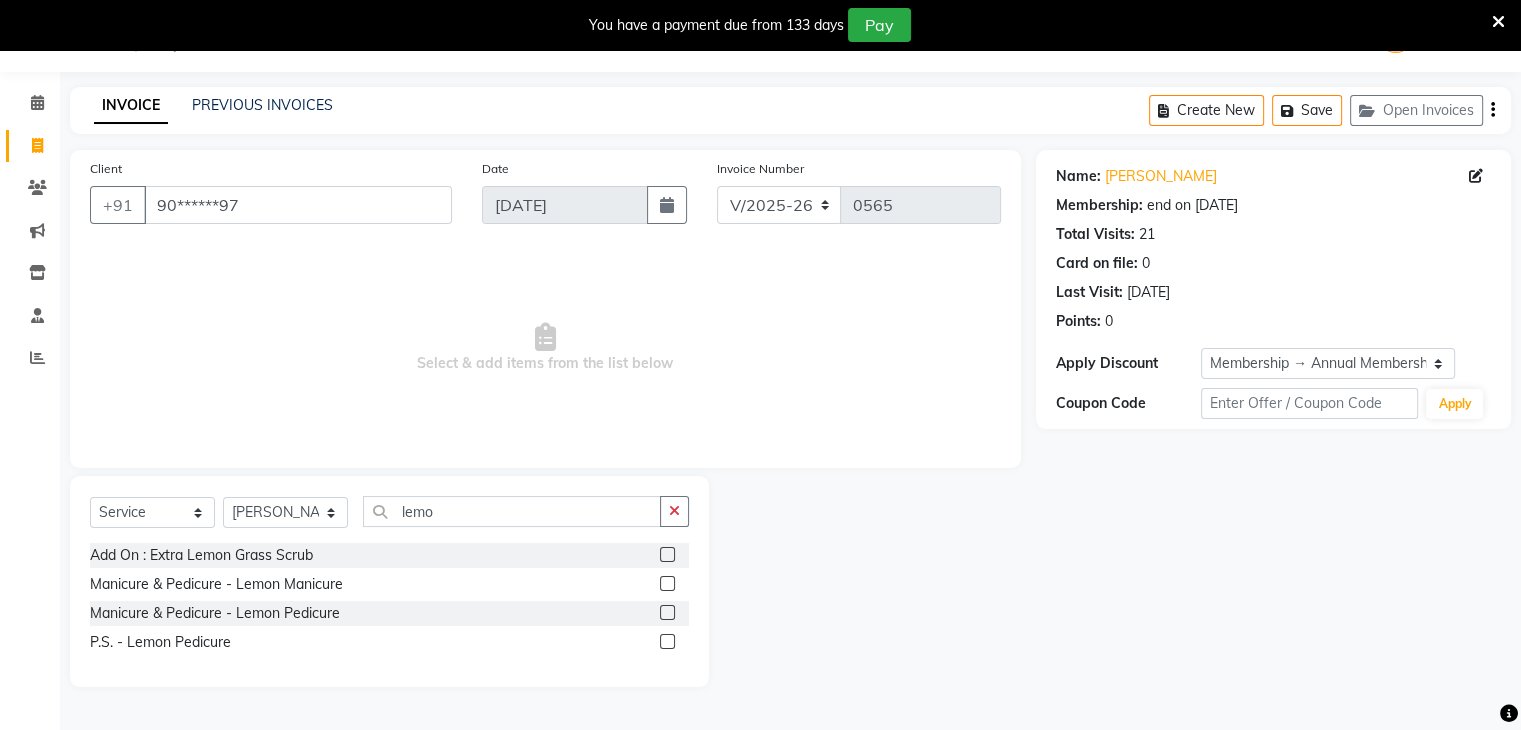click 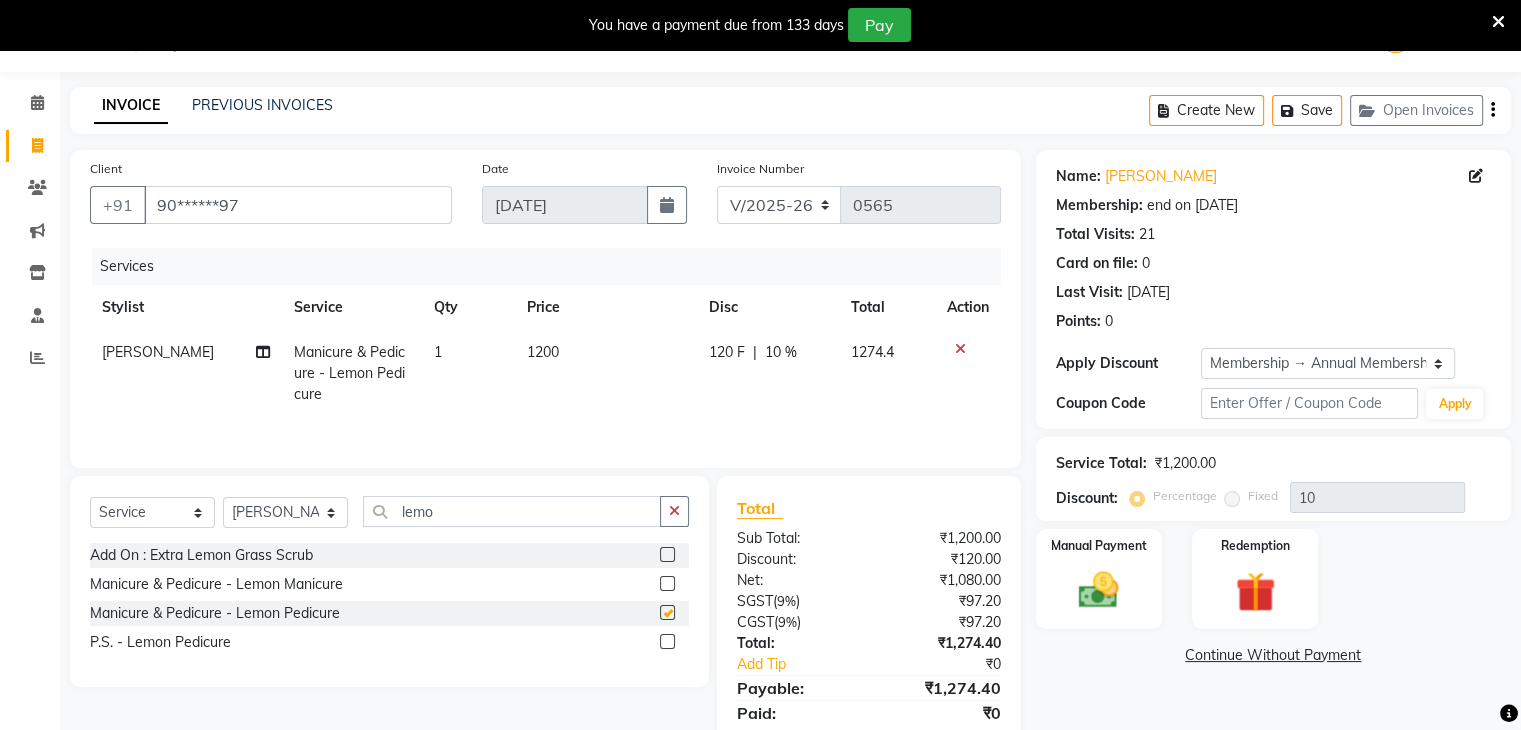 checkbox on "false" 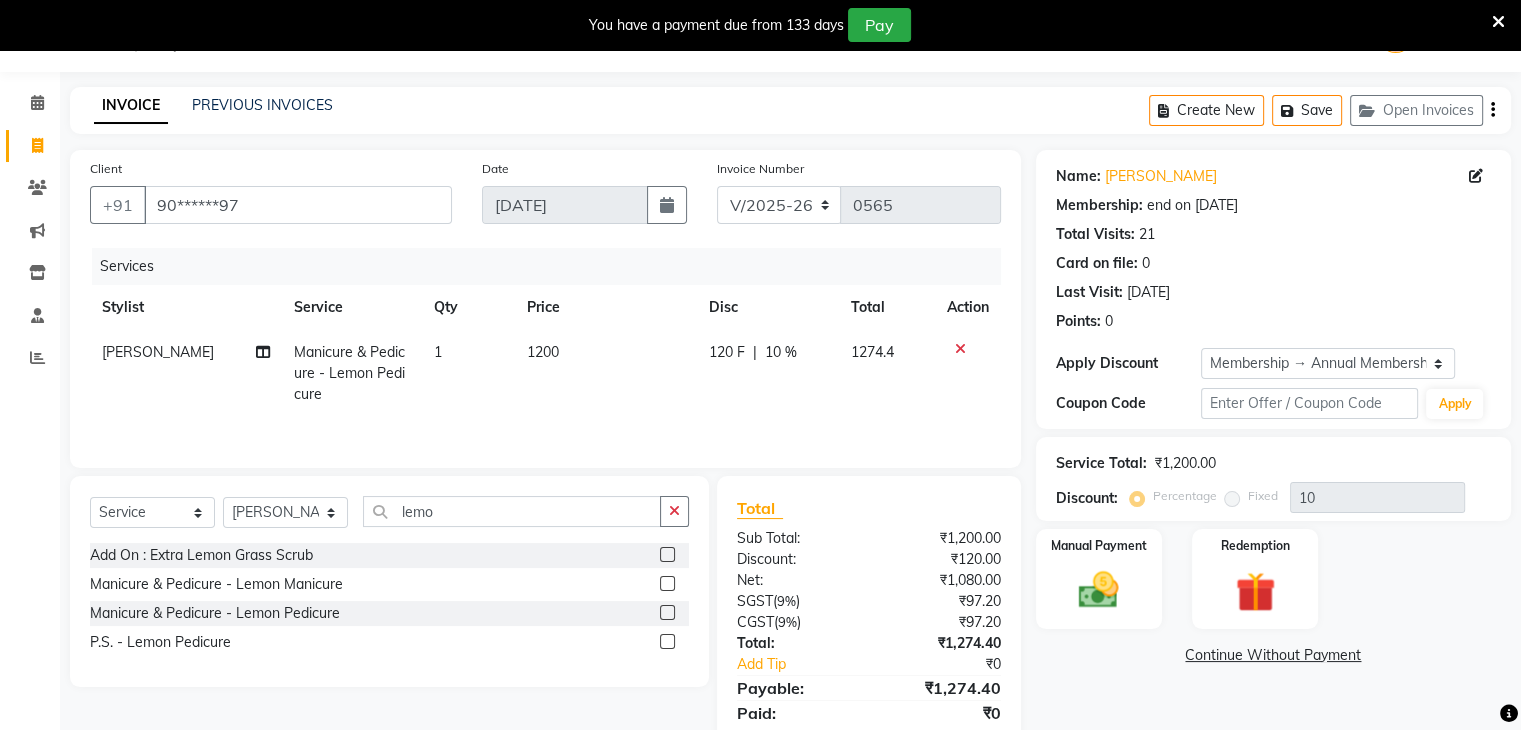 click 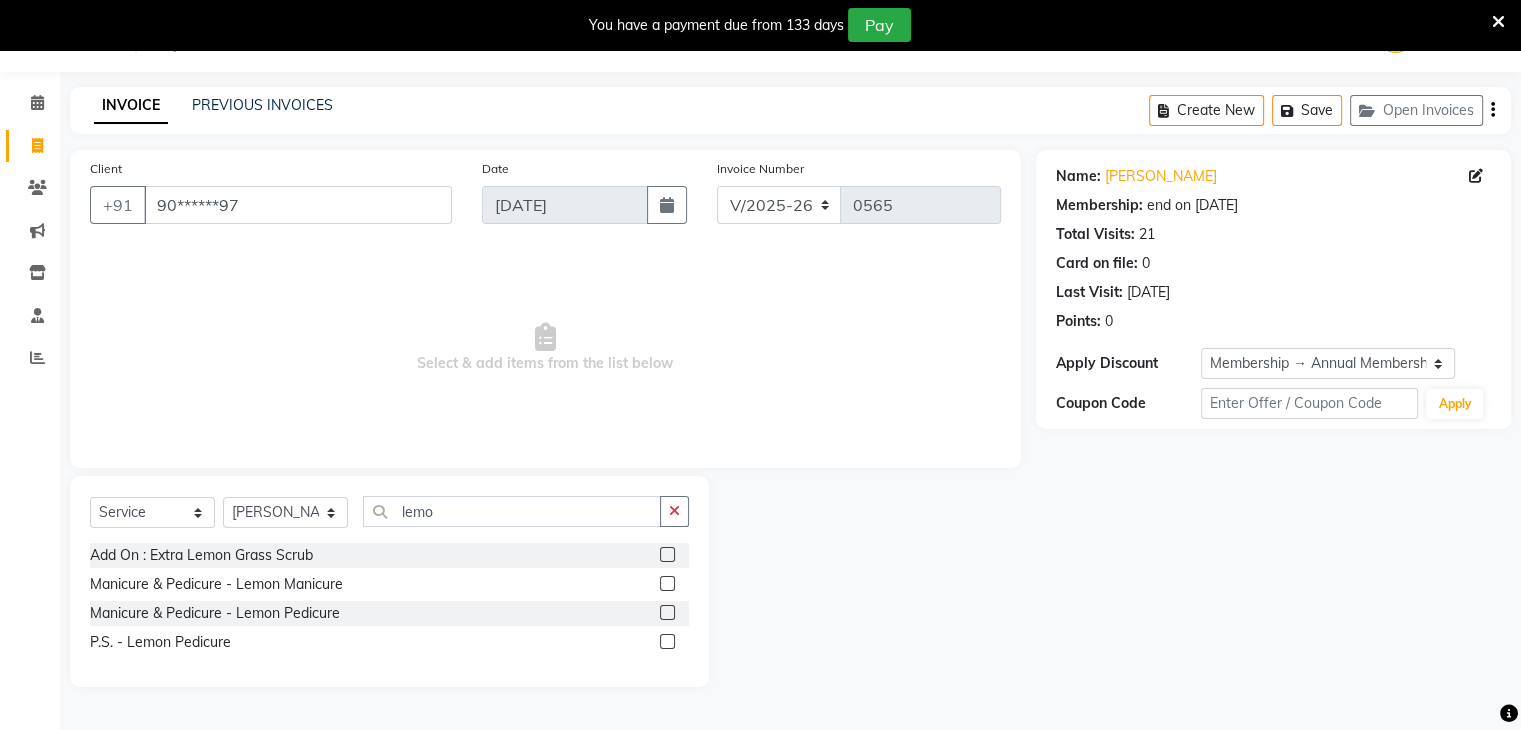 click 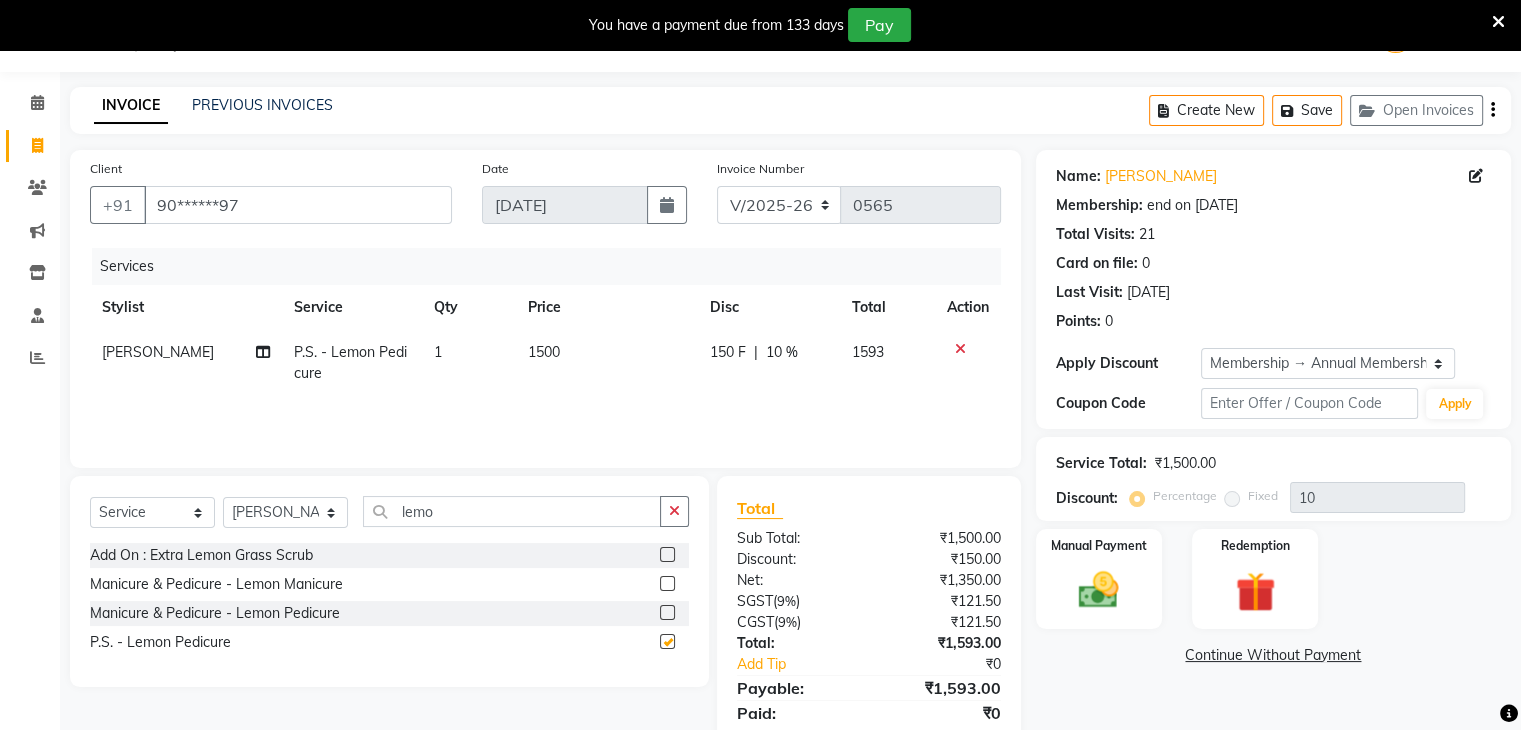 checkbox on "false" 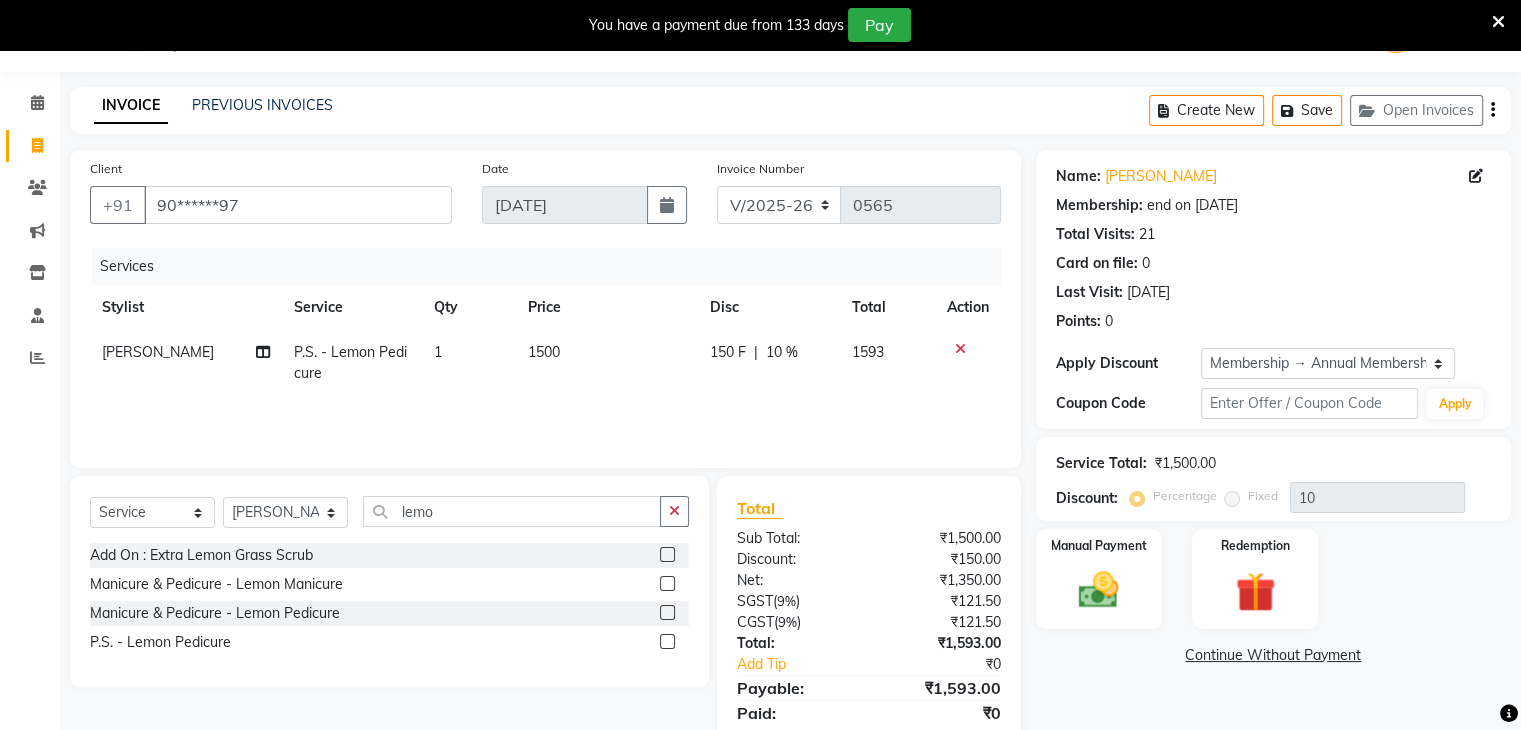 click on "1" 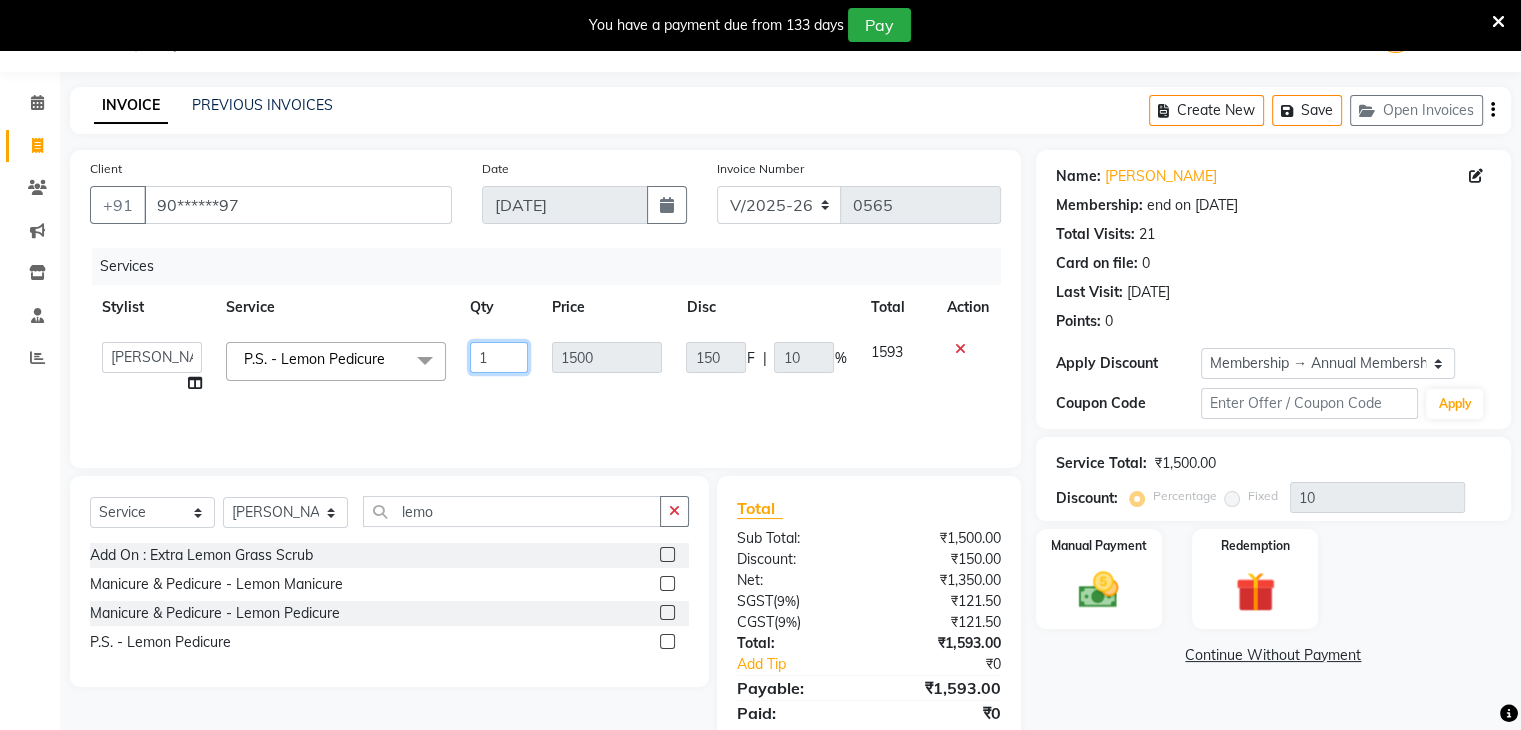 click on "1" 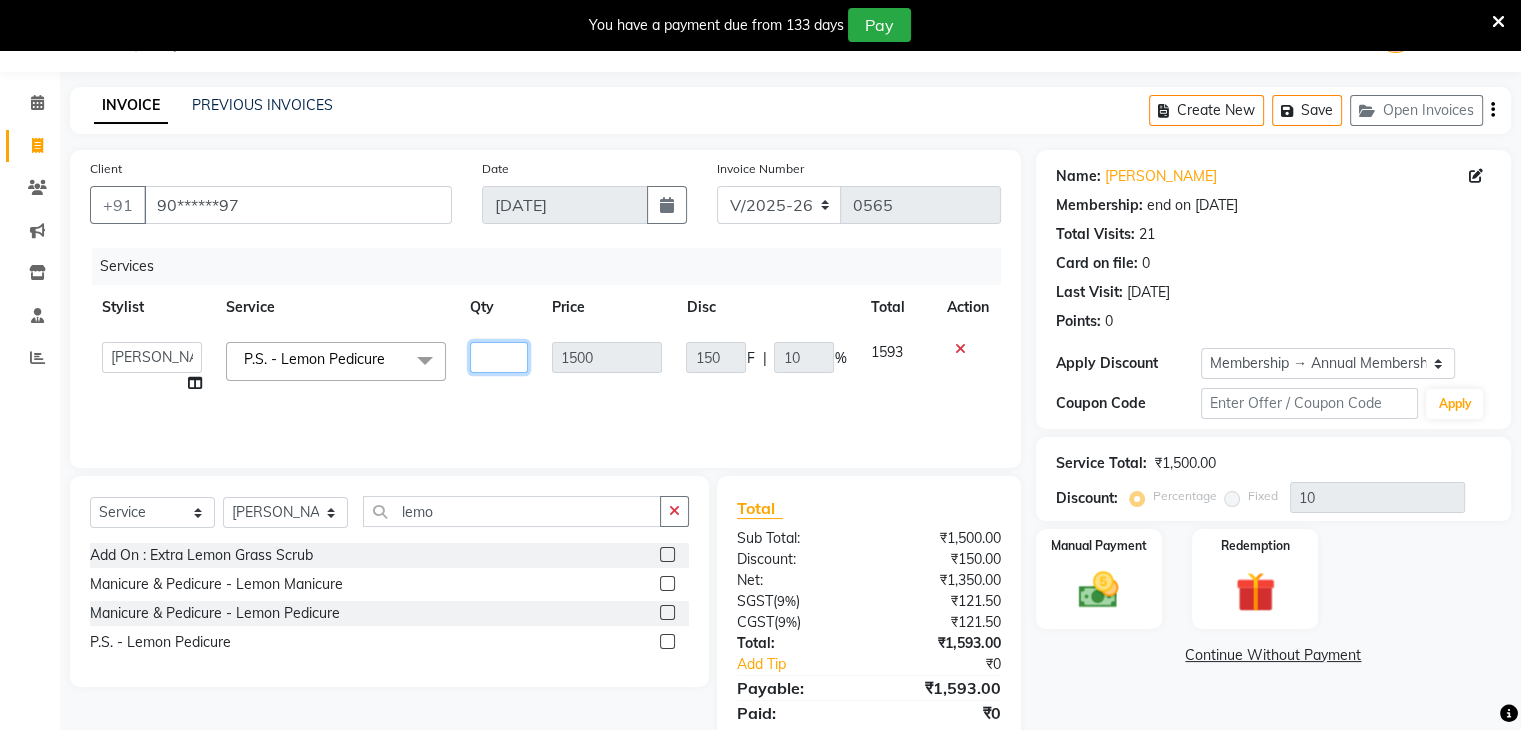 type on "2" 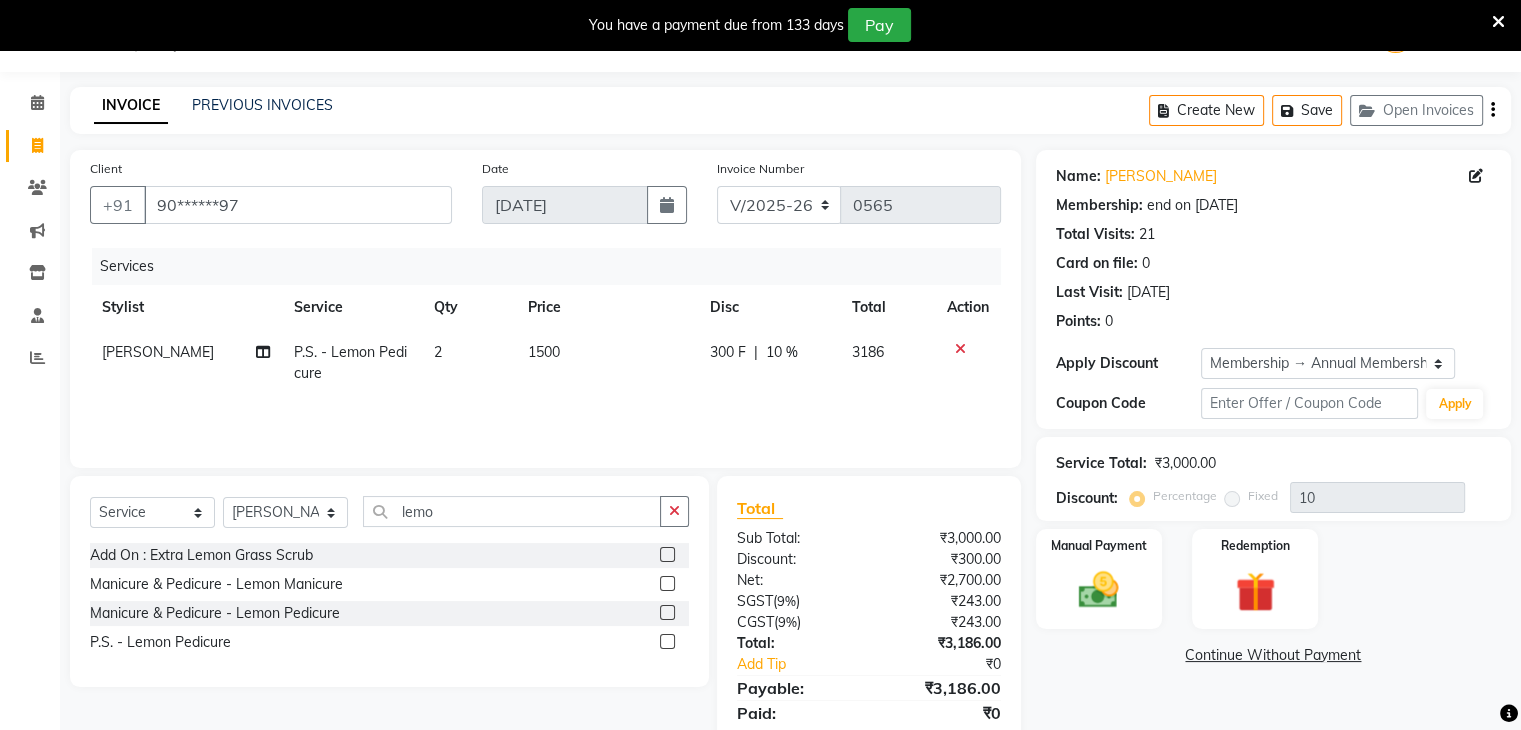 click on "Ritikesh P.S. - Lemon Pedicure 2 1500 300 F | 10 % 3186" 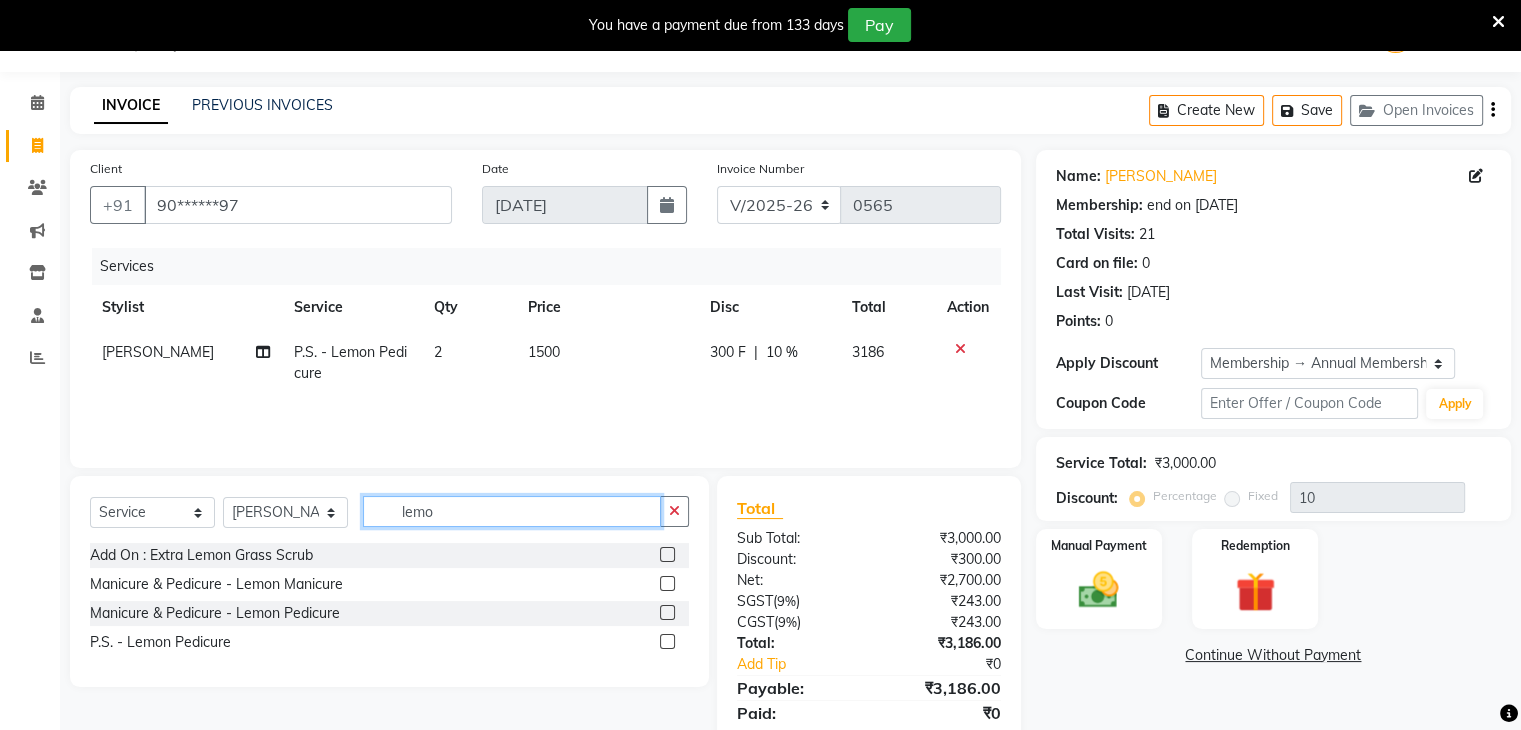 click on "lemo" 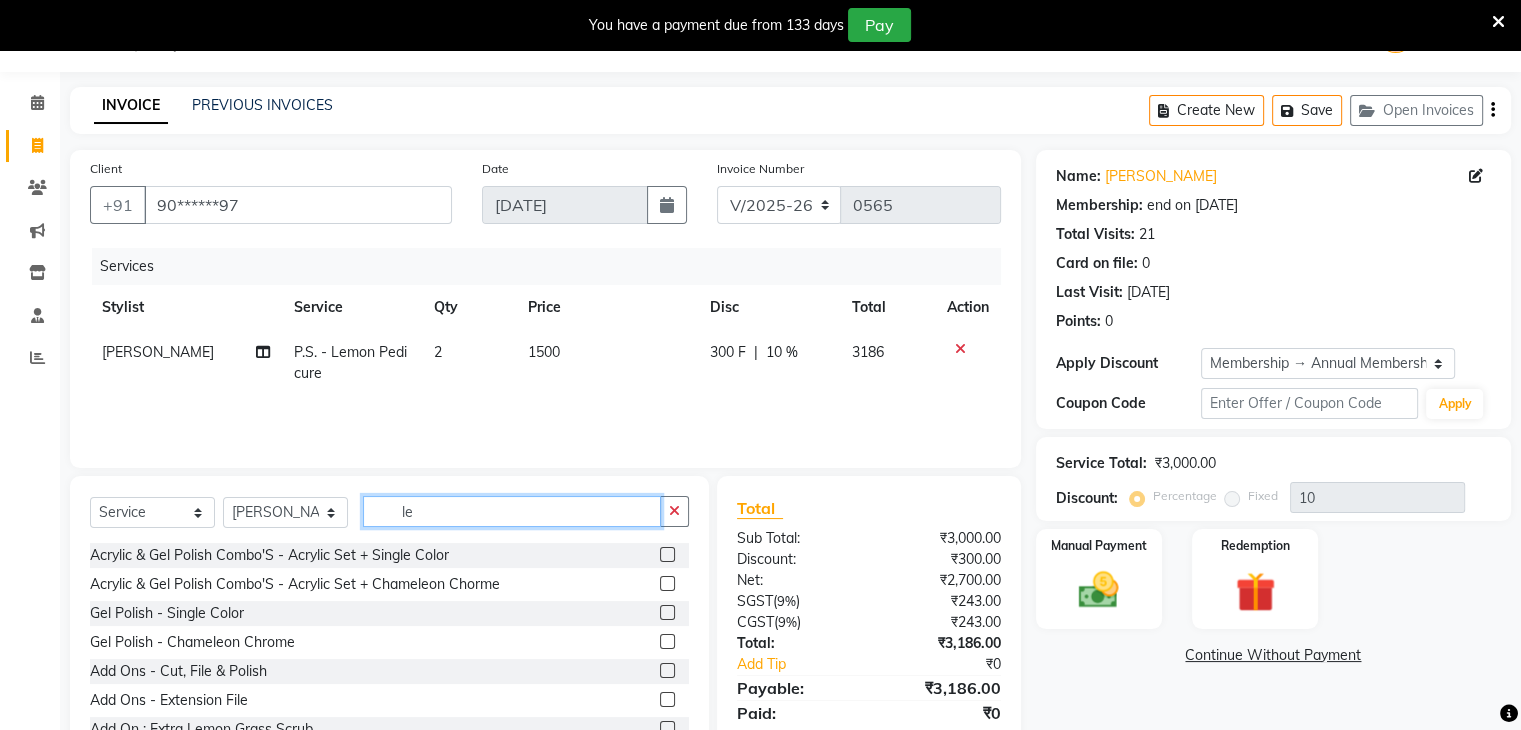 type on "l" 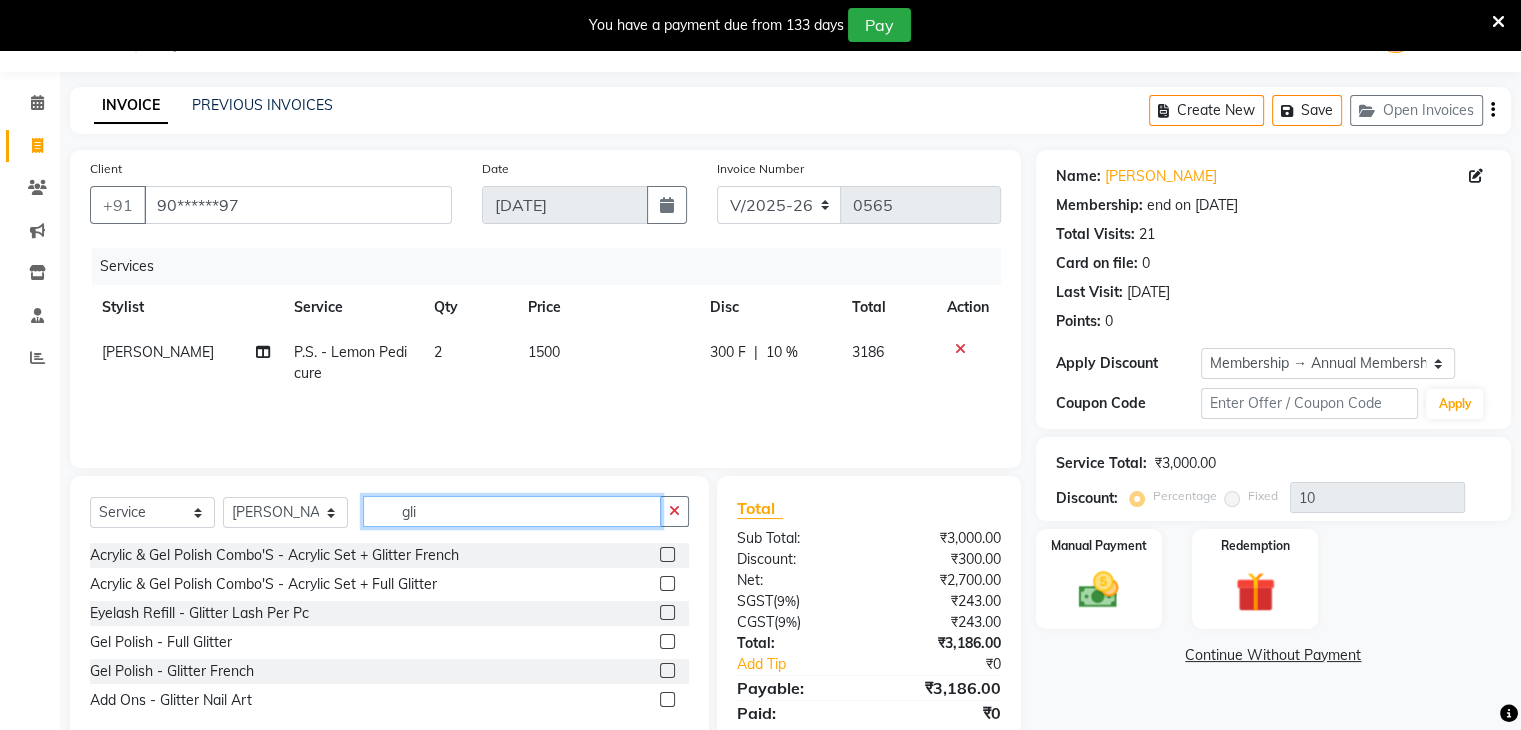 scroll, scrollTop: 120, scrollLeft: 0, axis: vertical 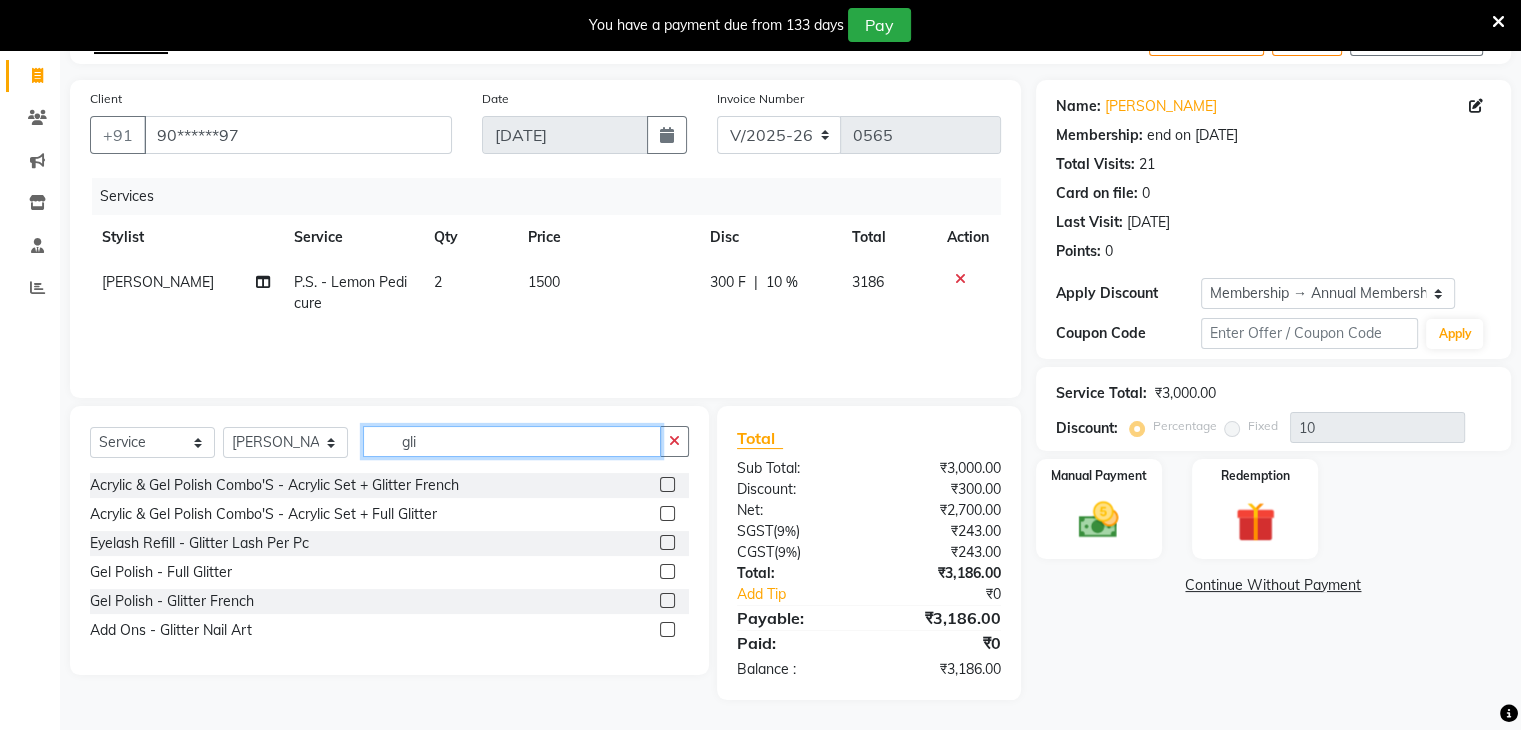 type on "gli" 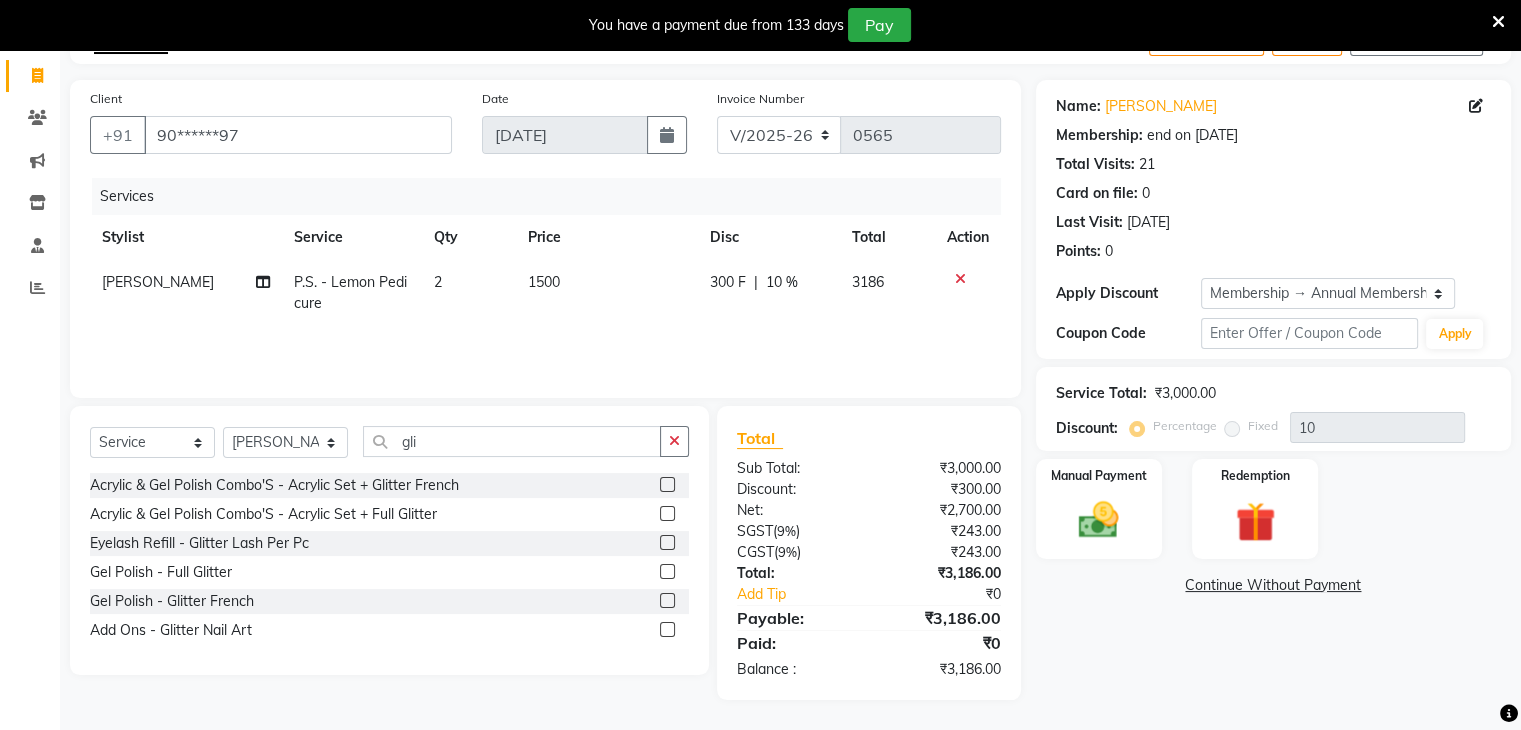 click 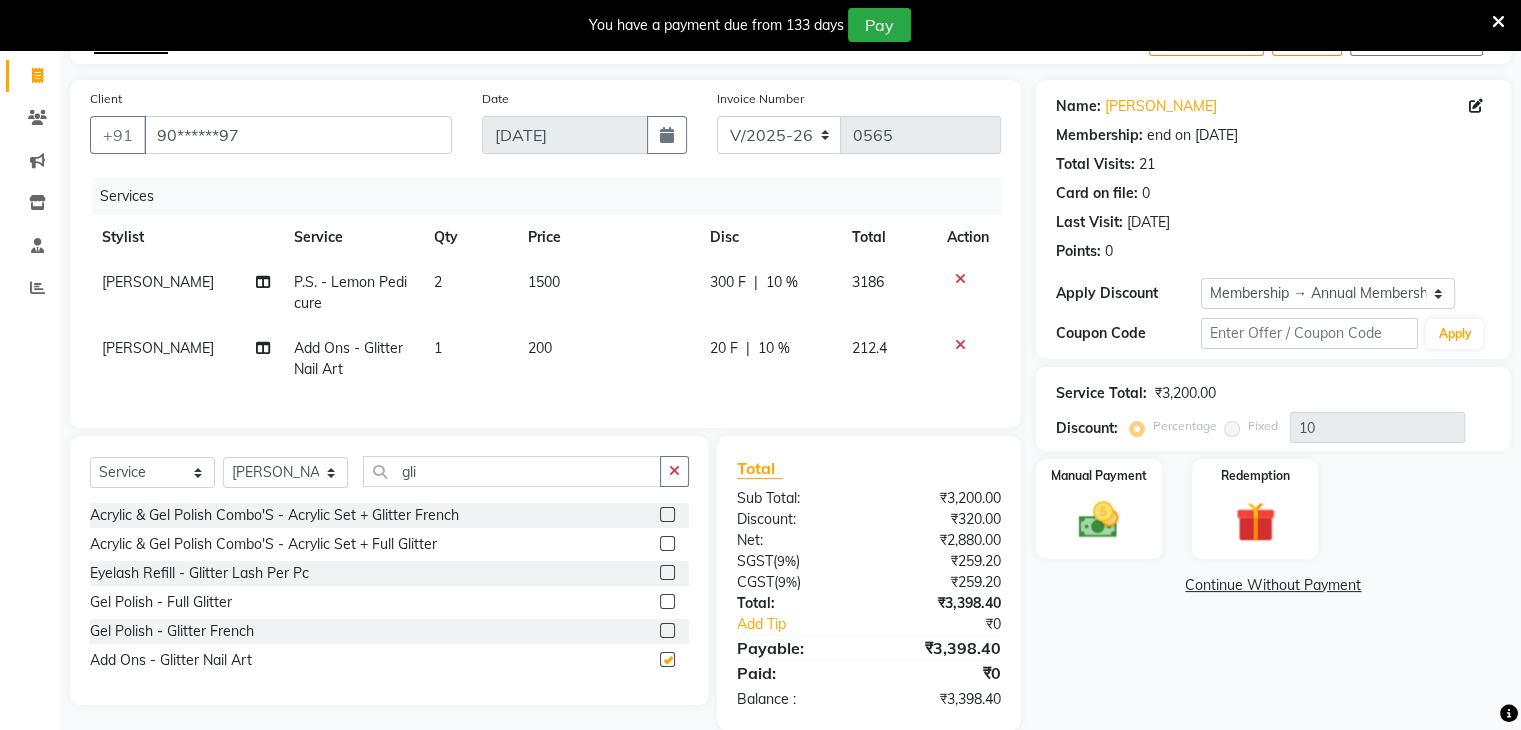 checkbox on "false" 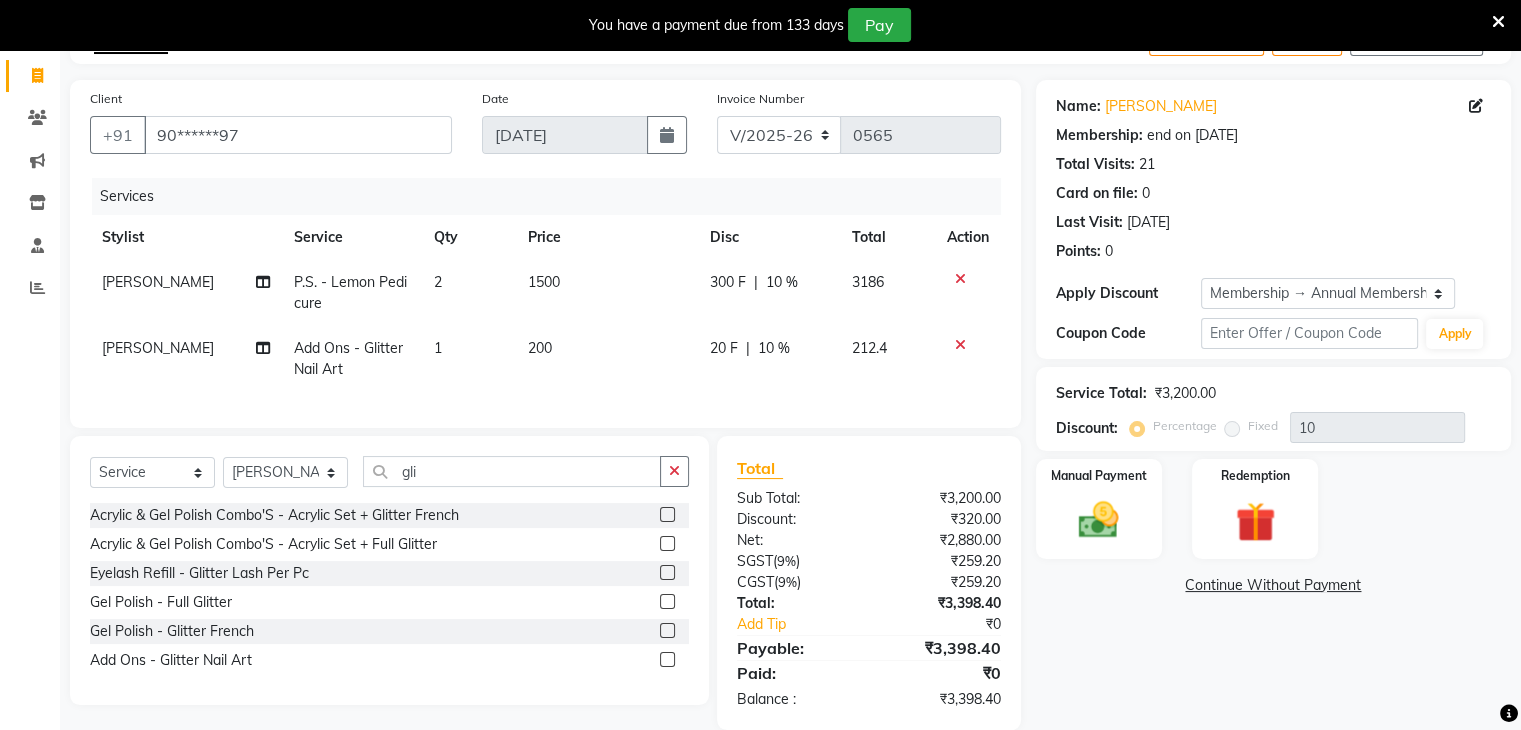 click on "1" 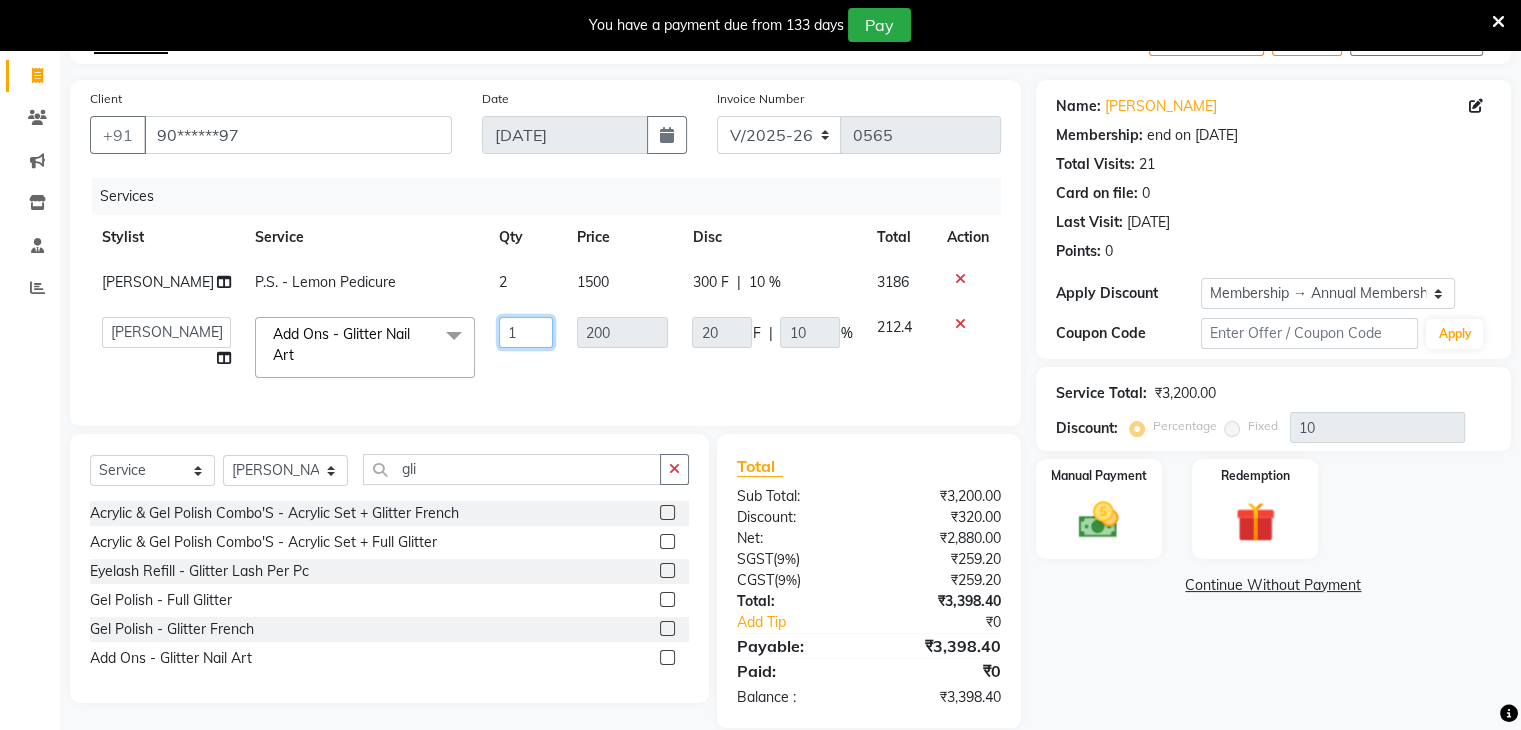 click on "1" 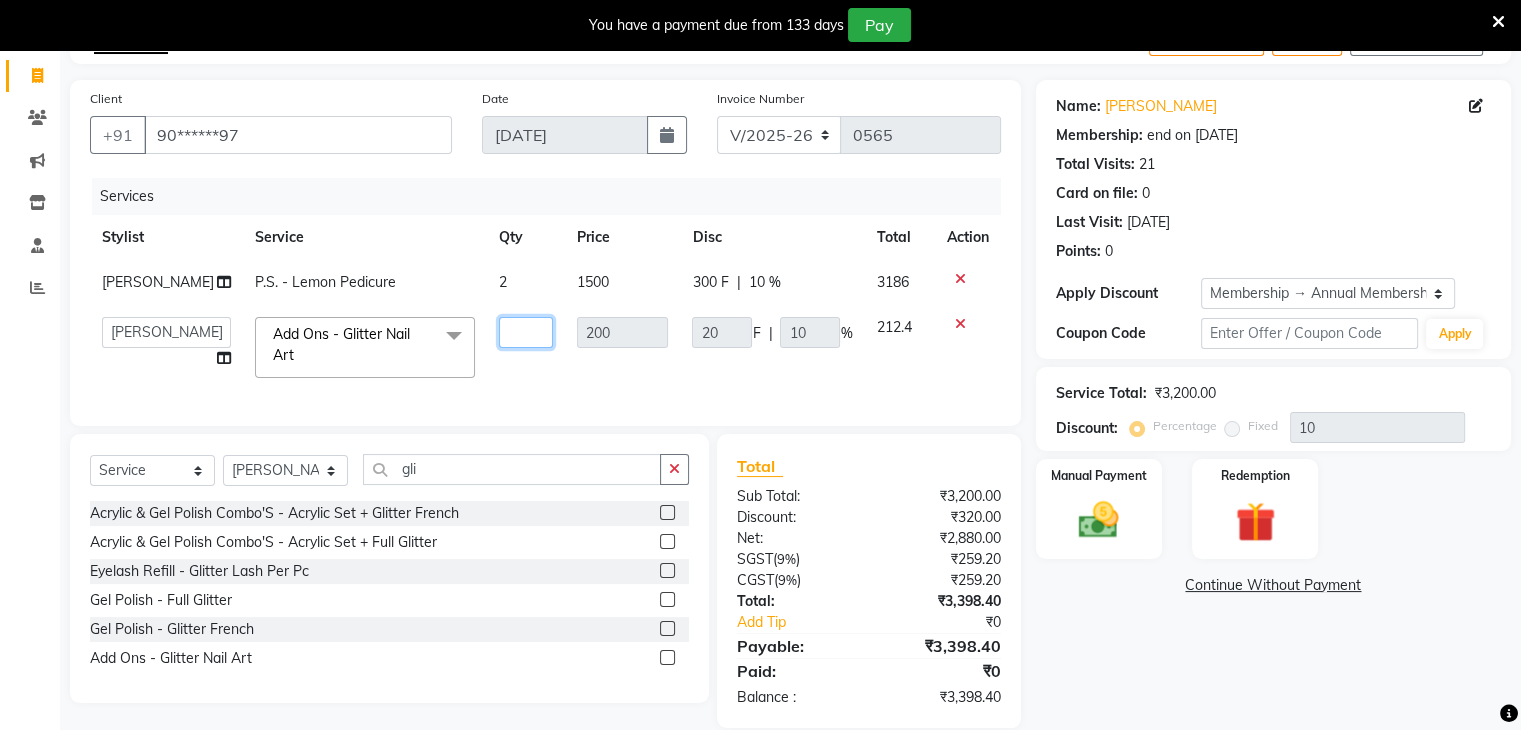 type on "2" 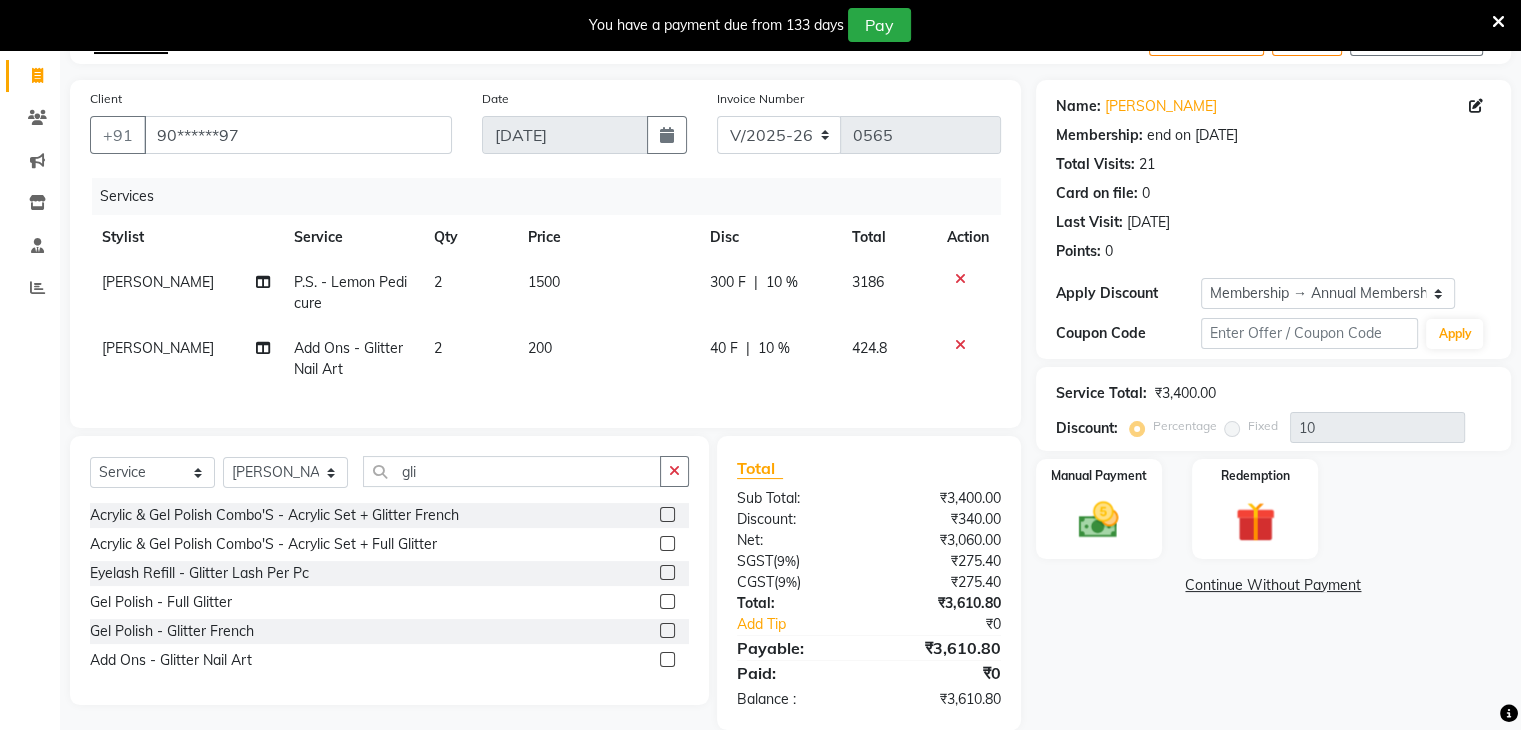 click on "Ritikesh Add Ons - Glitter Nail Art 2 200 40 F | 10 % 424.8" 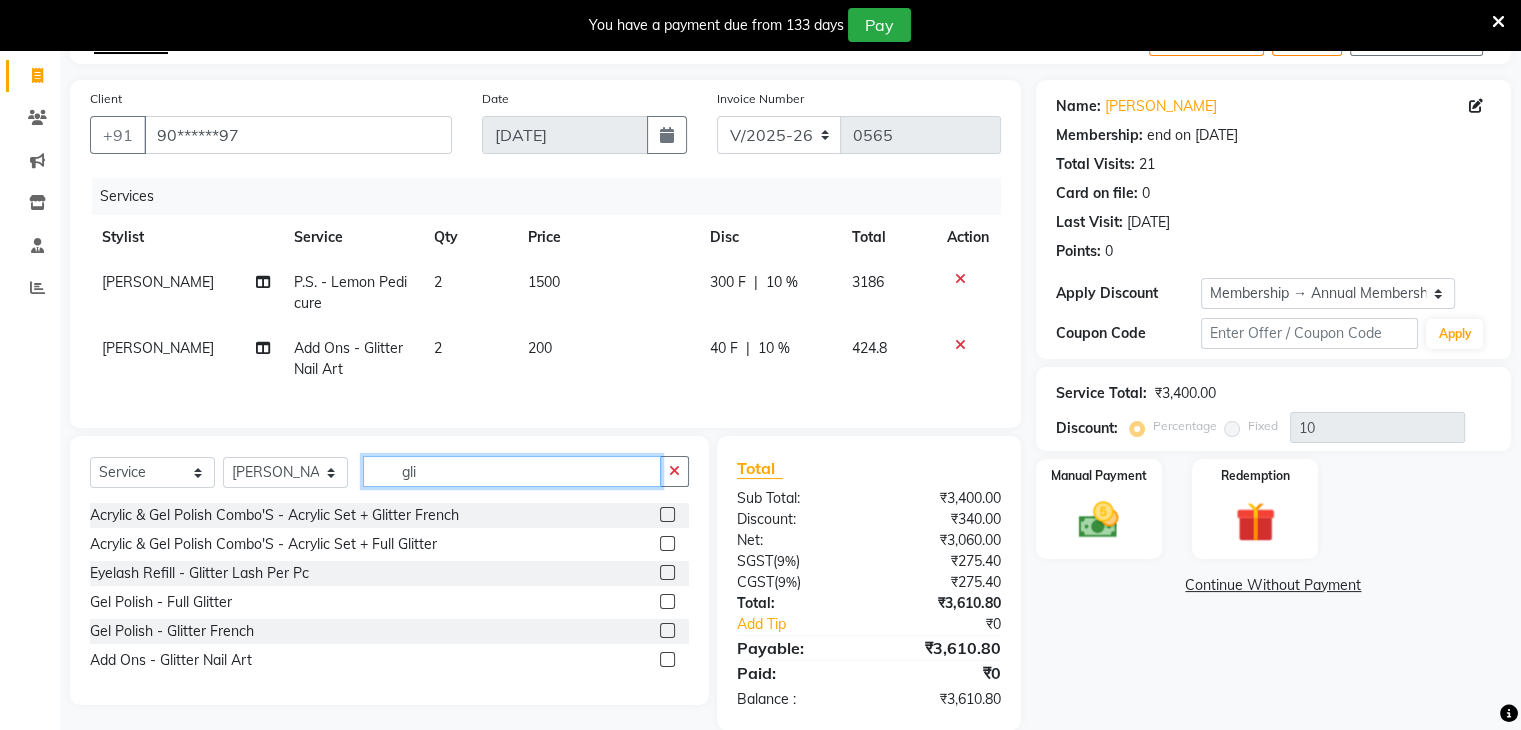 click on "gli" 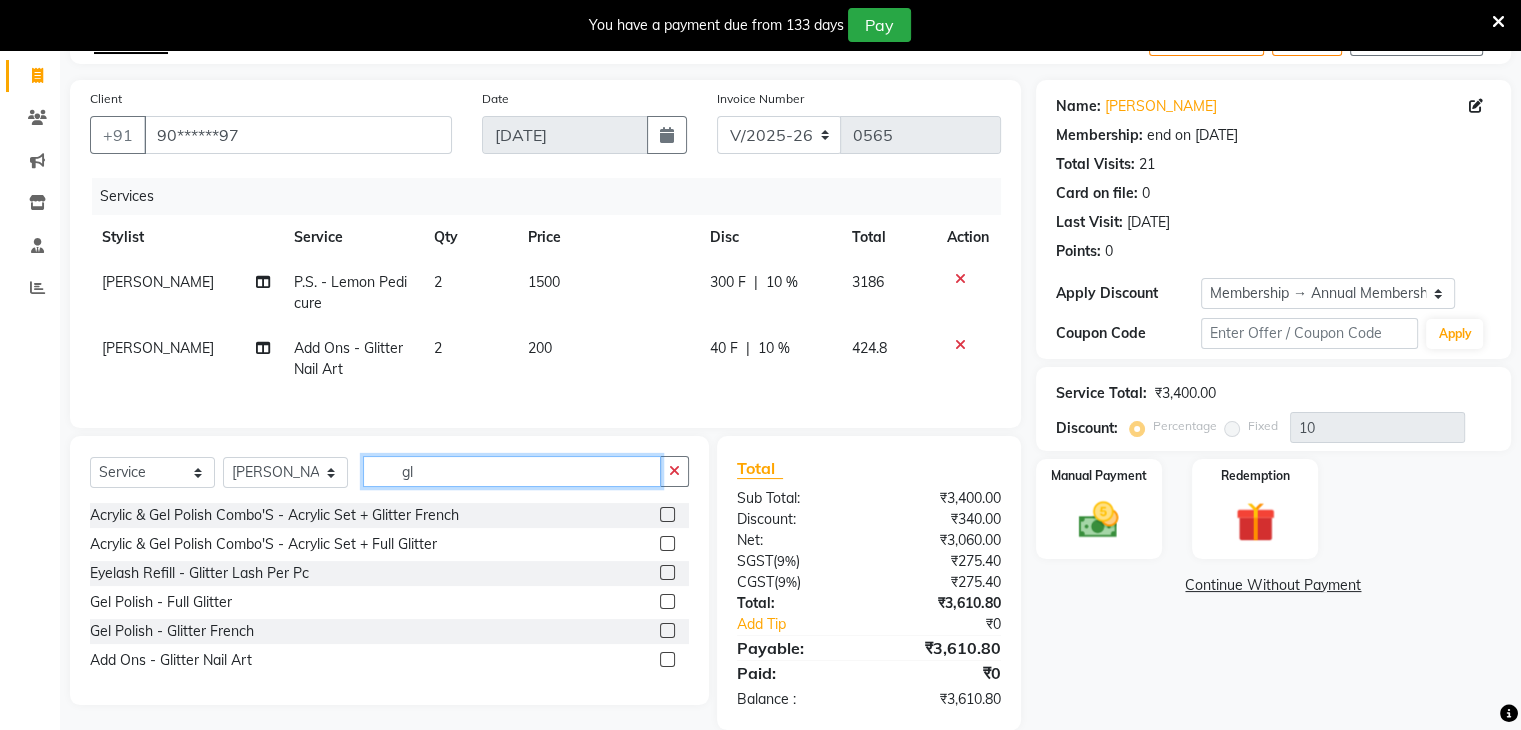 type on "g" 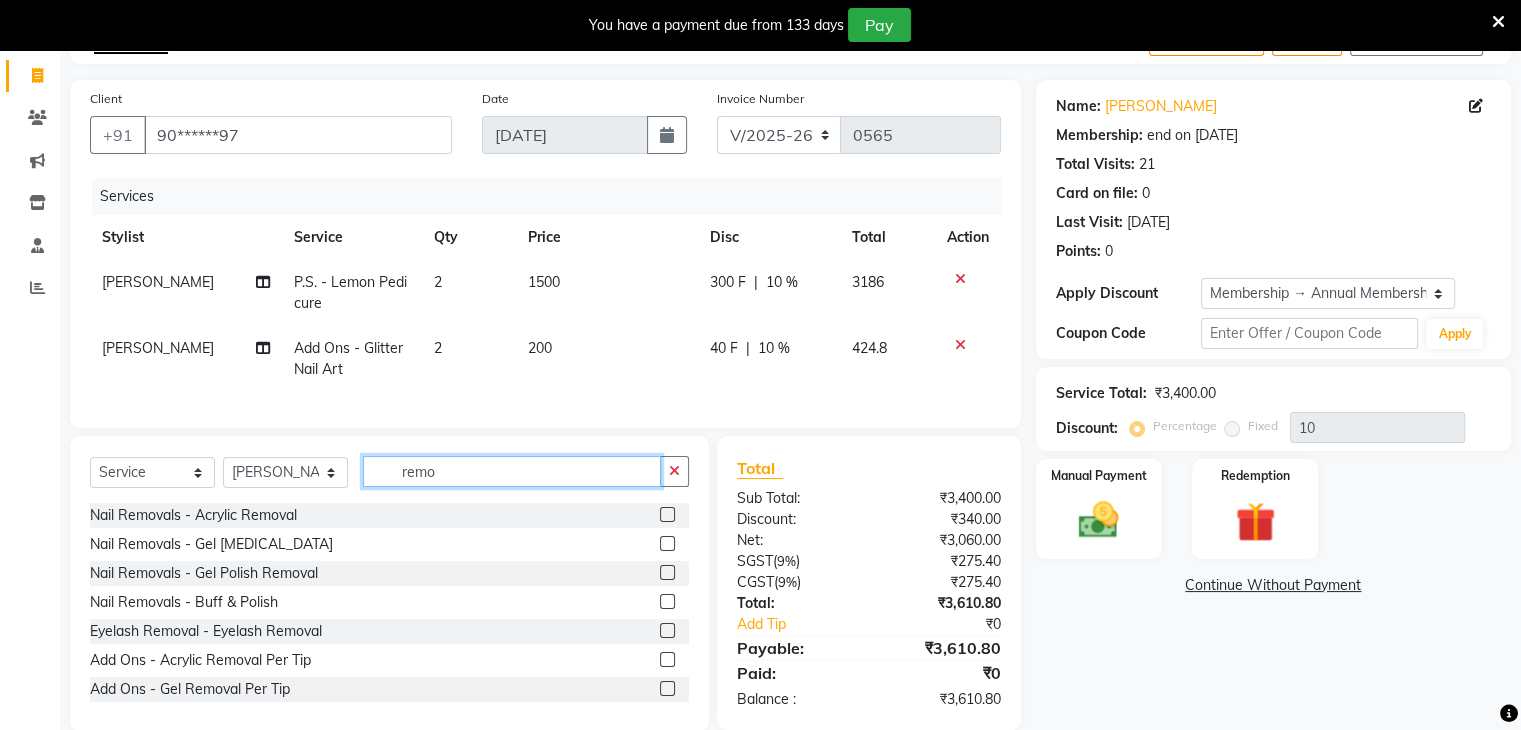 type on "remo" 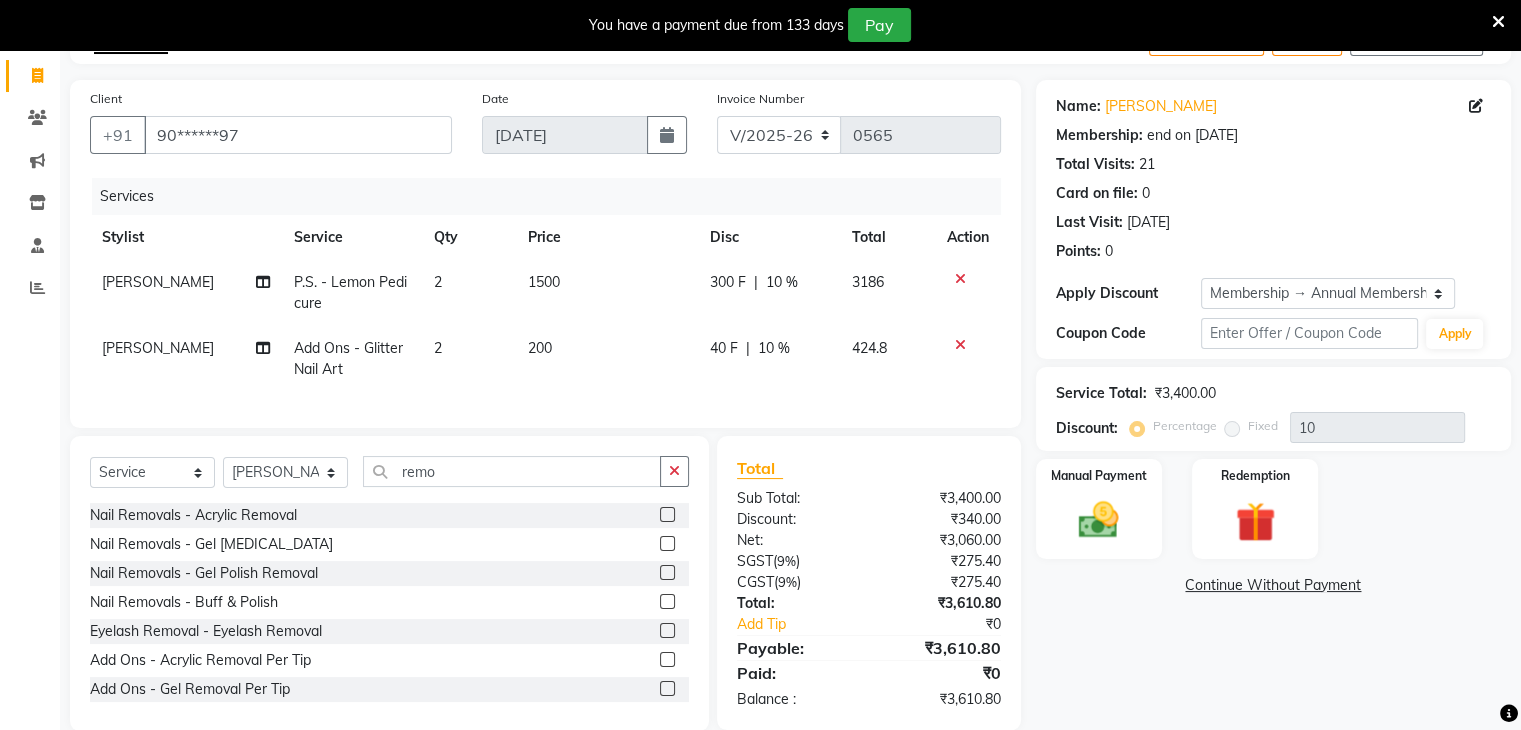 click 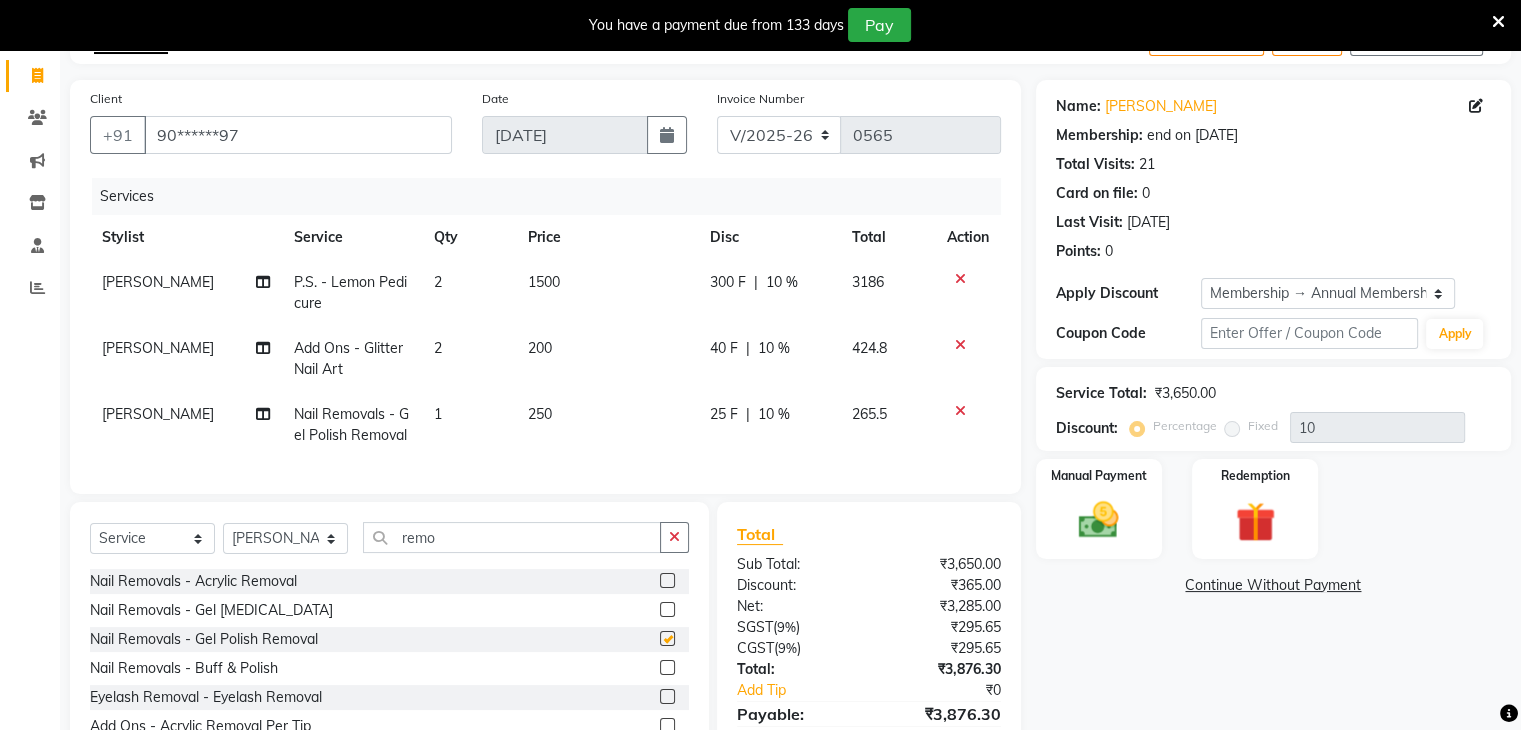 checkbox on "false" 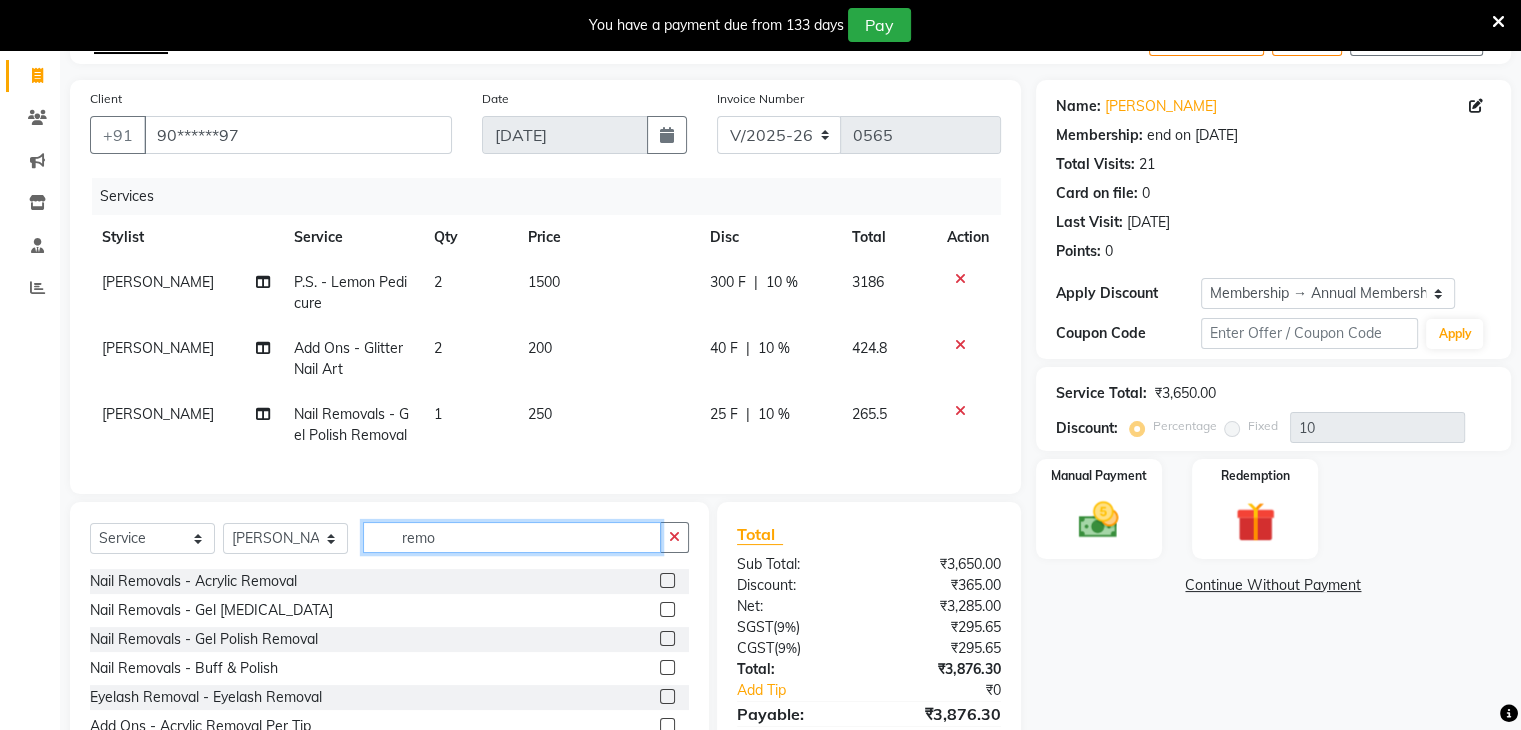 click on "remo" 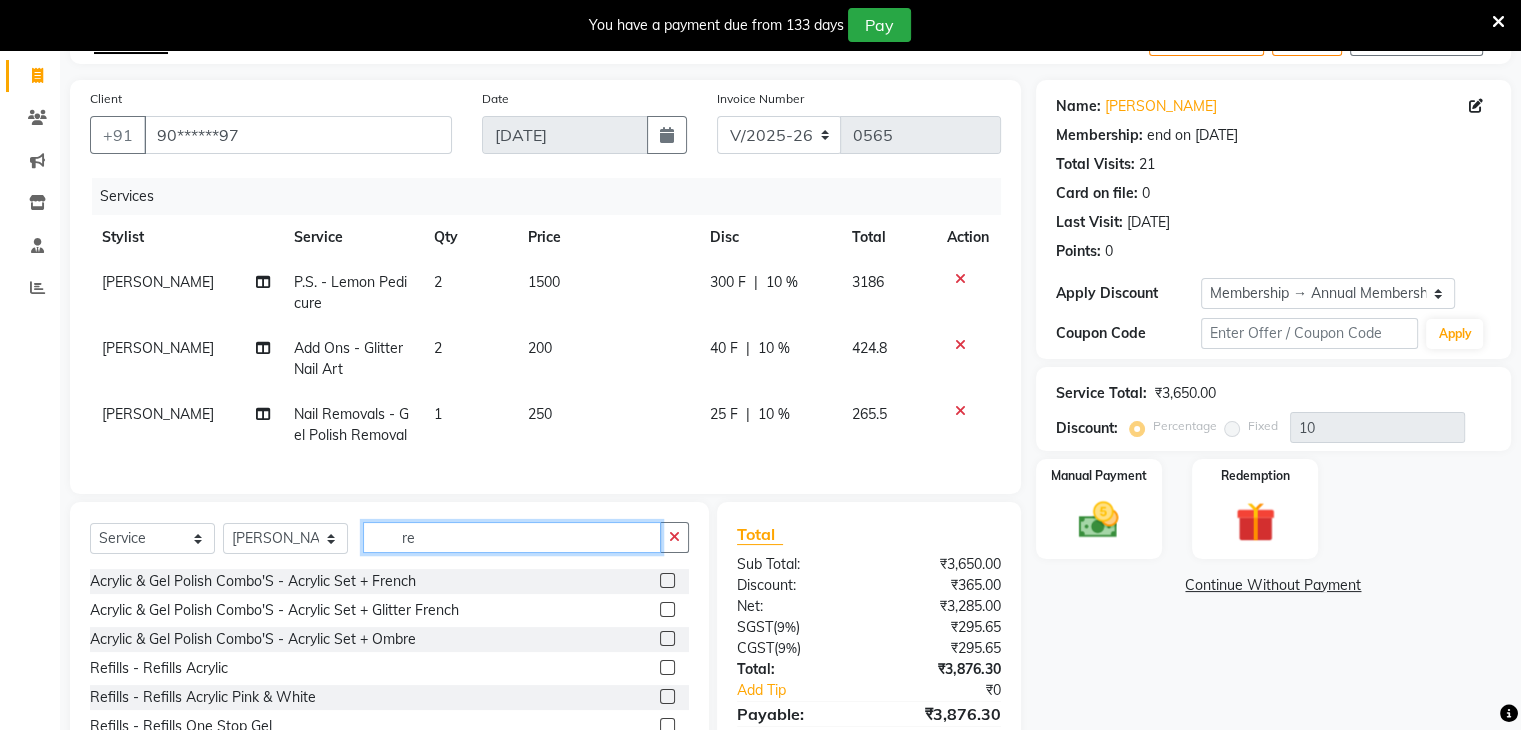 type on "r" 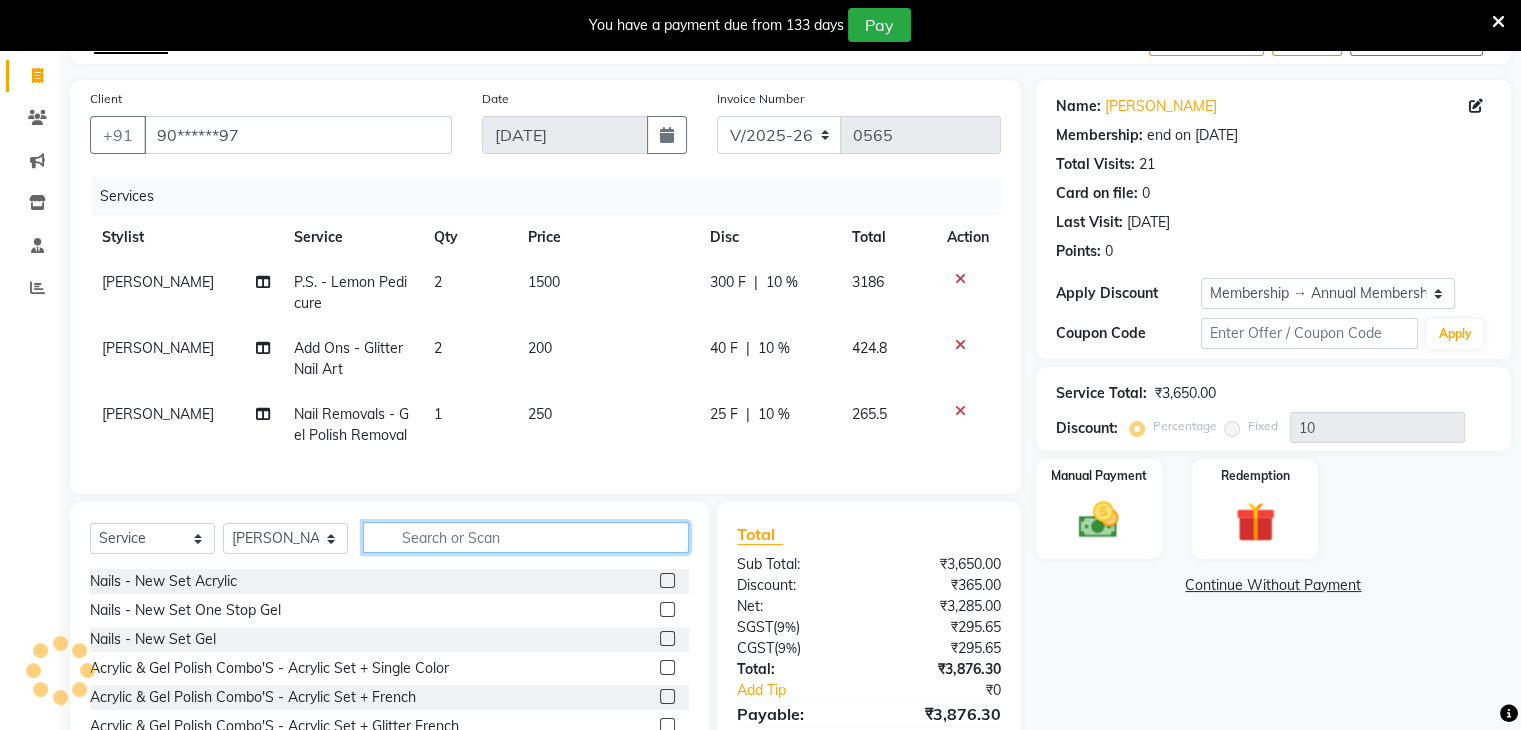 type 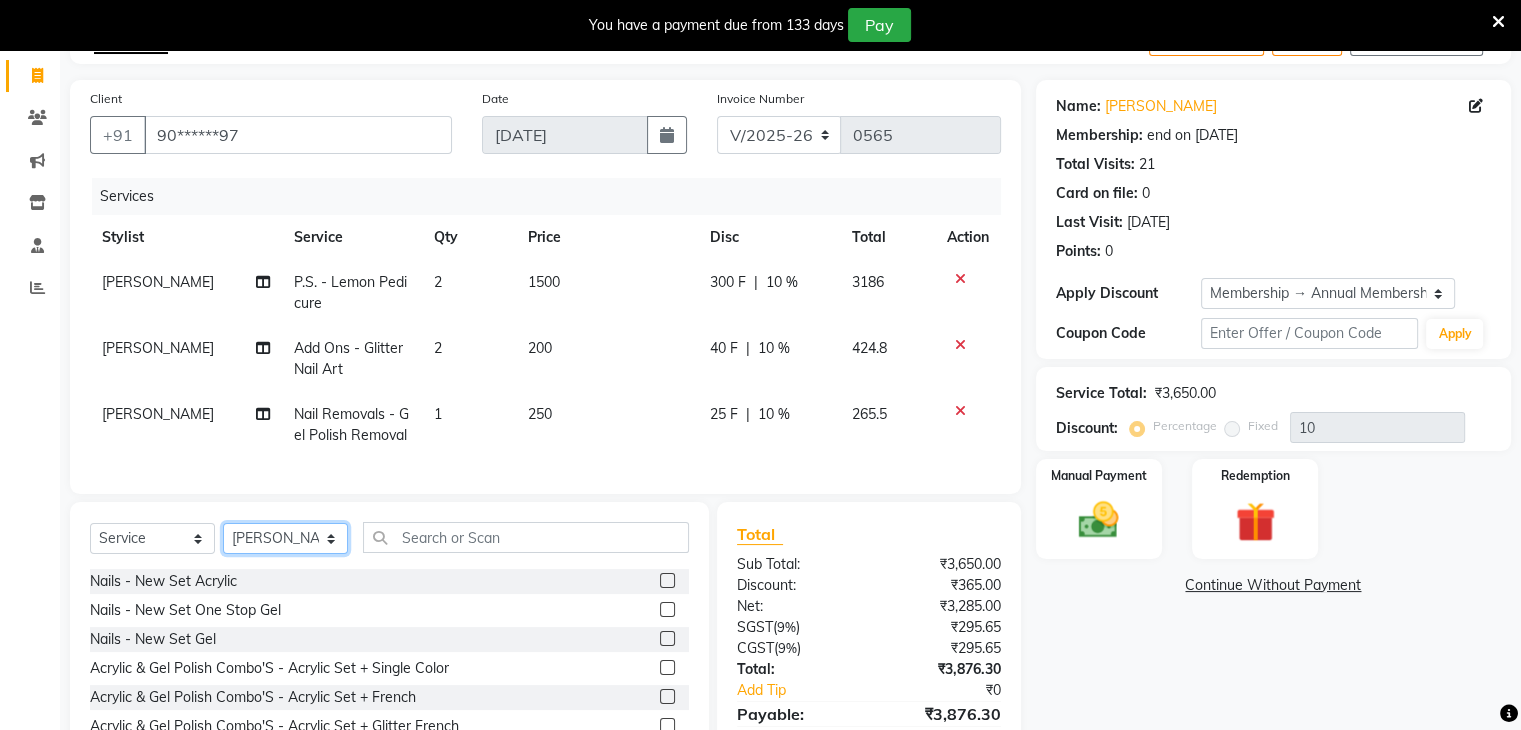 click on "Select Stylist Akshay Karima Manager Ritikesh Rohan Pagar Roshni Sangeeta Sharad Tushar Sankat Vedika" 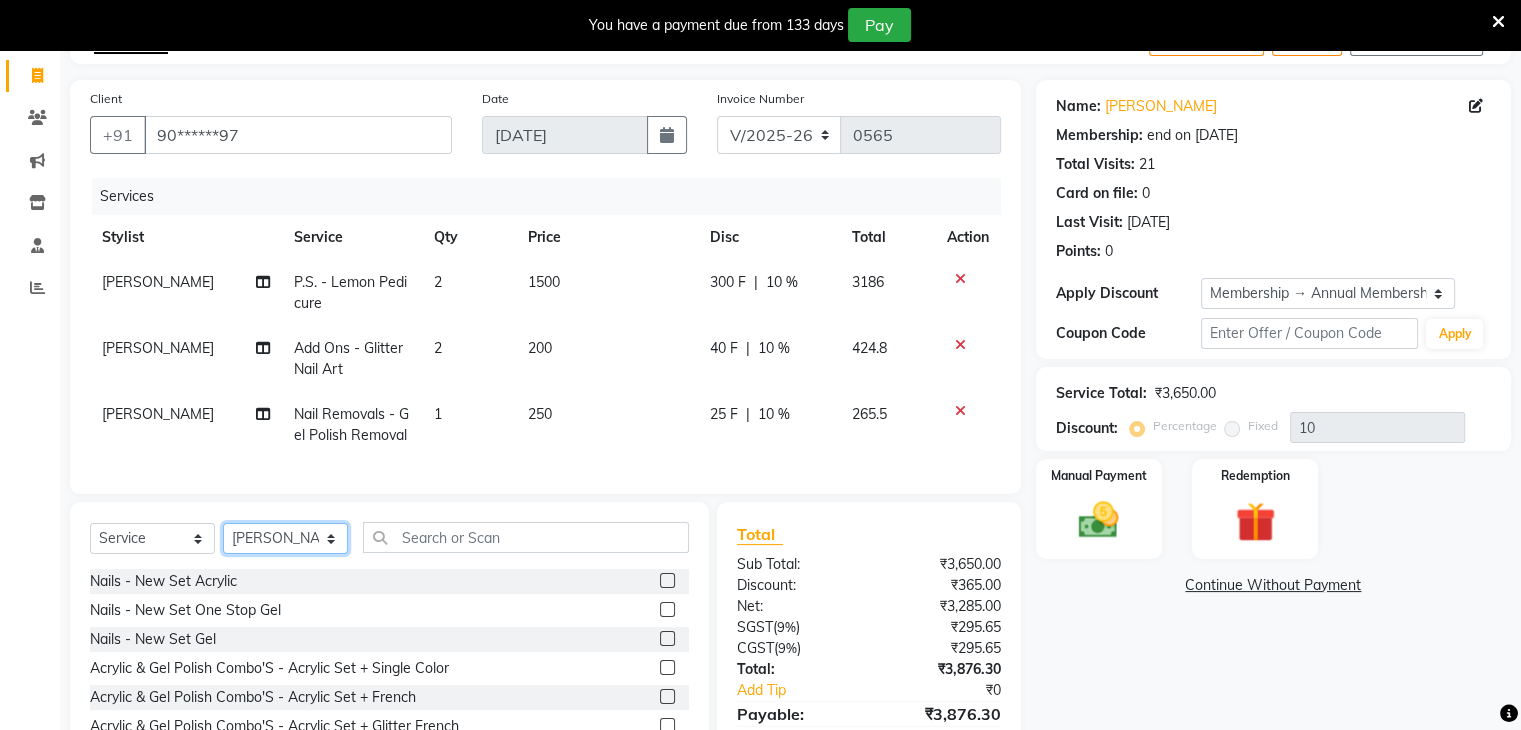 select on "49752" 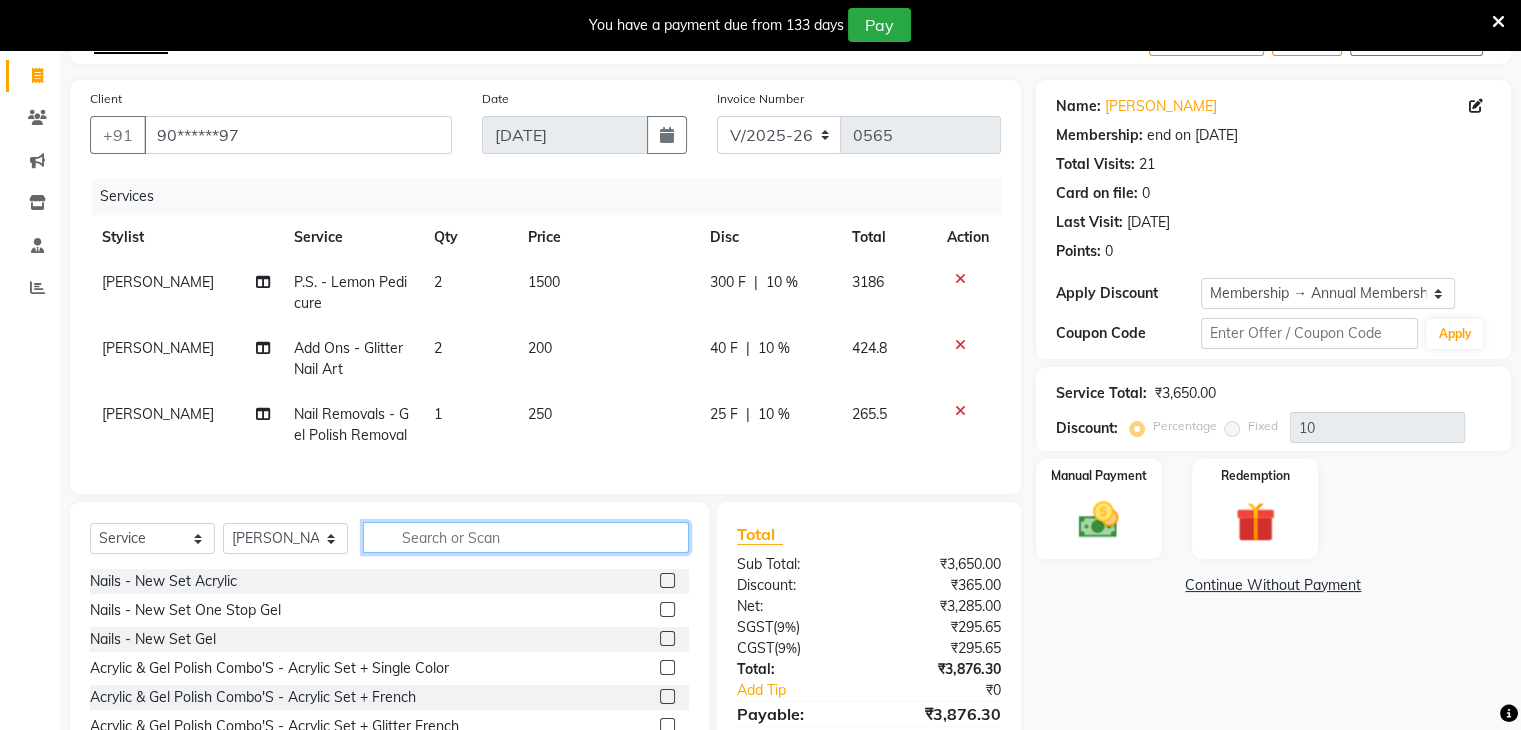 click 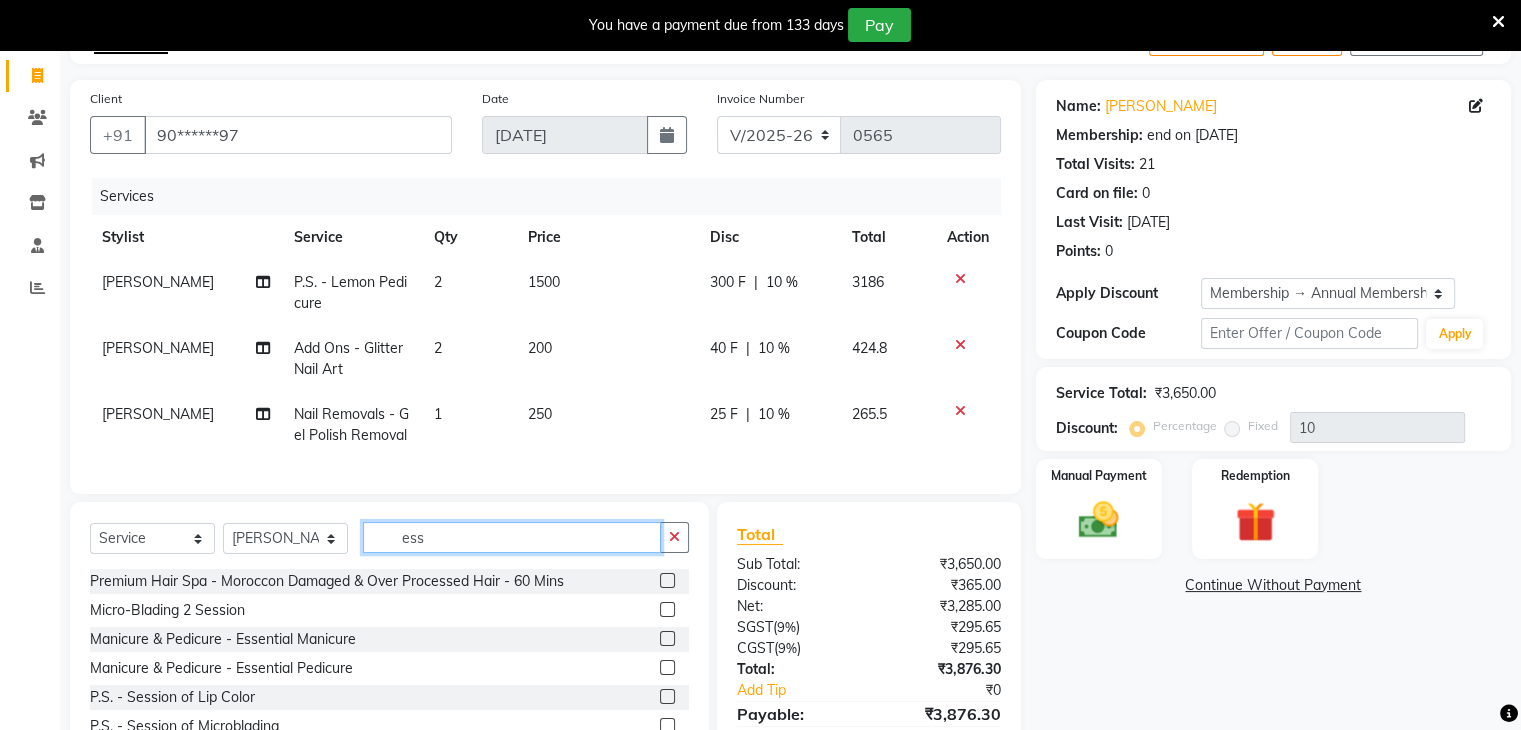 type on "ess" 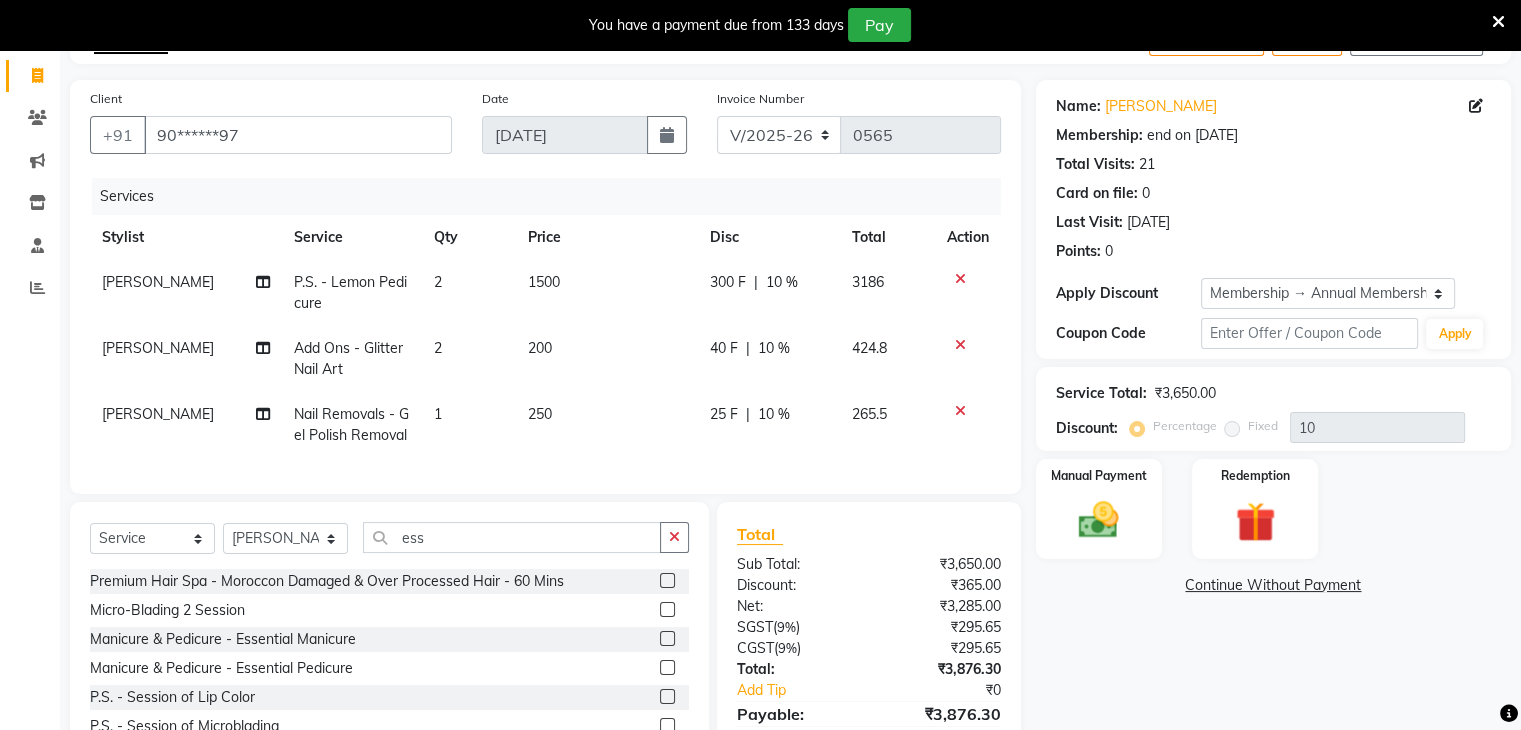click 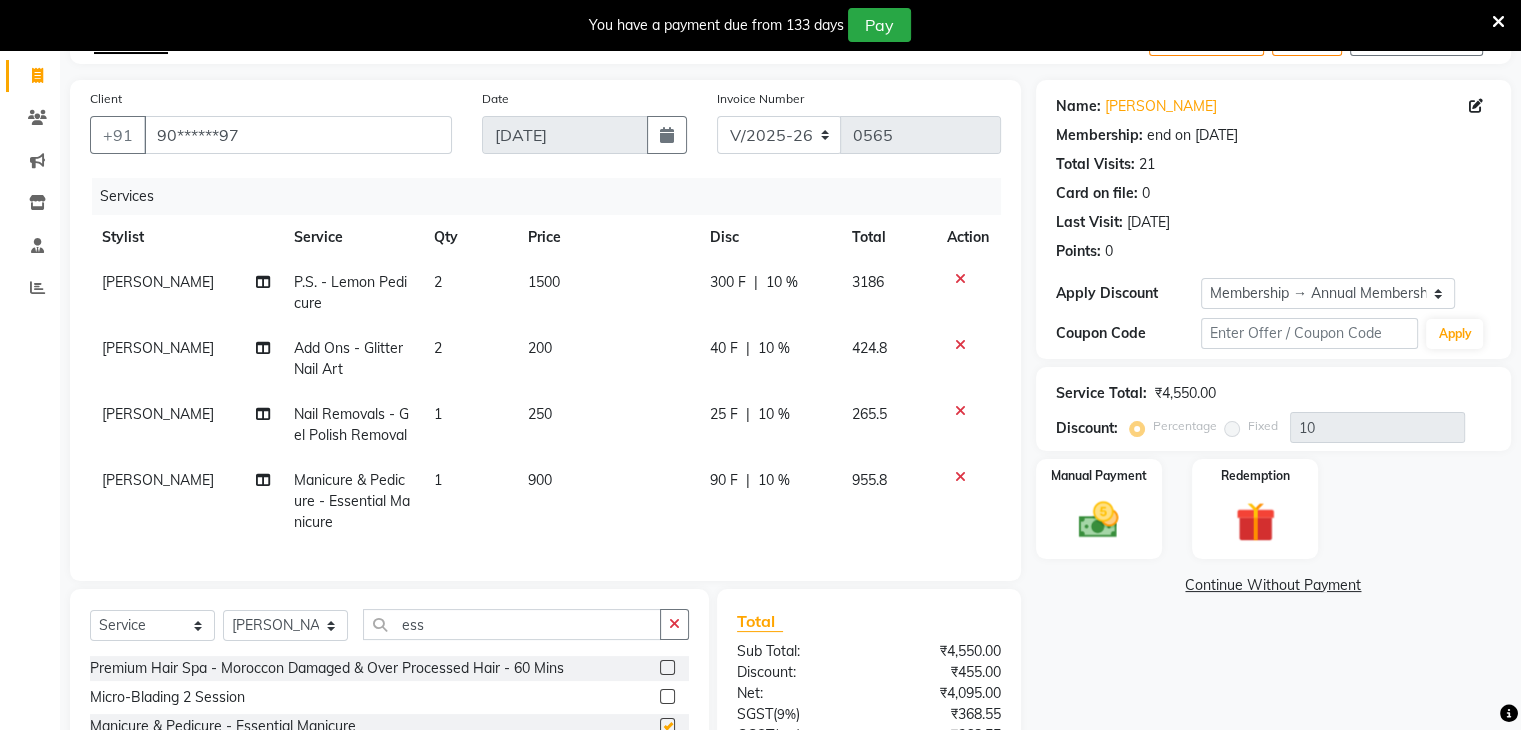 checkbox on "false" 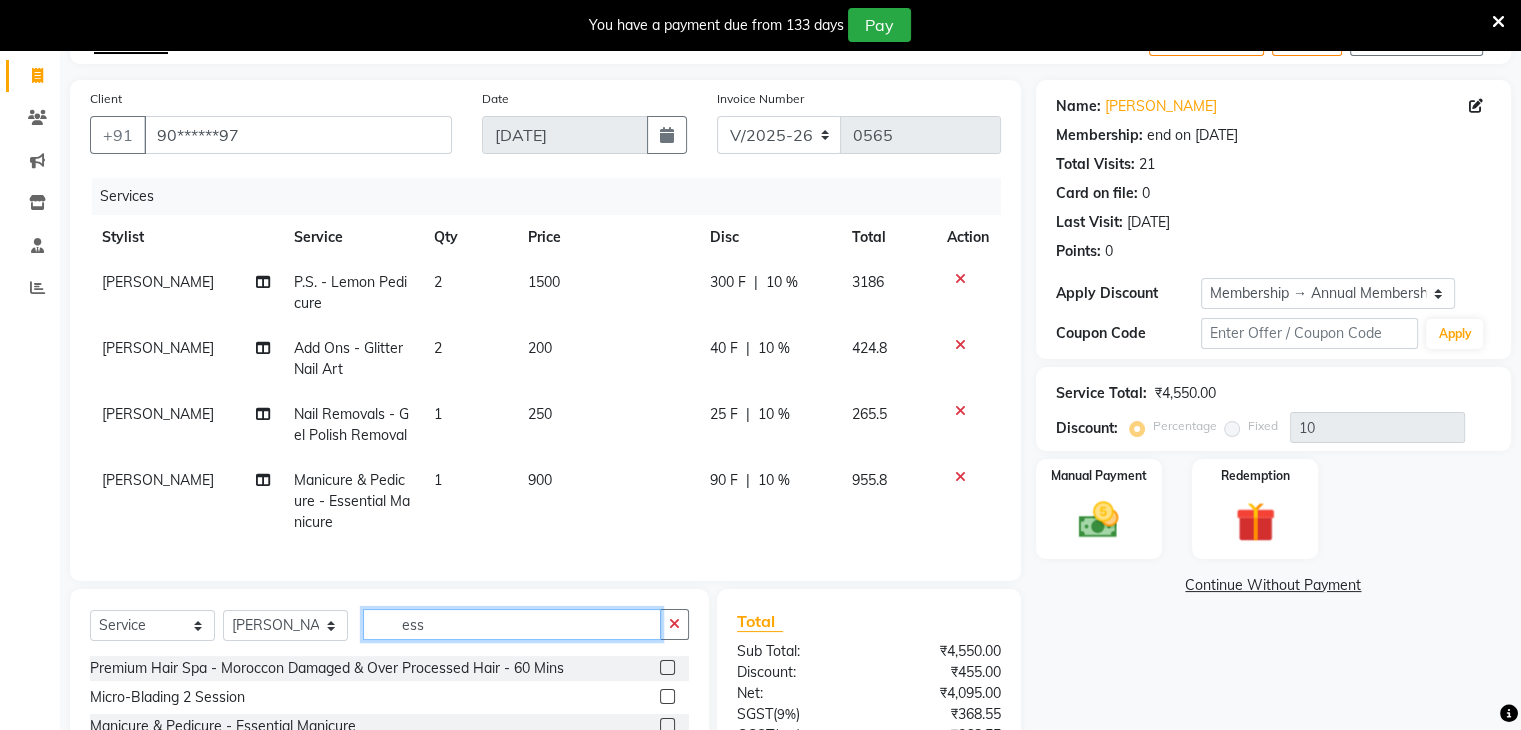 click on "ess" 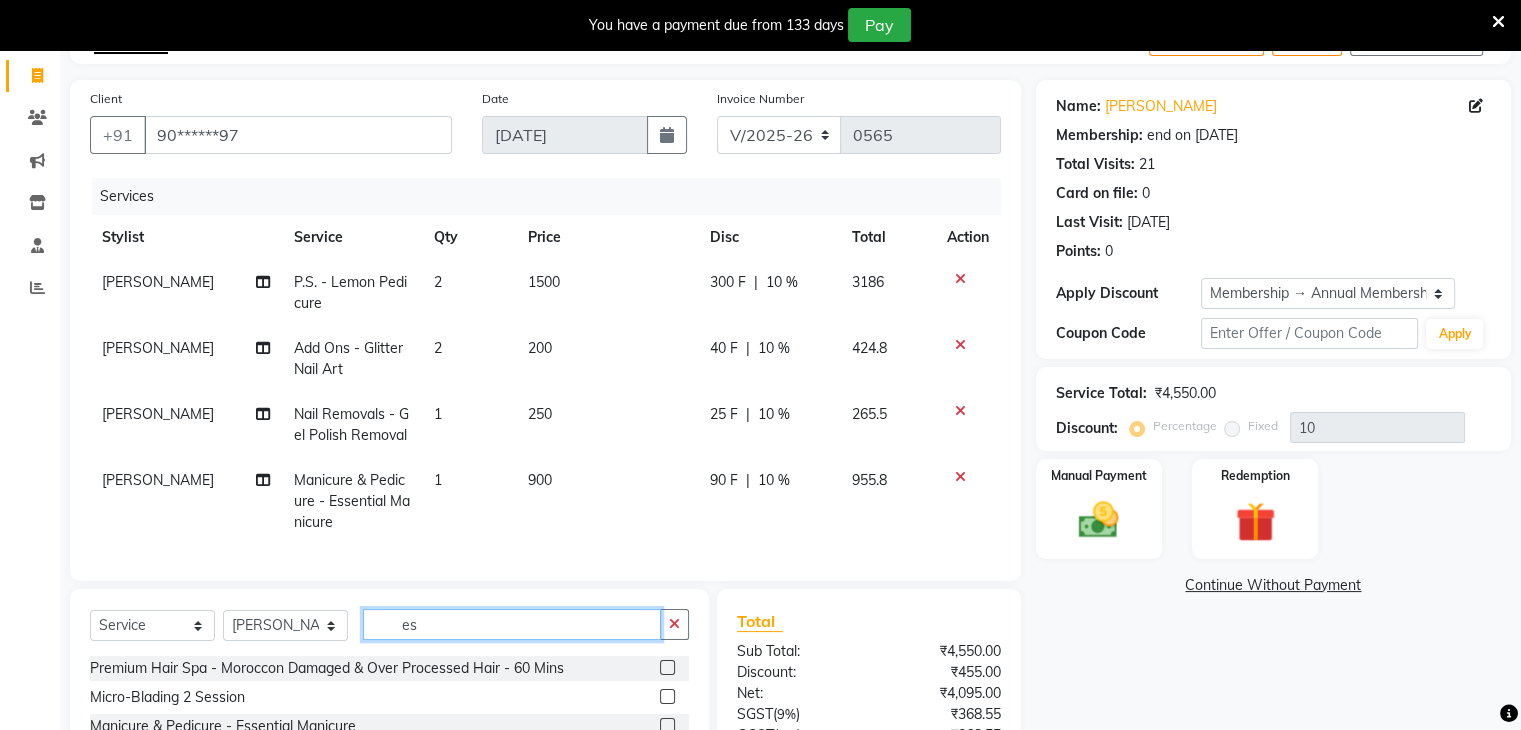 type on "e" 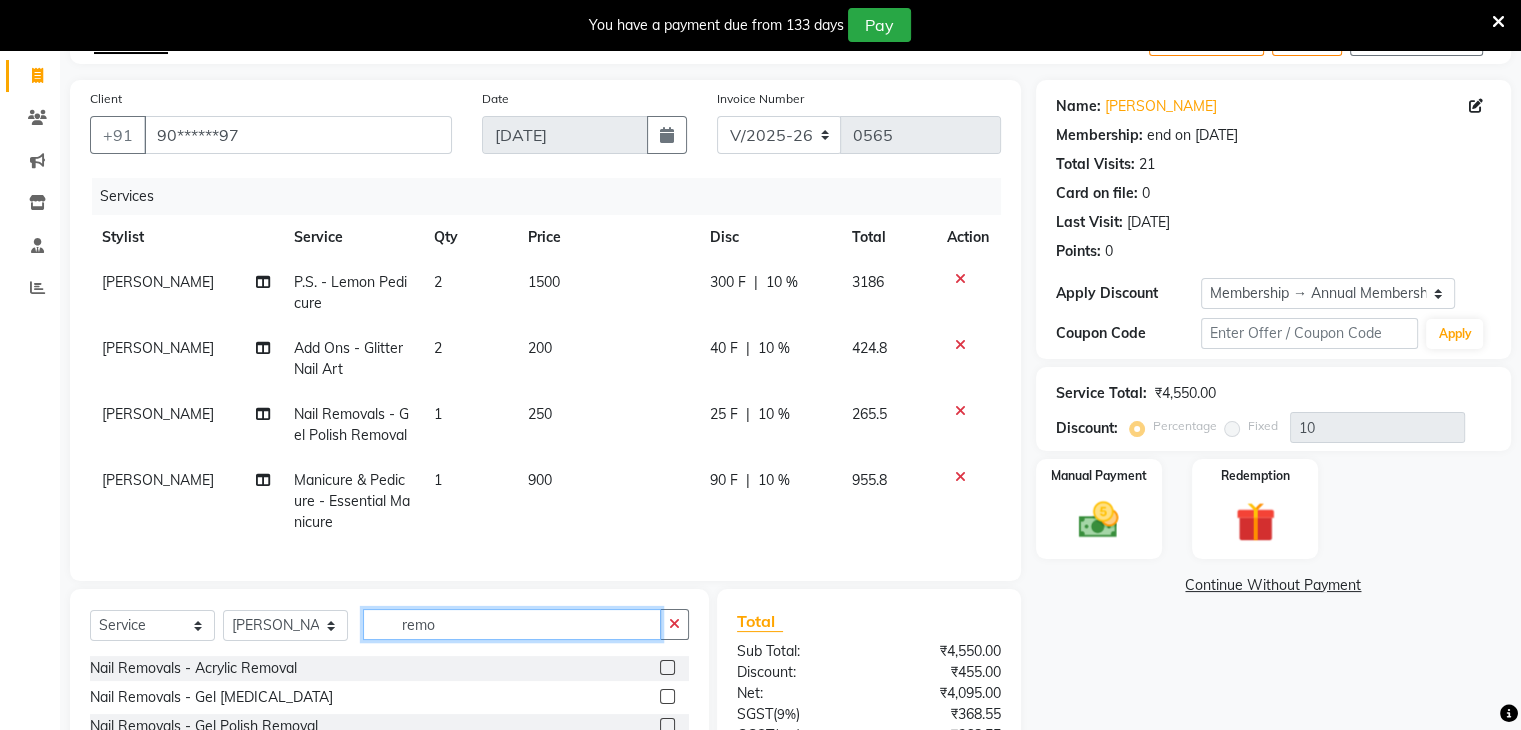 scroll, scrollTop: 320, scrollLeft: 0, axis: vertical 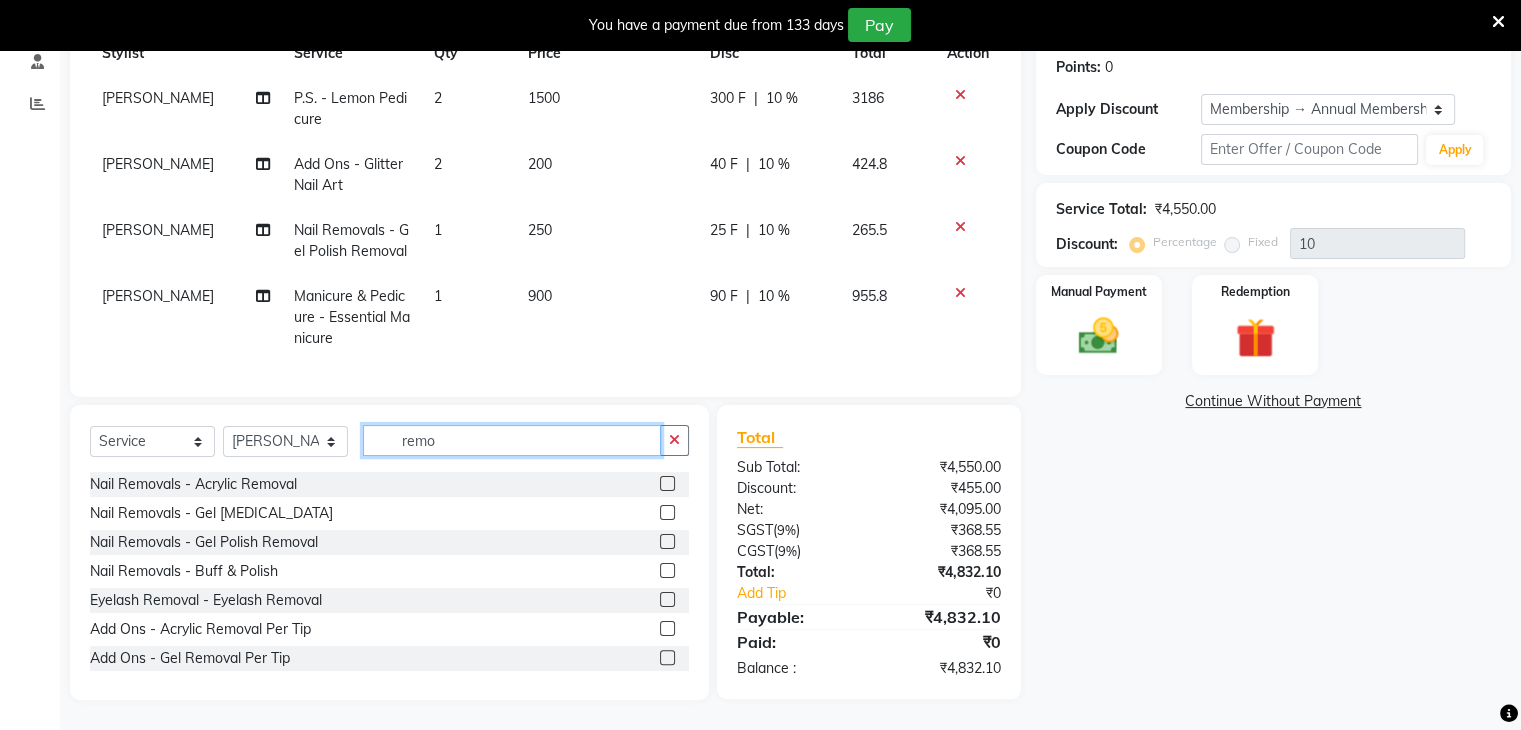 type on "remo" 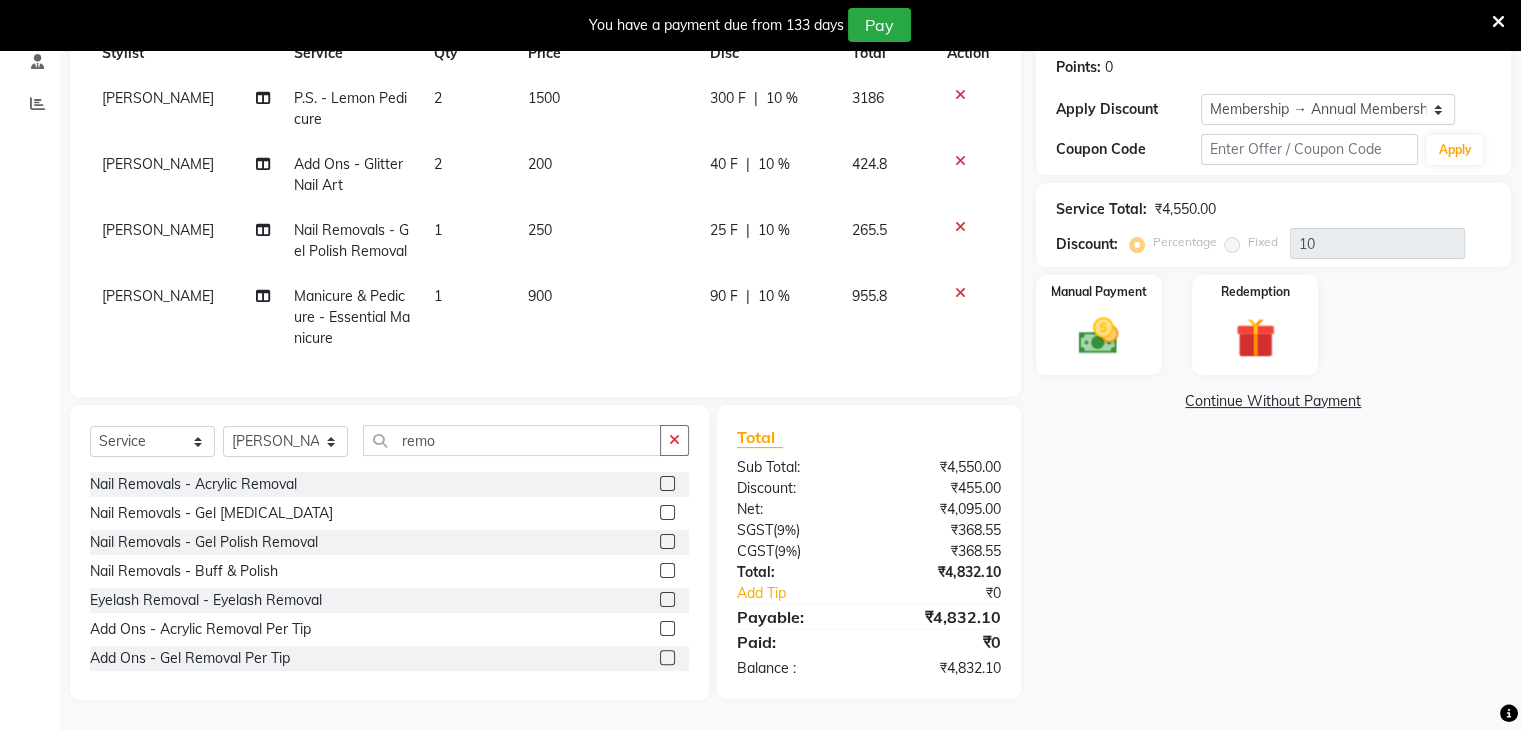 click 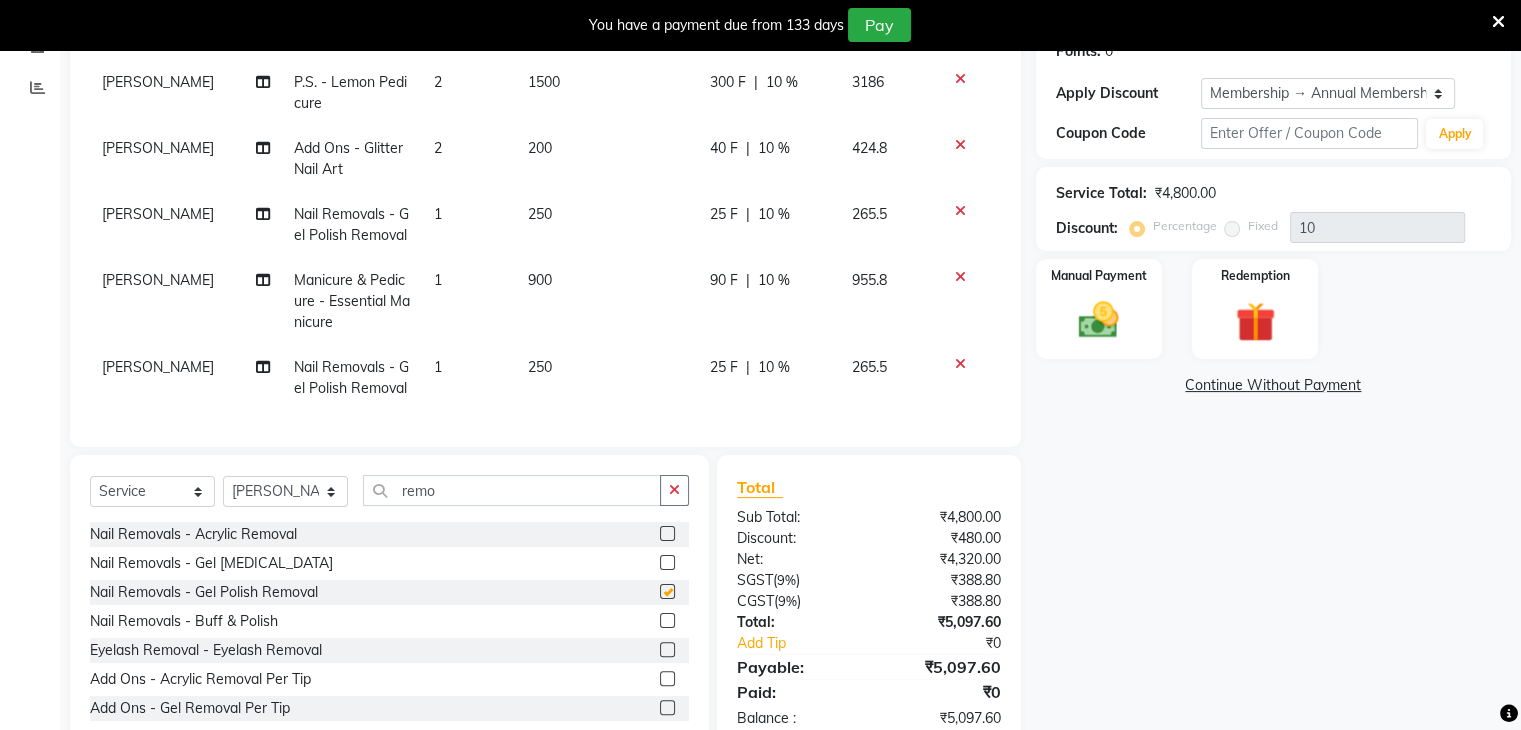 checkbox on "false" 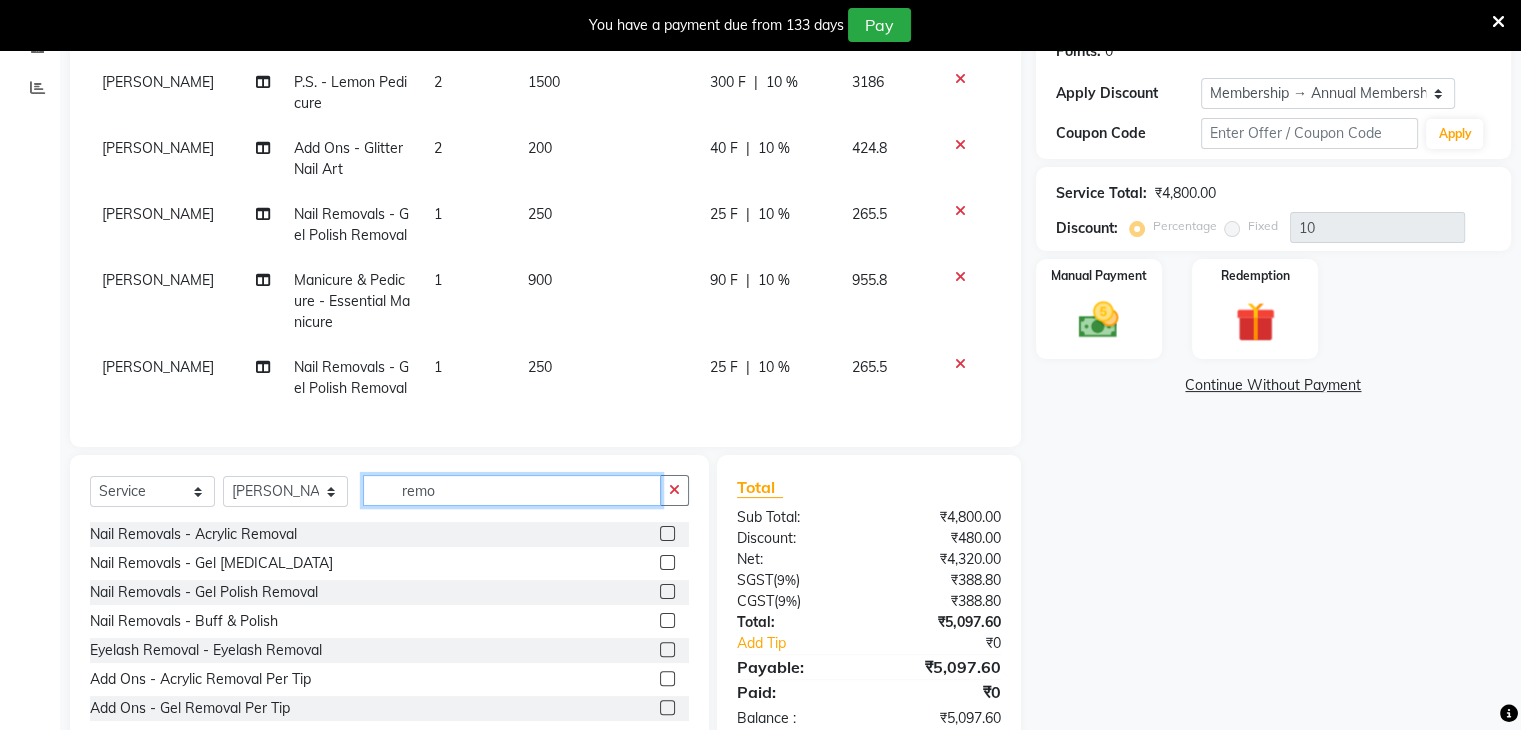click on "remo" 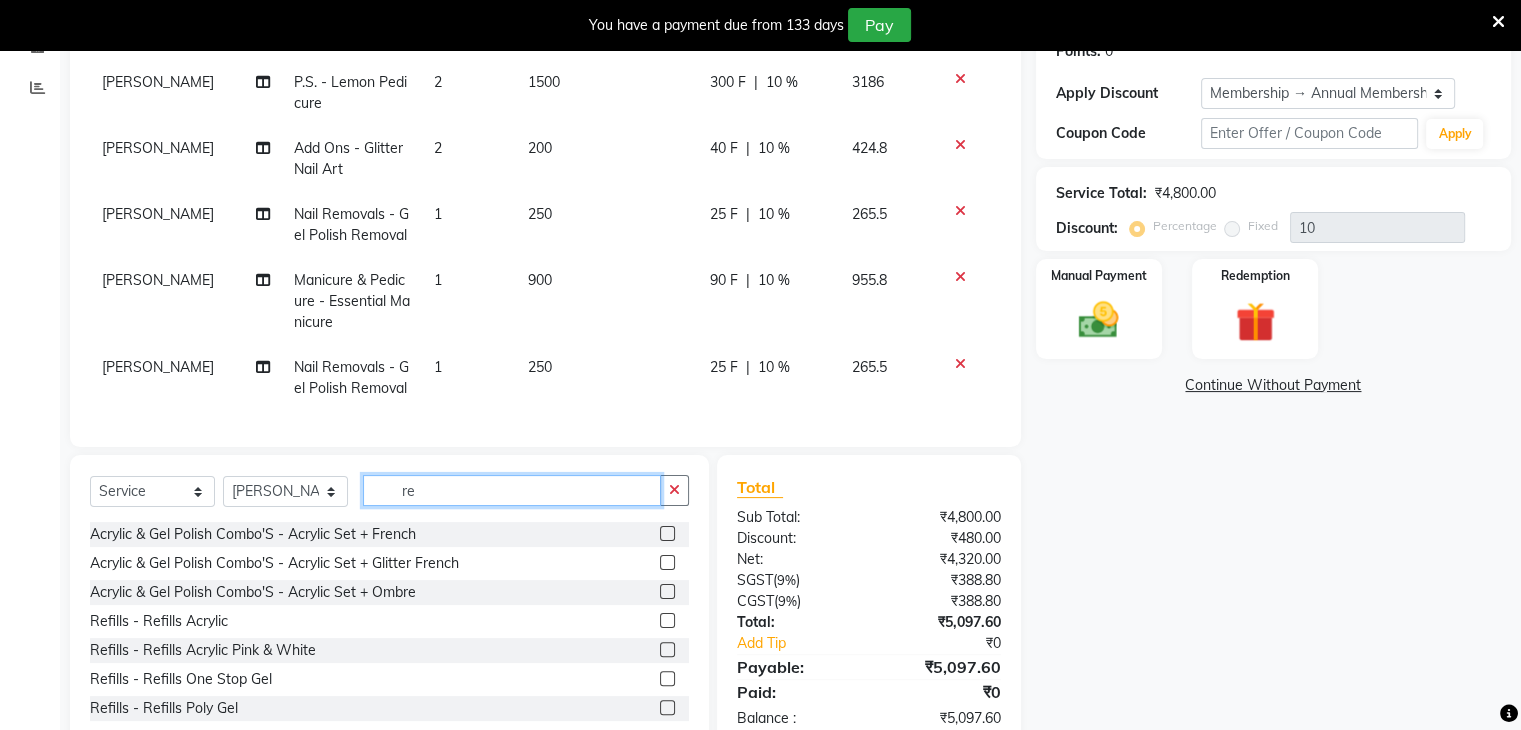 type on "r" 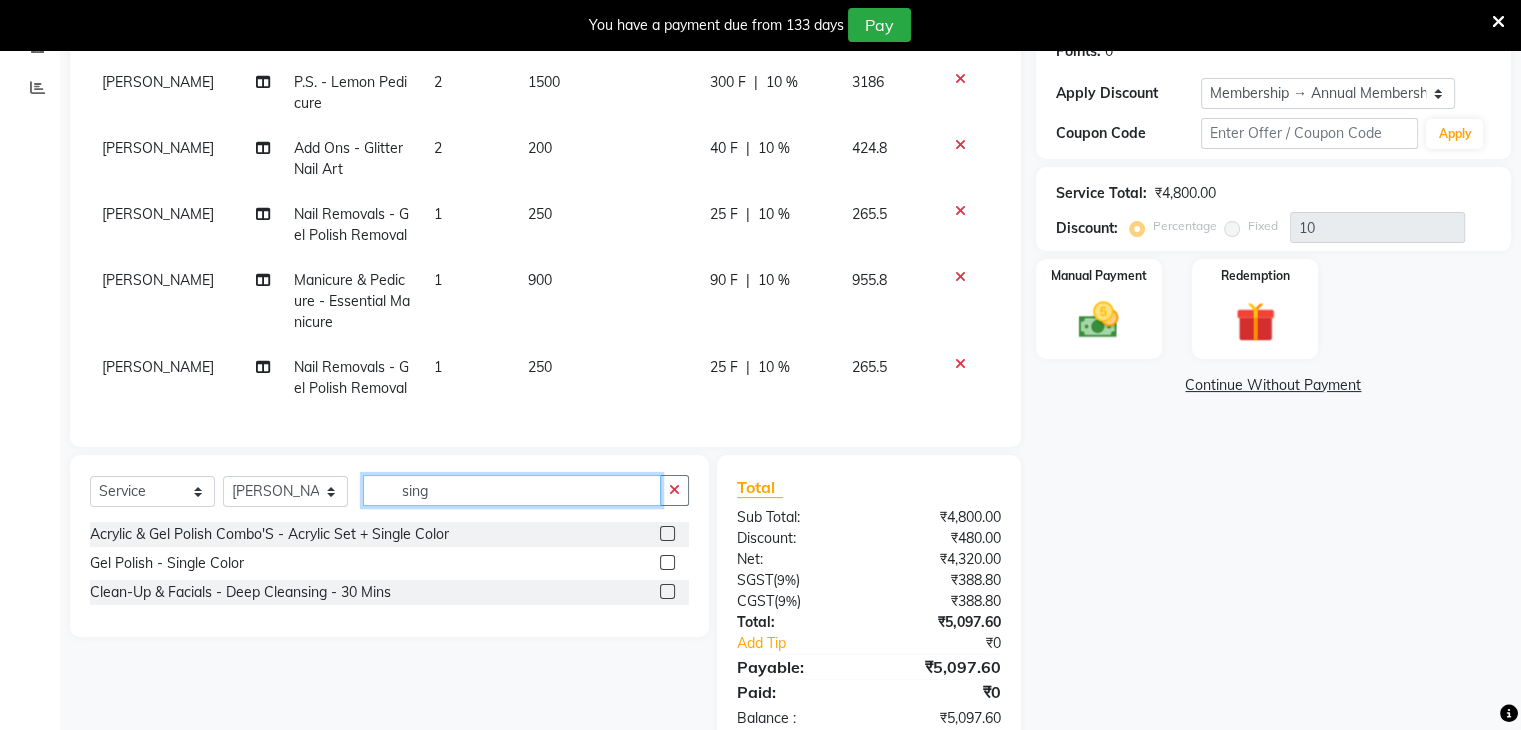 type on "sing" 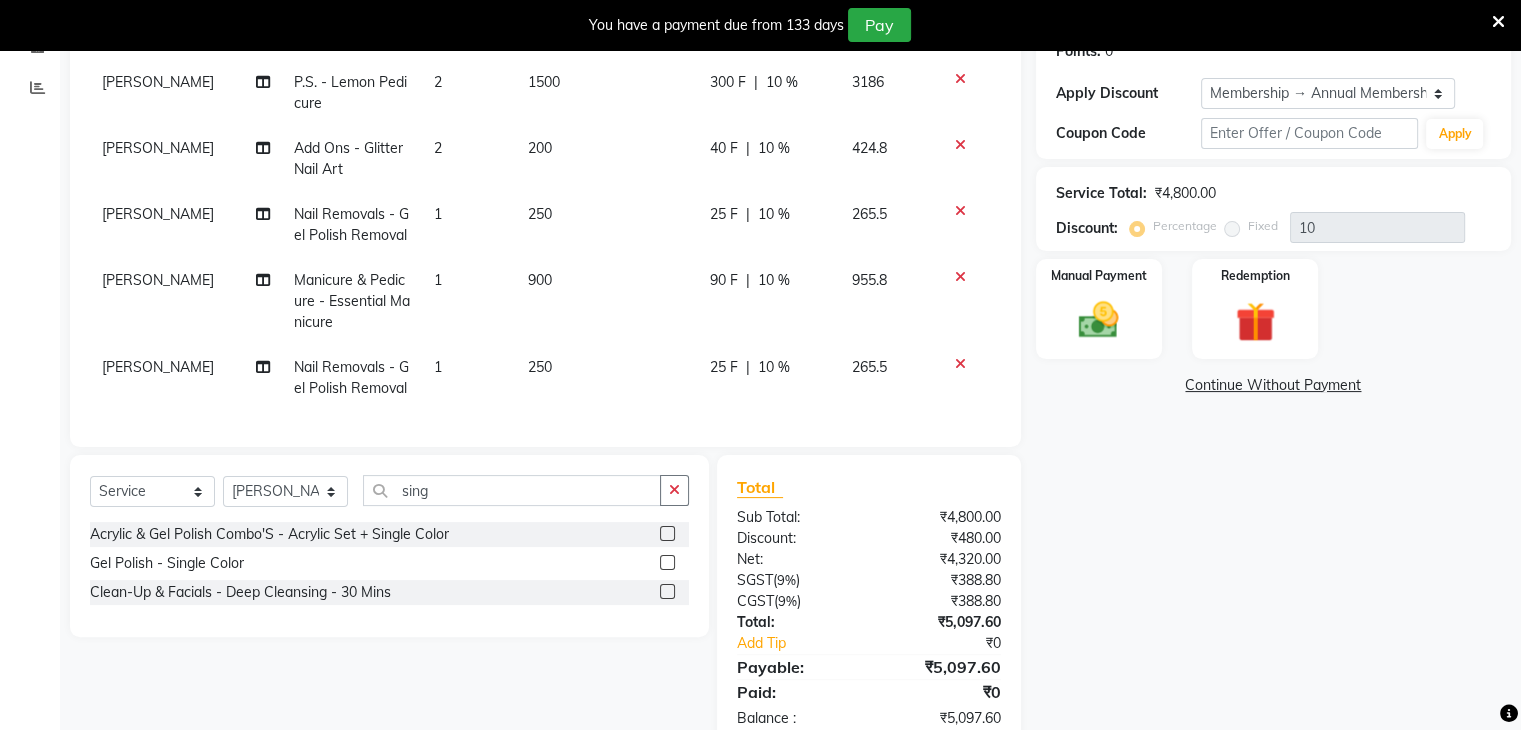 click 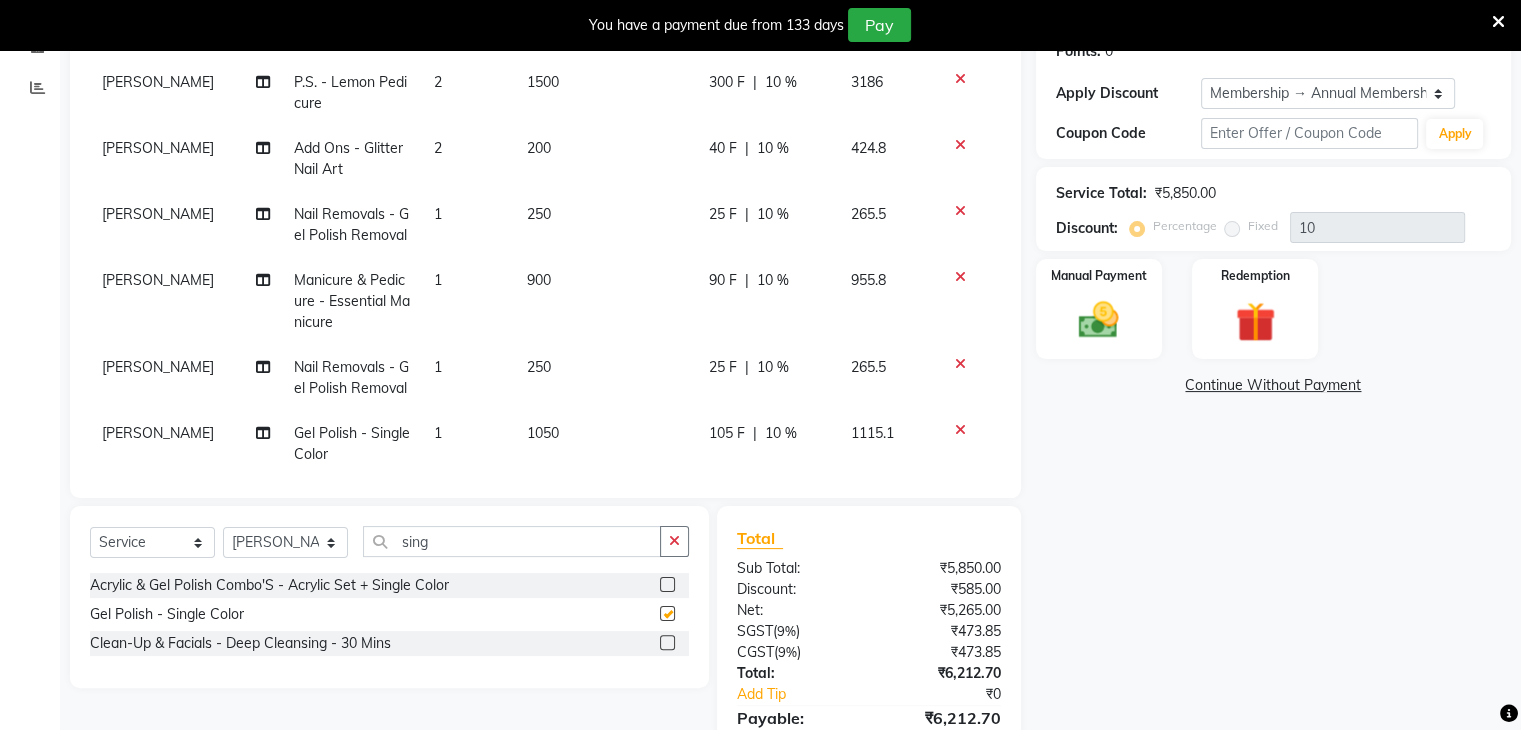 checkbox on "false" 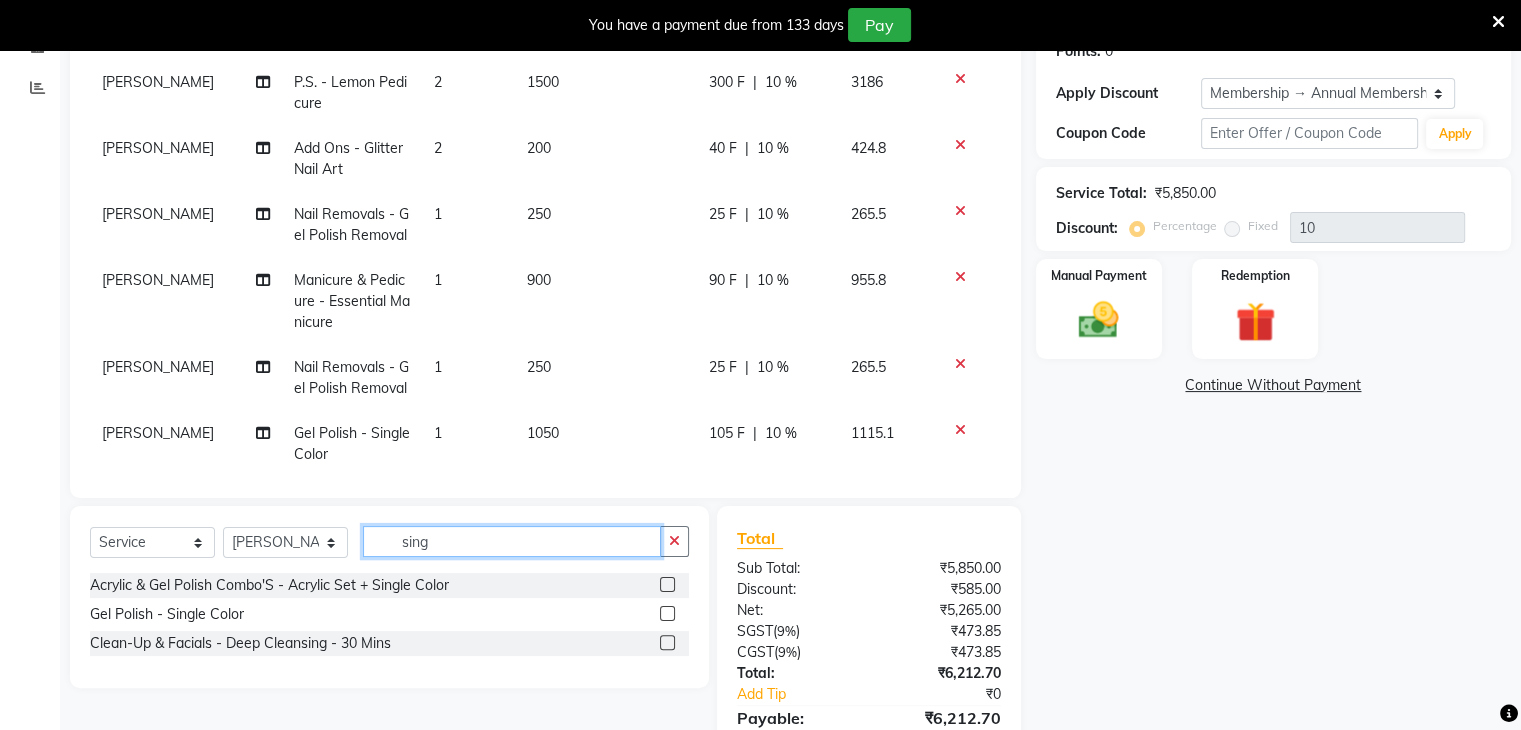 click on "sing" 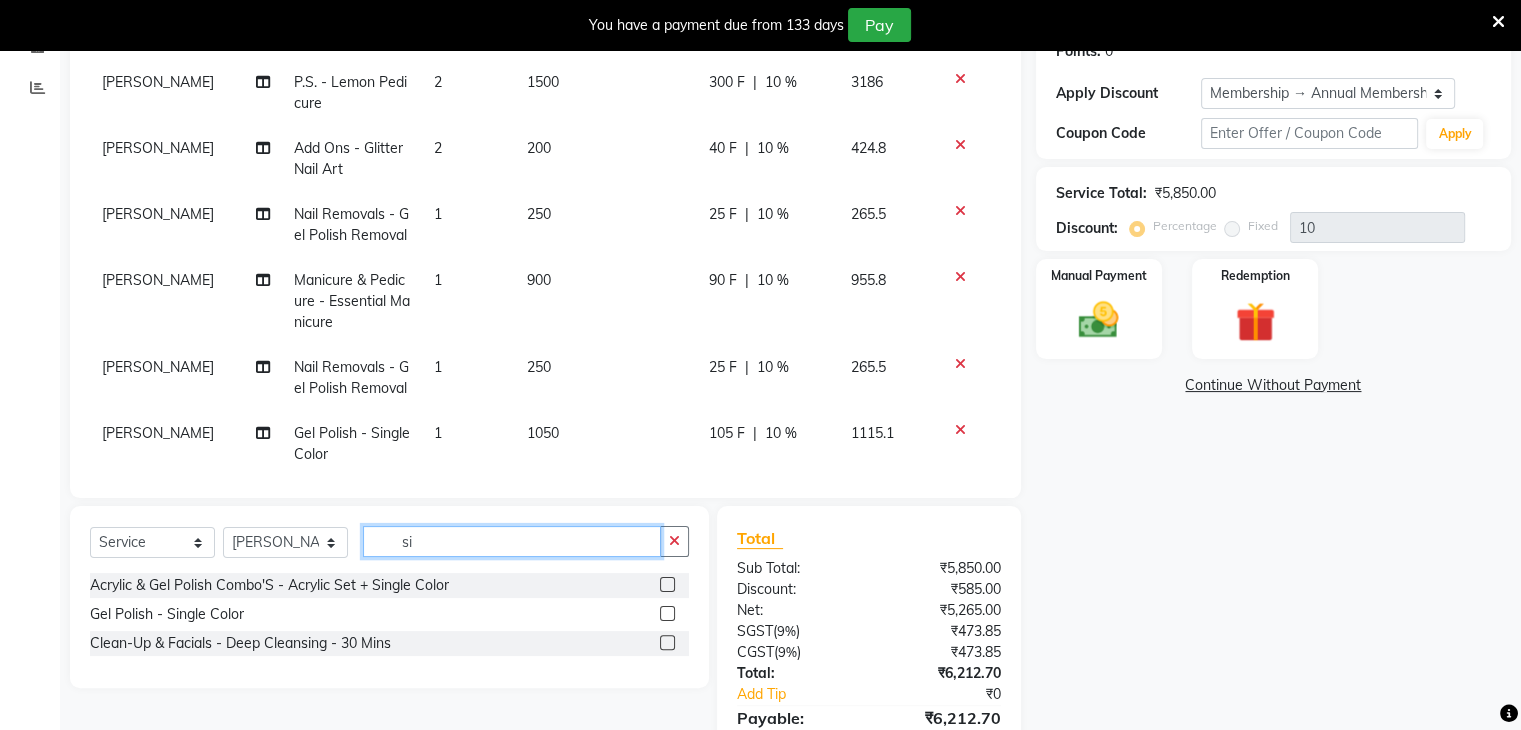 type on "s" 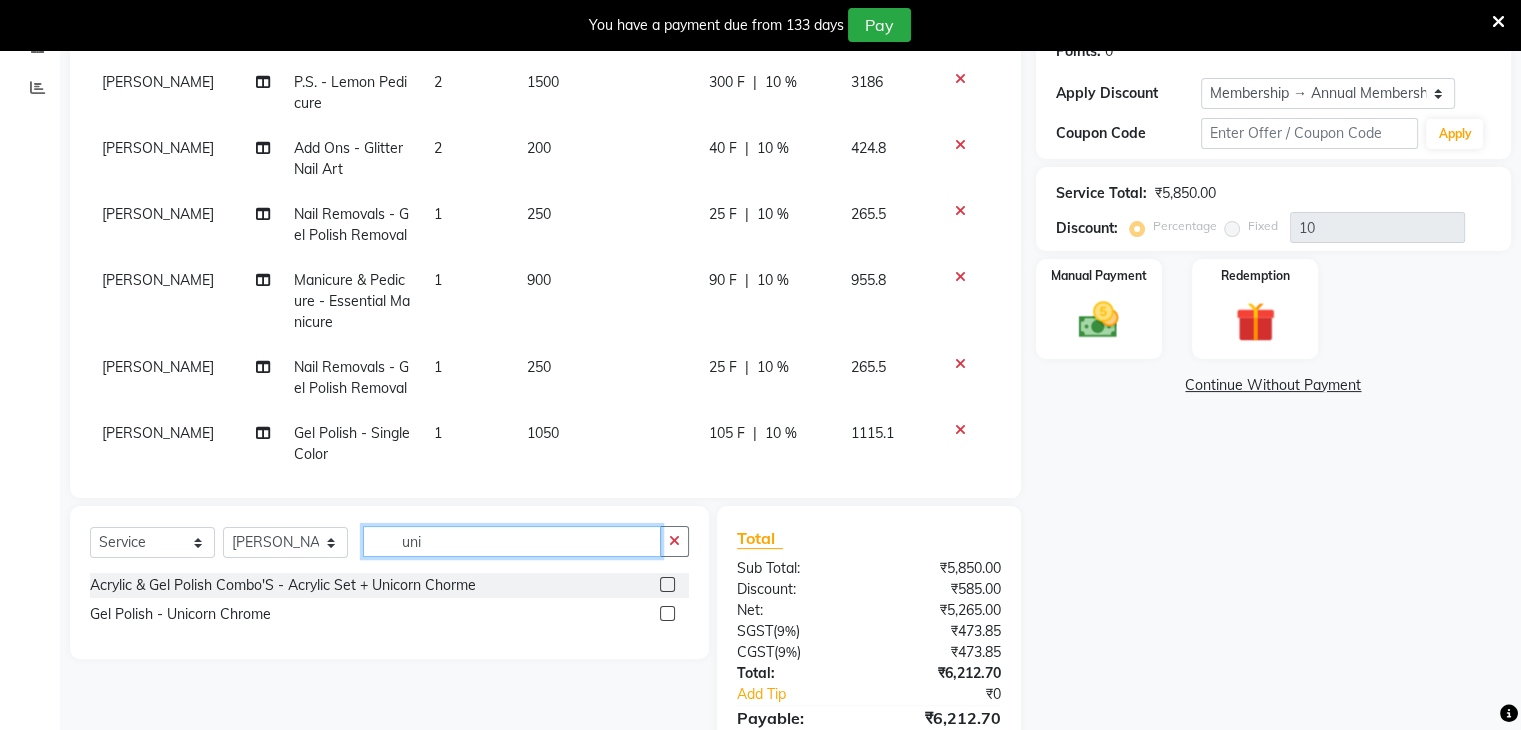 type on "uni" 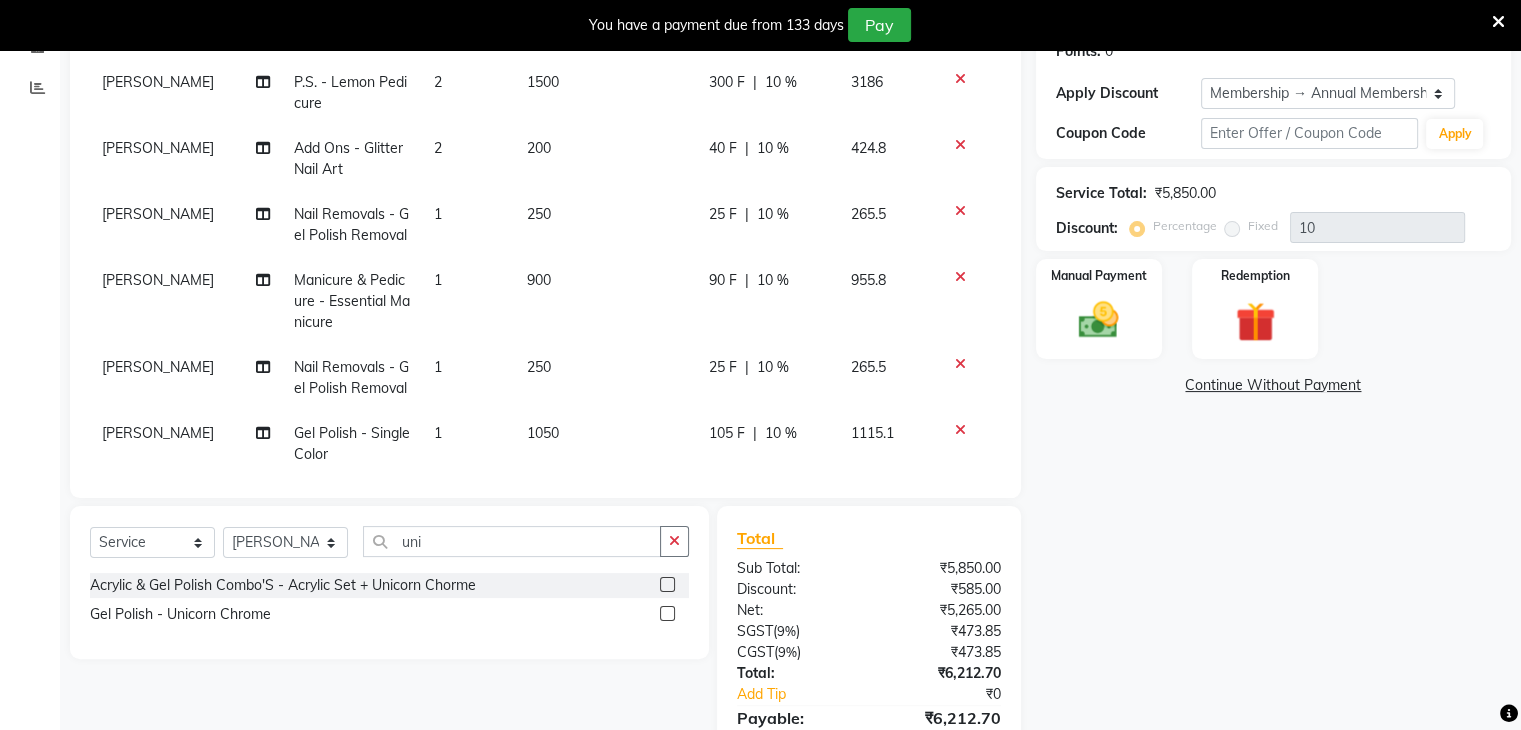 click 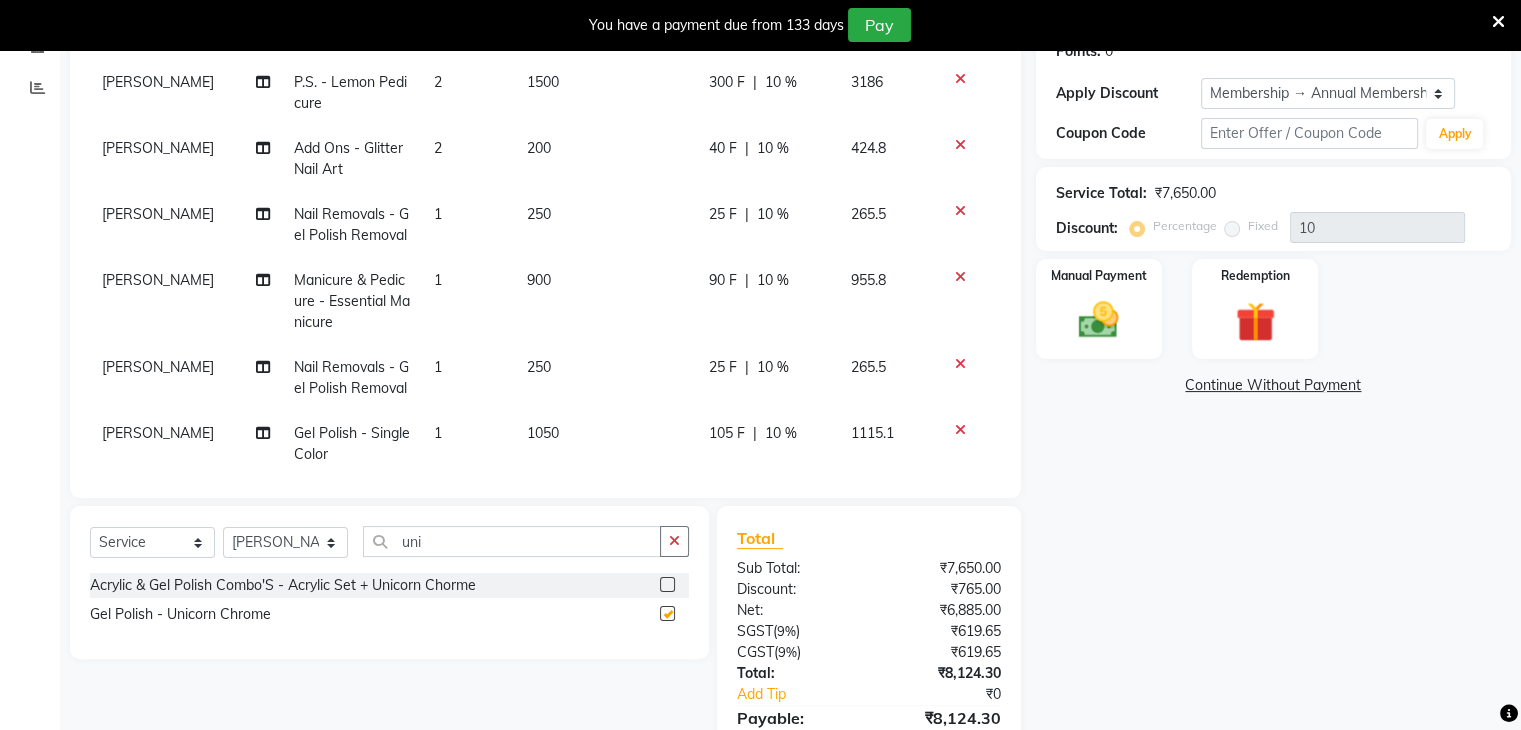checkbox on "false" 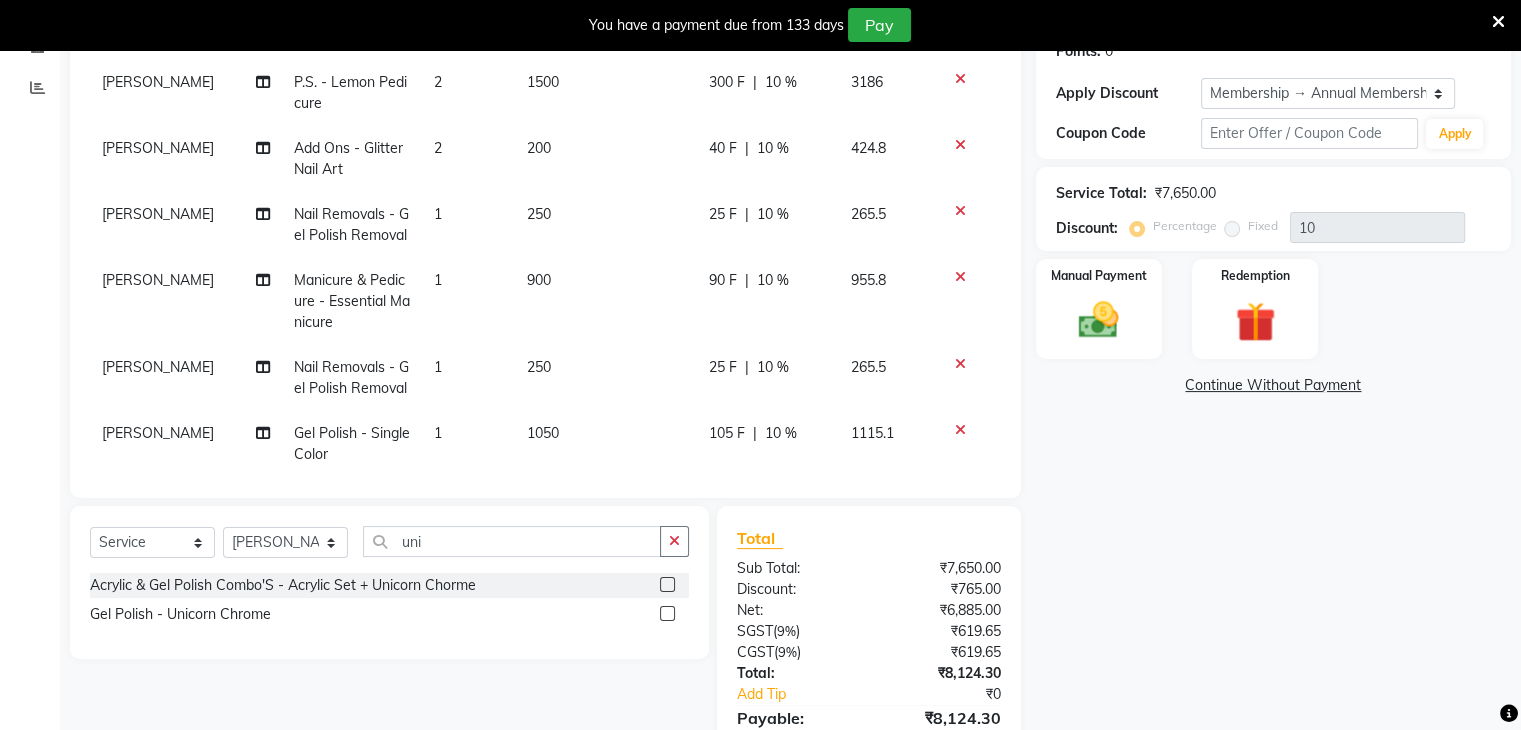 scroll, scrollTop: 137, scrollLeft: 0, axis: vertical 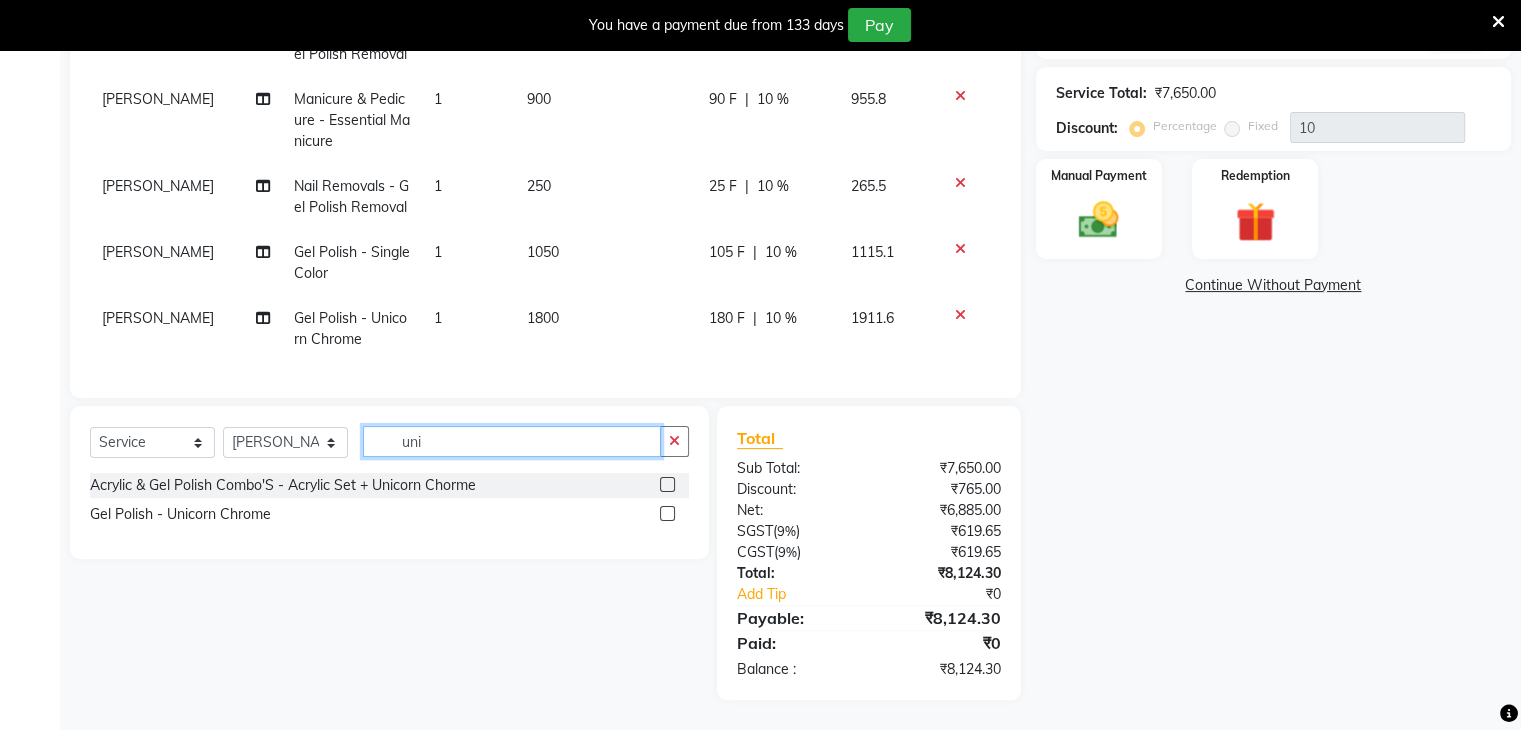 click on "uni" 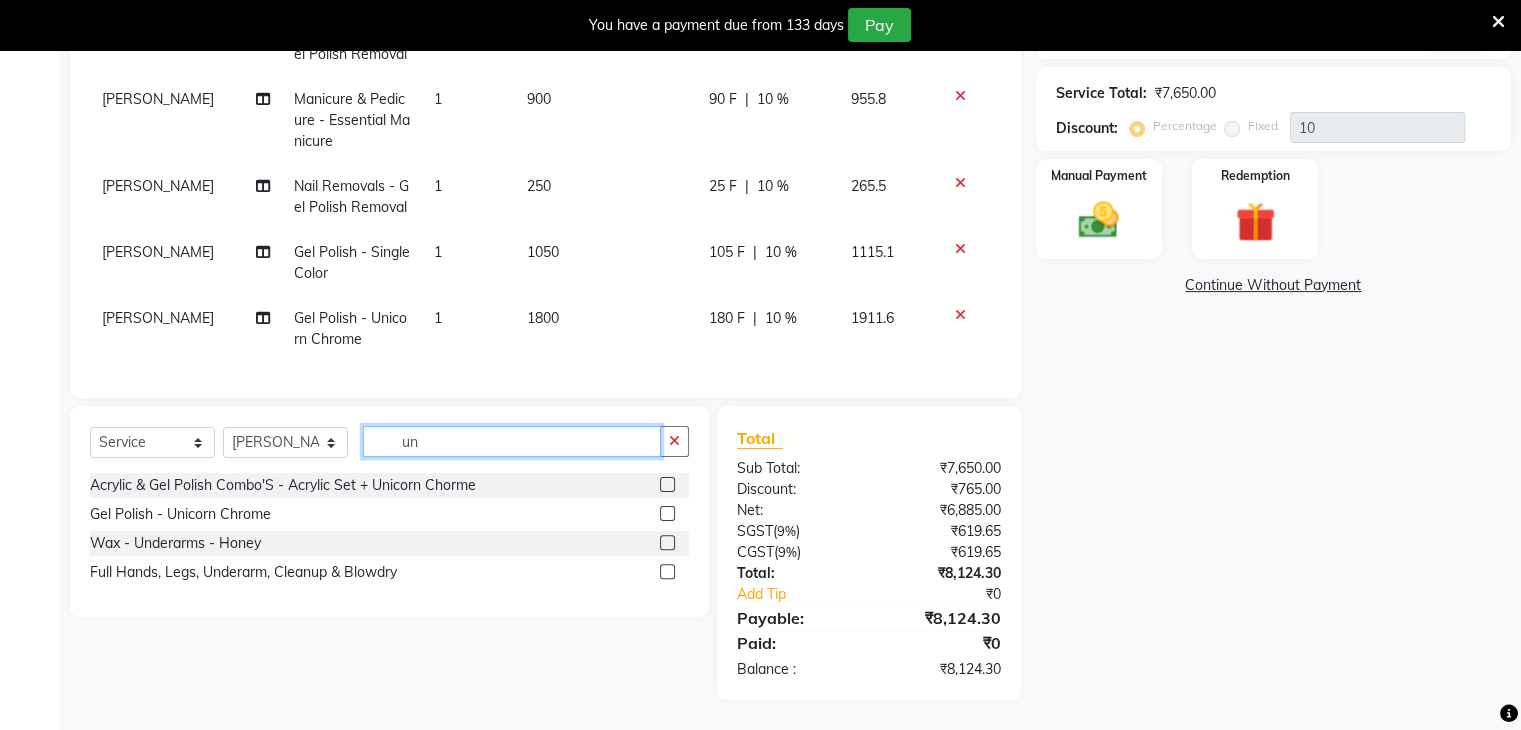 type on "u" 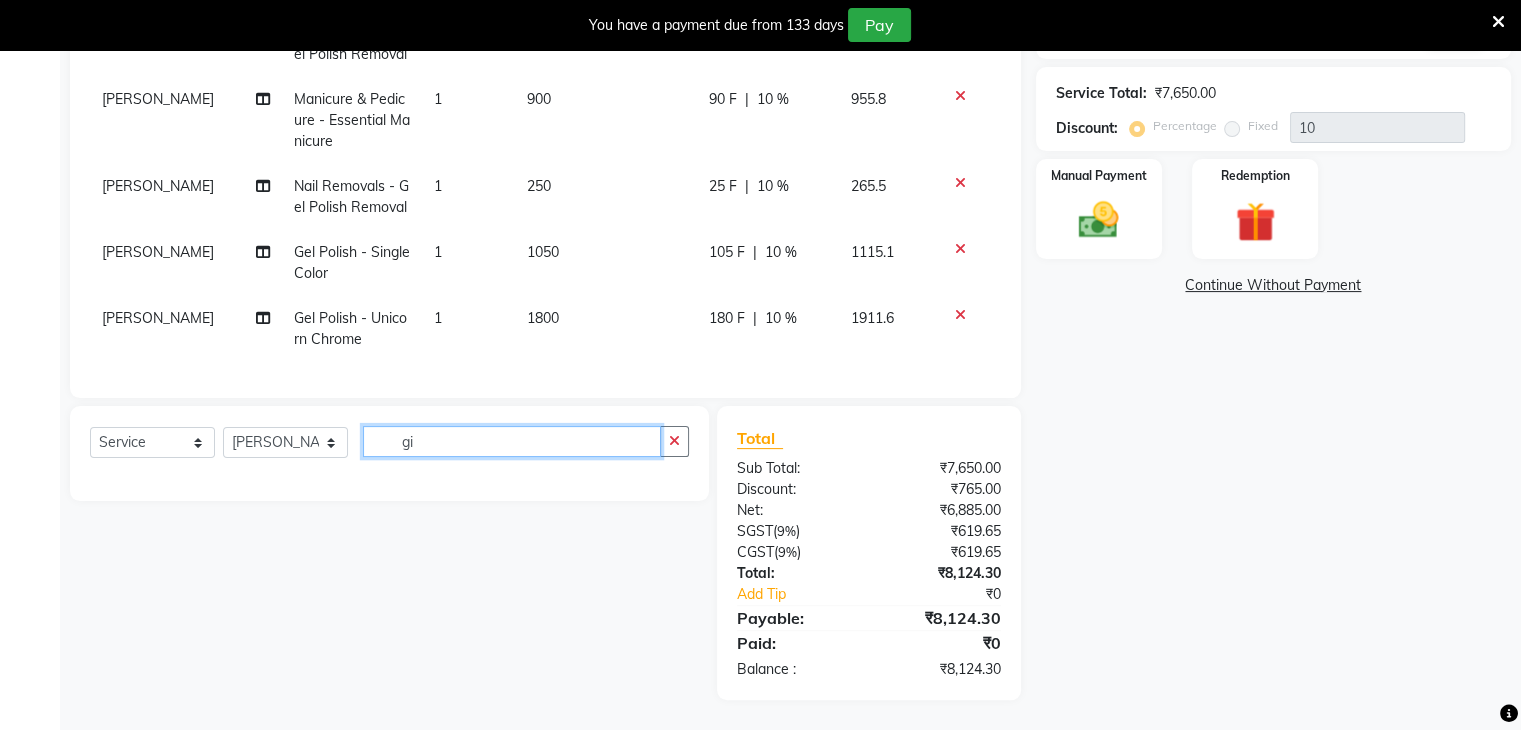 type on "g" 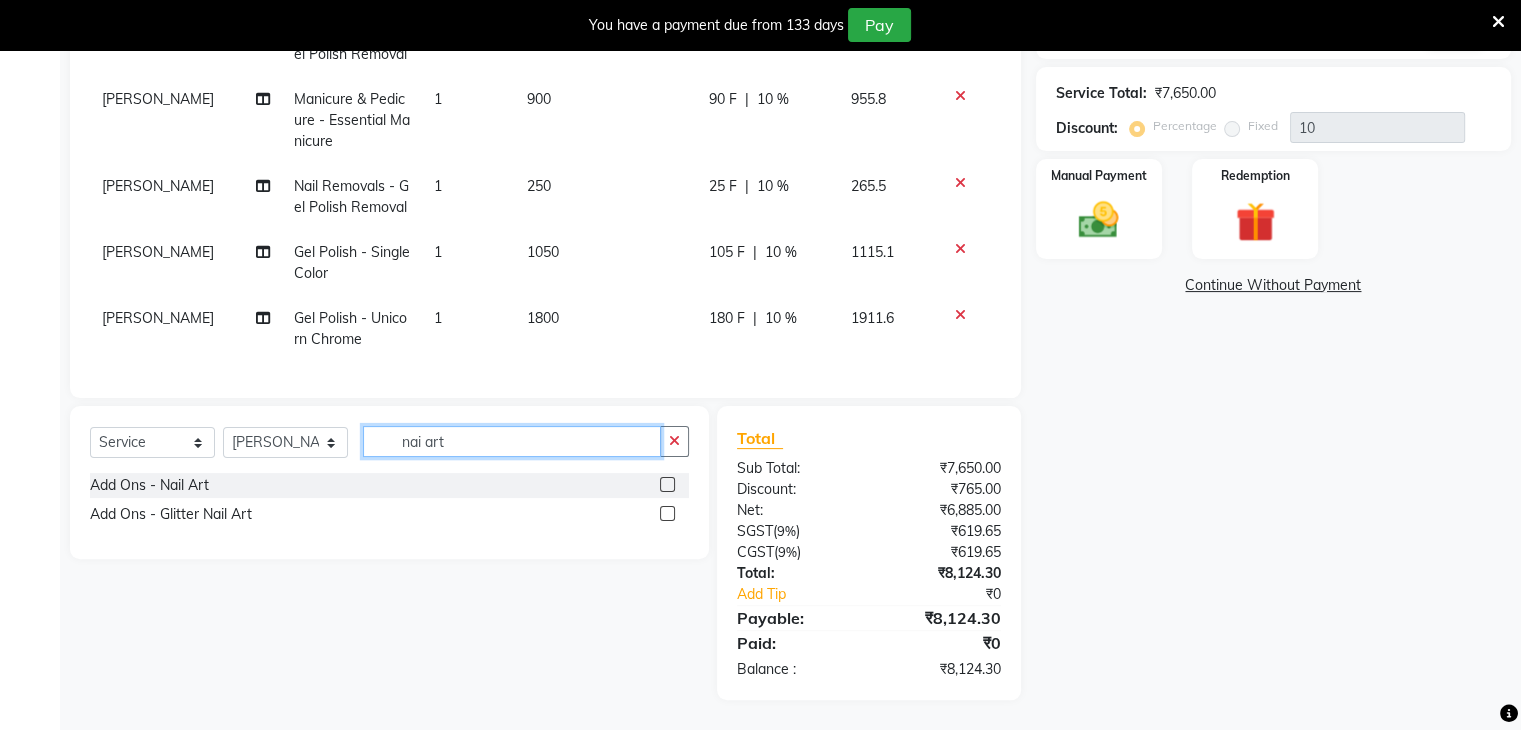 type on "nai art" 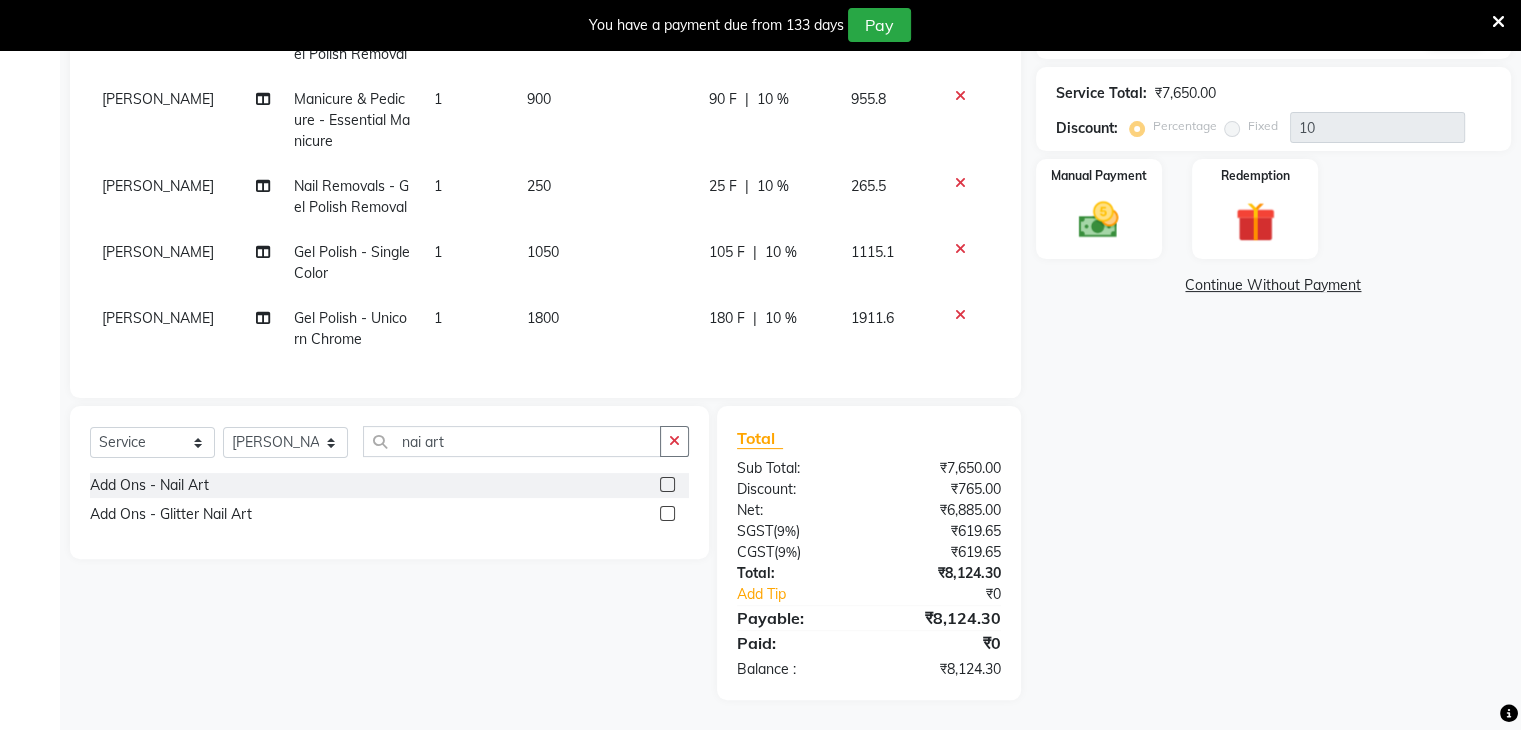 click 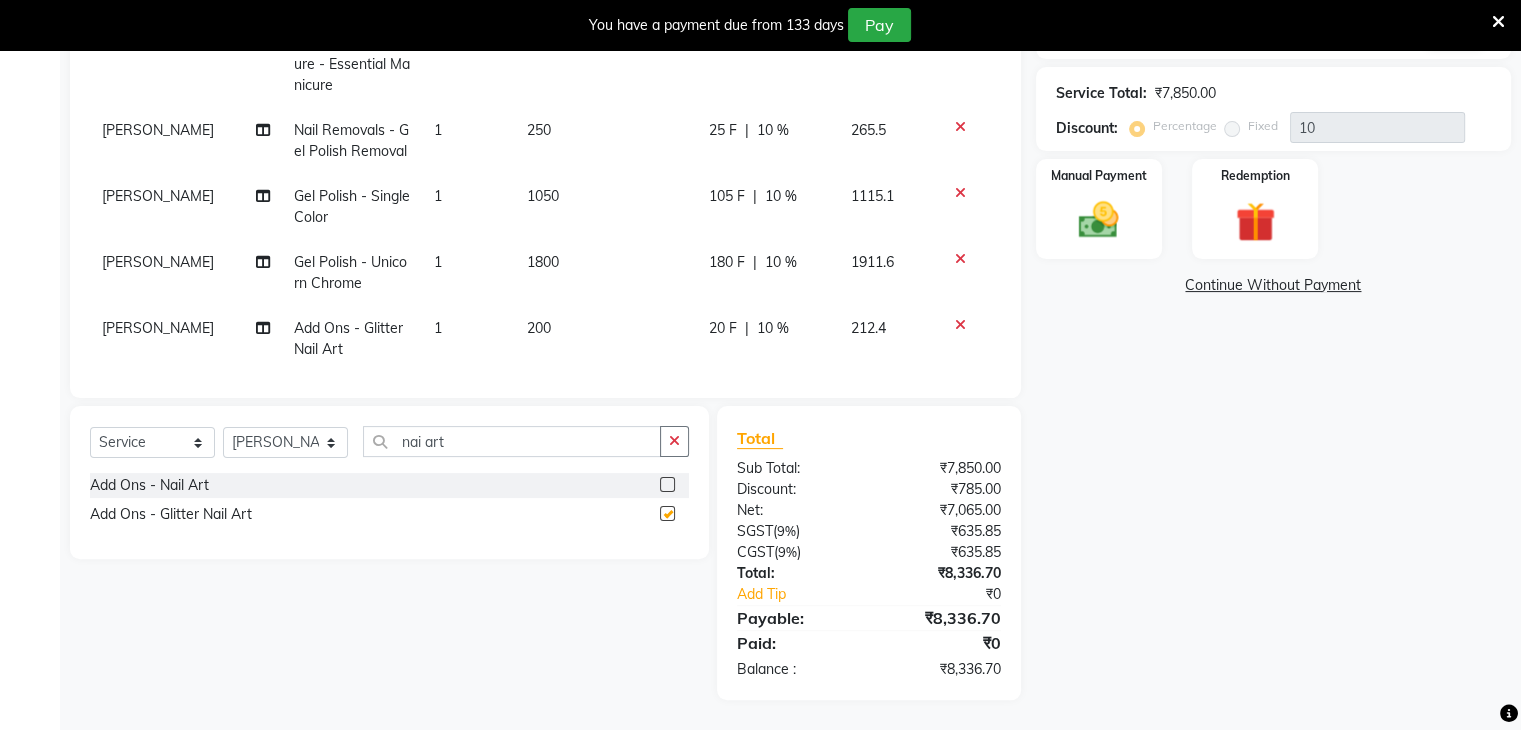 checkbox on "false" 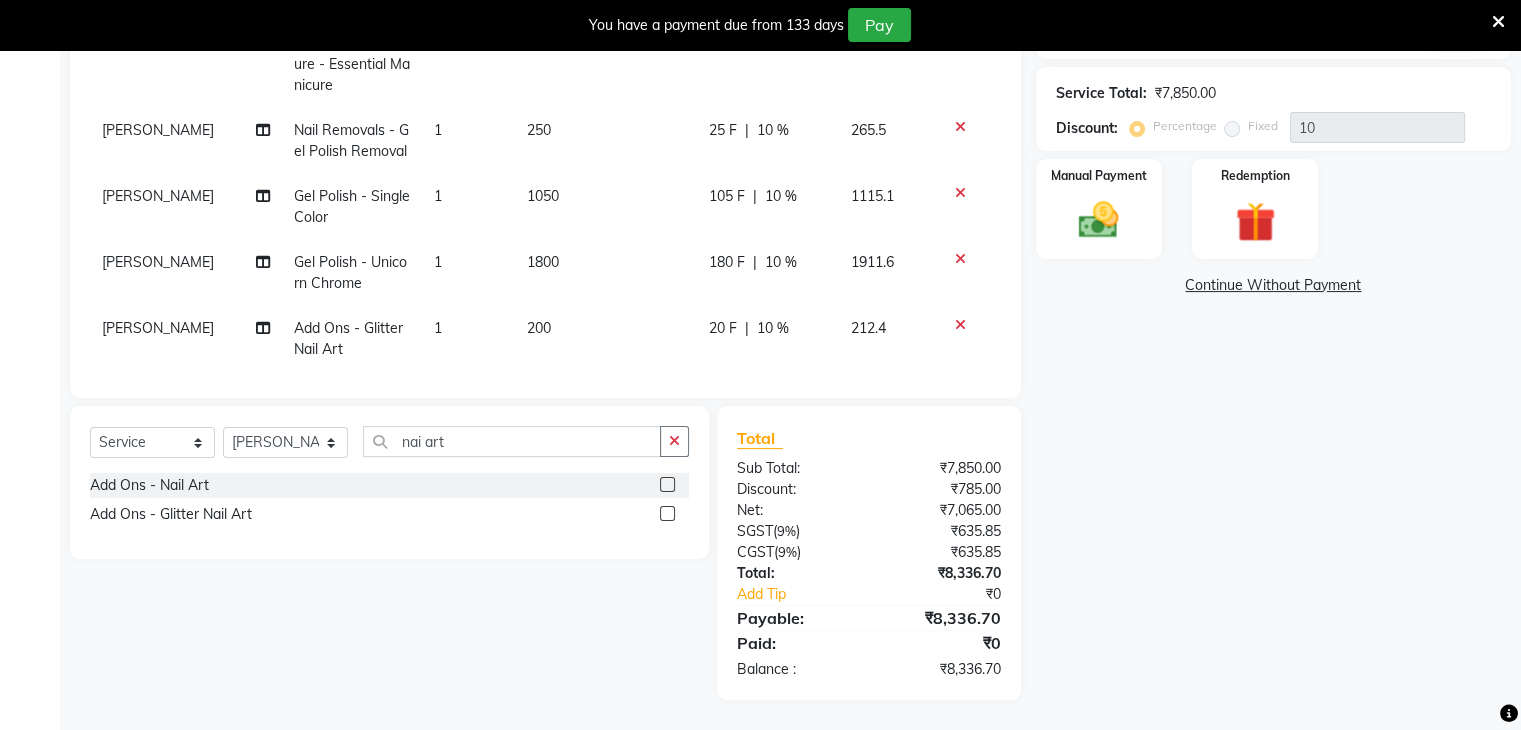 scroll, scrollTop: 204, scrollLeft: 0, axis: vertical 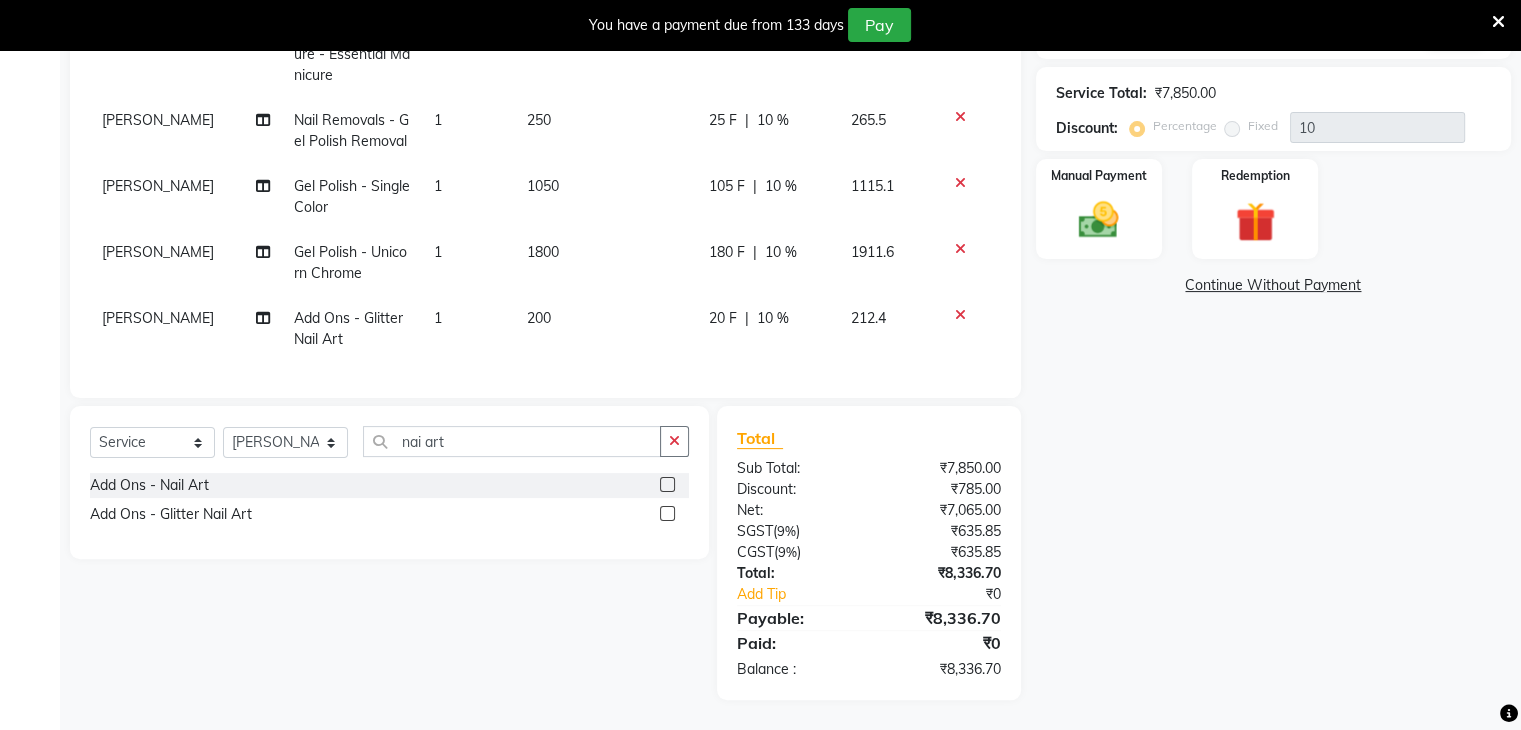 click on "1" 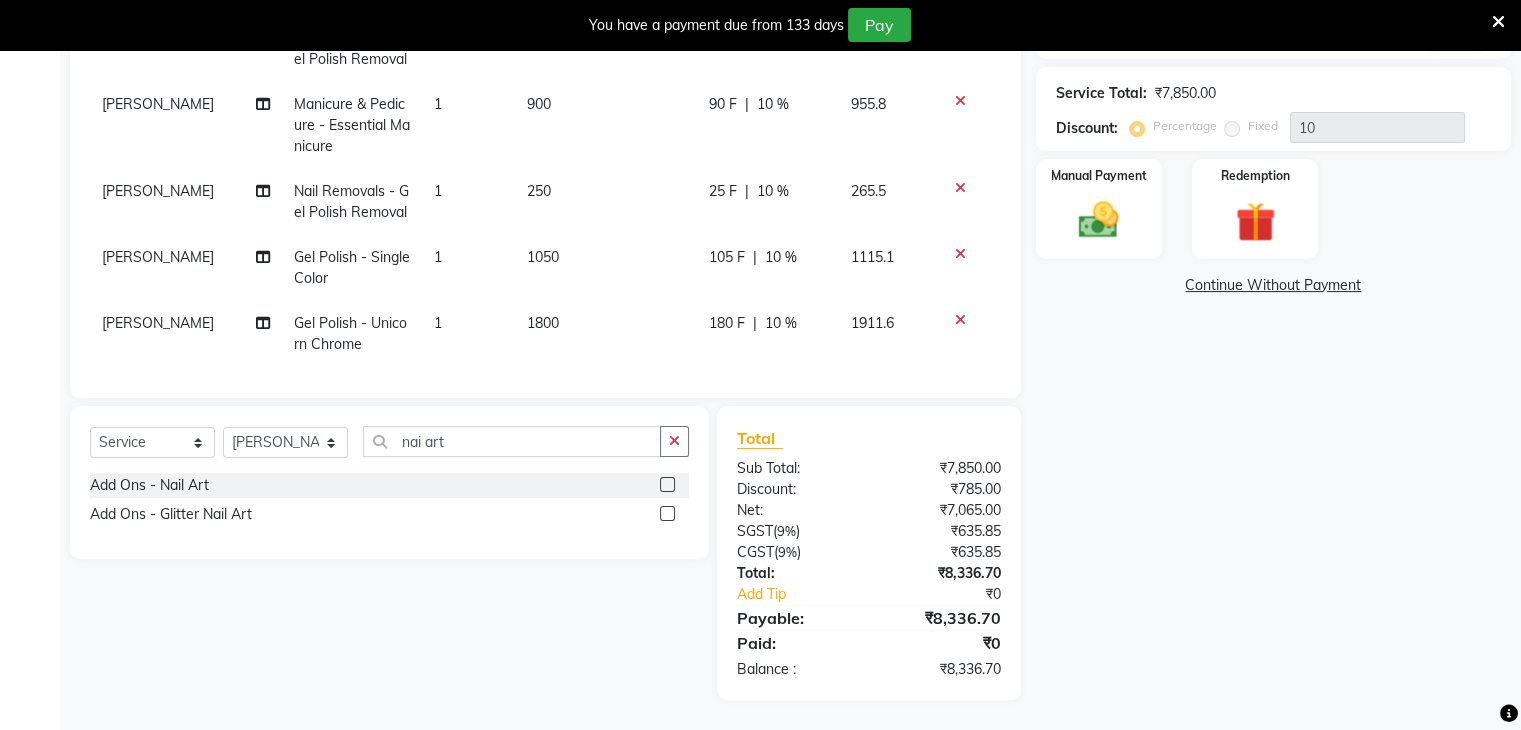 select on "49752" 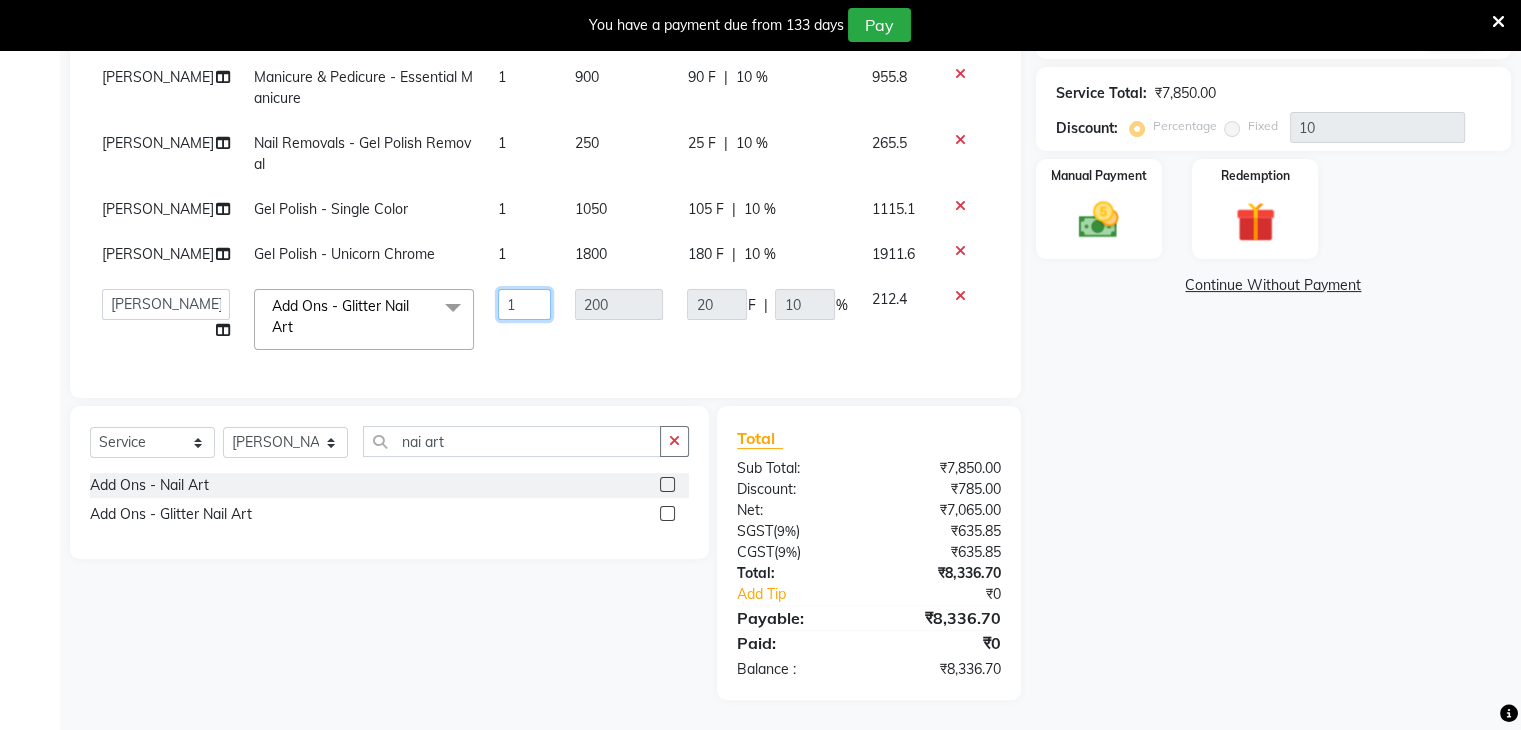 click on "1" 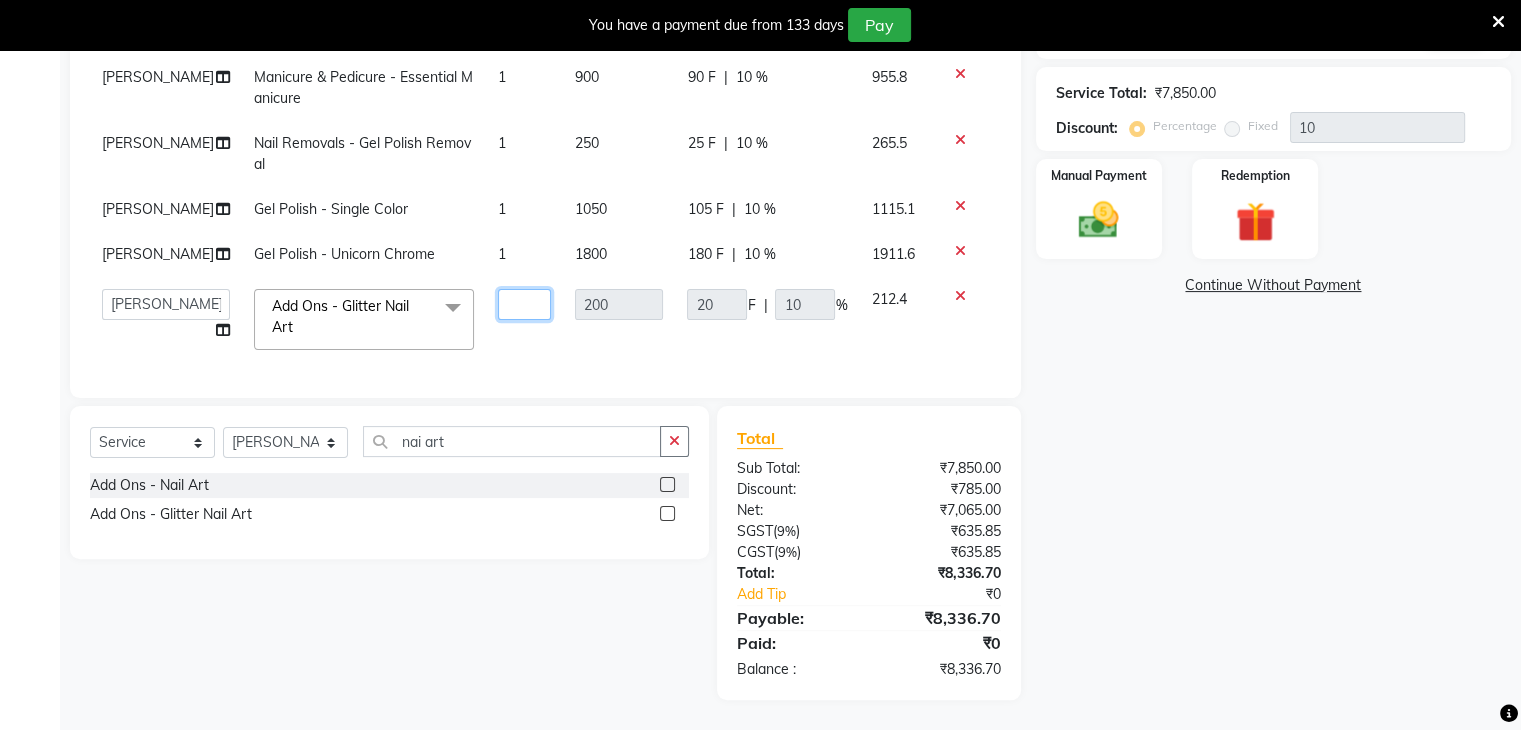 type on "2" 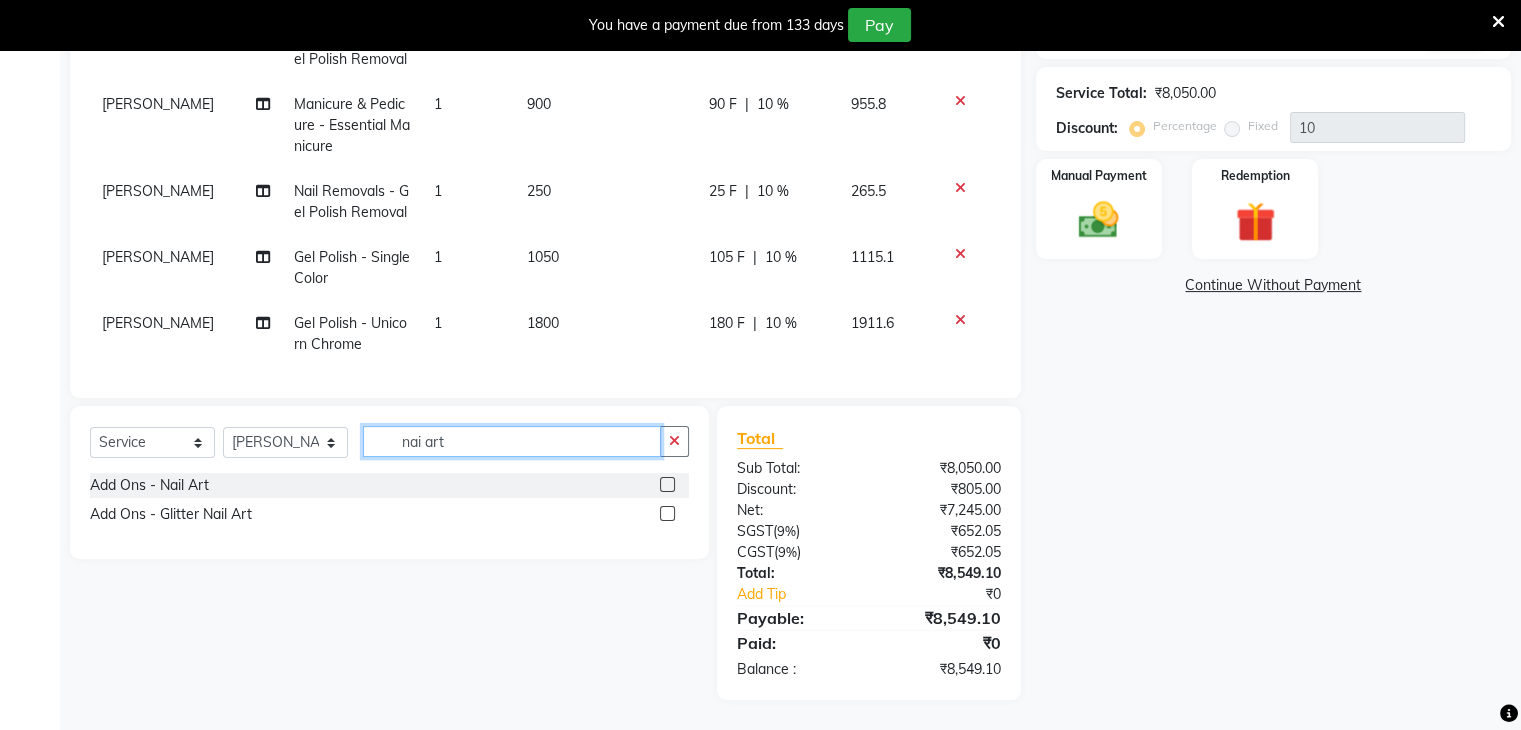 click on "nai art" 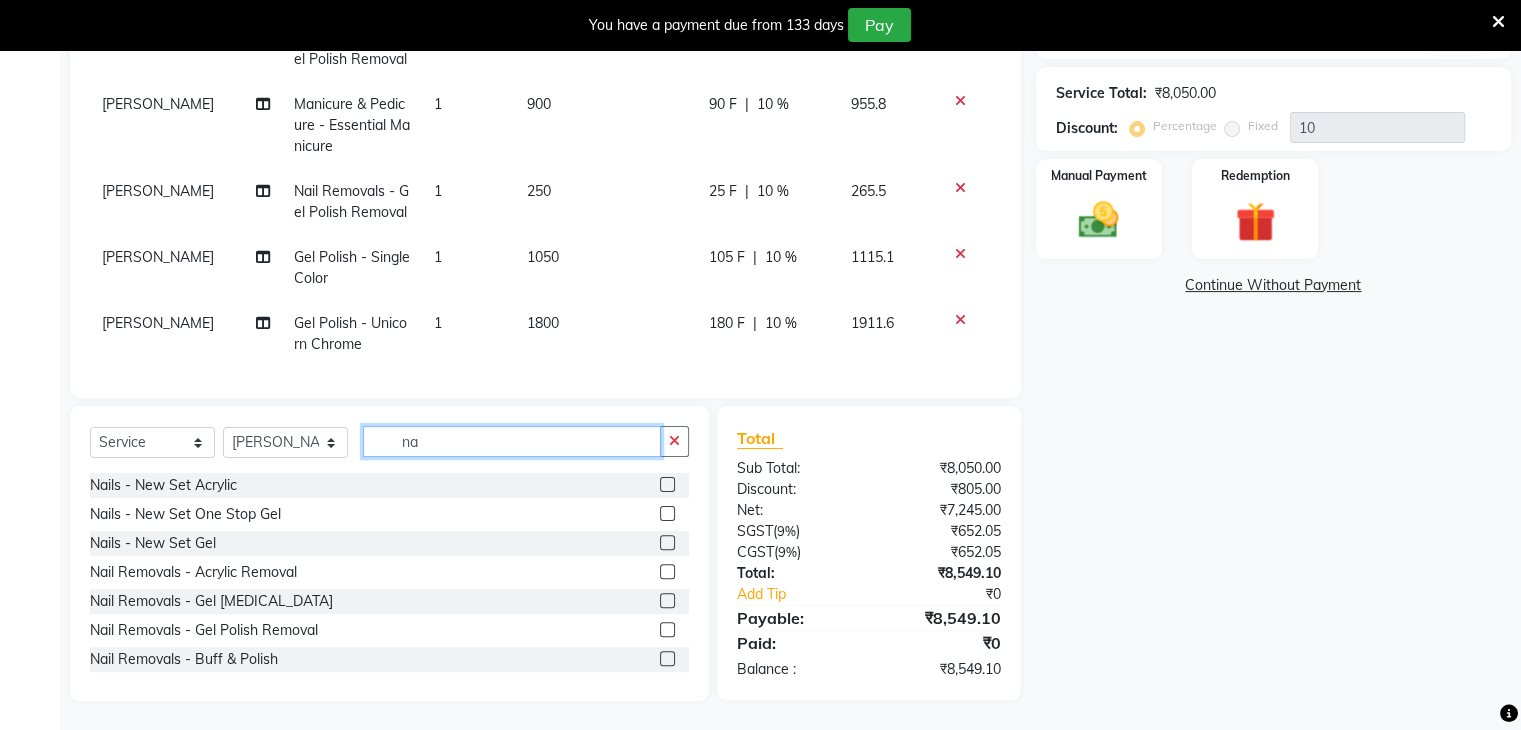 type on "n" 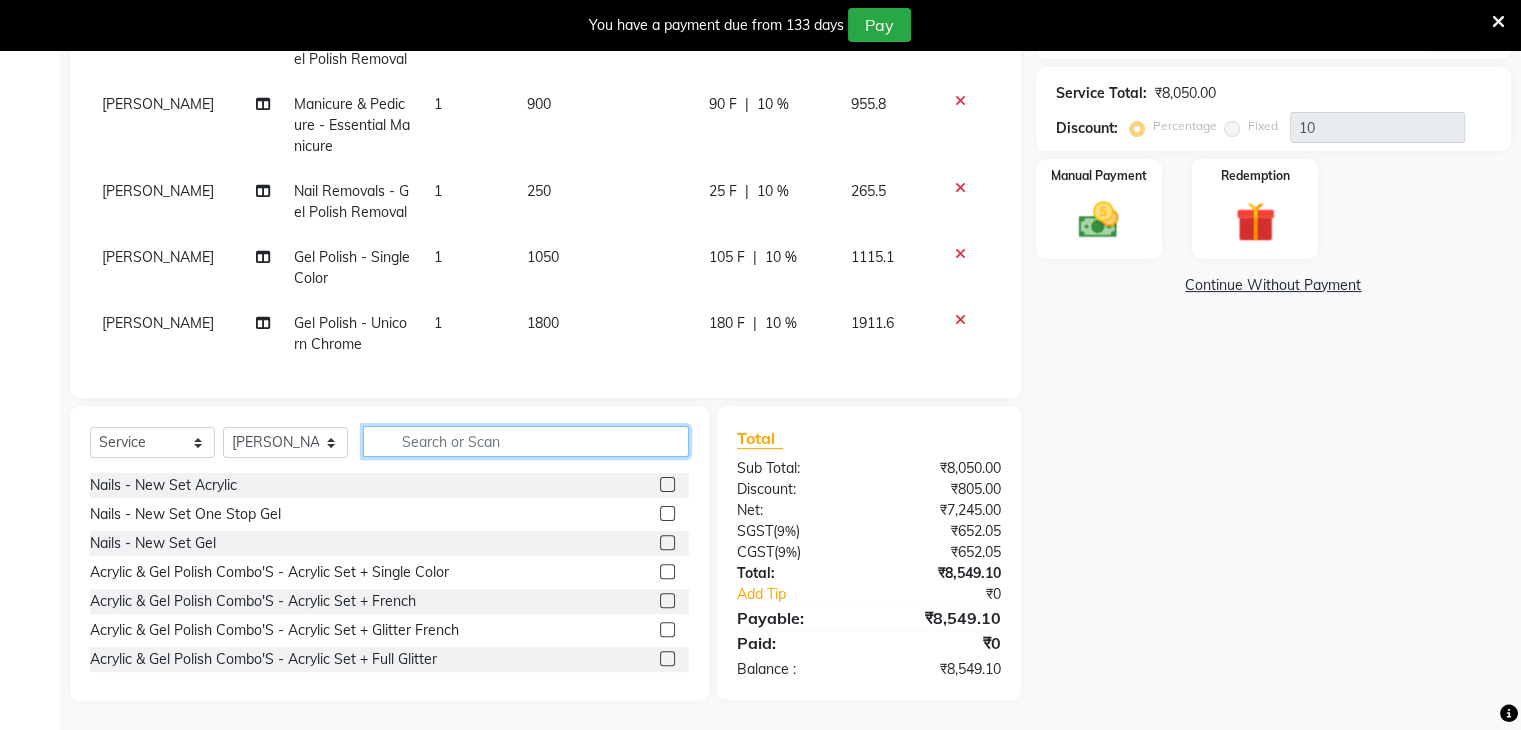 type 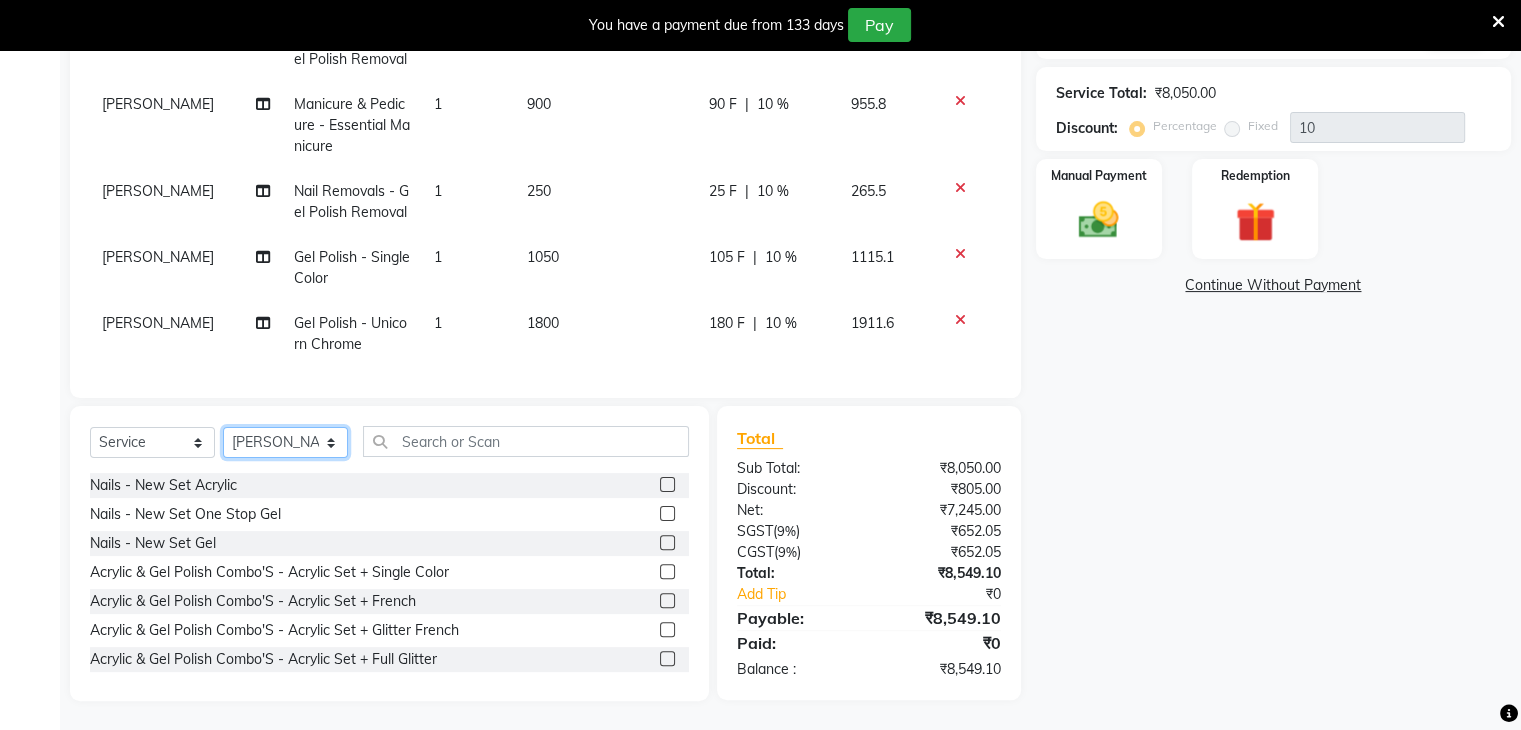 click on "Select Stylist Akshay Karima Manager Ritikesh Rohan Pagar Roshni Sangeeta Sharad Tushar Sankat Vedika" 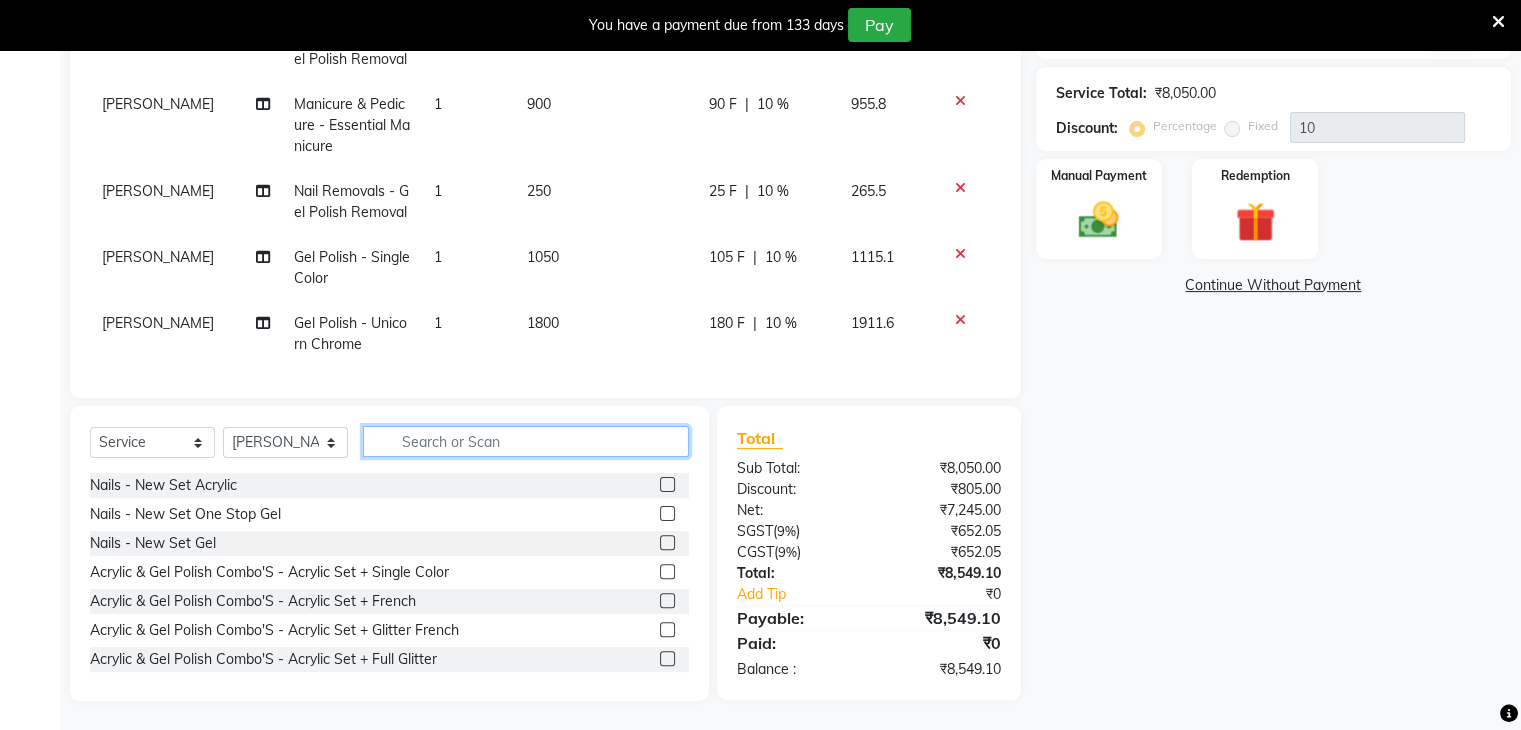 click 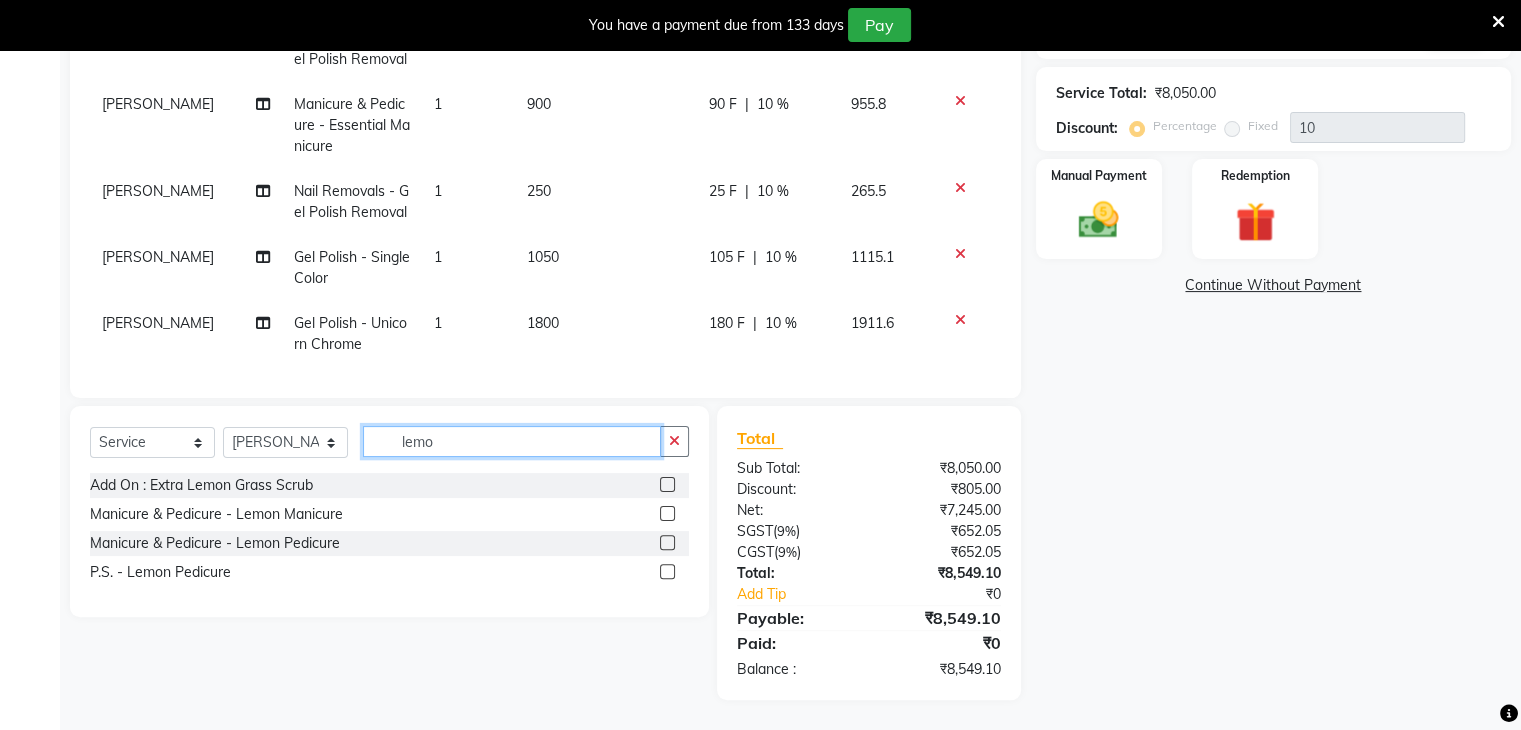 type on "lemo" 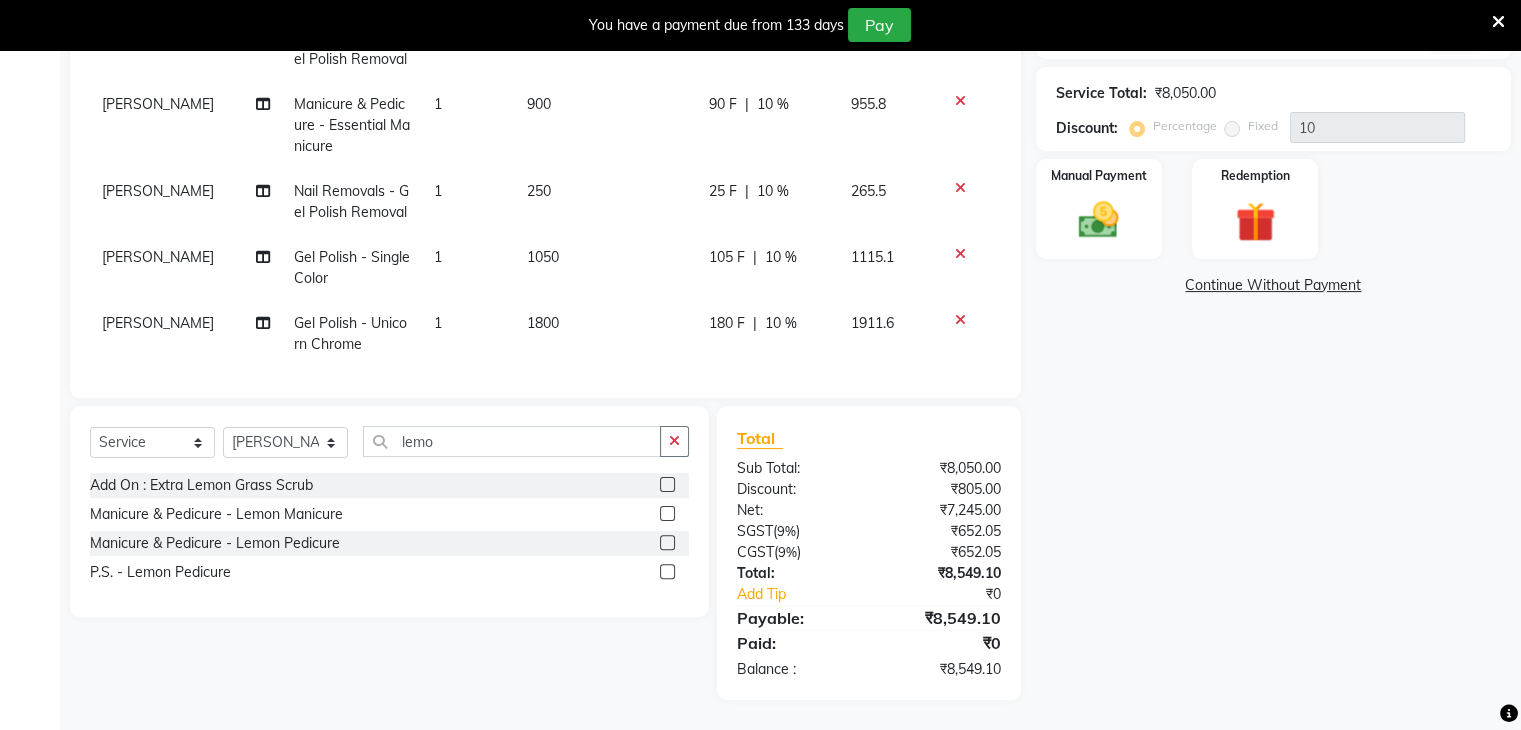 click 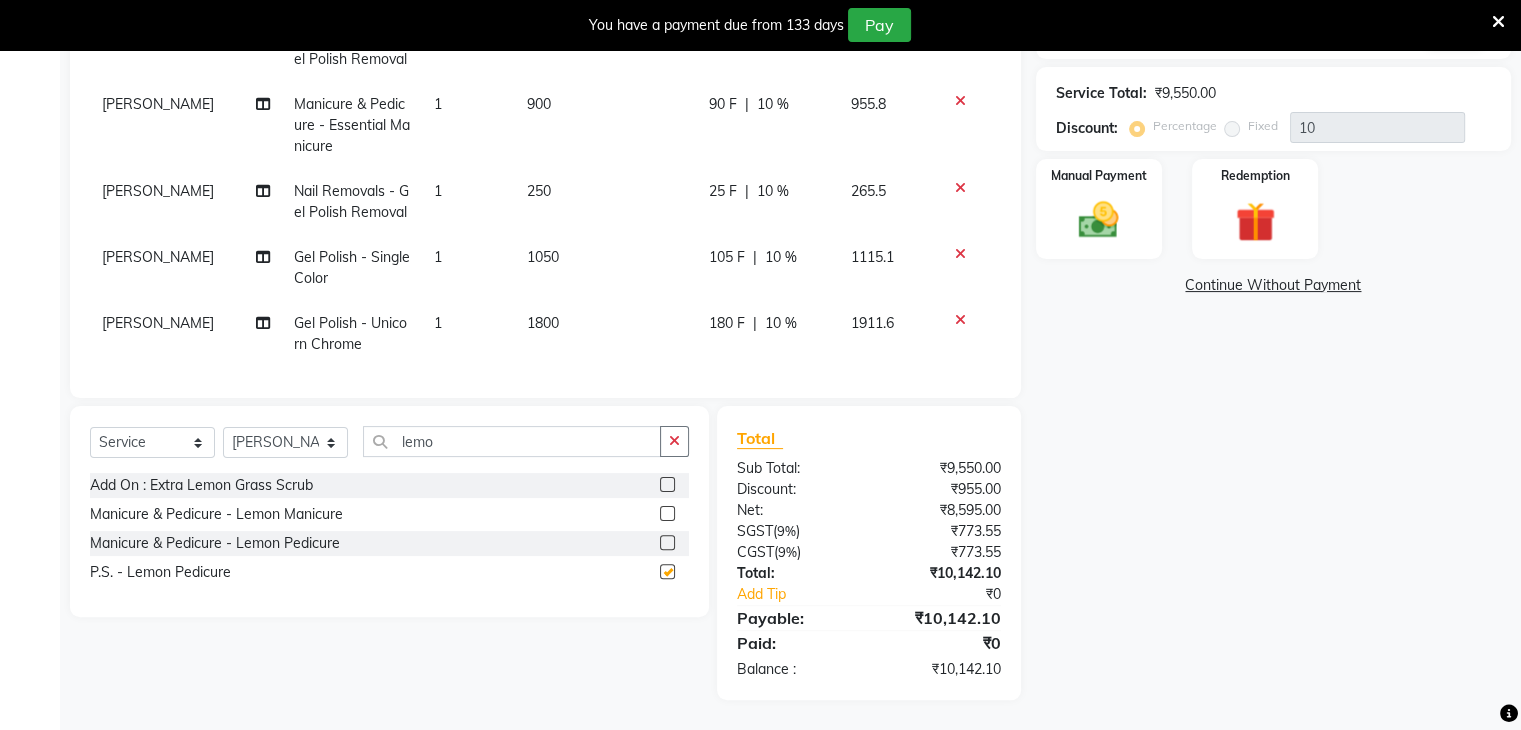 checkbox on "false" 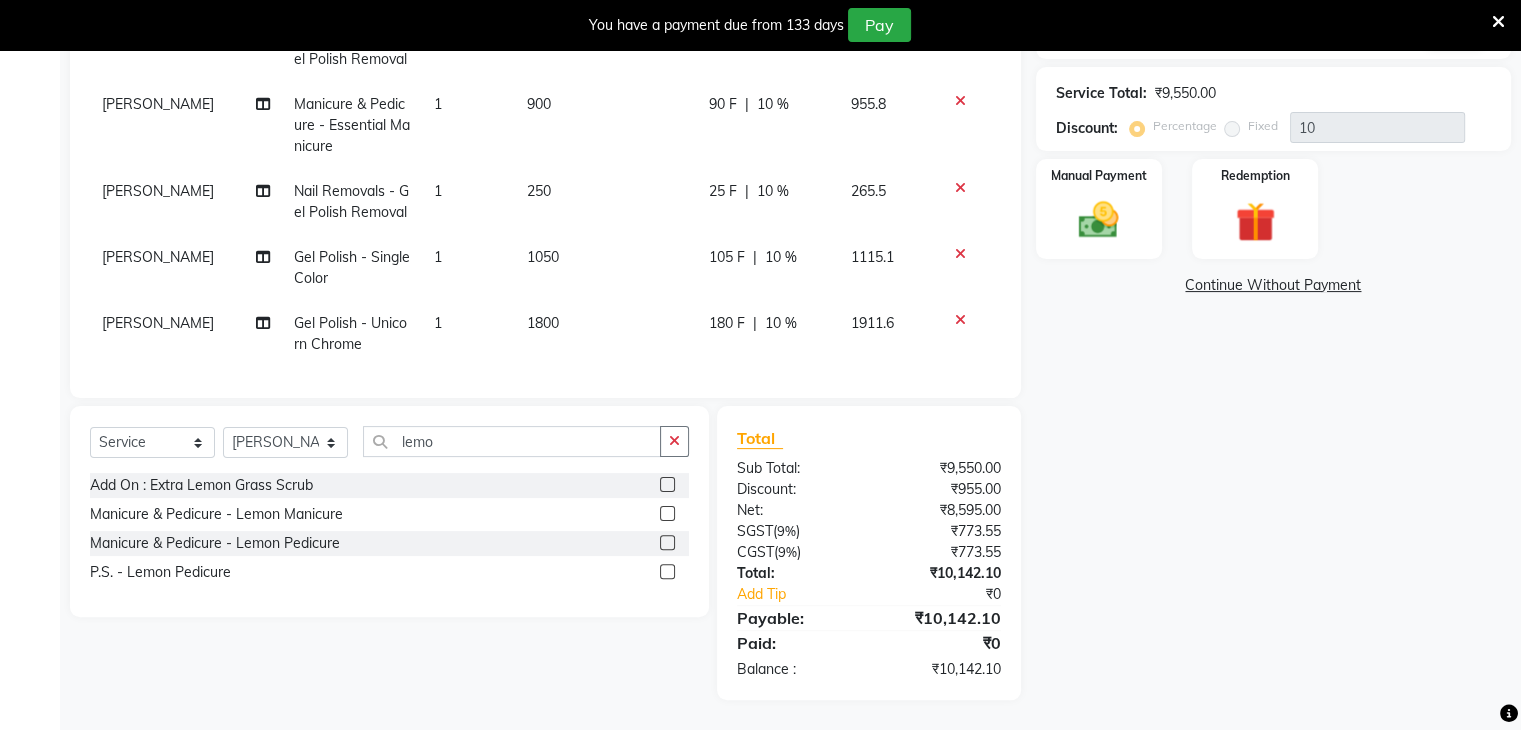scroll, scrollTop: 269, scrollLeft: 0, axis: vertical 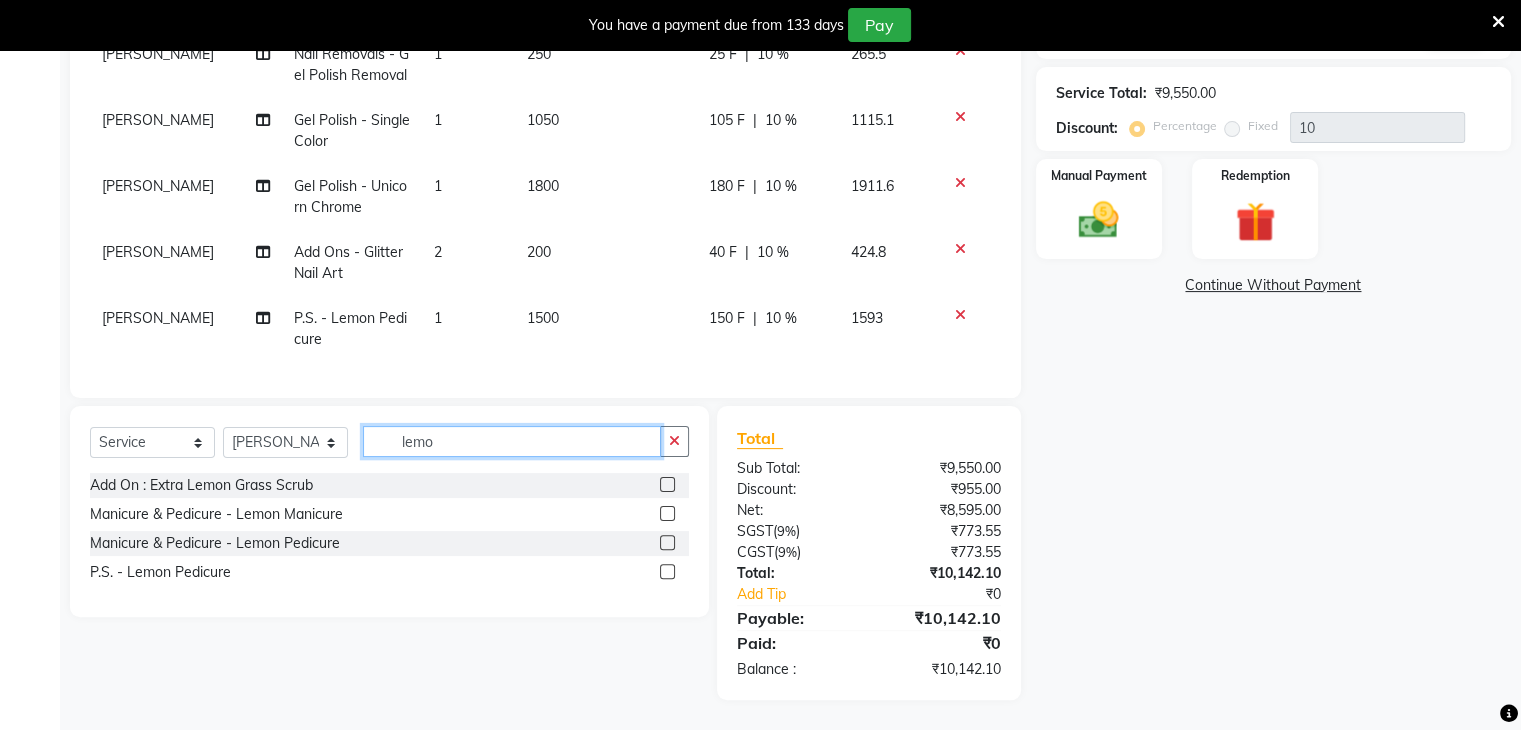 click on "lemo" 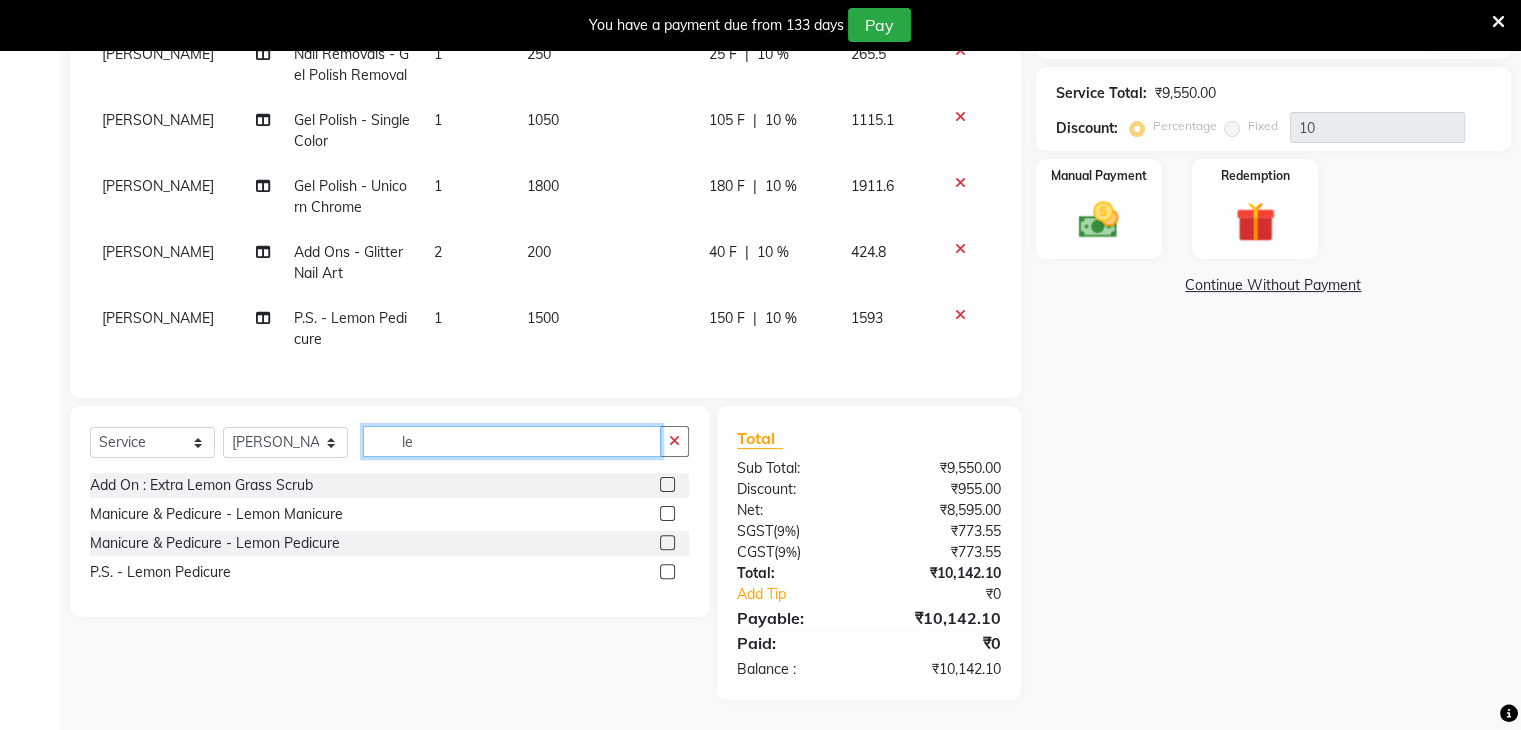 type on "l" 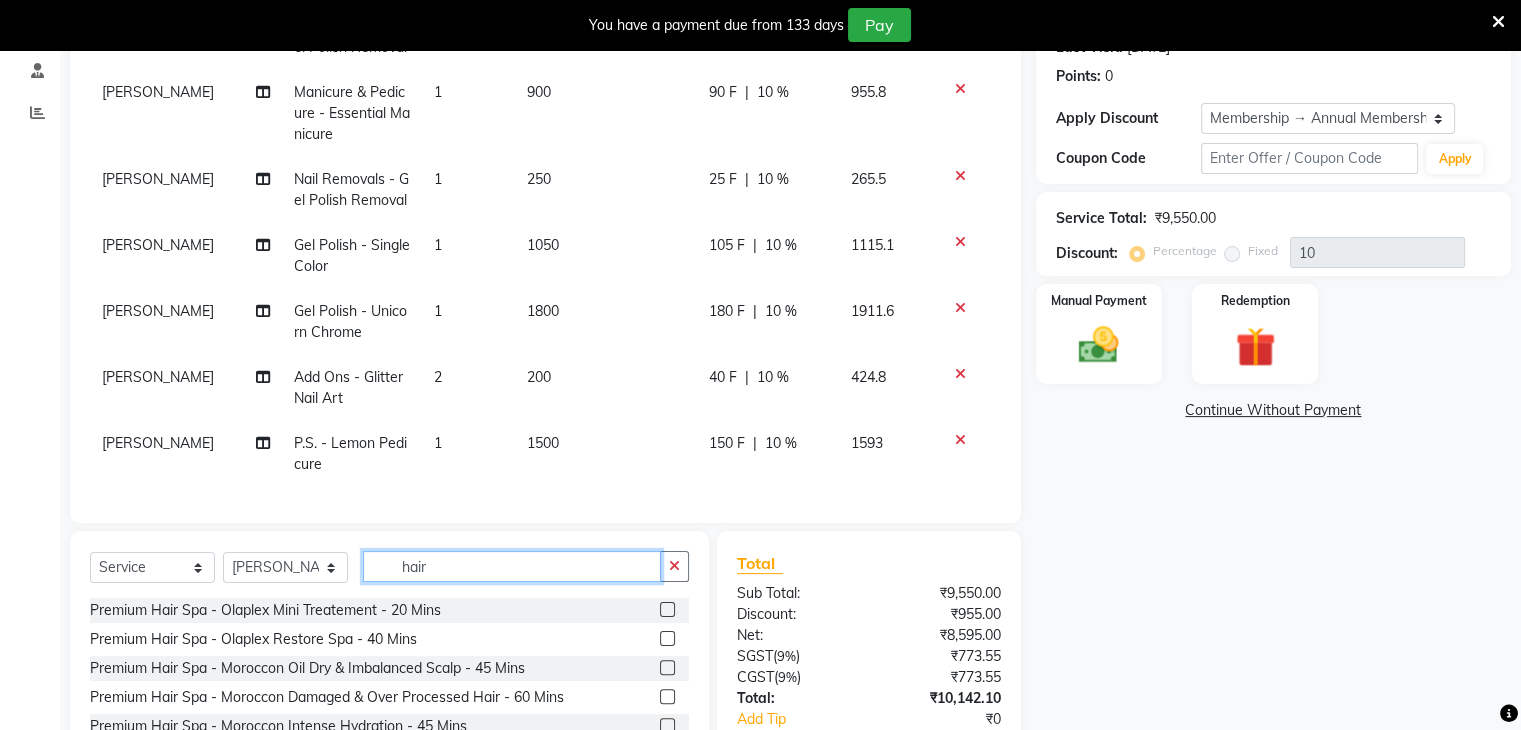 scroll, scrollTop: 422, scrollLeft: 0, axis: vertical 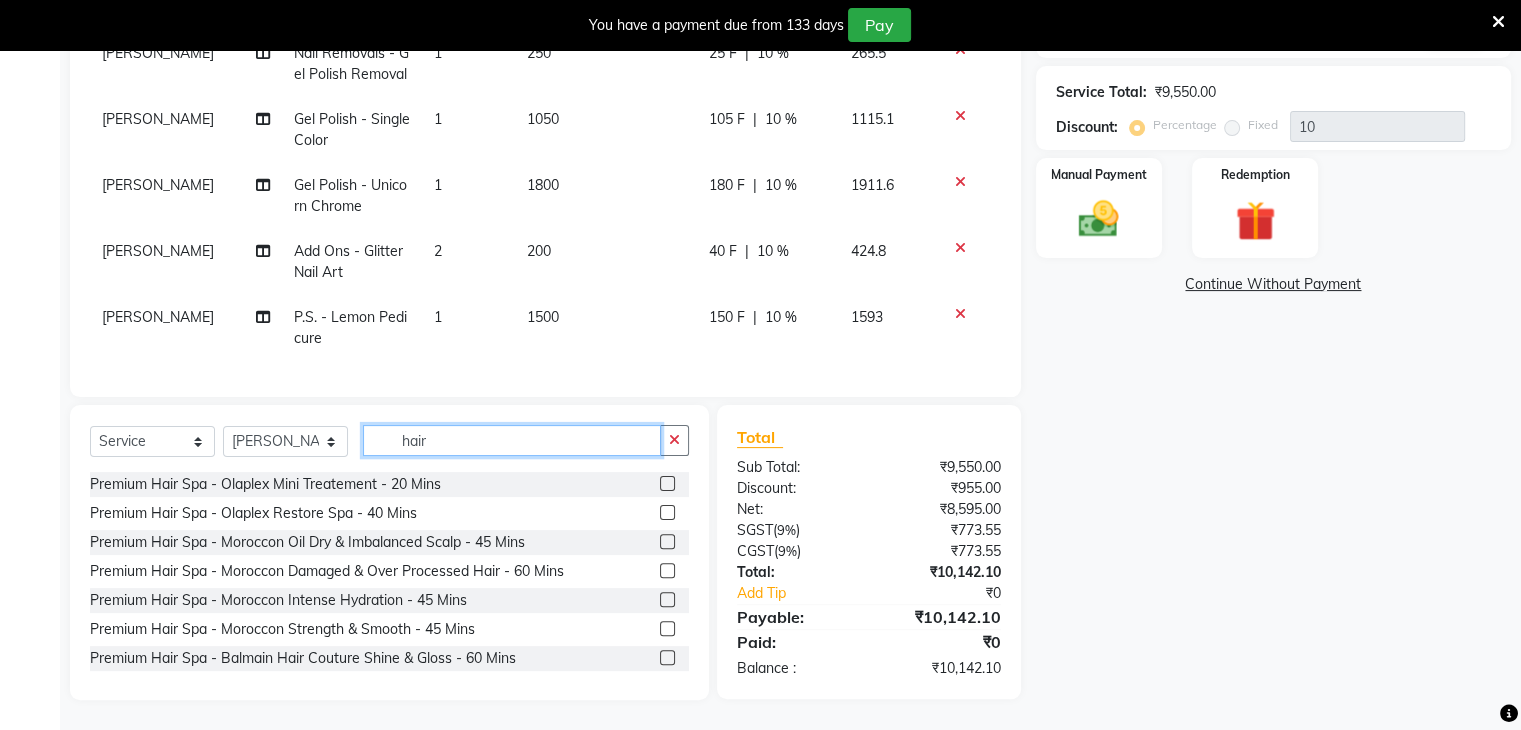 click on "hair" 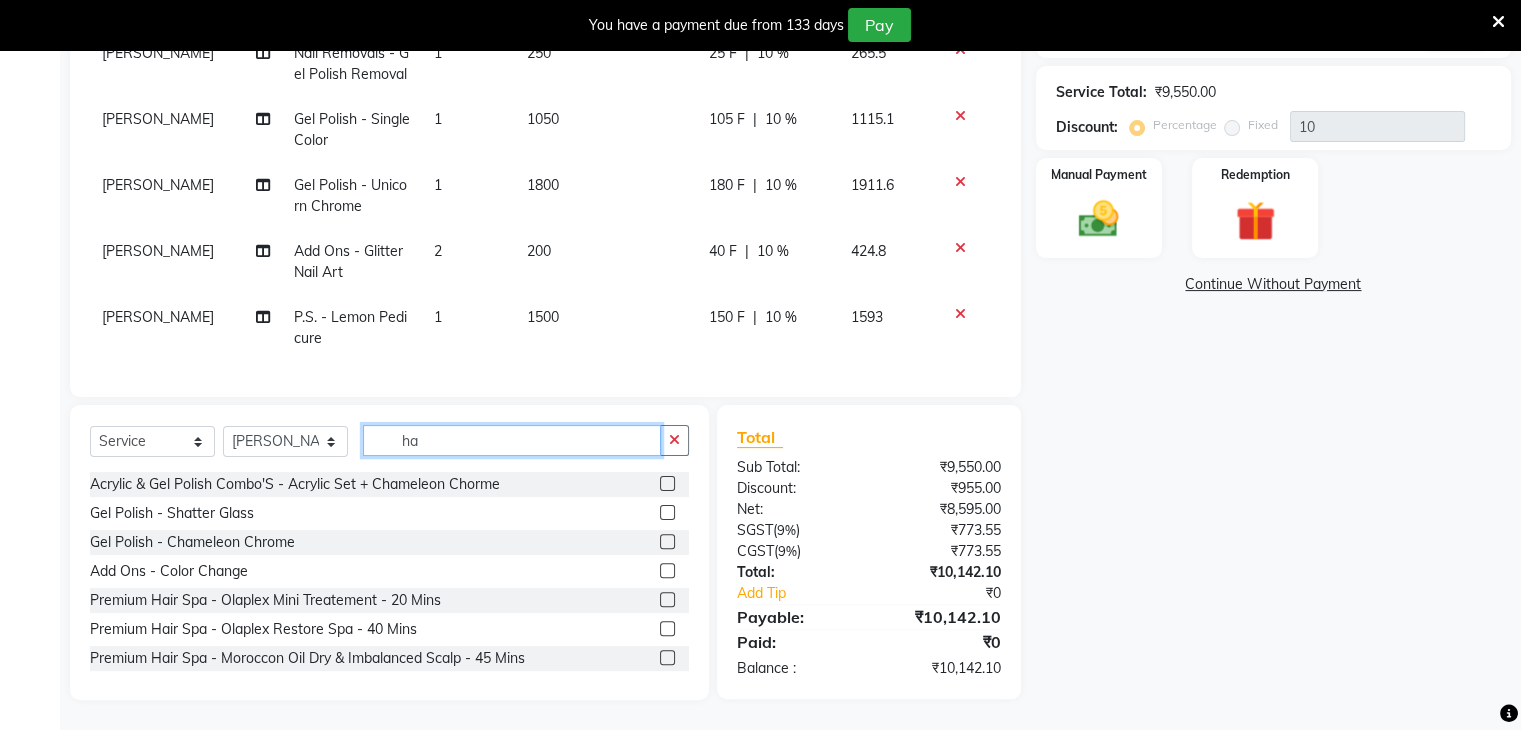 type on "h" 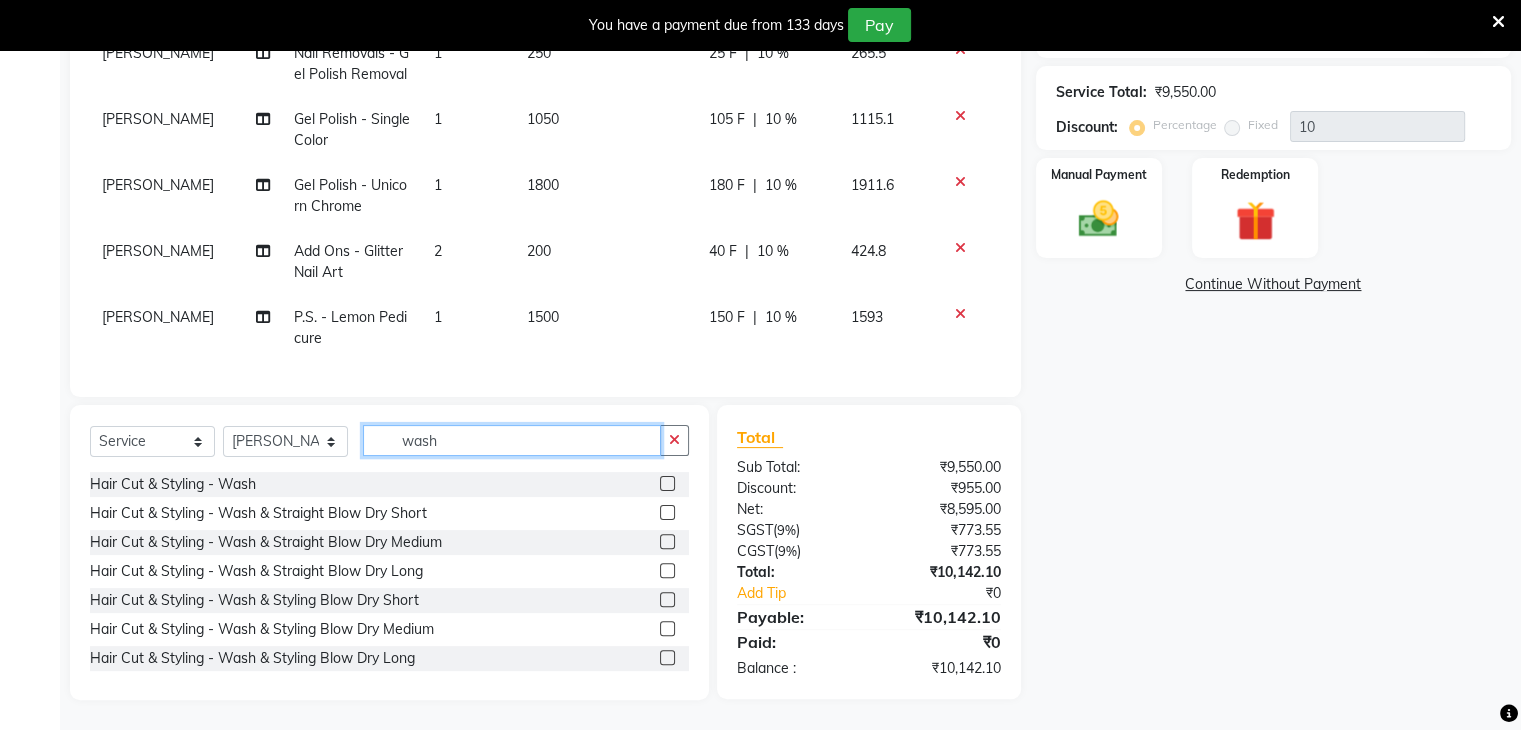click on "wash" 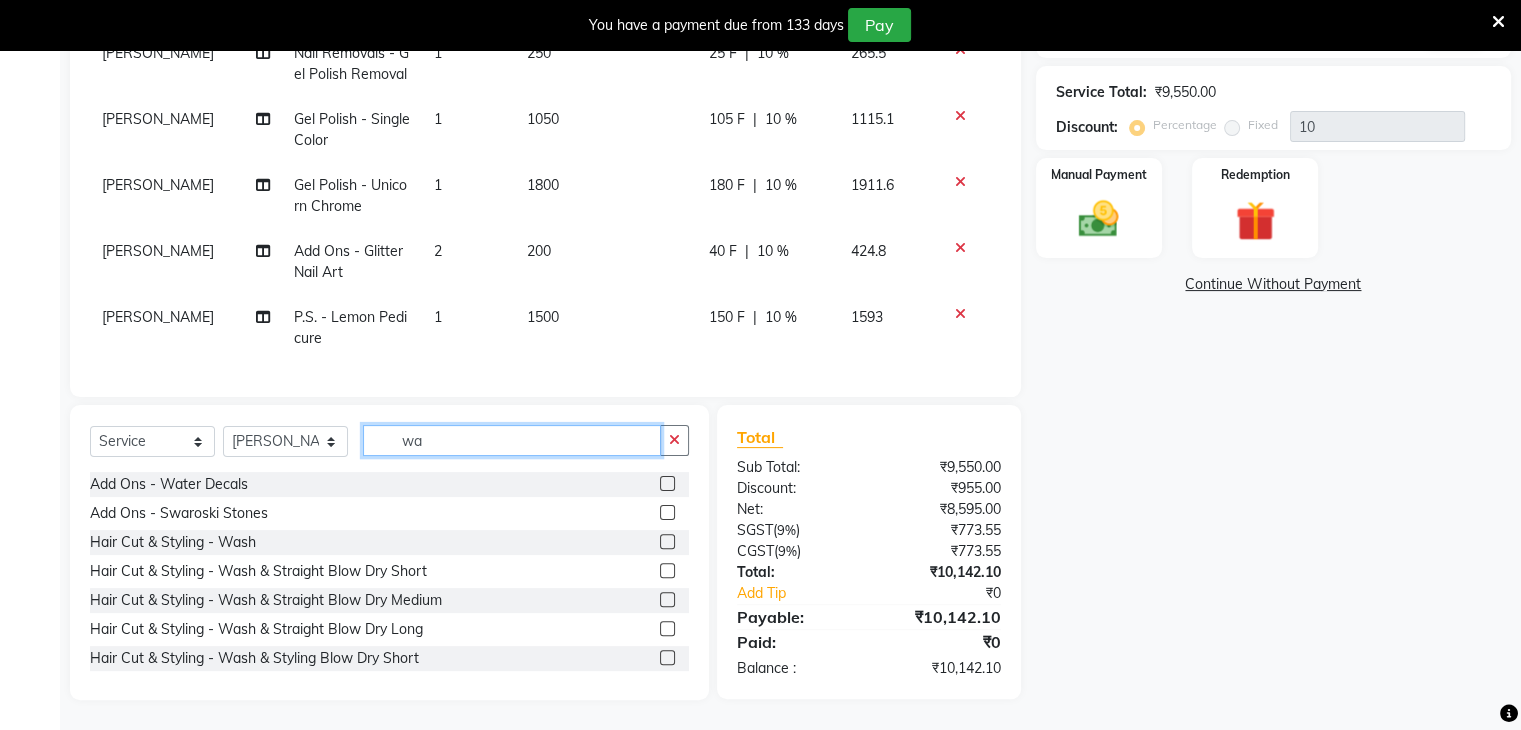 type on "w" 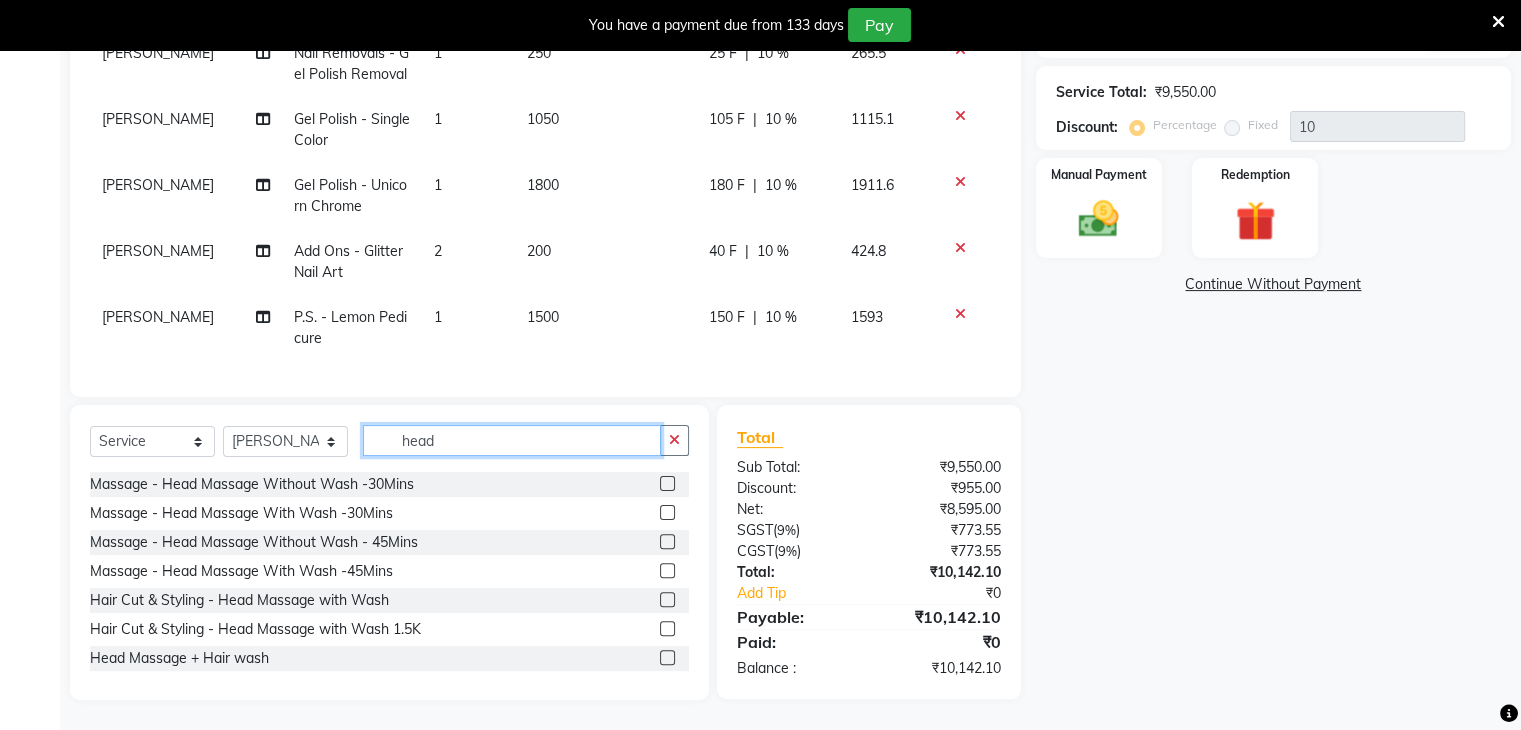 type on "head" 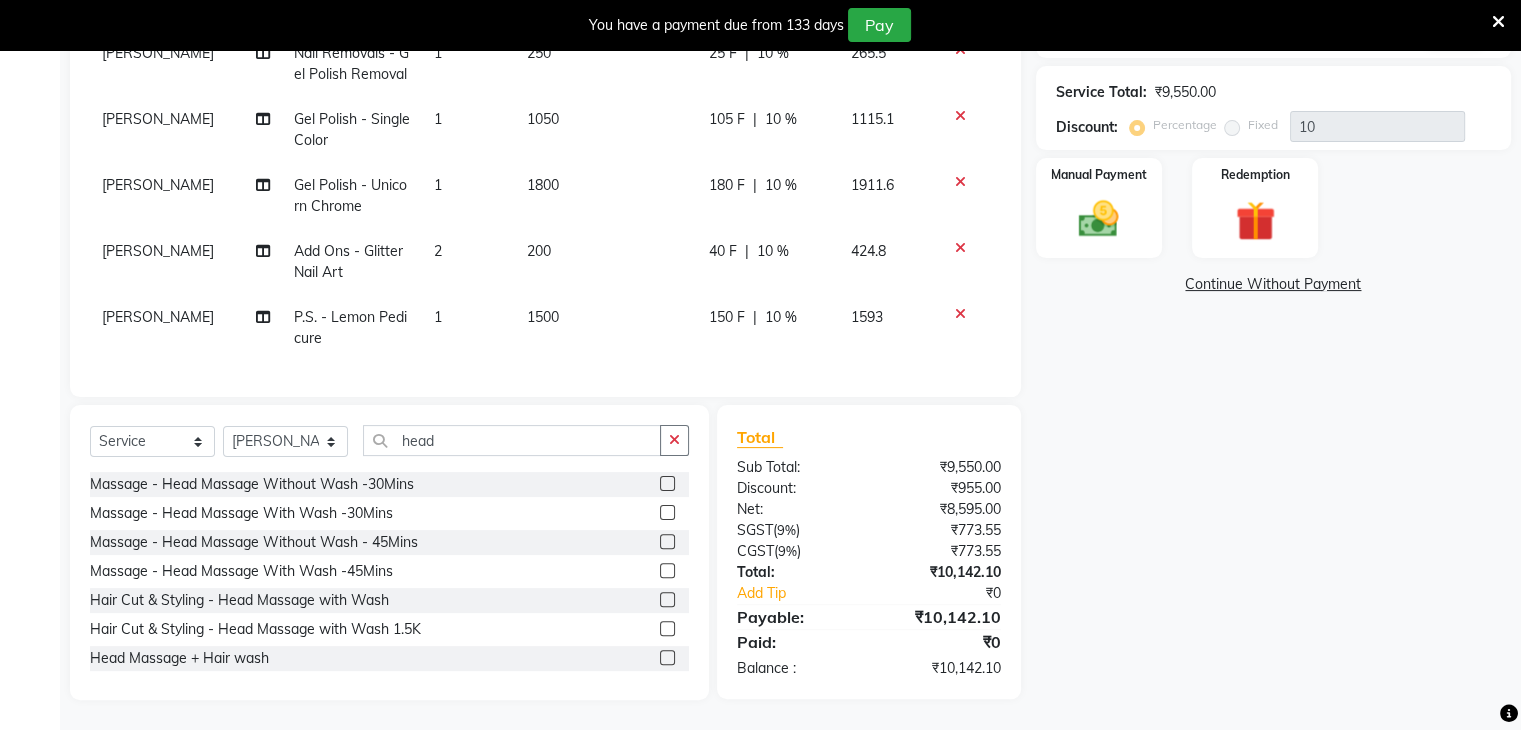 click 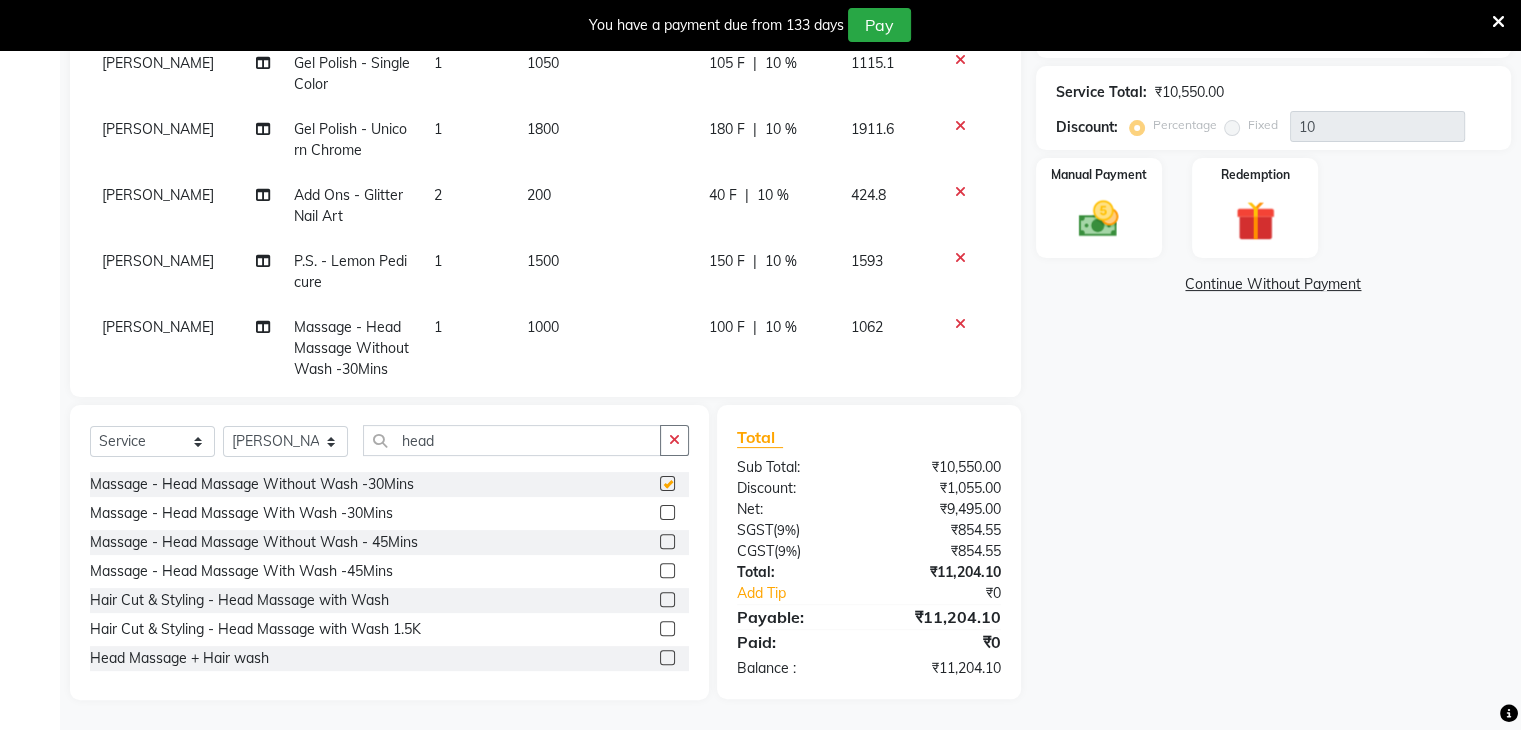 checkbox on "false" 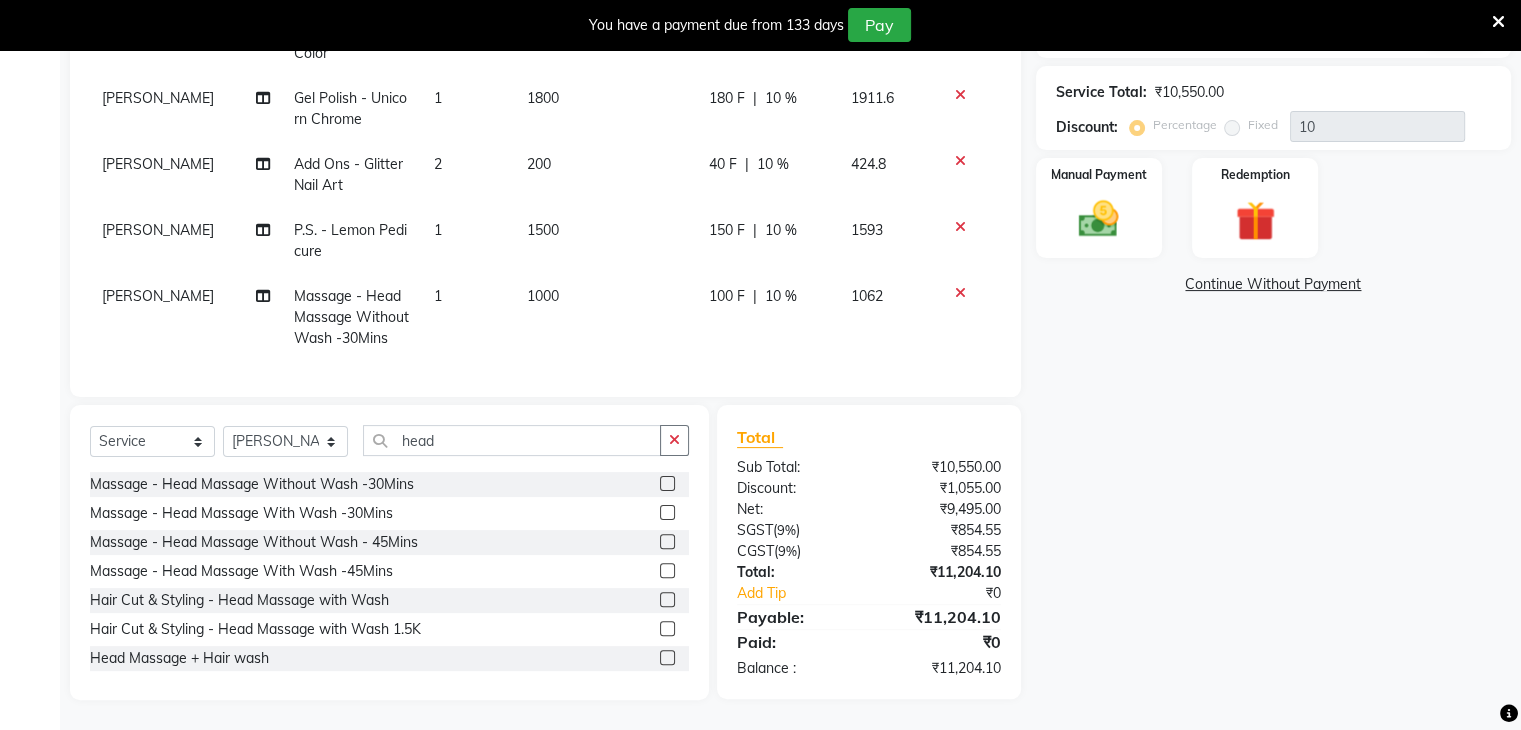 scroll, scrollTop: 356, scrollLeft: 6, axis: both 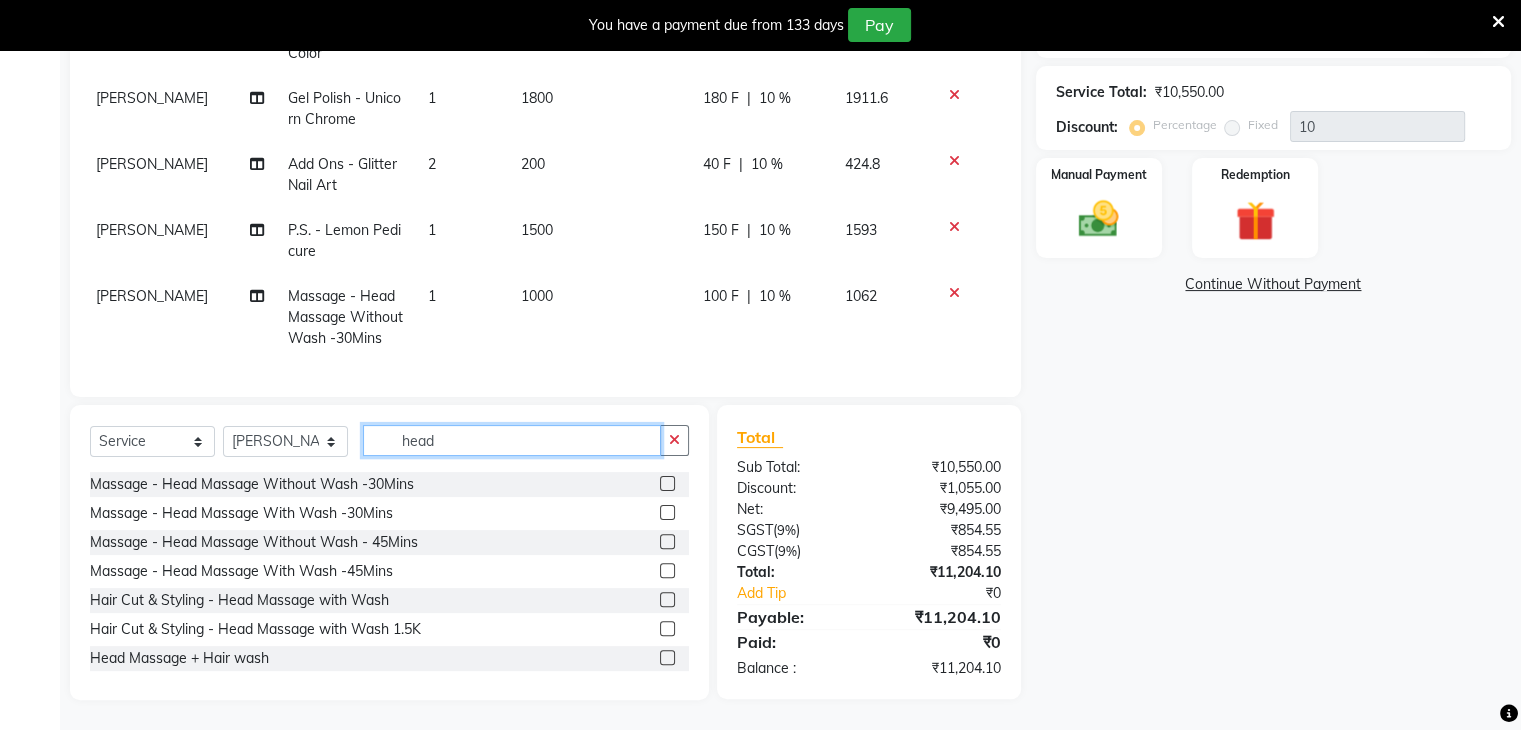 drag, startPoint x: 492, startPoint y: 427, endPoint x: 491, endPoint y: 441, distance: 14.035668 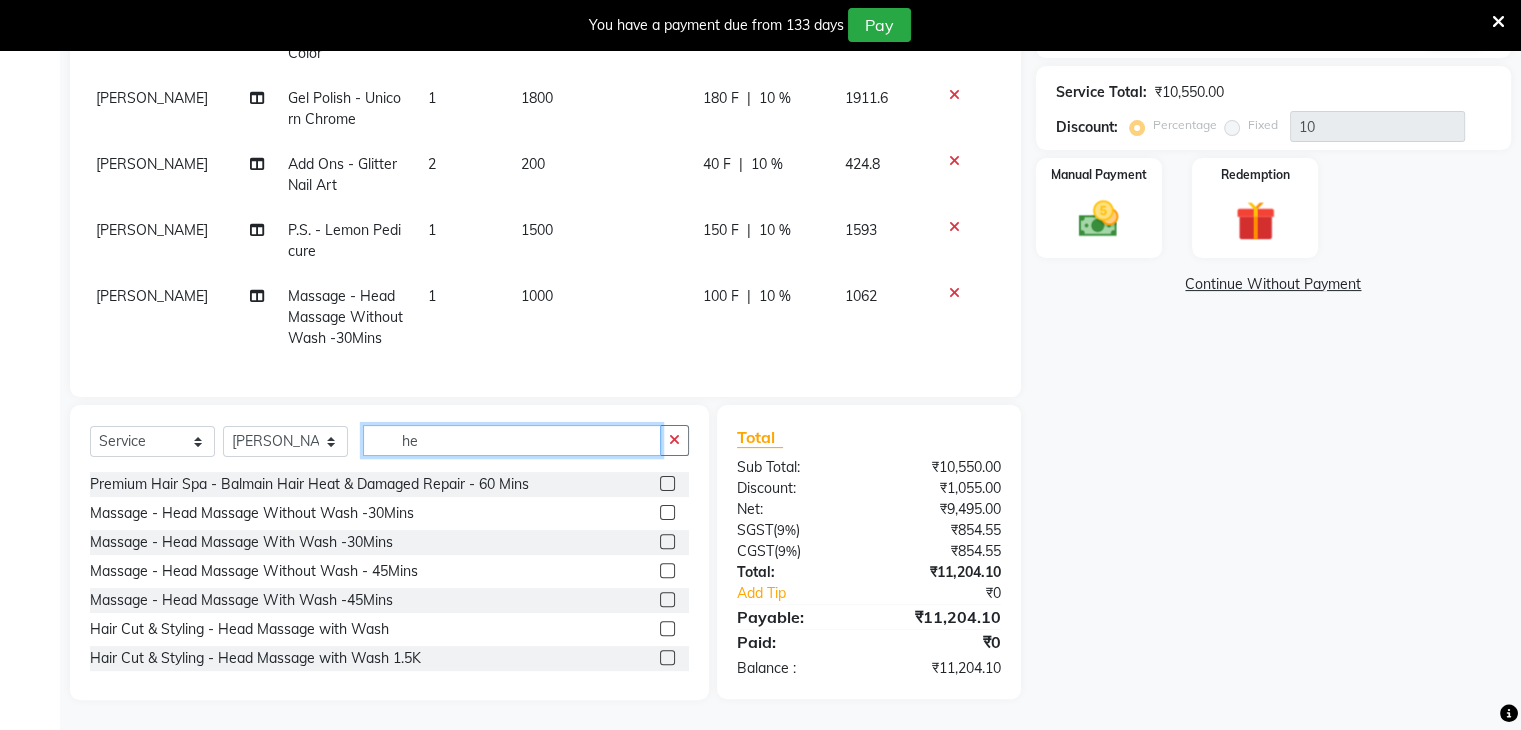 type on "h" 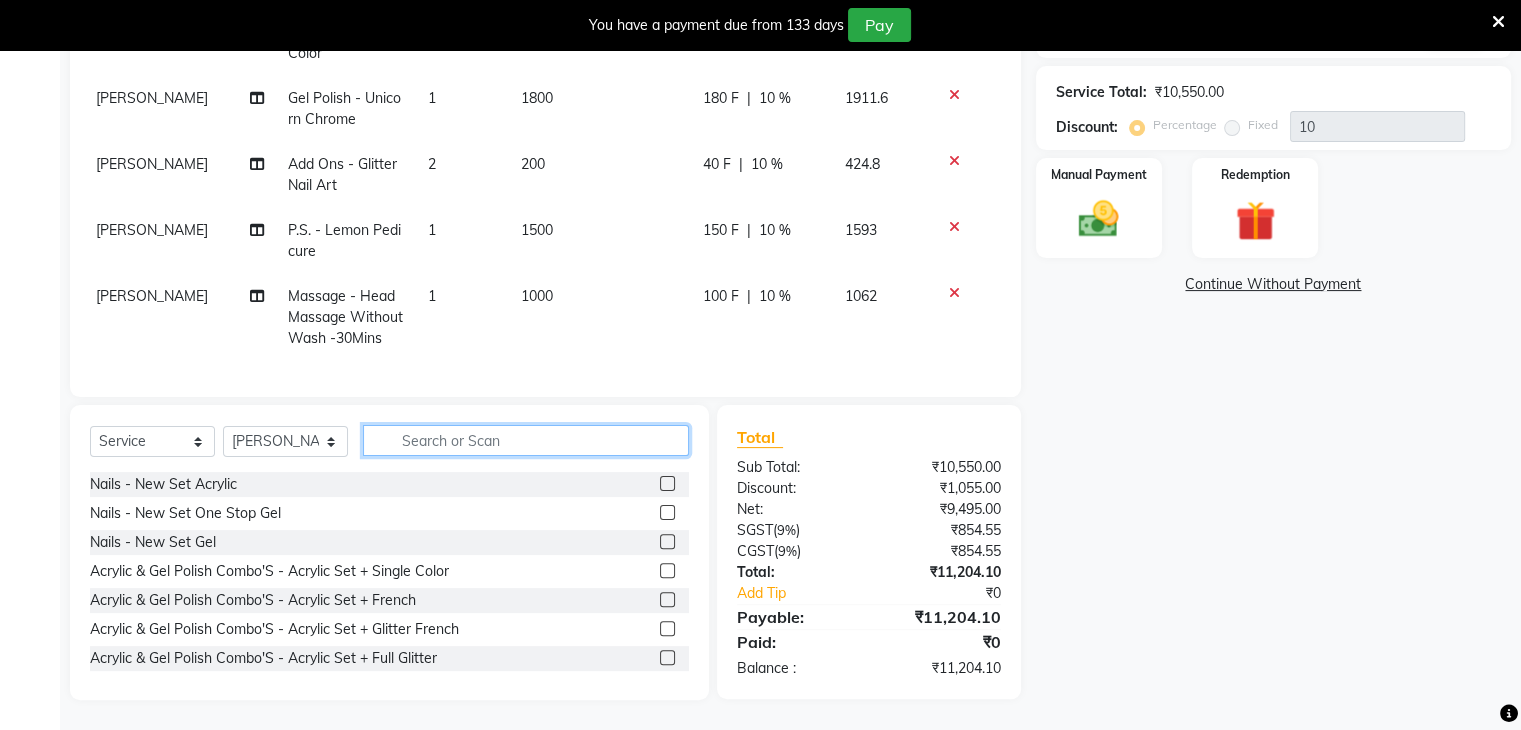 click 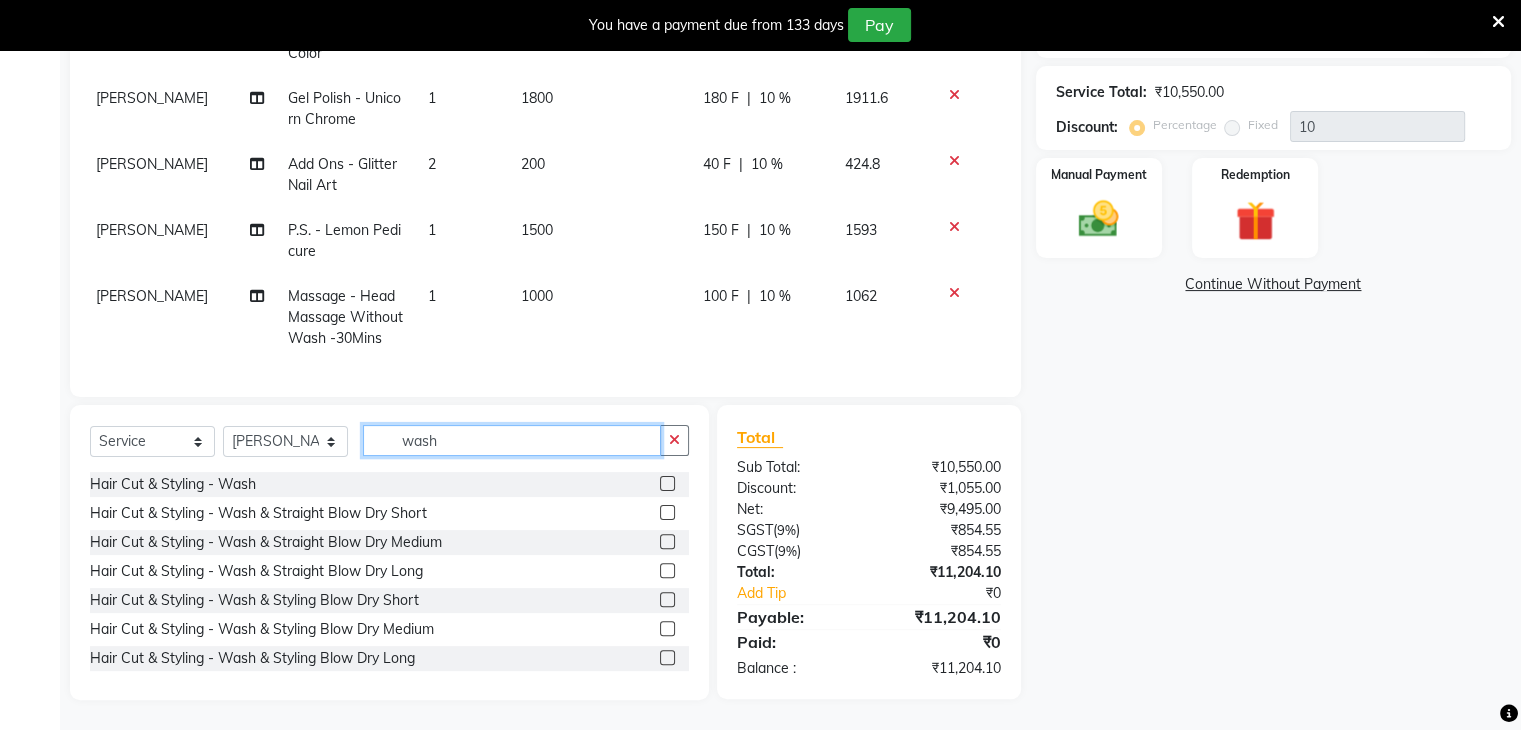 type on "wash" 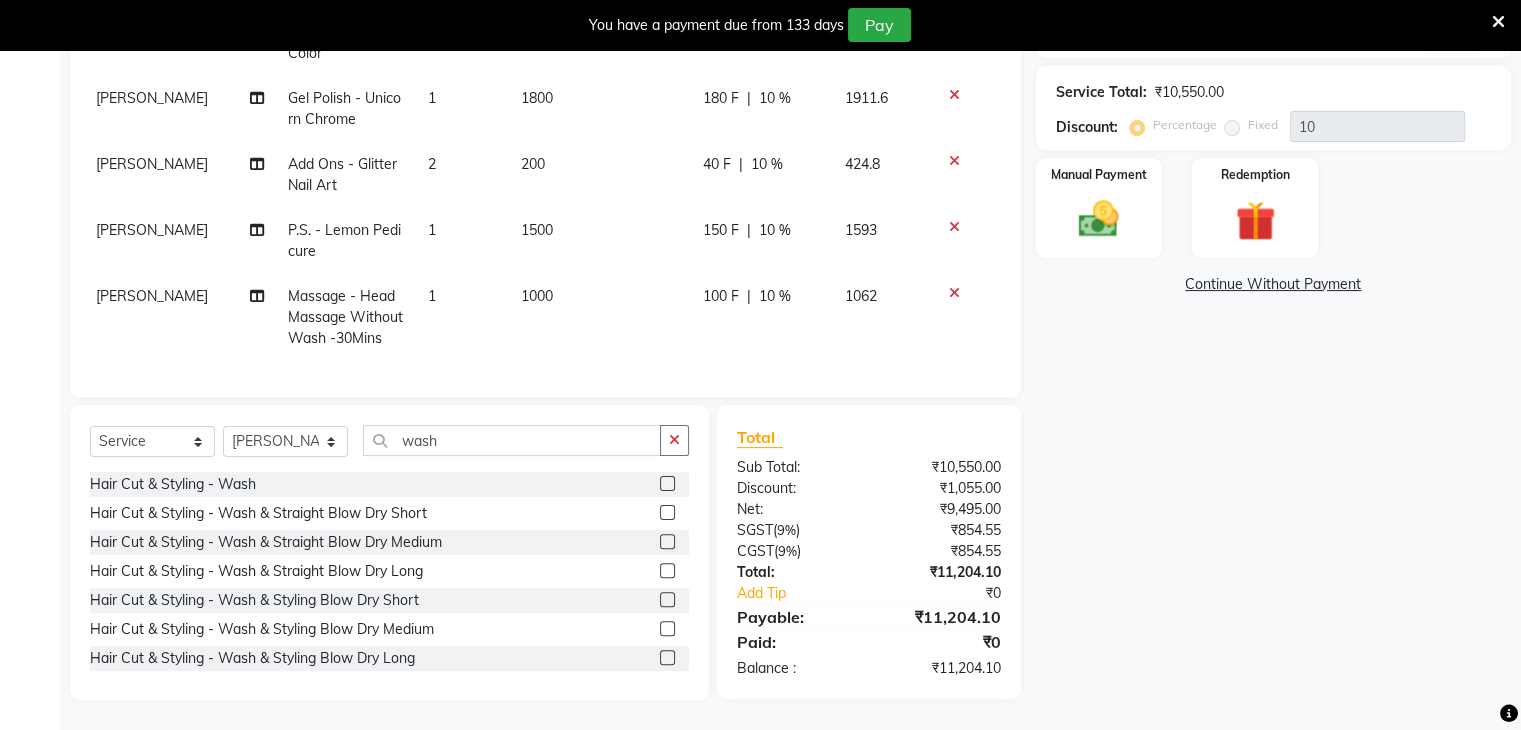 click 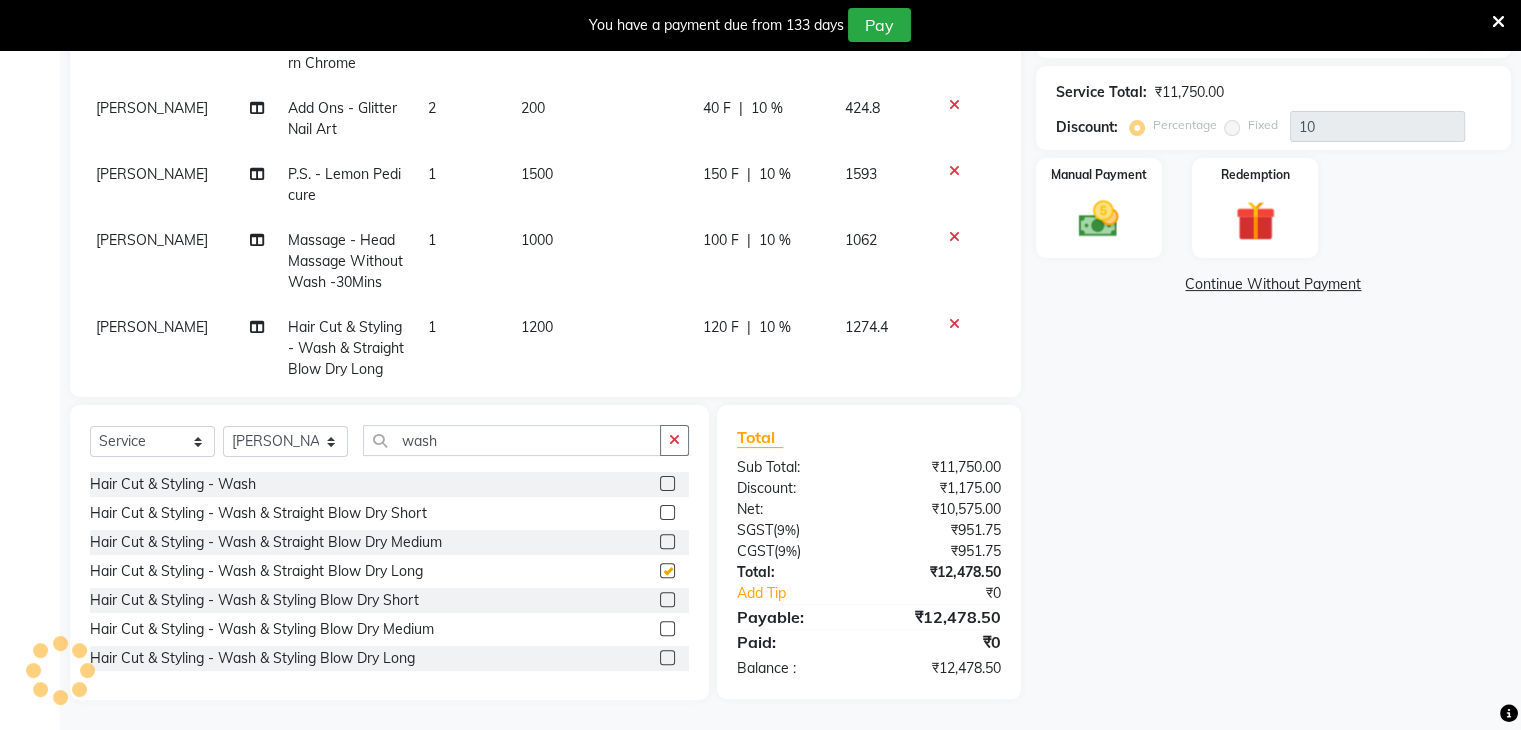 checkbox on "false" 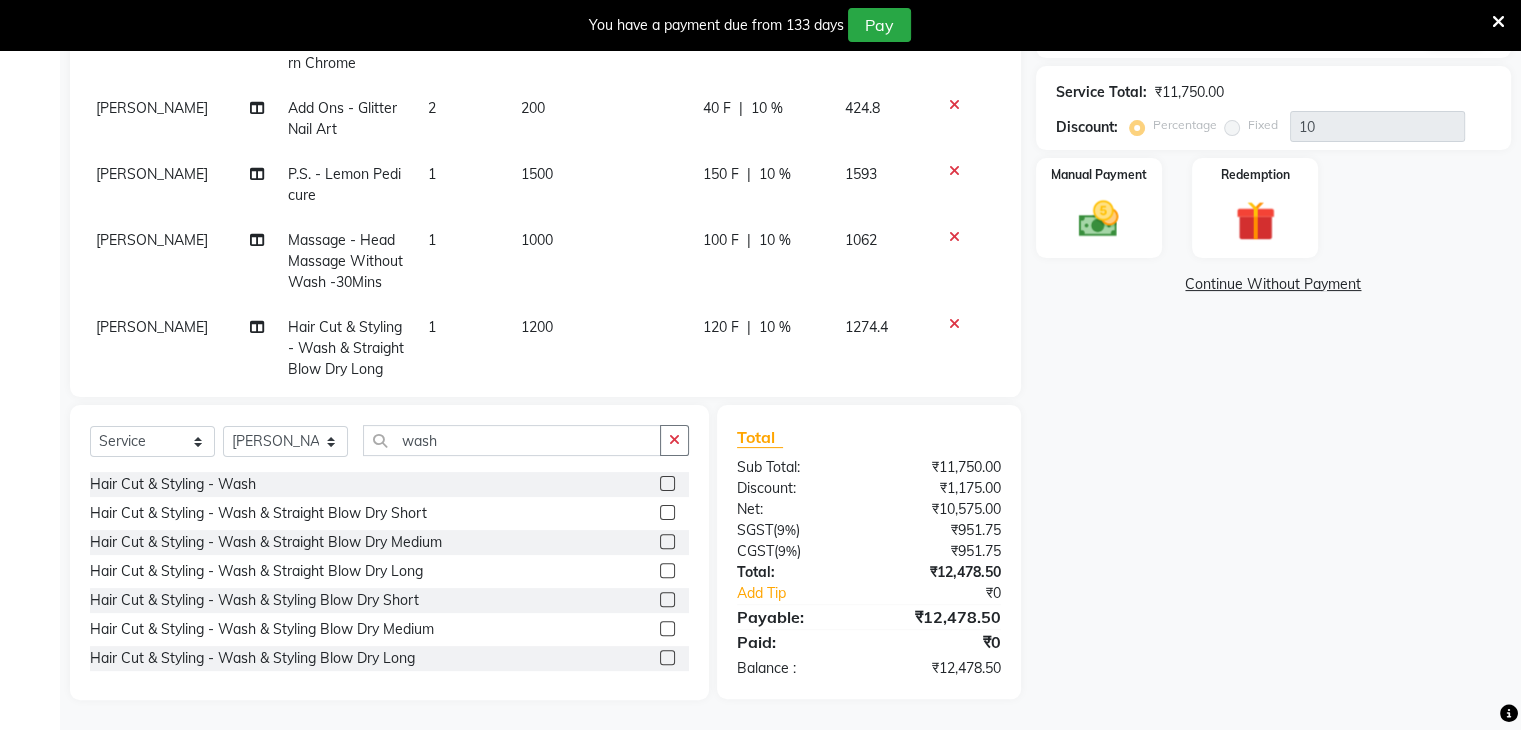 scroll, scrollTop: 464, scrollLeft: 6, axis: both 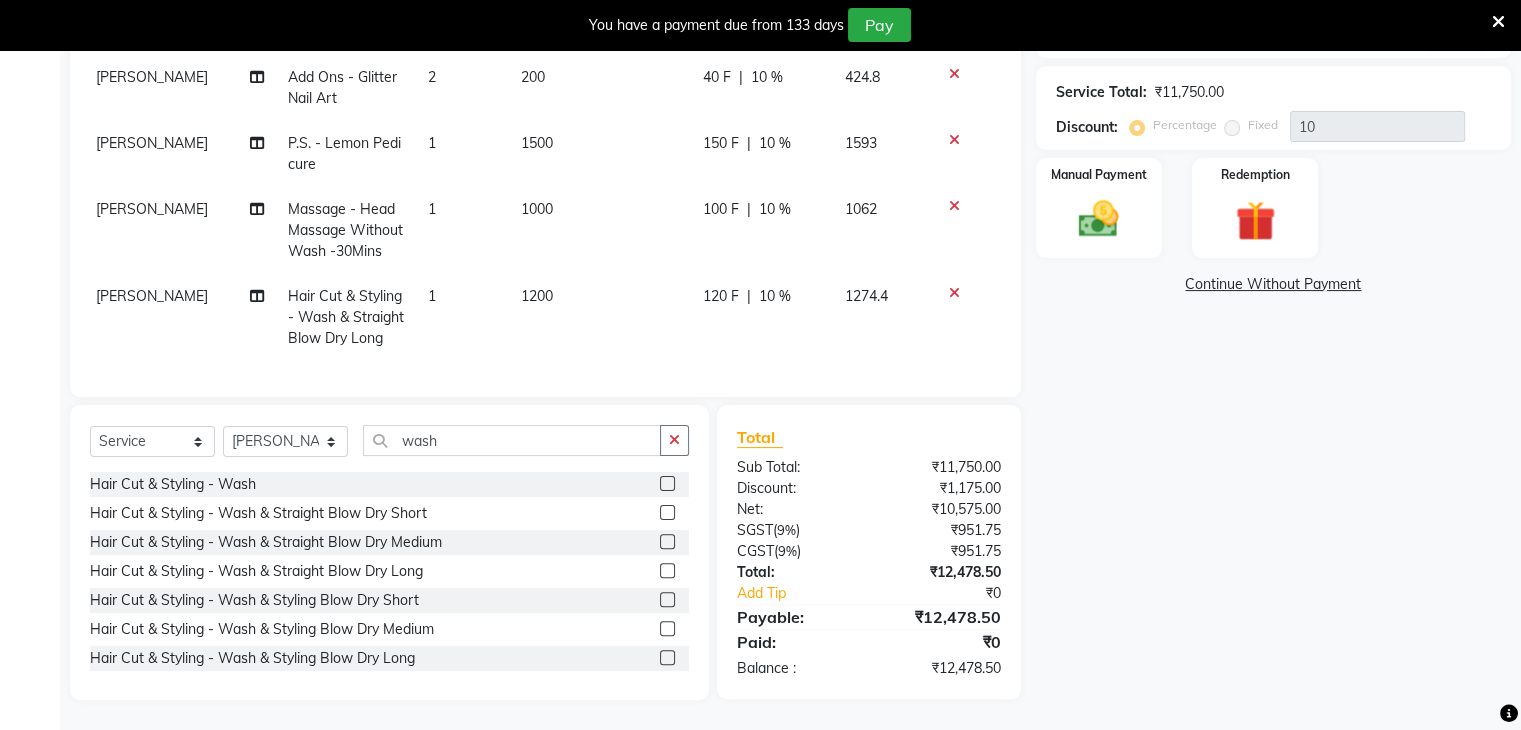 click 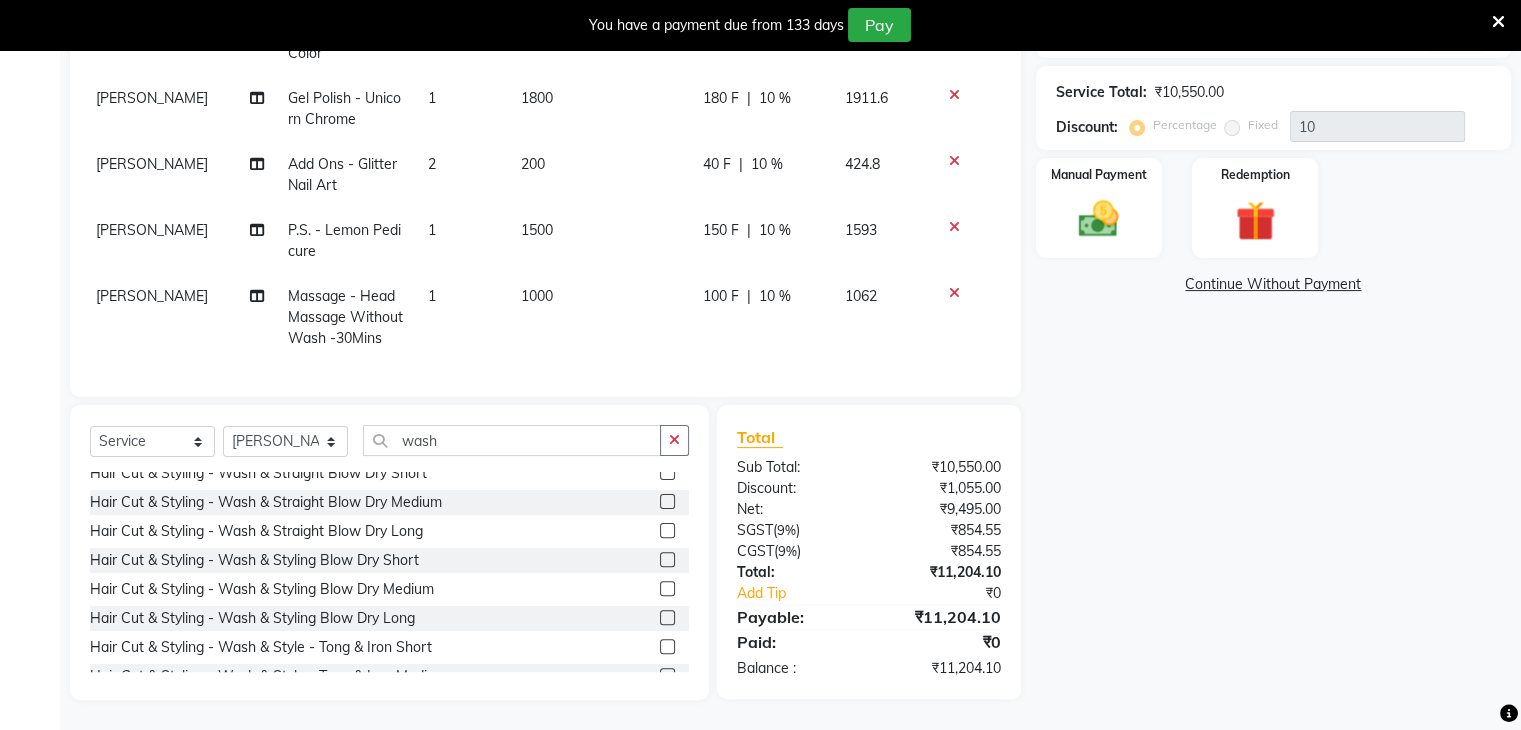 scroll, scrollTop: 80, scrollLeft: 0, axis: vertical 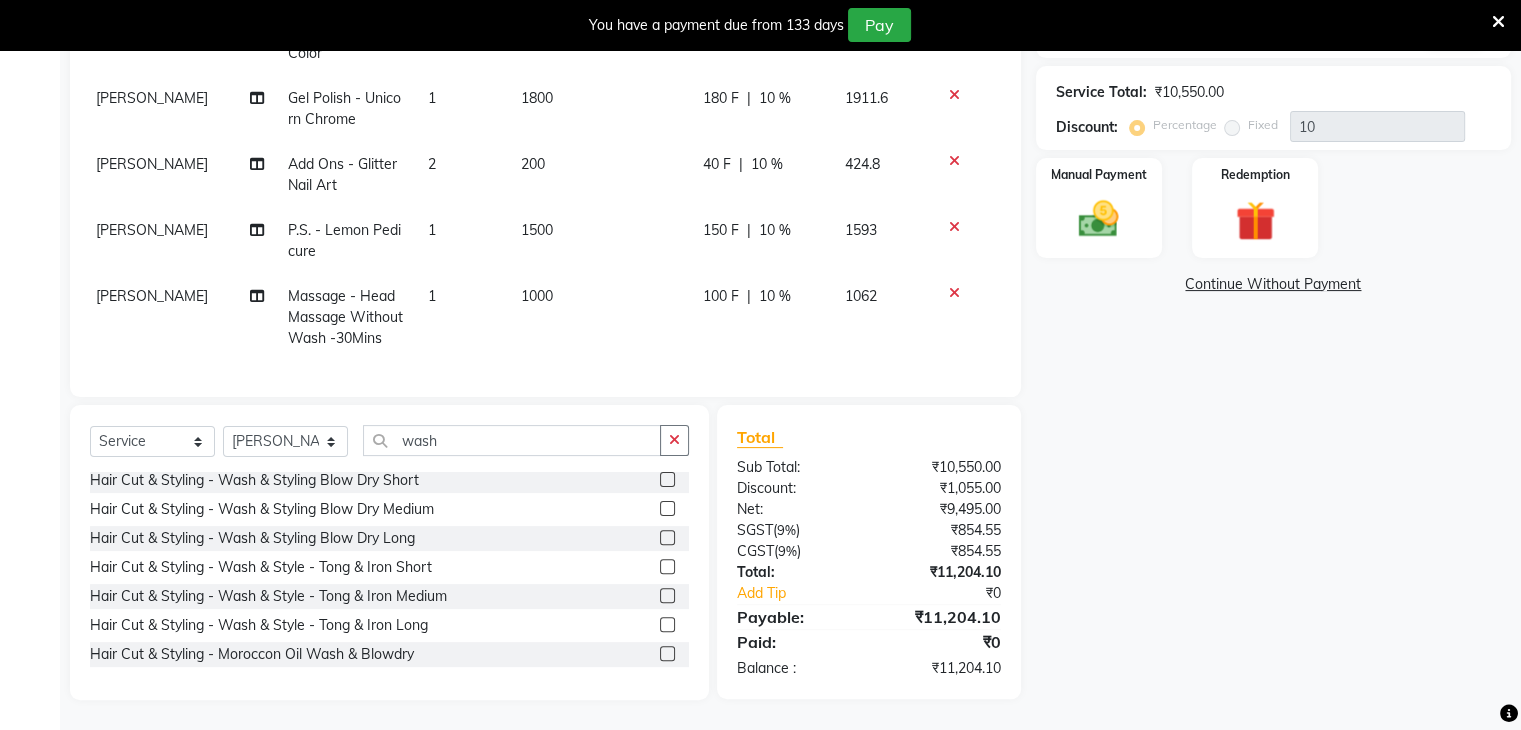 click 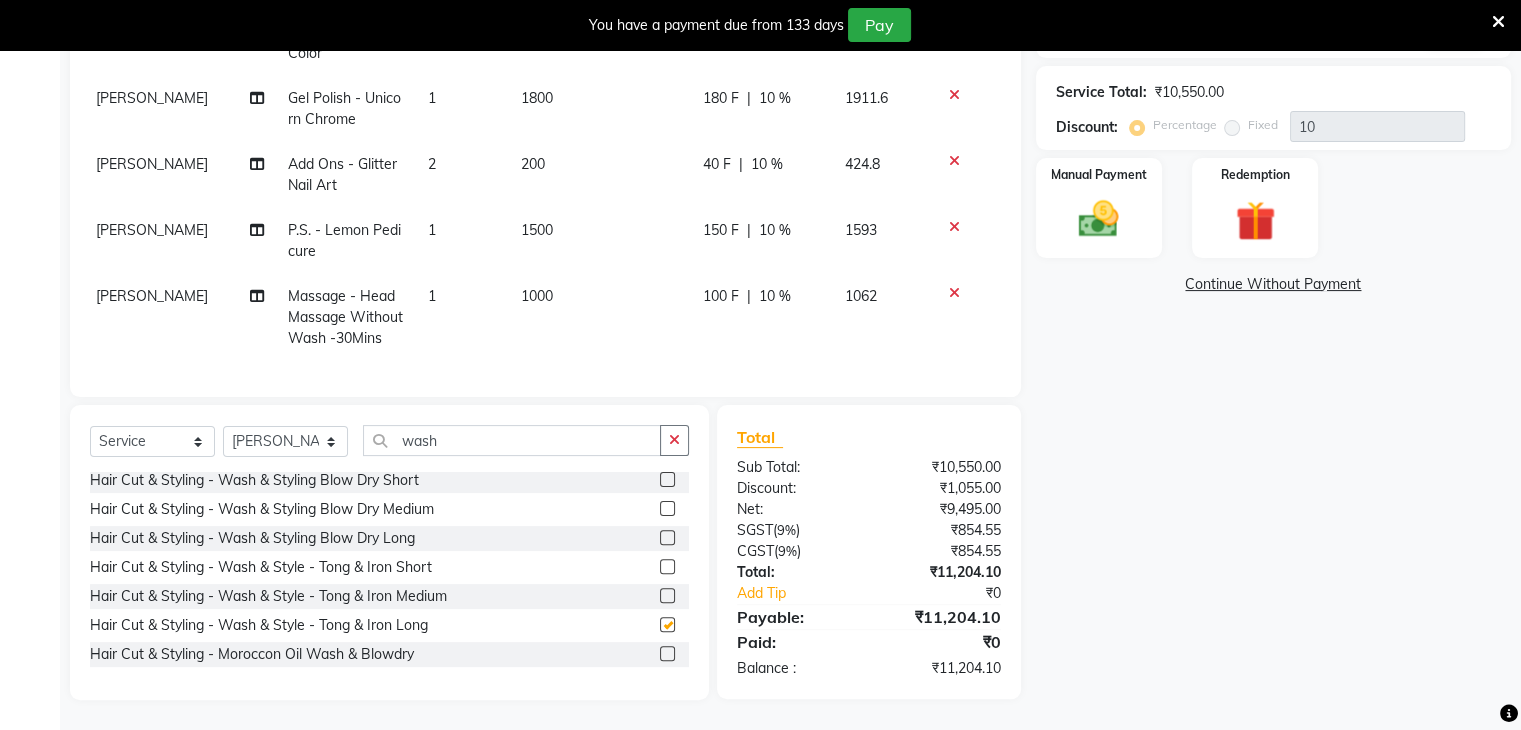 scroll, scrollTop: 464, scrollLeft: 6, axis: both 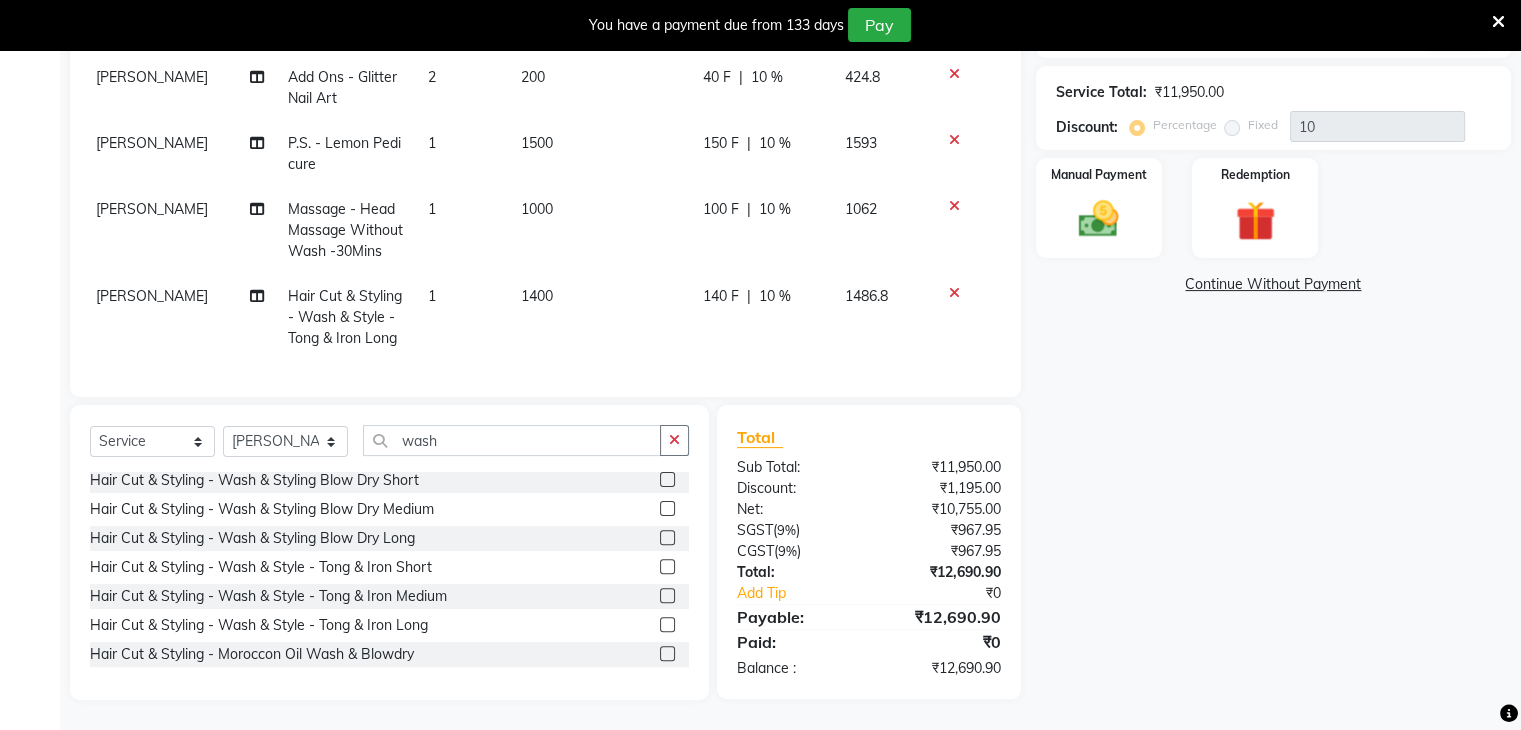 click 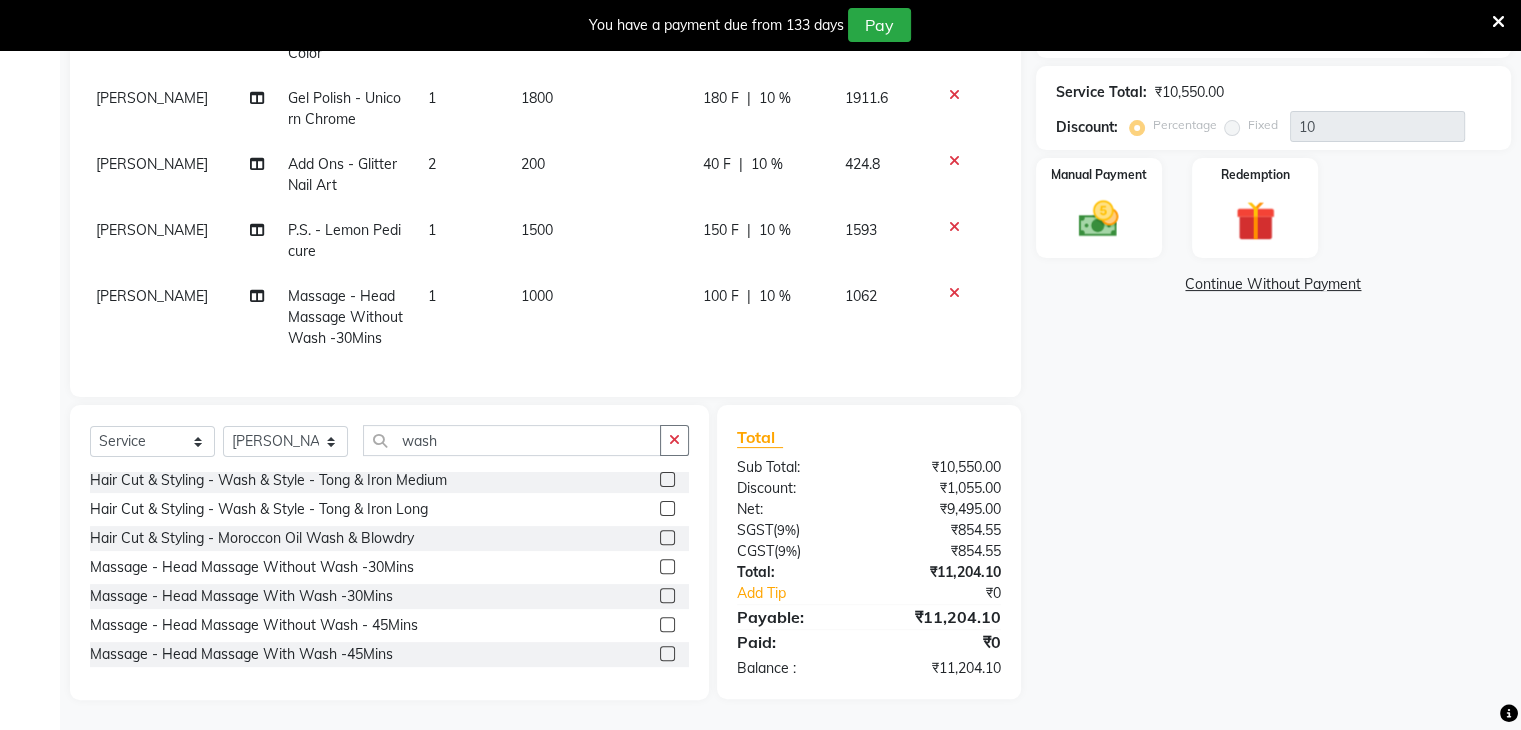 scroll, scrollTop: 240, scrollLeft: 0, axis: vertical 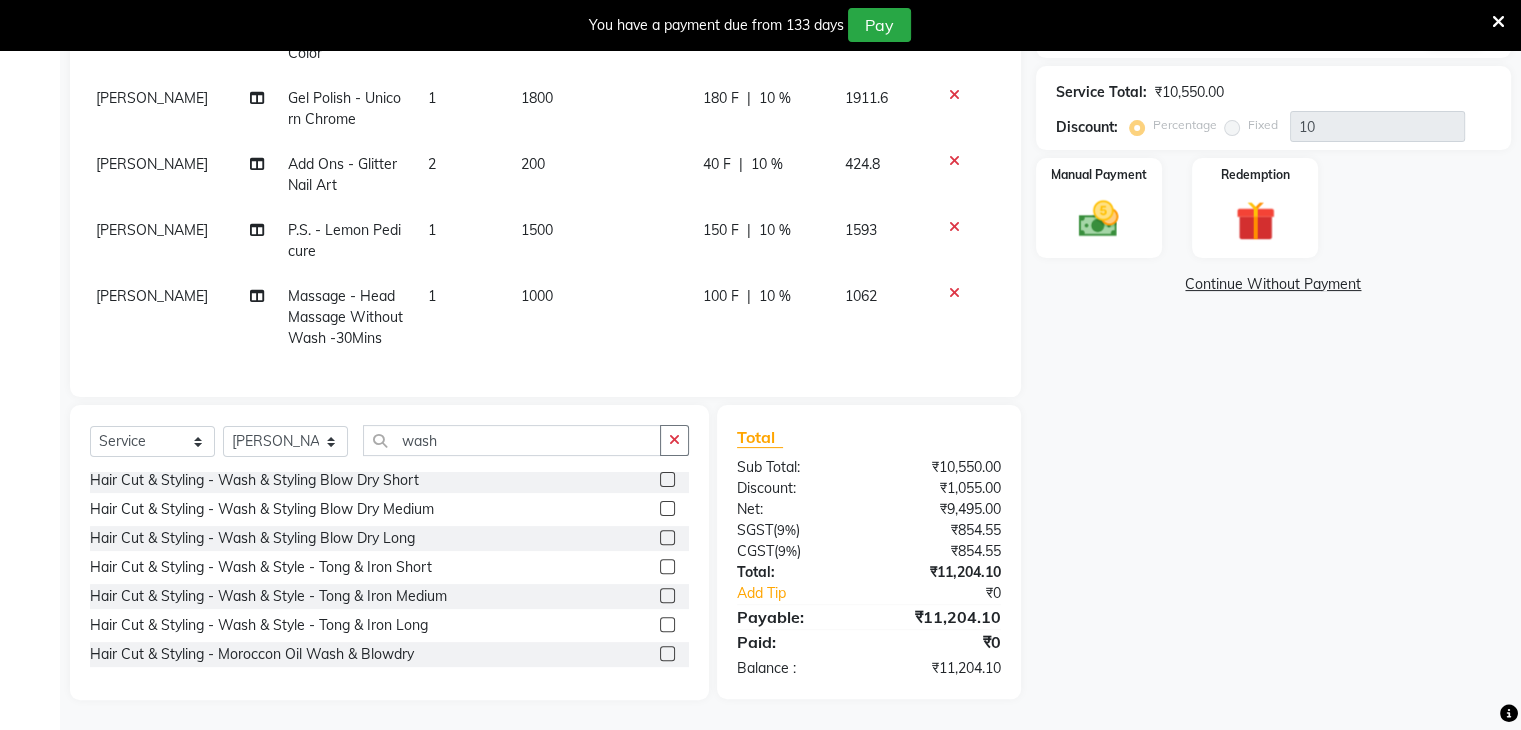 click 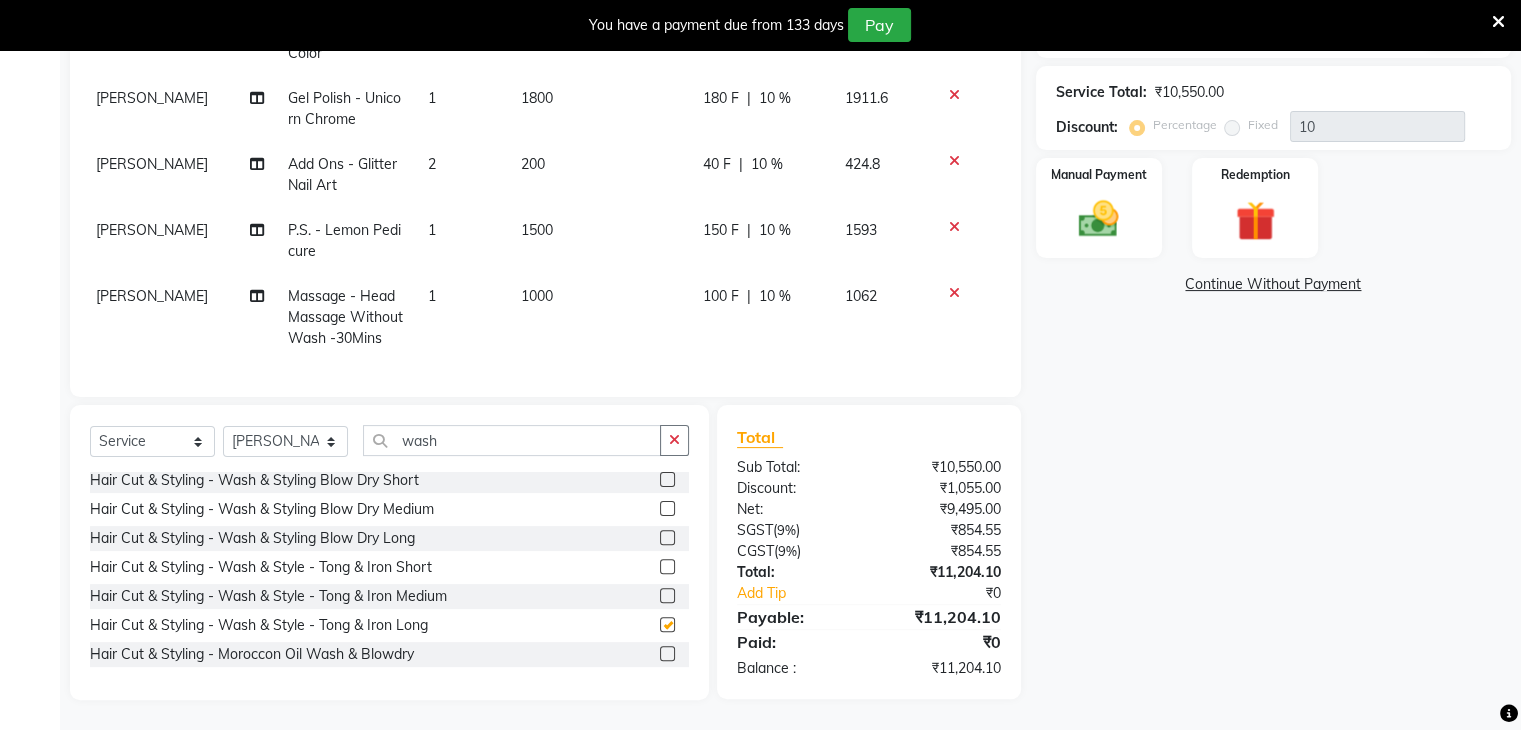 scroll, scrollTop: 464, scrollLeft: 6, axis: both 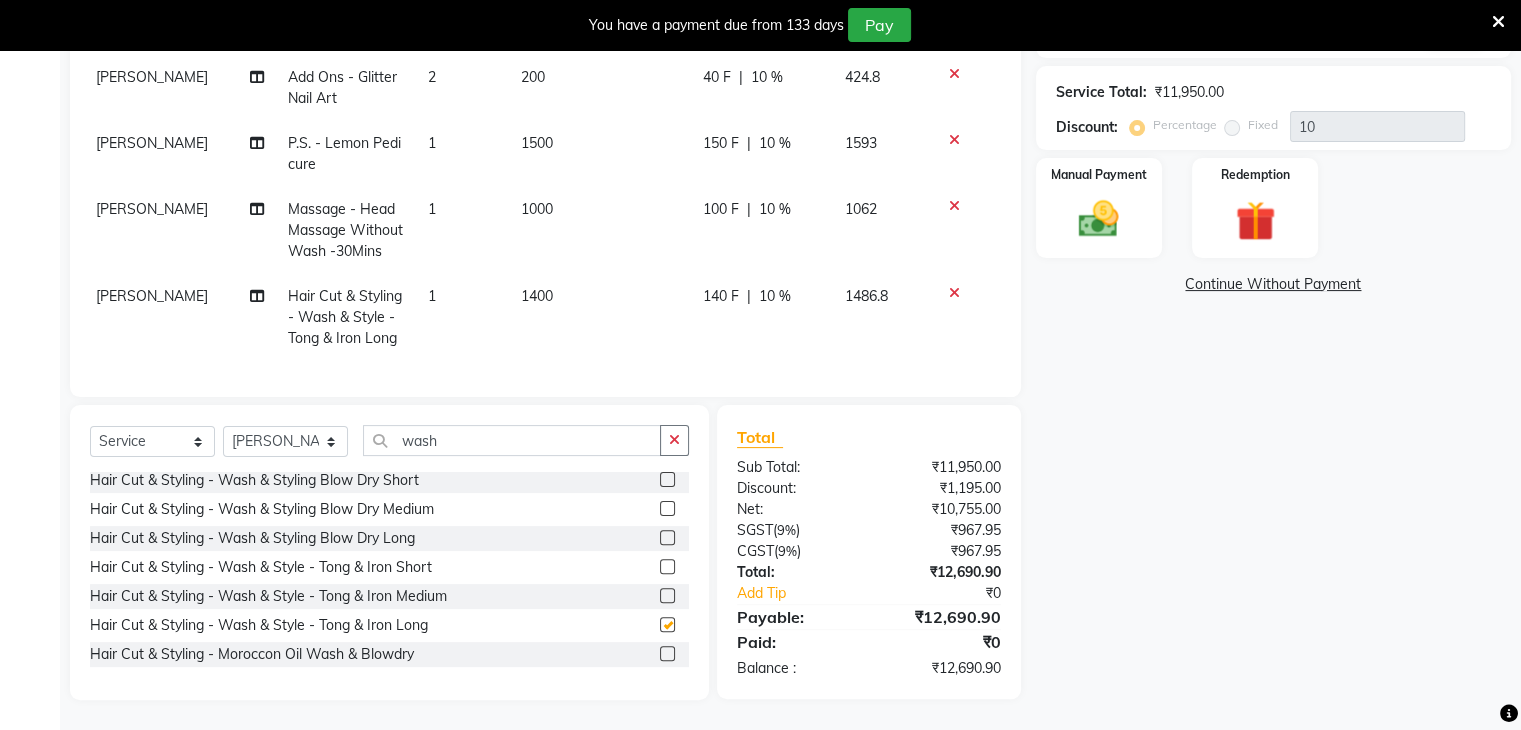 checkbox on "false" 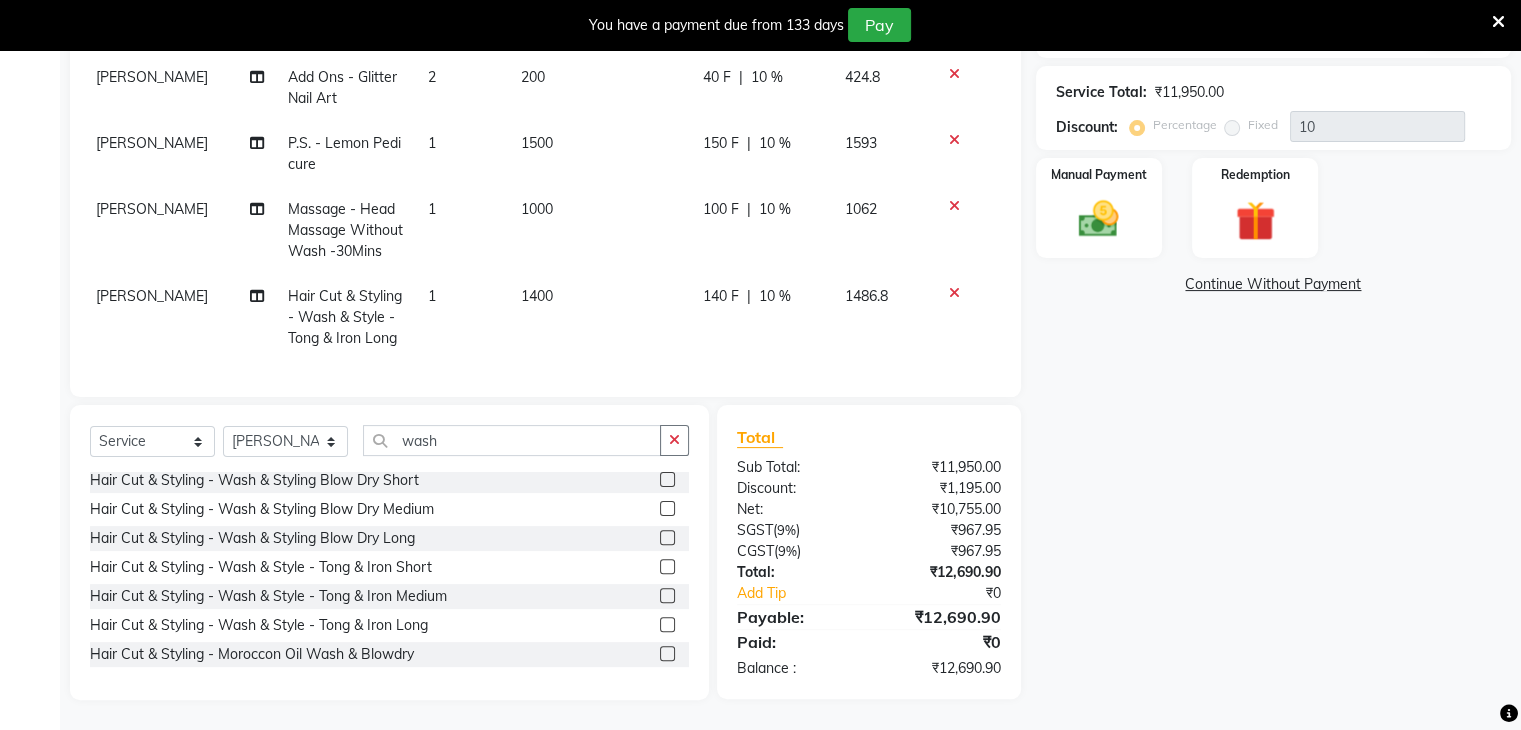 click 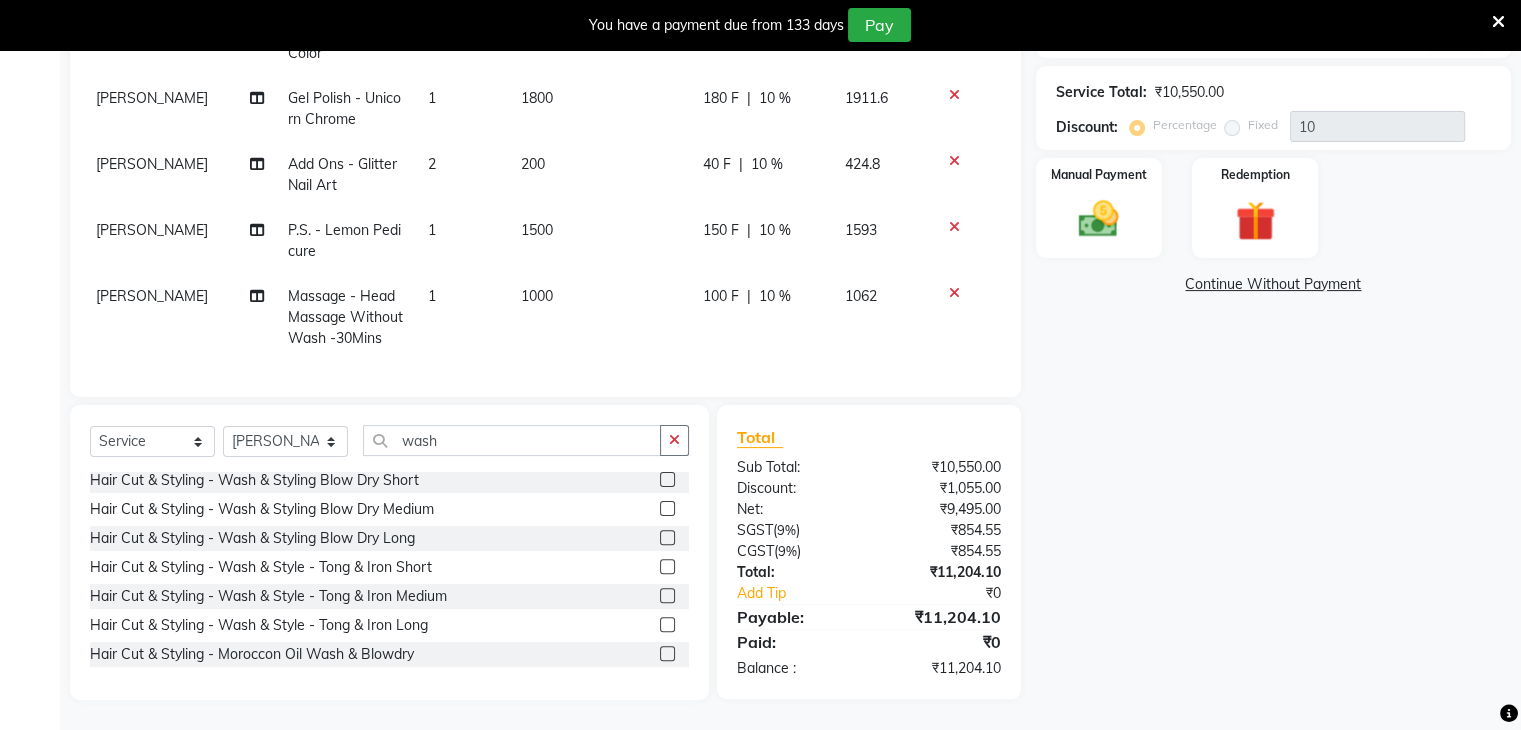 scroll, scrollTop: 0, scrollLeft: 0, axis: both 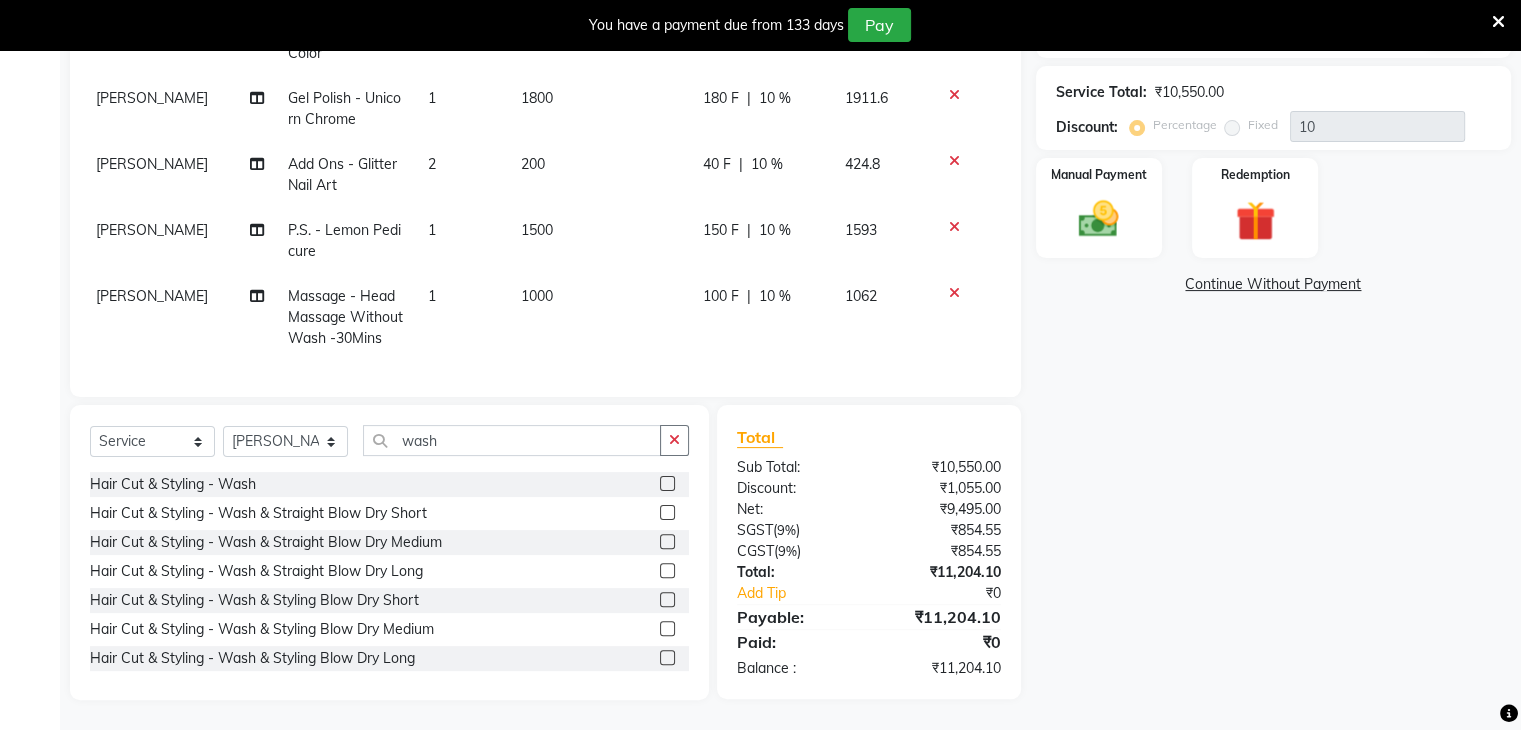 click 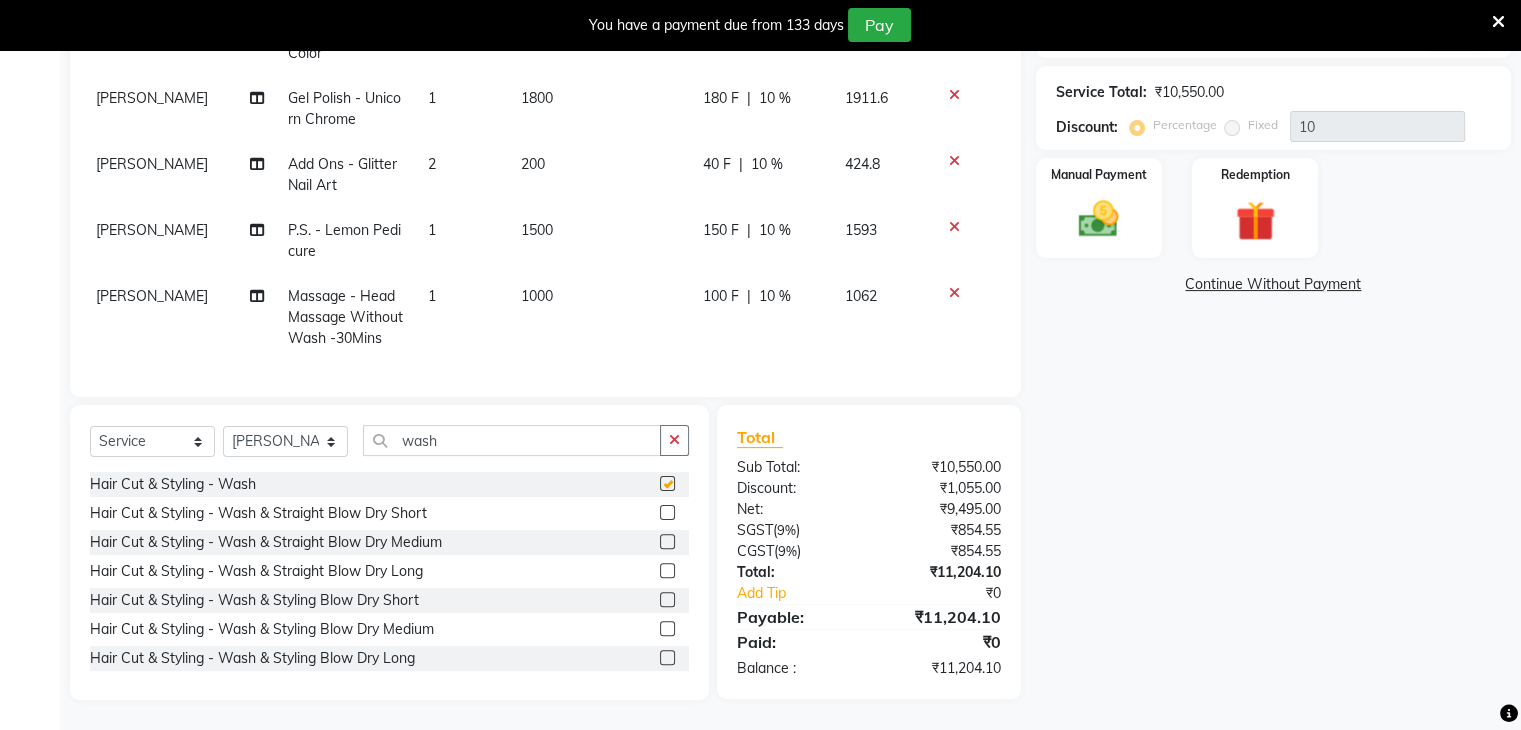 scroll, scrollTop: 423, scrollLeft: 6, axis: both 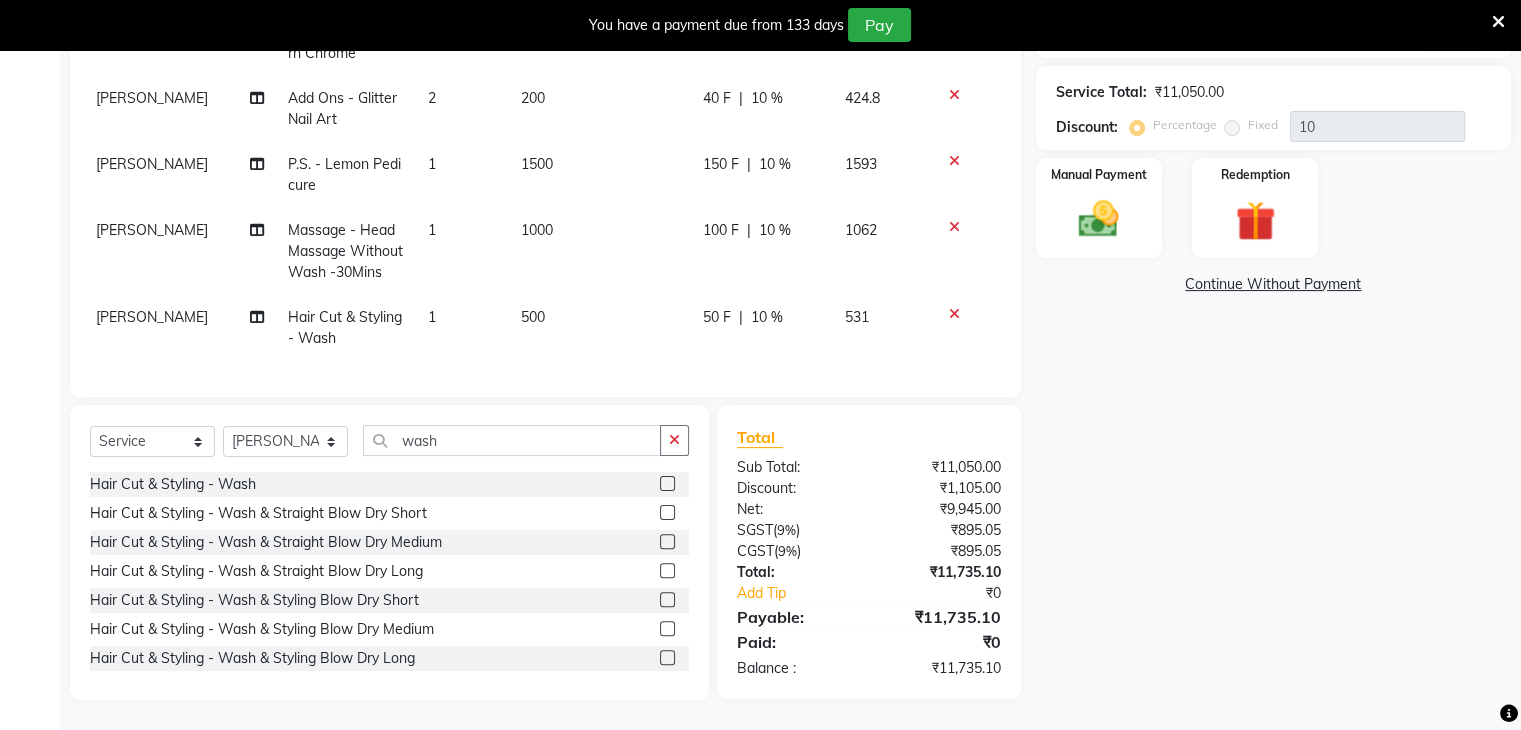 checkbox on "false" 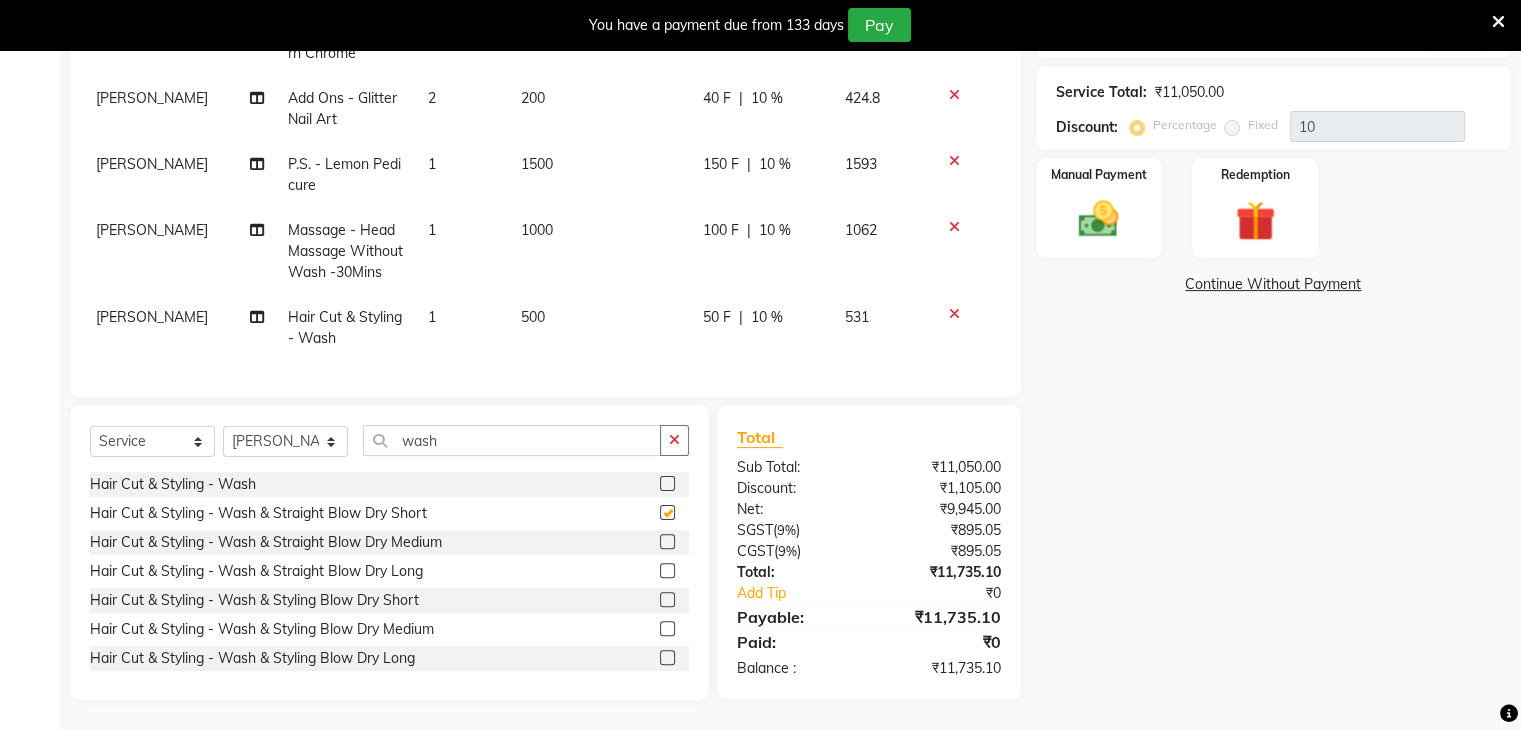 scroll, scrollTop: 464, scrollLeft: 6, axis: both 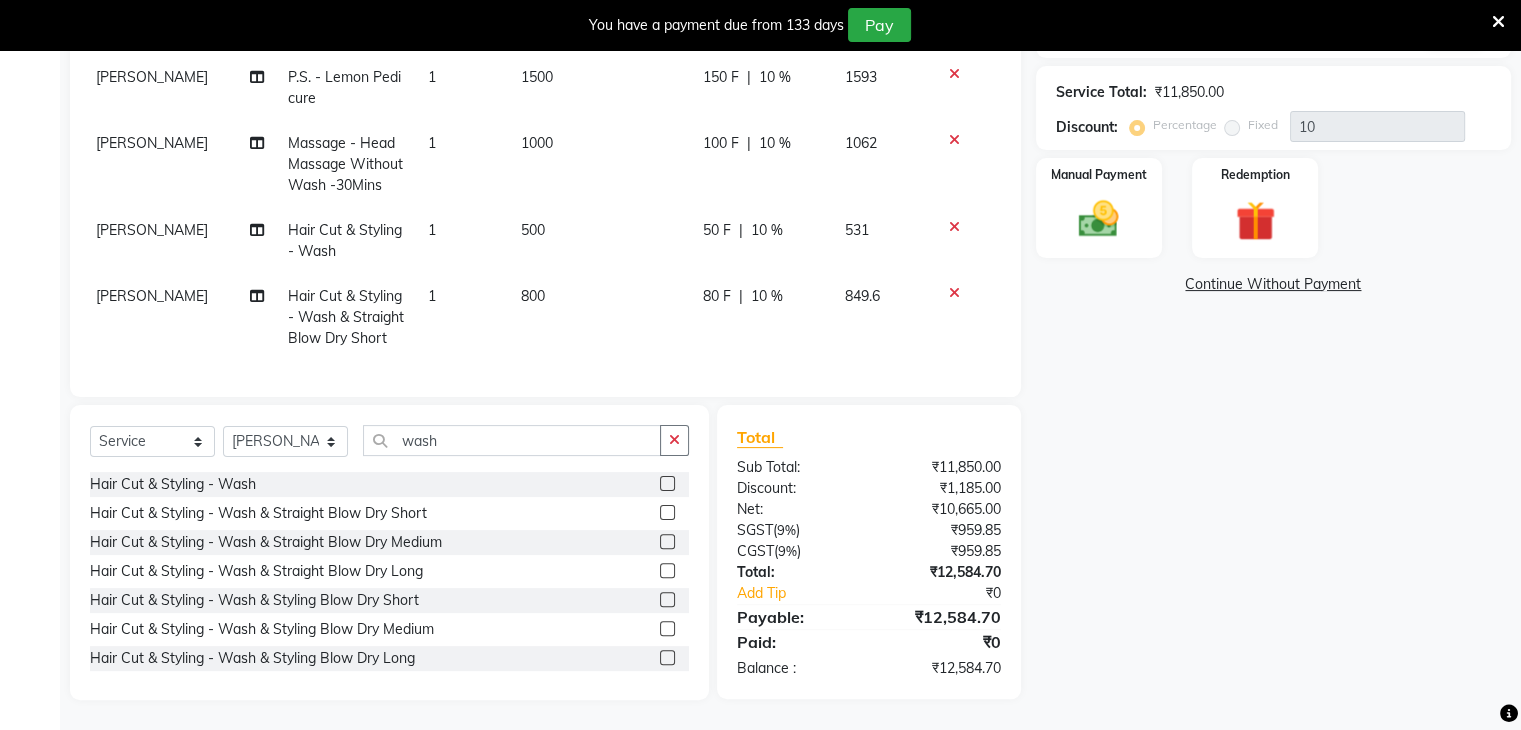 checkbox on "false" 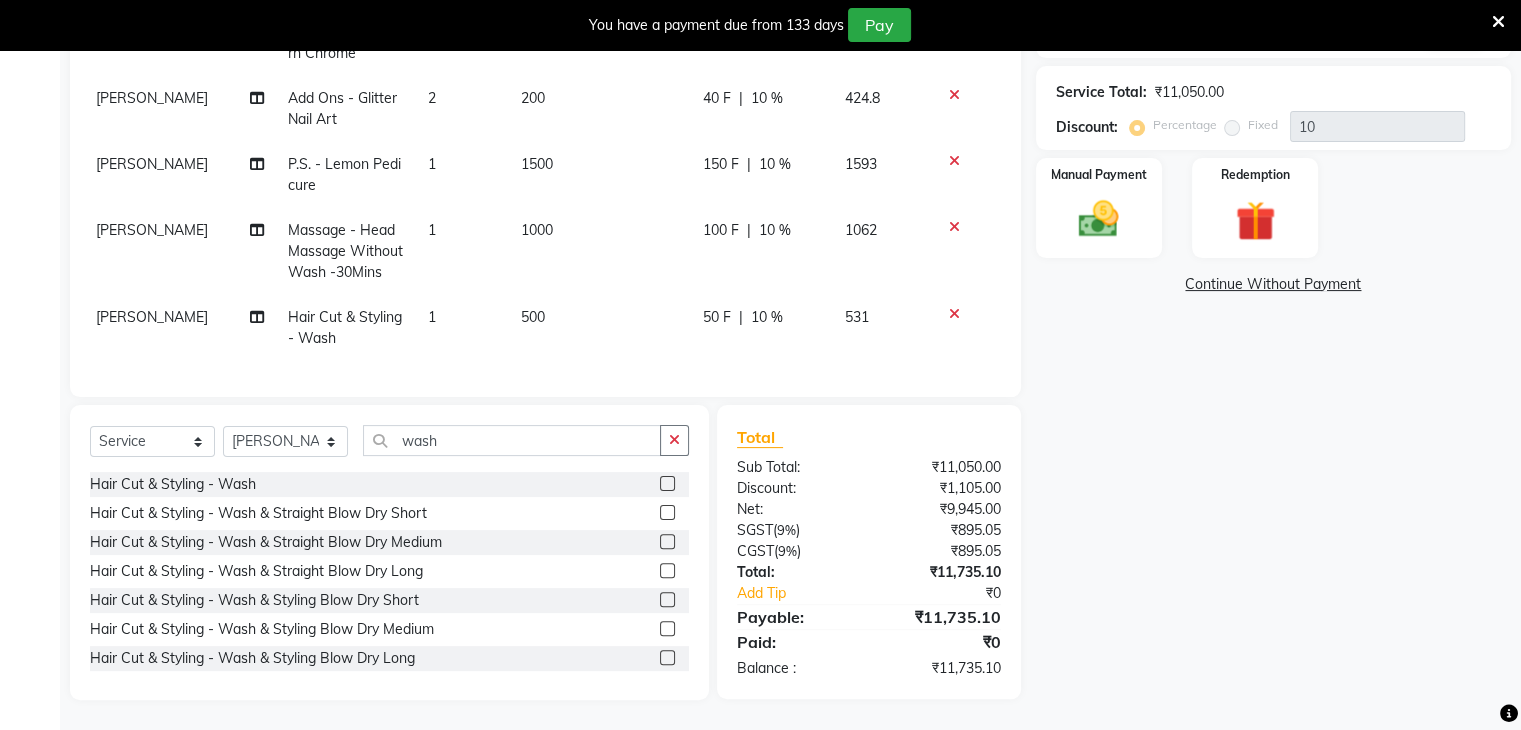 scroll, scrollTop: 423, scrollLeft: 6, axis: both 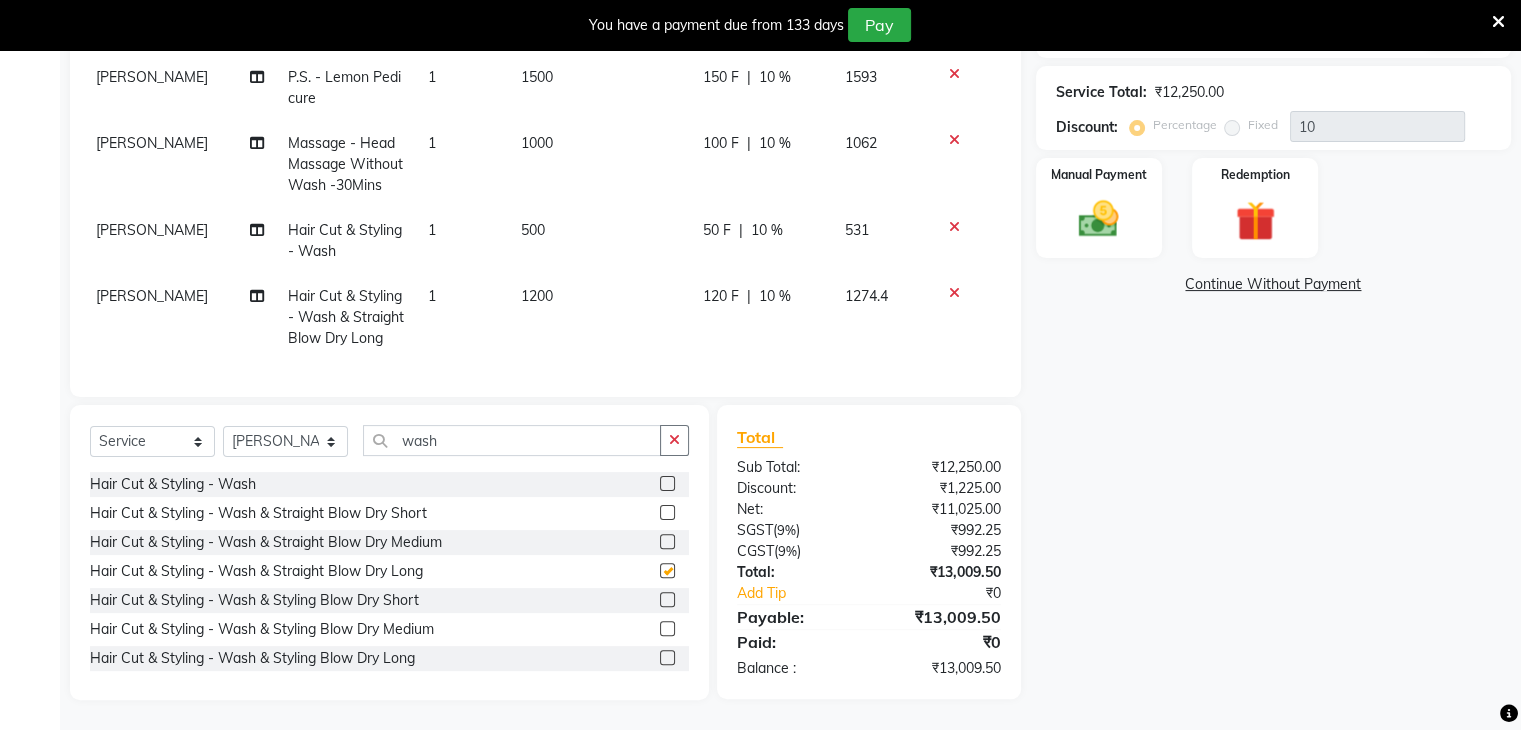 checkbox on "false" 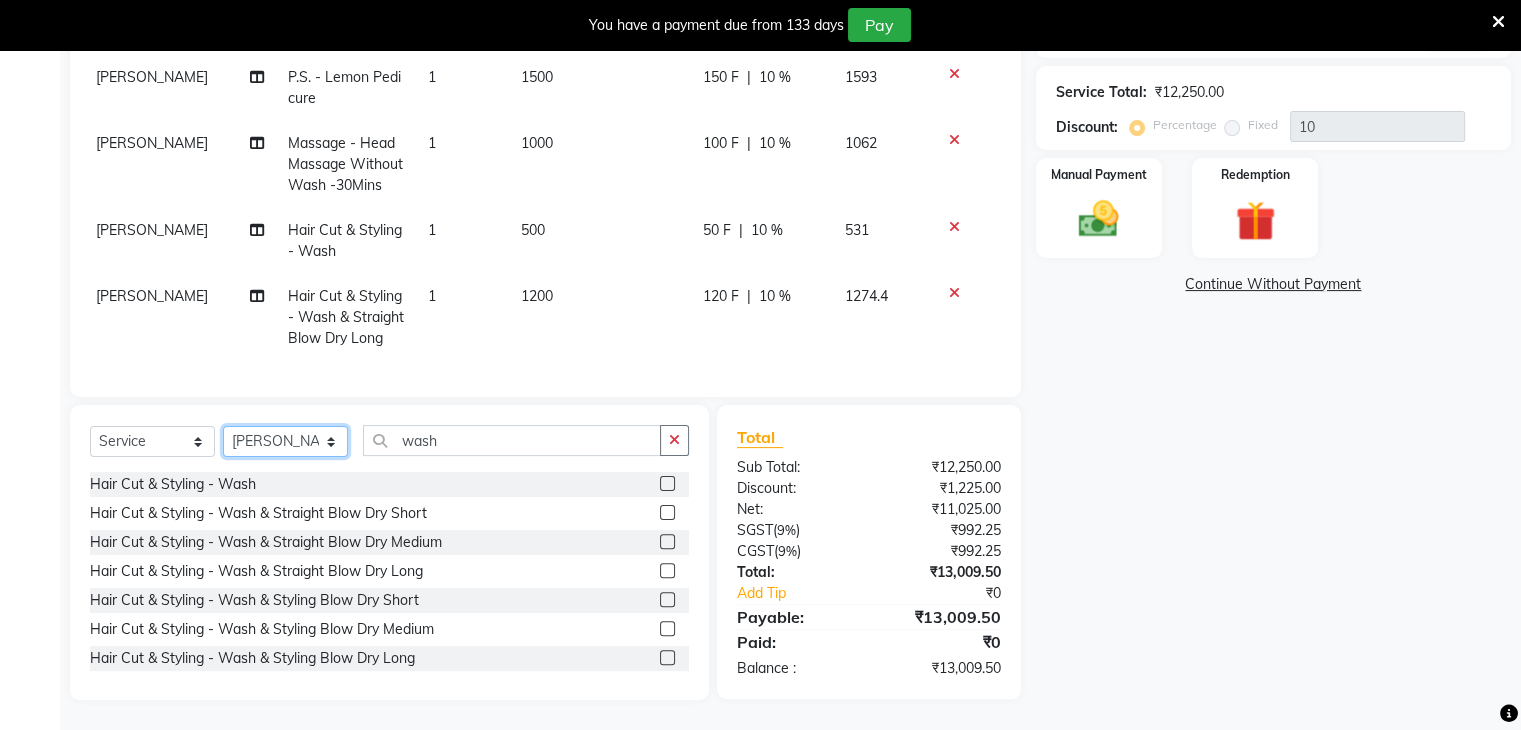 click on "Select Stylist Akshay Karima Manager Ritikesh Rohan Pagar Roshni Sangeeta Sharad Tushar Sankat Vedika" 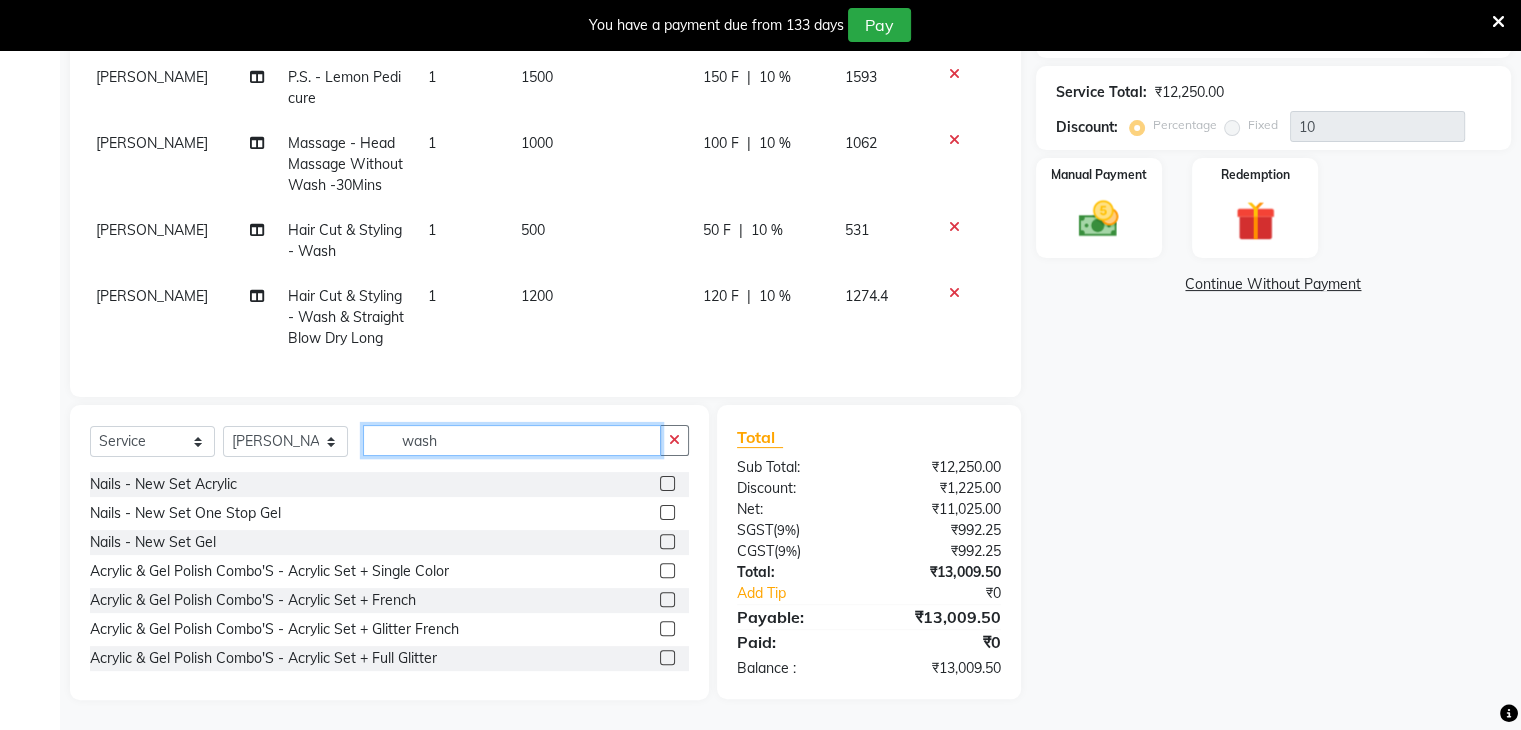 click on "wash" 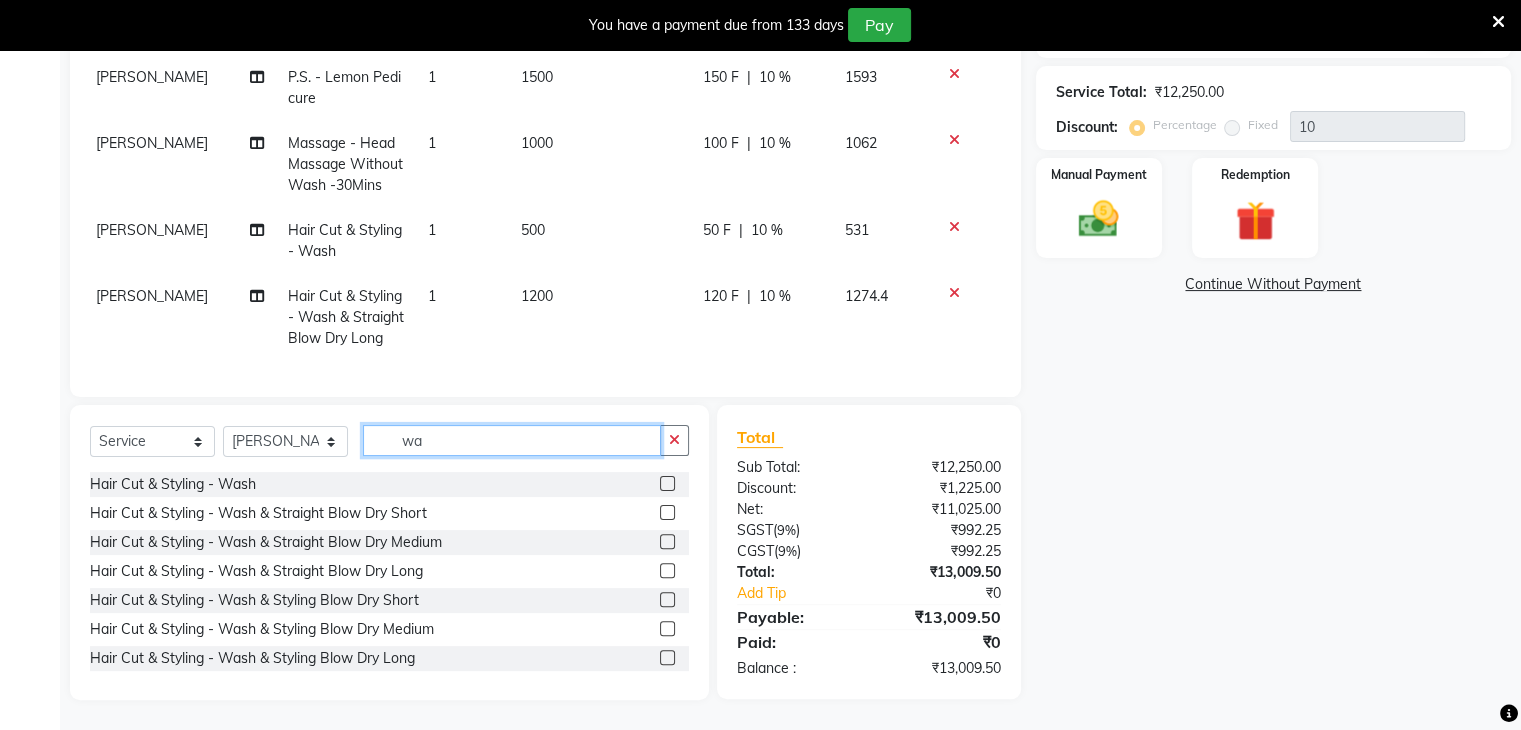 type on "w" 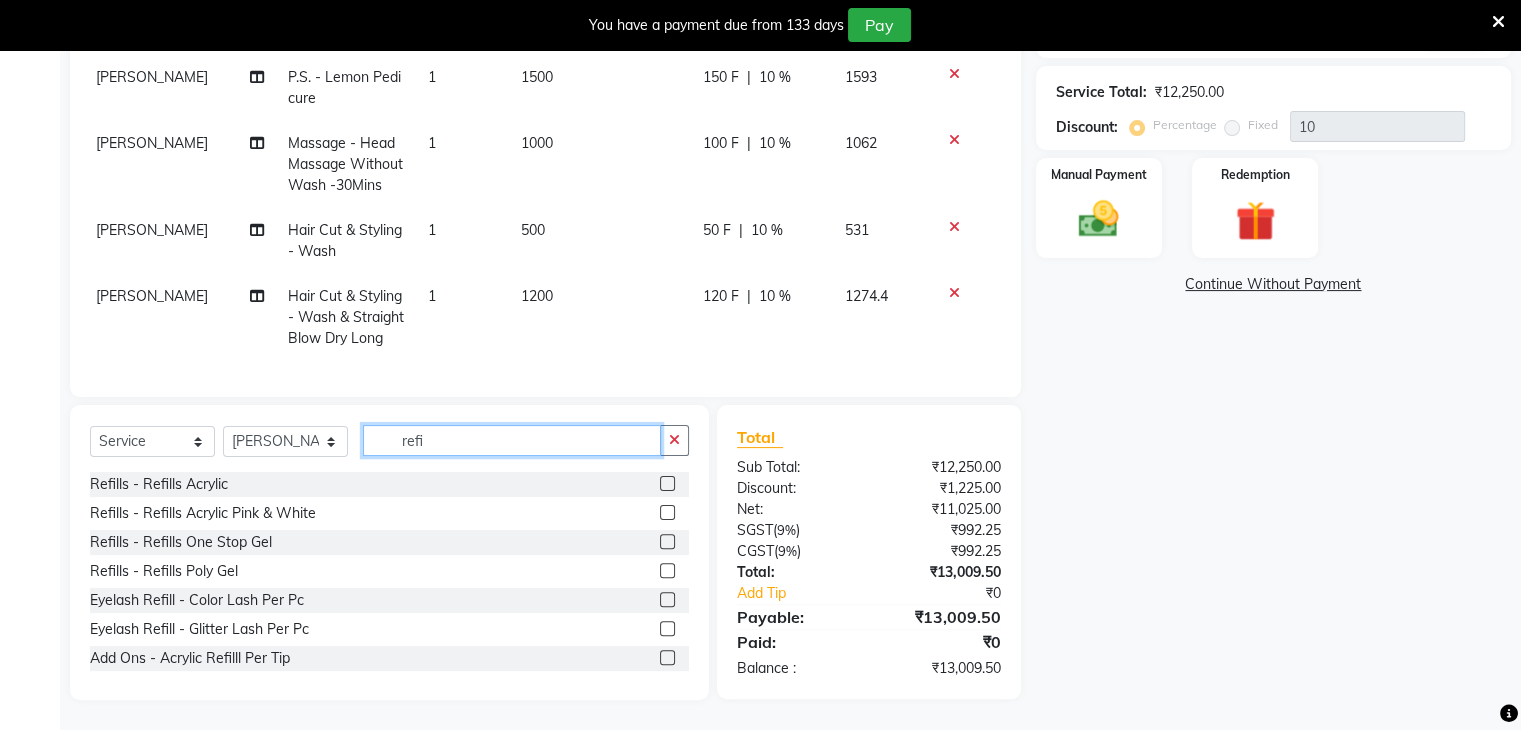 type on "refi" 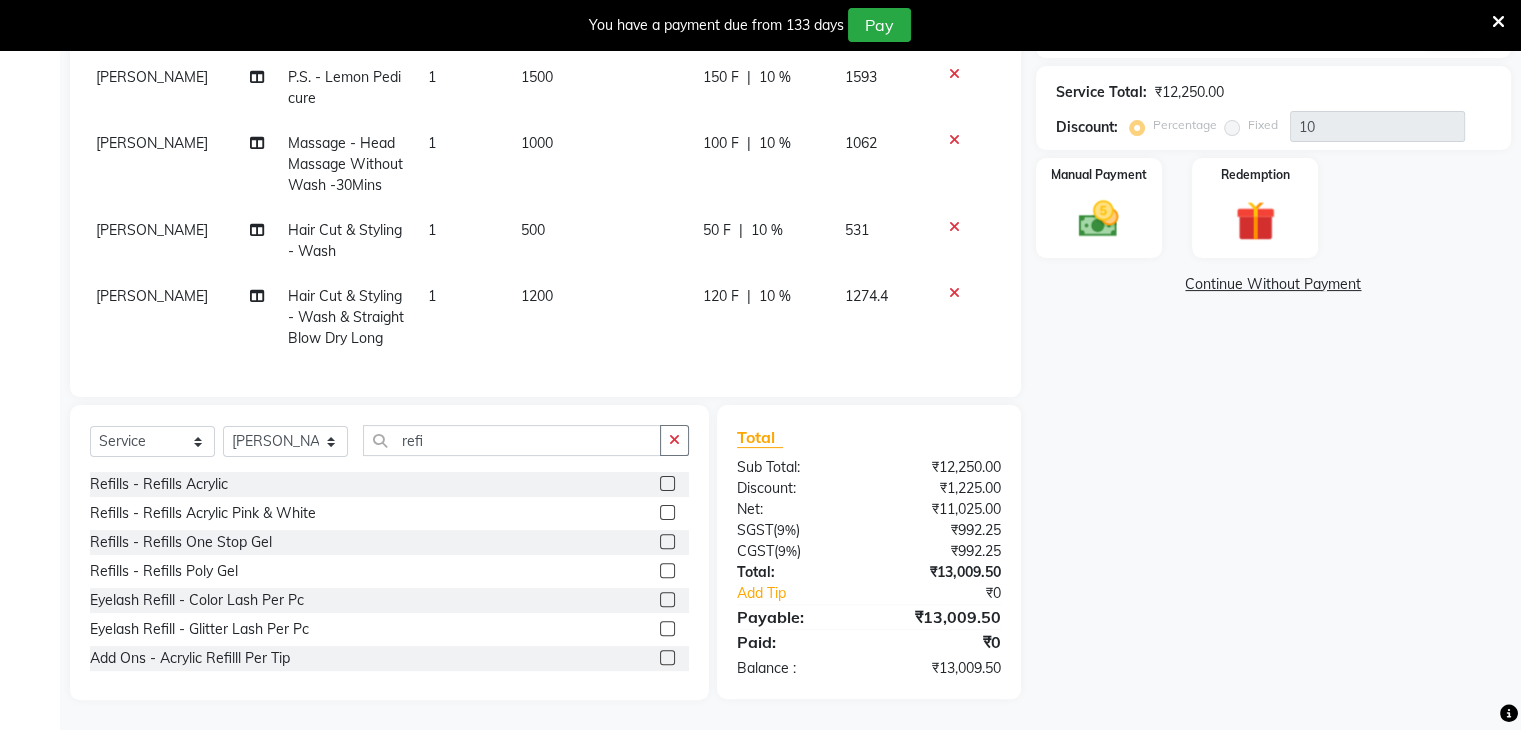 click 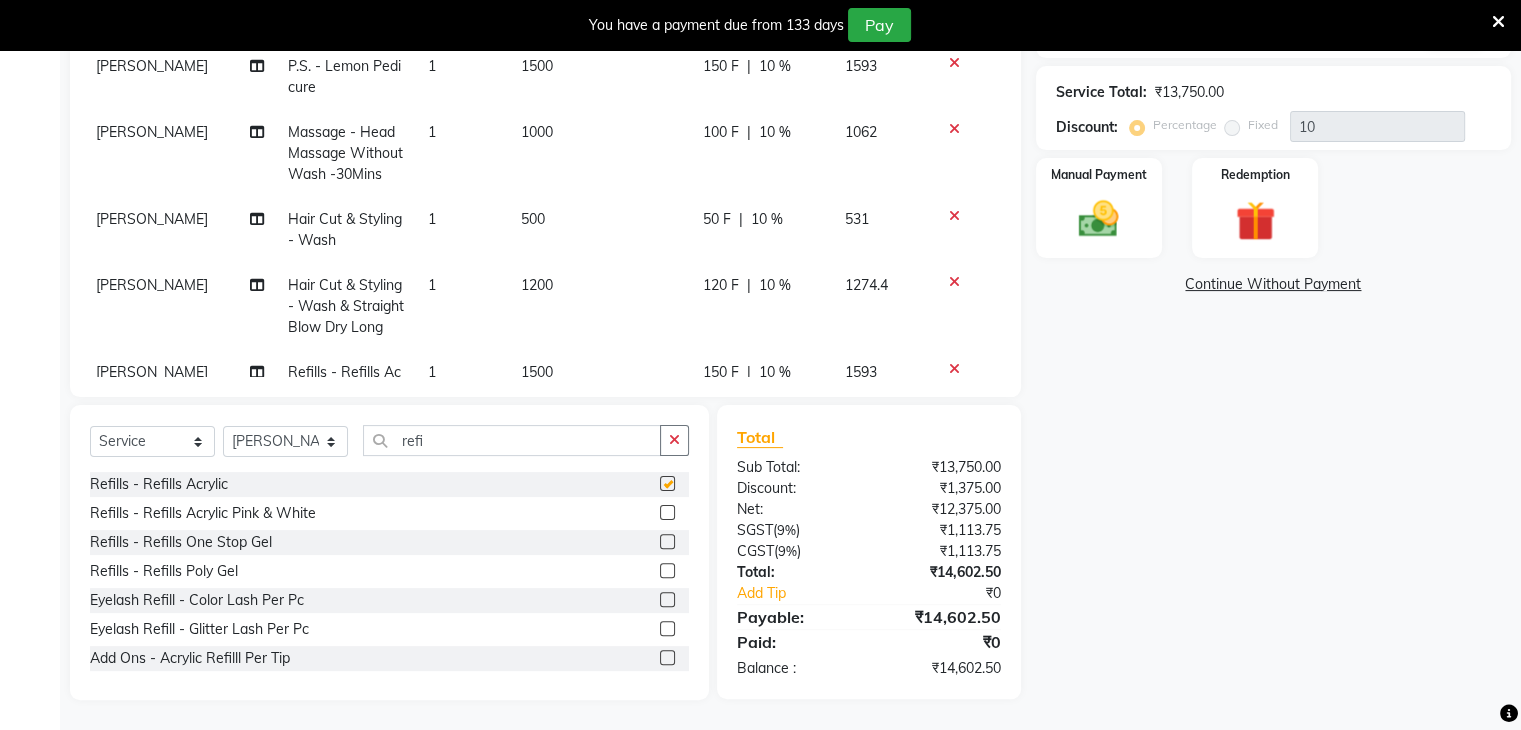 checkbox on "false" 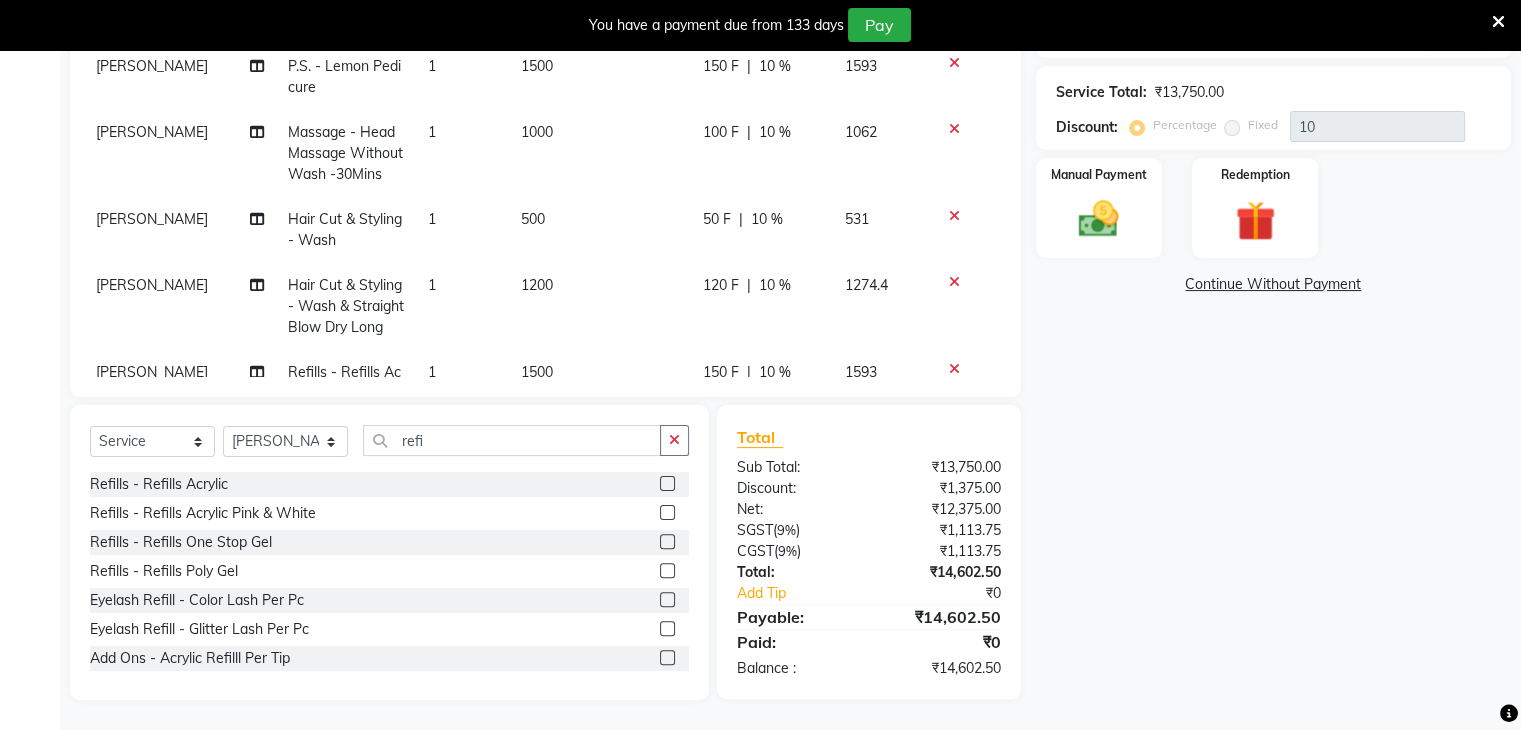 scroll, scrollTop: 596, scrollLeft: 6, axis: both 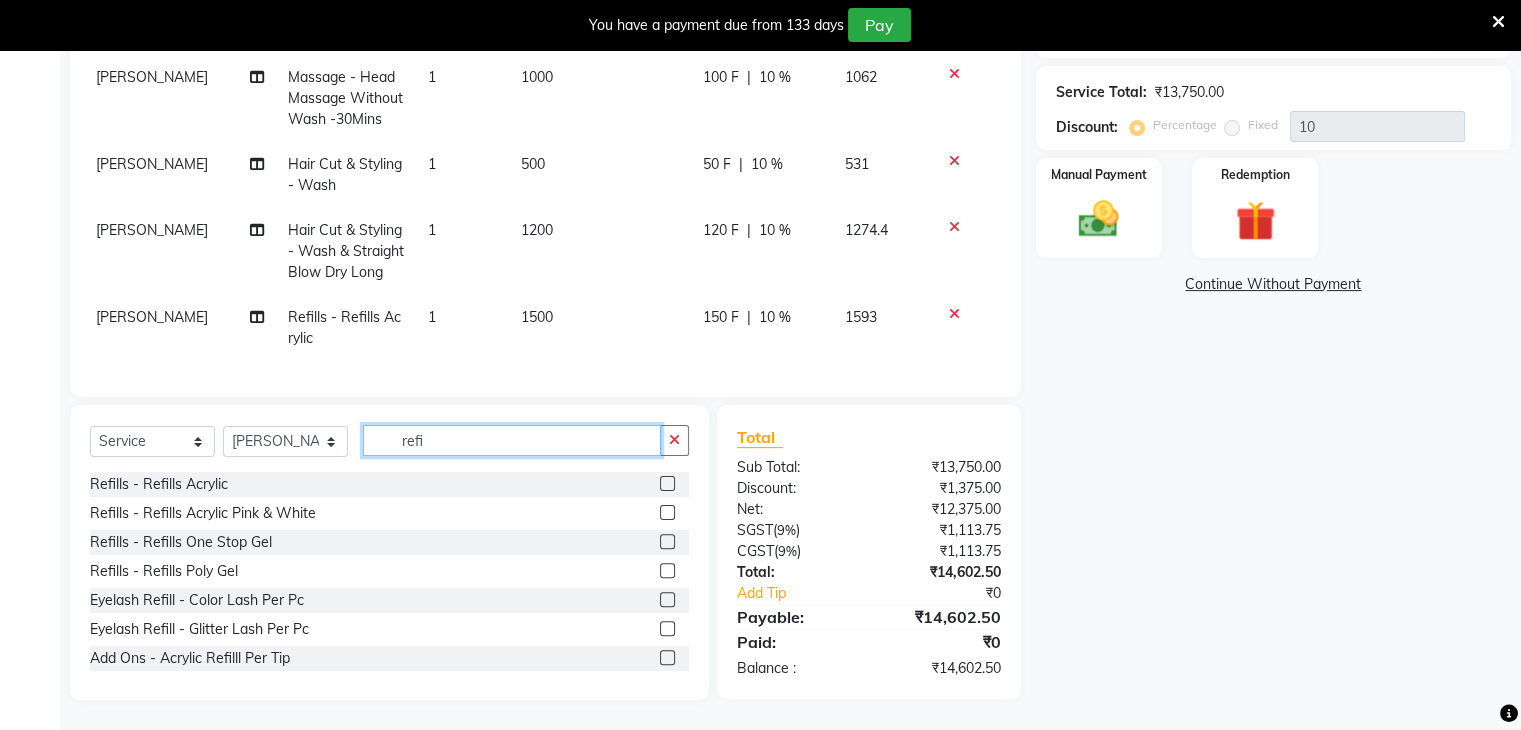 click on "refi" 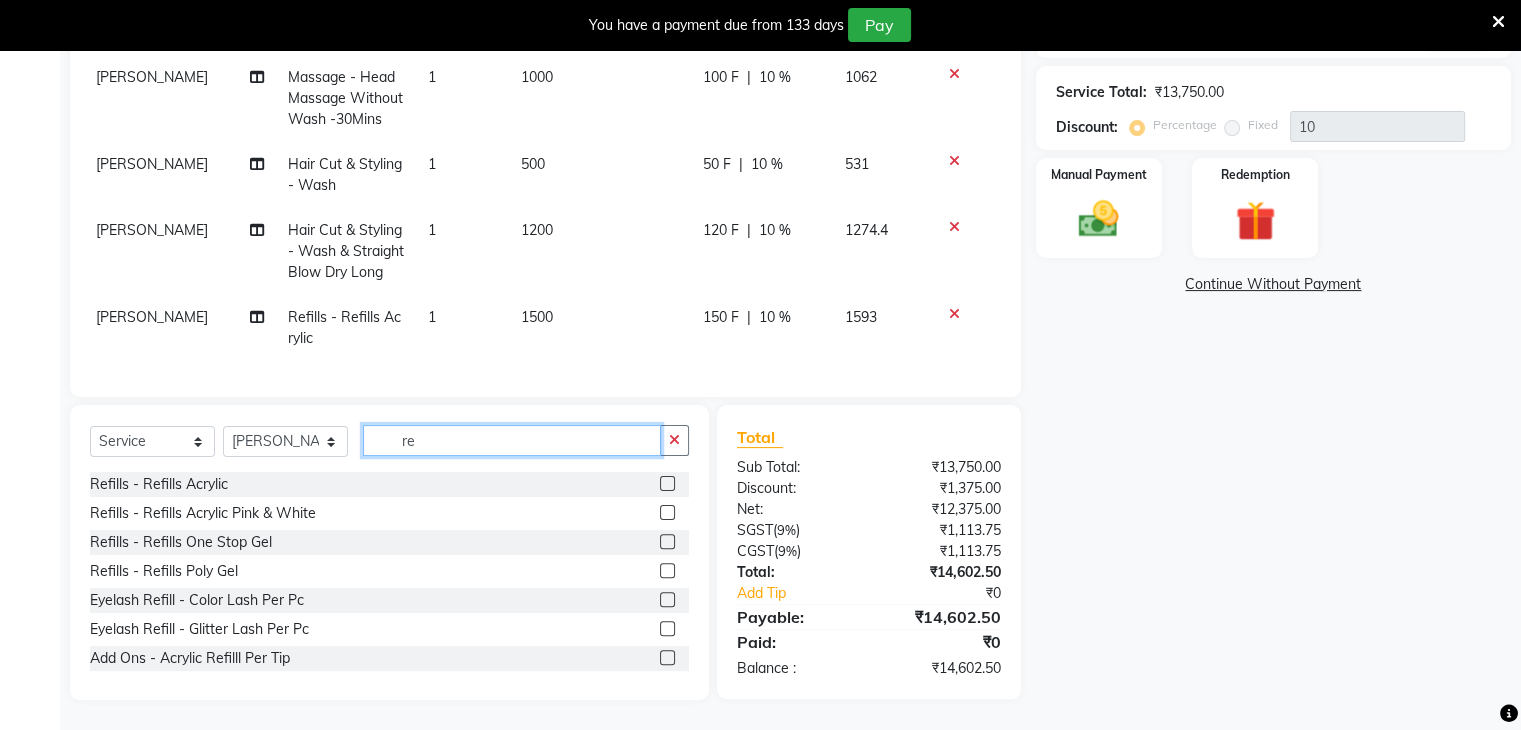 type on "r" 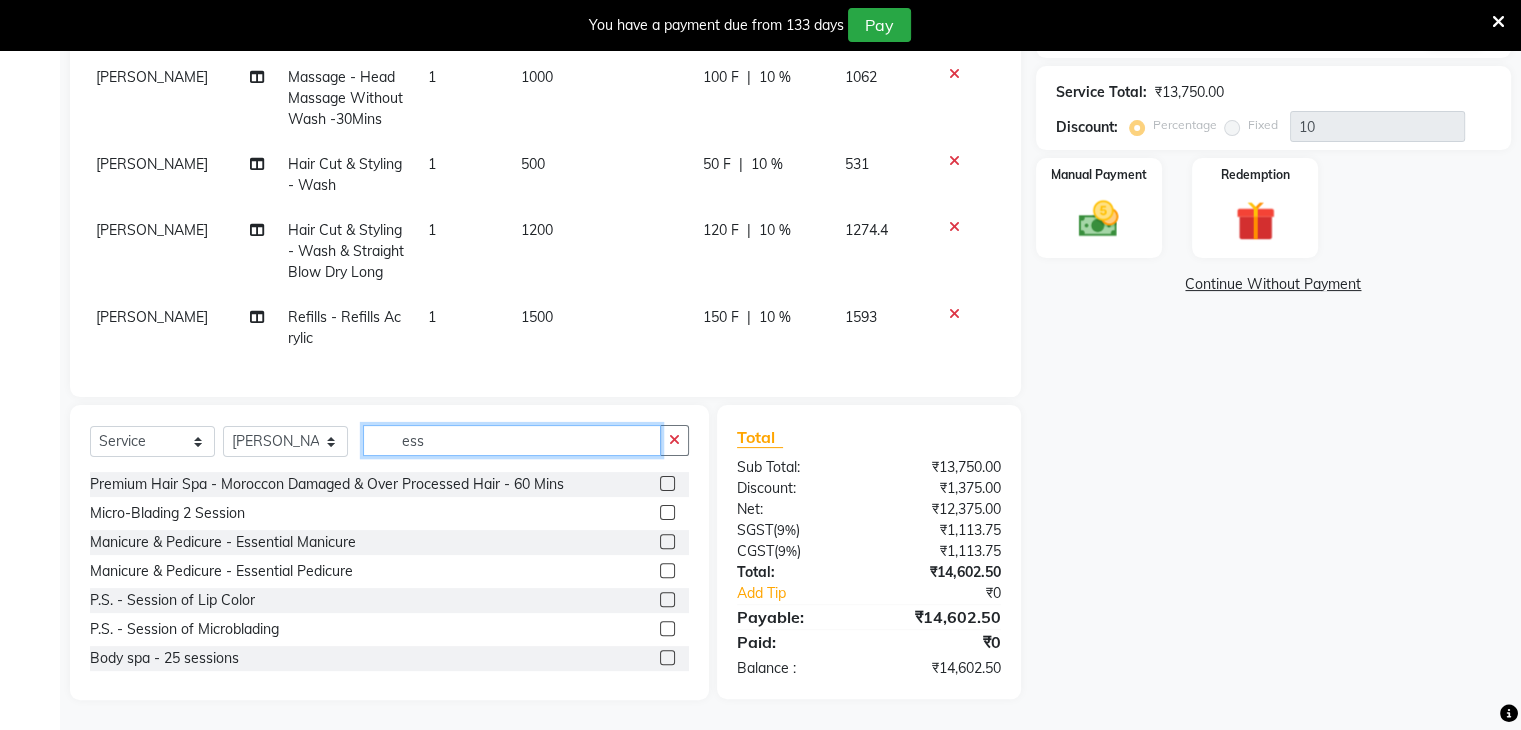type on "ess" 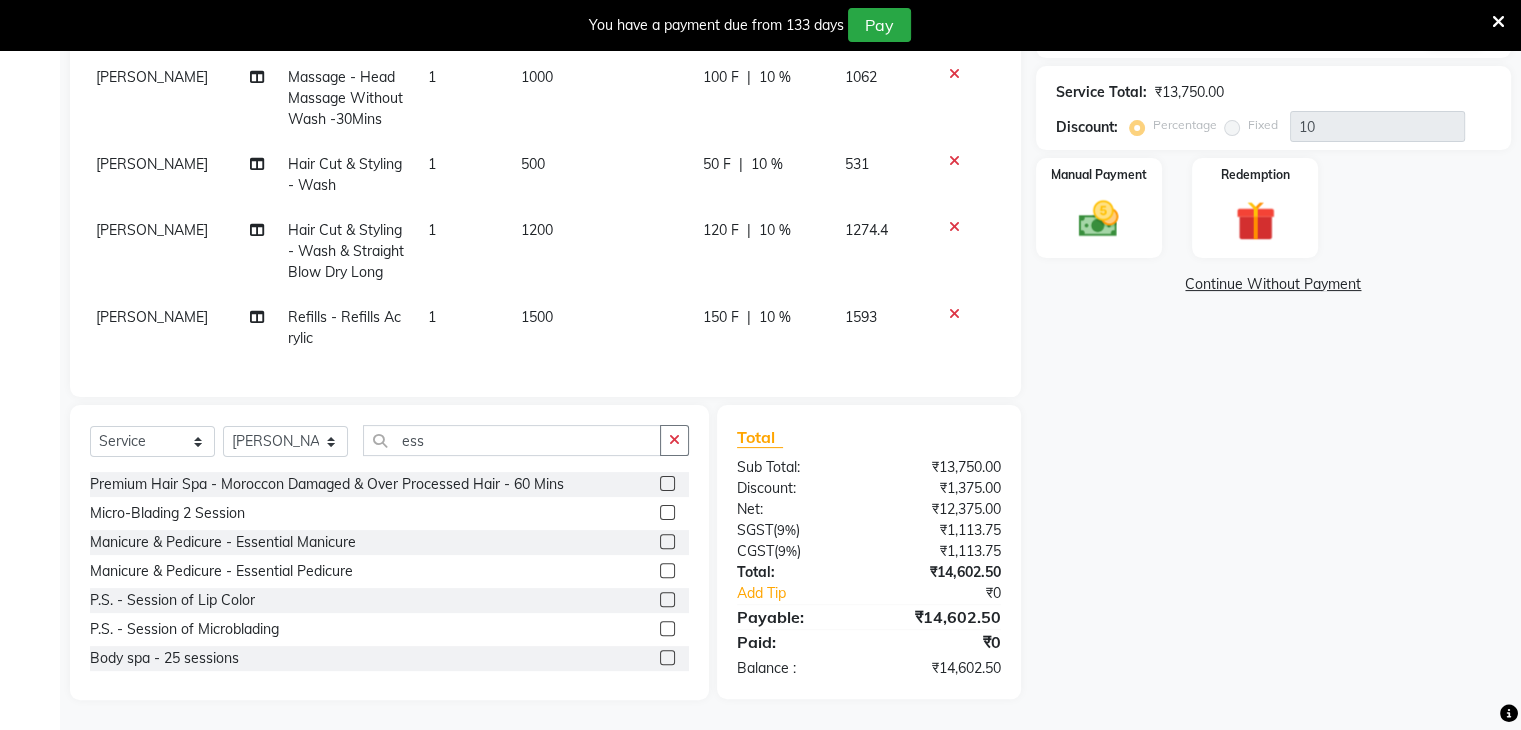 click 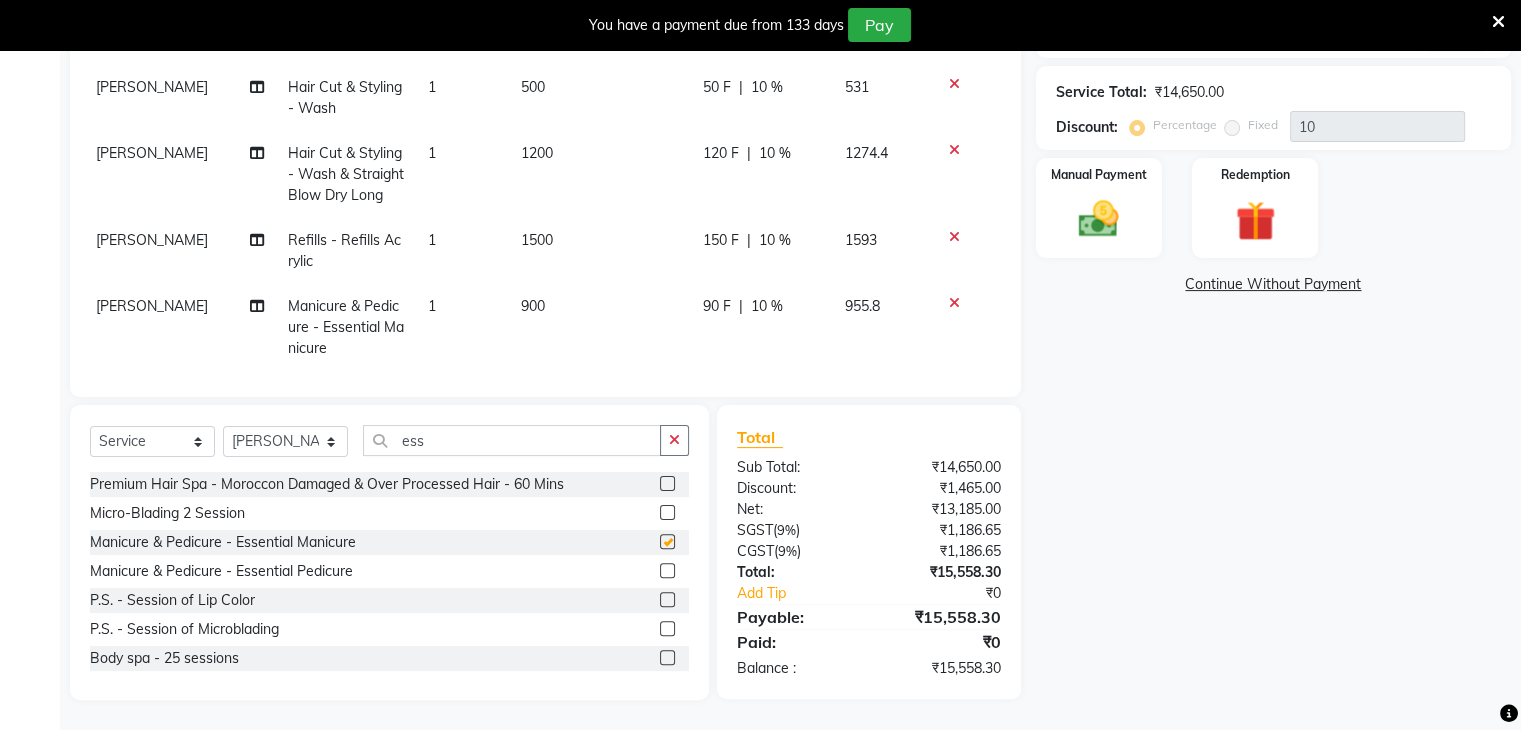 checkbox on "false" 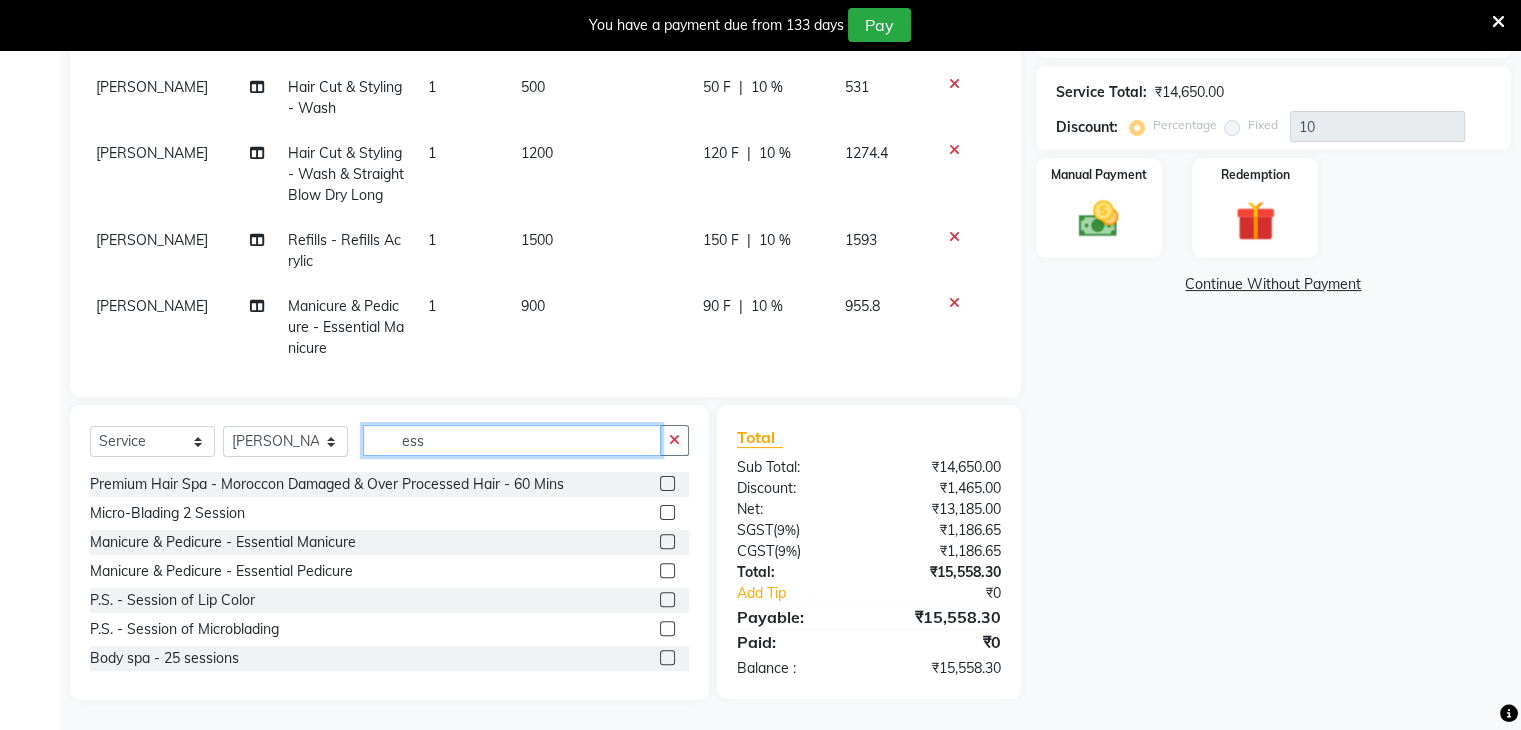 click on "ess" 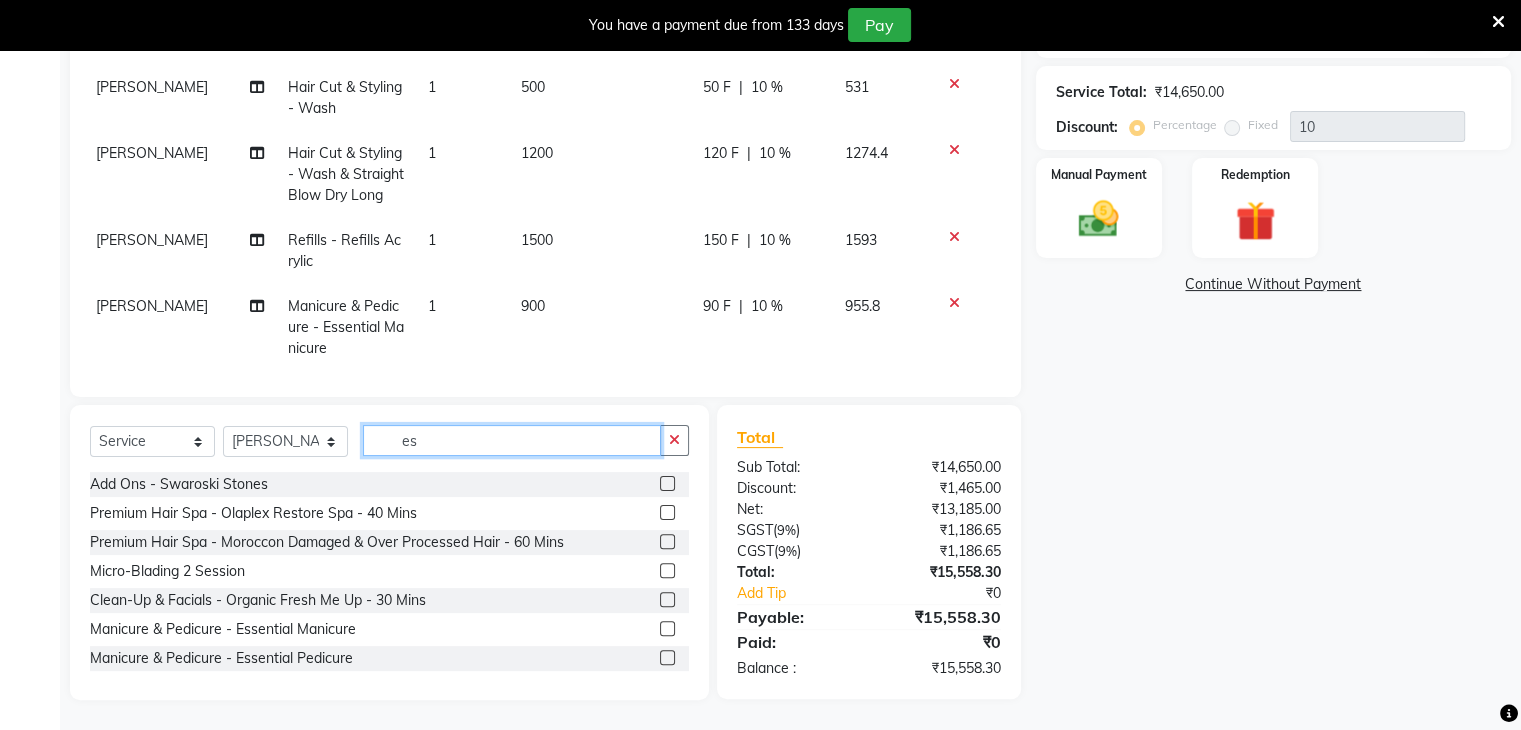 type on "e" 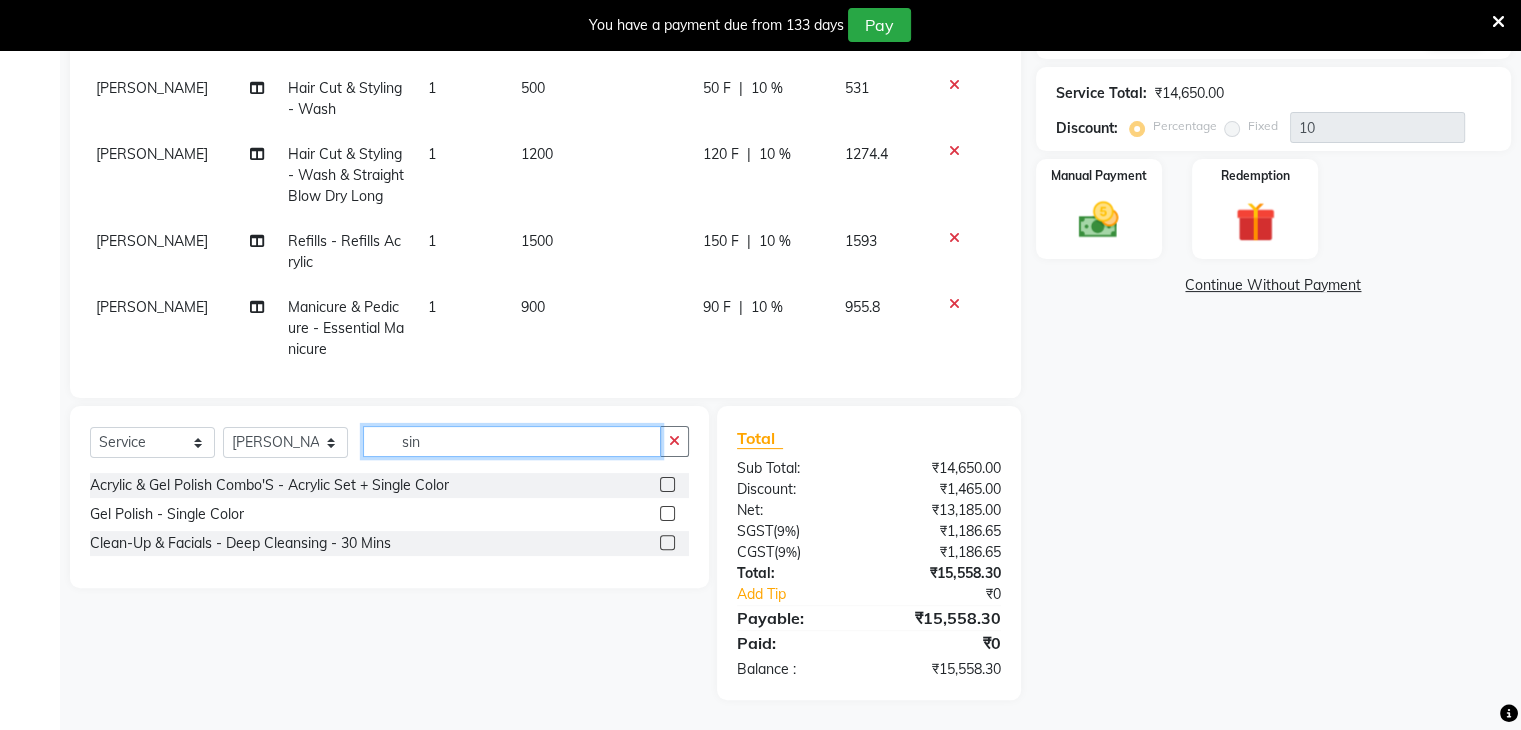 scroll, scrollTop: 420, scrollLeft: 0, axis: vertical 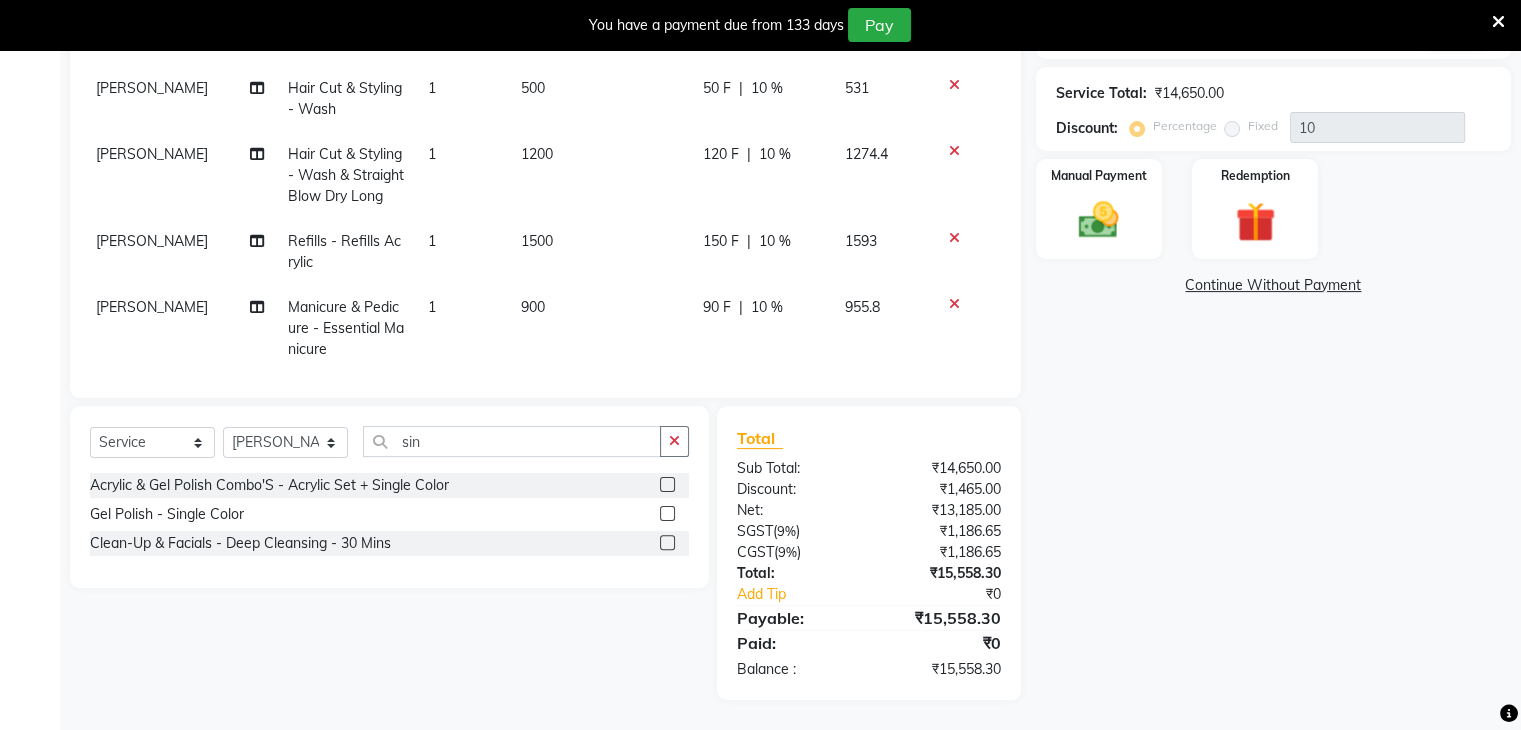 click 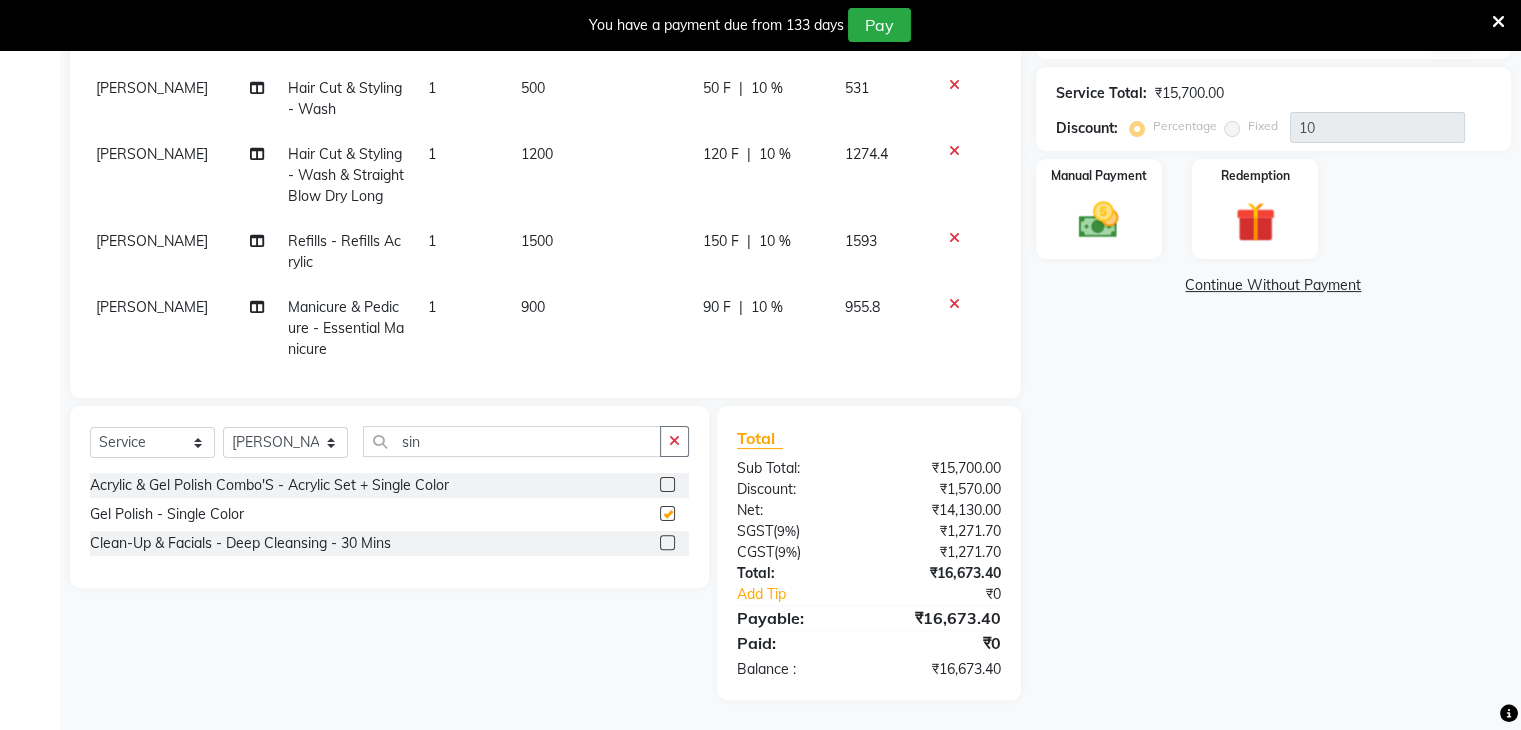checkbox on "false" 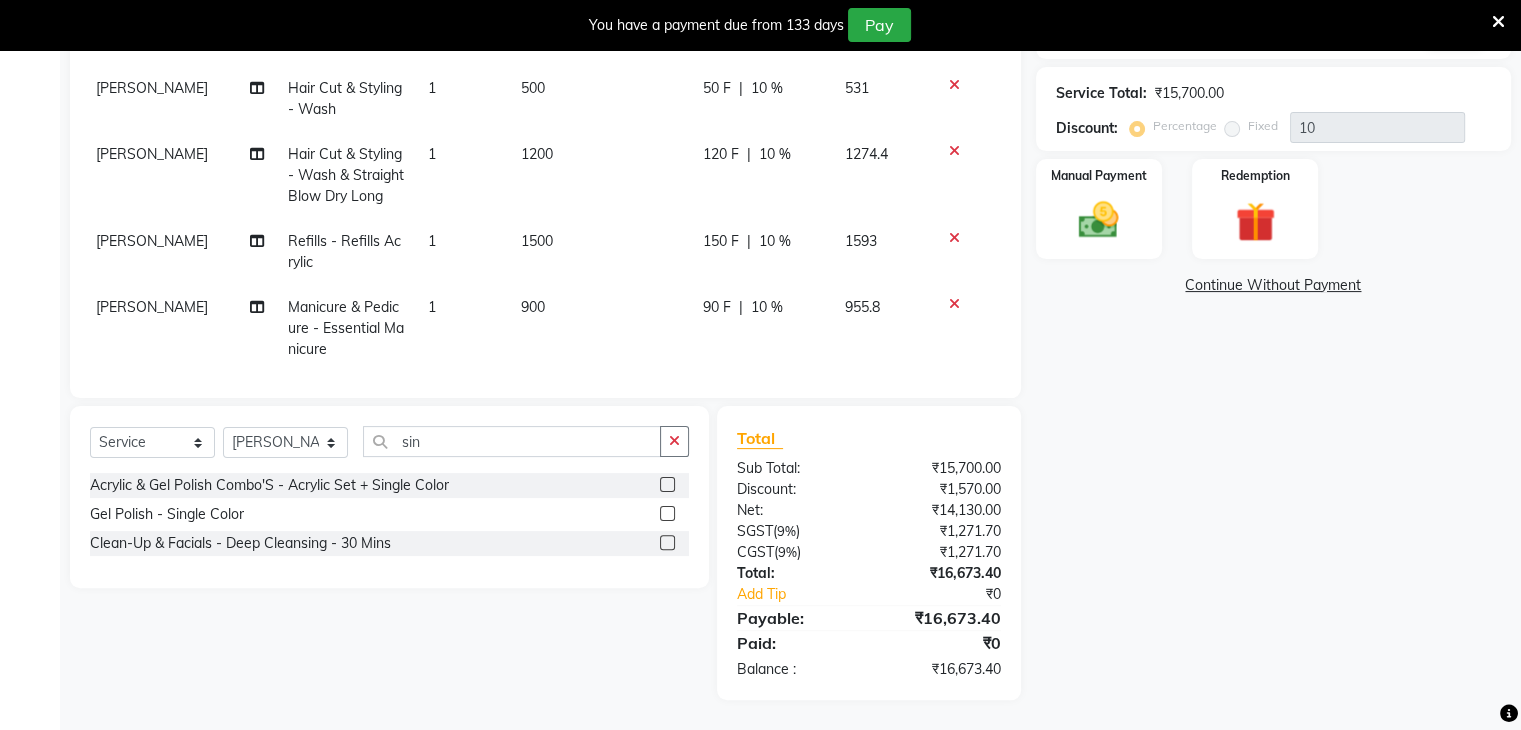 scroll, scrollTop: 749, scrollLeft: 6, axis: both 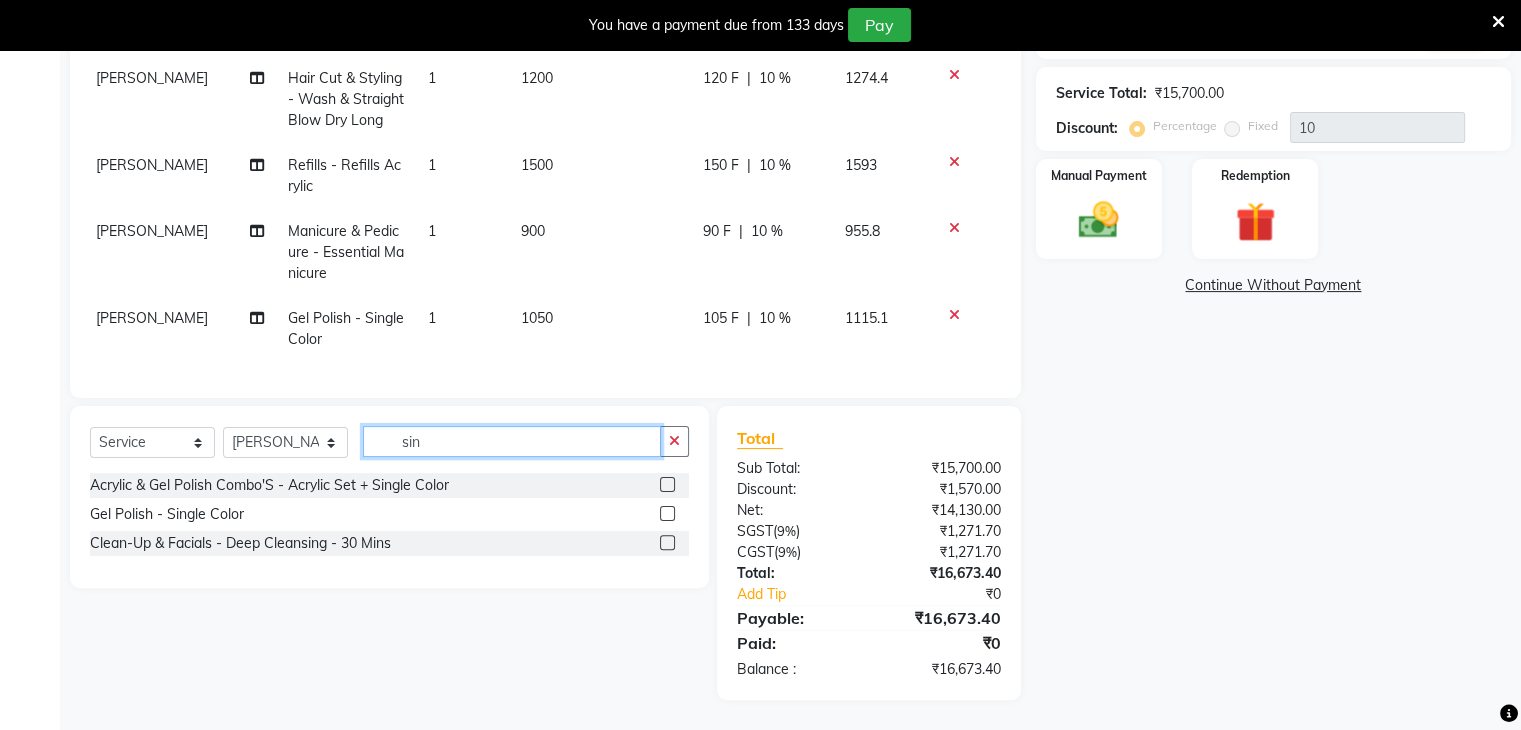 click on "sin" 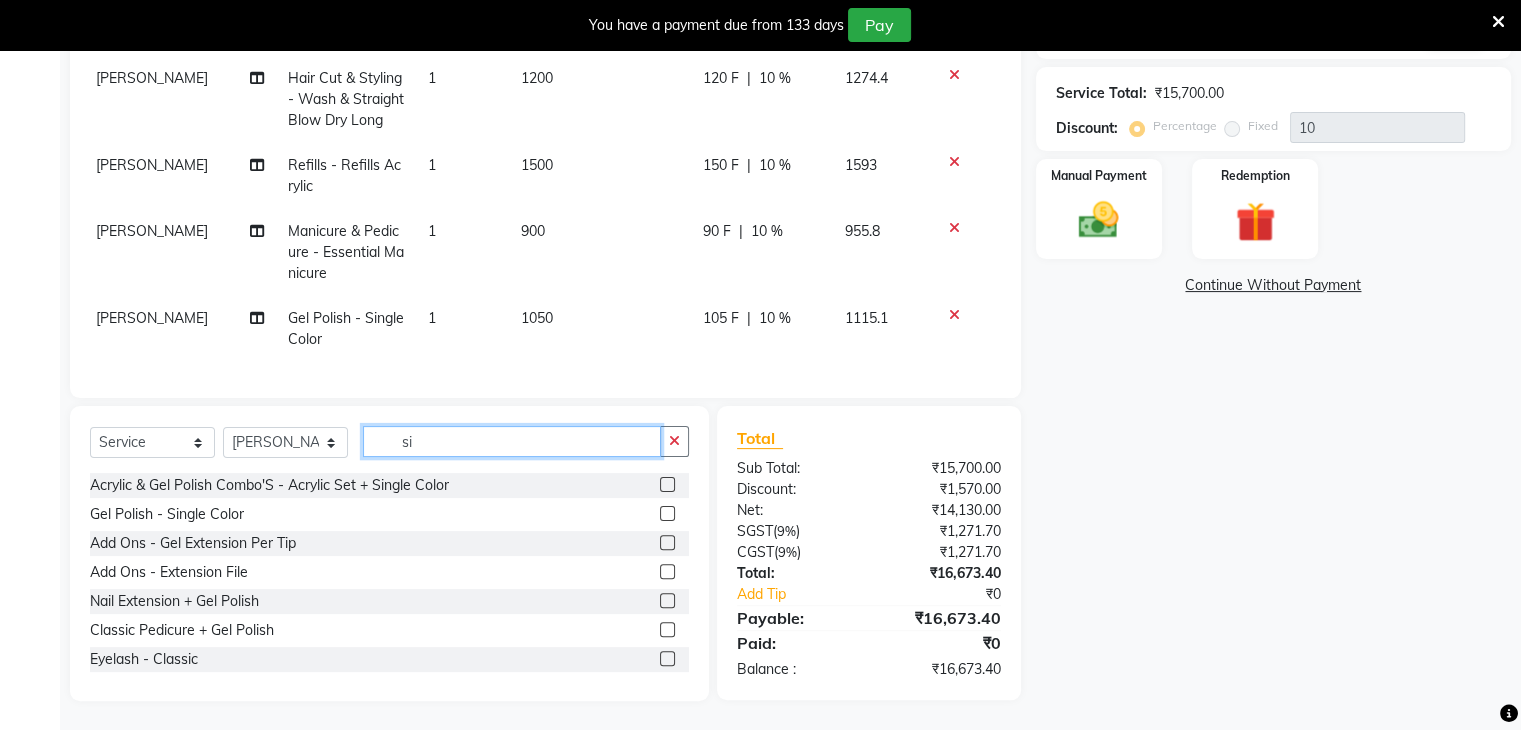 type on "s" 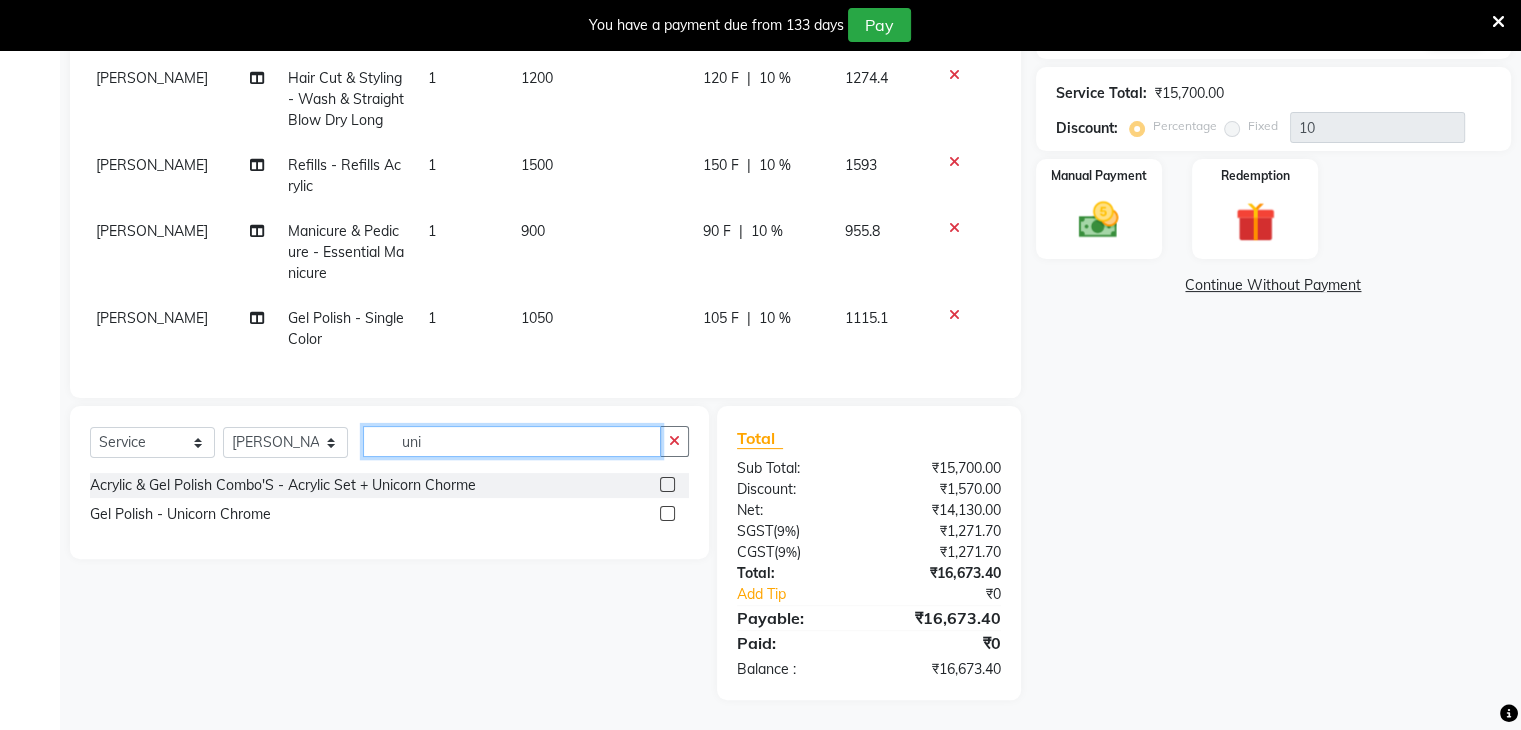 type on "uni" 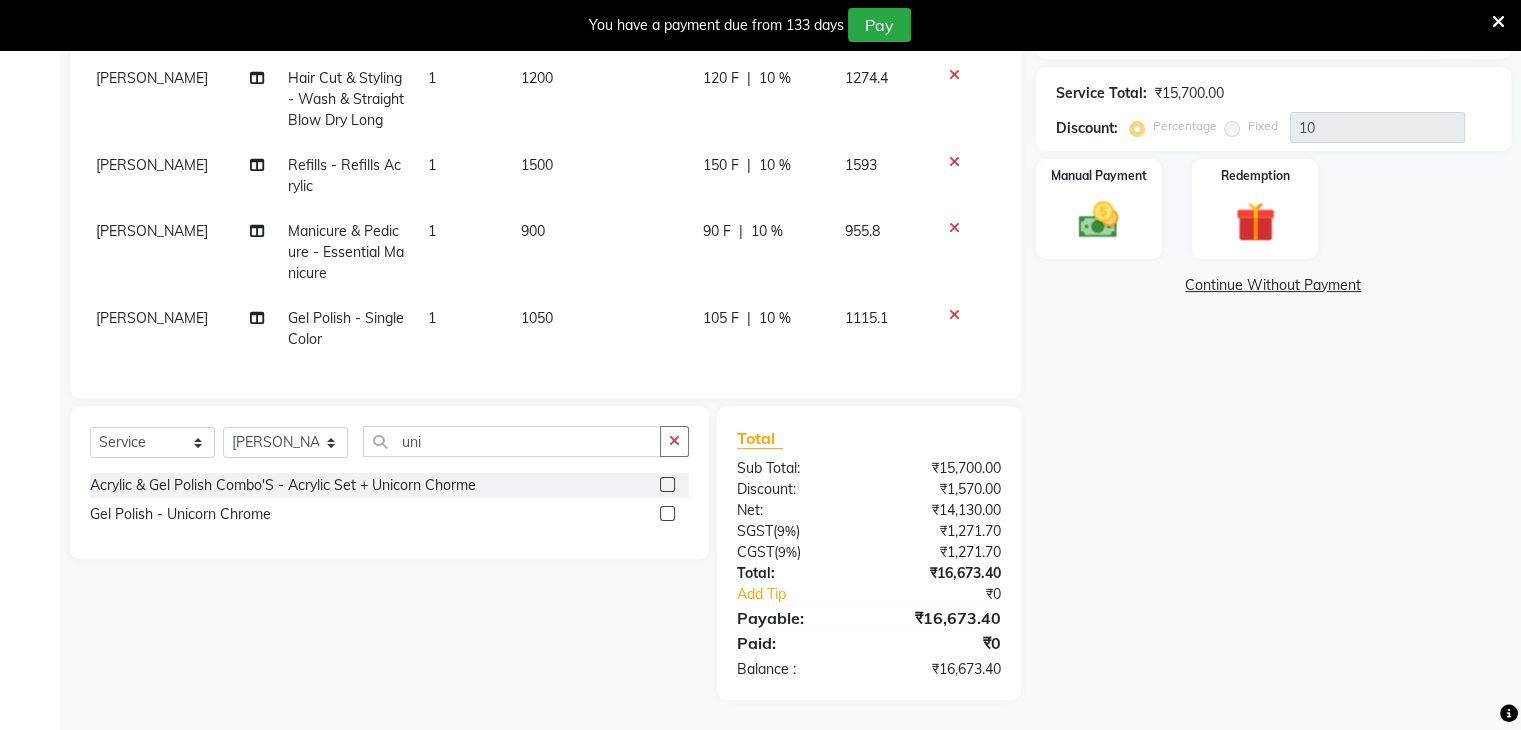 click 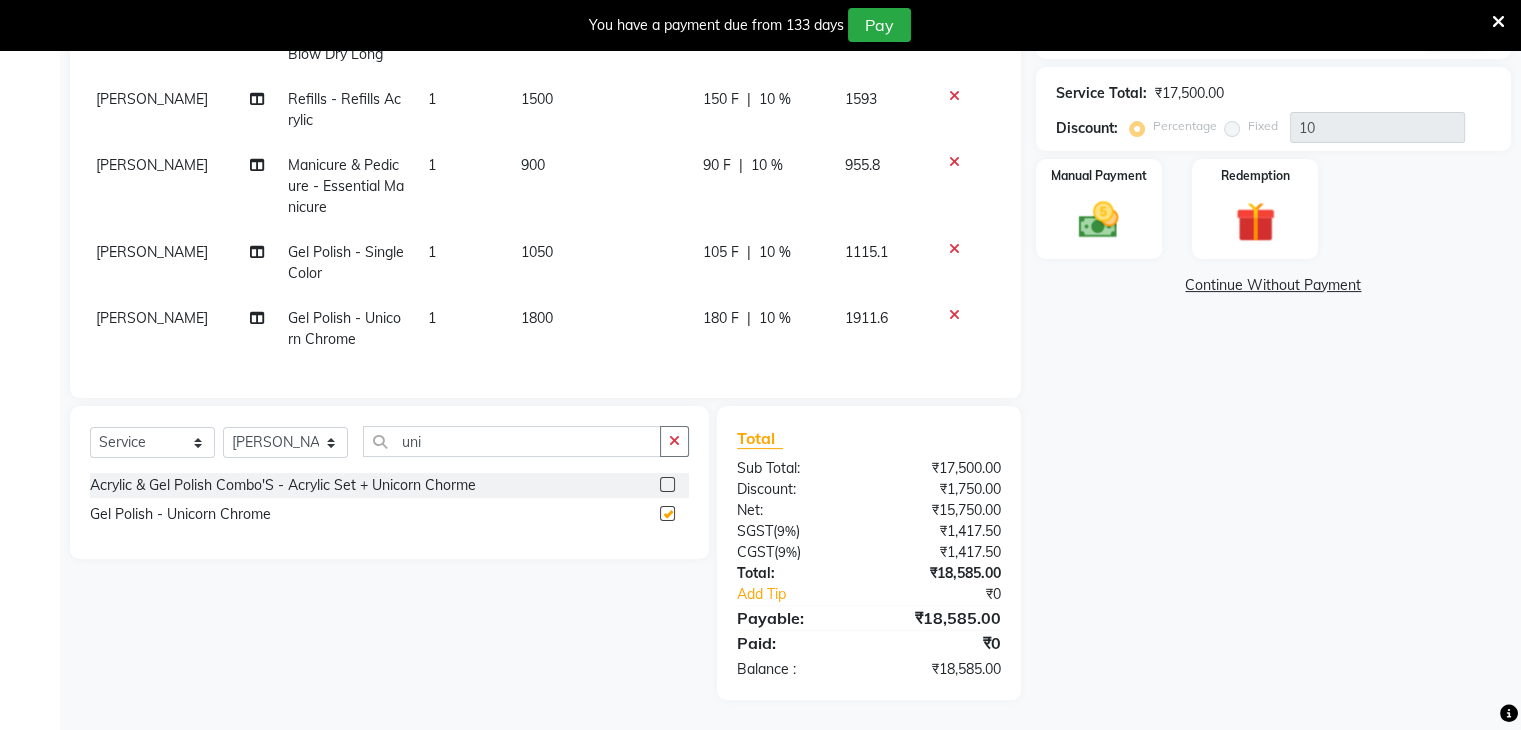 checkbox on "false" 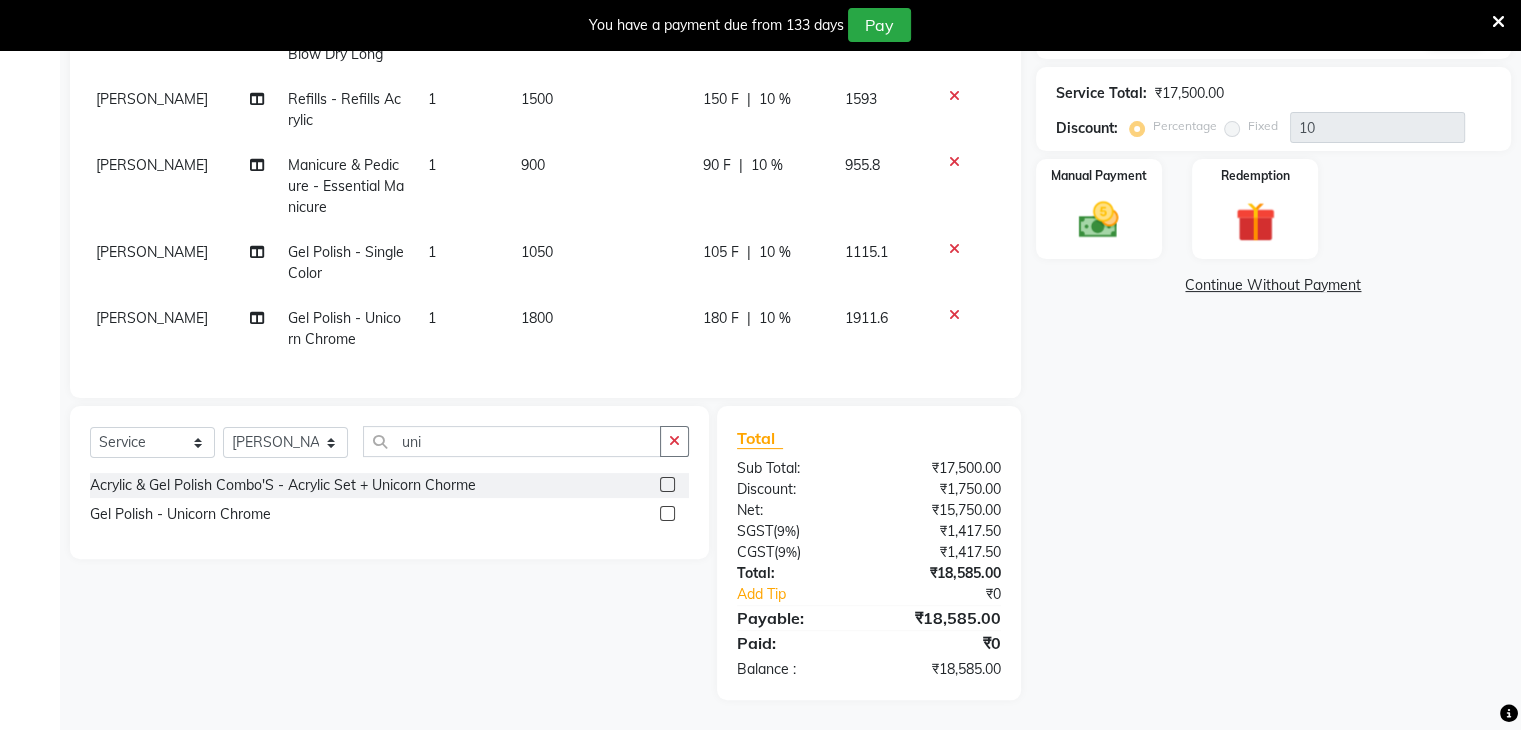 scroll, scrollTop: 816, scrollLeft: 6, axis: both 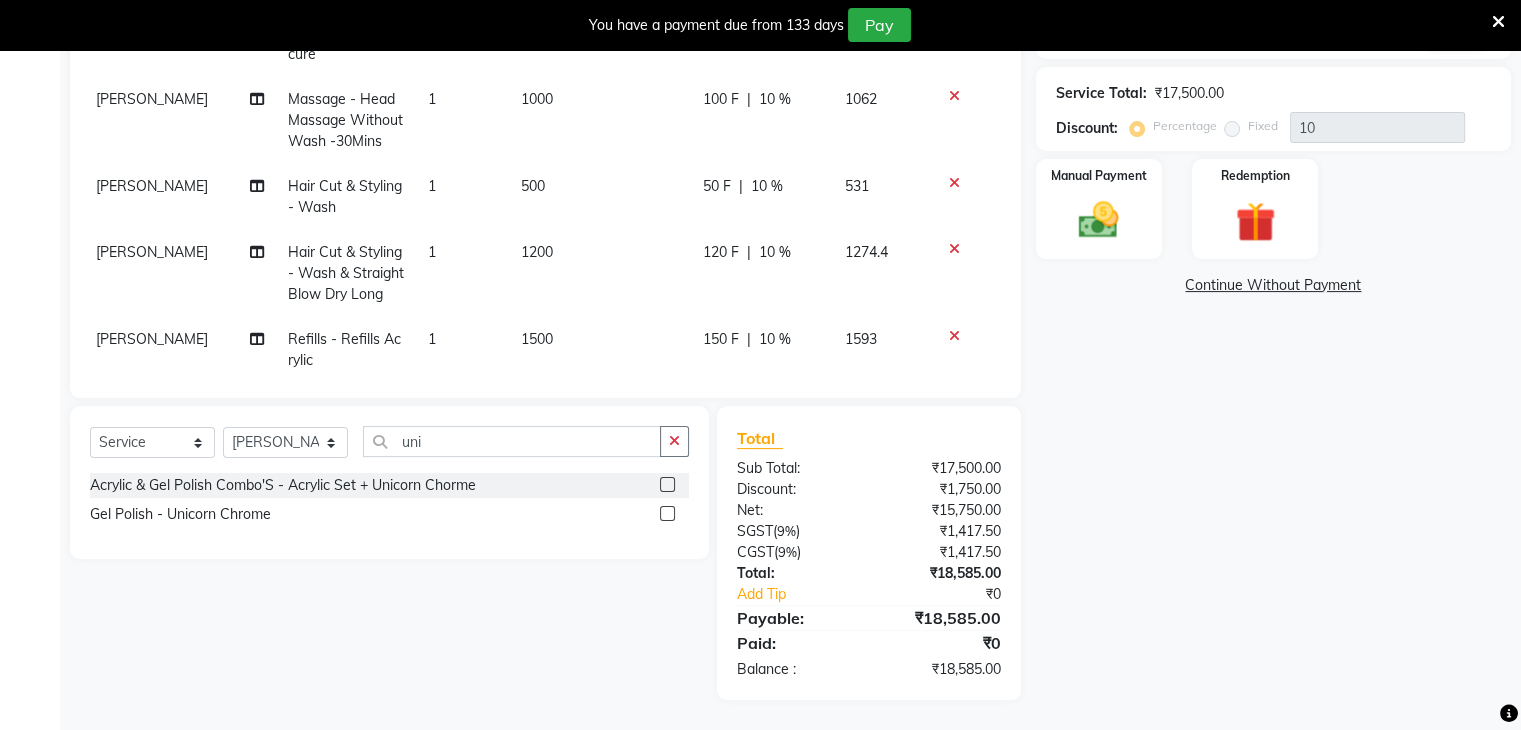 select on "38396" 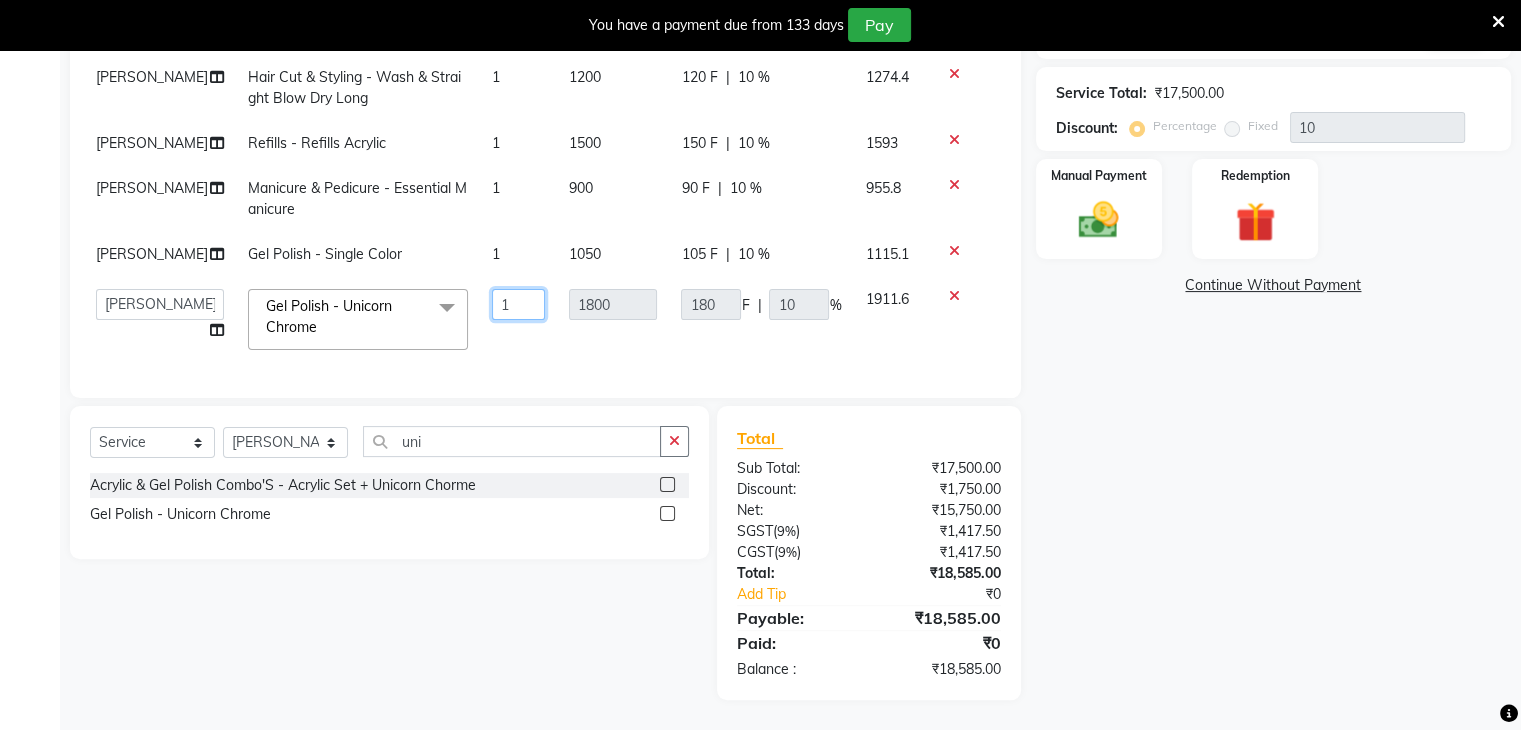 click on "1" 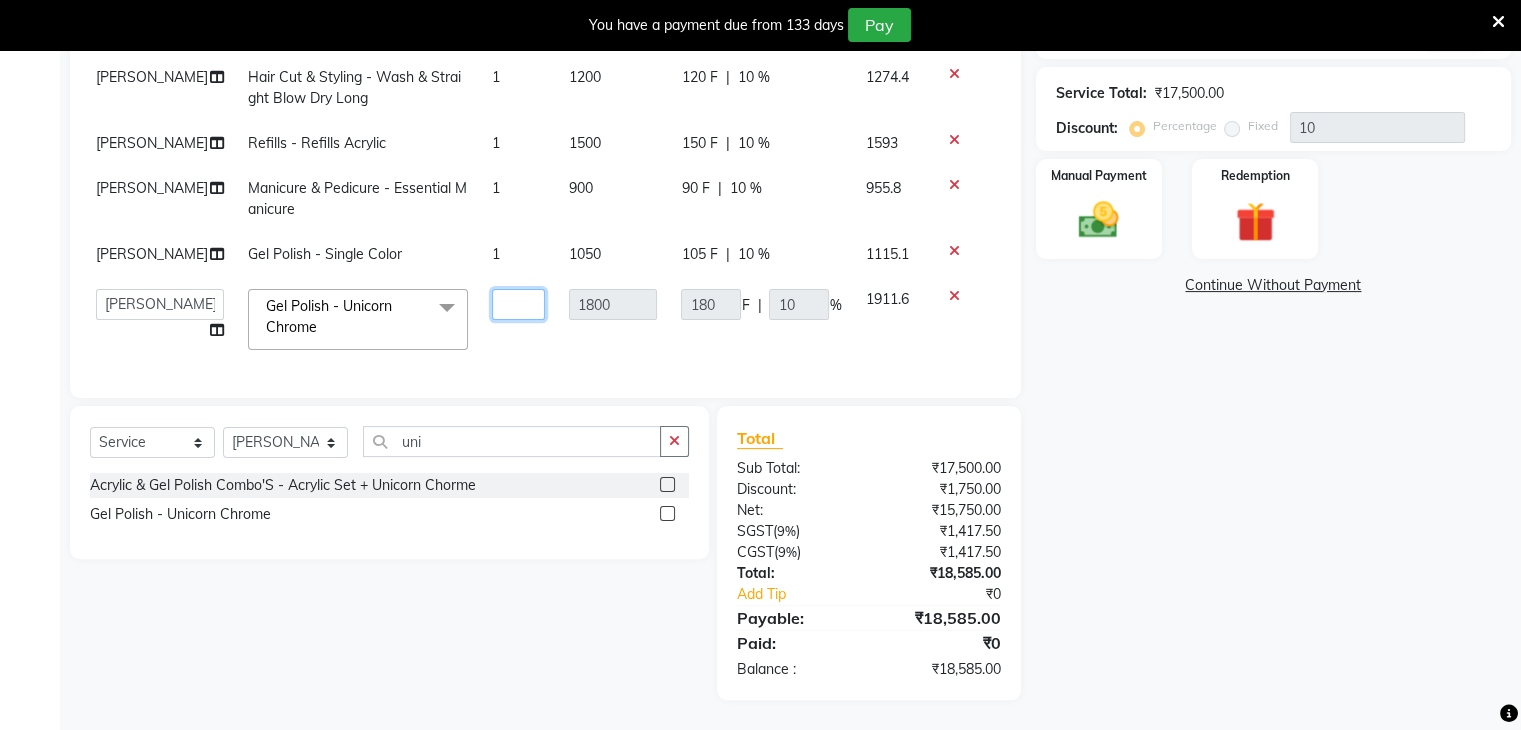 type on "2" 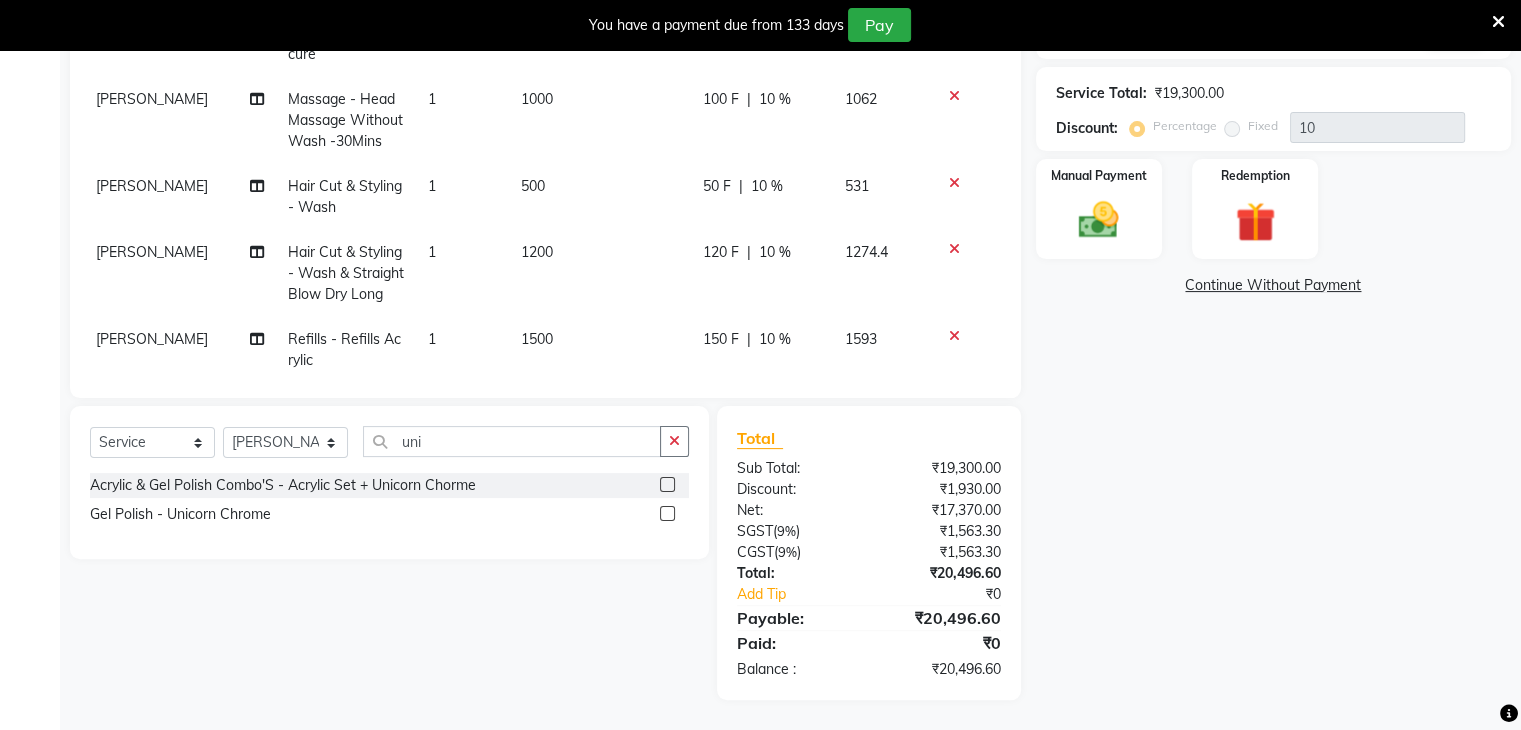 scroll, scrollTop: 645, scrollLeft: 6, axis: both 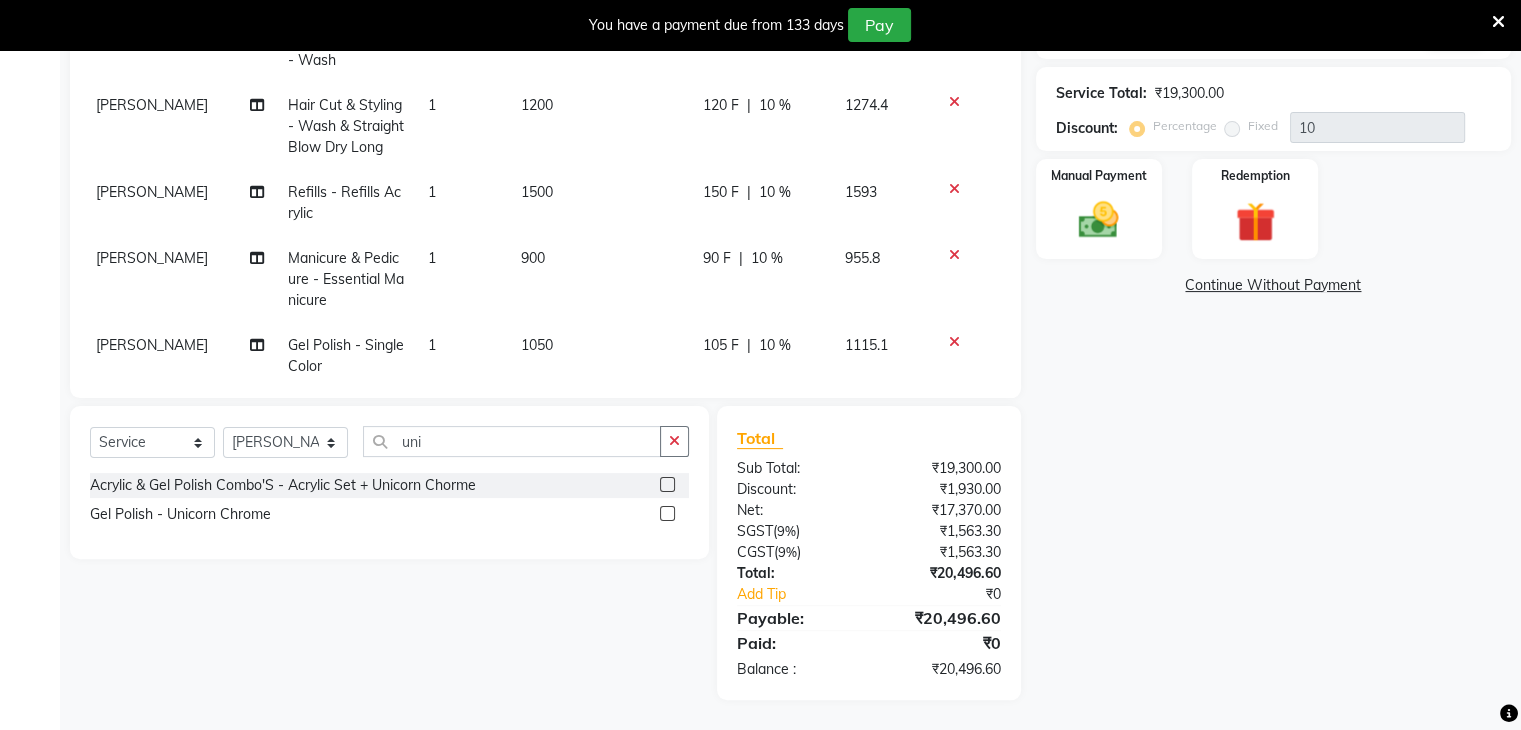 click on "Client +91 90******97 Date 13-07-2025 Invoice Number V/2025 V/2025-26 0565 Services Stylist Service Qty Price Disc Total Action Ritikesh P.S. - Lemon Pedicure 2 1500 300 F | 10 % 3186 Ritikesh Add Ons - Glitter Nail Art 2 200 40 F | 10 % 424.8 Ritikesh Nail Removals - Gel Polish Removal 1 250 25 F | 10 % 265.5 Vedika Manicure & Pedicure - Essential Manicure 1 900 90 F | 10 % 955.8 Vedika Nail Removals - Gel Polish Removal 1 250 25 F | 10 % 265.5 Vedika Gel Polish - Single Color 1 1050 105 F | 10 % 1115.1 Vedika Gel Polish - Unicorn Chrome 1 1800 180 F | 10 % 1911.6 Vedika Add Ons - Glitter Nail Art 2 200 40 F | 10 % 424.8 Roshni P.S. - Lemon Pedicure 1 1500 150 F | 10 % 1593 Roshni Massage - Head Massage Without Wash -30Mins 1 1000 100 F | 10 % 1062 Roshni Hair Cut & Styling - Wash 1 500 50 F | 10 % 531 Roshni Hair Cut & Styling - Wash & Straight Blow Dry Long 1 1200 120 F | 10 % 1274.4 Sangeeta Refills - Refills Acrylic 1 1500 150 F | 10 % 1593 Sangeeta Manicure & Pedicure - Essential Manicure 1 900 90 F | 1" 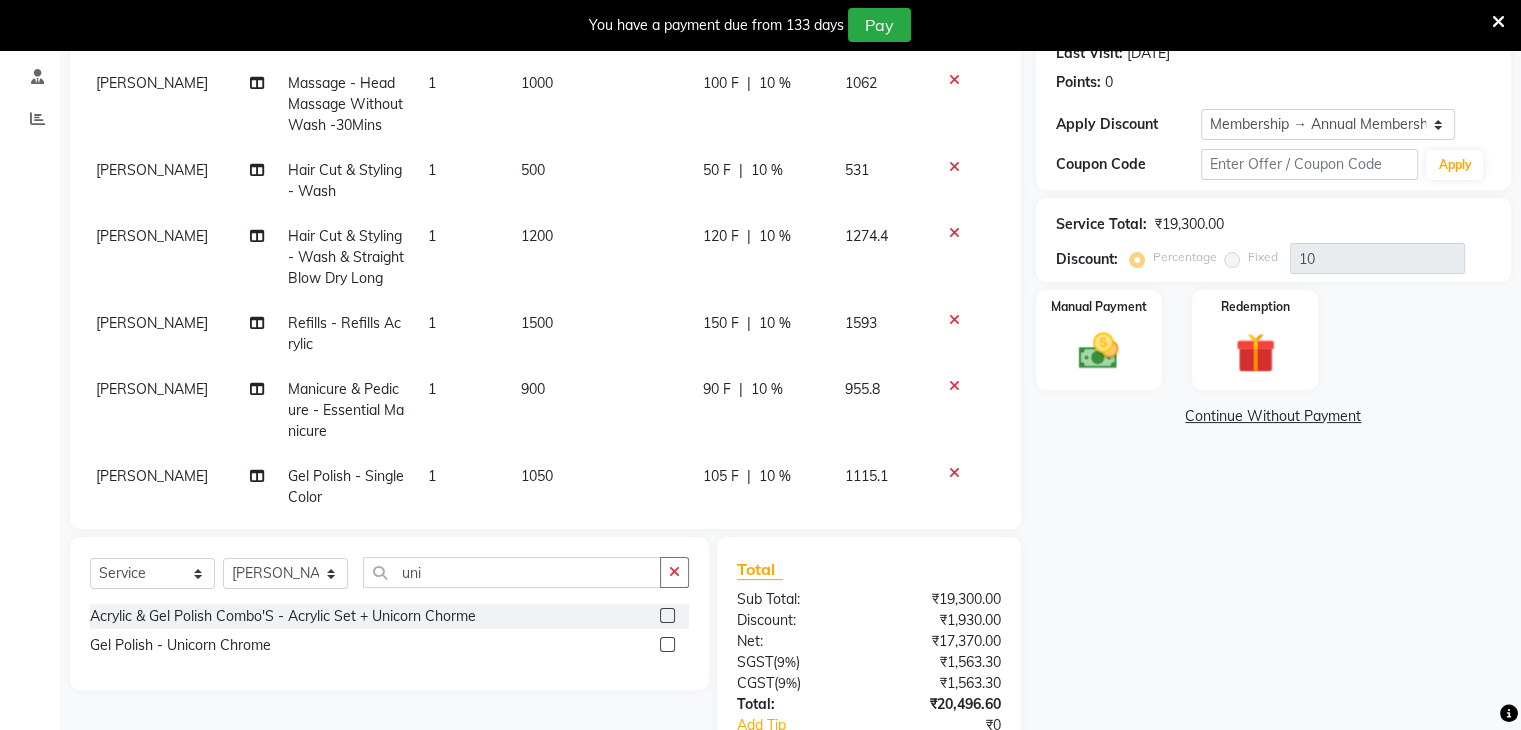 scroll, scrollTop: 288, scrollLeft: 0, axis: vertical 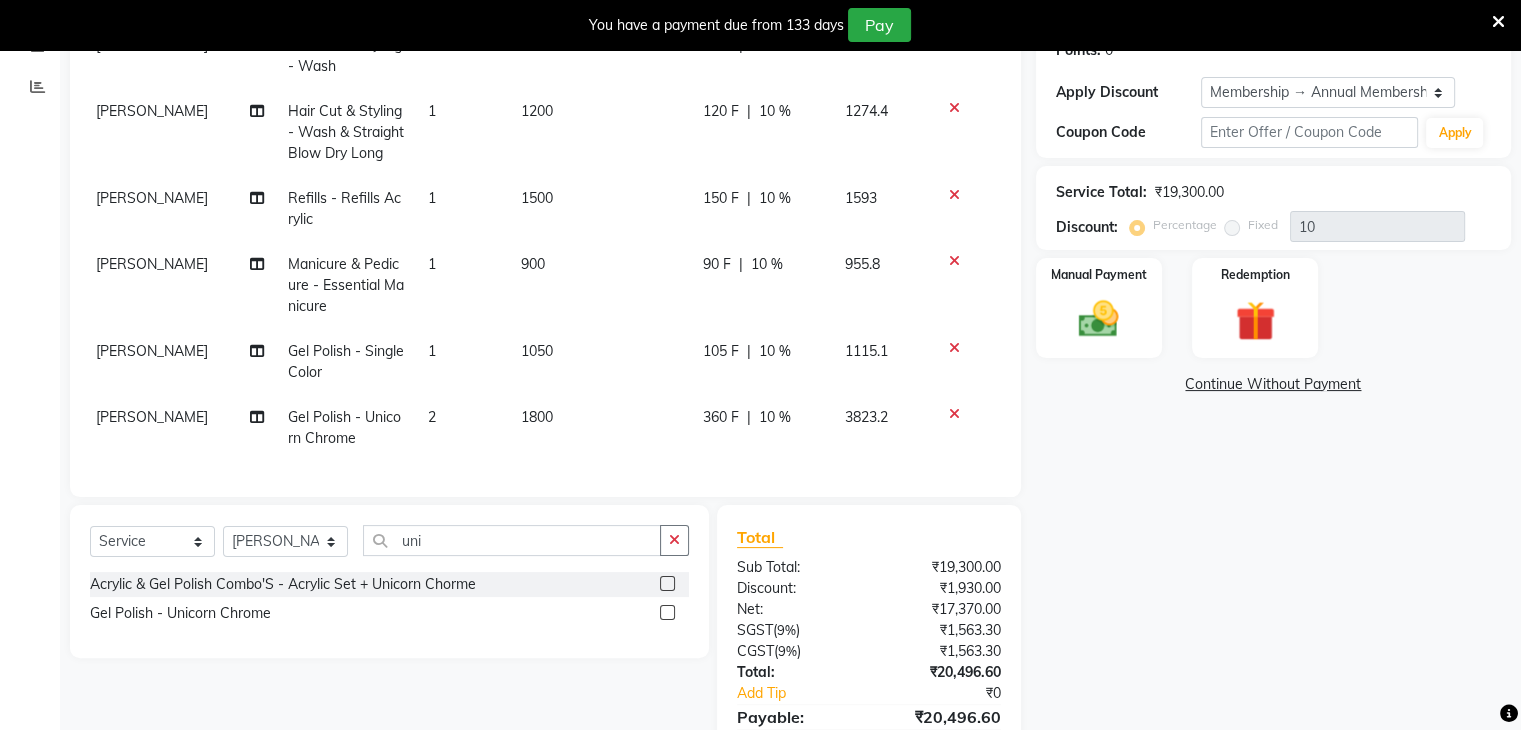click 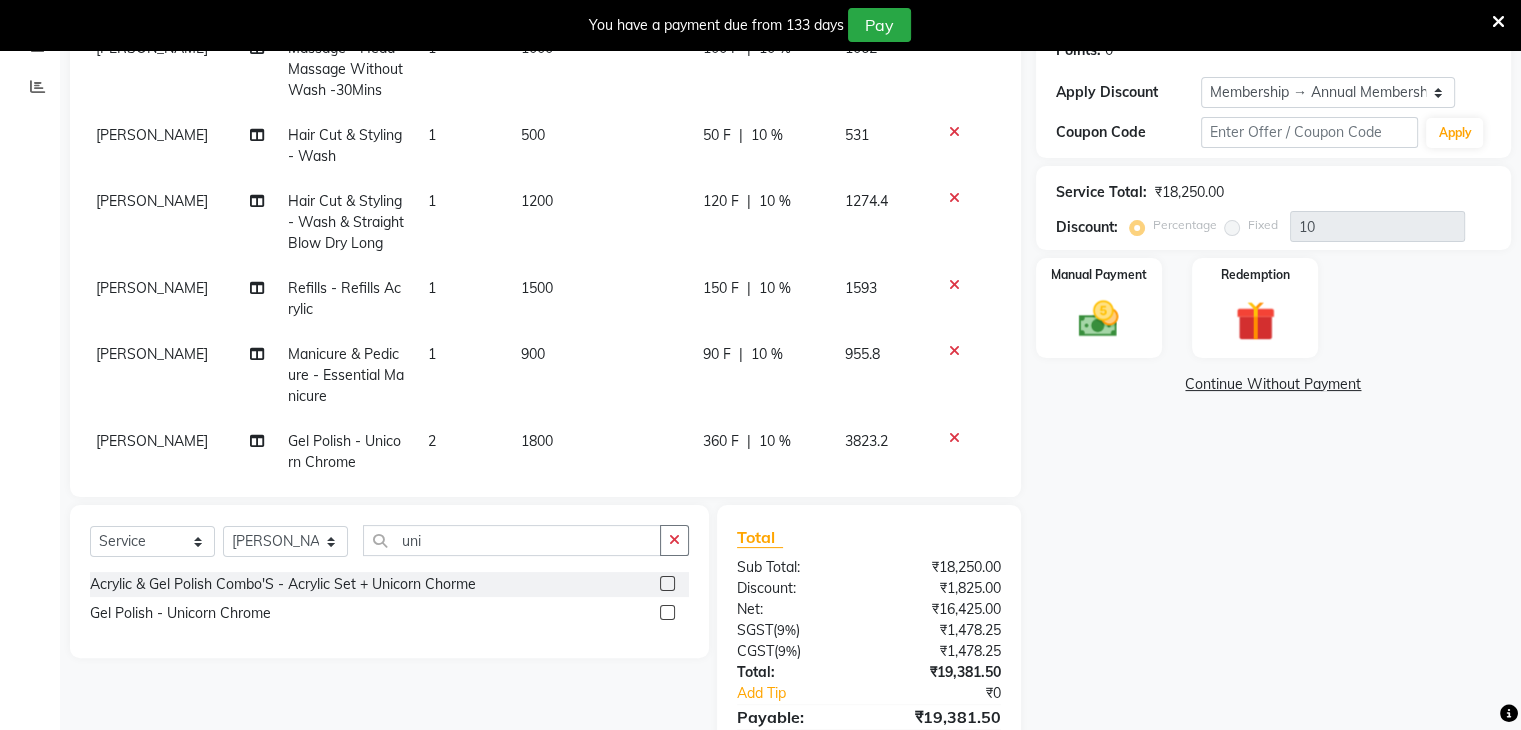 scroll, scrollTop: 749, scrollLeft: 6, axis: both 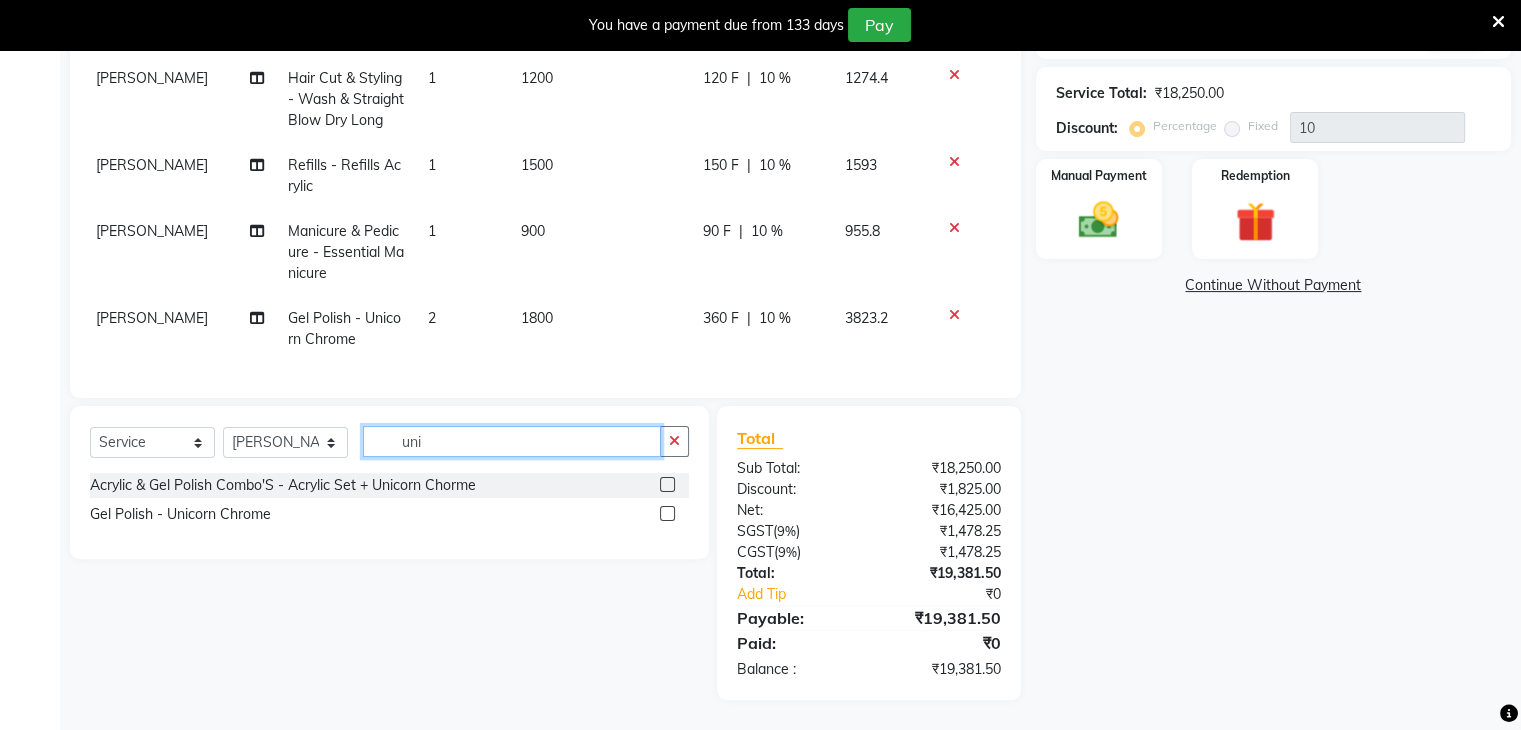 click on "uni" 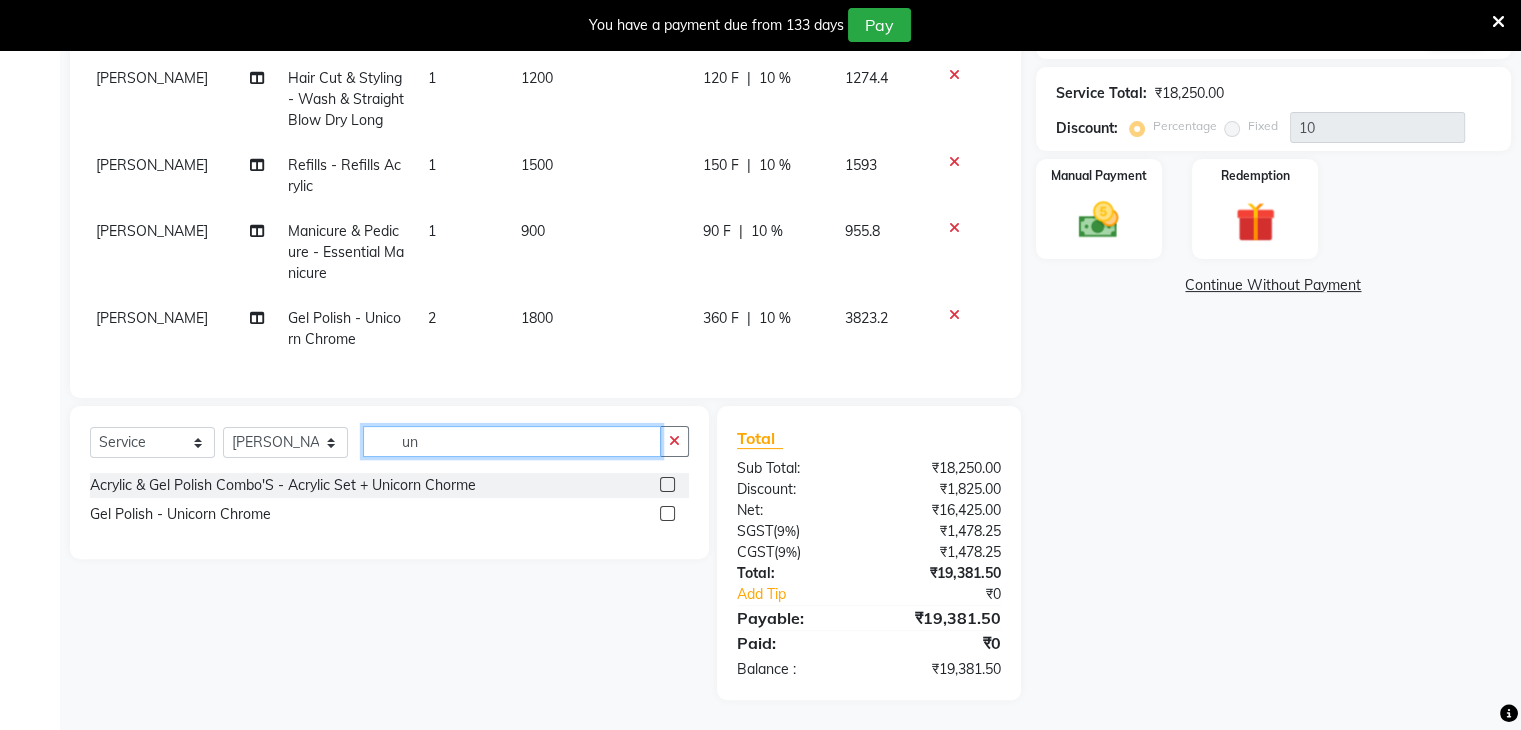 type on "u" 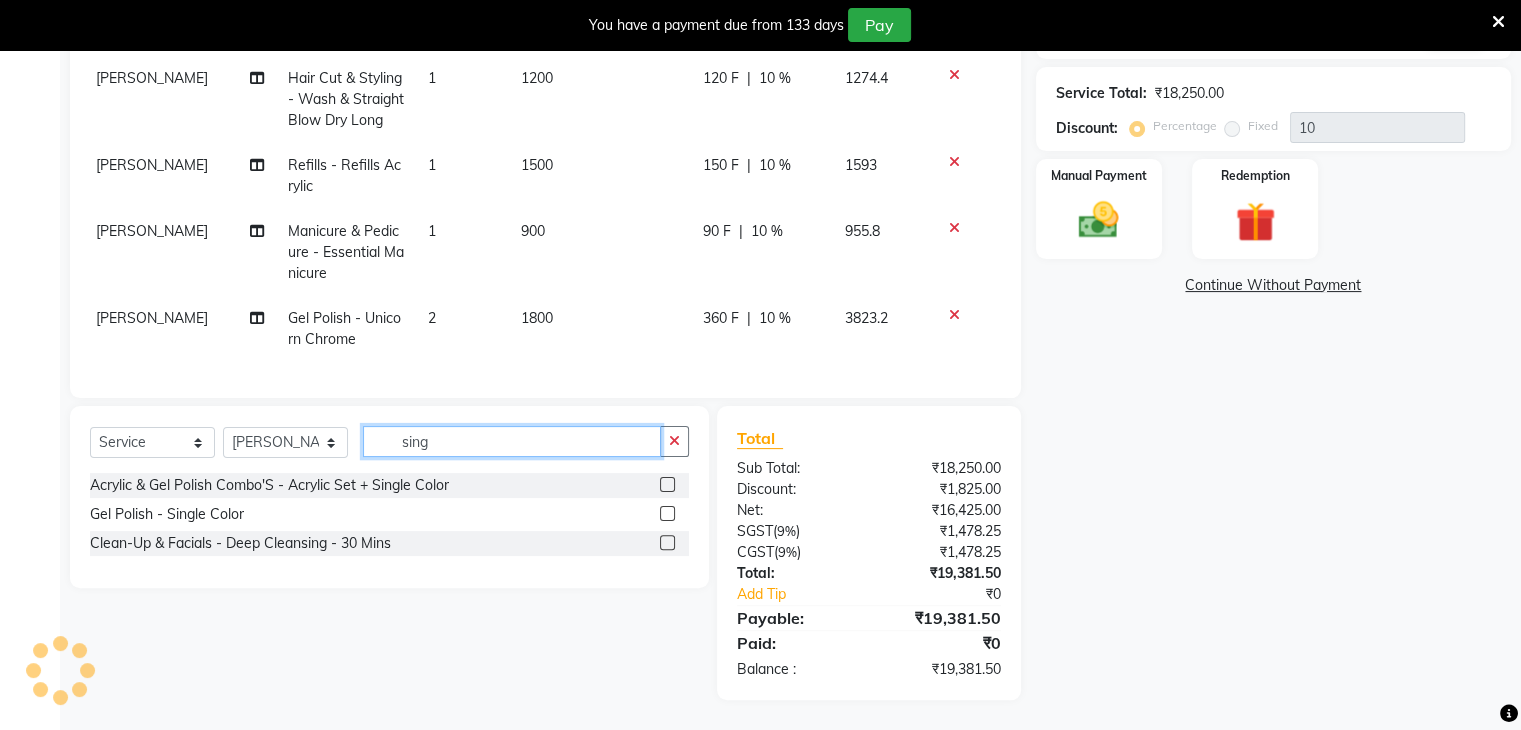 type 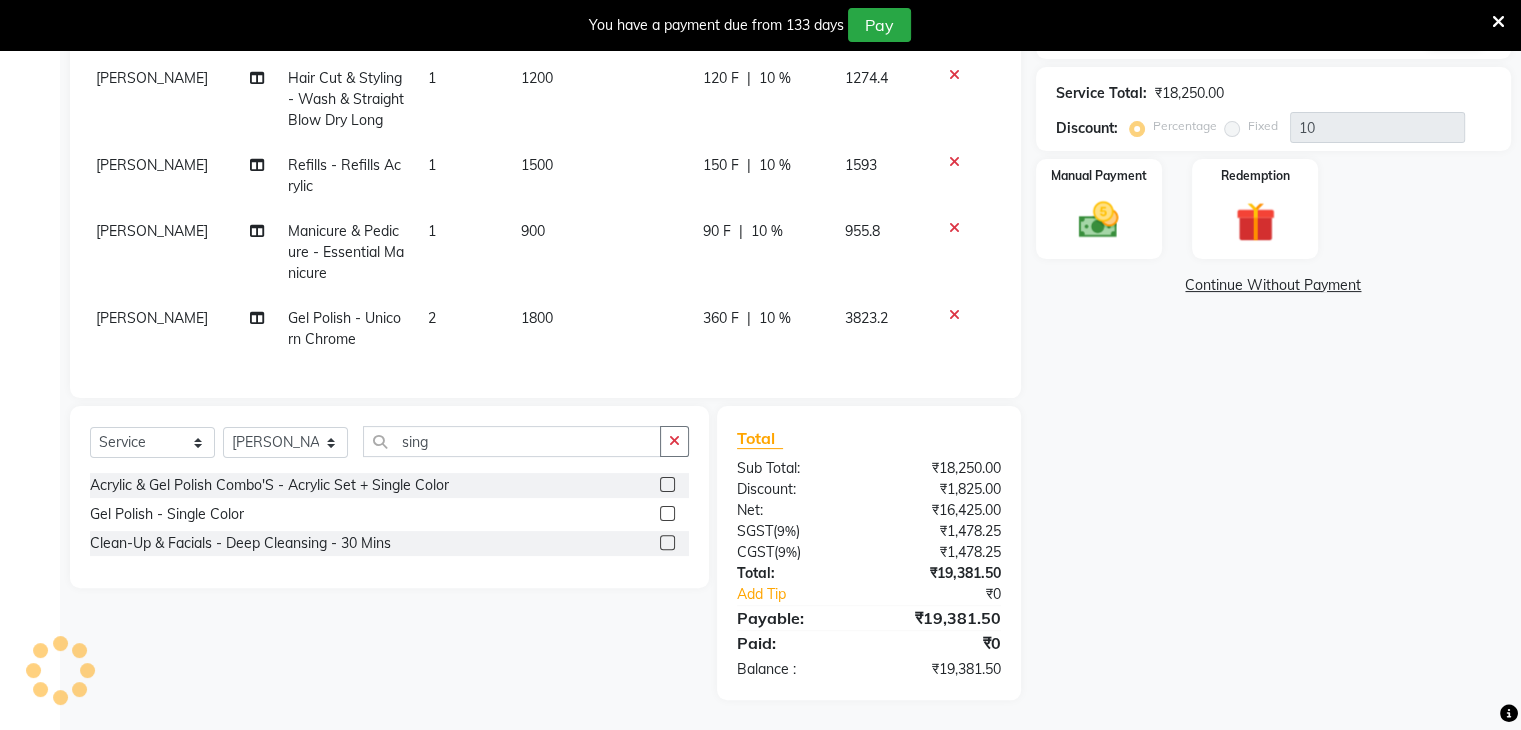 click 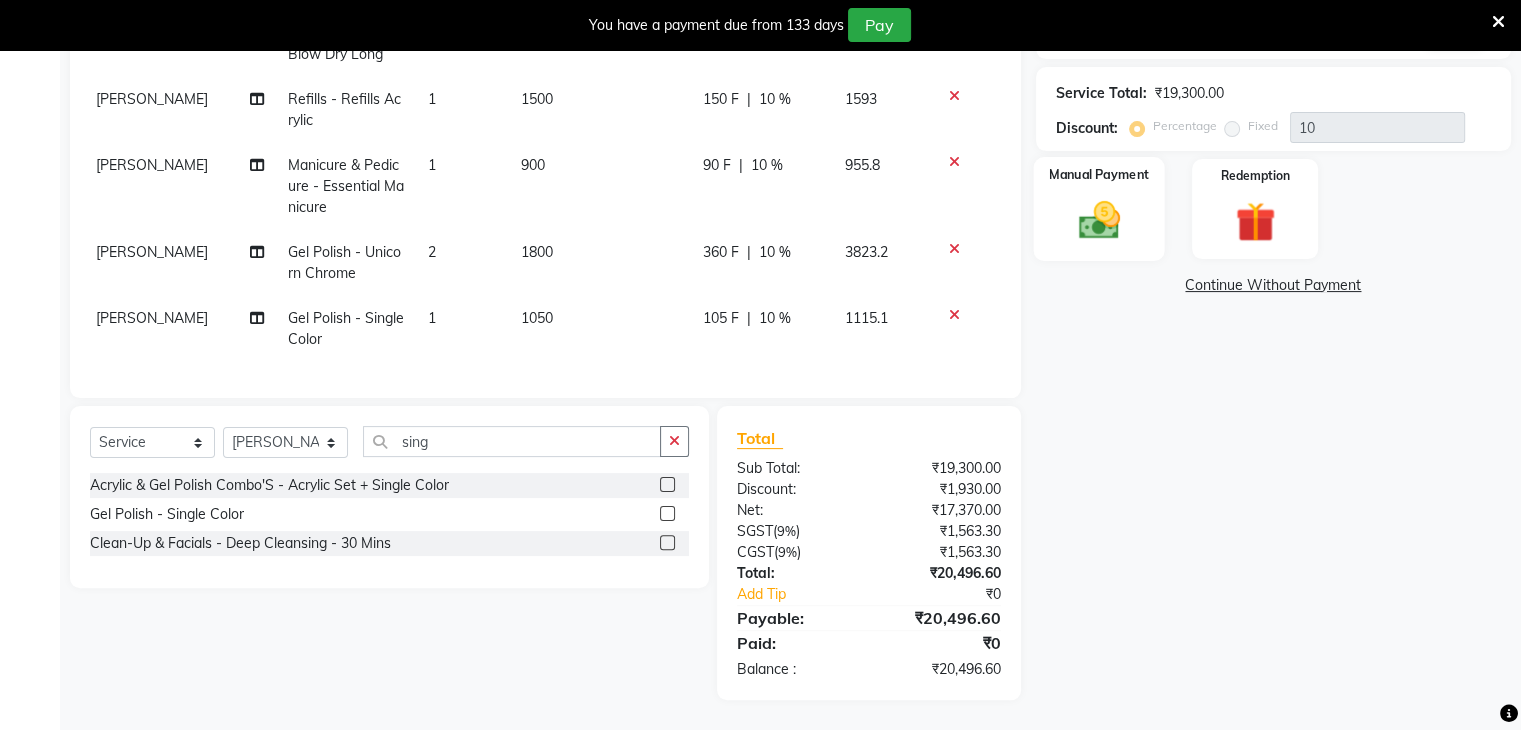 click 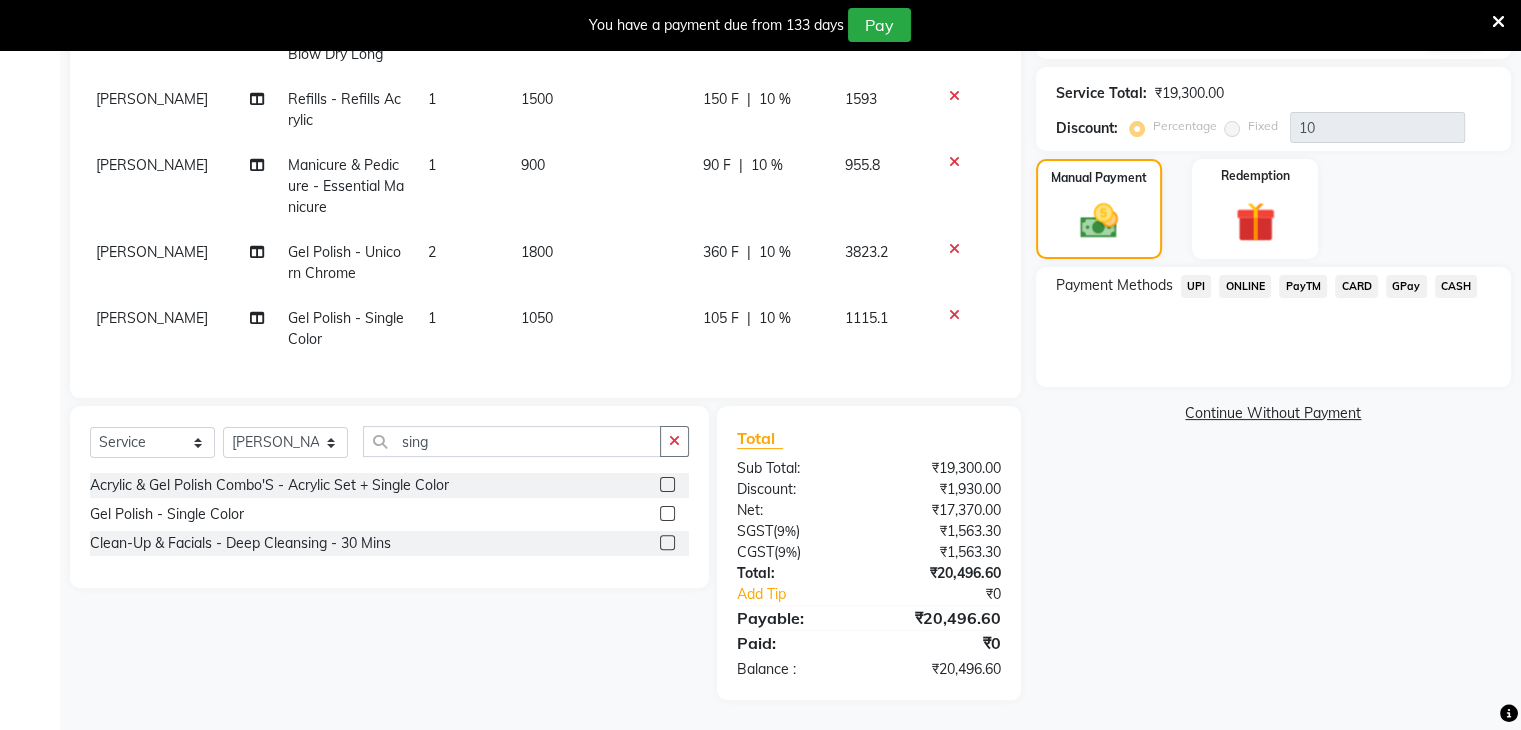 click on "CARD" 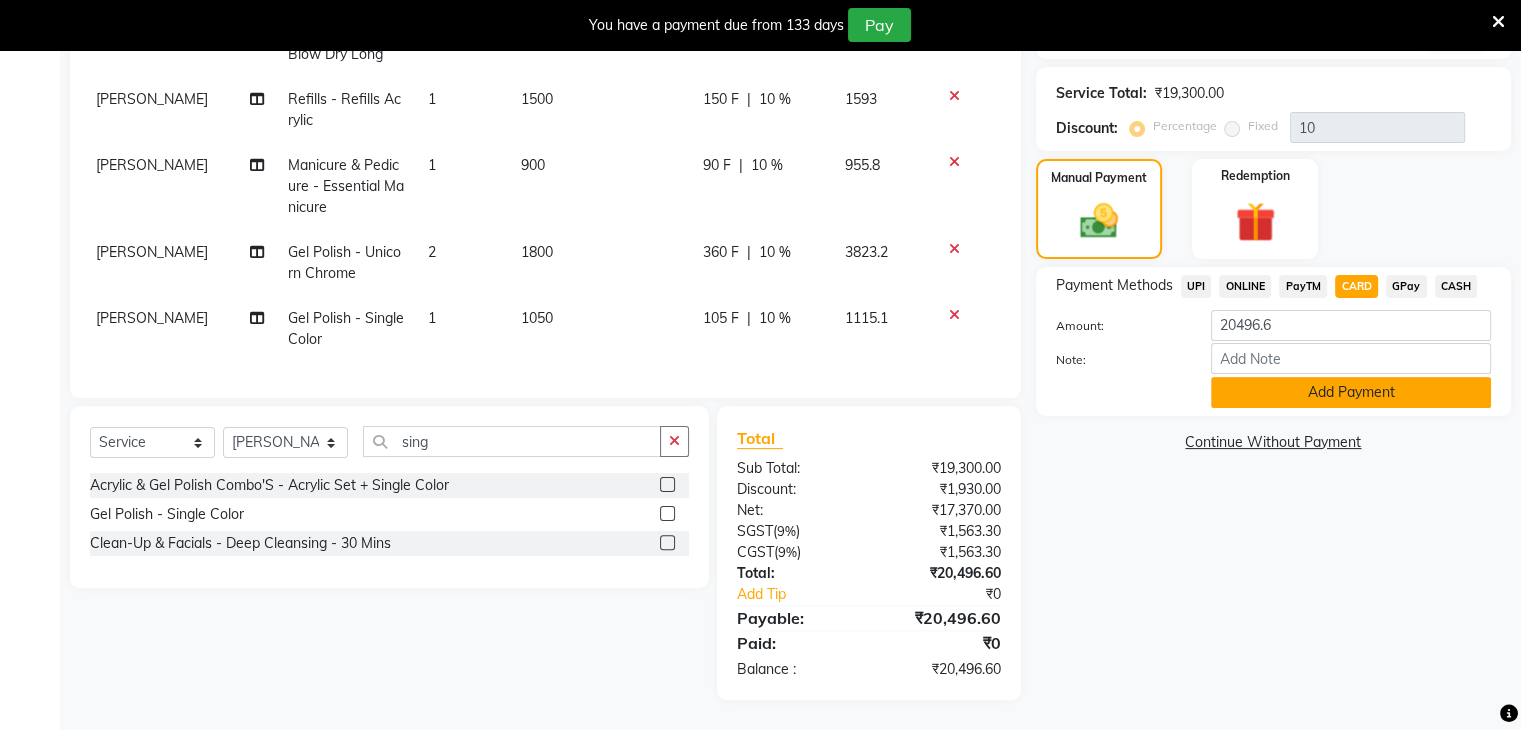 click on "Add Payment" 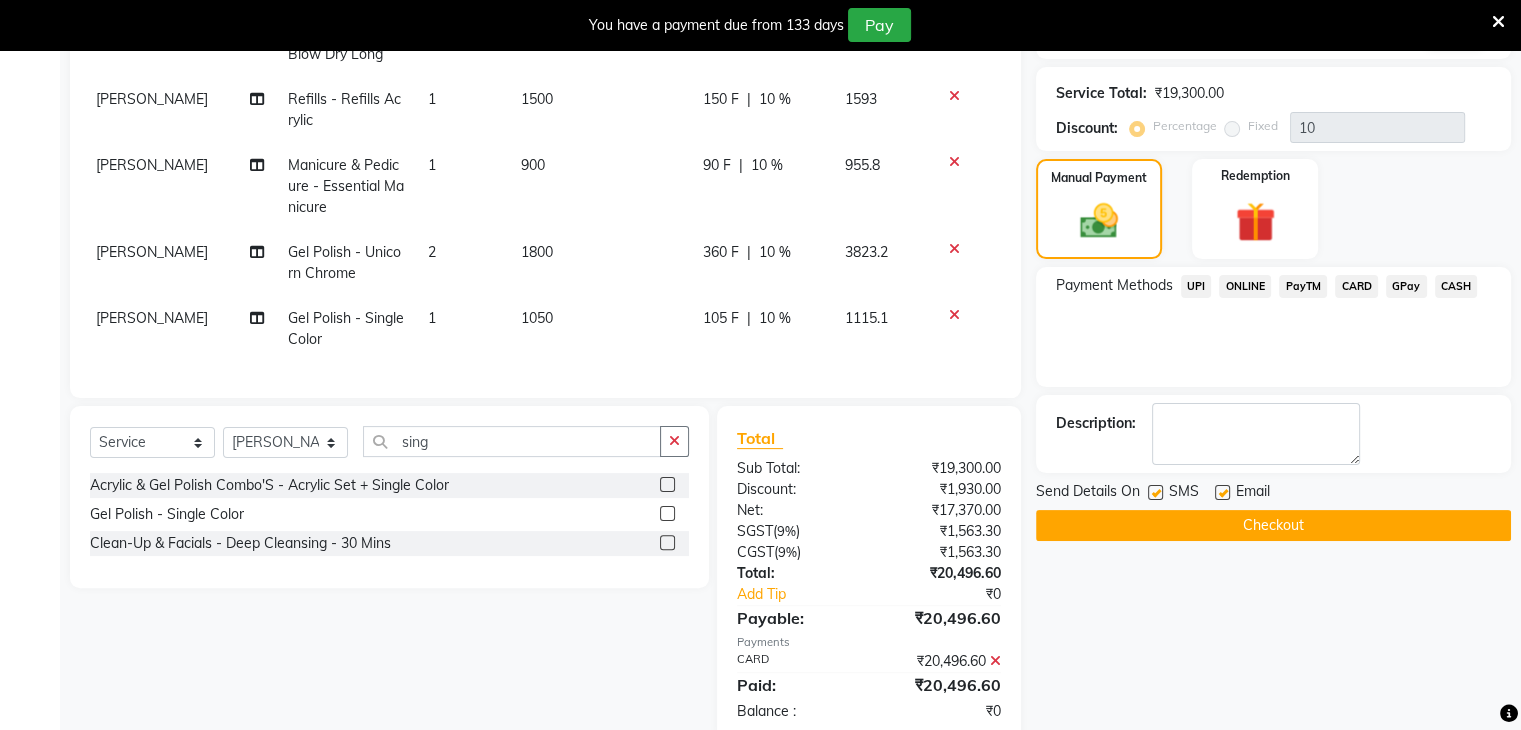 click on "Checkout" 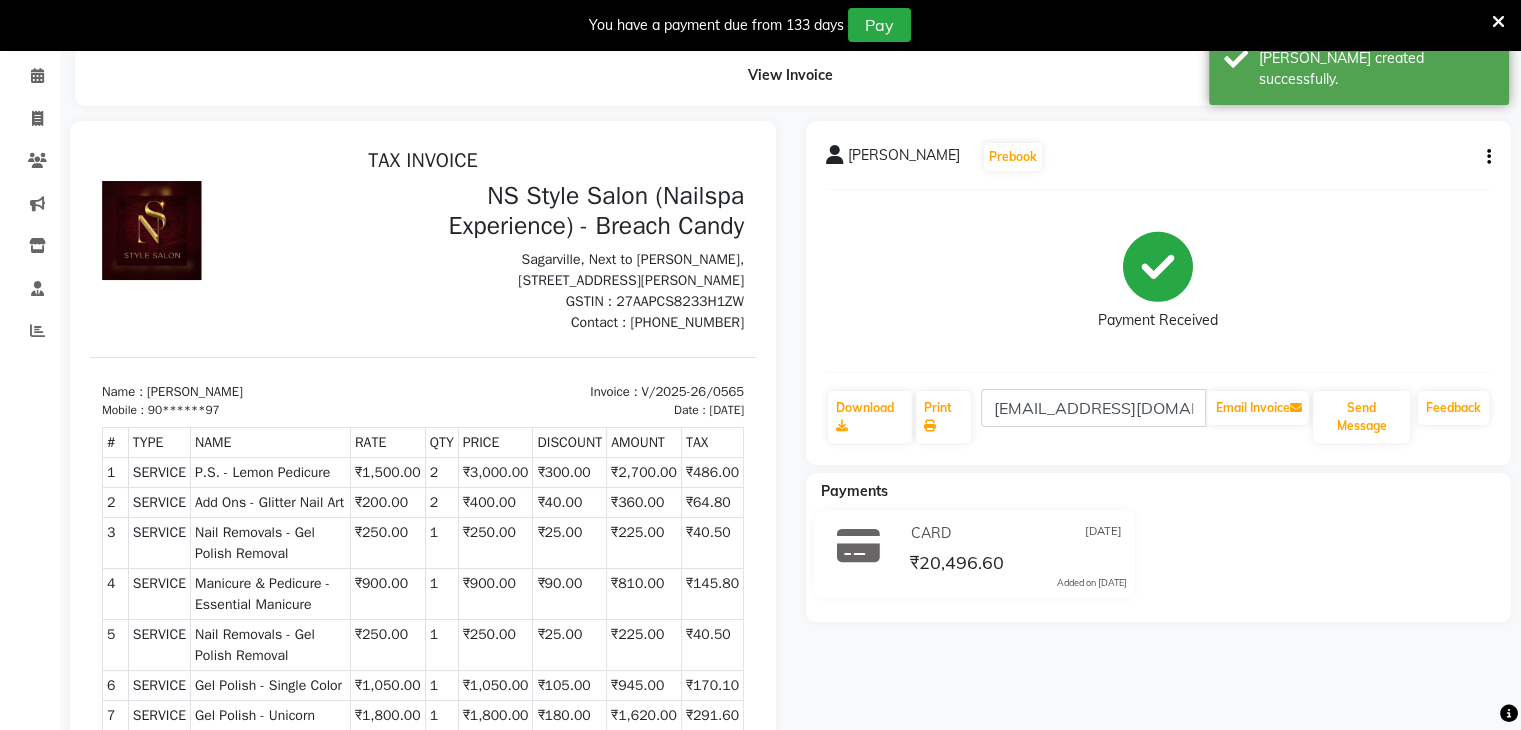 scroll, scrollTop: 0, scrollLeft: 0, axis: both 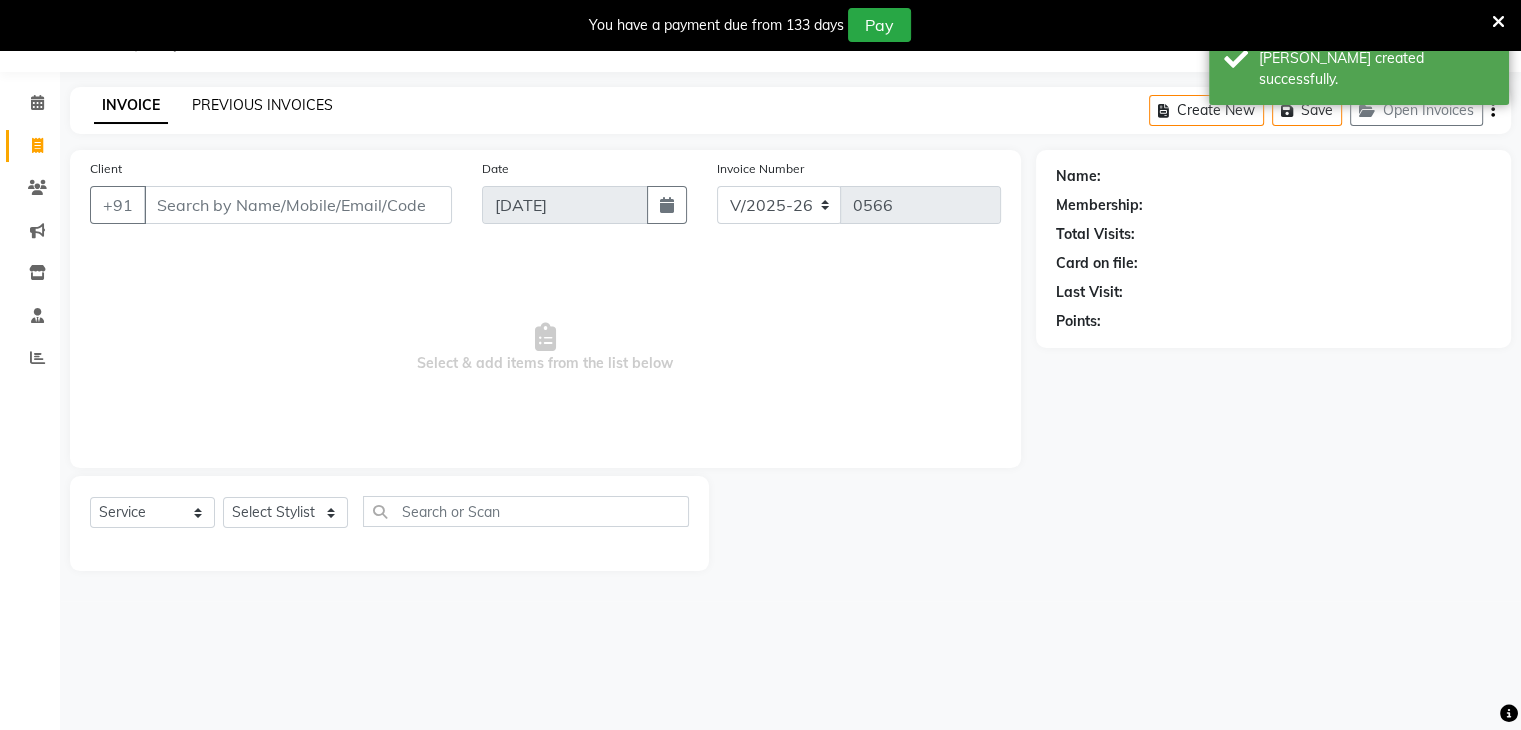 click on "PREVIOUS INVOICES" 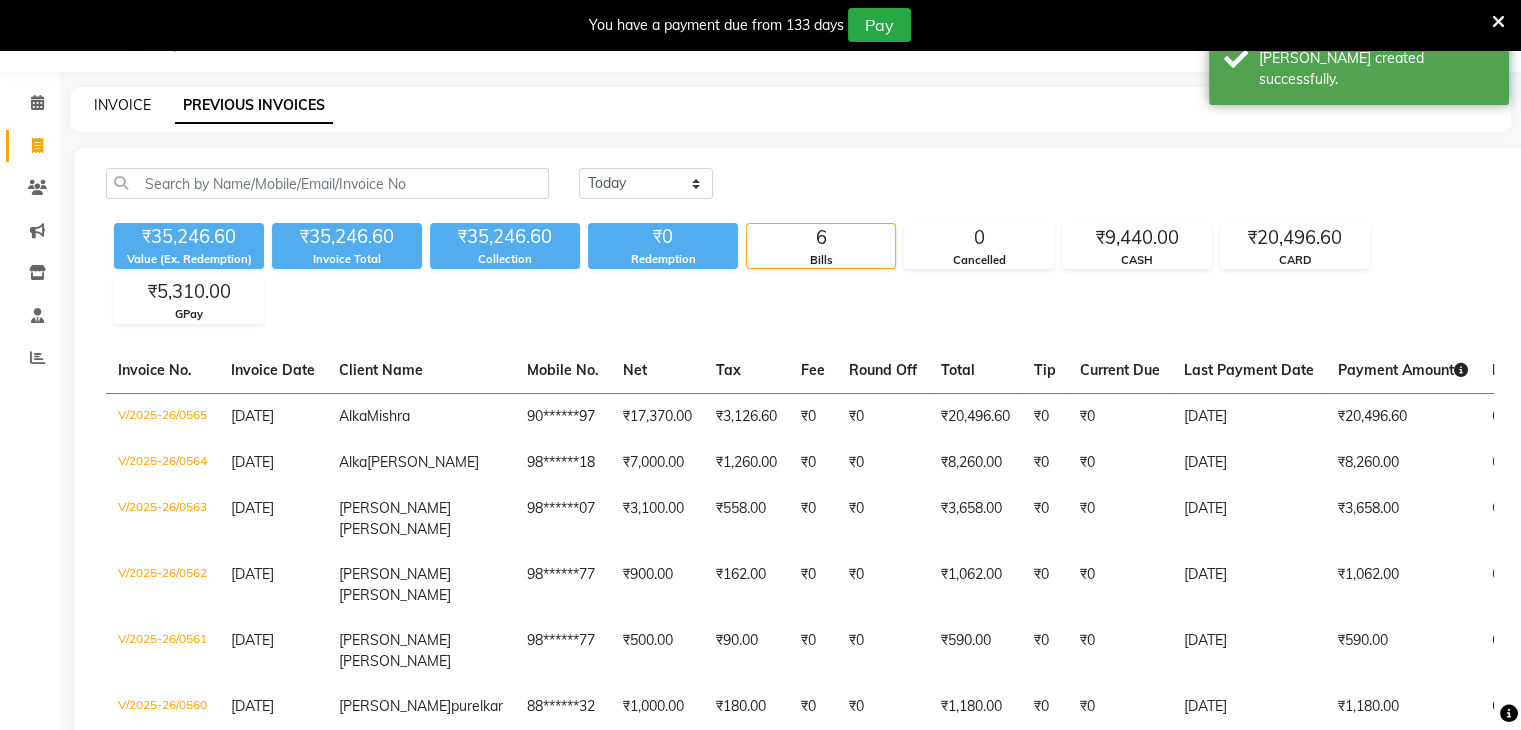 click on "INVOICE" 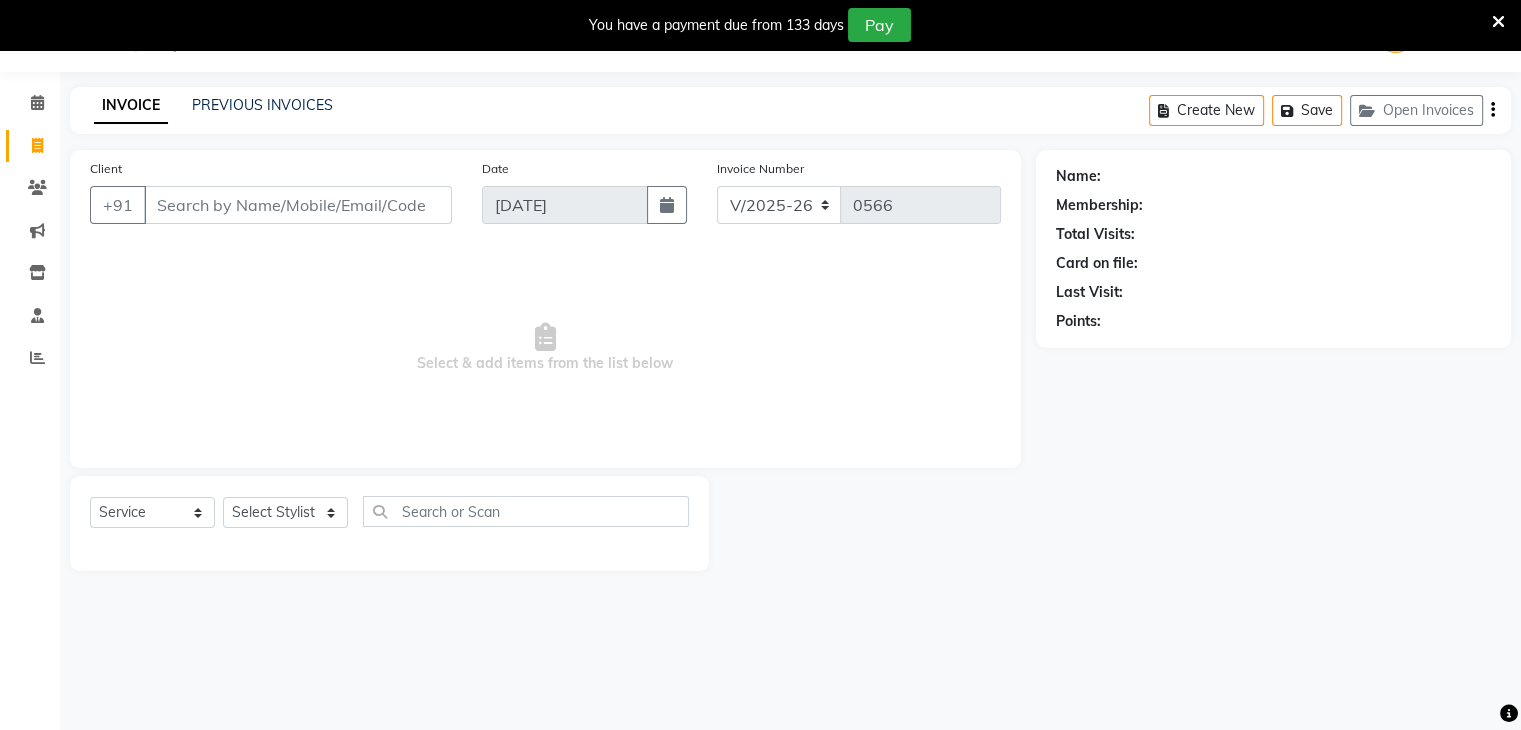 click on "Client" at bounding box center [298, 205] 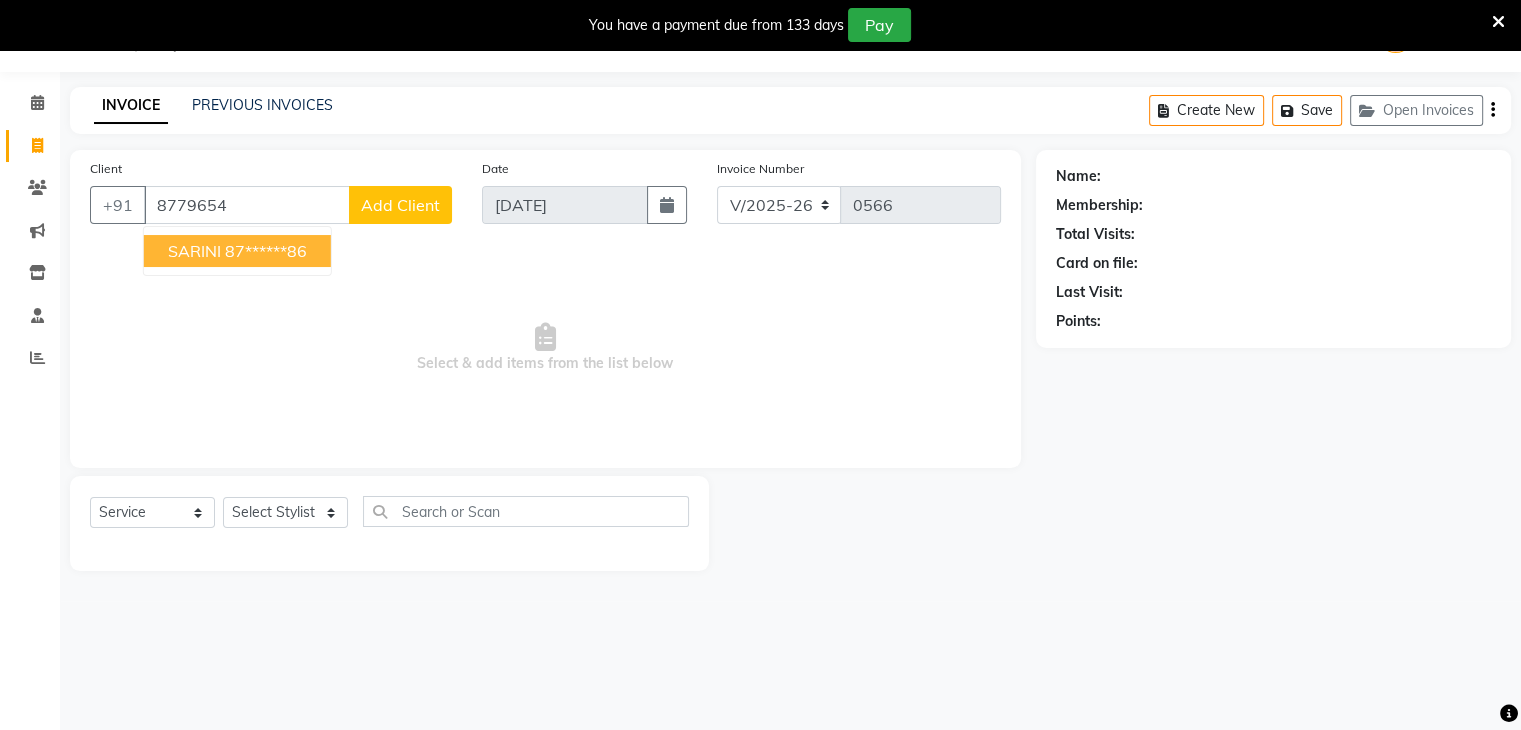 click on "87******86" at bounding box center (266, 251) 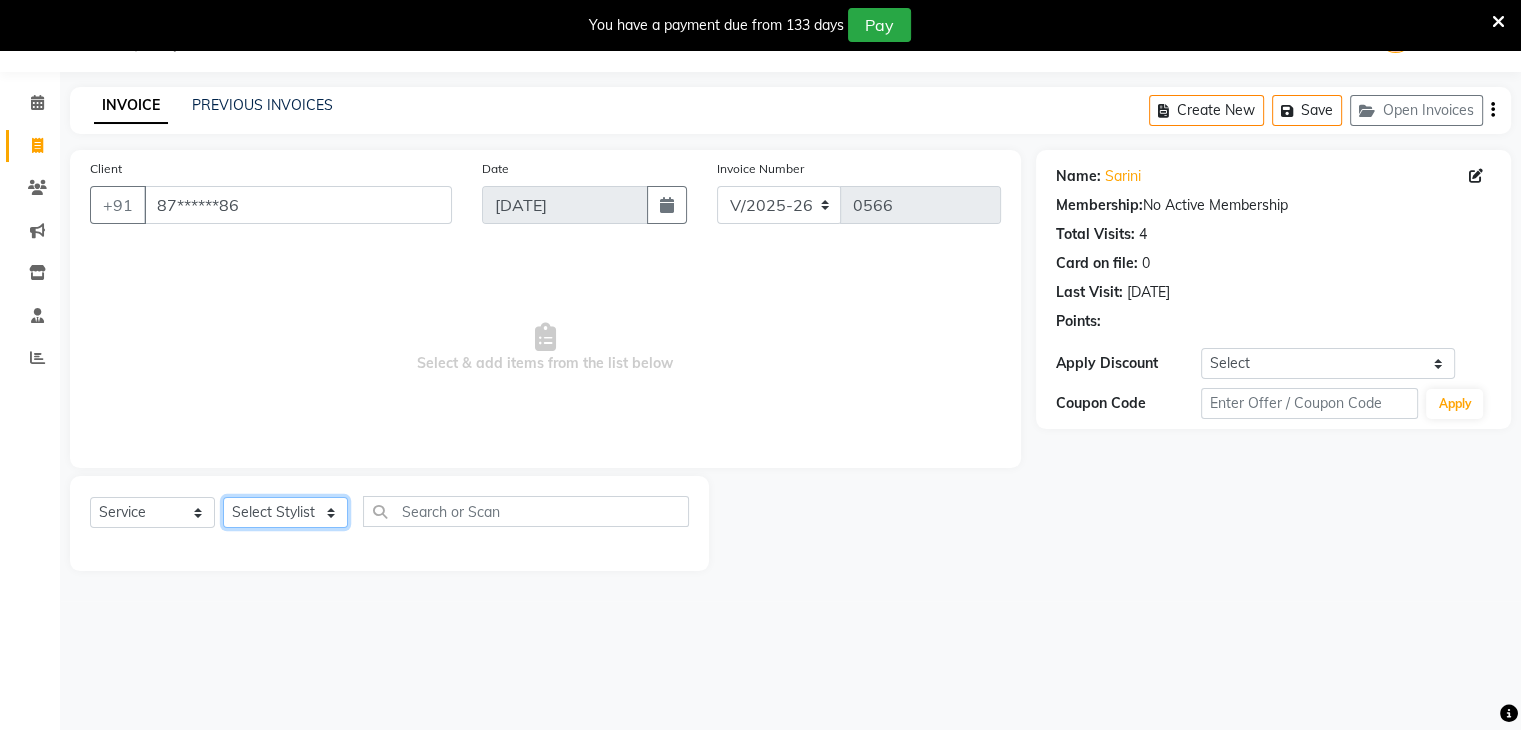 click on "Select Stylist Akshay Karima Manager Ritikesh Rohan Pagar Roshni Sangeeta Sharad Tushar Sankat Vedika" 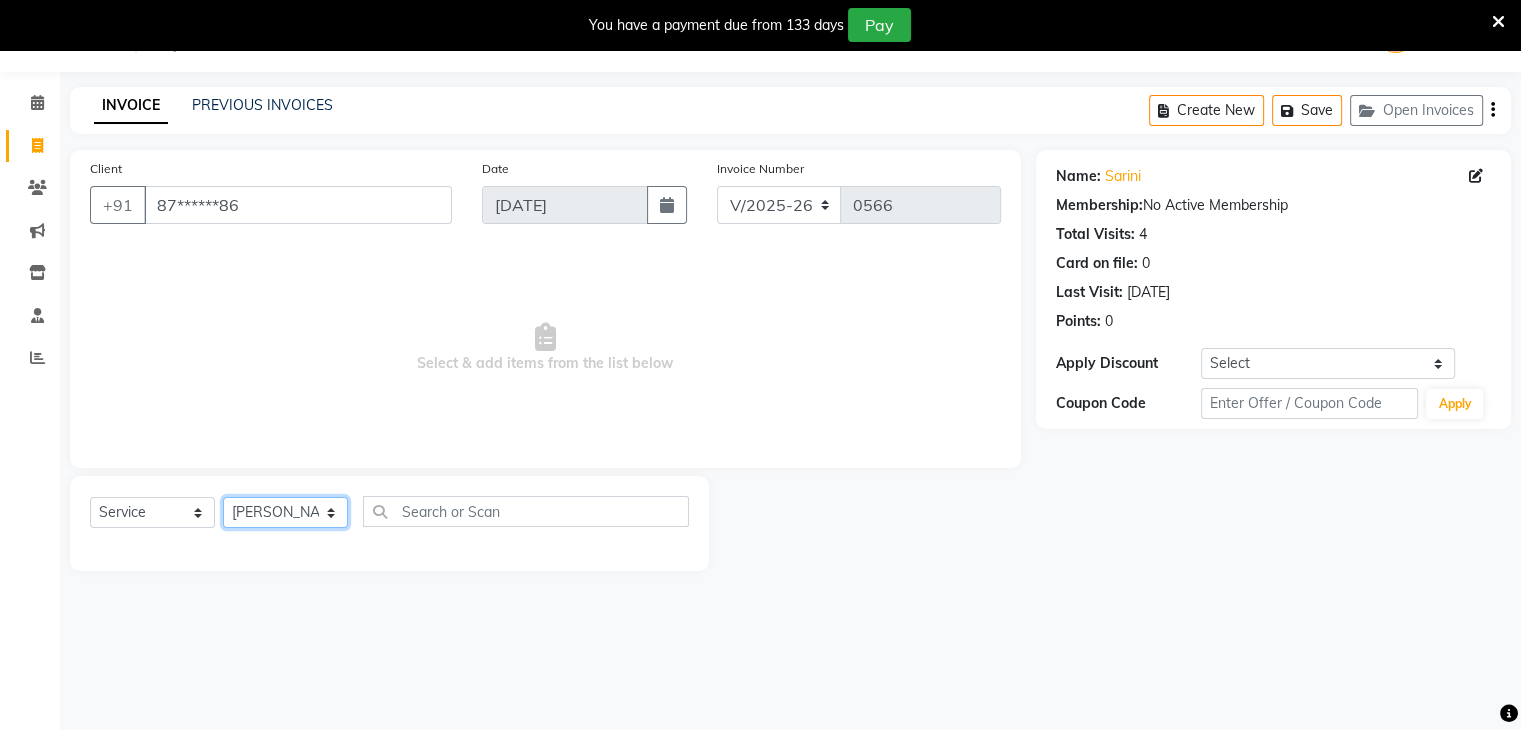 click on "Select Stylist Akshay Karima Manager Ritikesh Rohan Pagar Roshni Sangeeta Sharad Tushar Sankat Vedika" 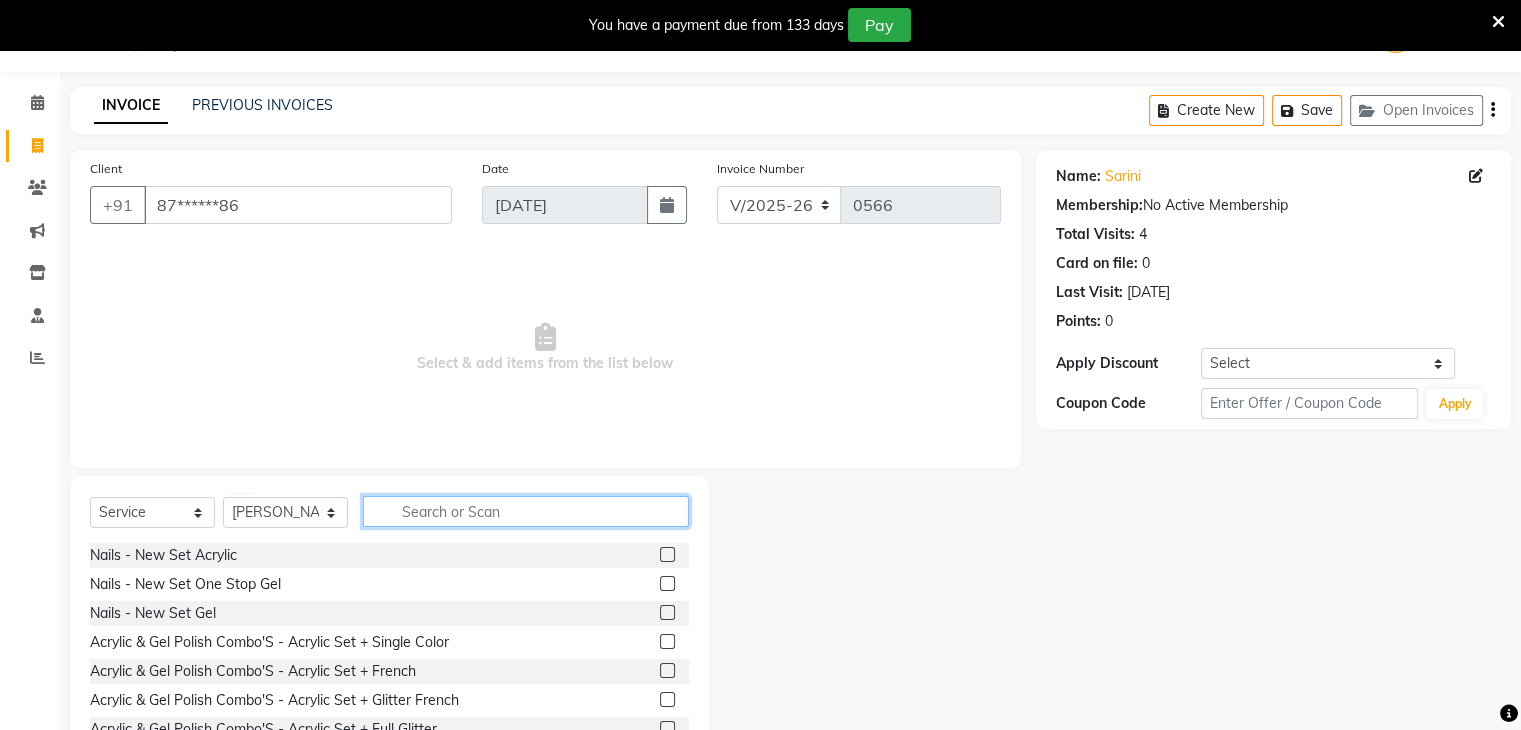 click 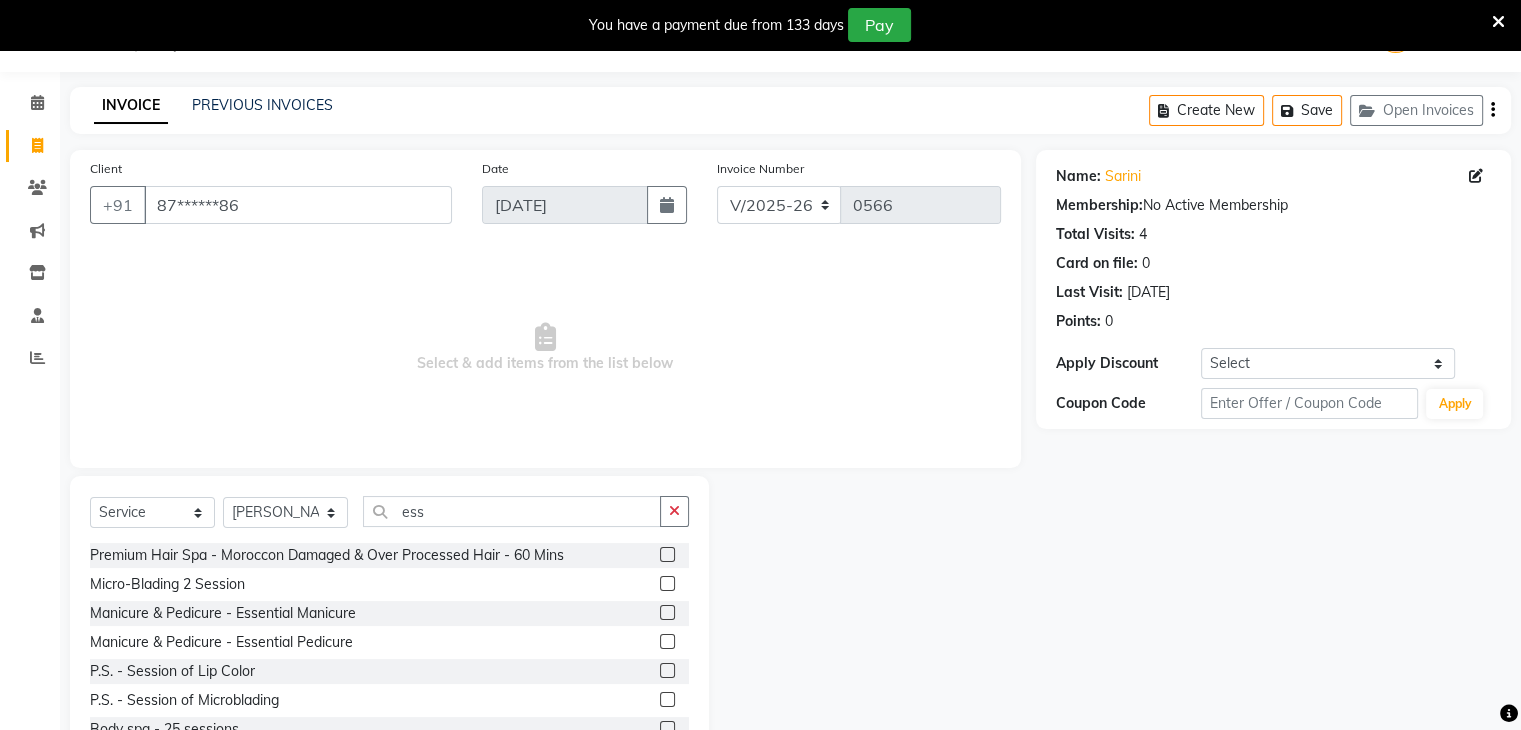 click 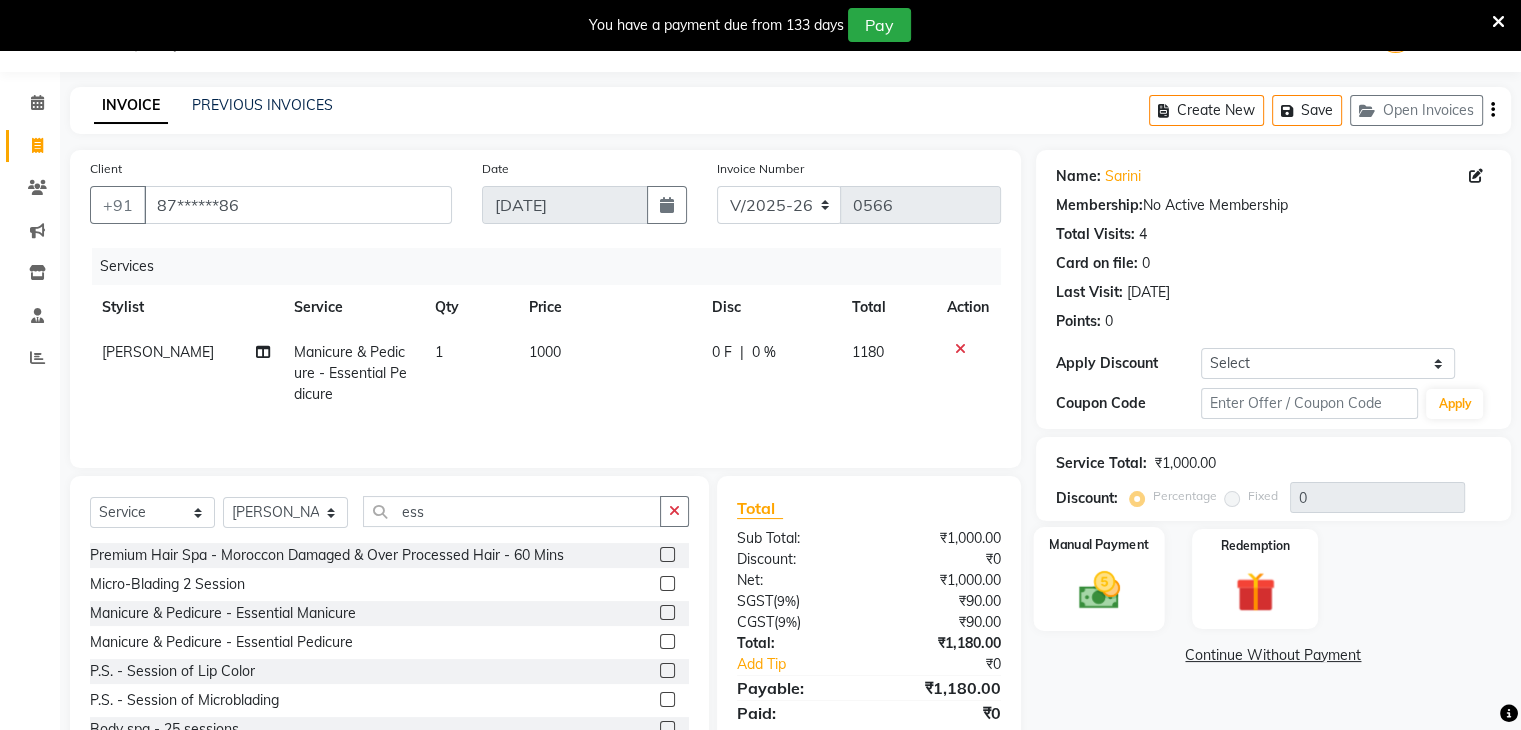scroll, scrollTop: 122, scrollLeft: 0, axis: vertical 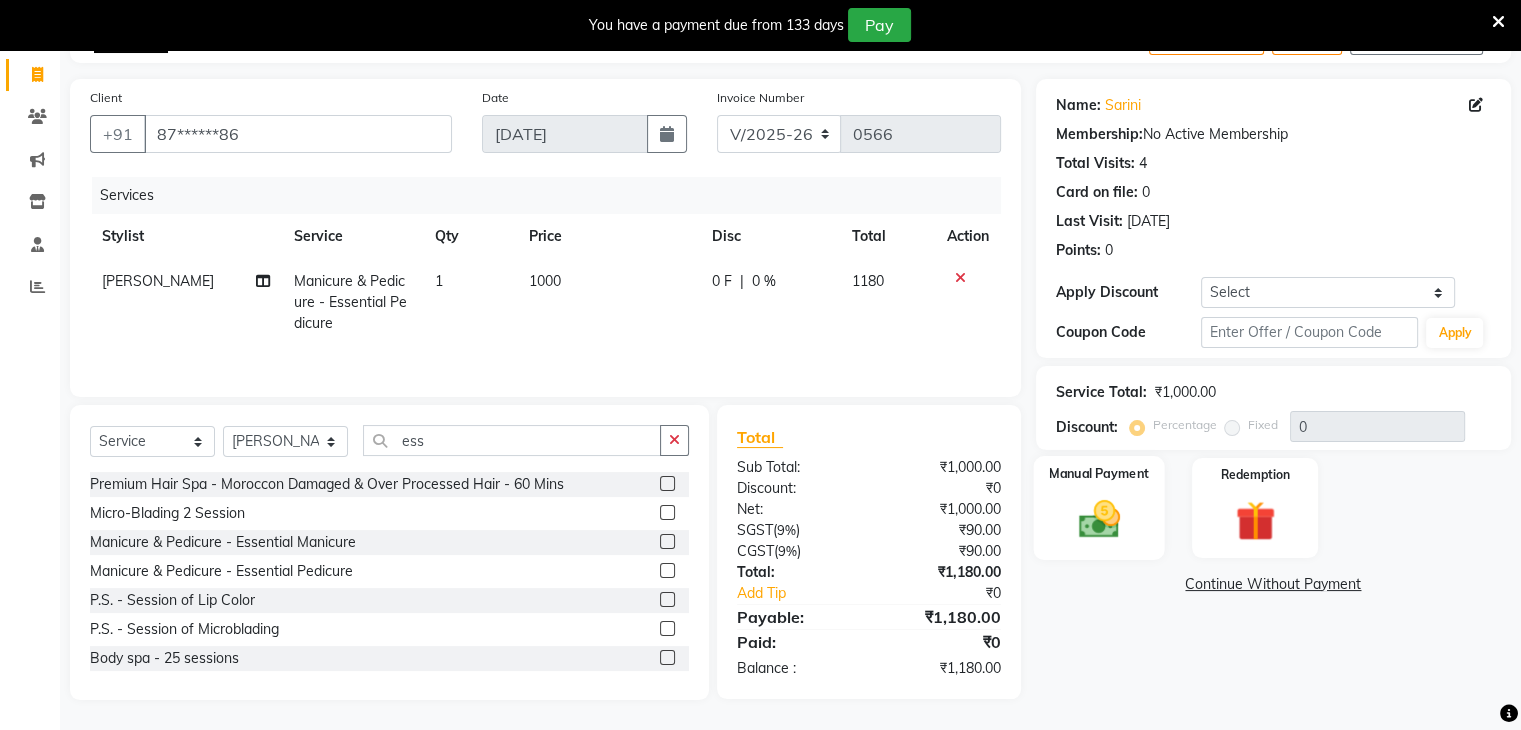 click 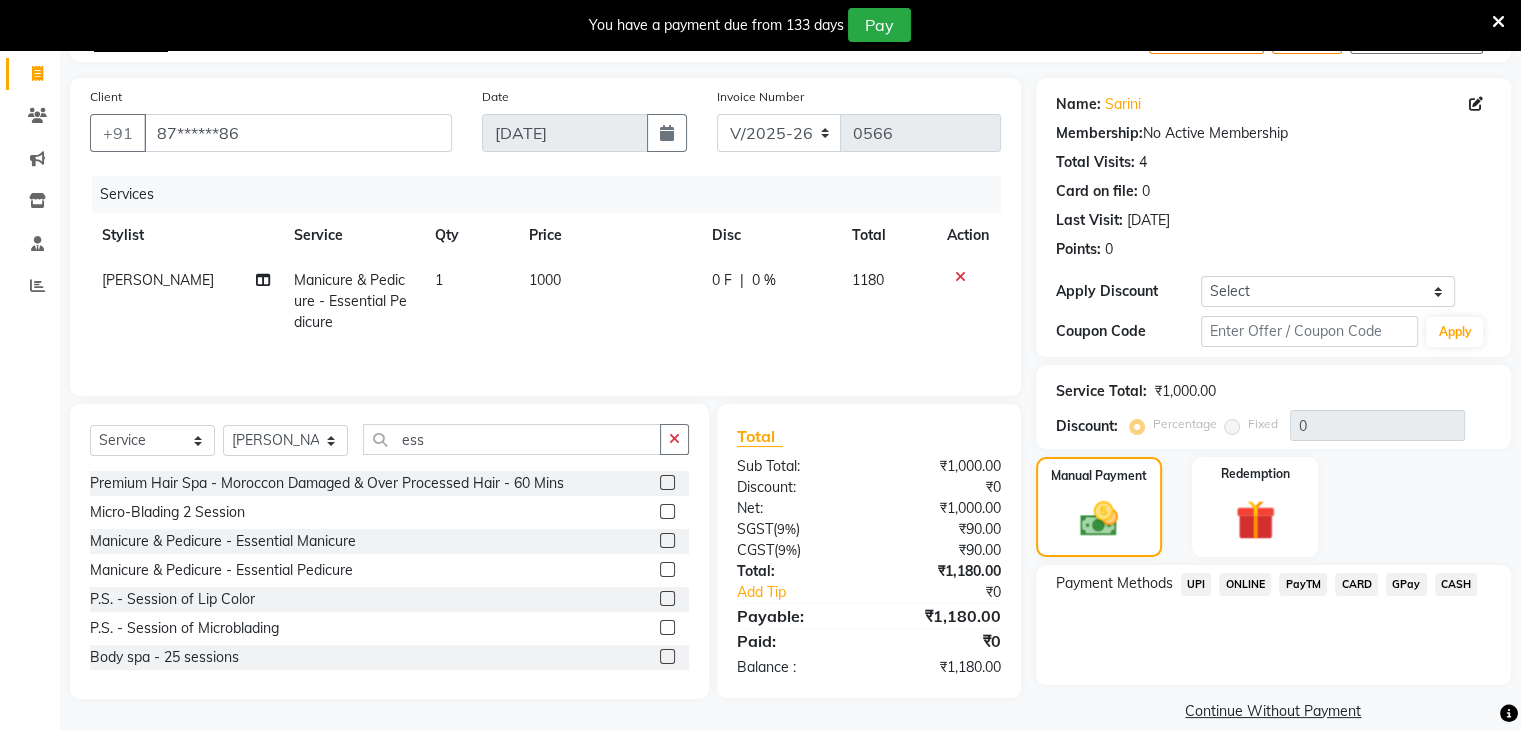 click on "GPay" 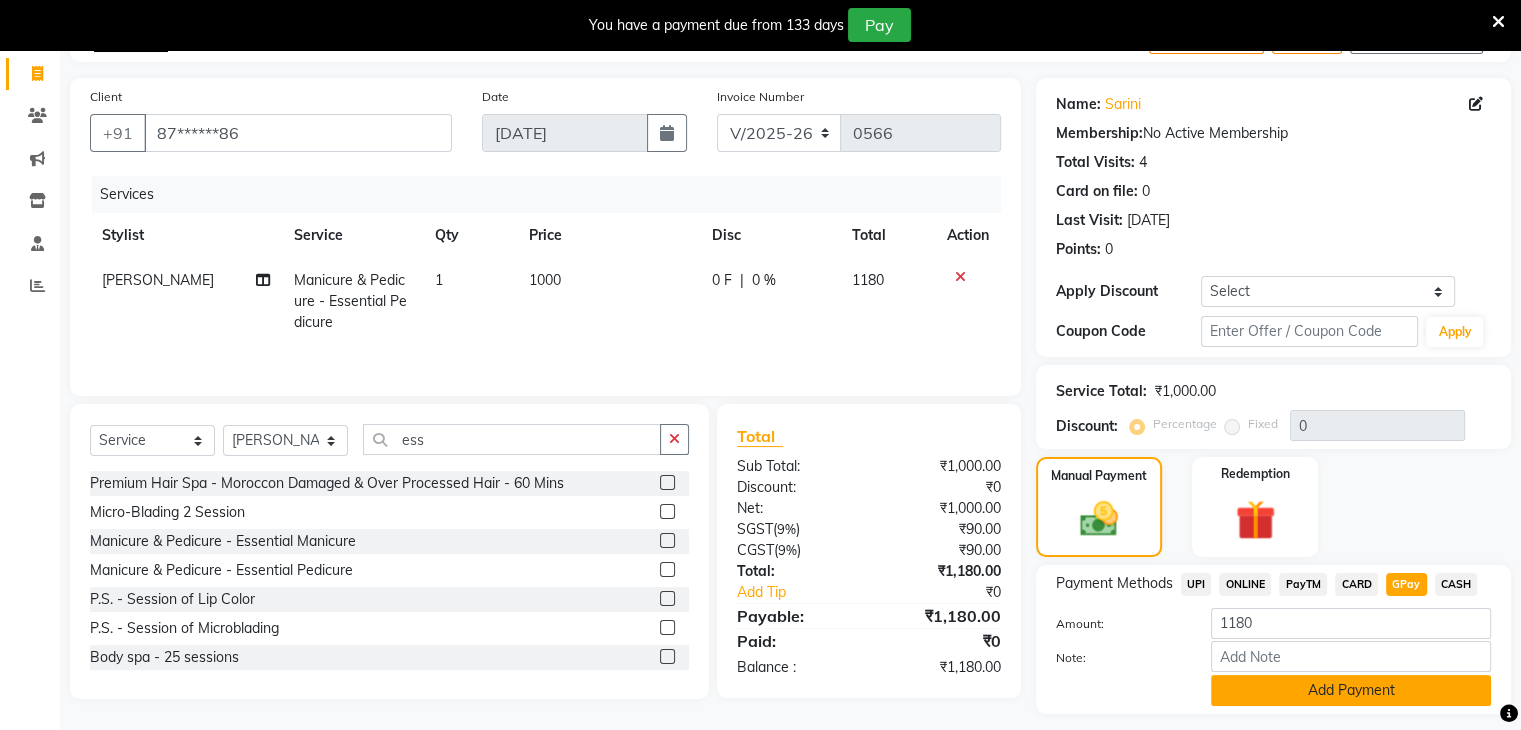 click on "Add Payment" 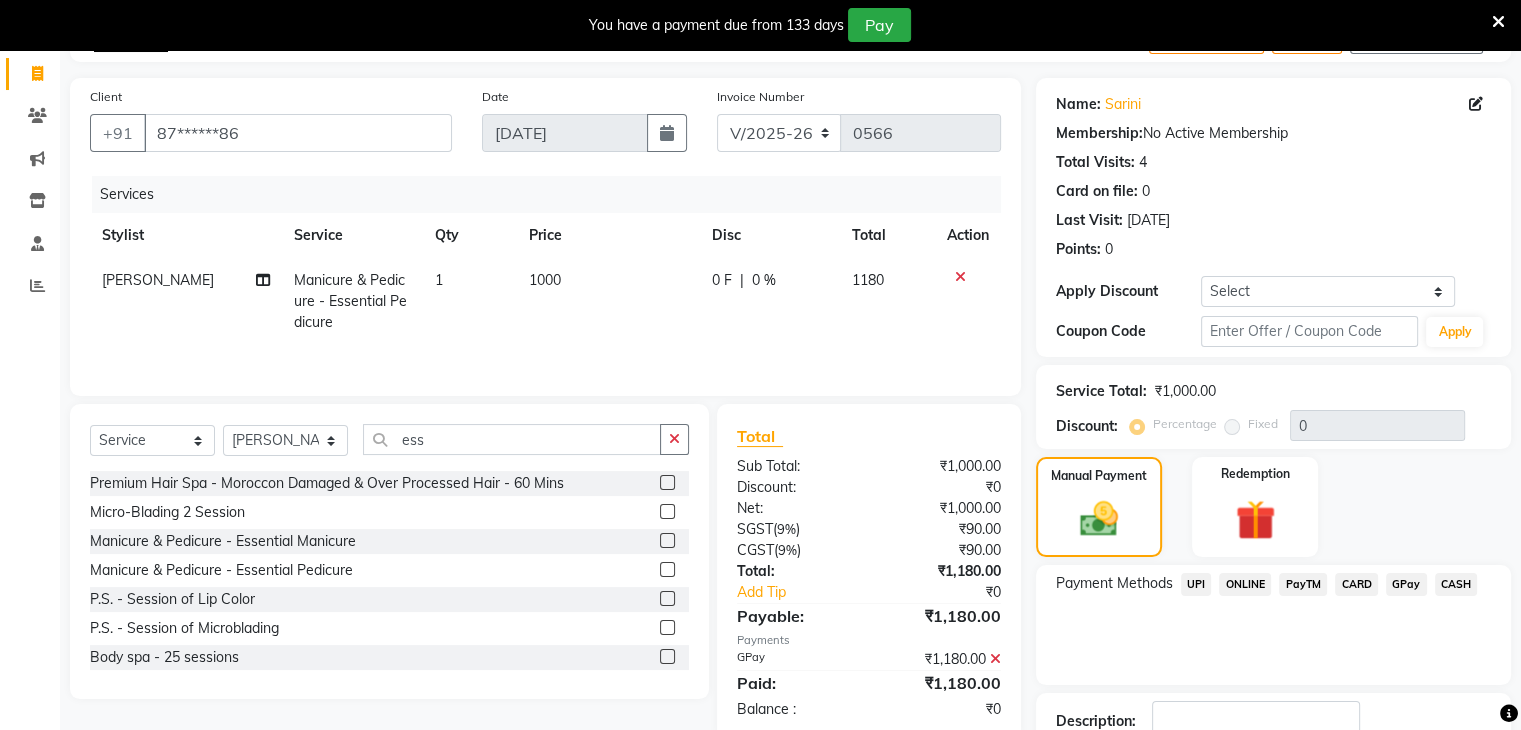 scroll, scrollTop: 260, scrollLeft: 0, axis: vertical 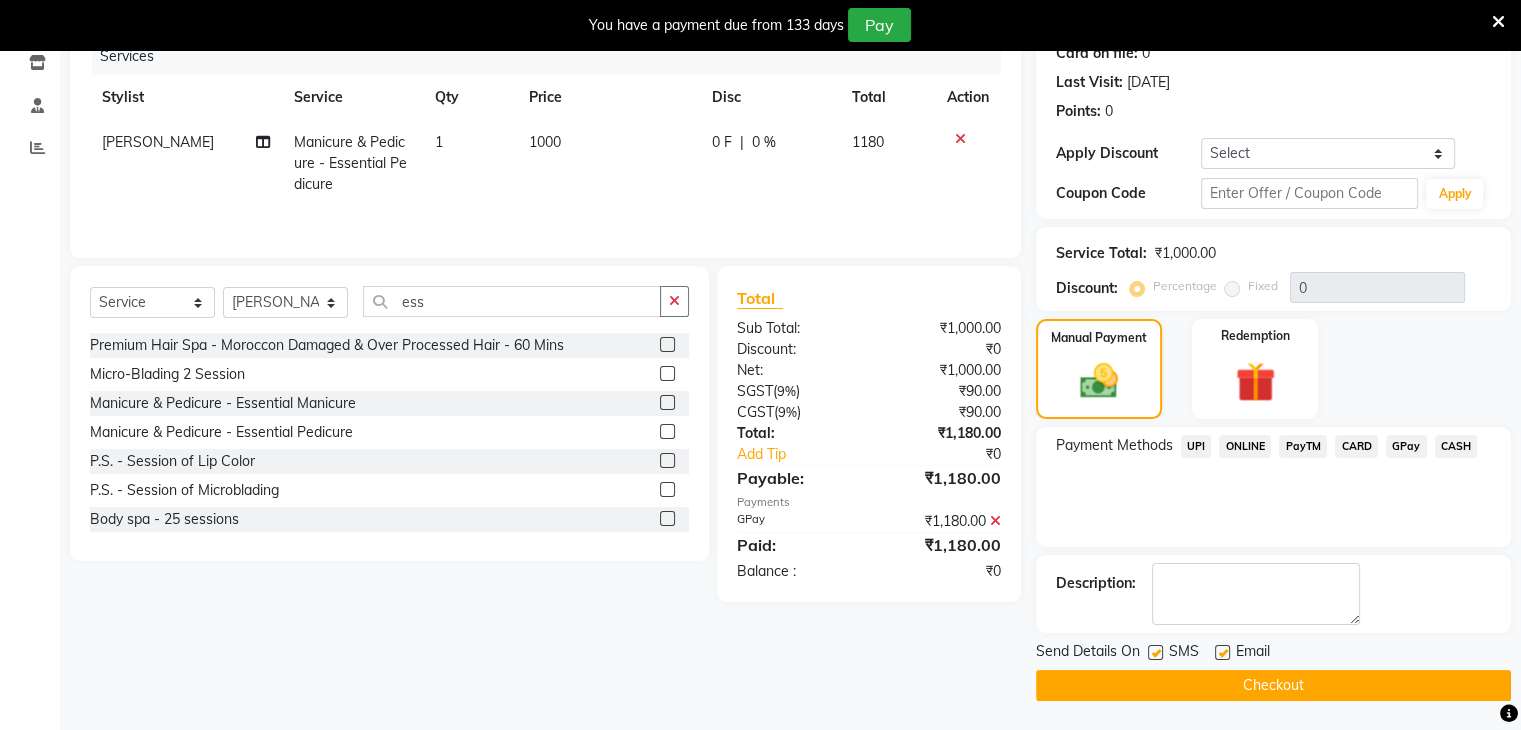 click on "Checkout" 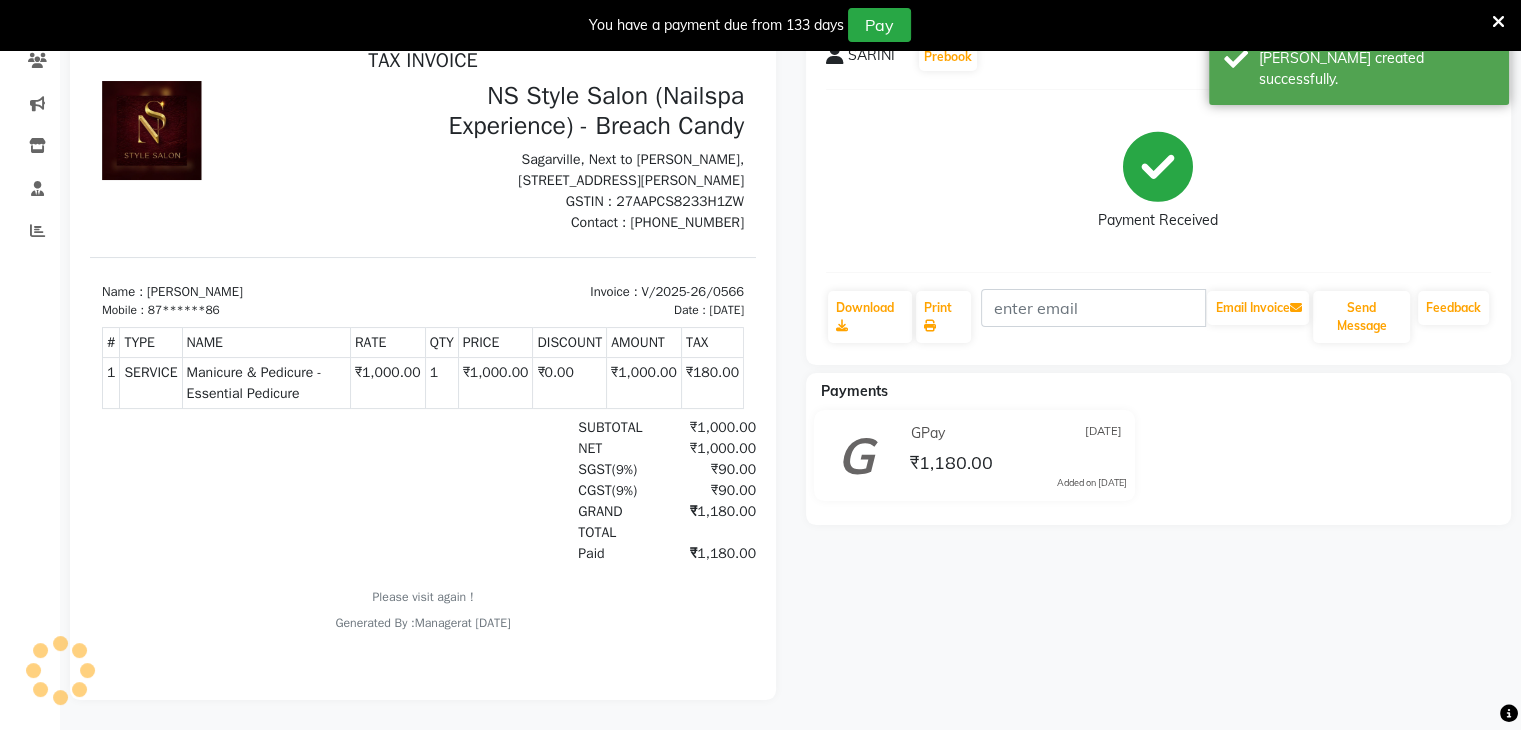 scroll, scrollTop: 0, scrollLeft: 0, axis: both 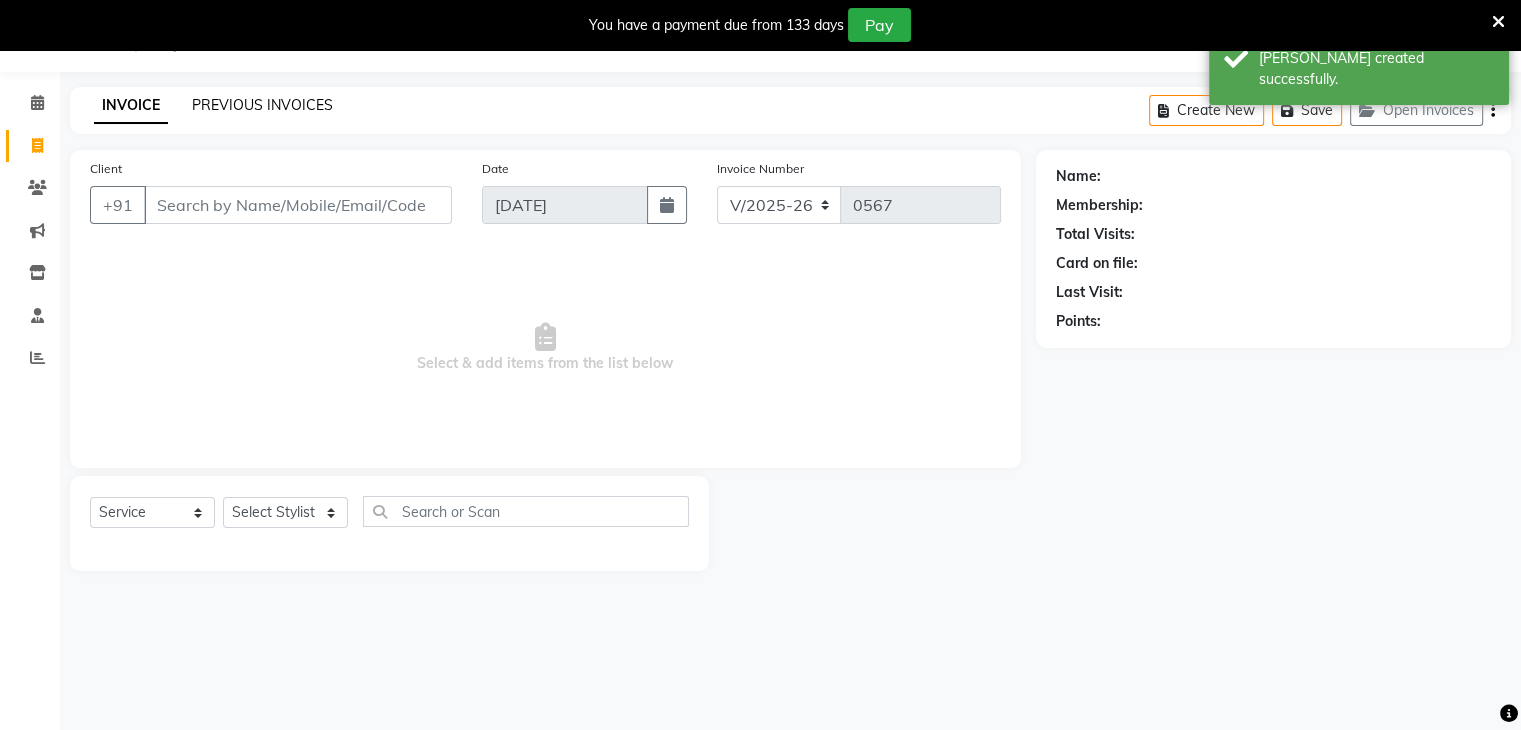 click on "PREVIOUS INVOICES" 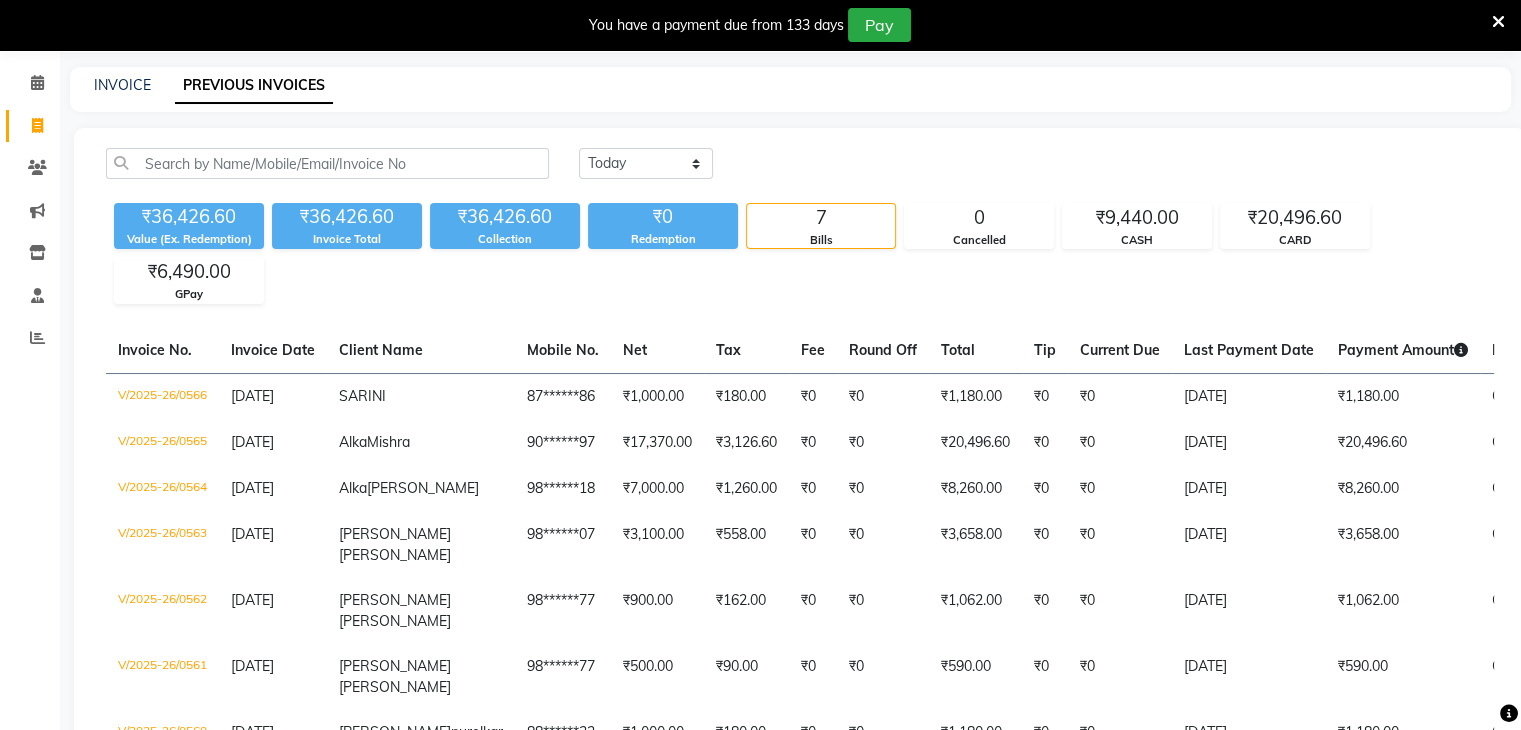 scroll, scrollTop: 66, scrollLeft: 0, axis: vertical 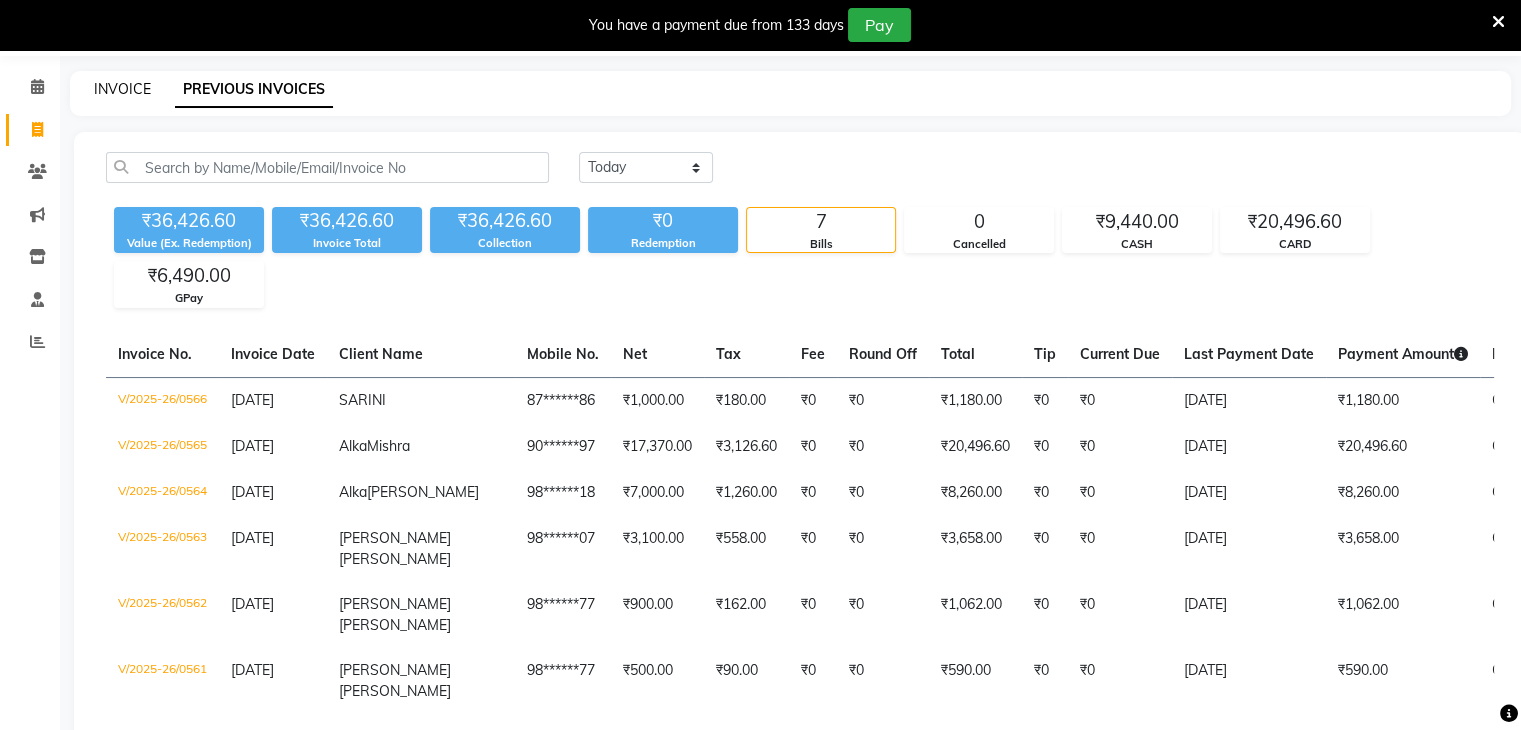 click on "INVOICE" 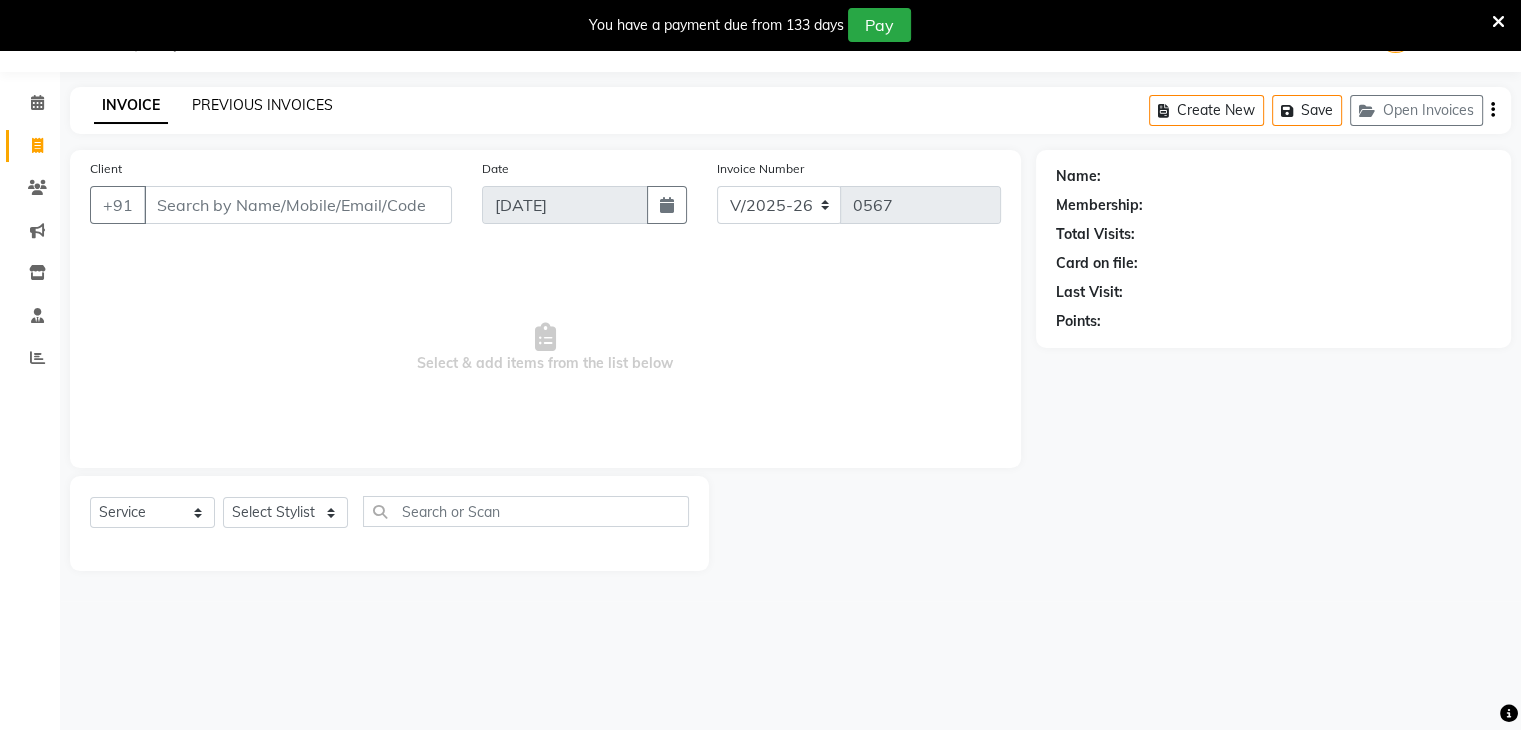 click on "PREVIOUS INVOICES" 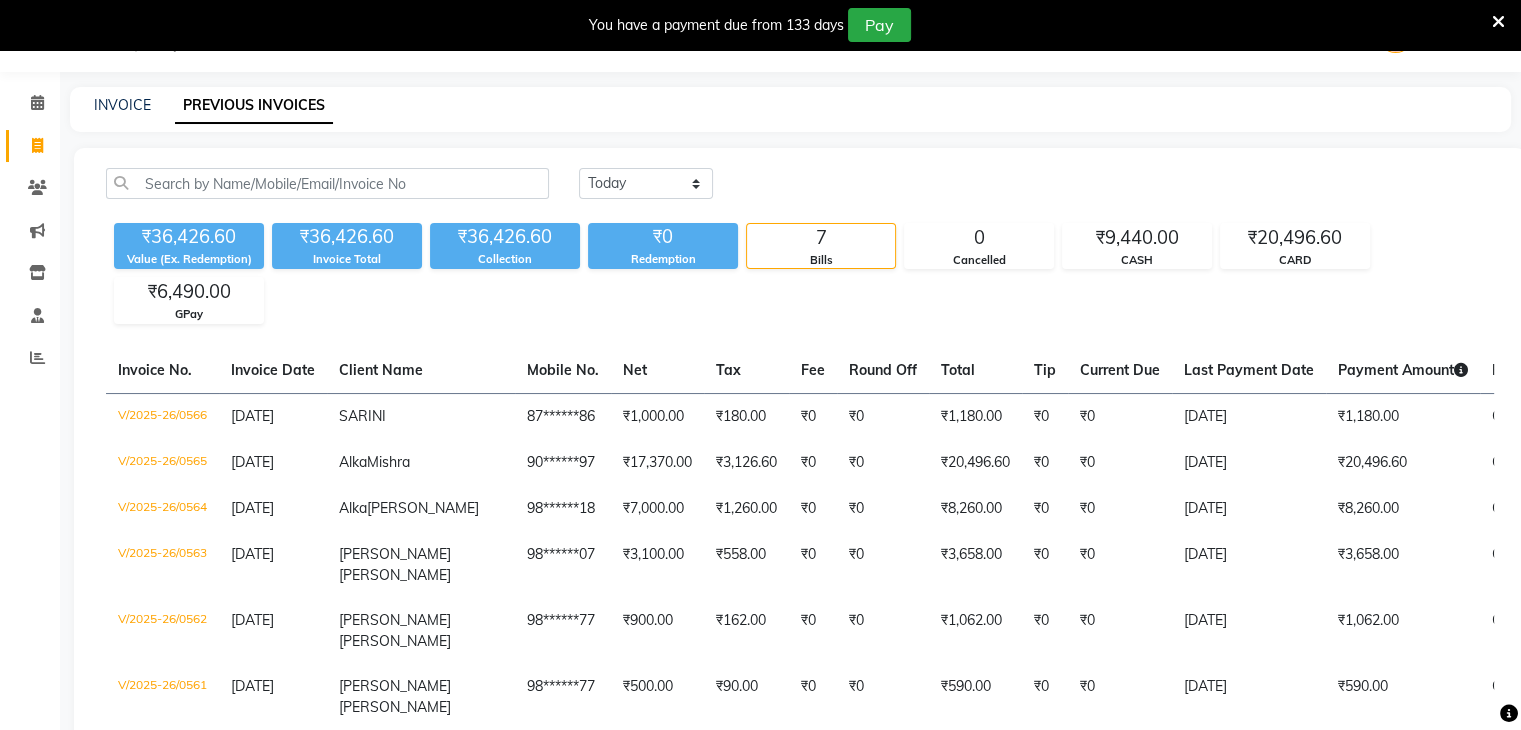 scroll, scrollTop: 220, scrollLeft: 0, axis: vertical 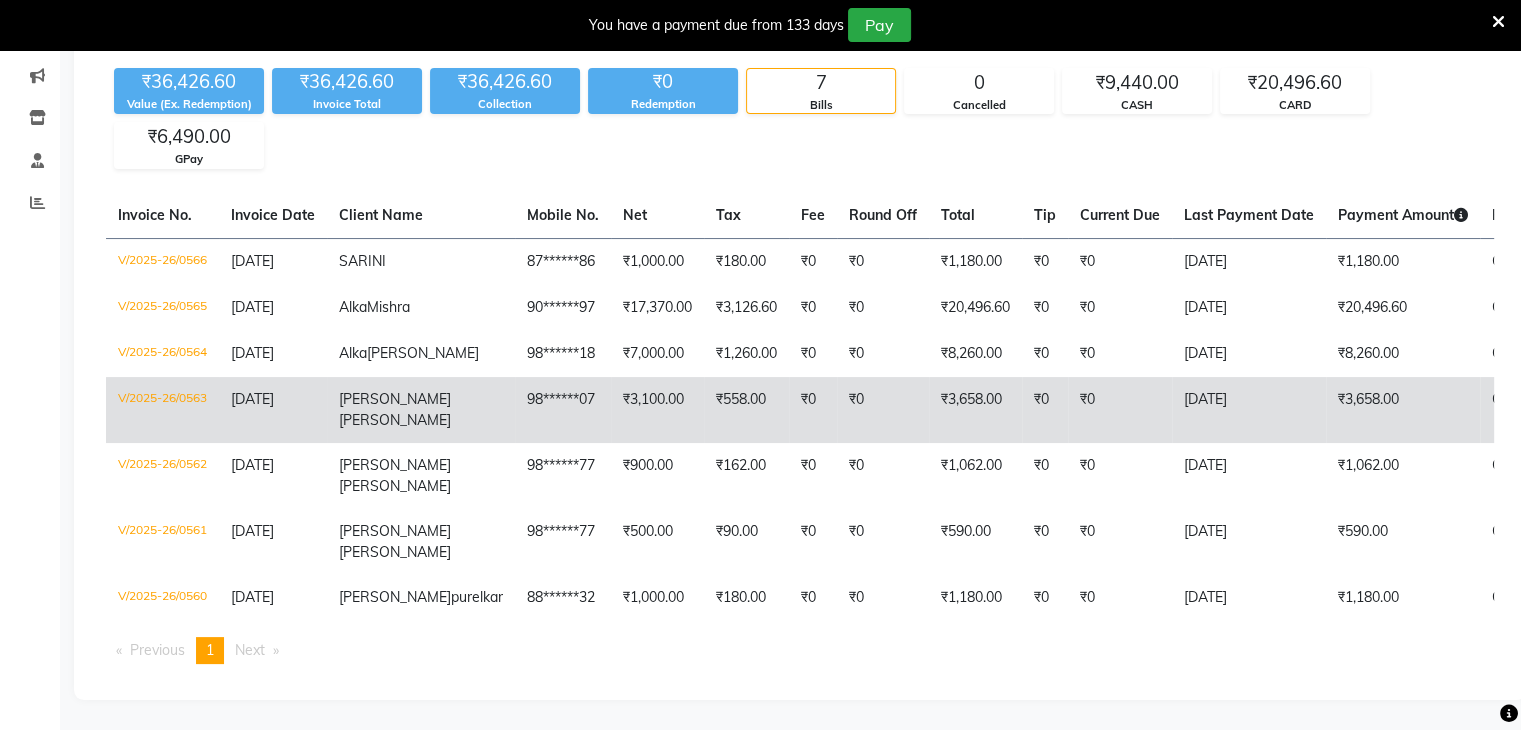 click on "₹0" 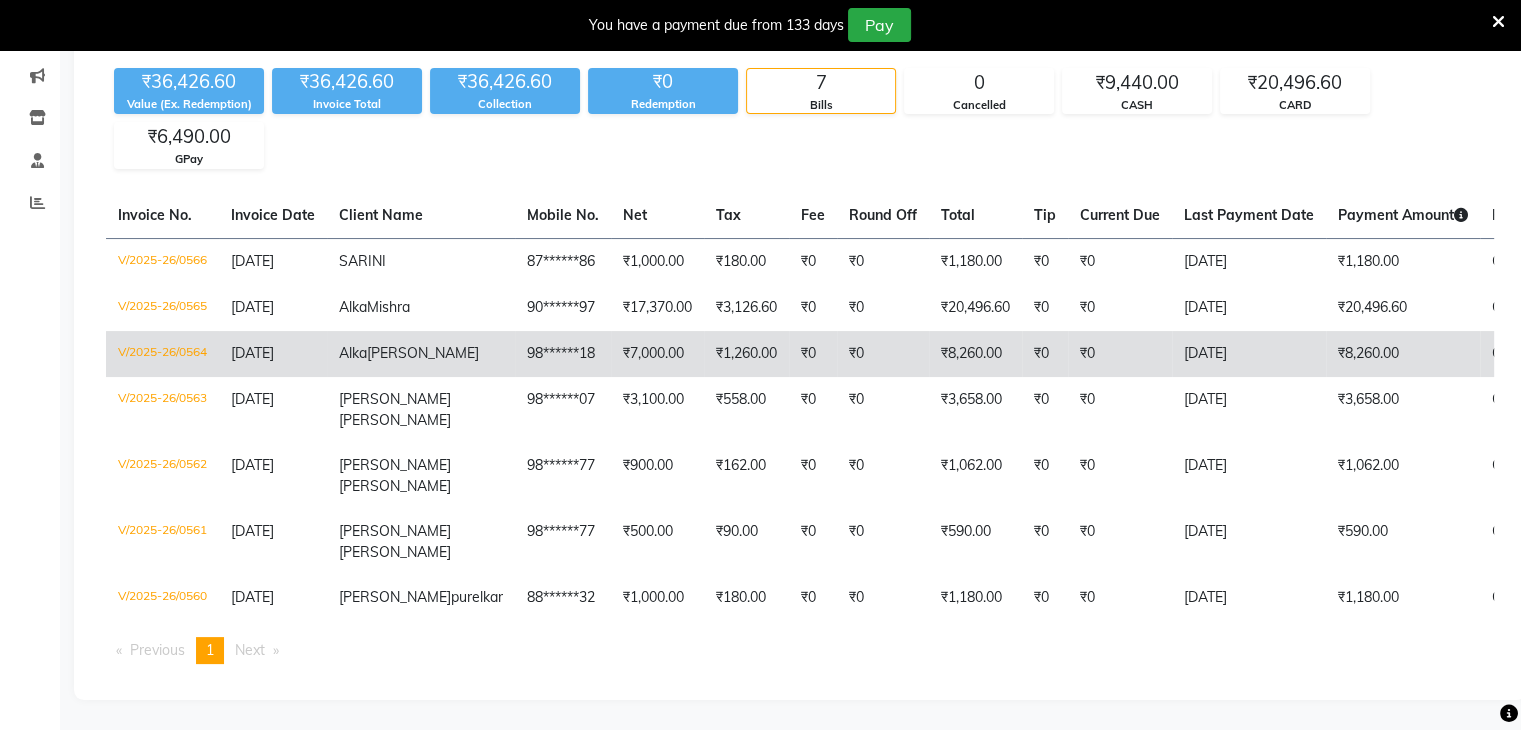click on "98******18" 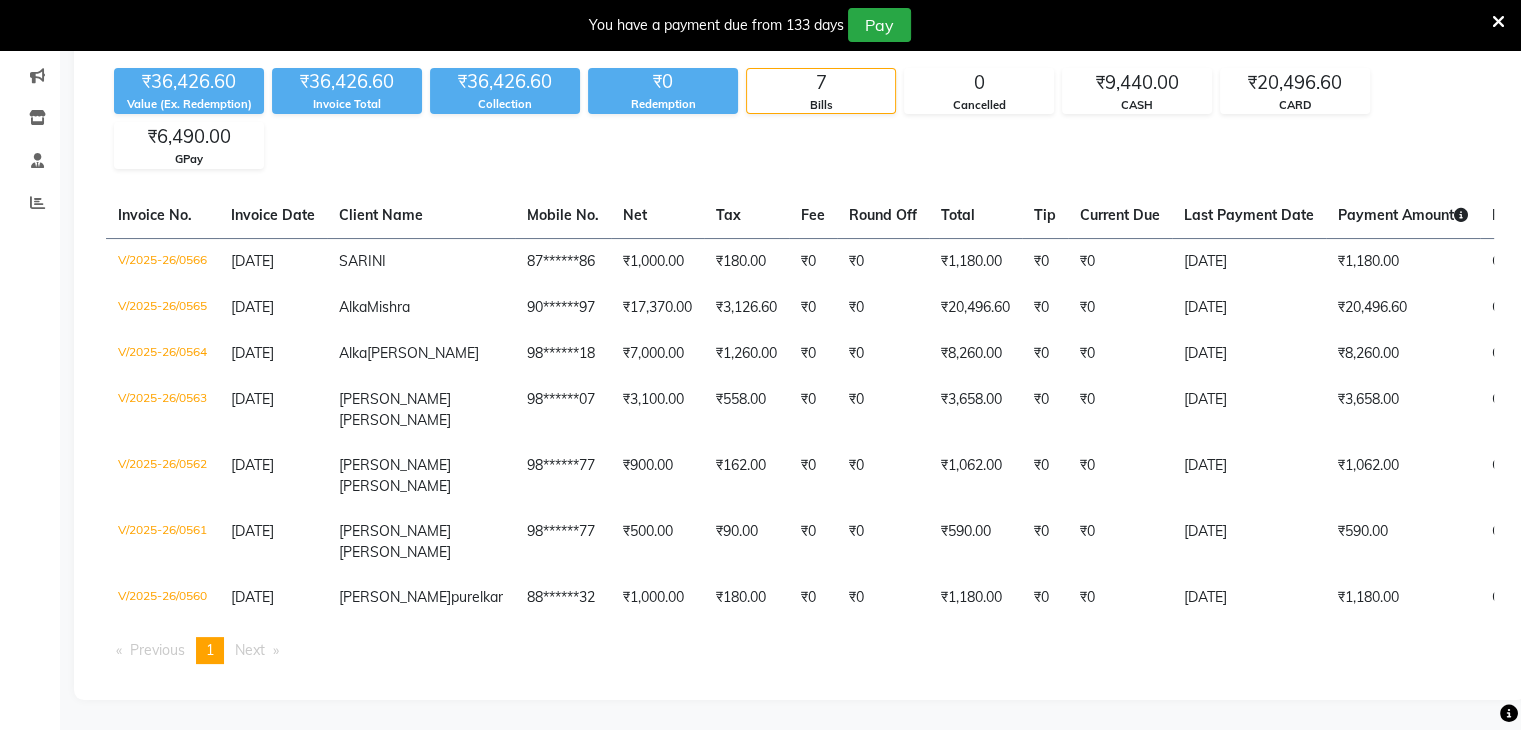 scroll, scrollTop: 0, scrollLeft: 0, axis: both 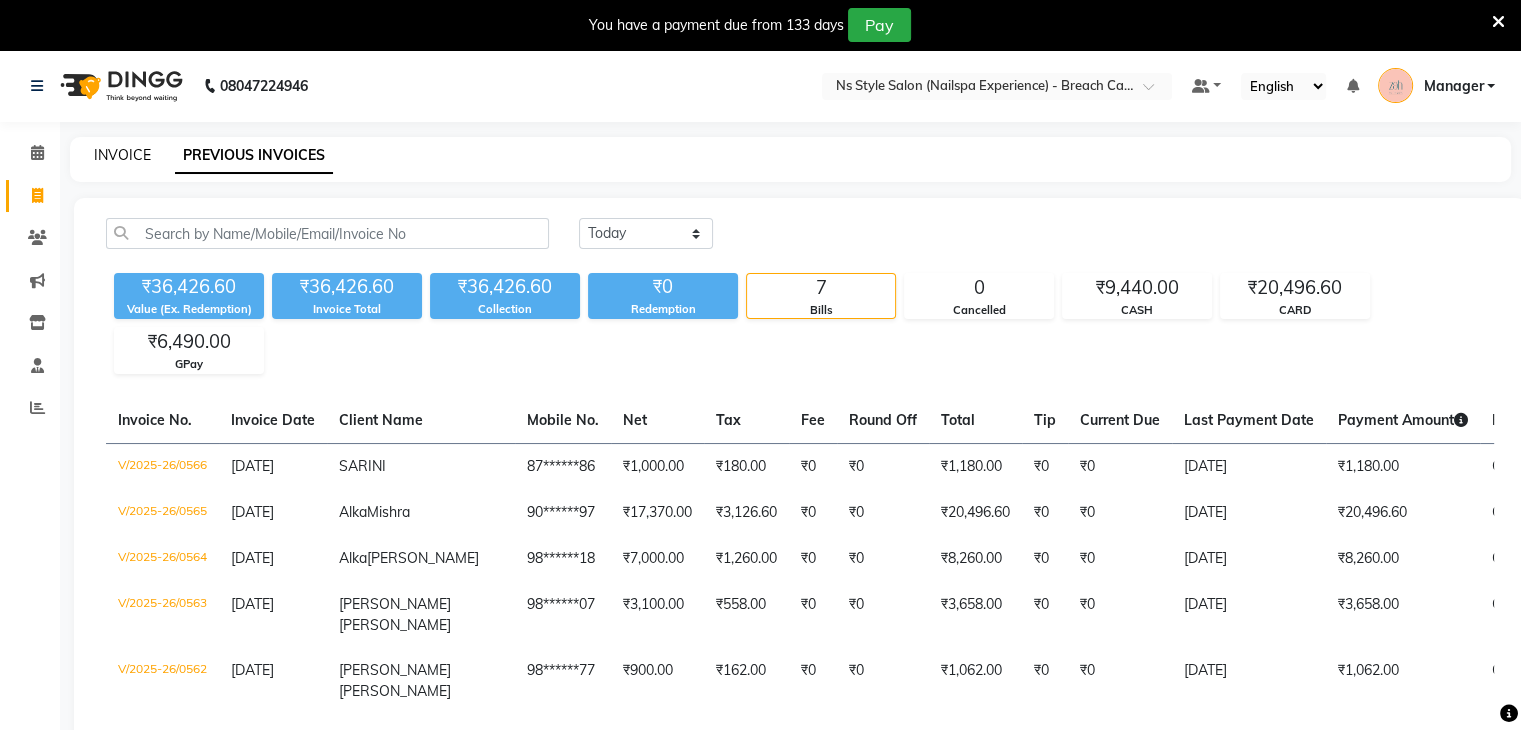 click on "INVOICE" 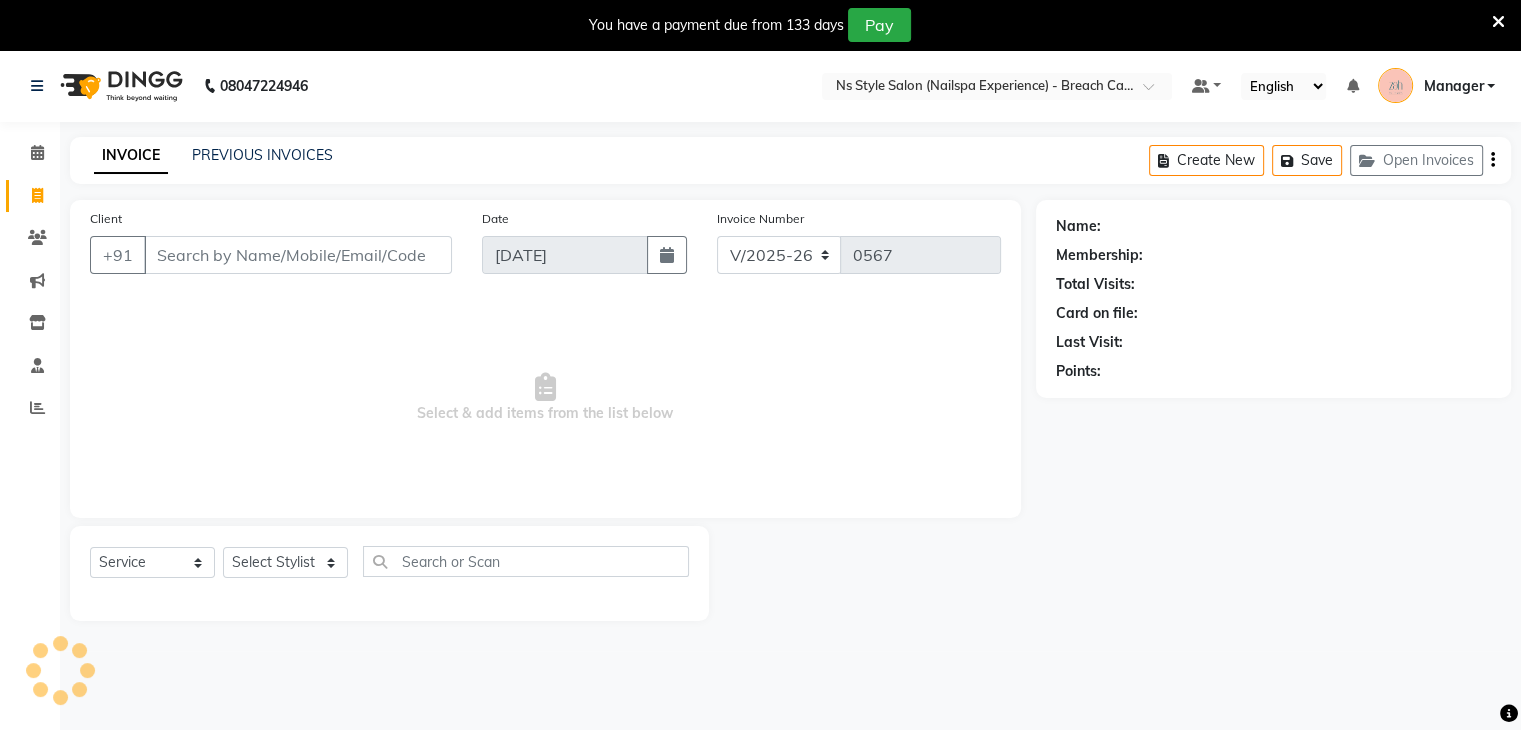 scroll, scrollTop: 50, scrollLeft: 0, axis: vertical 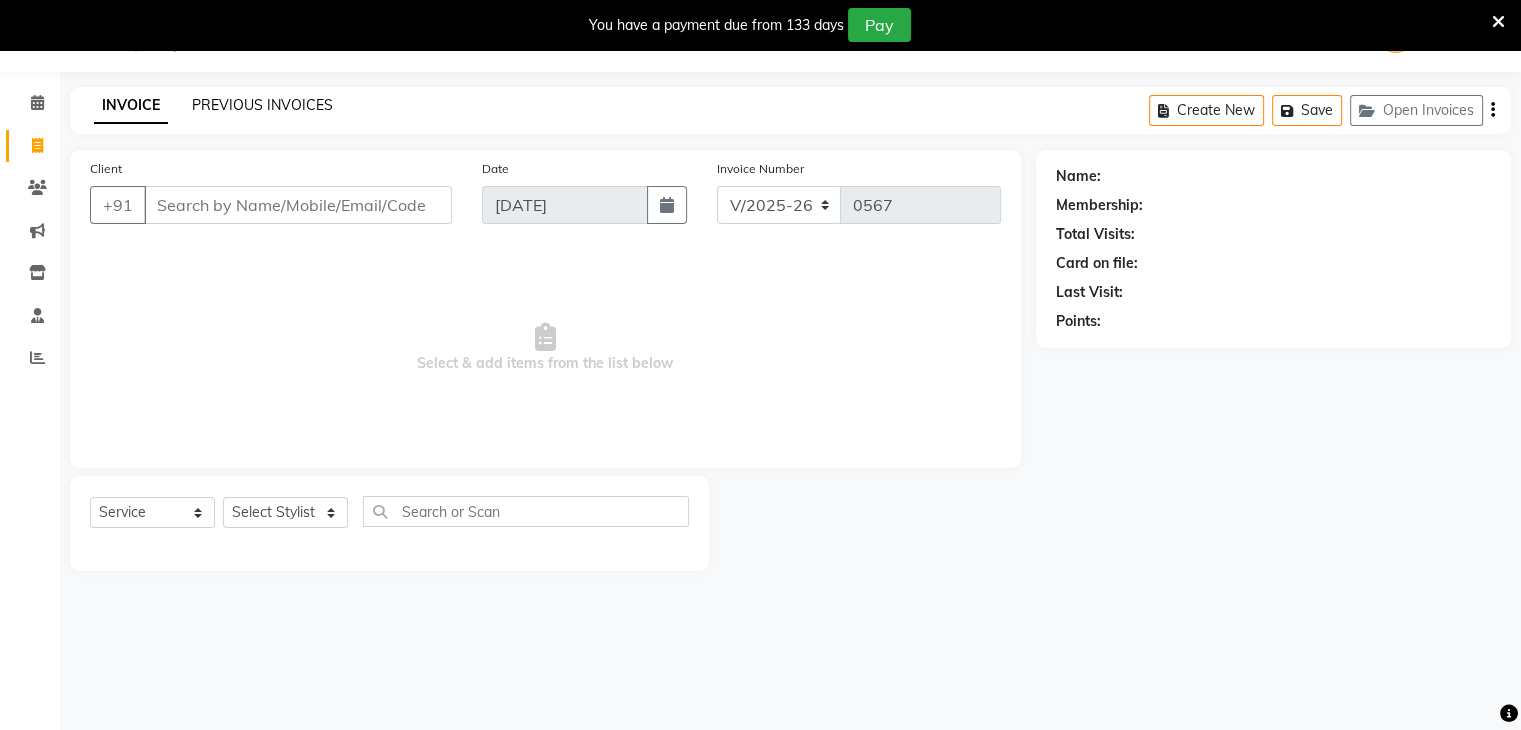 click on "PREVIOUS INVOICES" 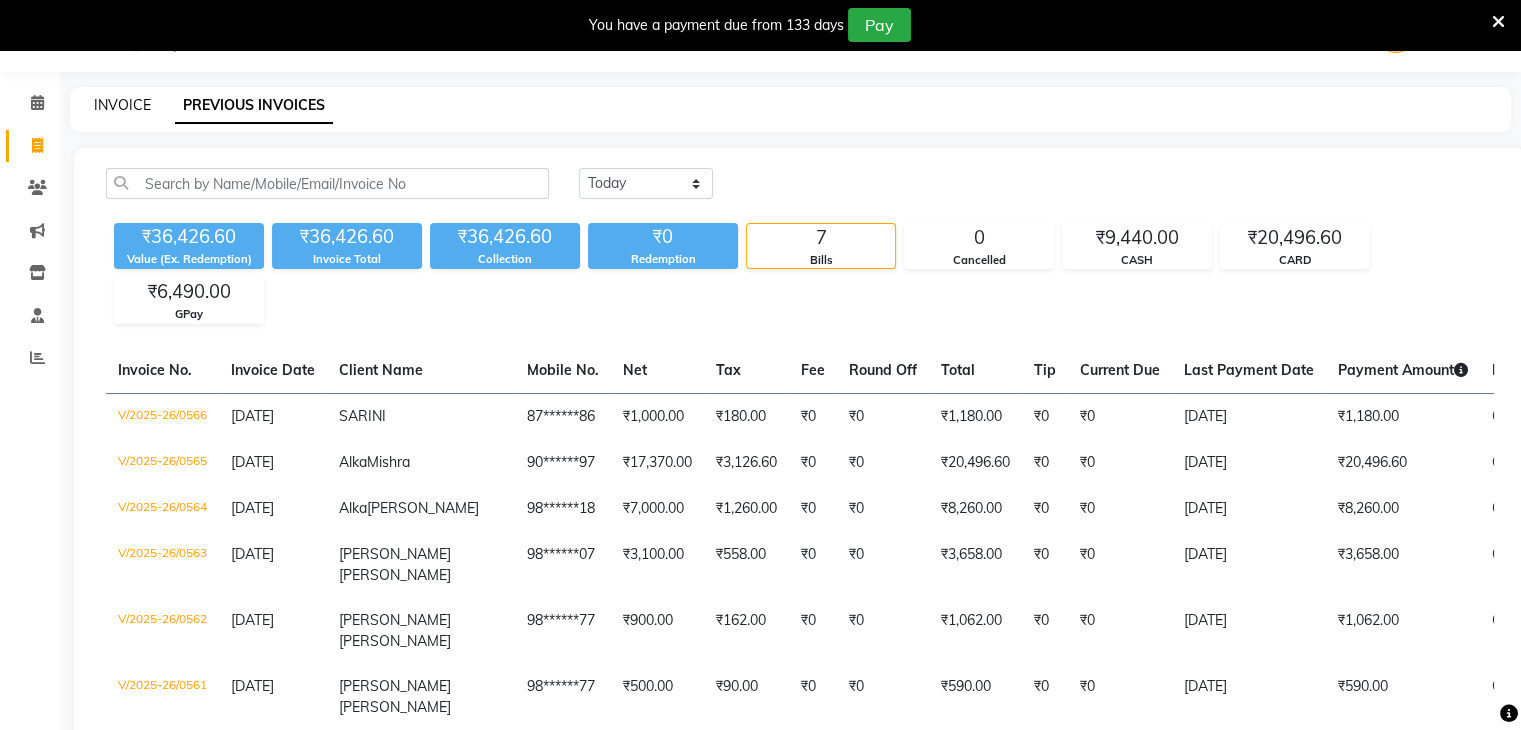click on "INVOICE" 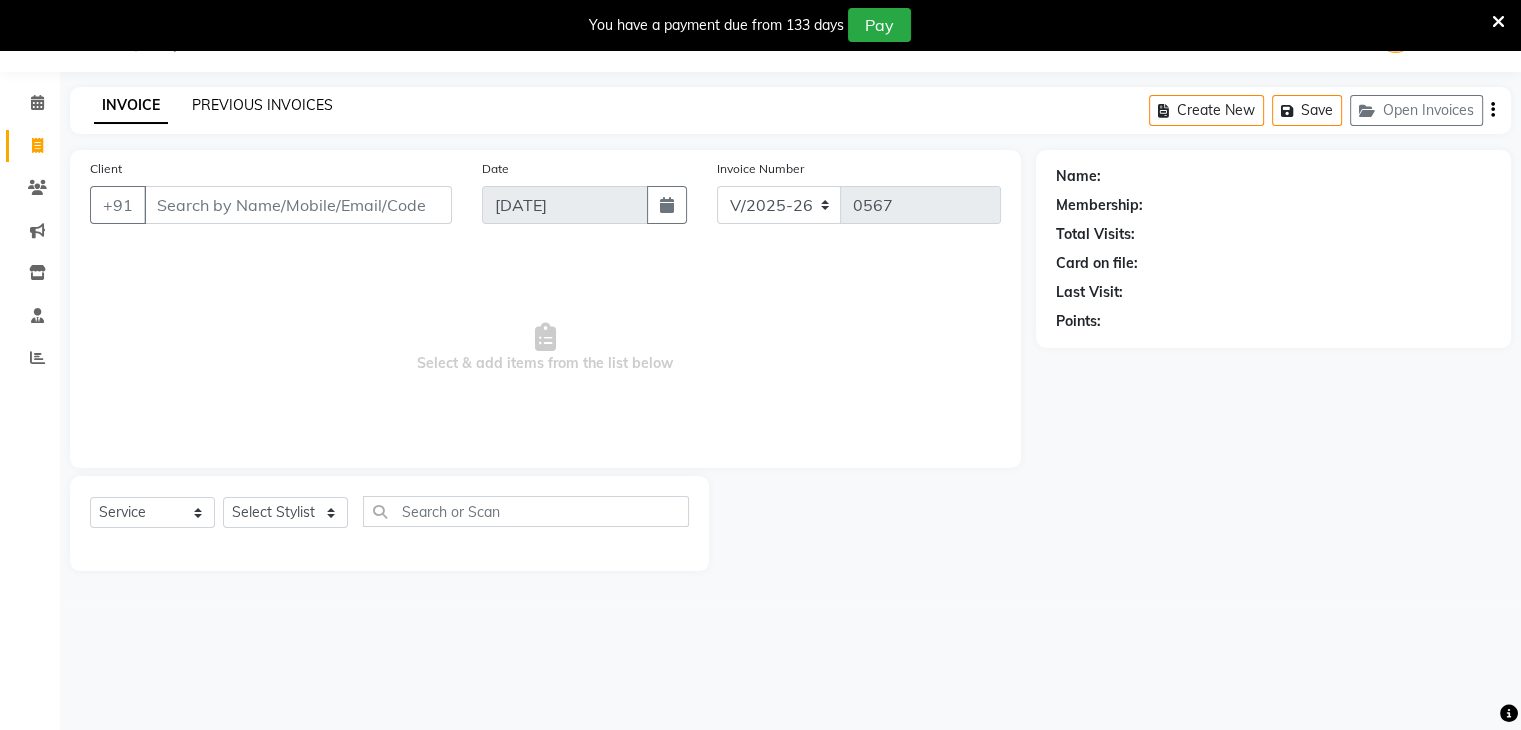 click on "PREVIOUS INVOICES" 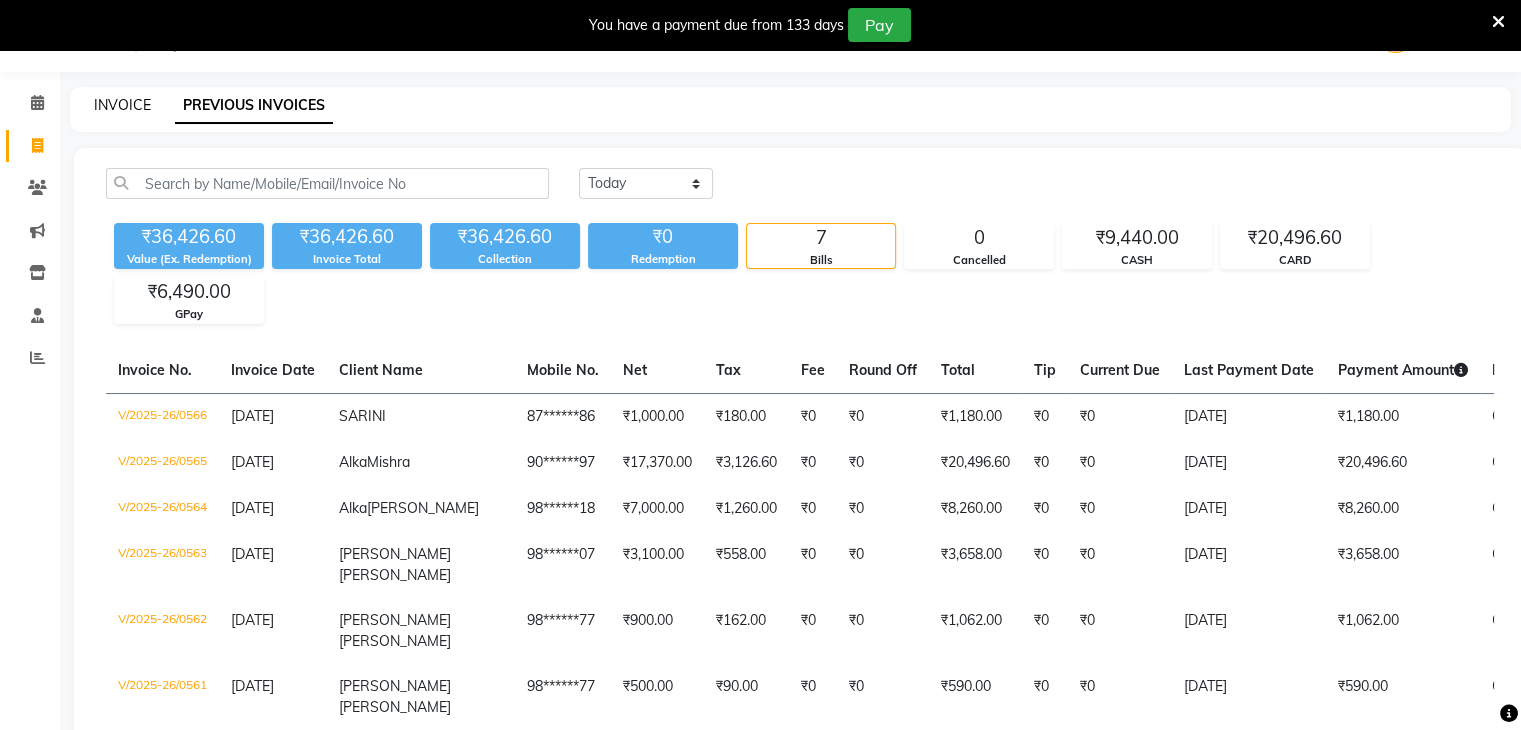 click on "INVOICE" 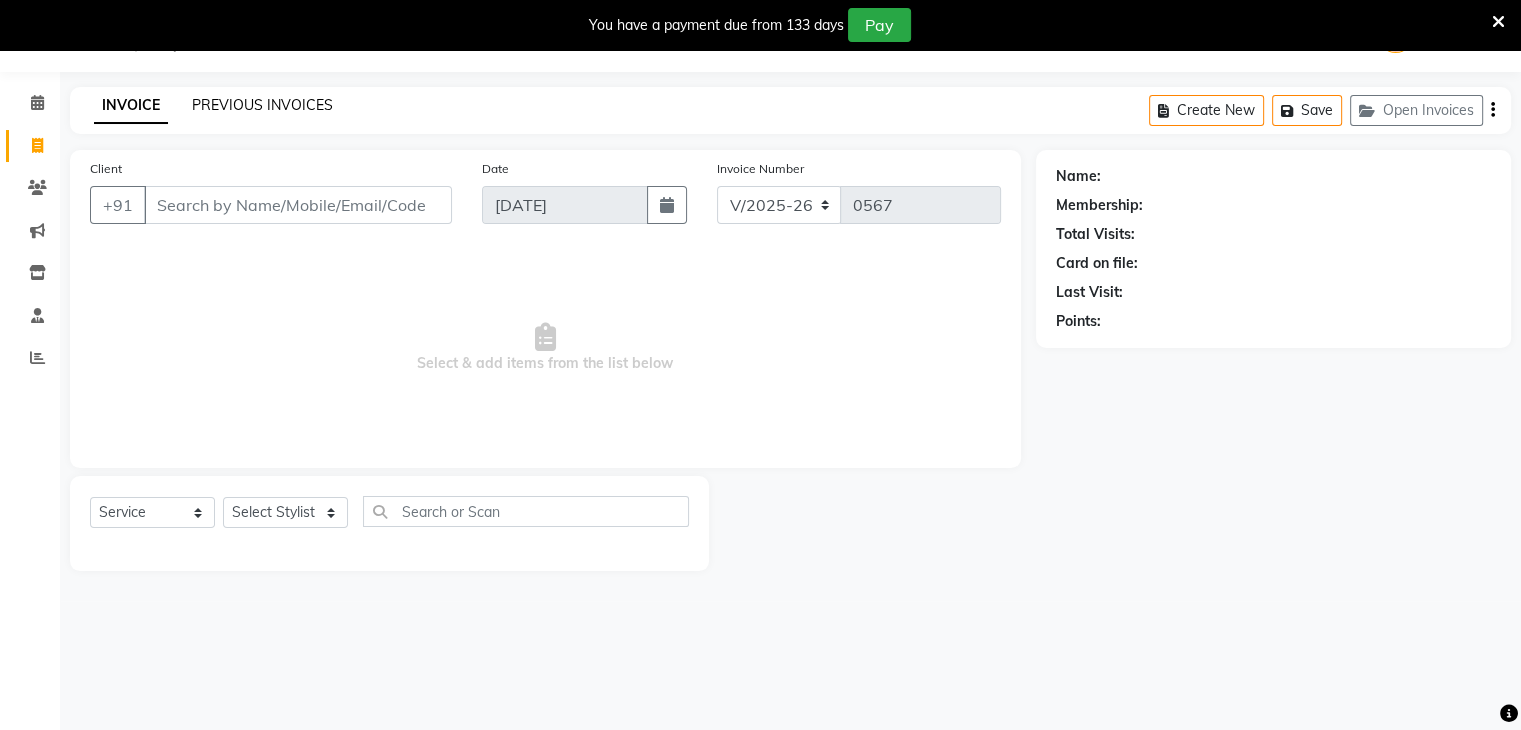 click on "PREVIOUS INVOICES" 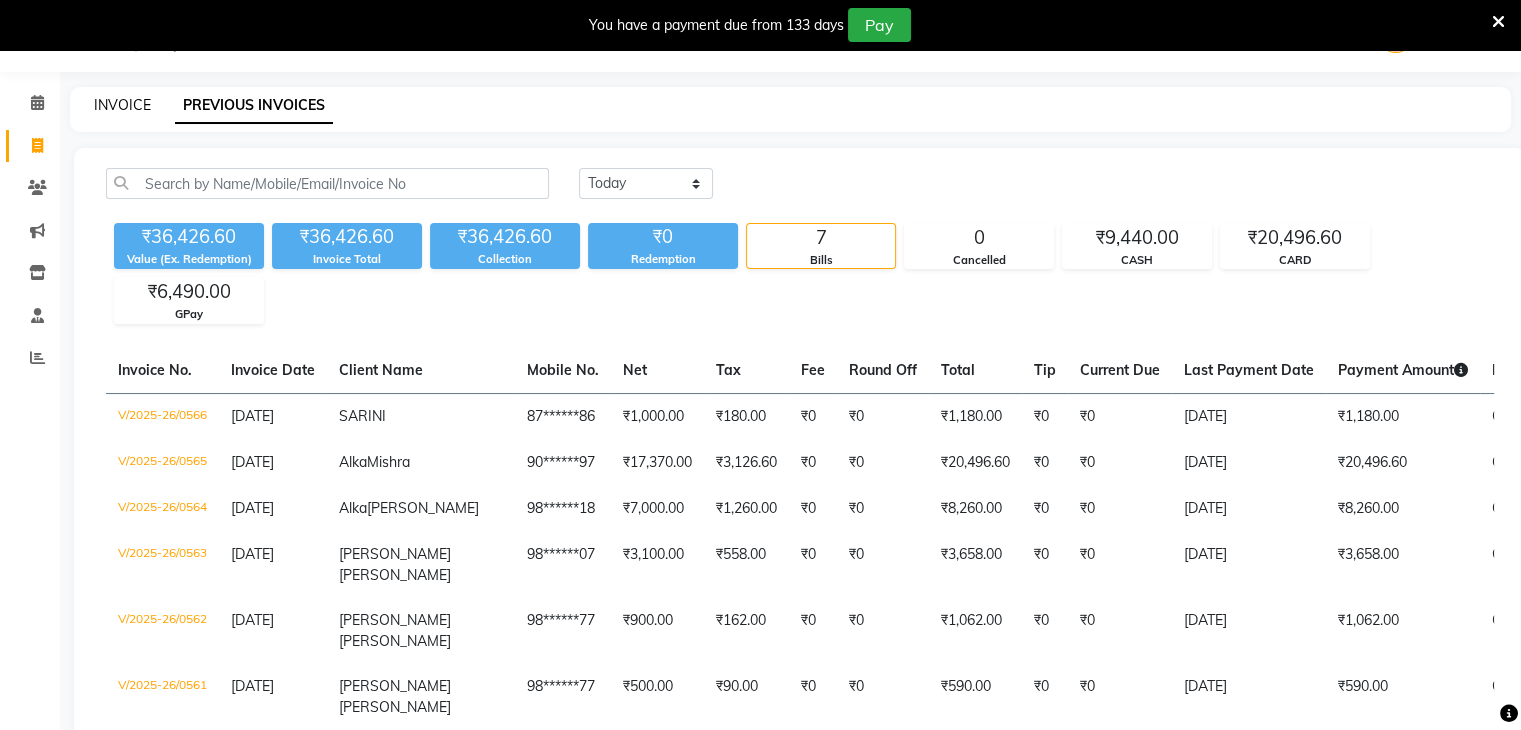 click on "INVOICE" 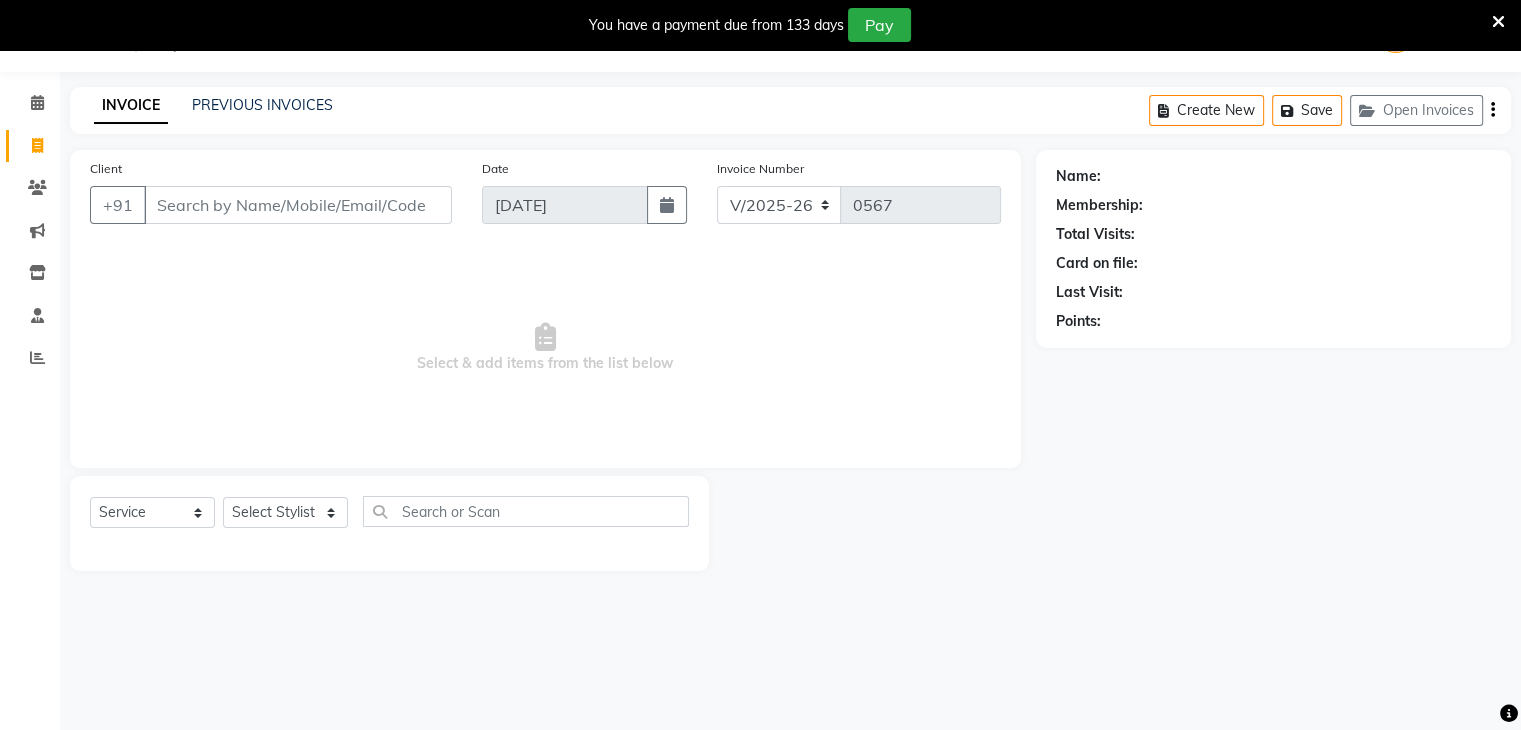 click on "Client" at bounding box center [298, 205] 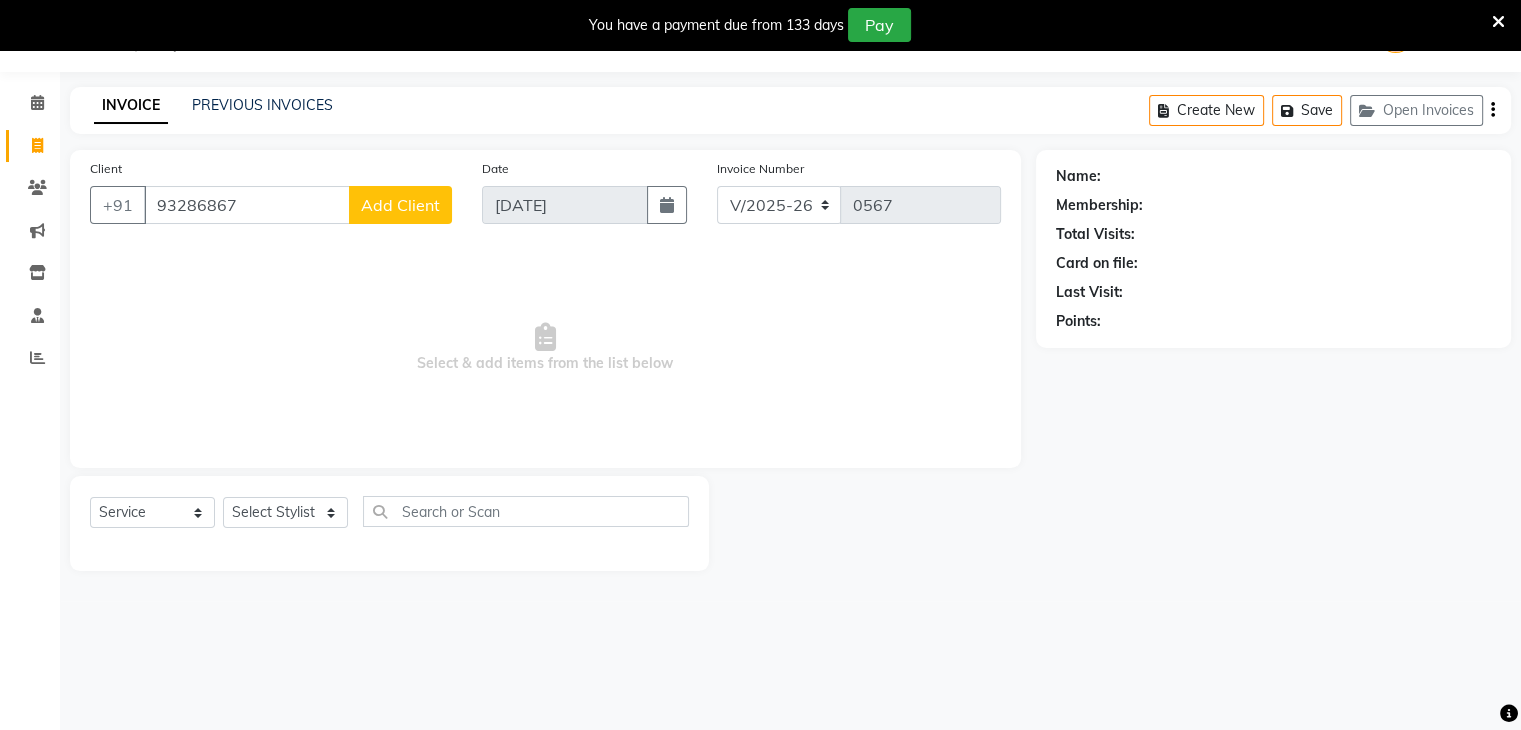 click on "93286867" at bounding box center [247, 205] 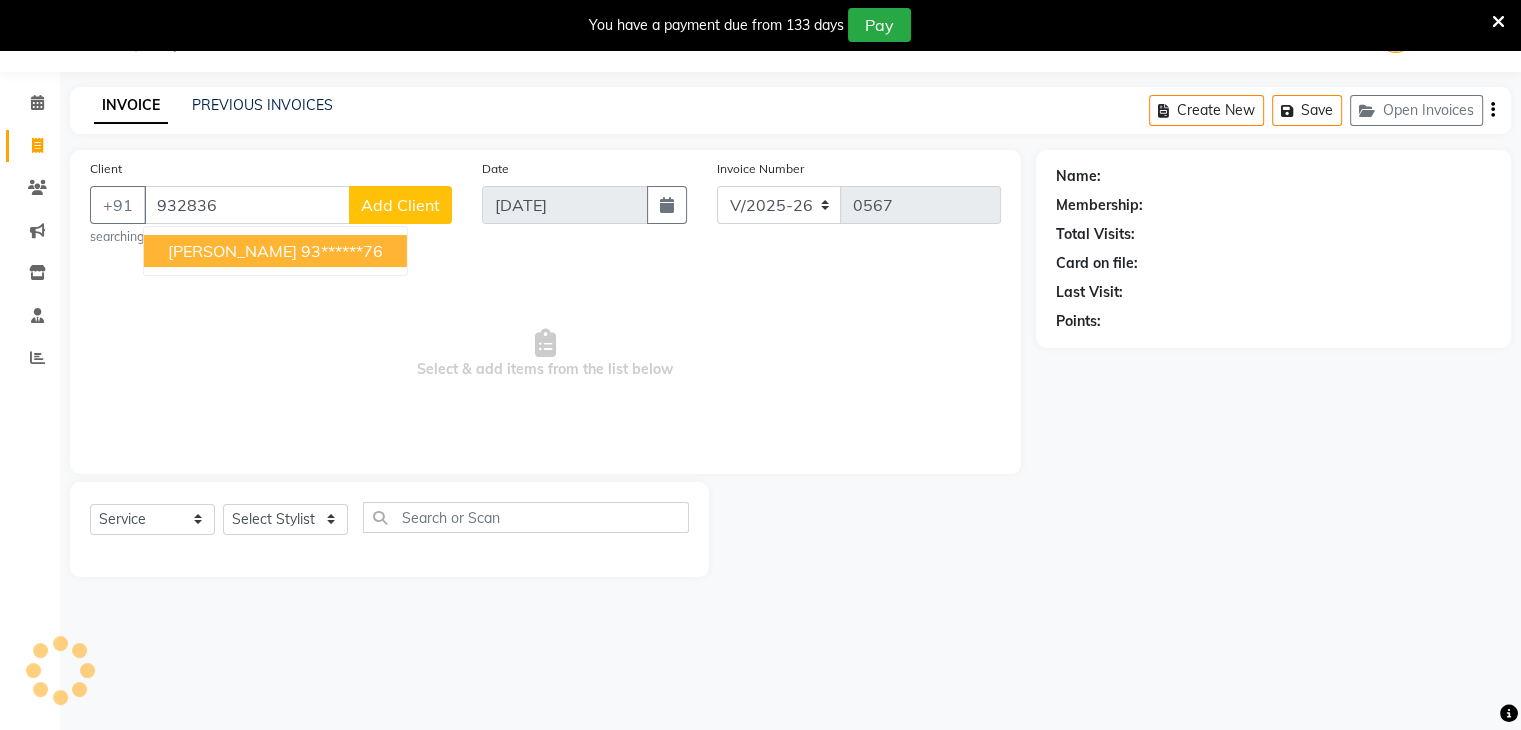 click on "93******76" at bounding box center (342, 251) 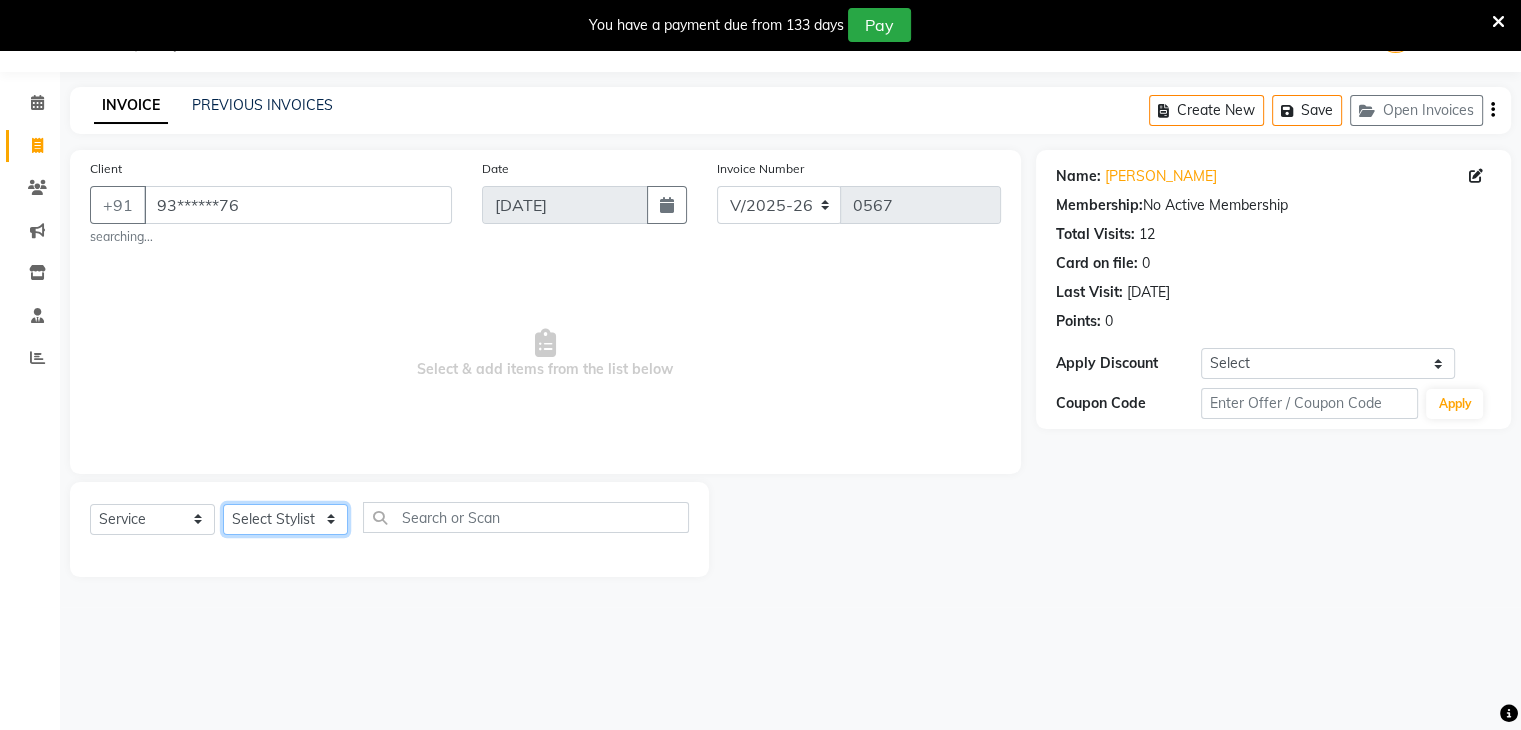 click on "Select Stylist Akshay Karima Manager Ritikesh Rohan Pagar Roshni Sangeeta Sharad Tushar Sankat Vedika" 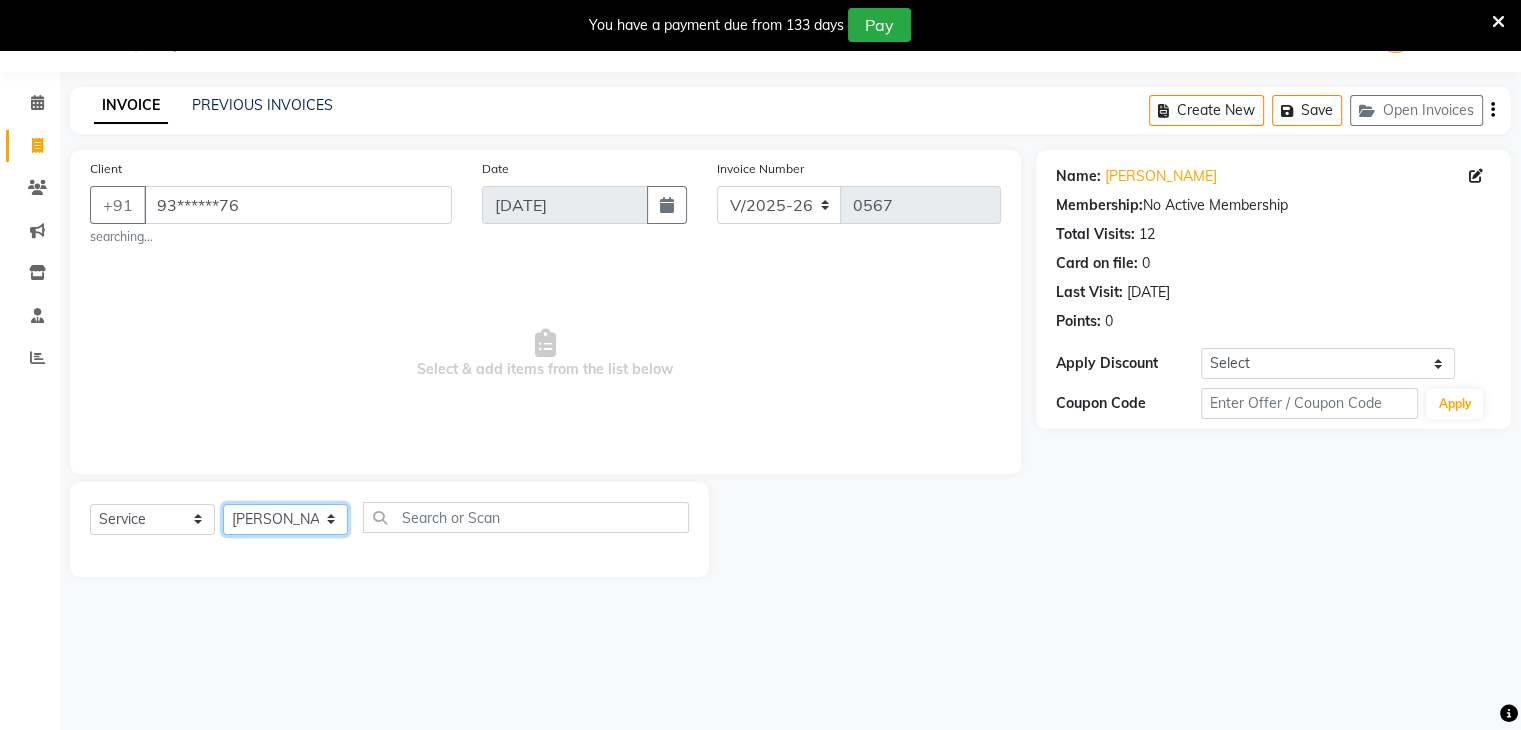 click on "Select Stylist Akshay Karima Manager Ritikesh Rohan Pagar Roshni Sangeeta Sharad Tushar Sankat Vedika" 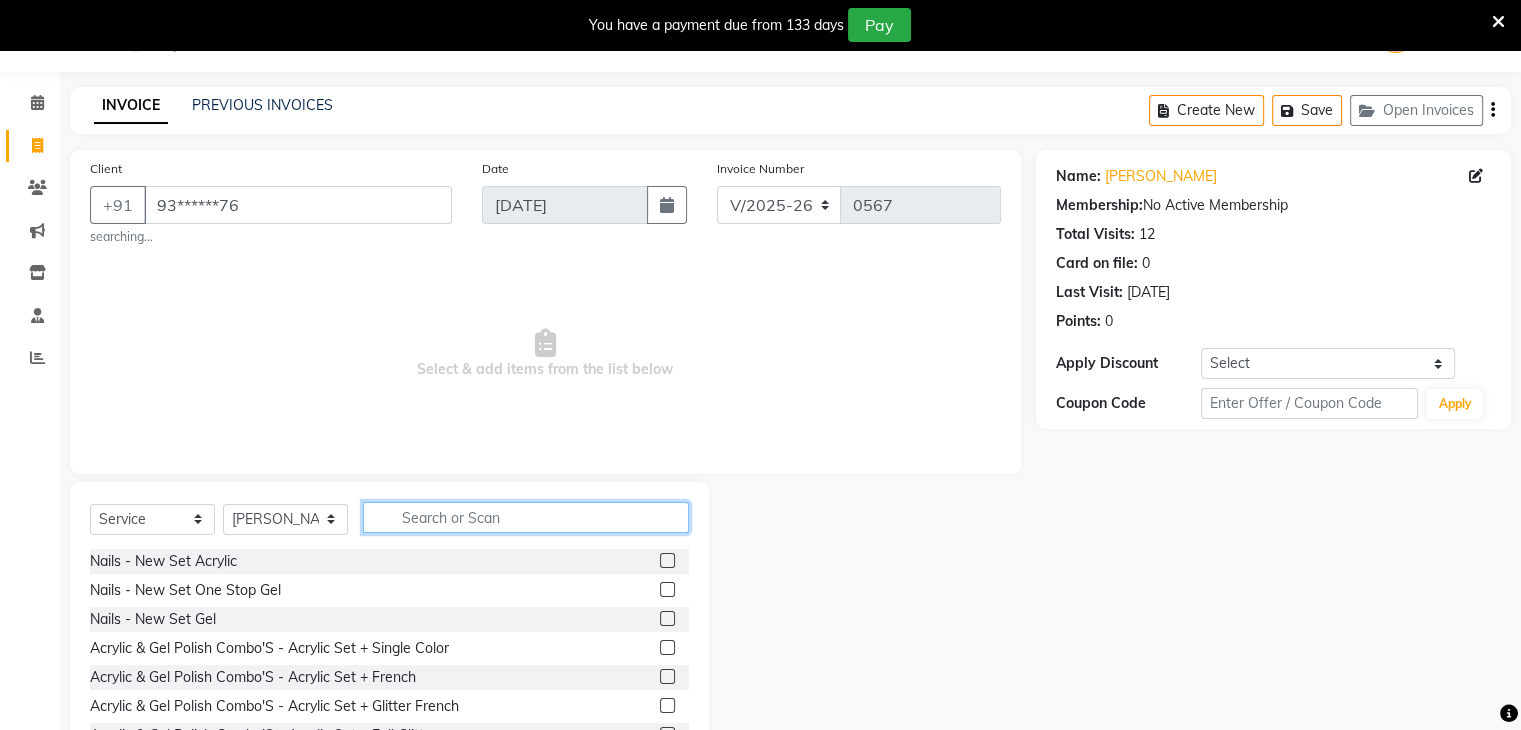 click 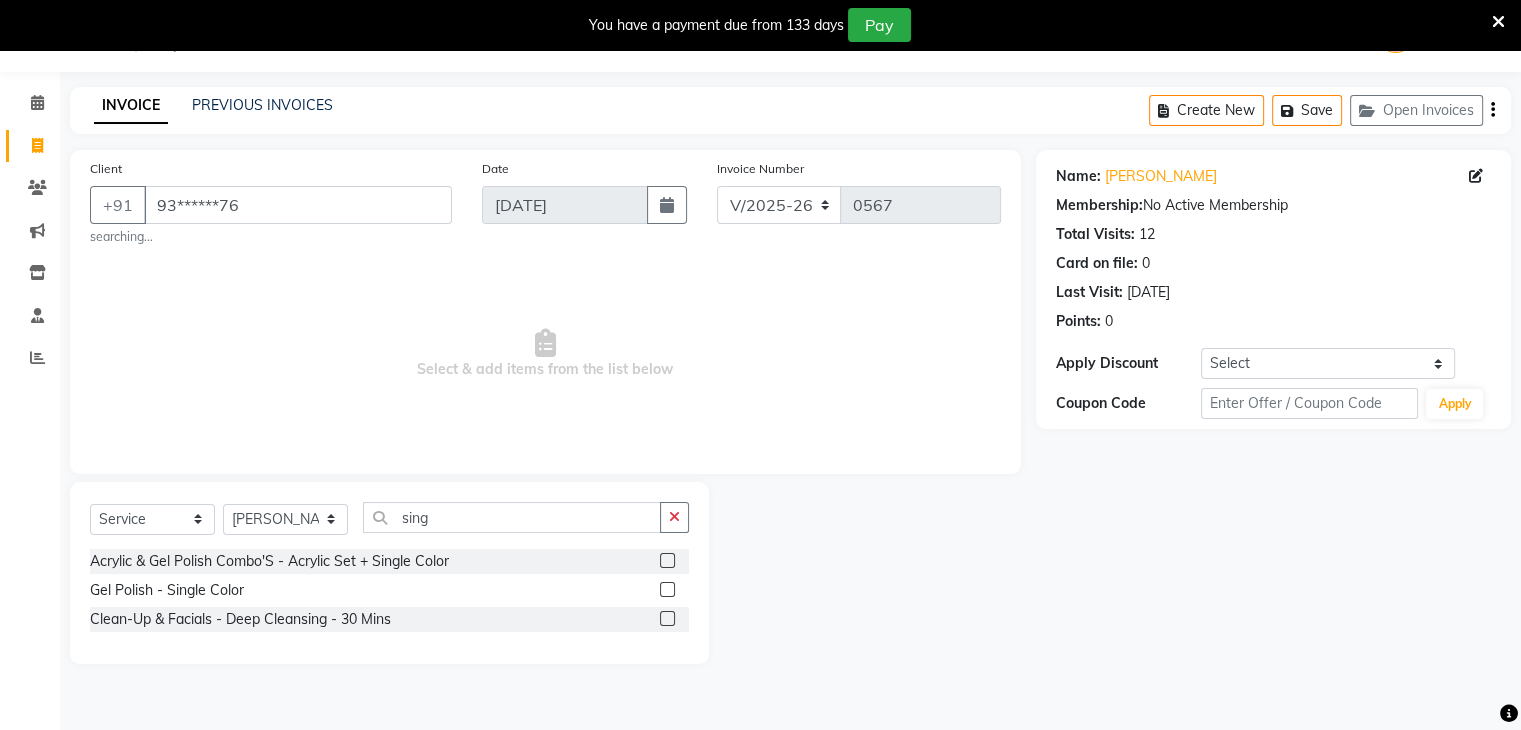 click 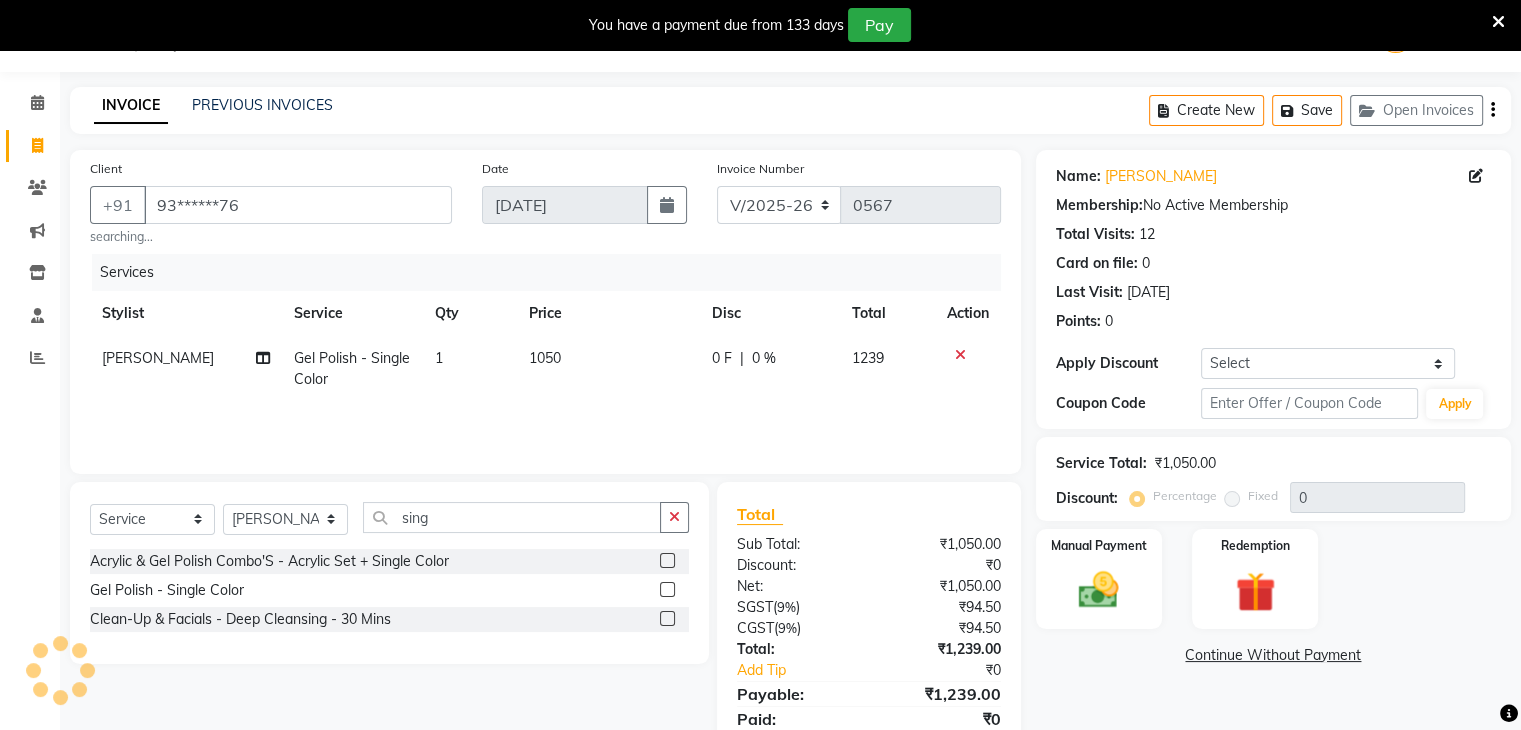 scroll, scrollTop: 127, scrollLeft: 0, axis: vertical 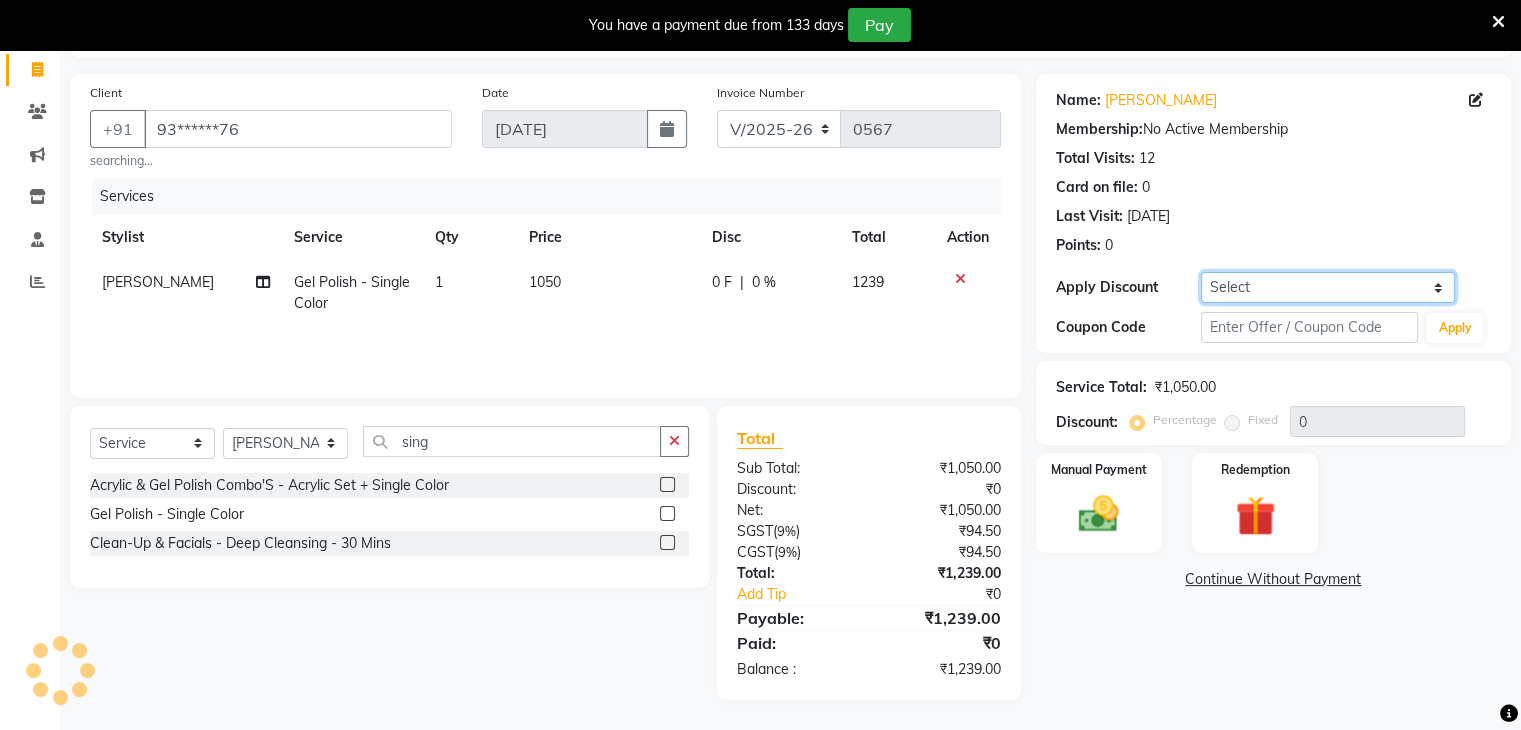 click on "Select Coupon → Daily Discount Coupon → Am/bh/acct Coupon → Am/bh/acct Coupon → Manager 15 Coupon → Manager 10" 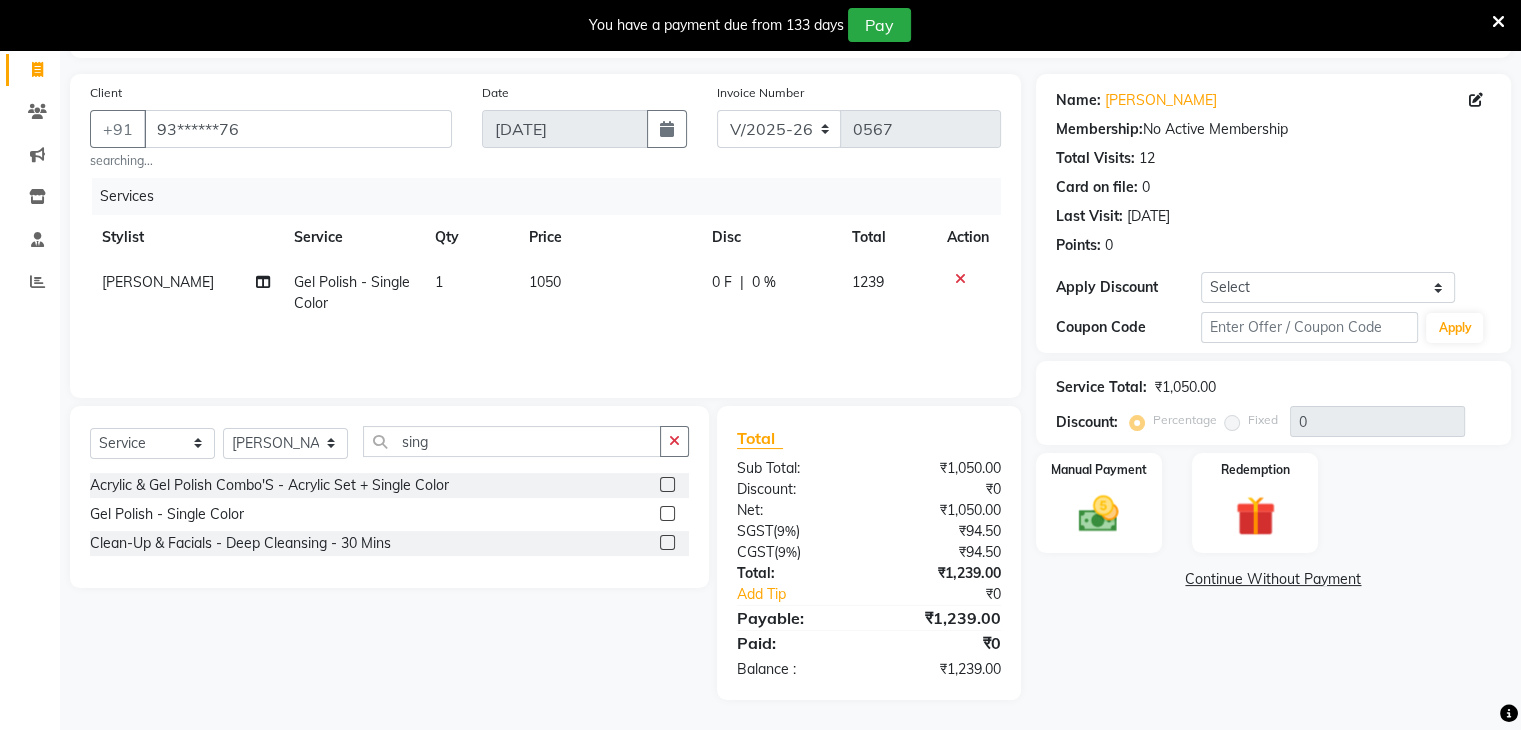 click on "Name: Kanta Shah Membership:  No Active Membership  Total Visits:  12 Card on file:  0 Last Visit:   17-06-2025 Points:   0" 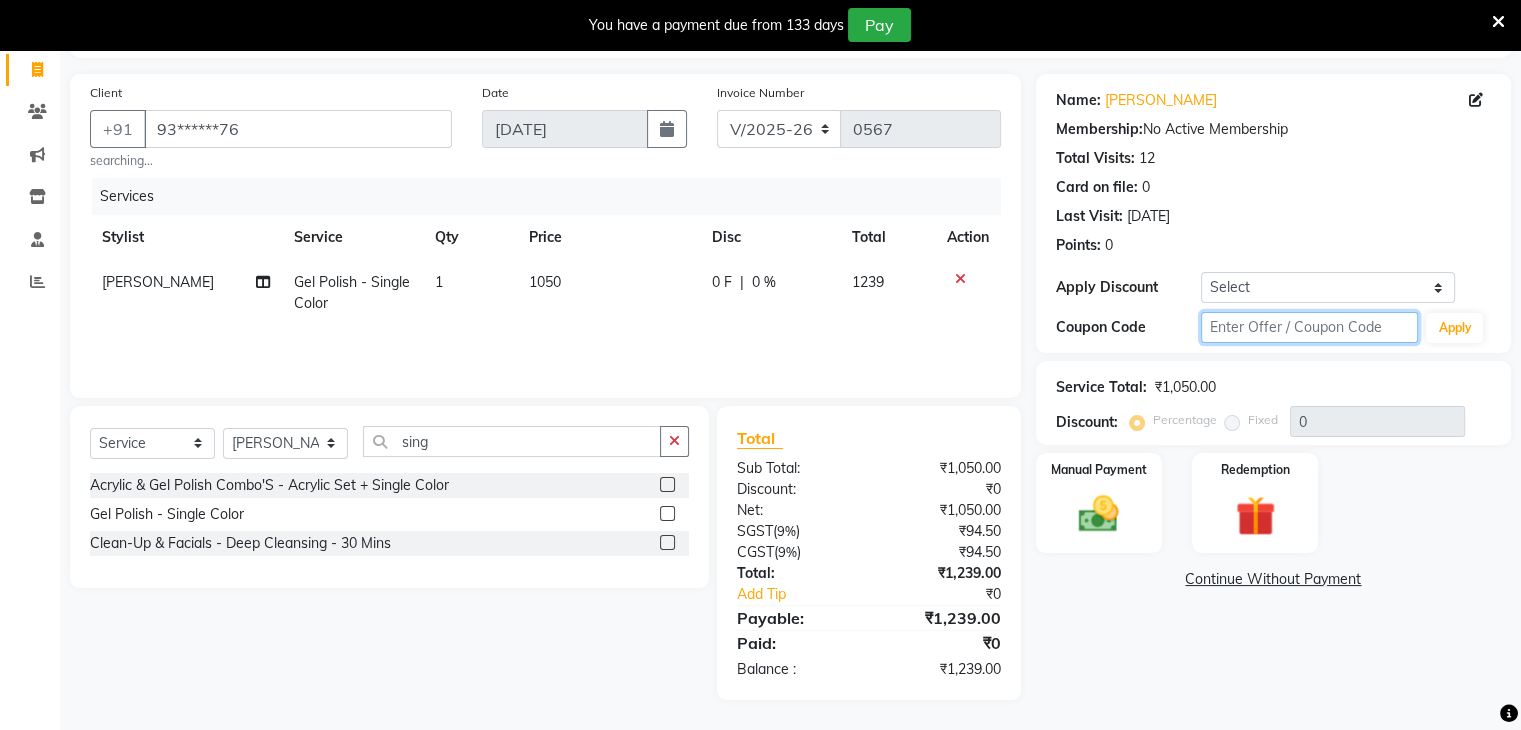 click 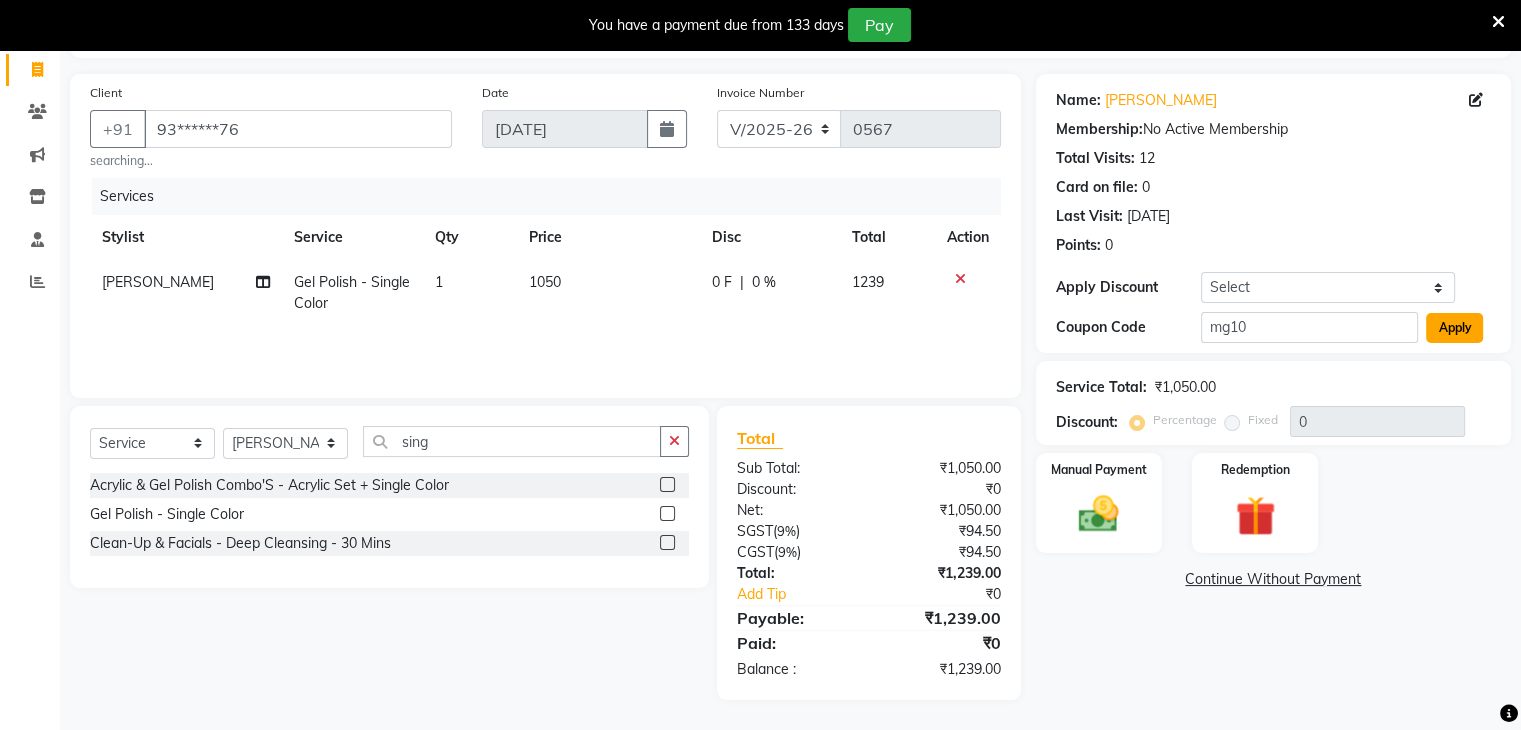 click on "Apply" 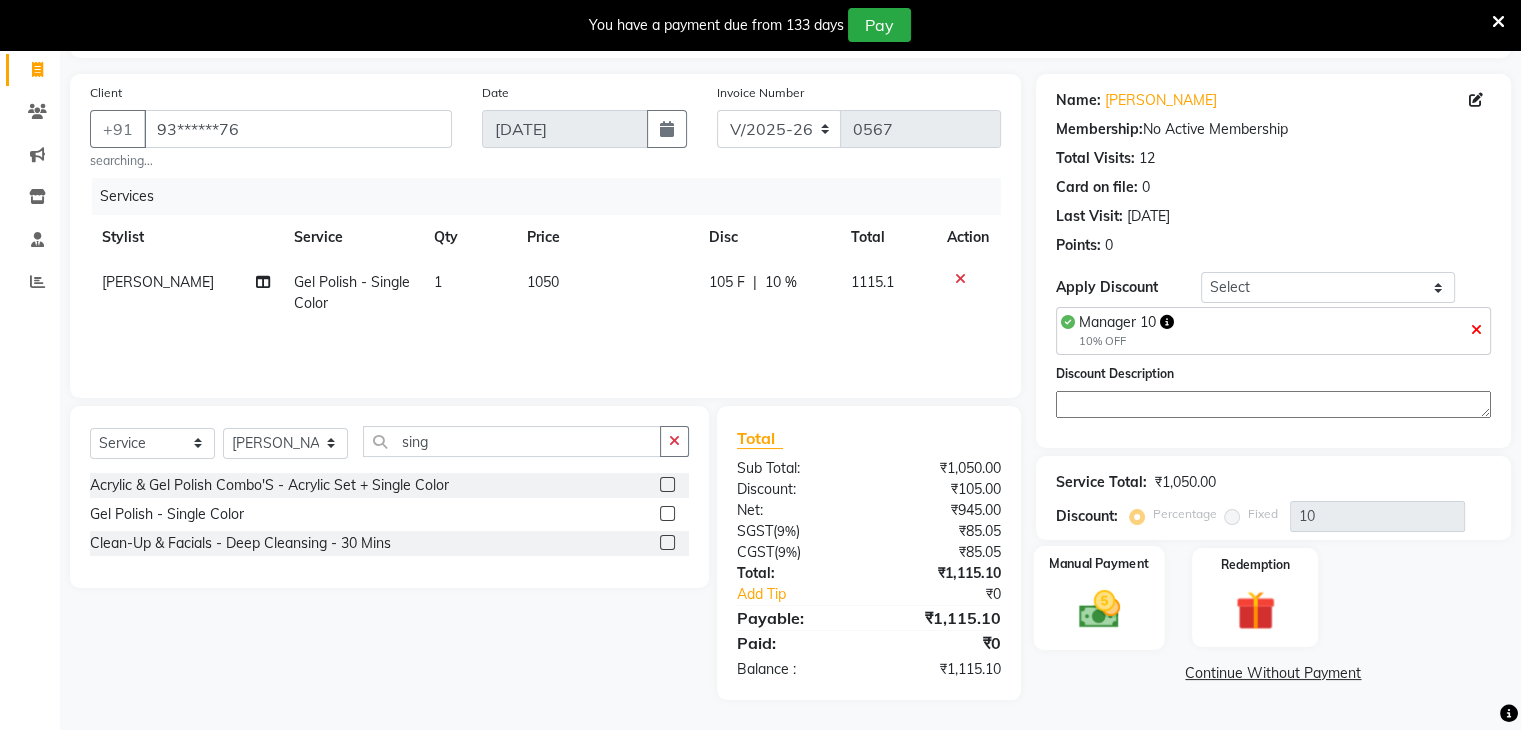 click 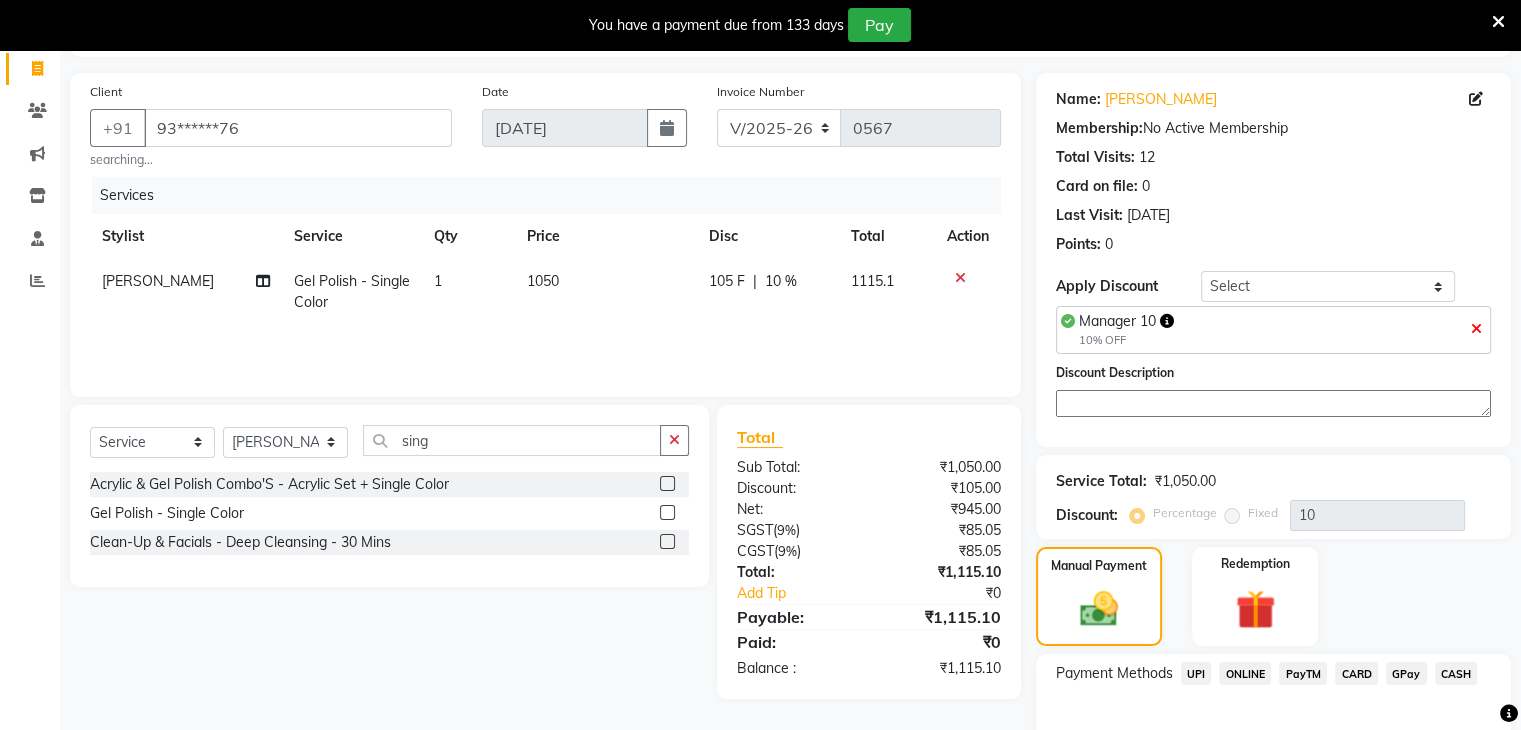 click on "CASH" 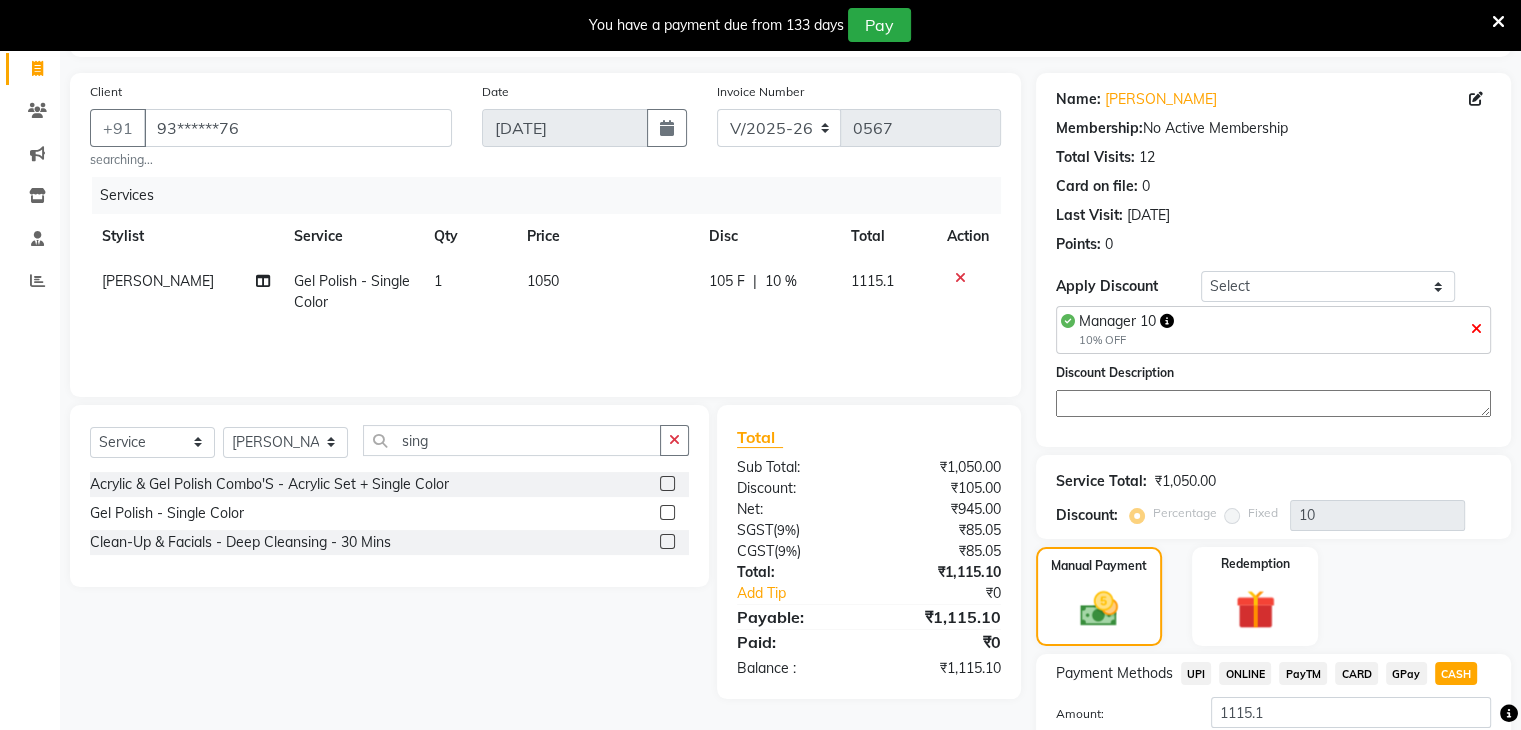 scroll, scrollTop: 272, scrollLeft: 0, axis: vertical 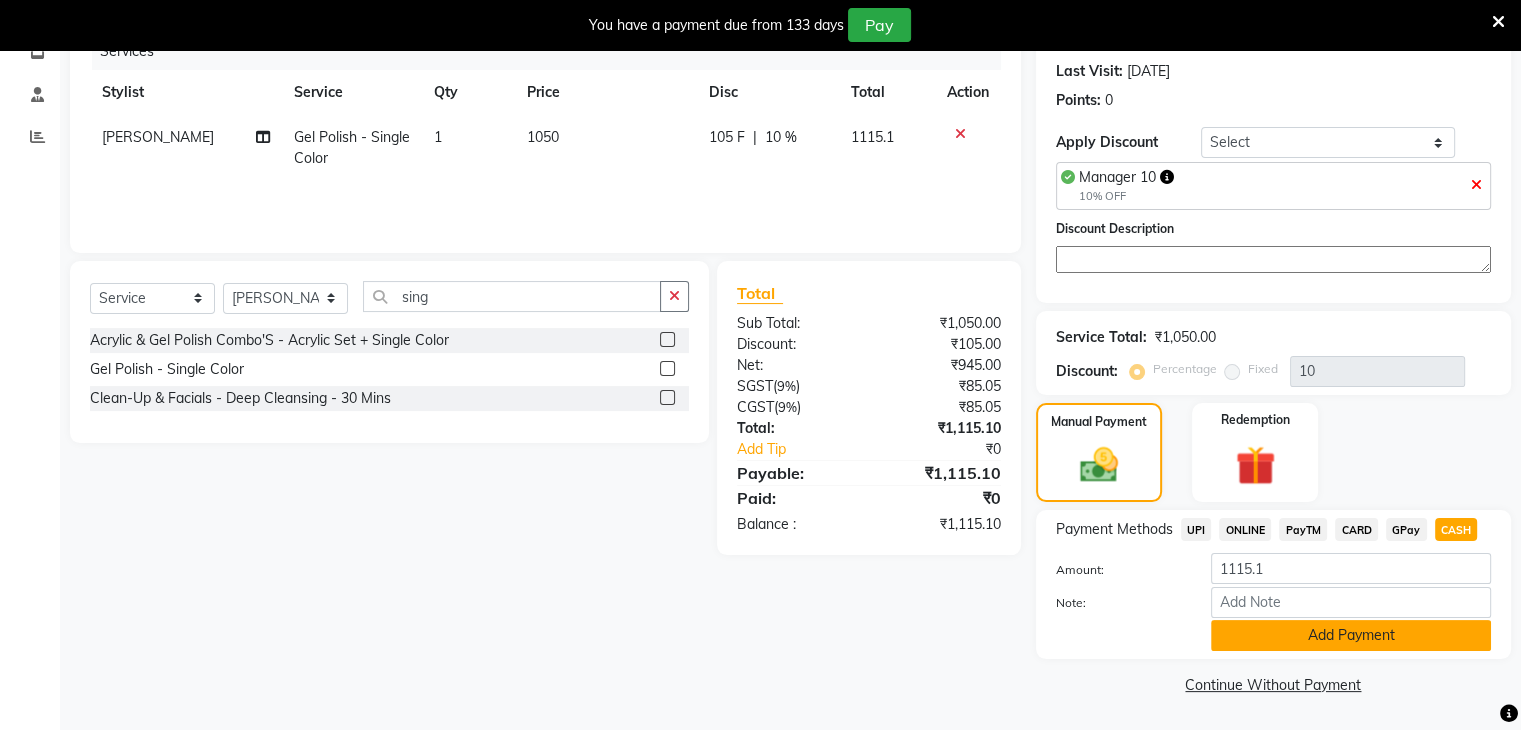 click on "Add Payment" 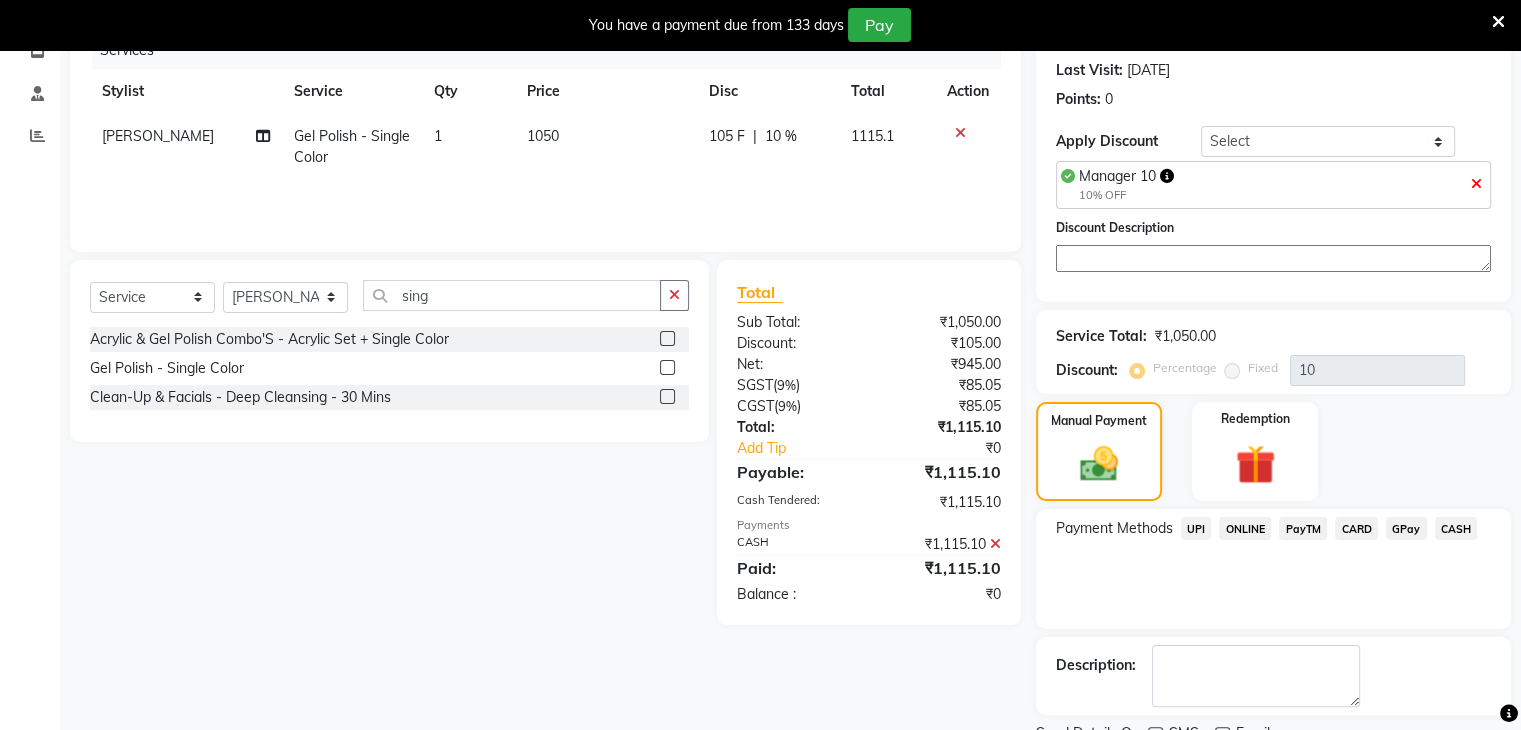 click on "CASH" 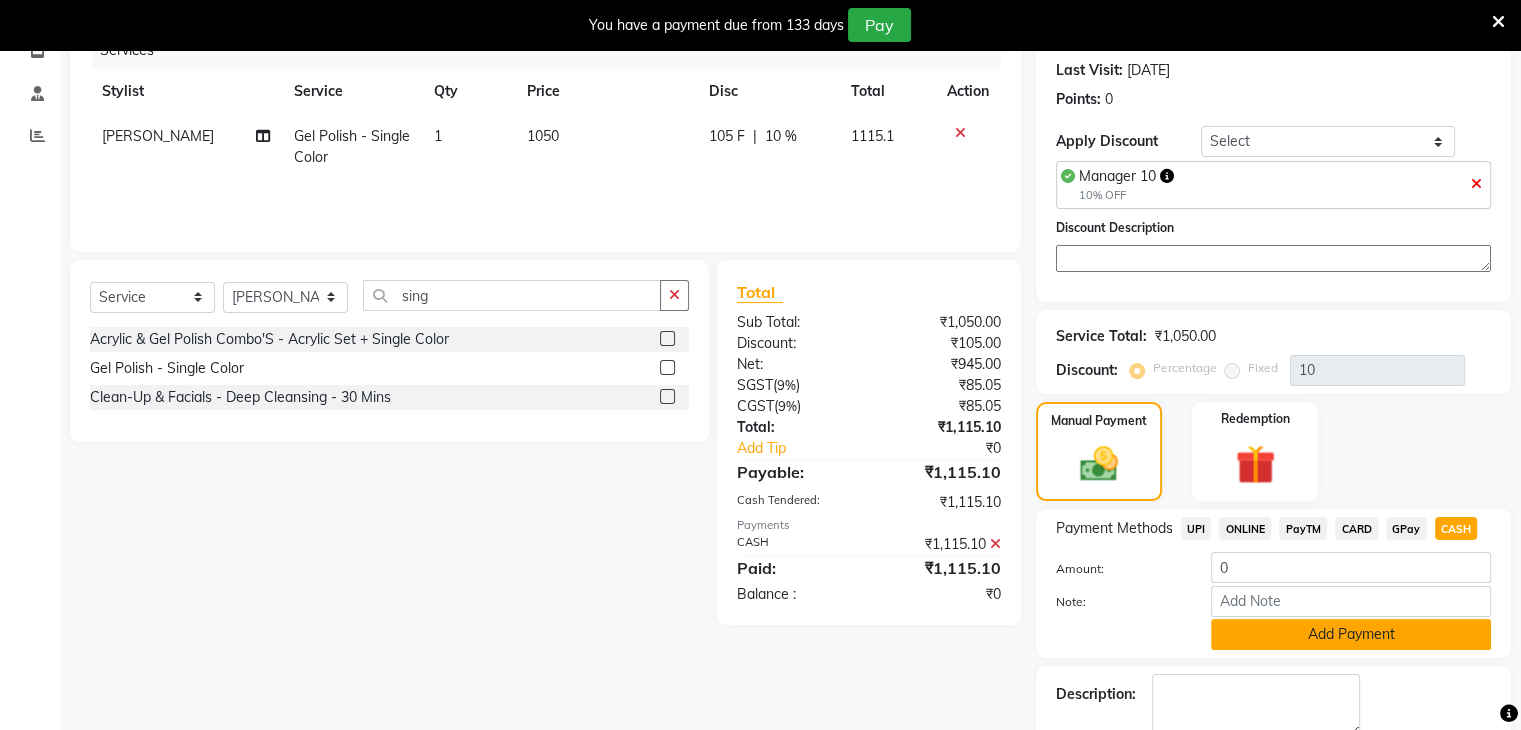 click on "Add Payment" 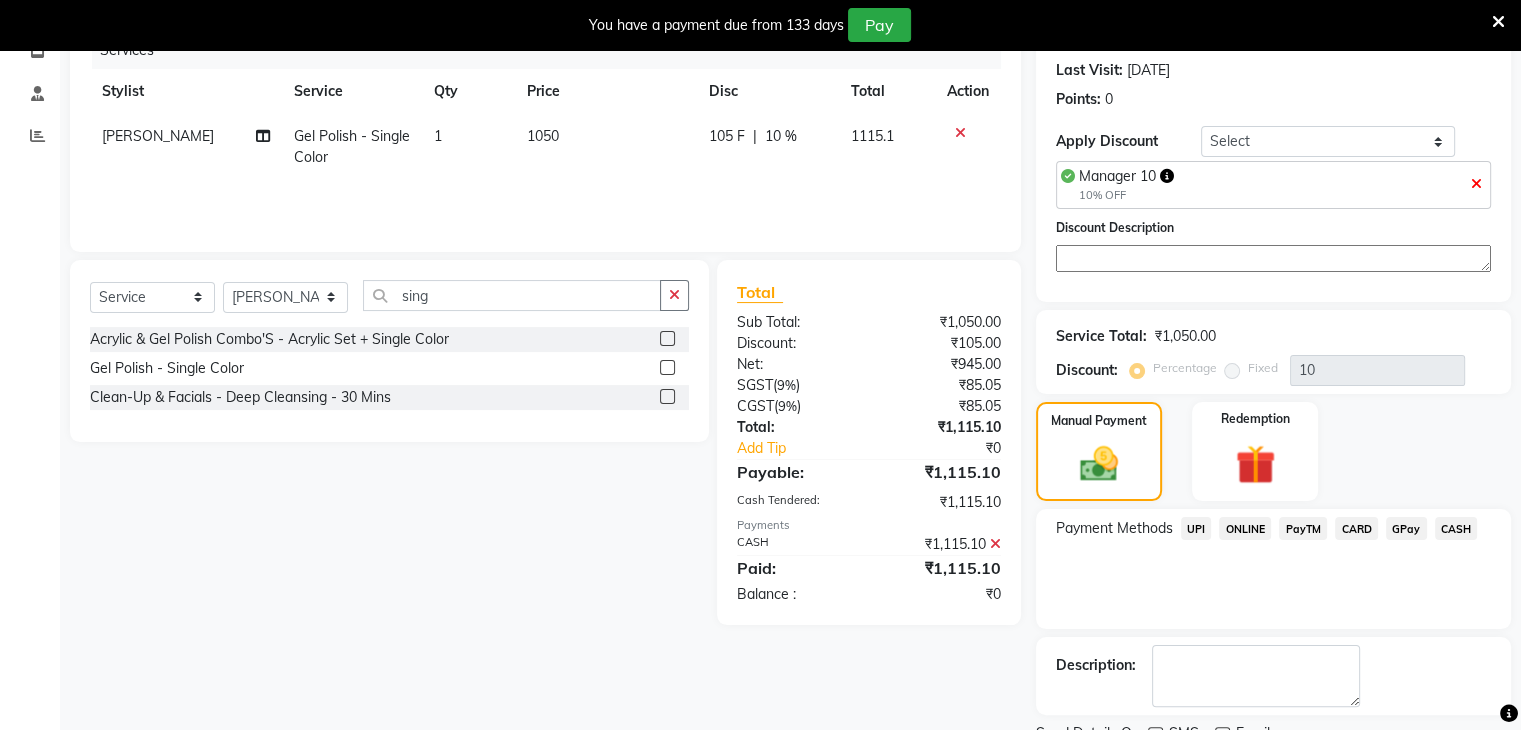 scroll, scrollTop: 353, scrollLeft: 0, axis: vertical 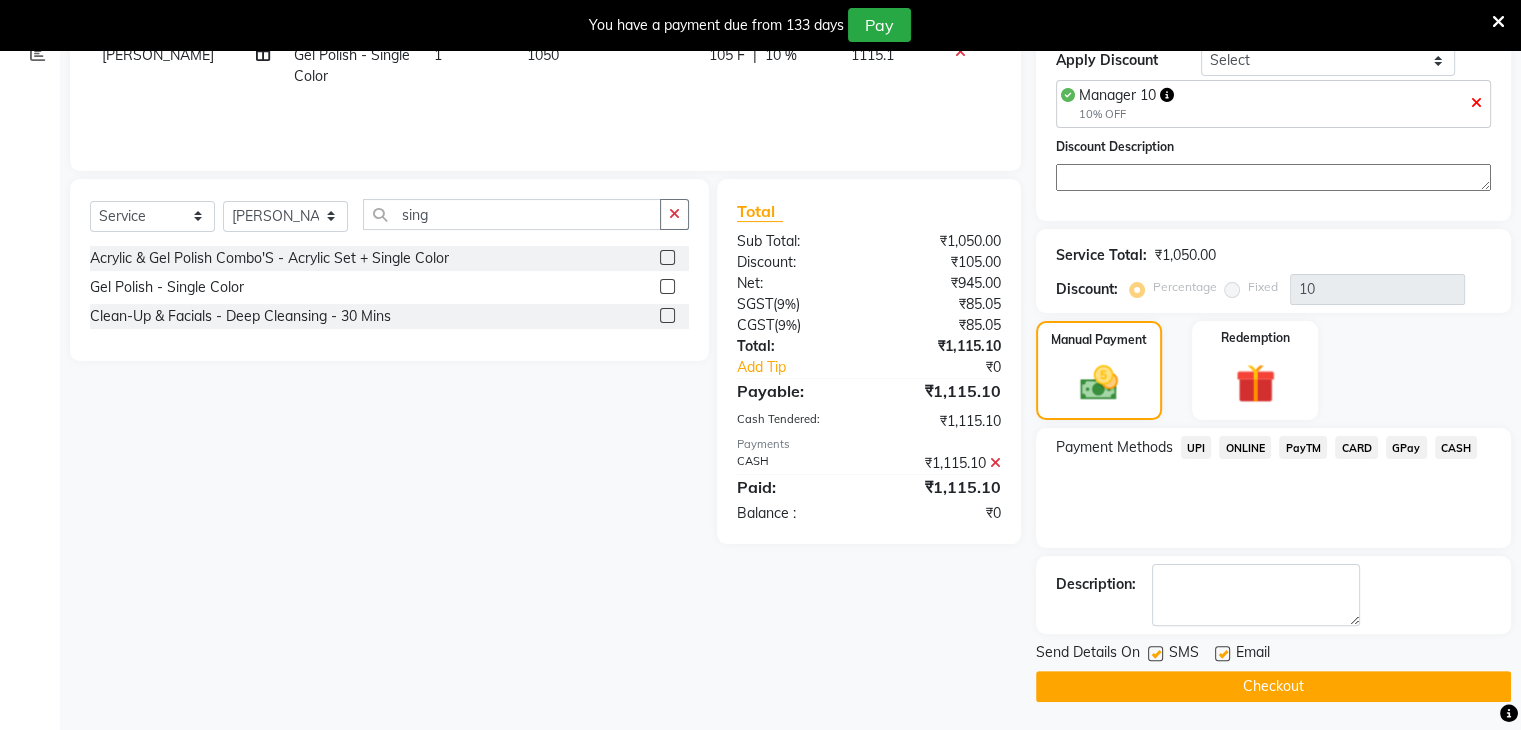 click 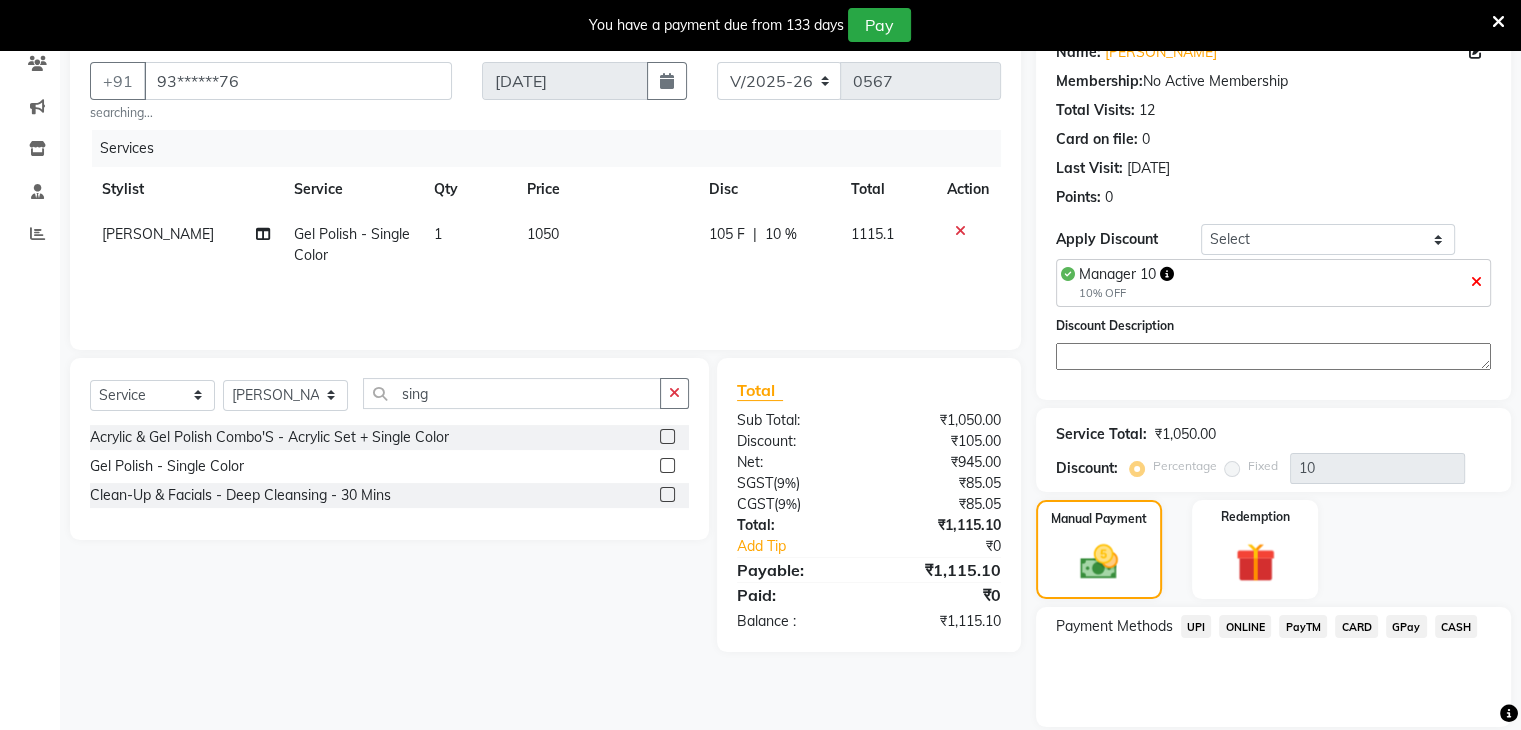 scroll, scrollTop: 173, scrollLeft: 0, axis: vertical 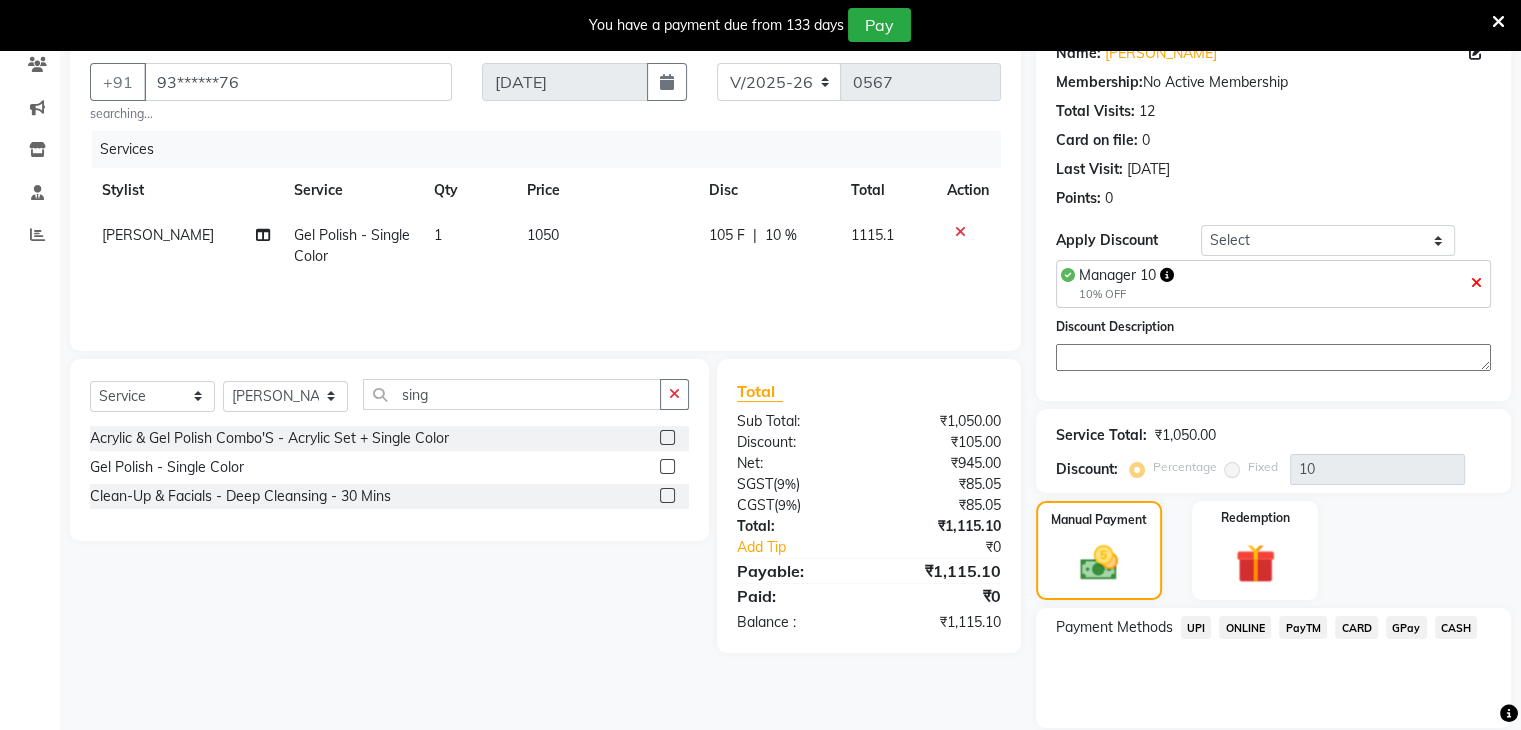 click 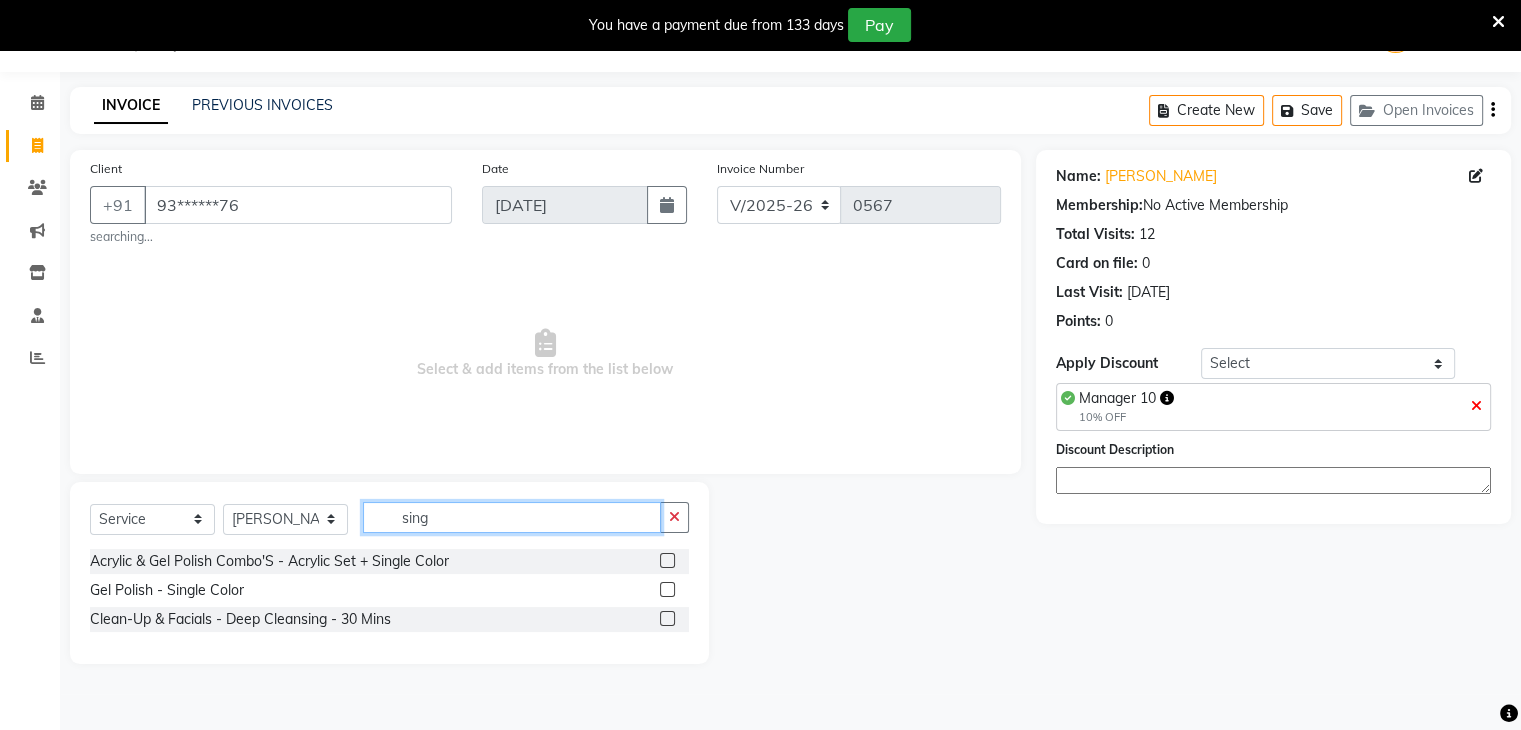click on "sing" 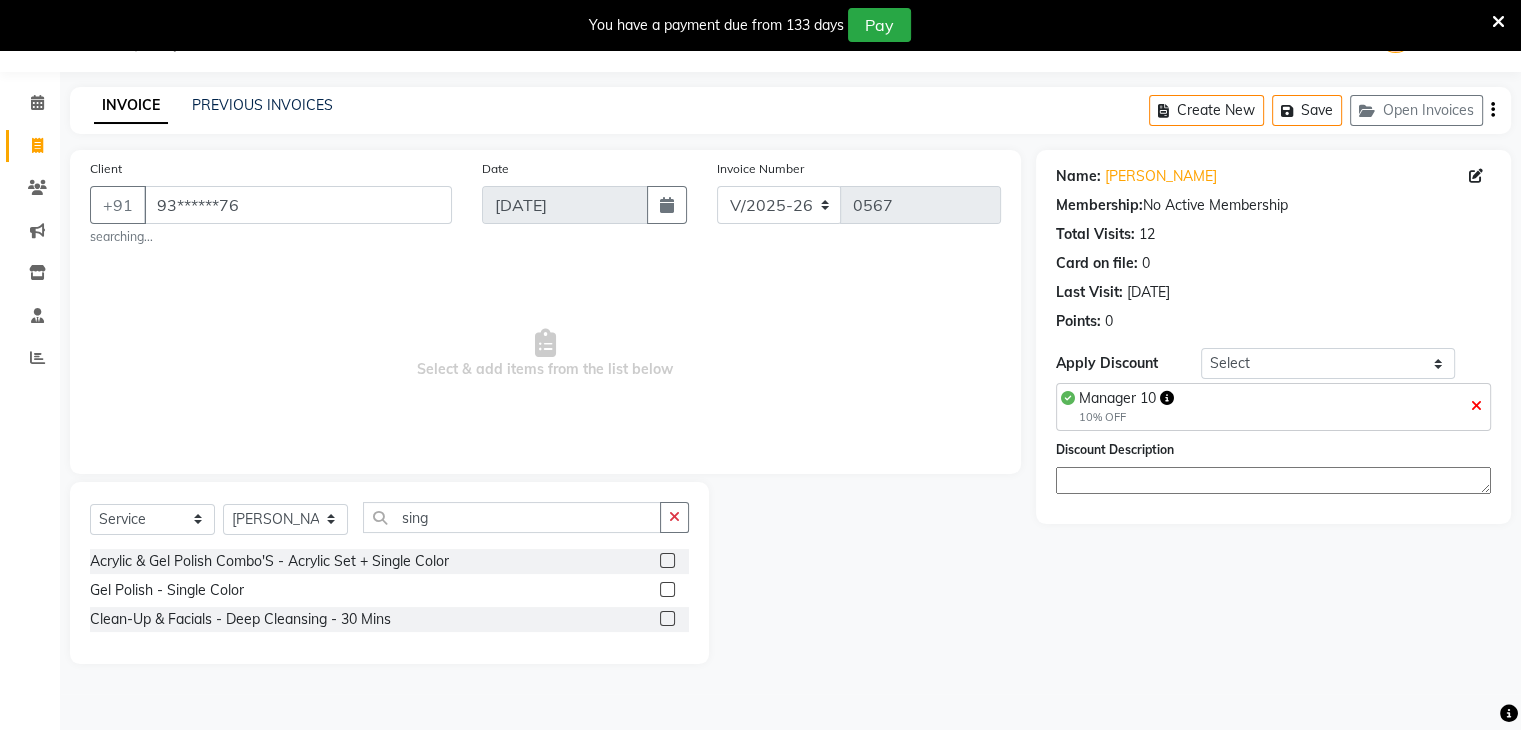 click 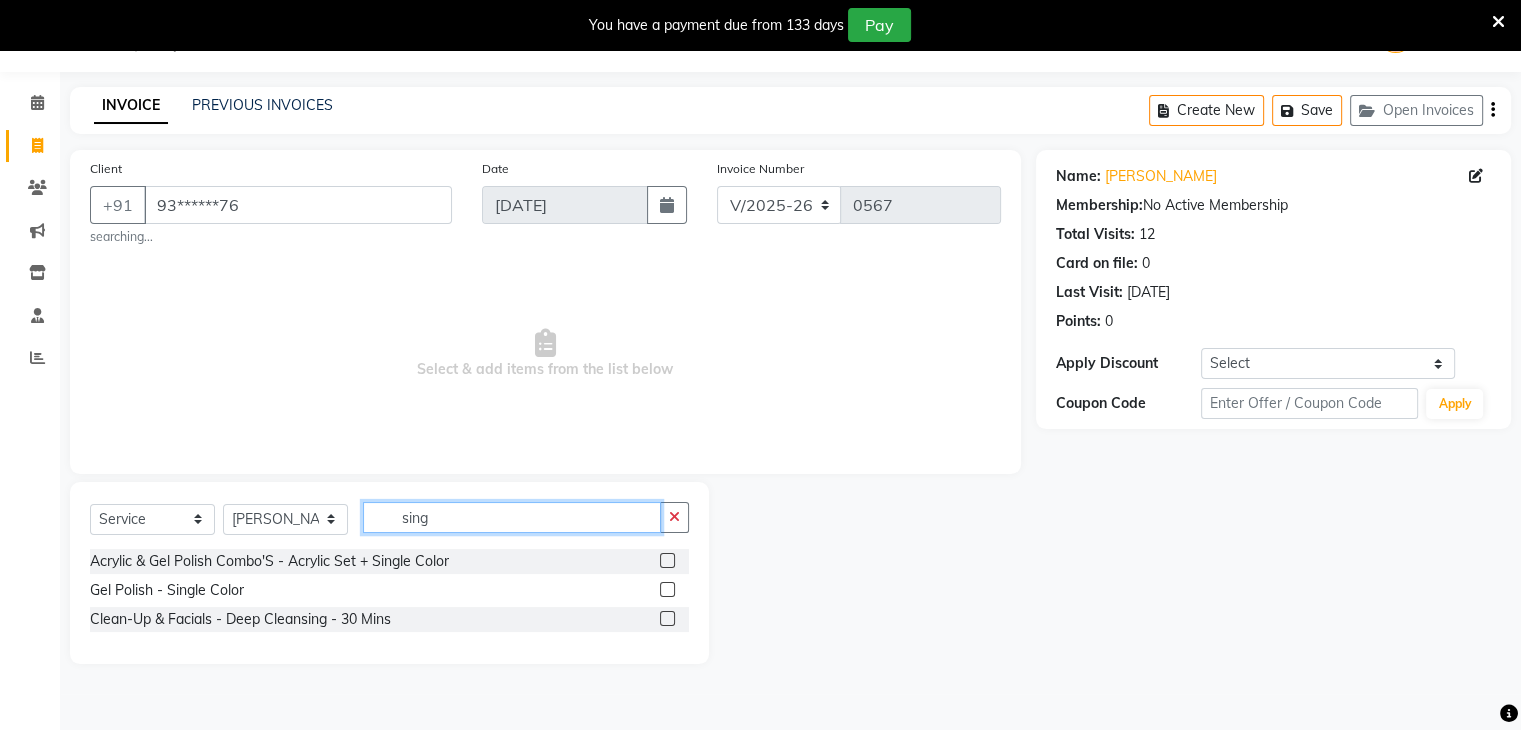 click on "sing" 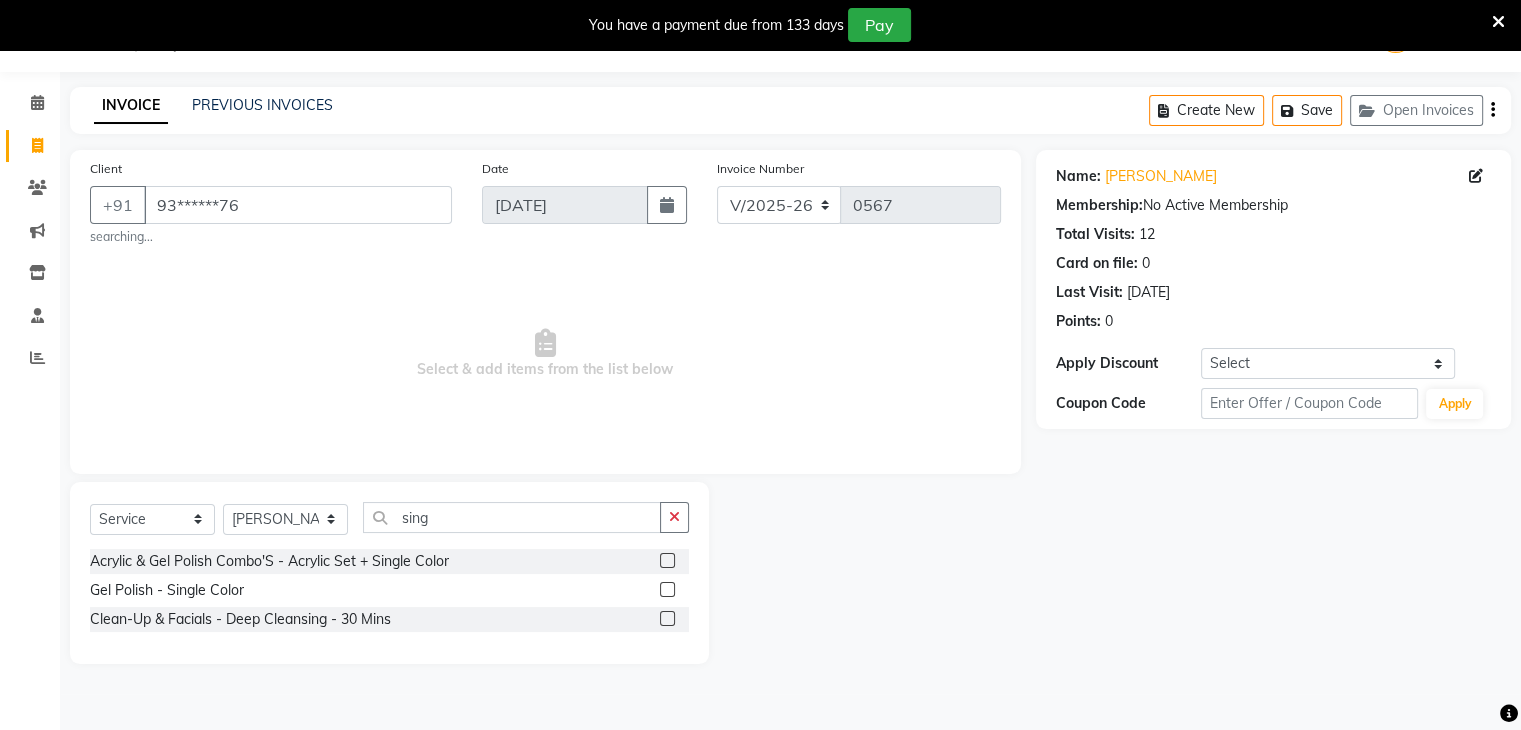 click 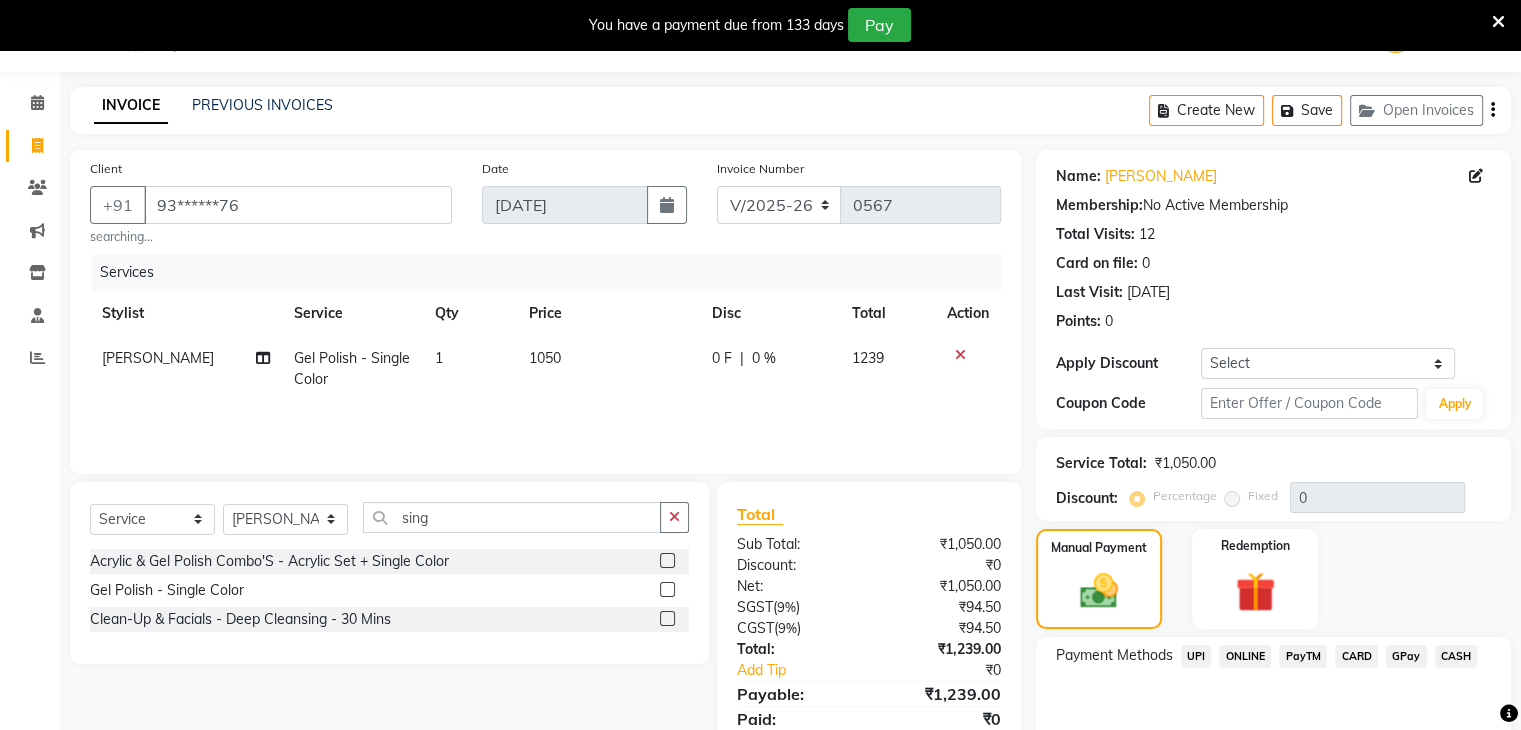 scroll, scrollTop: 148, scrollLeft: 0, axis: vertical 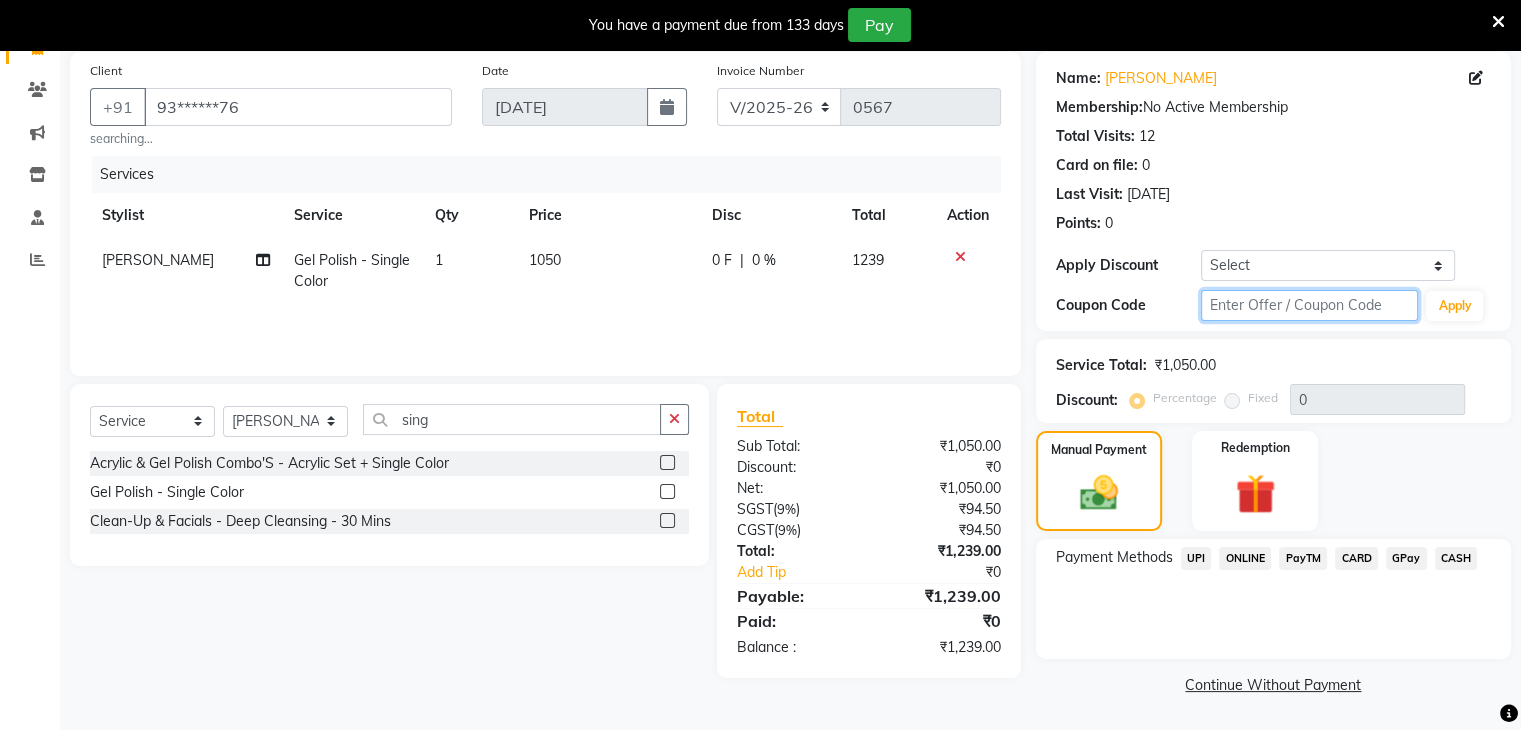 click 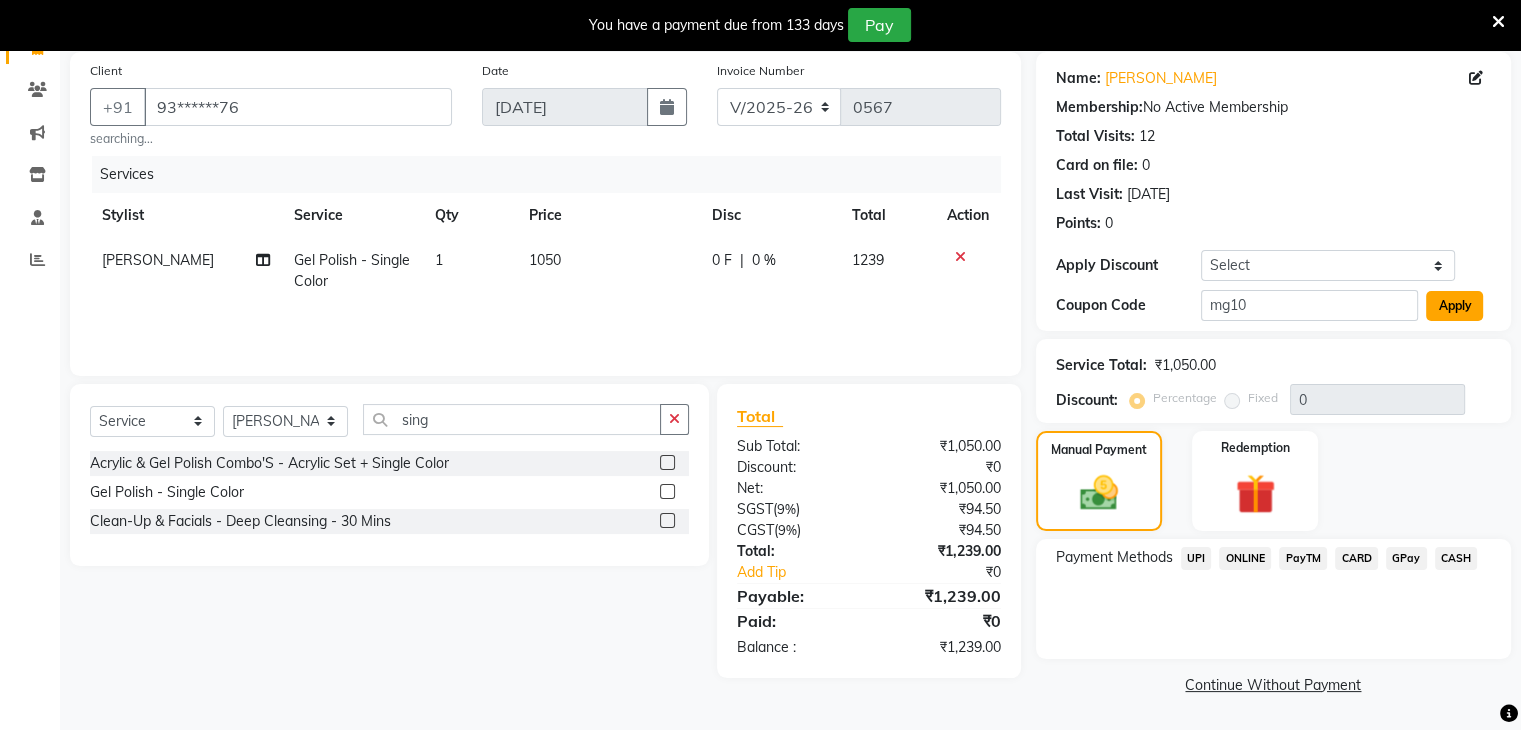 click on "Apply" 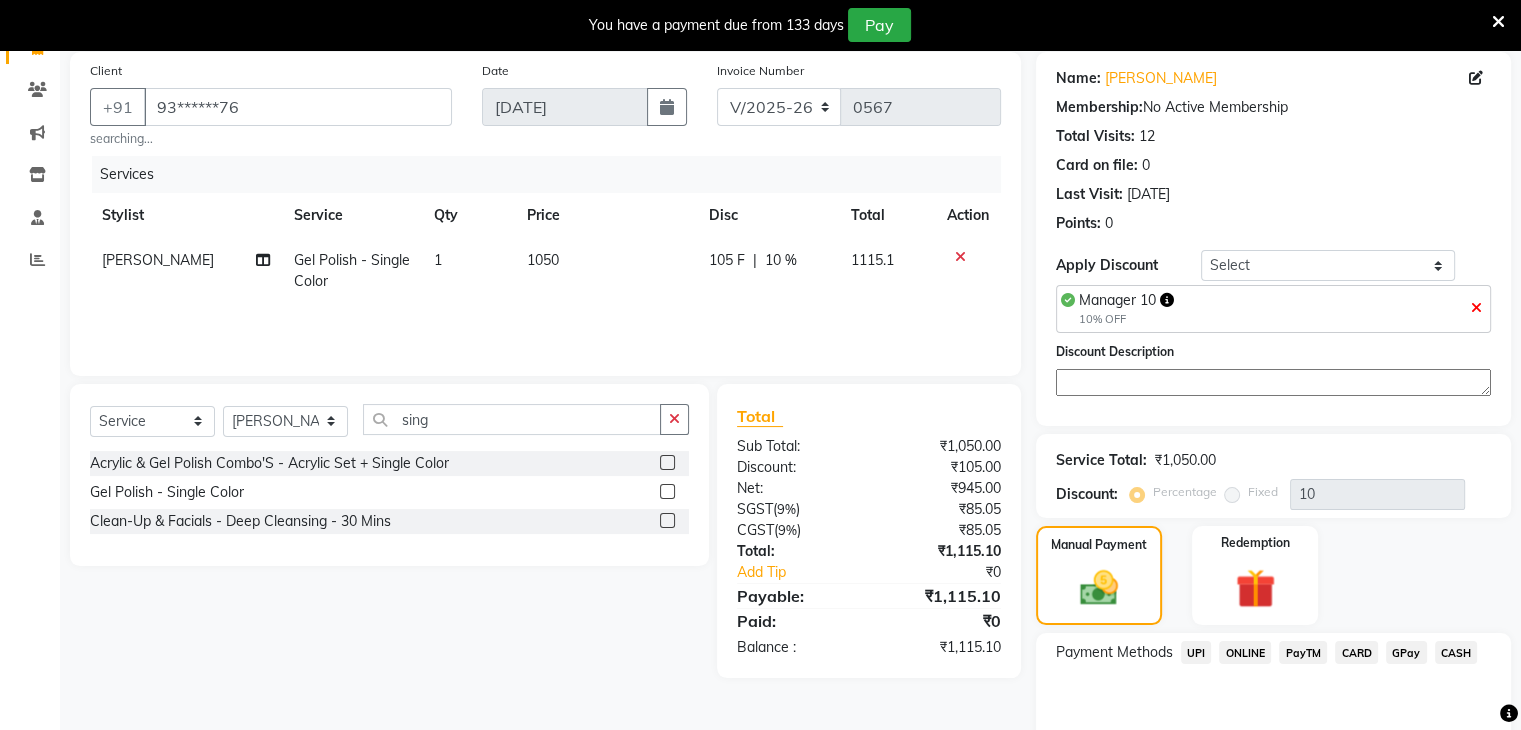 scroll, scrollTop: 241, scrollLeft: 0, axis: vertical 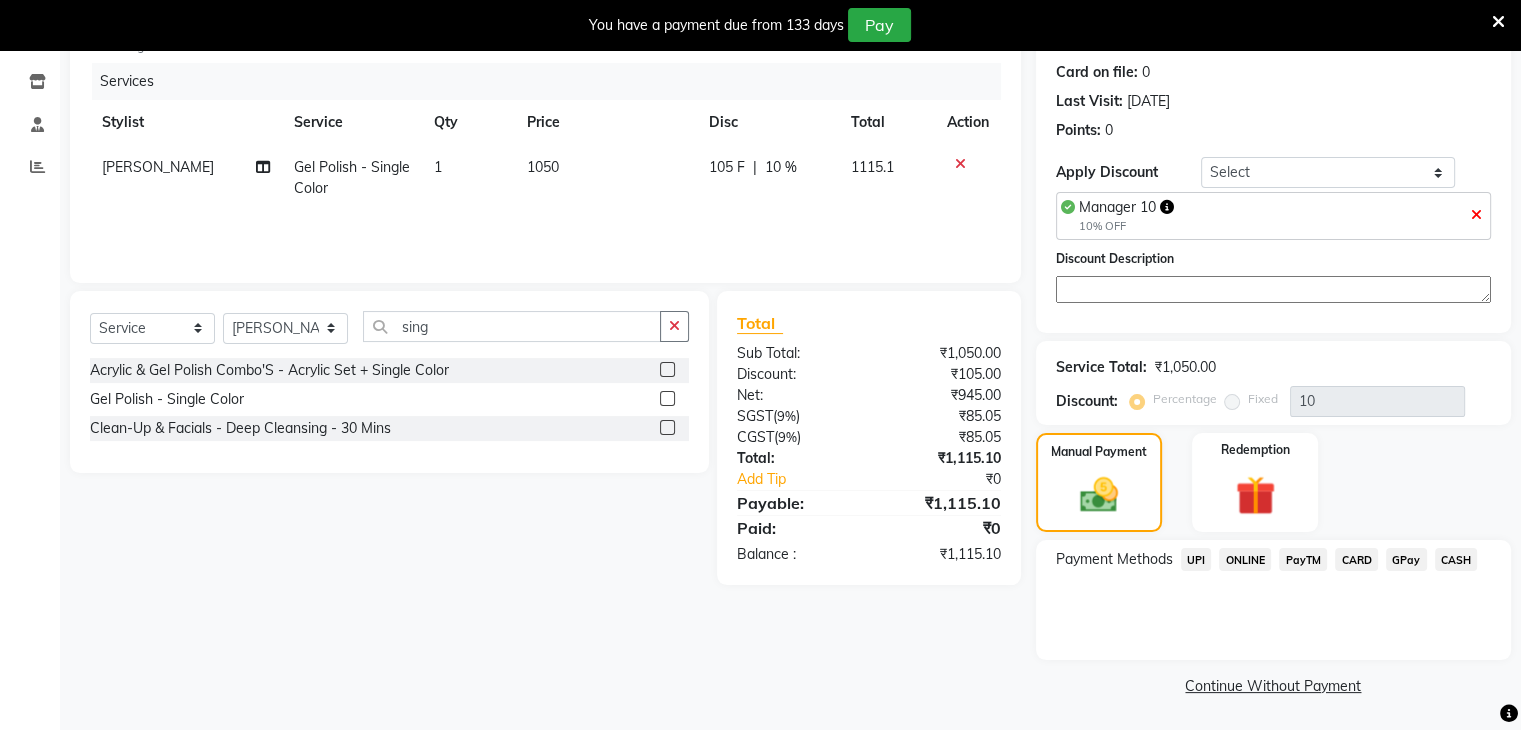 click on "CASH" 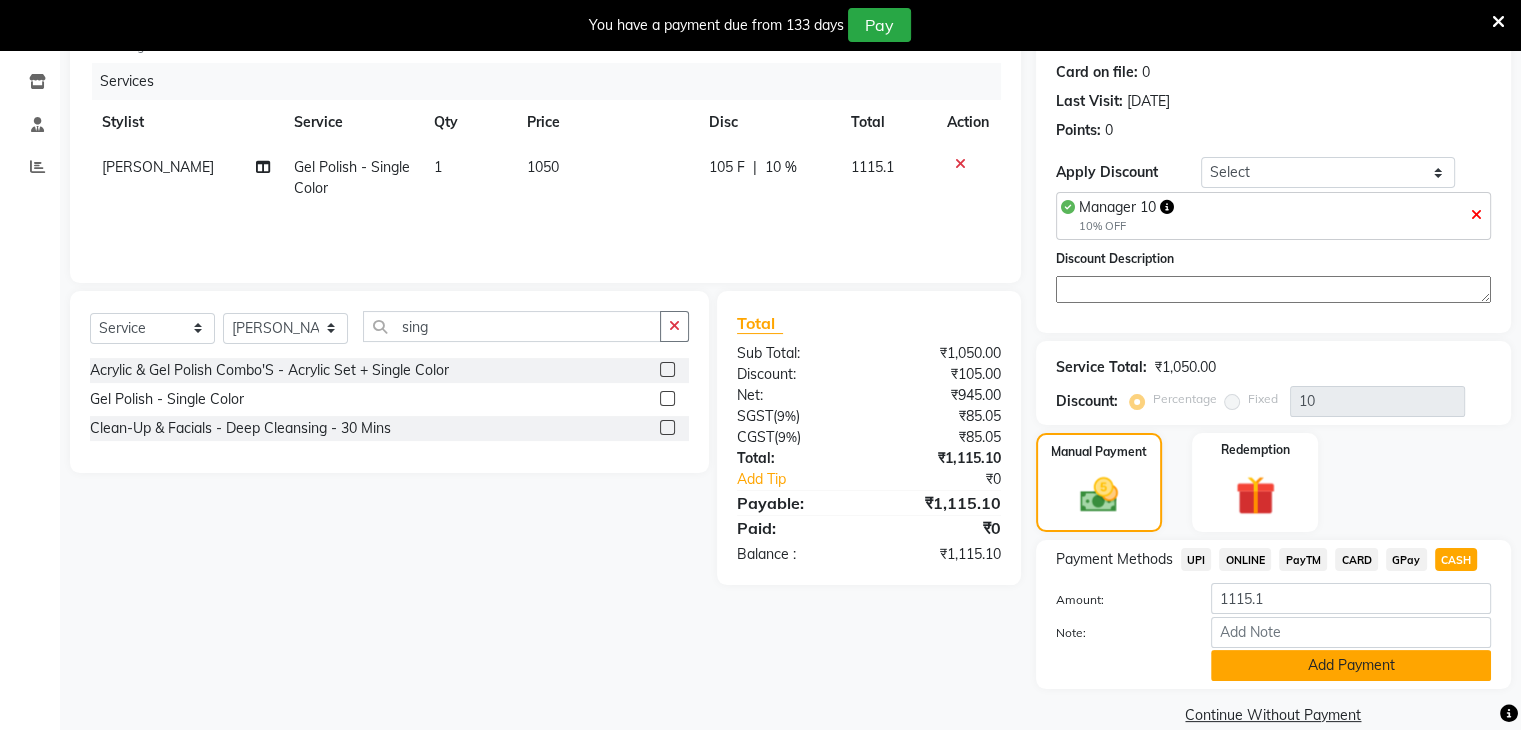 click on "Add Payment" 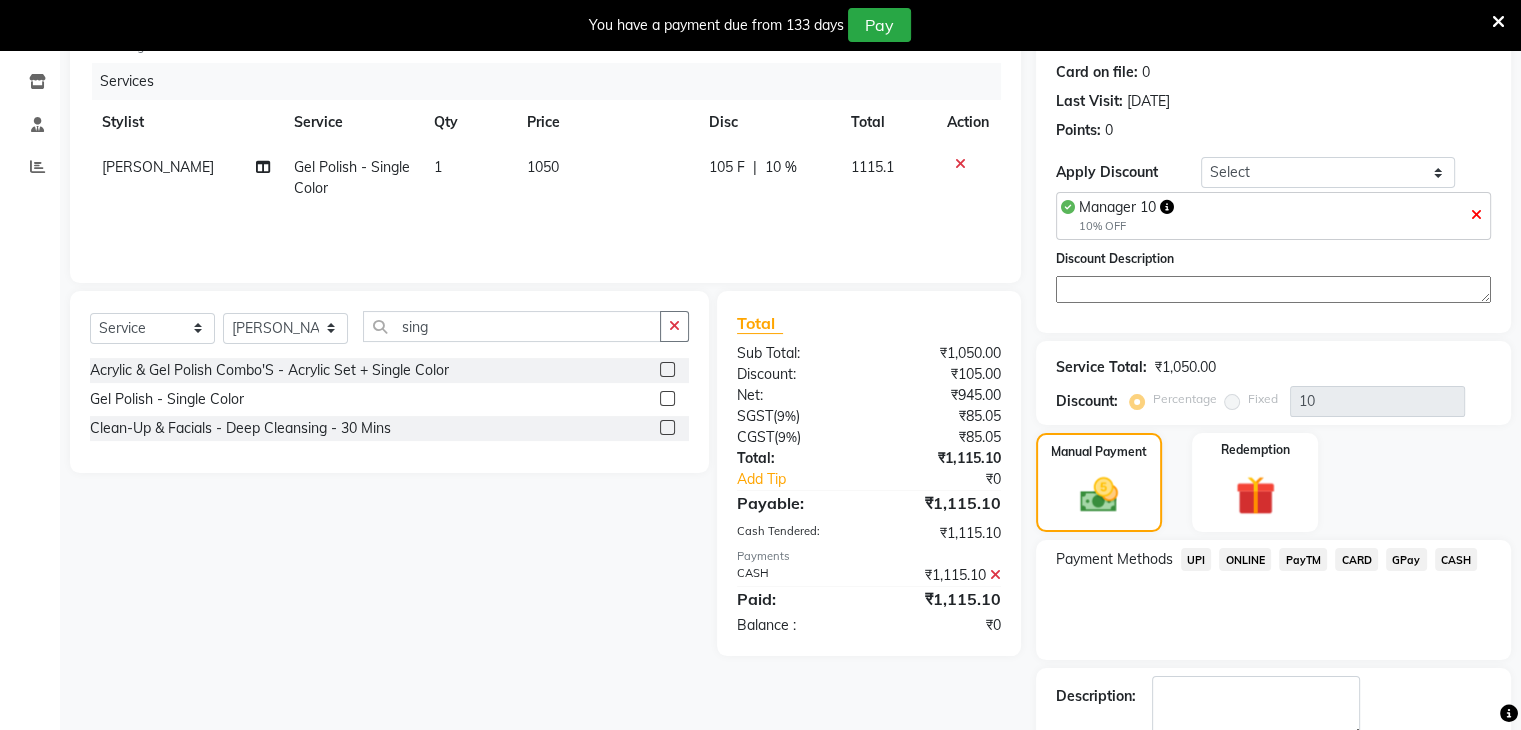 scroll, scrollTop: 353, scrollLeft: 0, axis: vertical 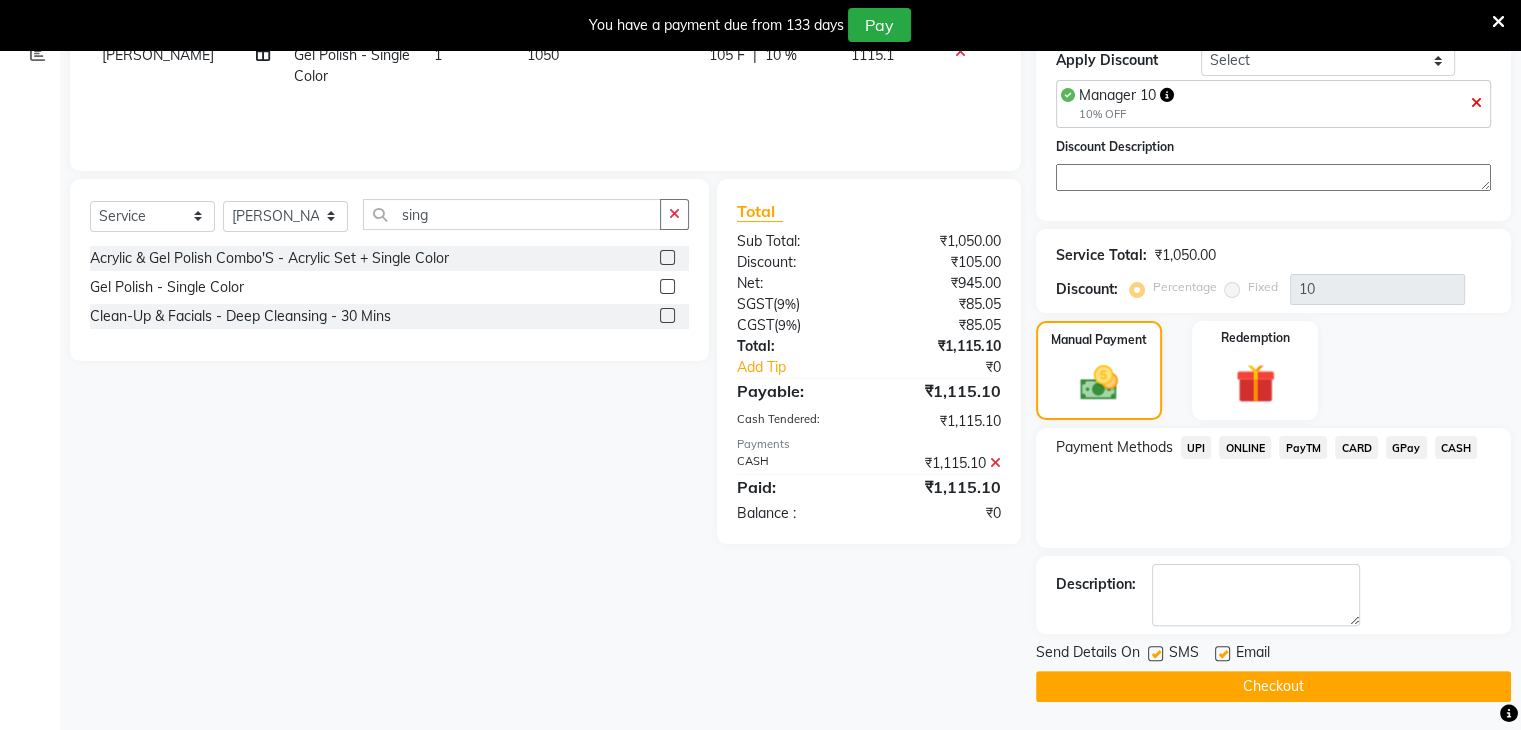 click on "Checkout" 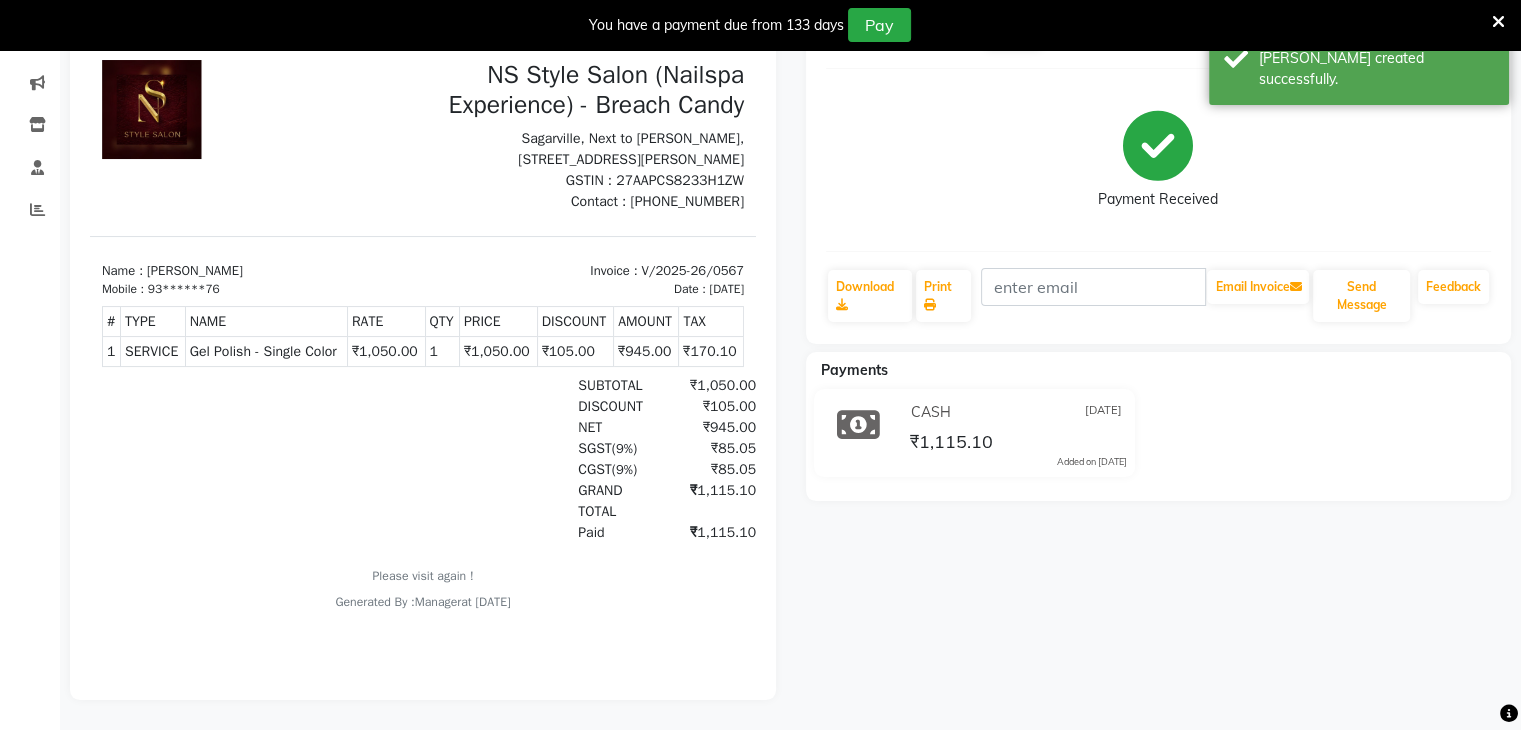 scroll, scrollTop: 0, scrollLeft: 0, axis: both 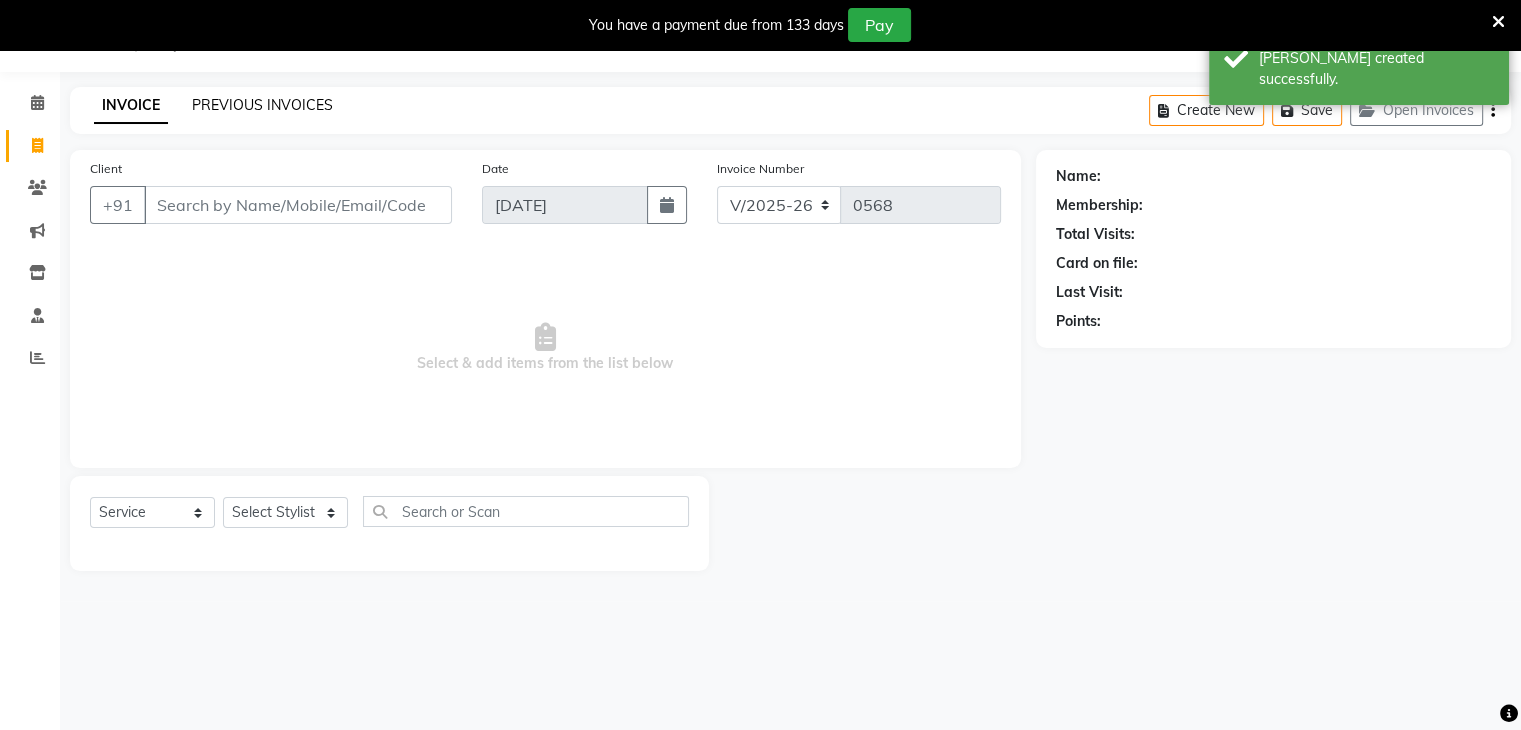 click on "PREVIOUS INVOICES" 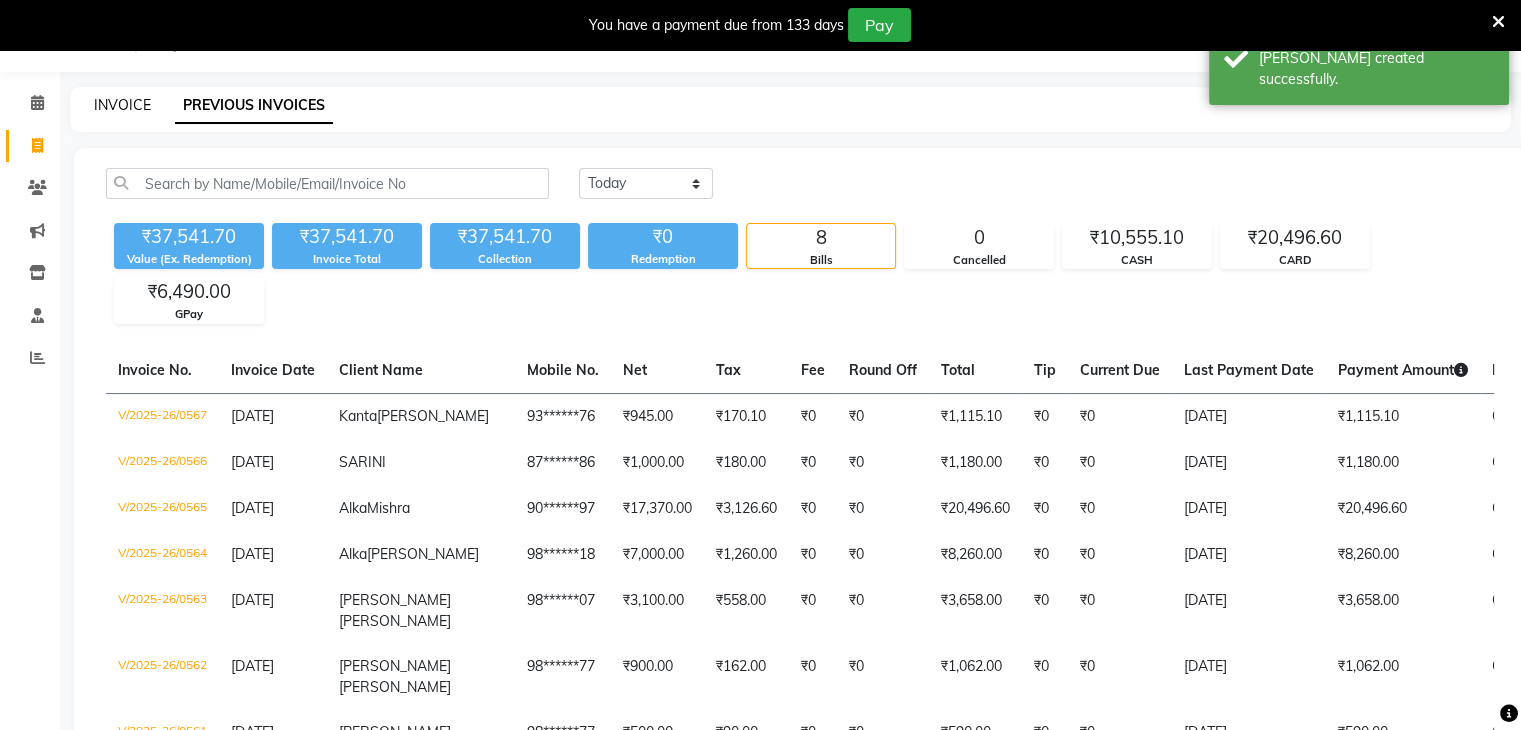click on "INVOICE" 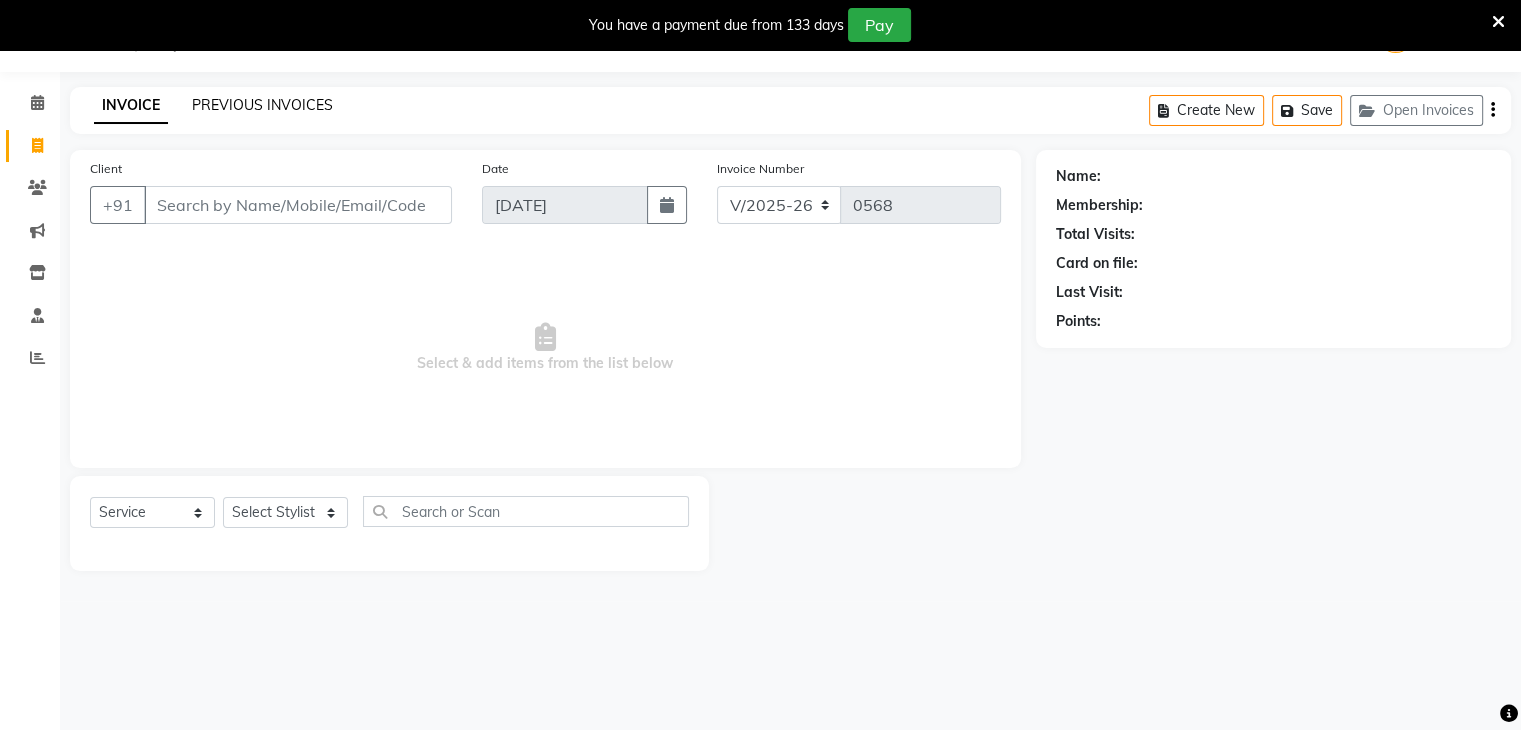 click on "PREVIOUS INVOICES" 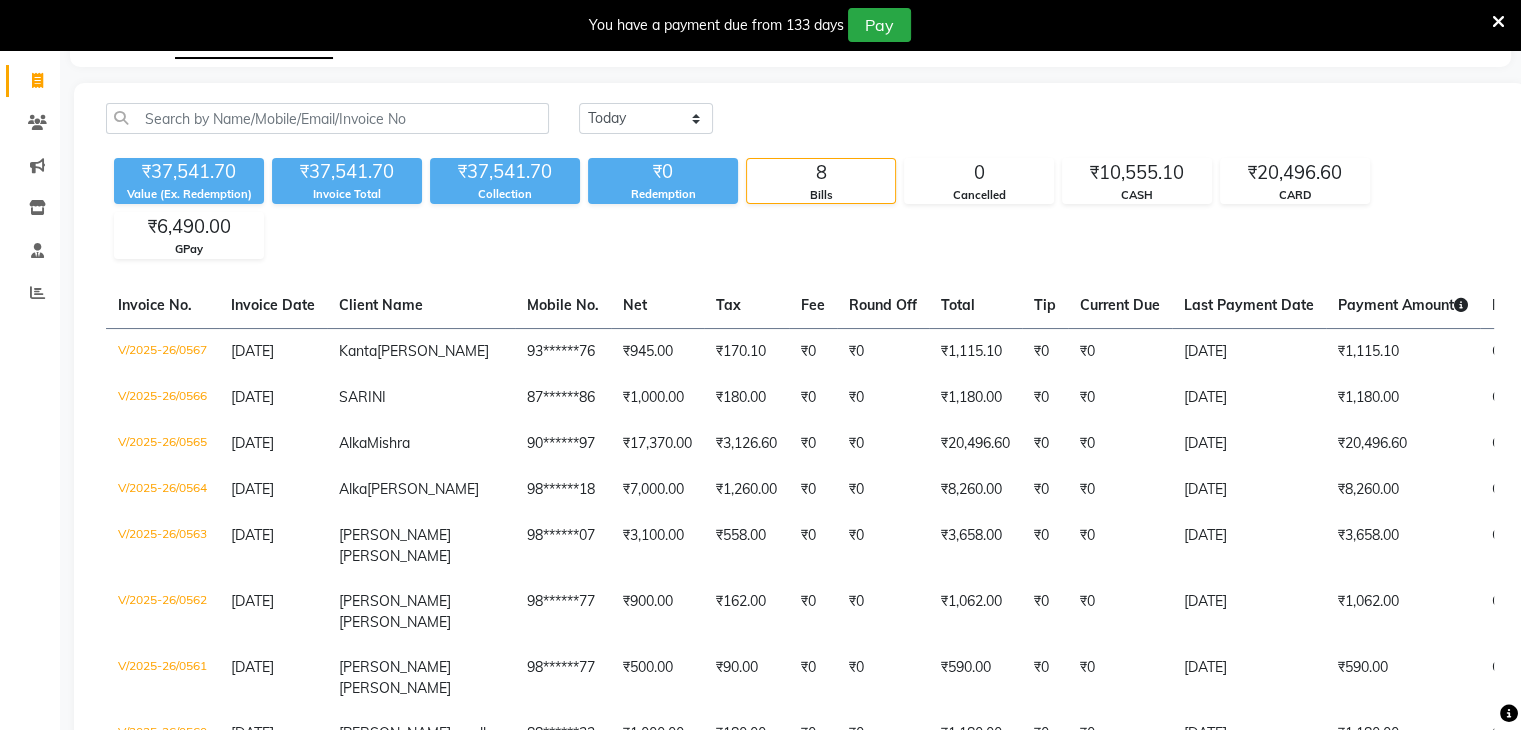 scroll, scrollTop: 0, scrollLeft: 0, axis: both 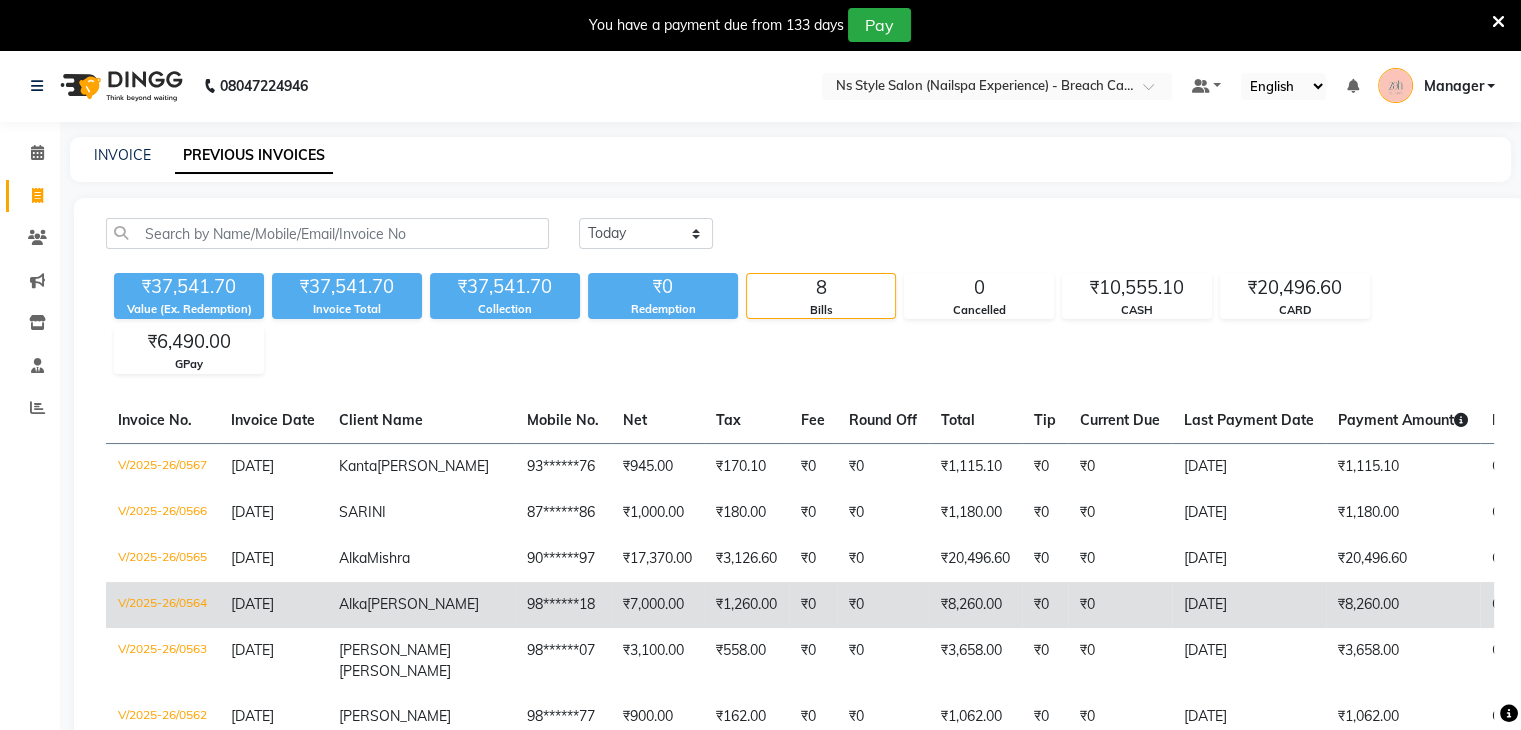 click on "₹1,260.00" 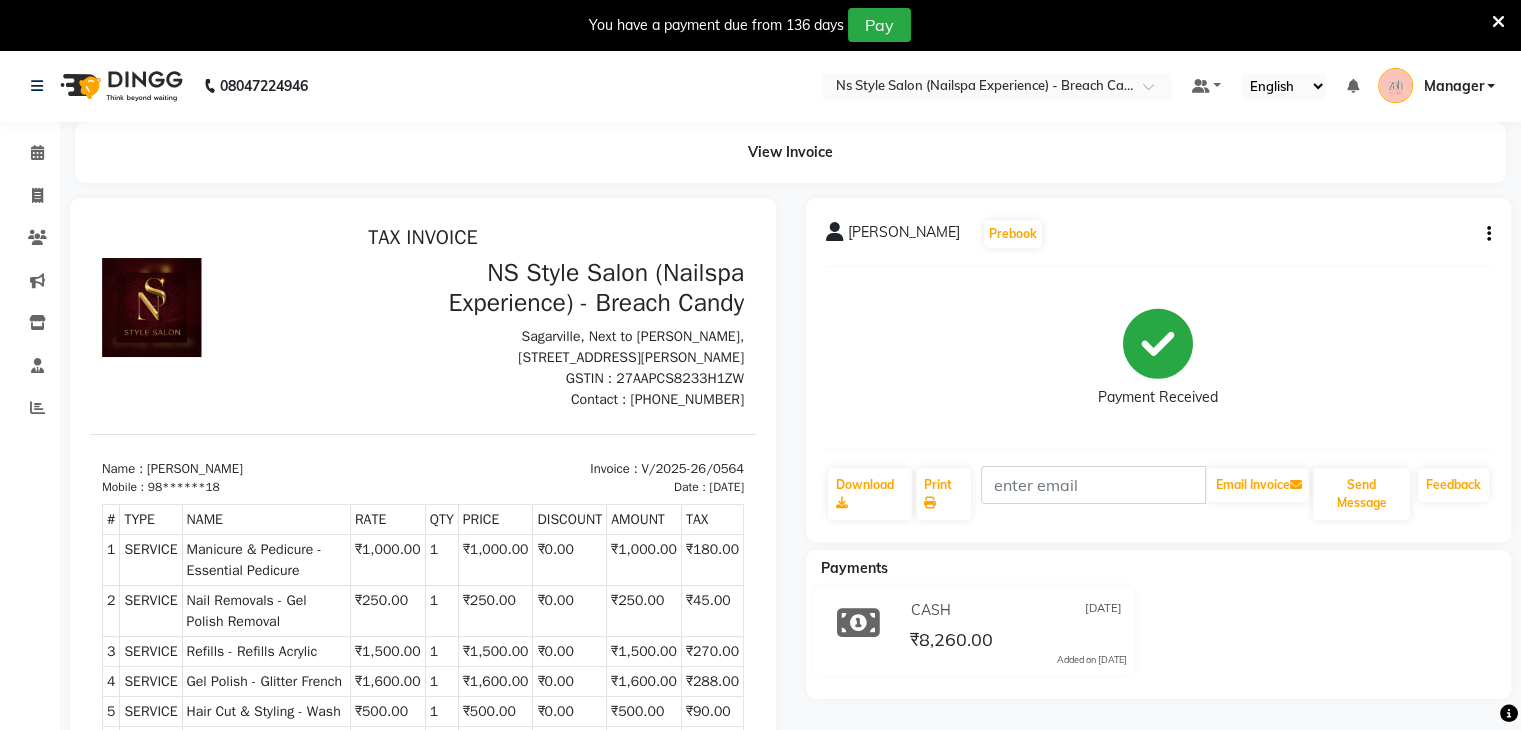 scroll, scrollTop: 0, scrollLeft: 0, axis: both 